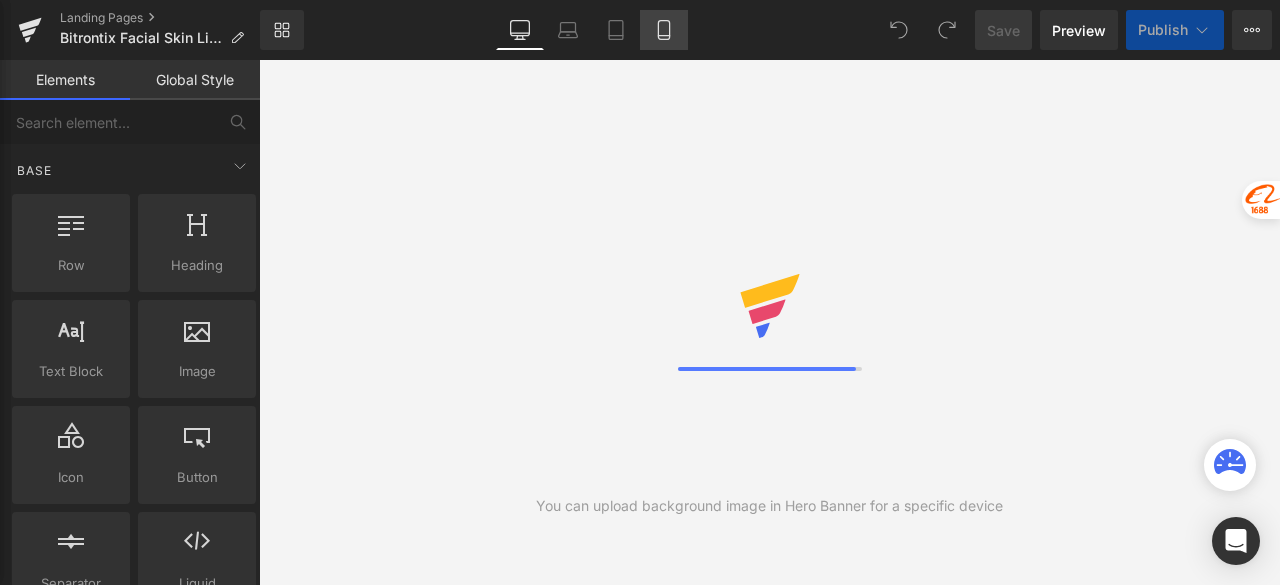scroll, scrollTop: 0, scrollLeft: 0, axis: both 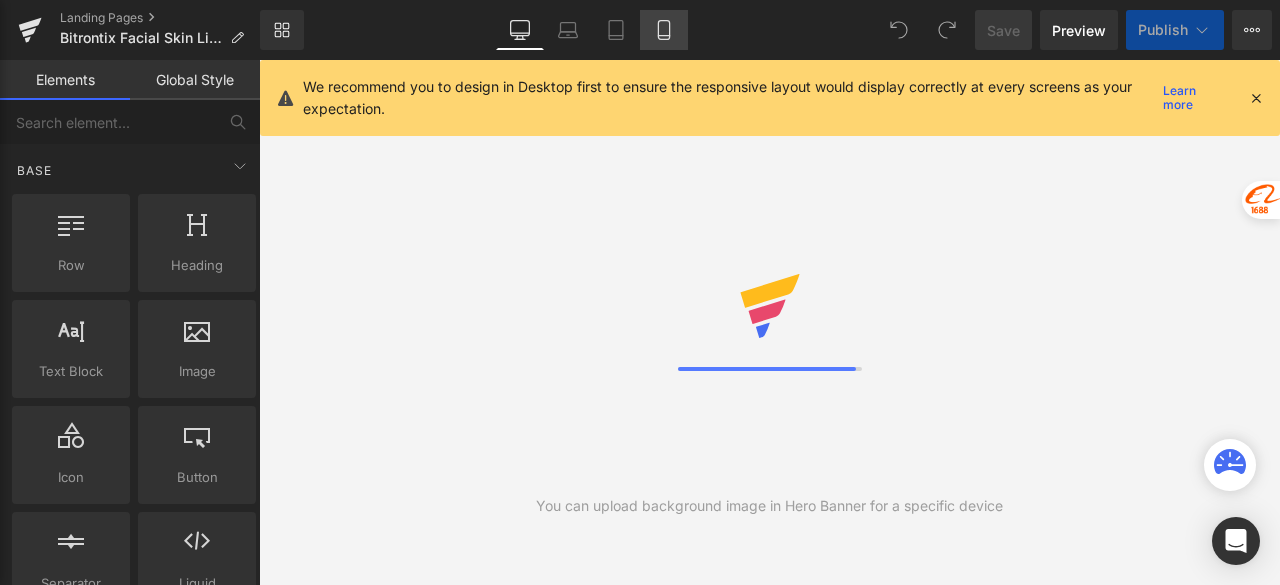click 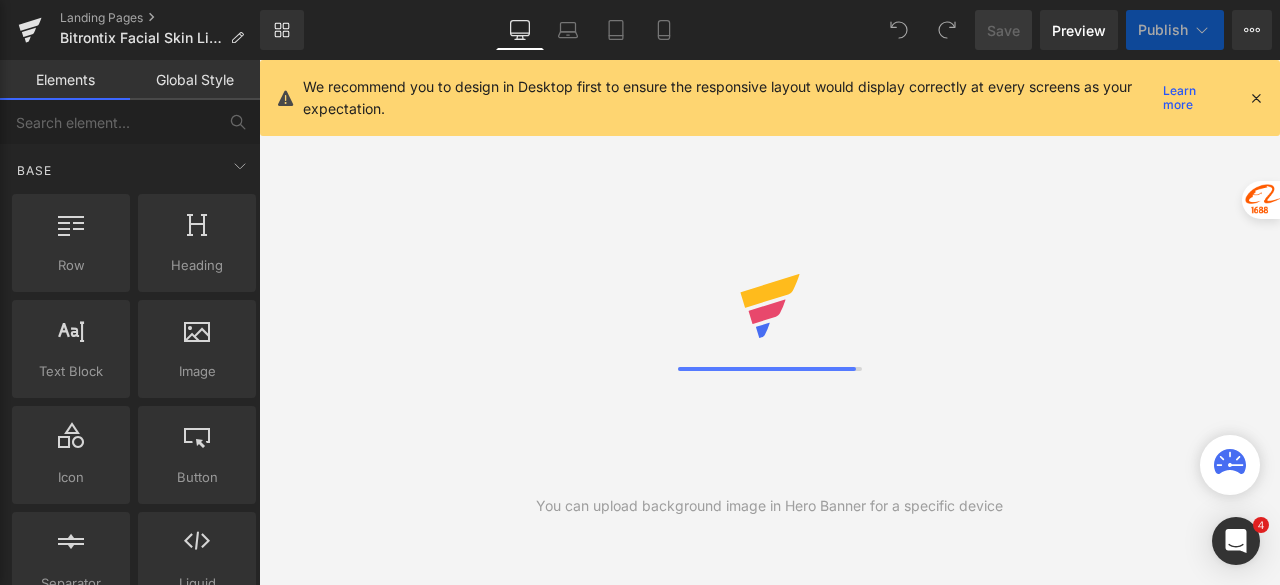 click at bounding box center [1256, 98] 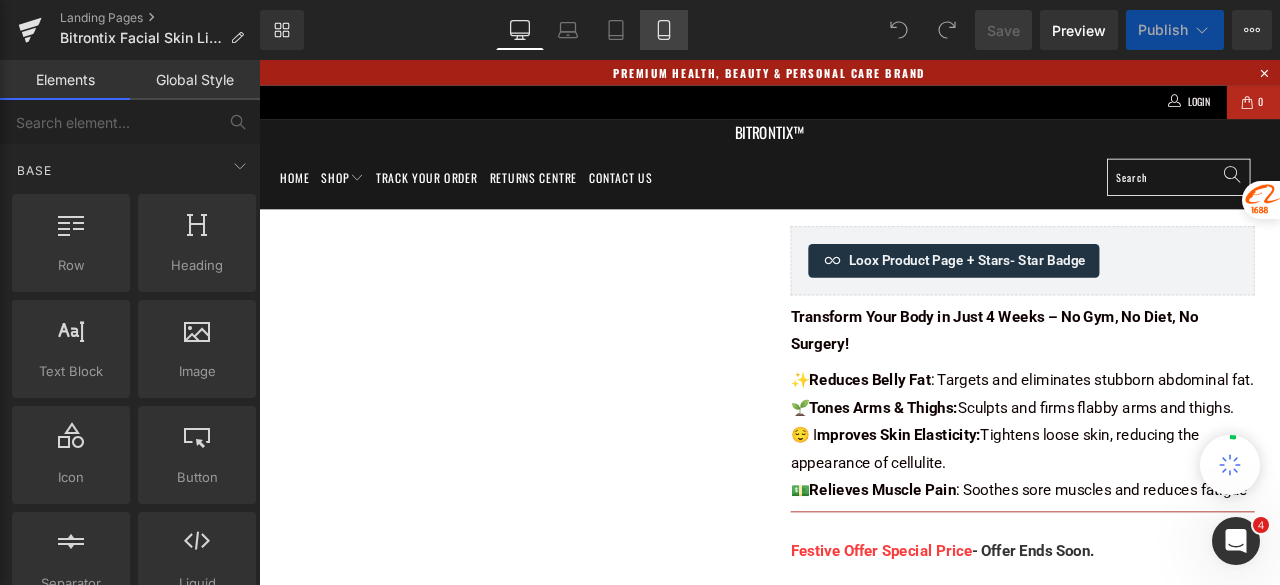 click 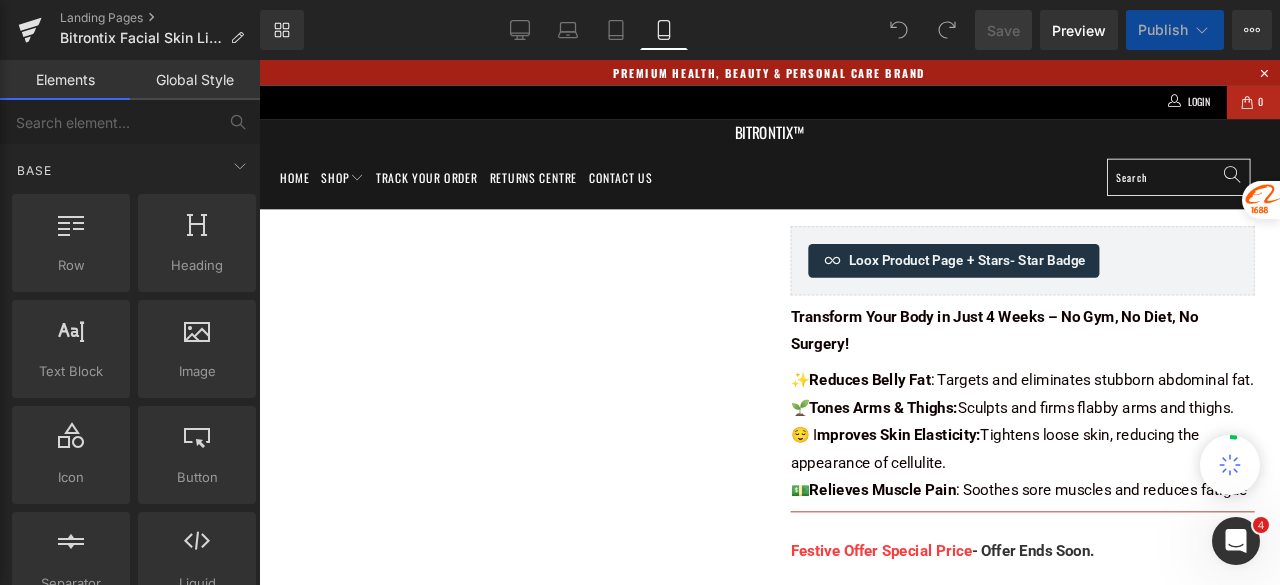 drag, startPoint x: 664, startPoint y: 32, endPoint x: 533, endPoint y: 4, distance: 133.95895 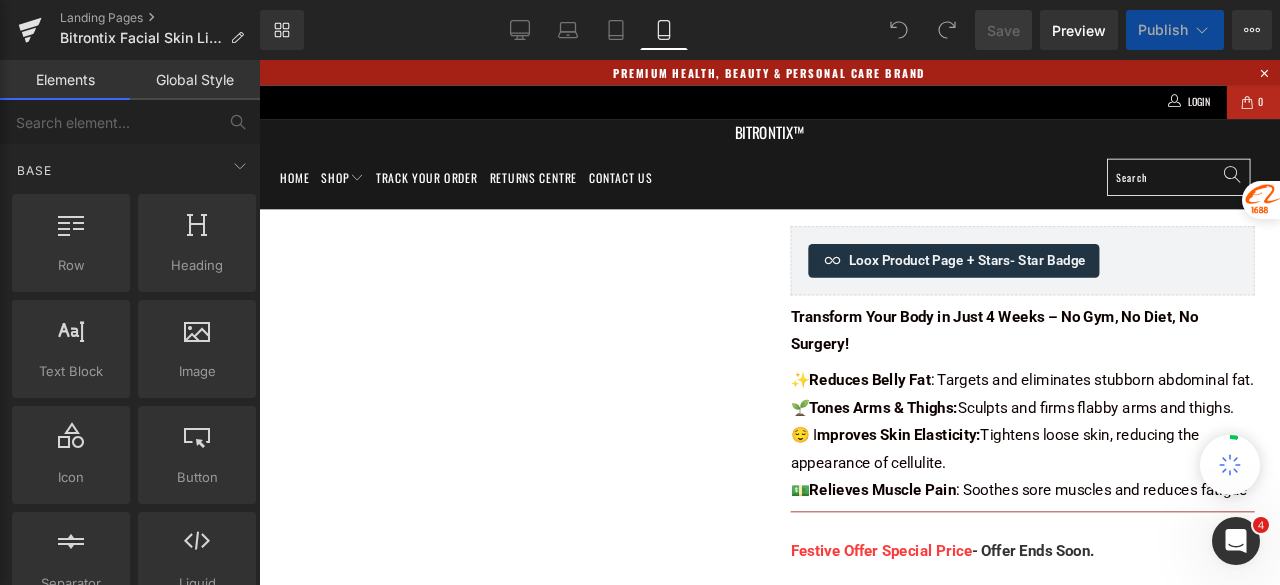 click 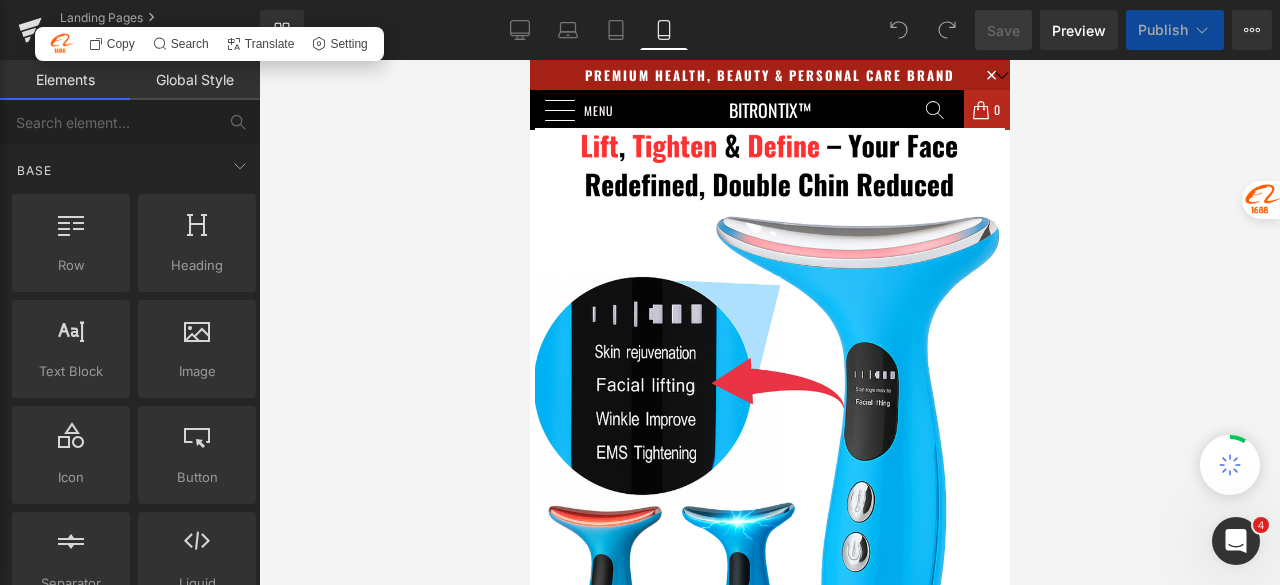 drag, startPoint x: 1127, startPoint y: 166, endPoint x: 25, endPoint y: 20, distance: 1111.6294 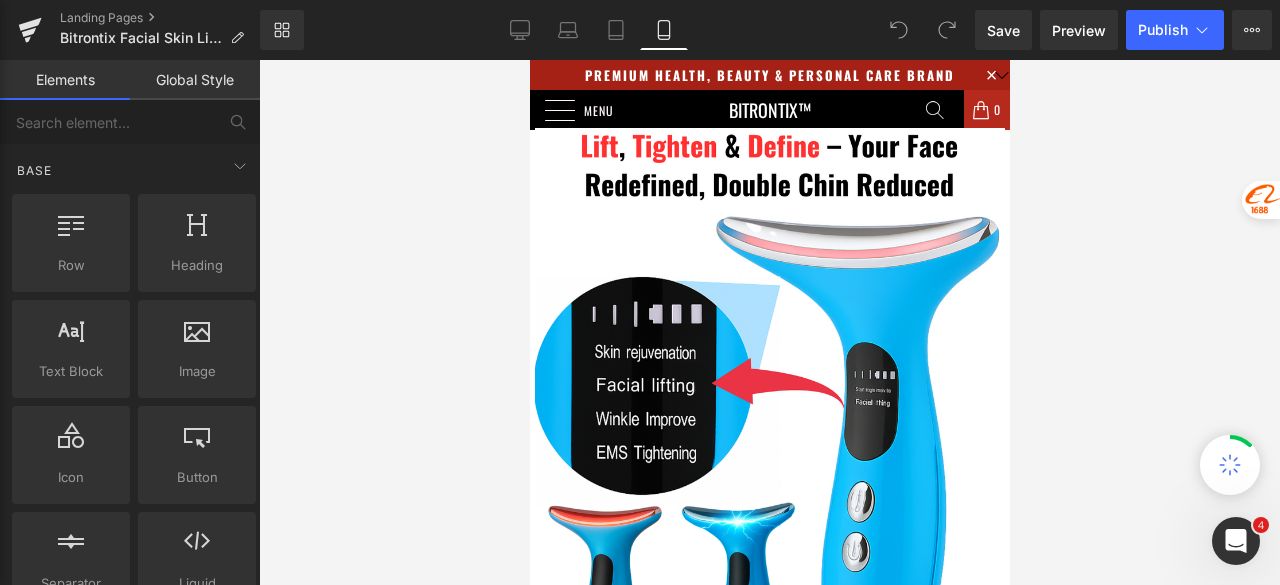 click at bounding box center [769, 322] 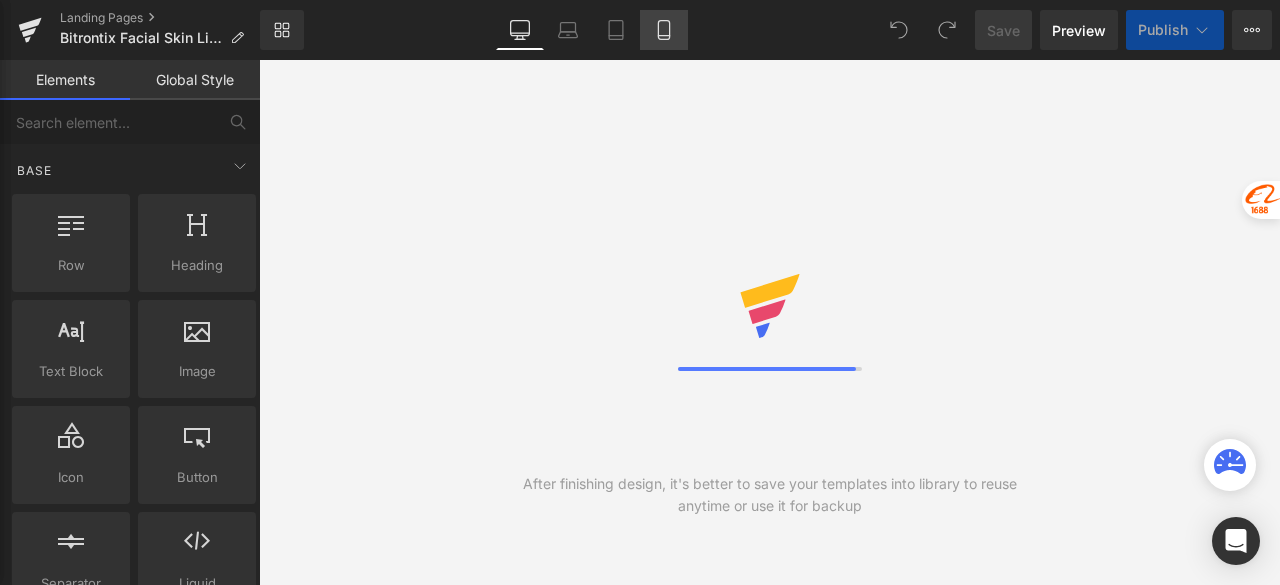 scroll, scrollTop: 0, scrollLeft: 0, axis: both 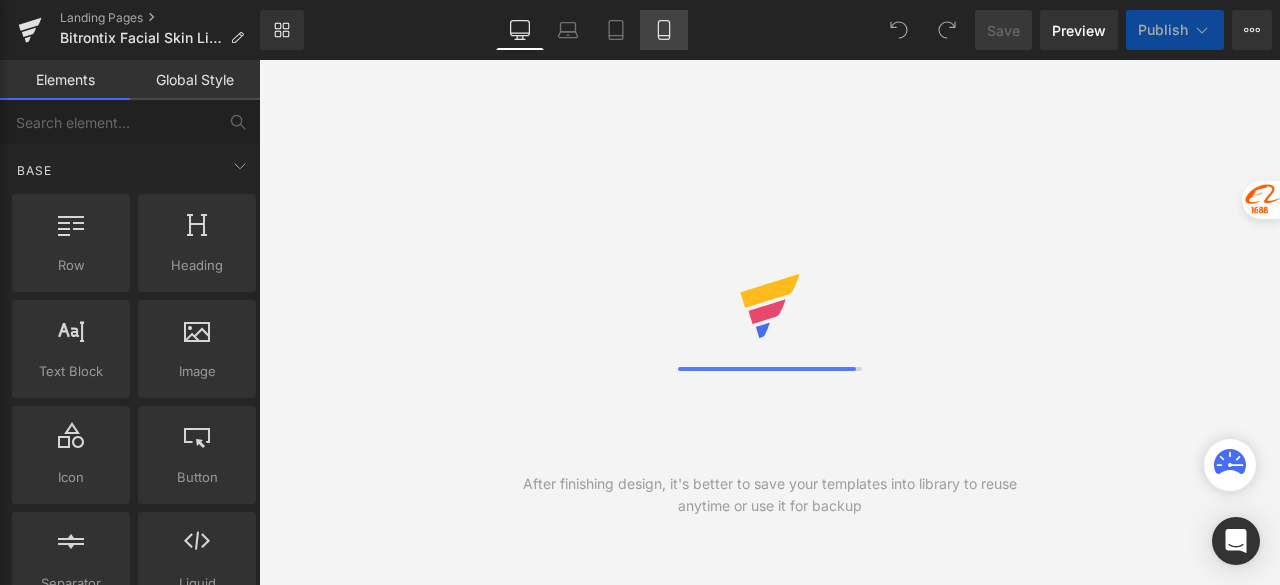 click 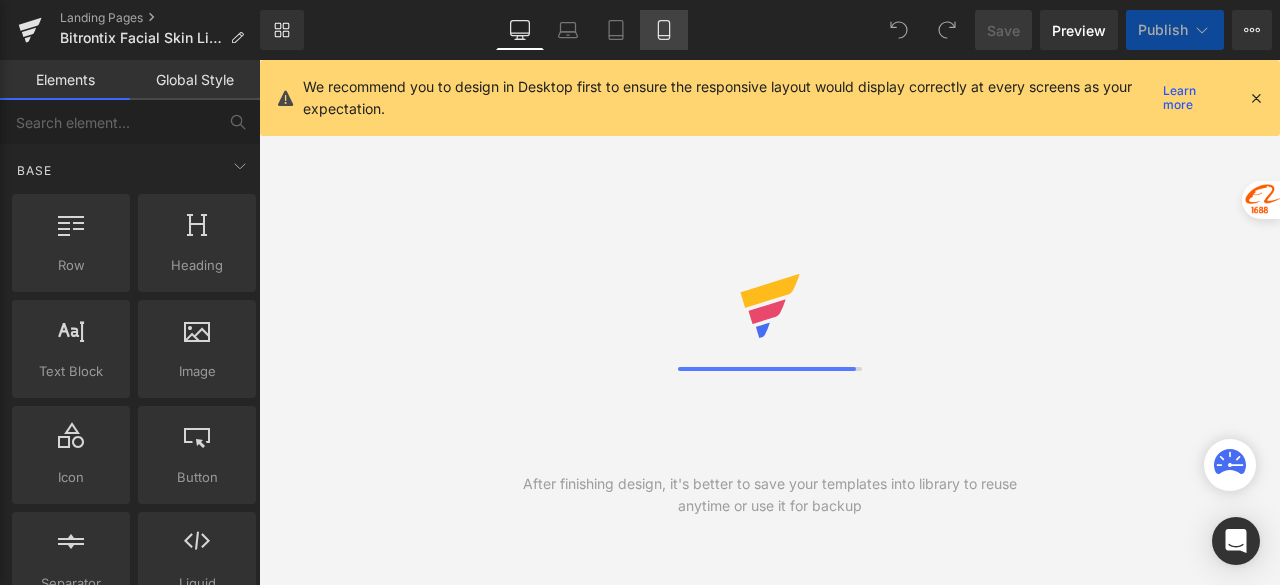 scroll, scrollTop: 0, scrollLeft: 0, axis: both 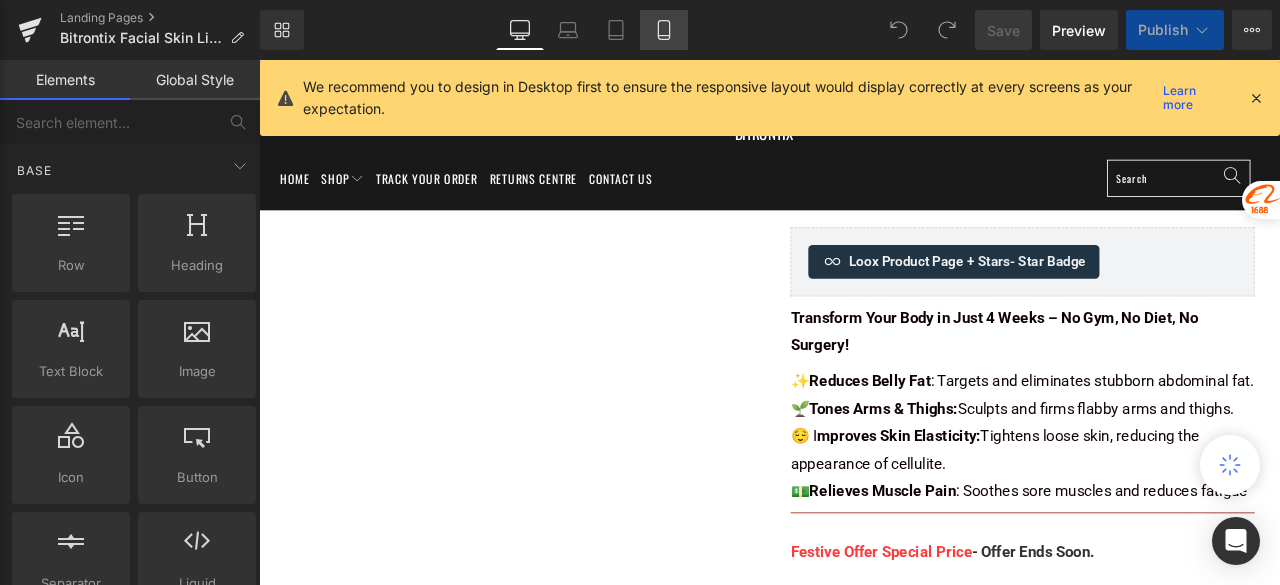 click 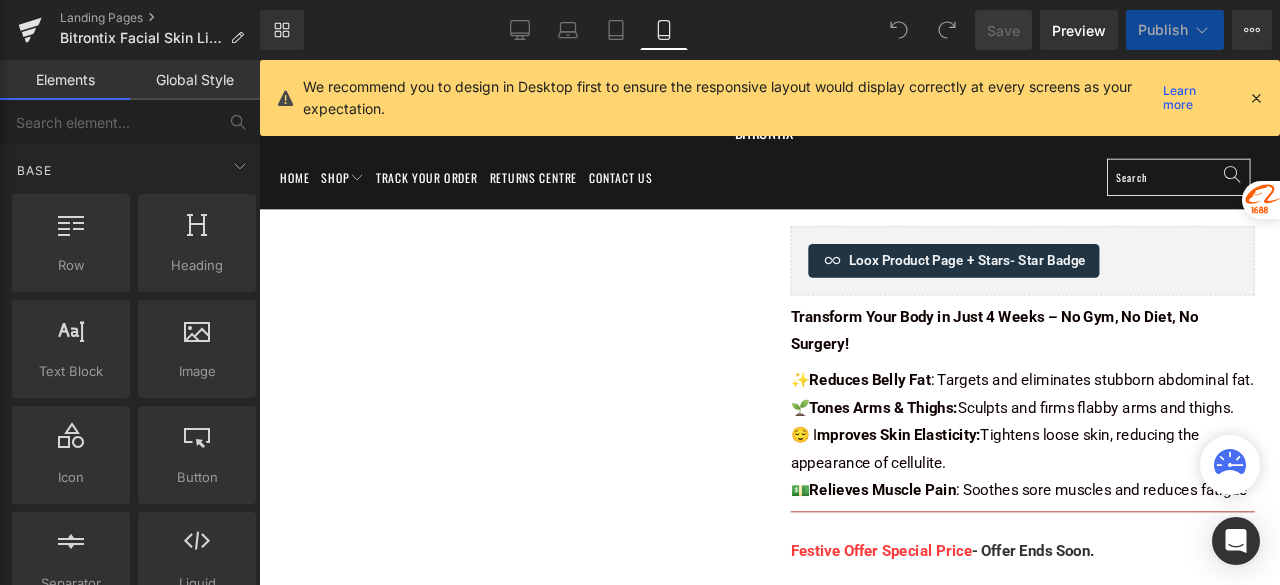 click 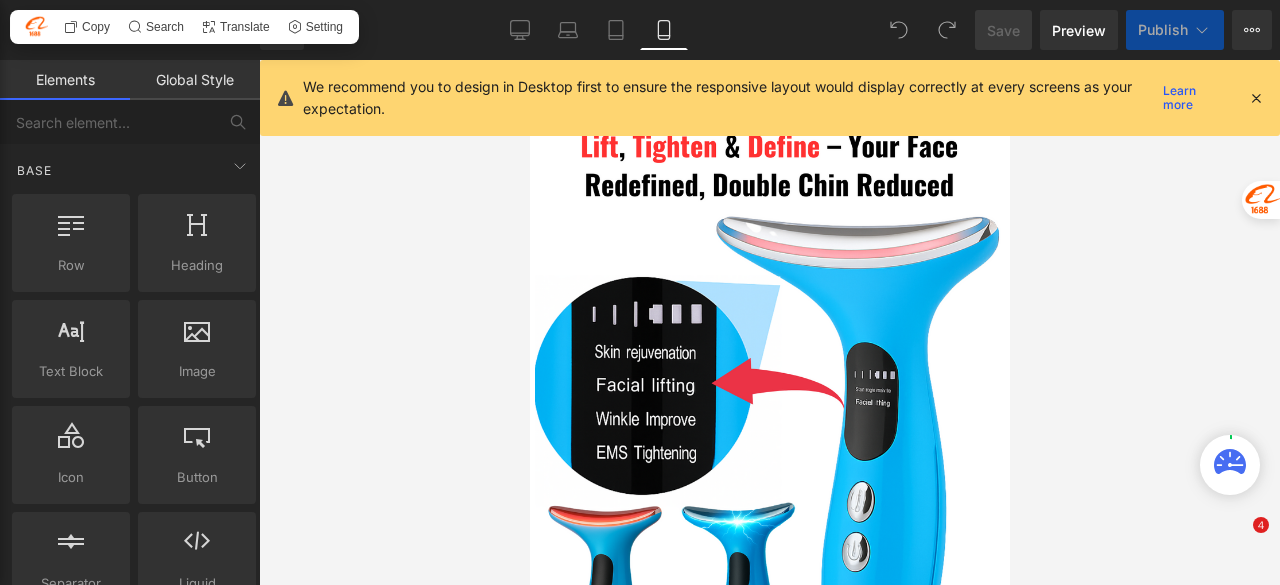 click at bounding box center [1256, 98] 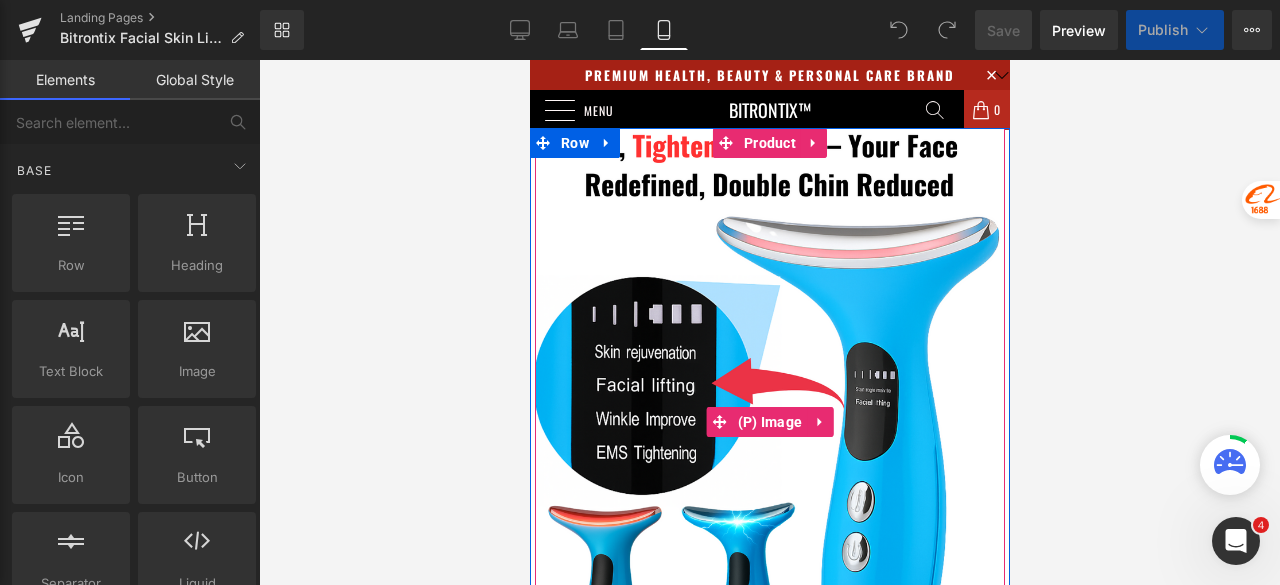 scroll, scrollTop: 0, scrollLeft: 0, axis: both 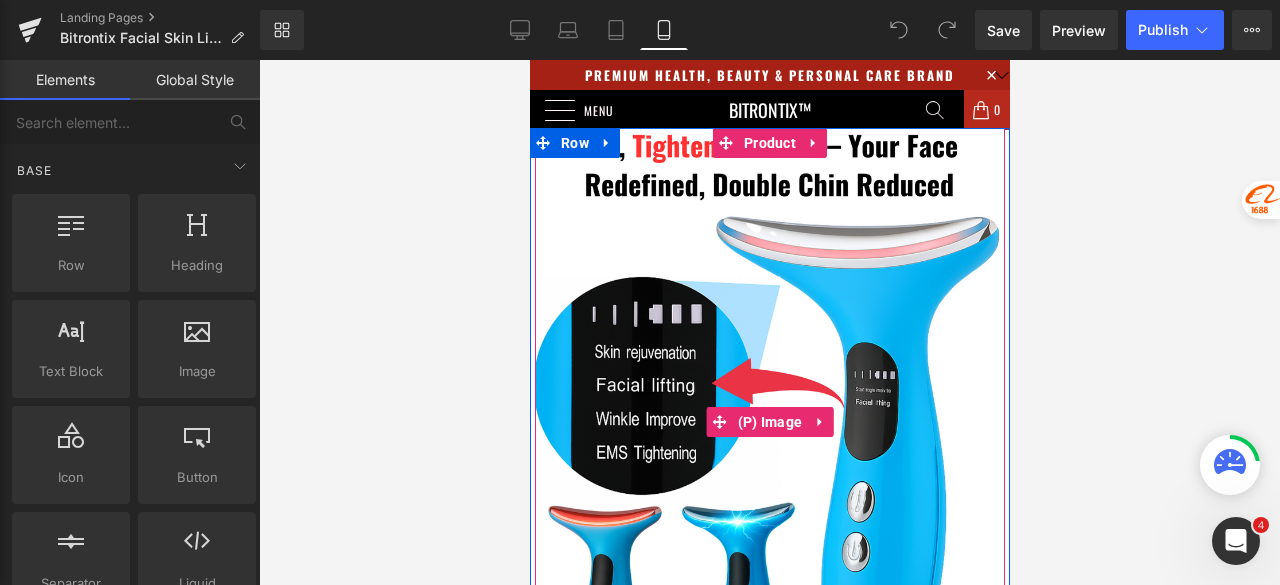 click at bounding box center [769, 422] 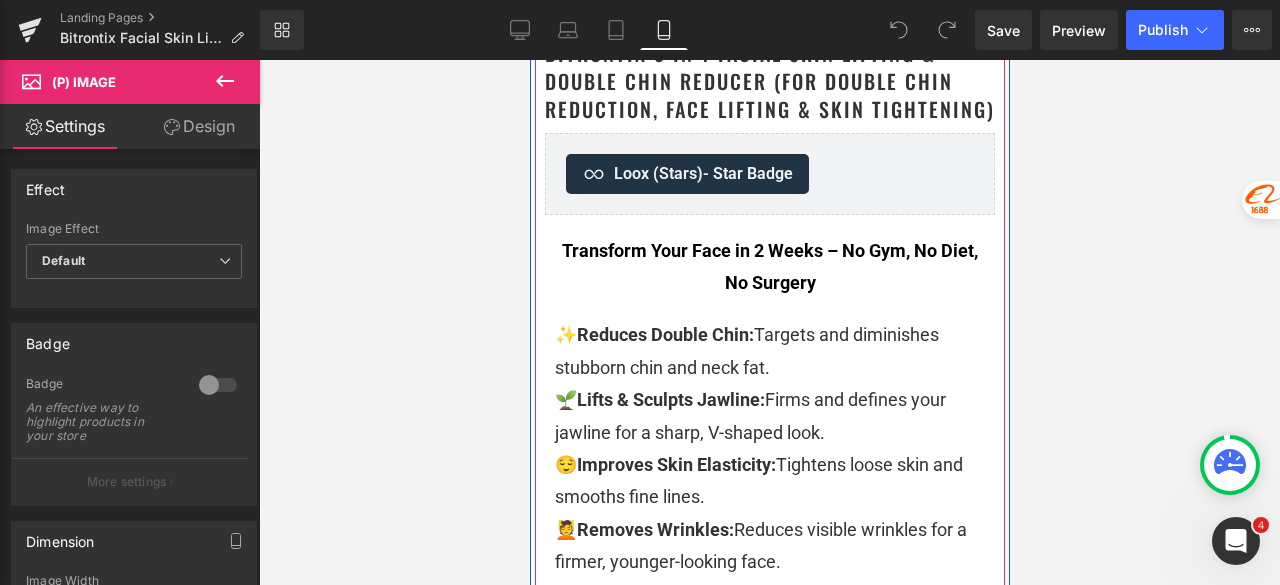 scroll, scrollTop: 800, scrollLeft: 0, axis: vertical 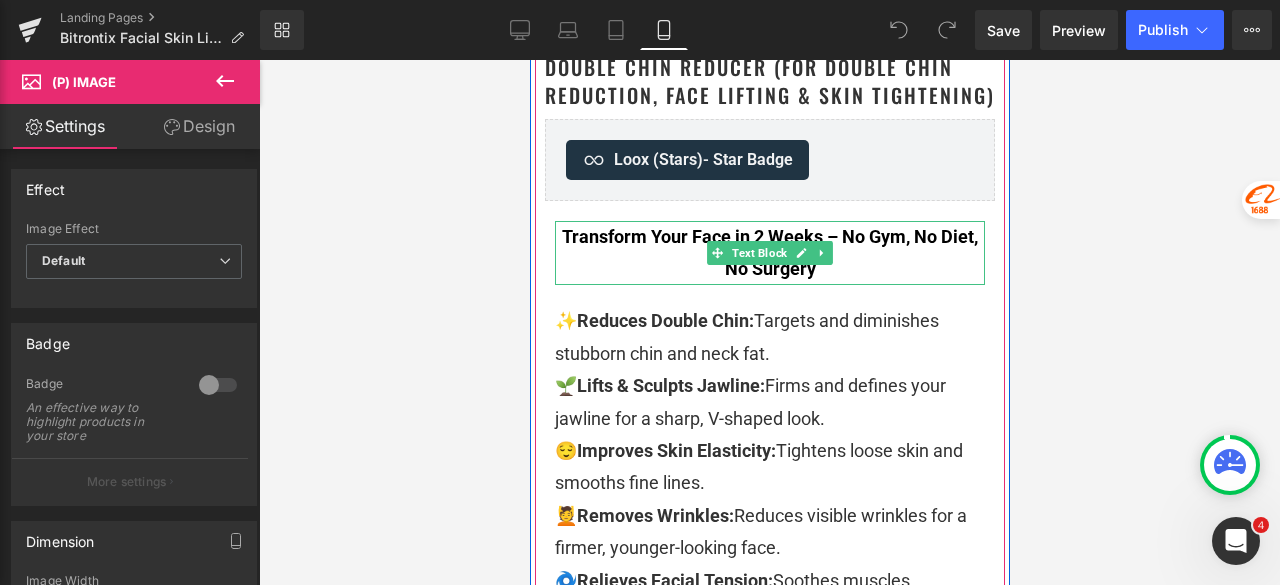 click on "Transform Your Face in 2 Weeks – No Gym, No Diet, No Surgery" at bounding box center (769, 253) 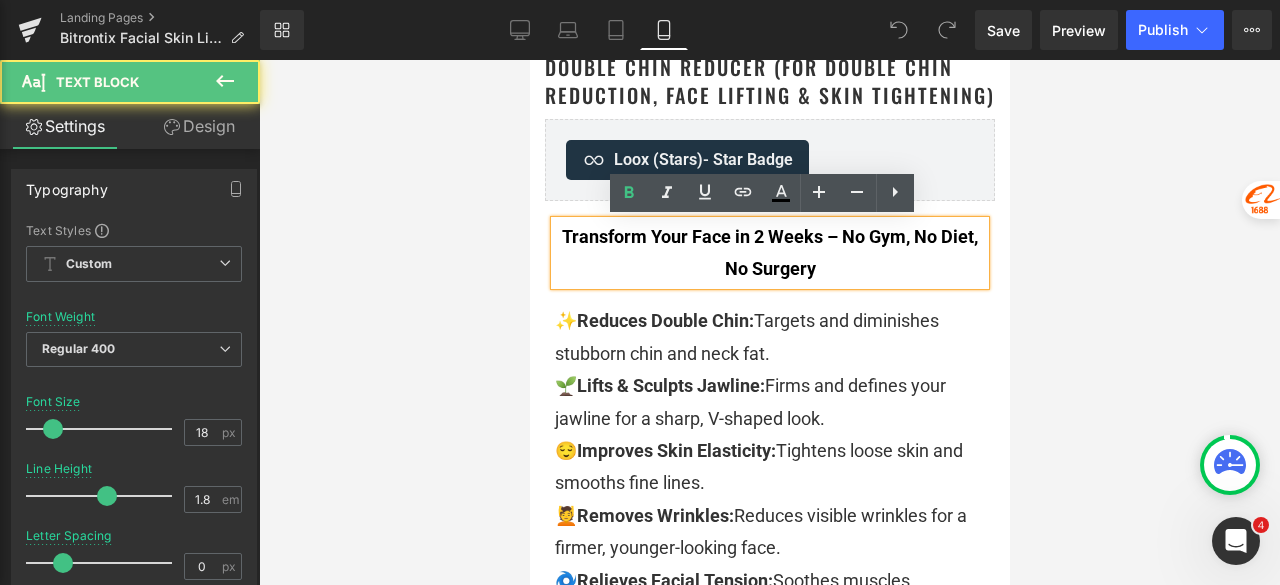drag, startPoint x: 859, startPoint y: 263, endPoint x: 549, endPoint y: 231, distance: 311.64725 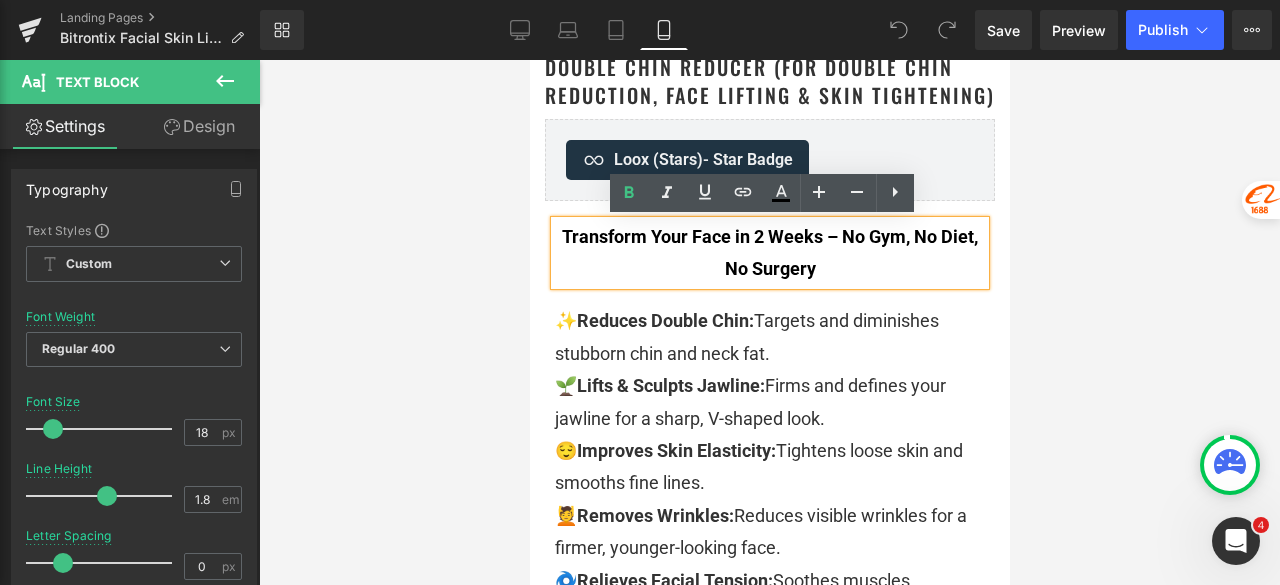 copy on "Transform Your Face in 2 Weeks – No Gym, No Diet, No Surgery" 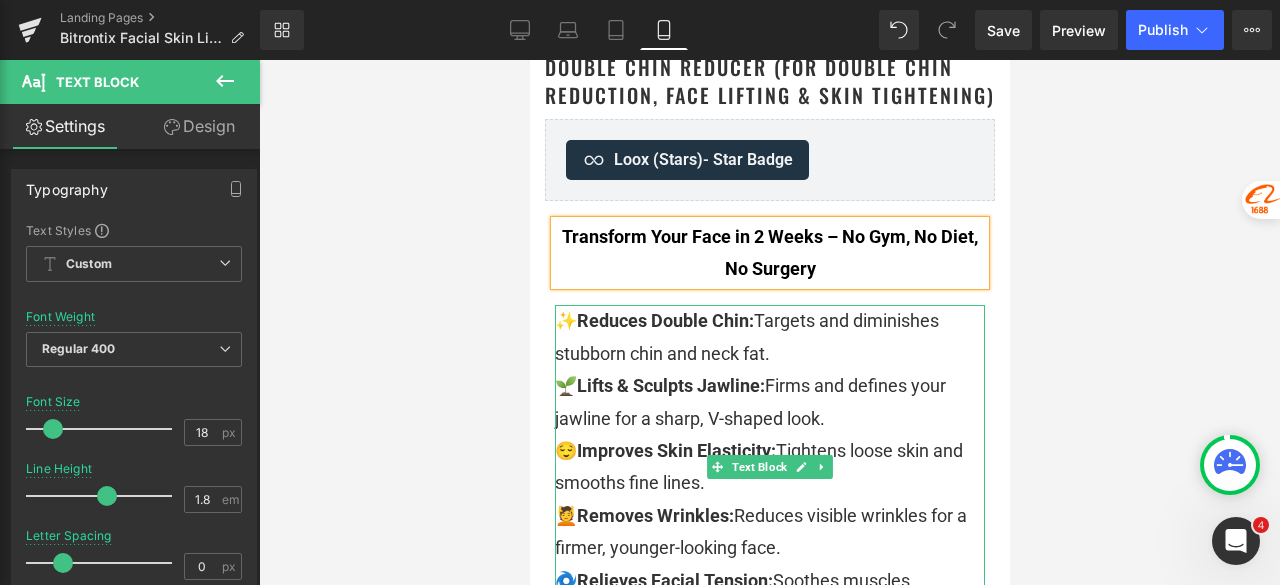 click at bounding box center (981, 467) 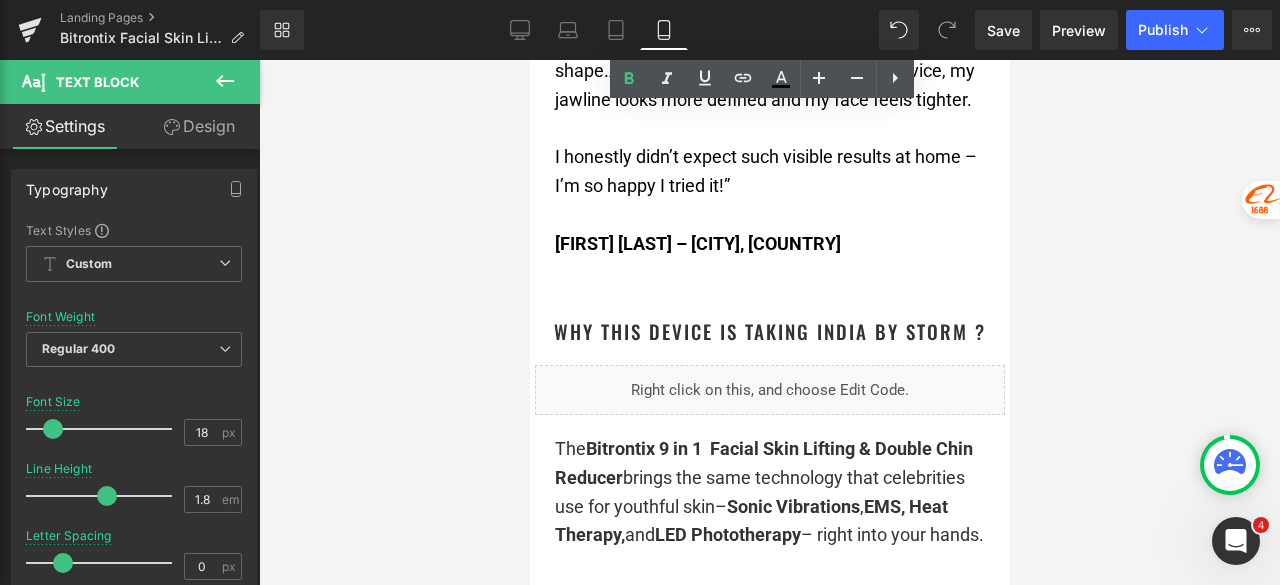 scroll, scrollTop: 2960, scrollLeft: 0, axis: vertical 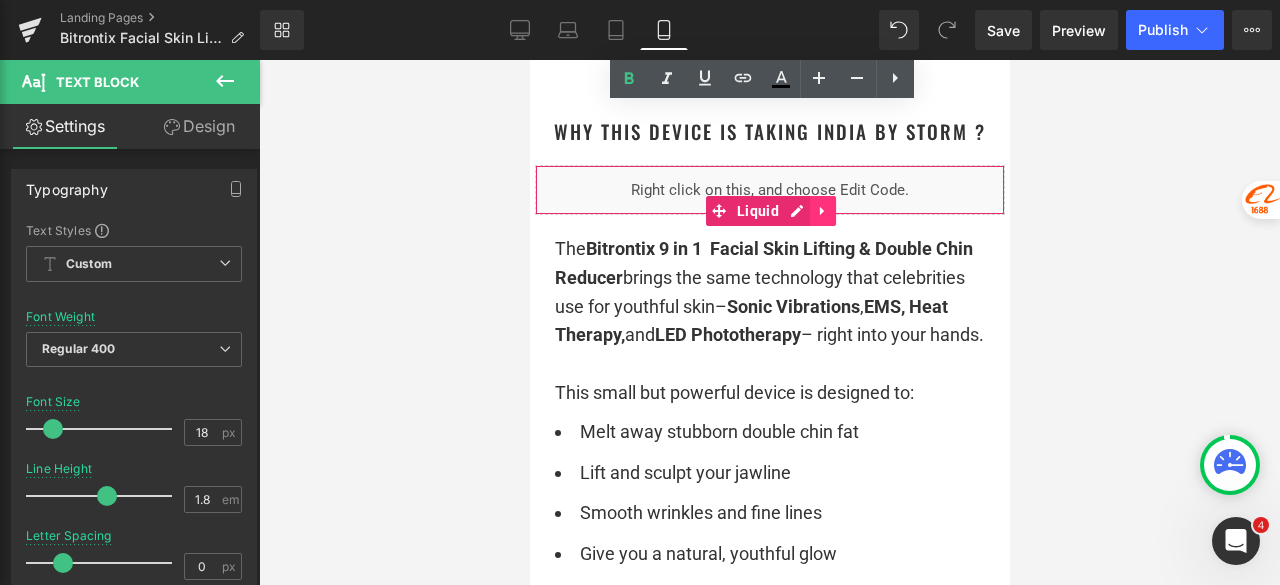 click 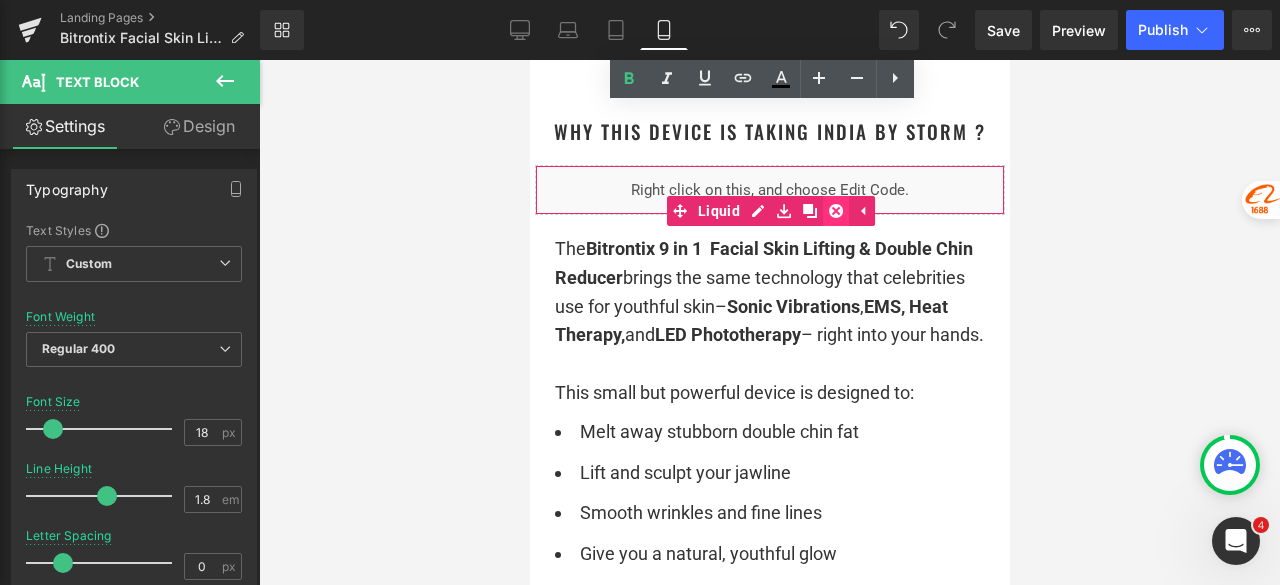 click 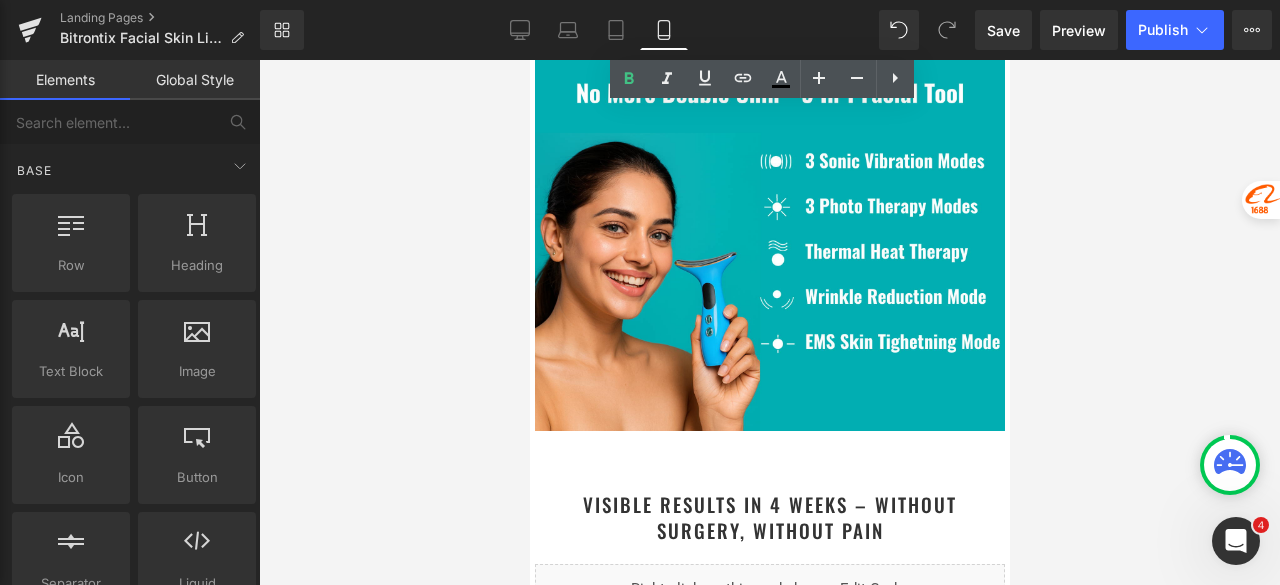 scroll, scrollTop: 3460, scrollLeft: 0, axis: vertical 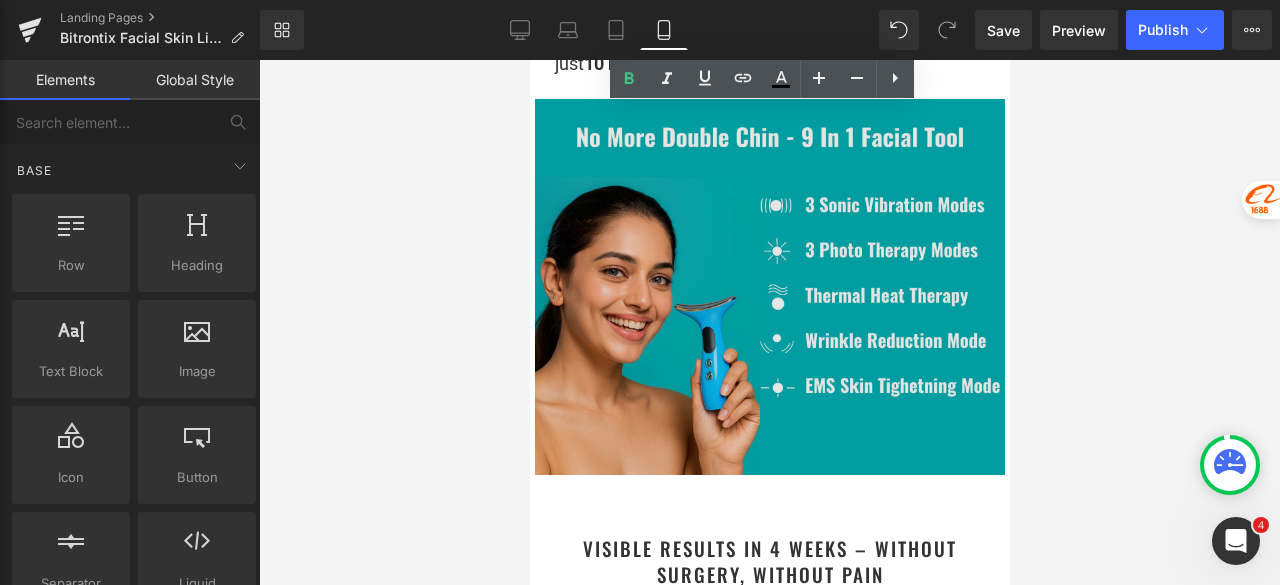 click at bounding box center [769, 287] 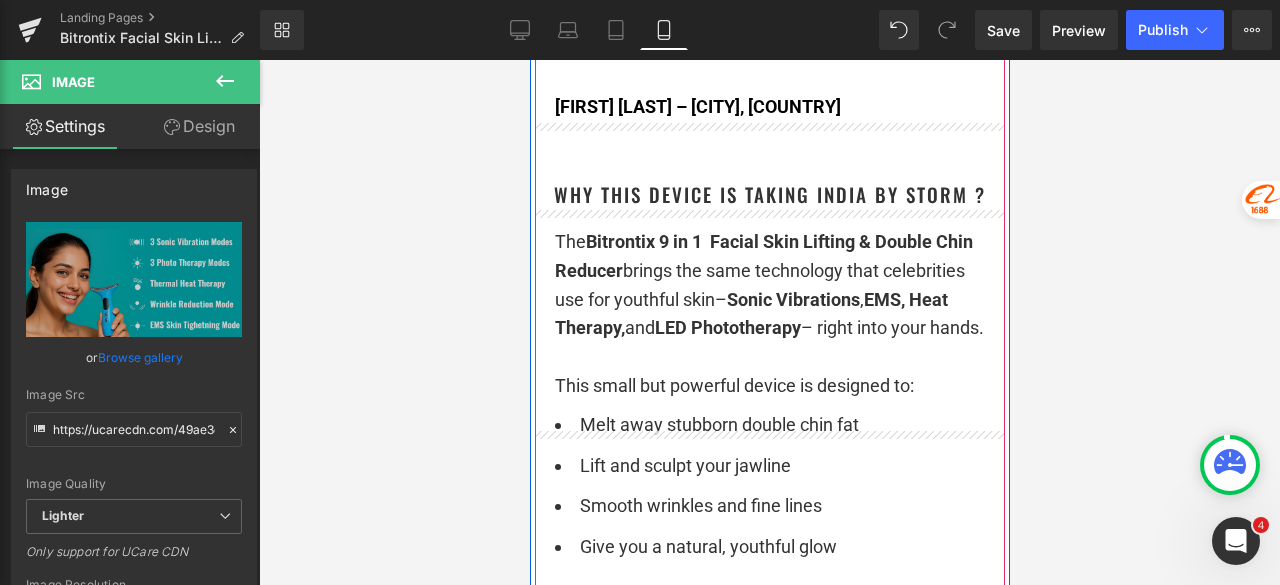 scroll, scrollTop: 2860, scrollLeft: 0, axis: vertical 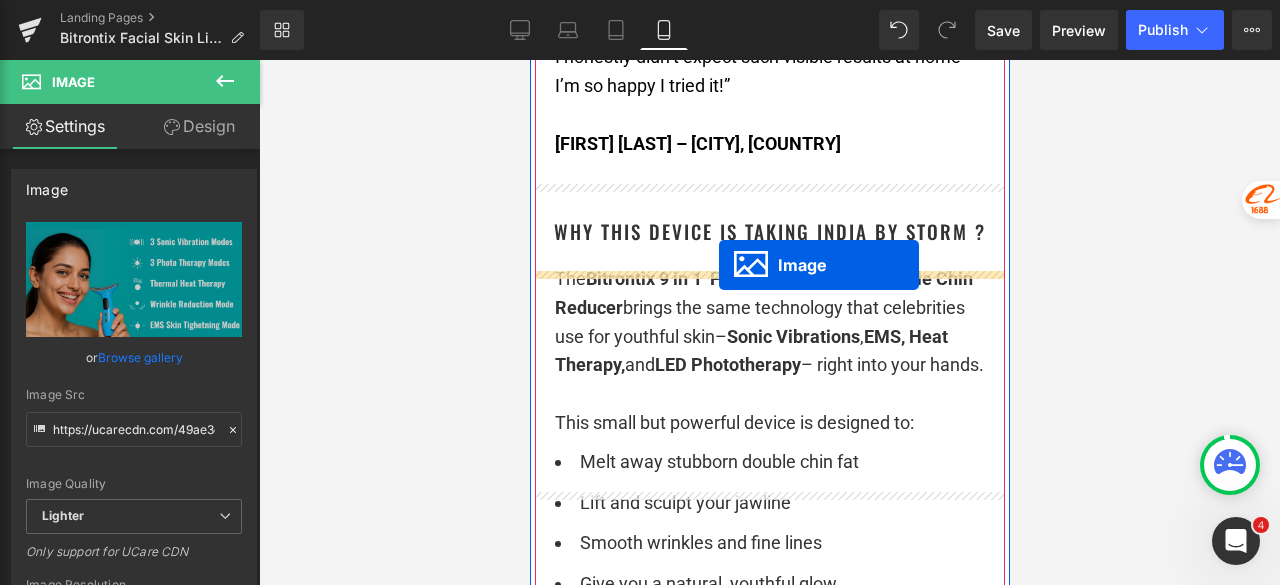 drag, startPoint x: 752, startPoint y: 334, endPoint x: 718, endPoint y: 265, distance: 76.922035 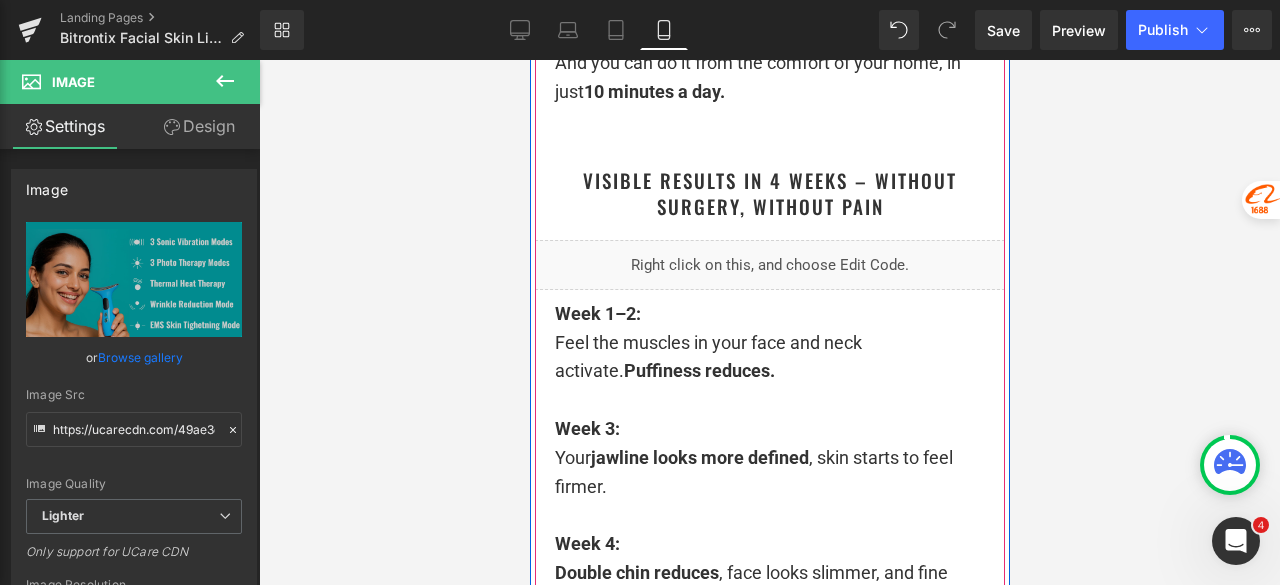 scroll, scrollTop: 3860, scrollLeft: 0, axis: vertical 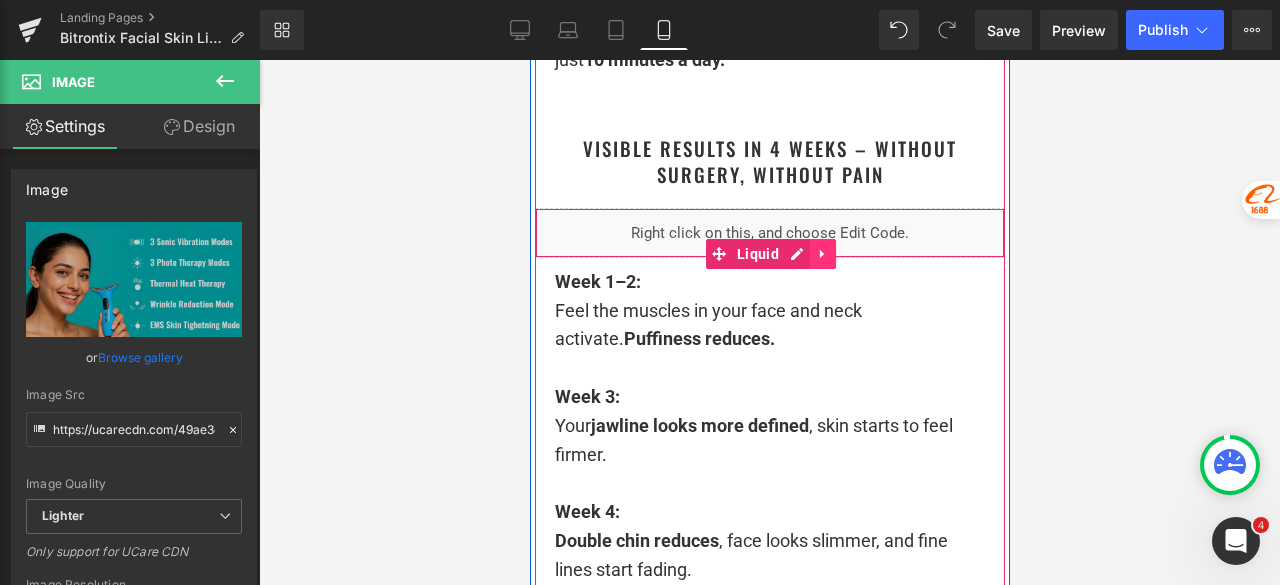 click at bounding box center (822, 254) 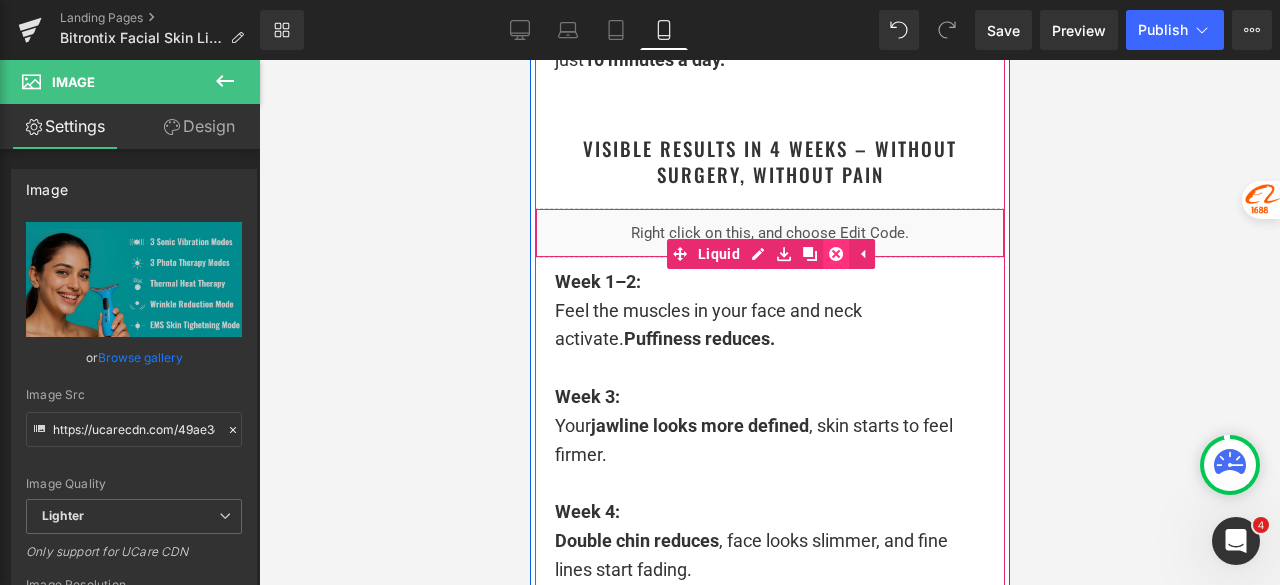 click 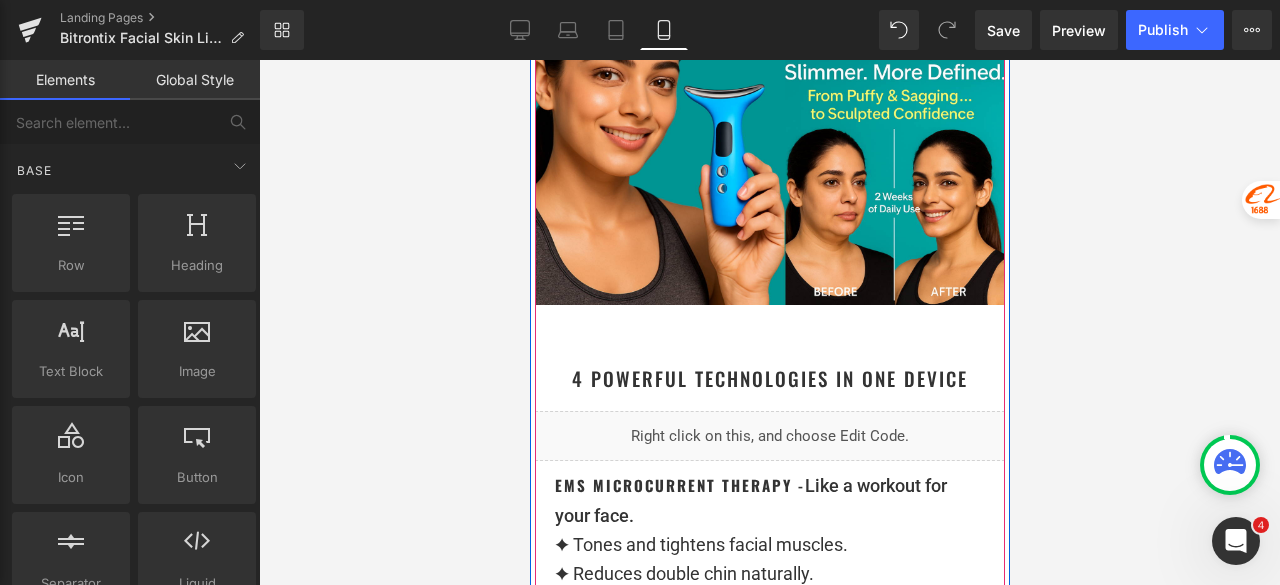 scroll, scrollTop: 4360, scrollLeft: 0, axis: vertical 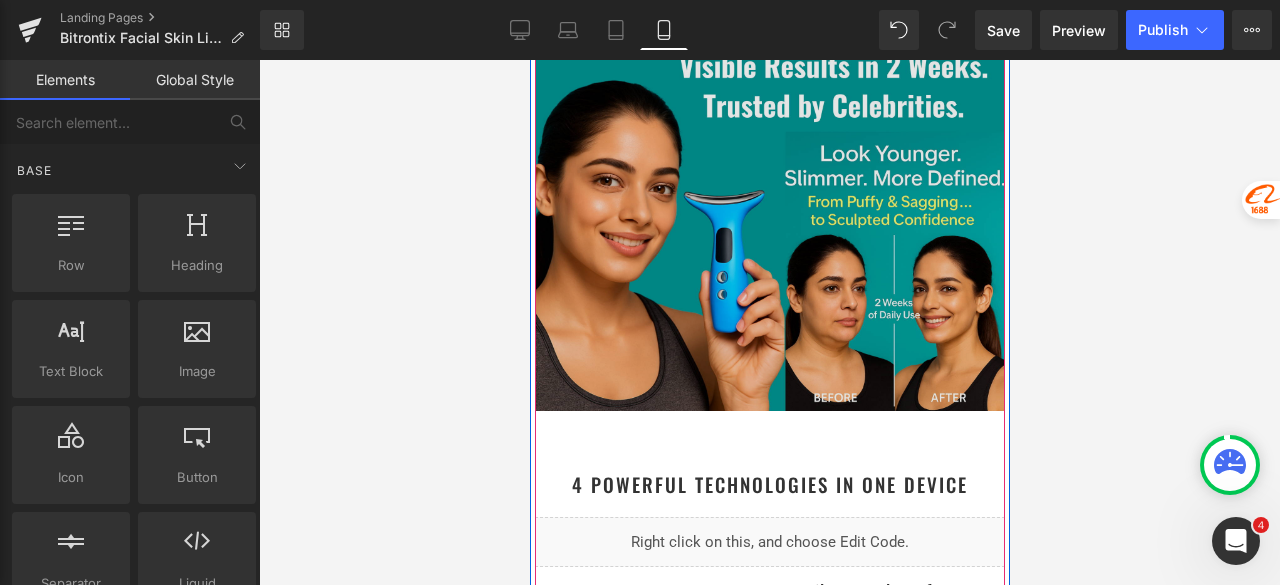 click at bounding box center [769, 223] 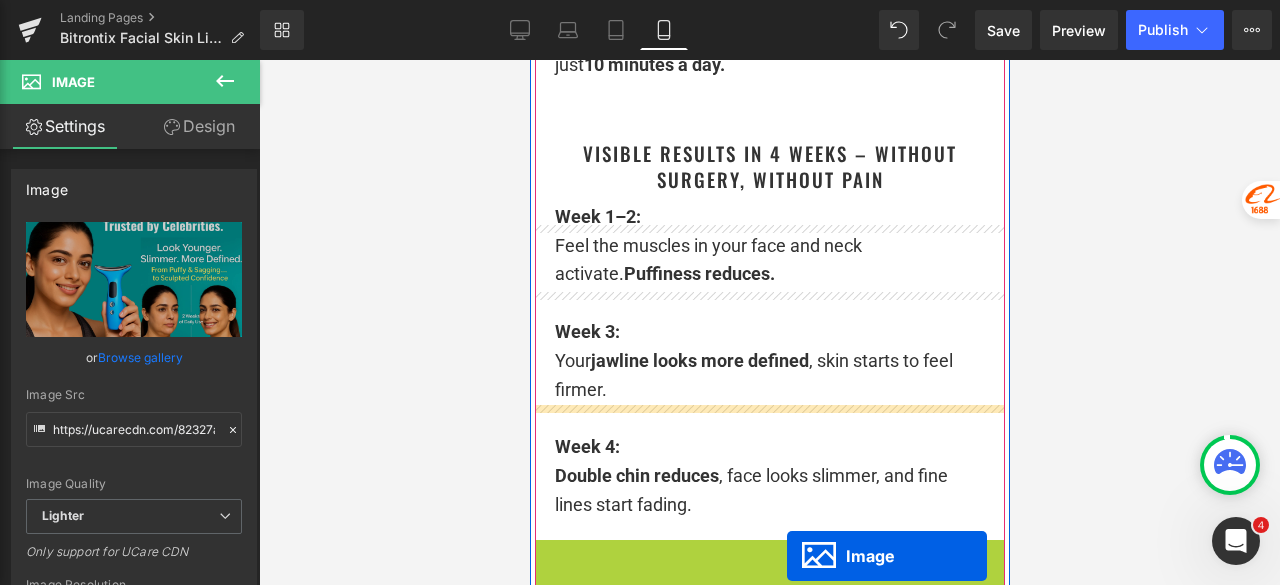 scroll, scrollTop: 3660, scrollLeft: 0, axis: vertical 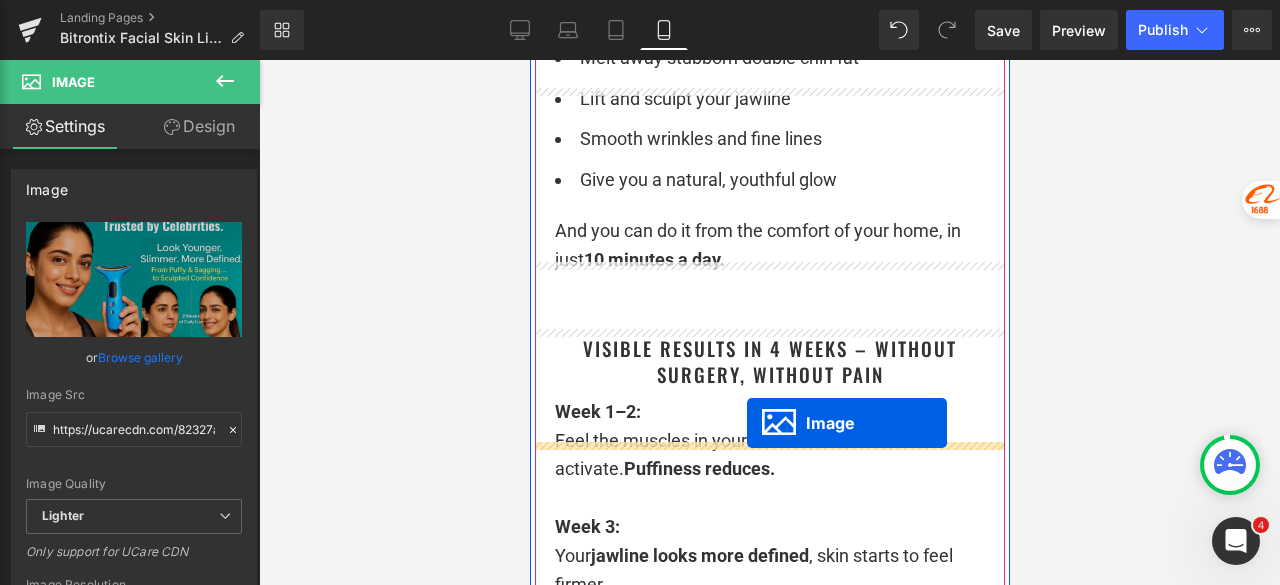 drag, startPoint x: 749, startPoint y: 279, endPoint x: 746, endPoint y: 427, distance: 148.0304 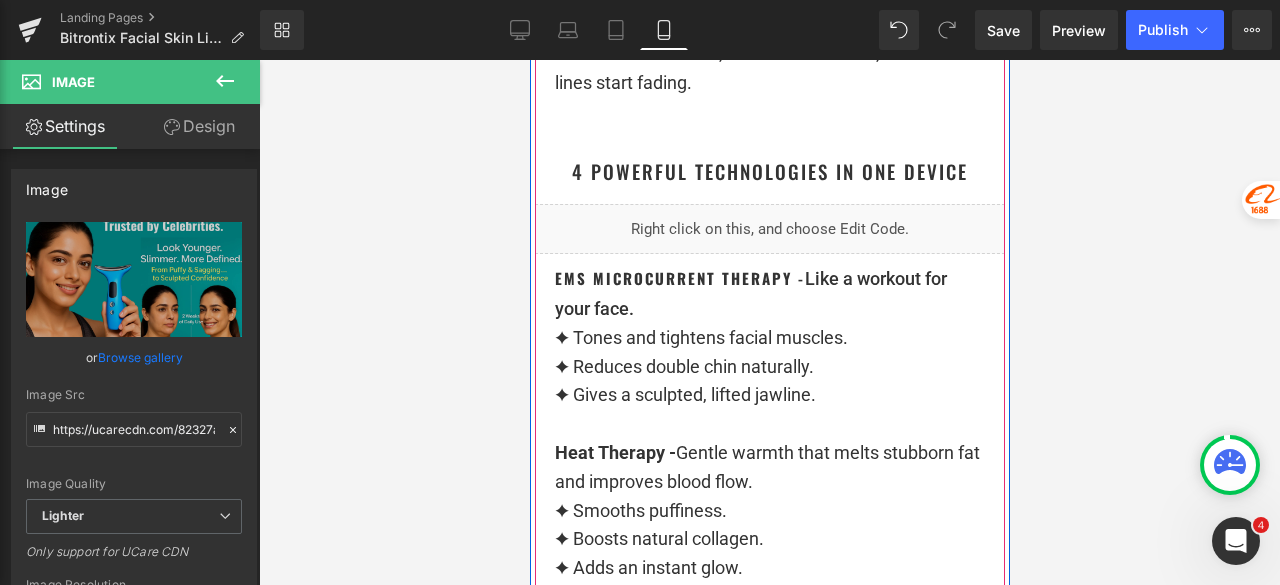 scroll, scrollTop: 4760, scrollLeft: 0, axis: vertical 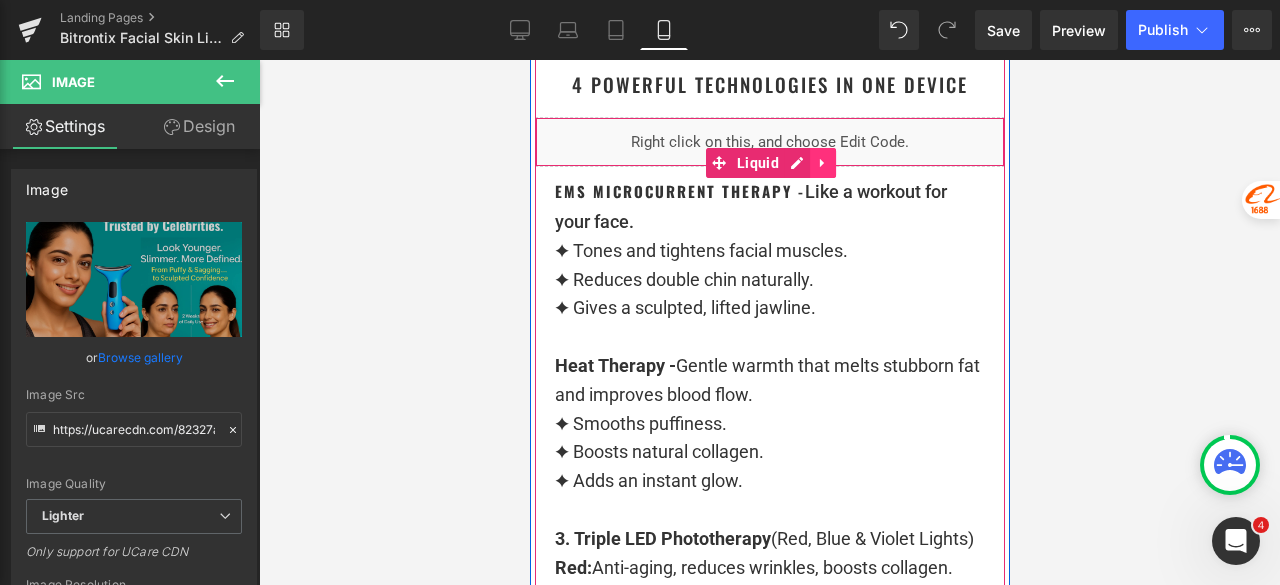 click 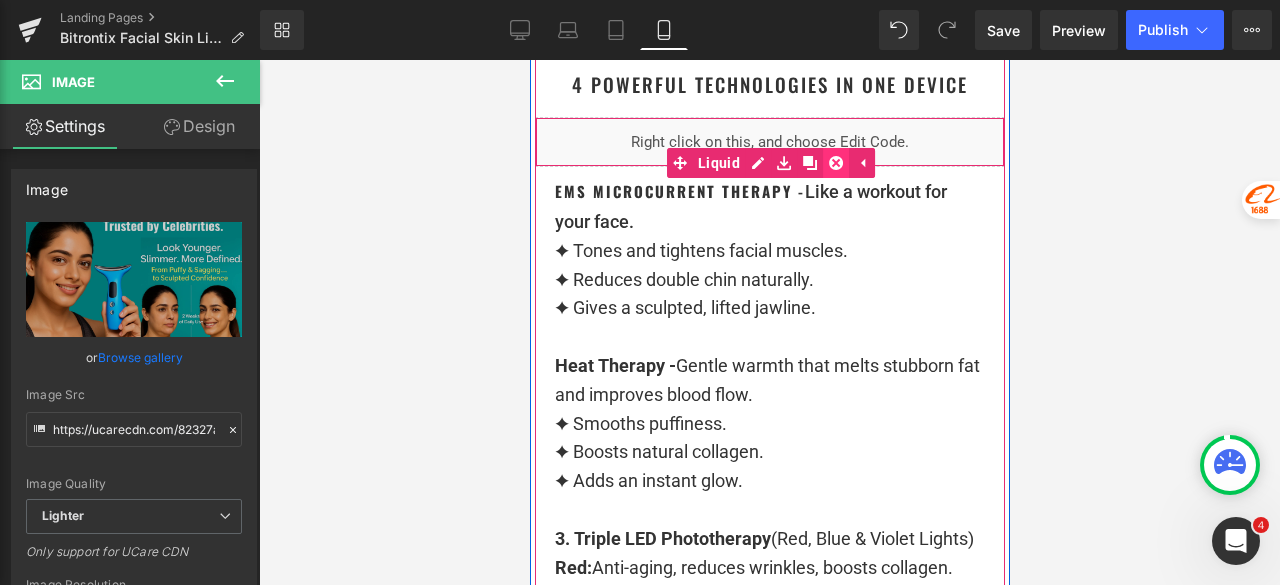 click 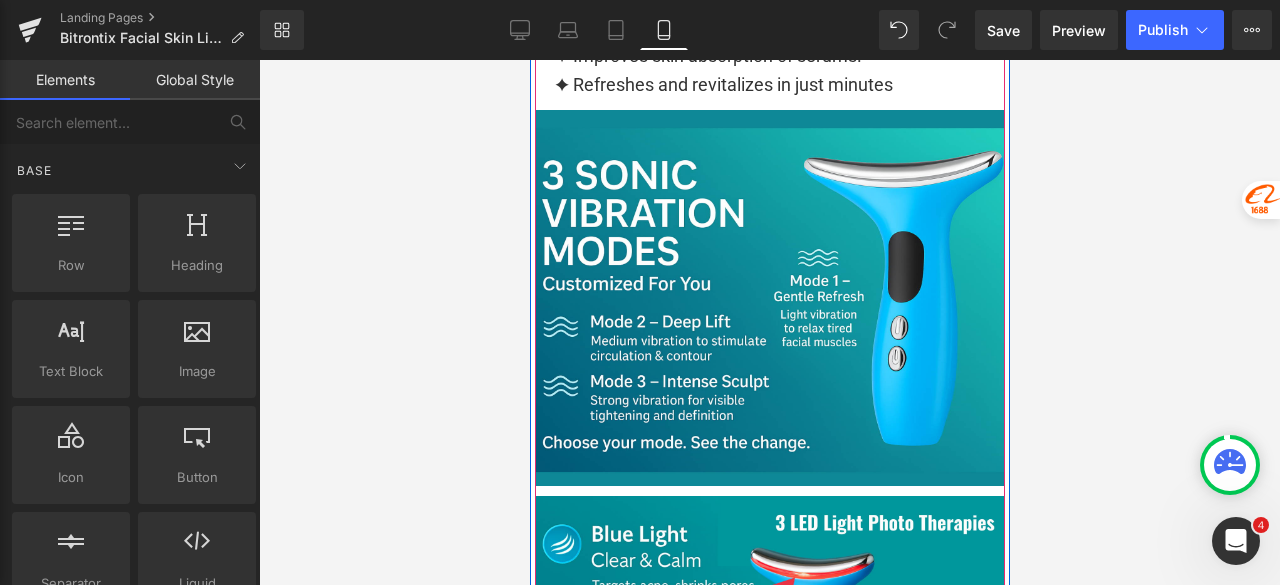 scroll, scrollTop: 5560, scrollLeft: 0, axis: vertical 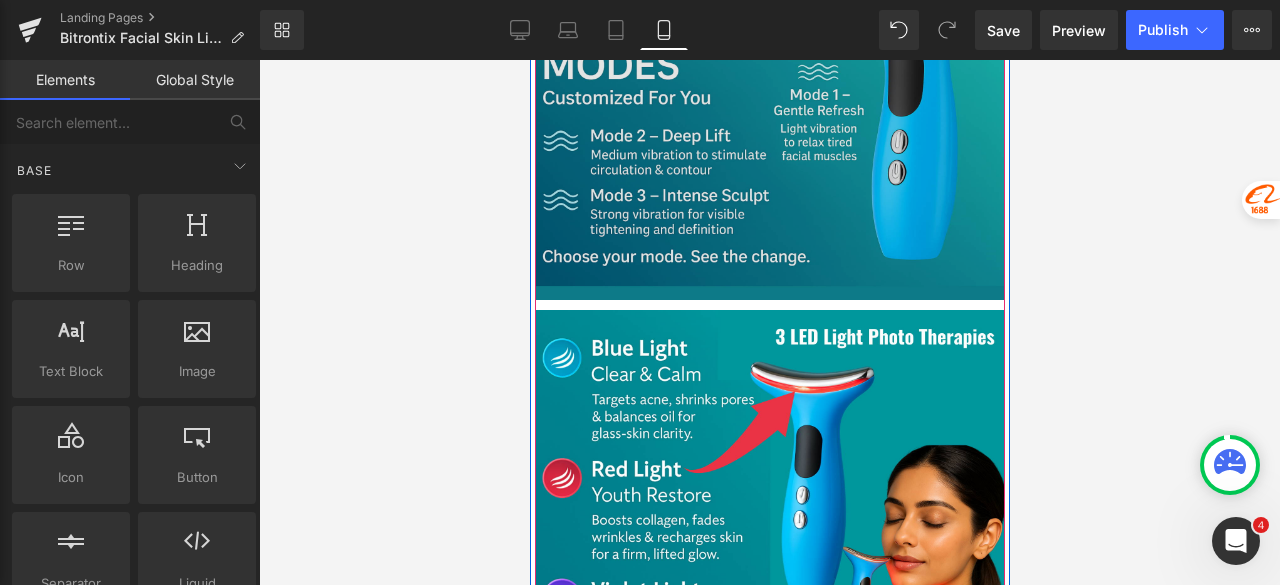 click at bounding box center (769, 112) 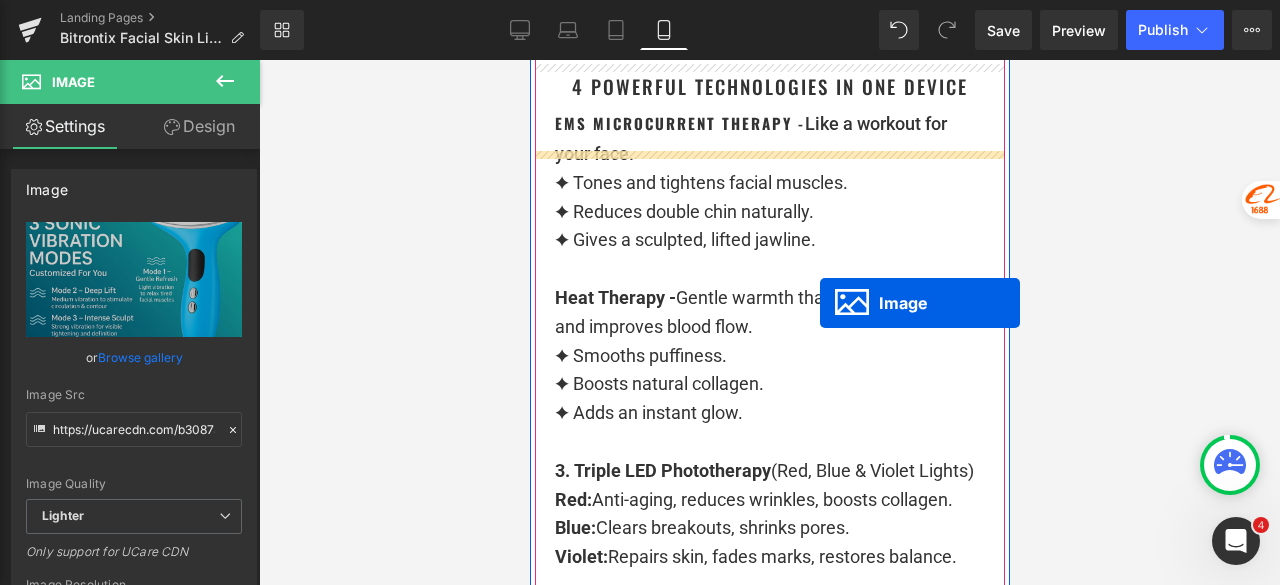 scroll, scrollTop: 4660, scrollLeft: 0, axis: vertical 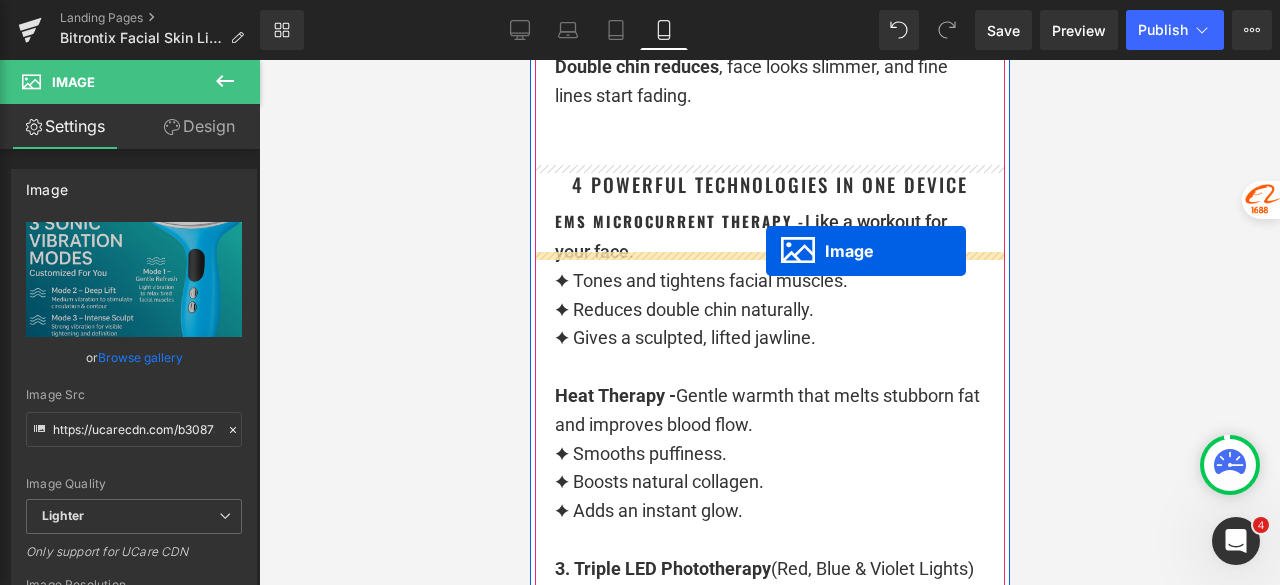 drag, startPoint x: 755, startPoint y: 258, endPoint x: 765, endPoint y: 251, distance: 12.206555 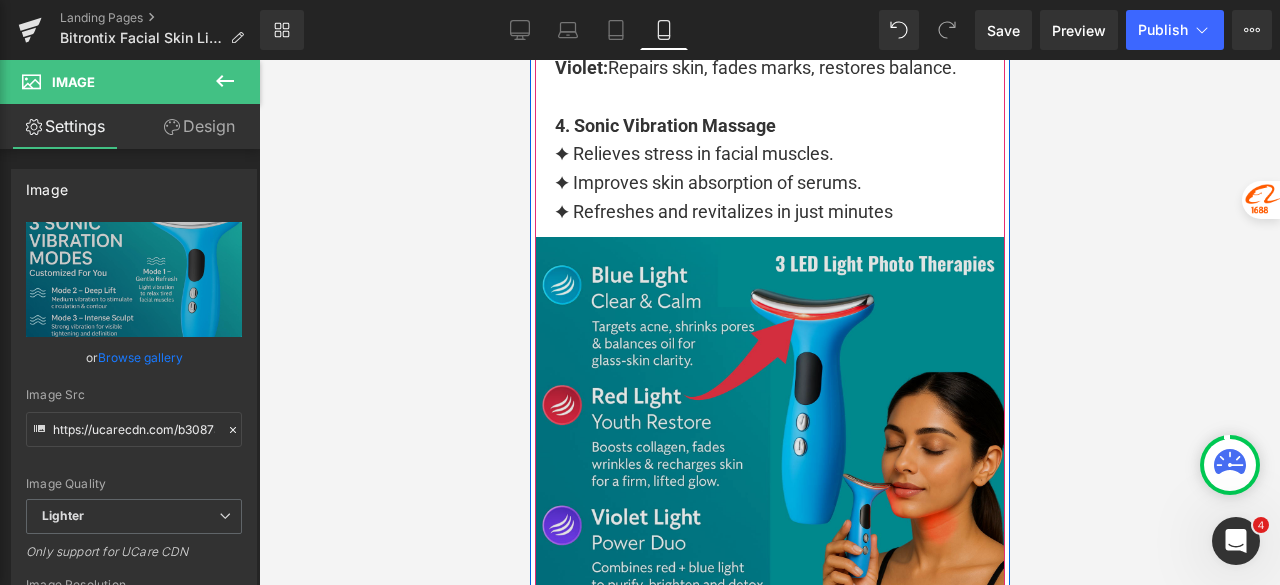 scroll, scrollTop: 5660, scrollLeft: 0, axis: vertical 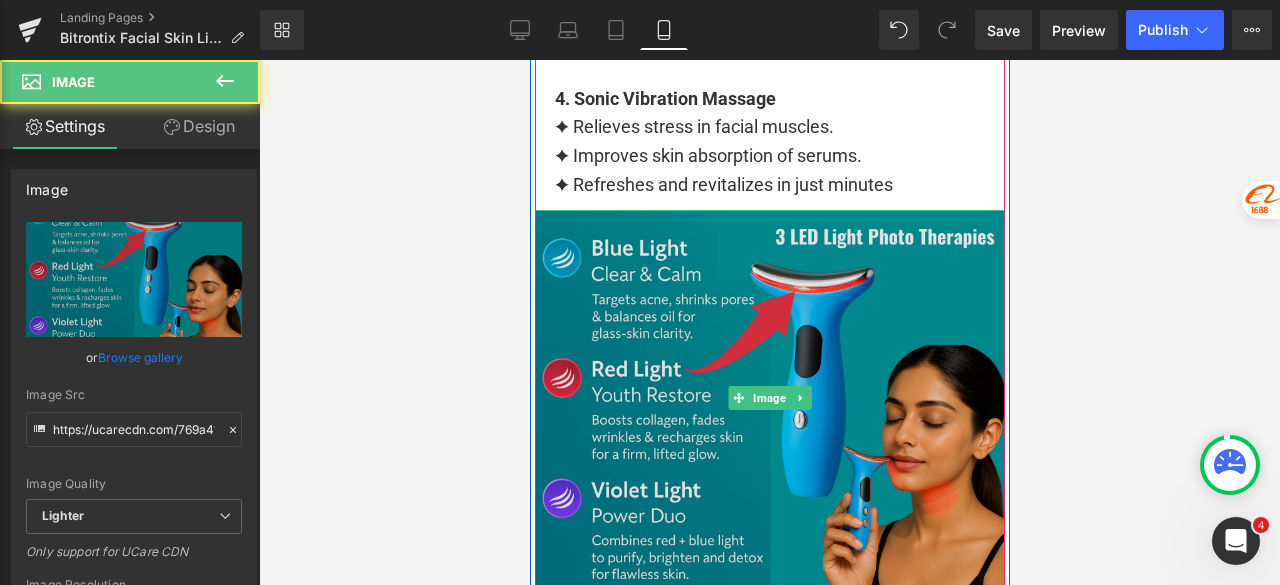 click at bounding box center [769, 398] 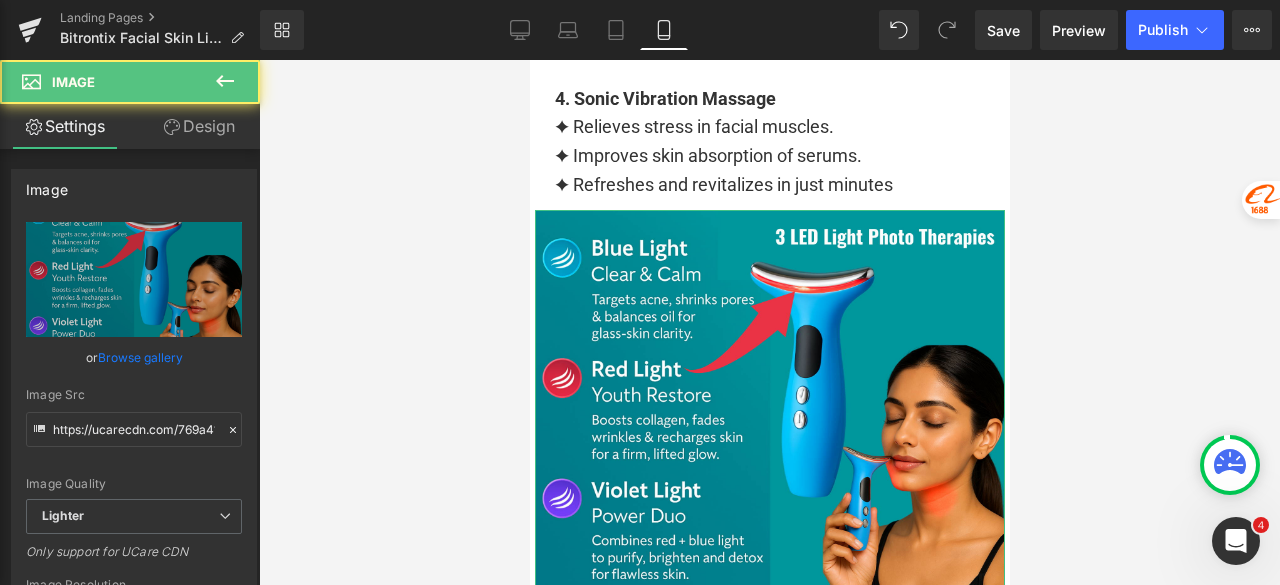 click on "Design" at bounding box center [199, 126] 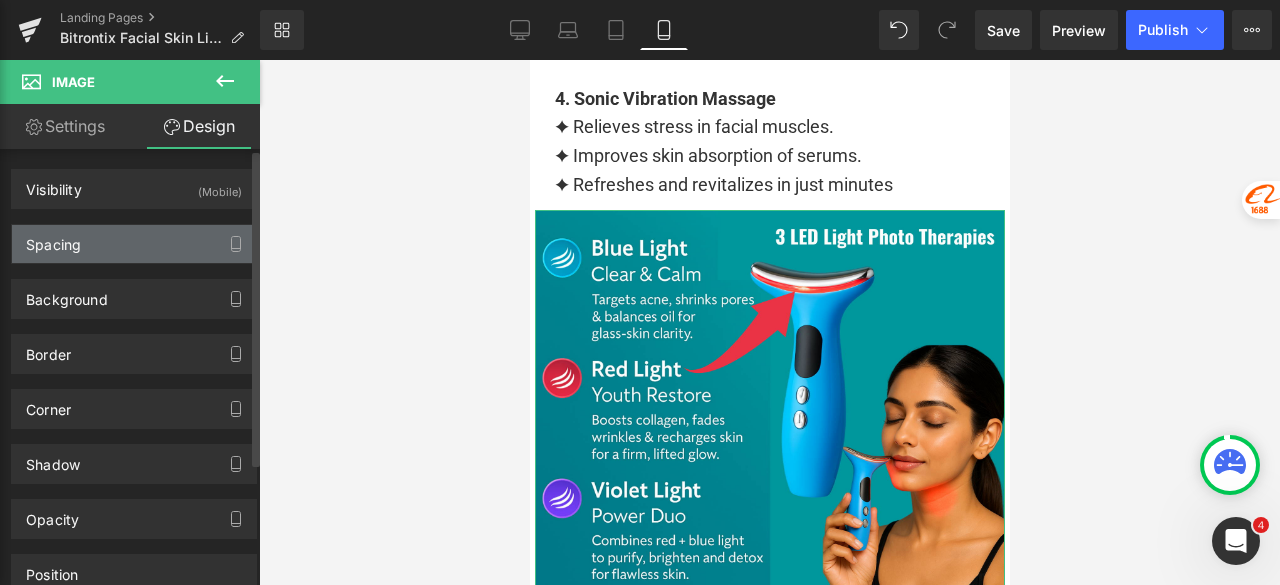 click on "Spacing" at bounding box center [134, 244] 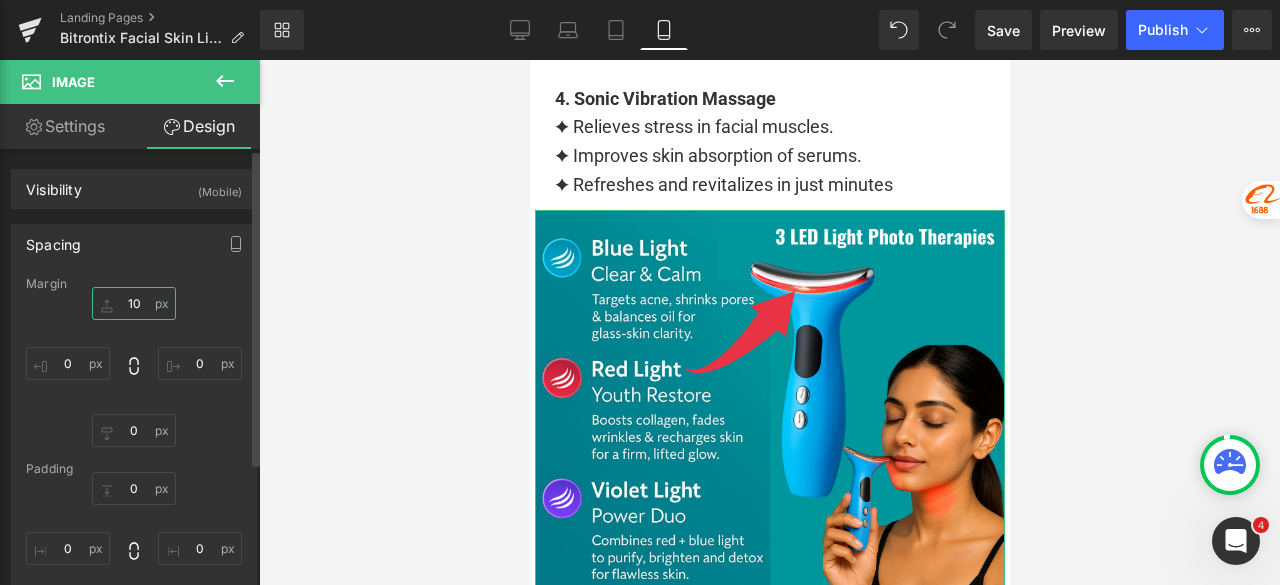 click on "10" at bounding box center (134, 303) 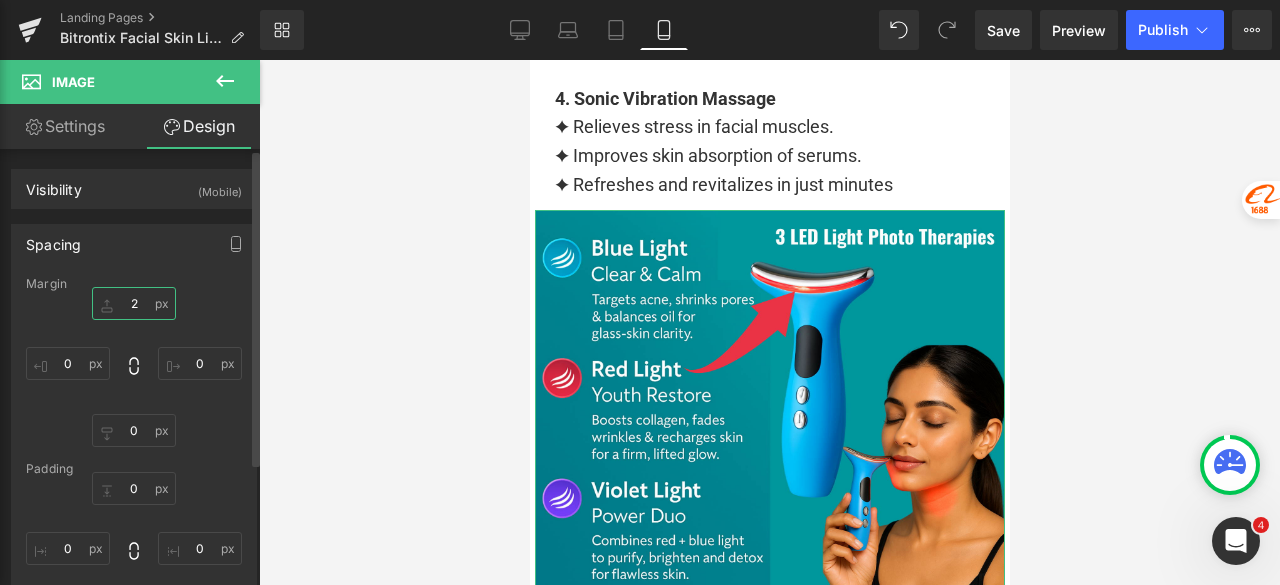 type on "20" 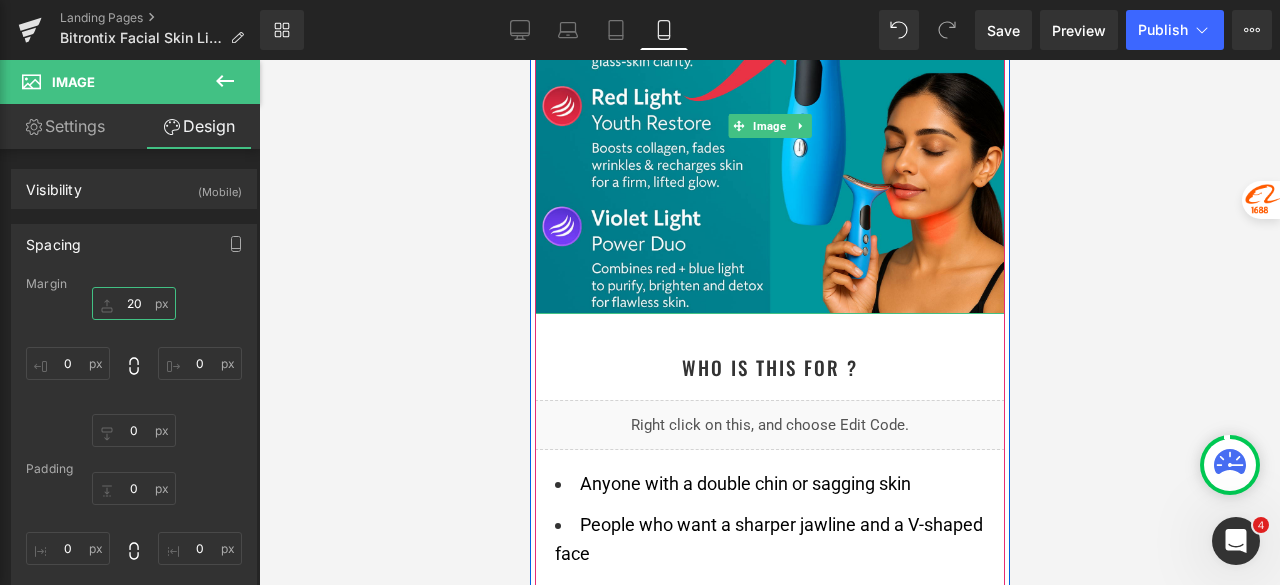 scroll, scrollTop: 6060, scrollLeft: 0, axis: vertical 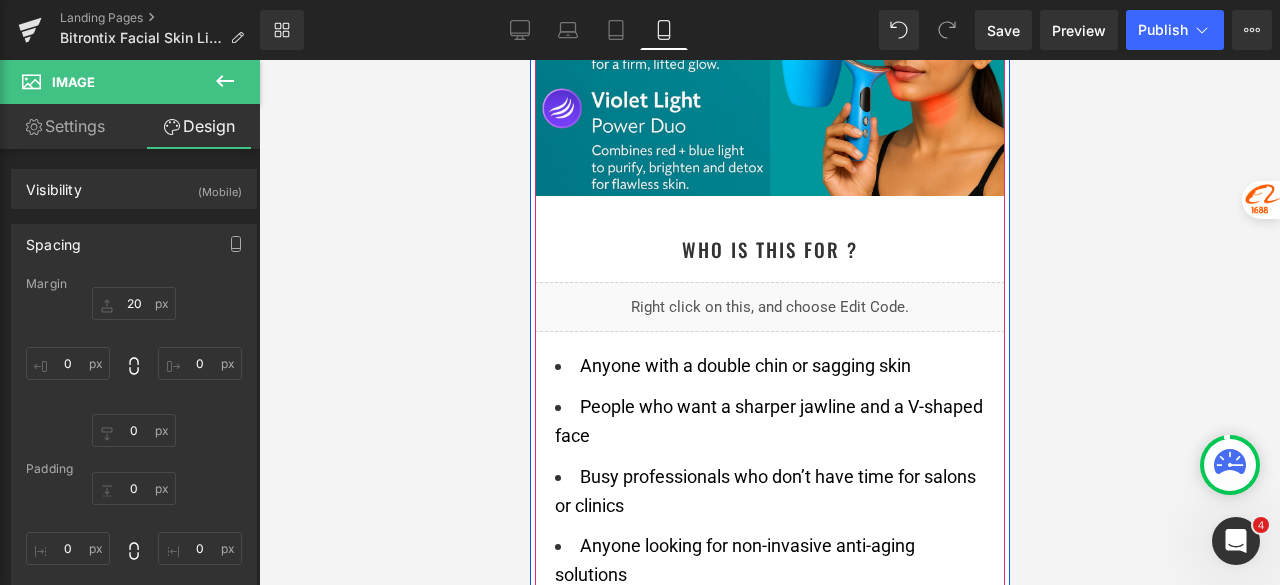 click on "Liquid" at bounding box center [769, 307] 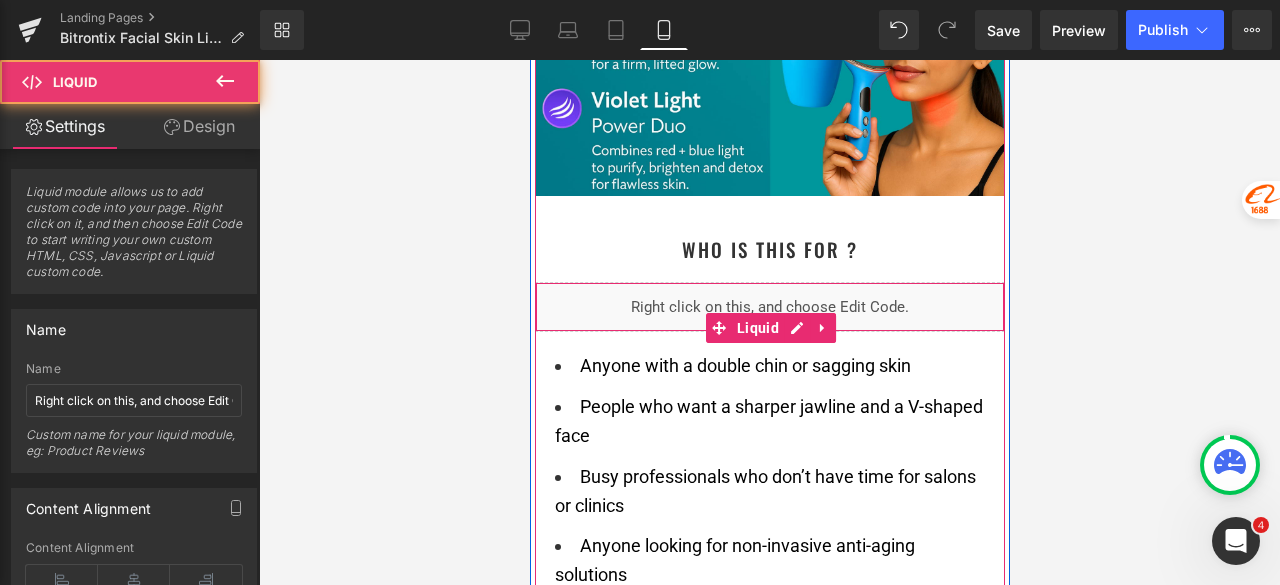 click 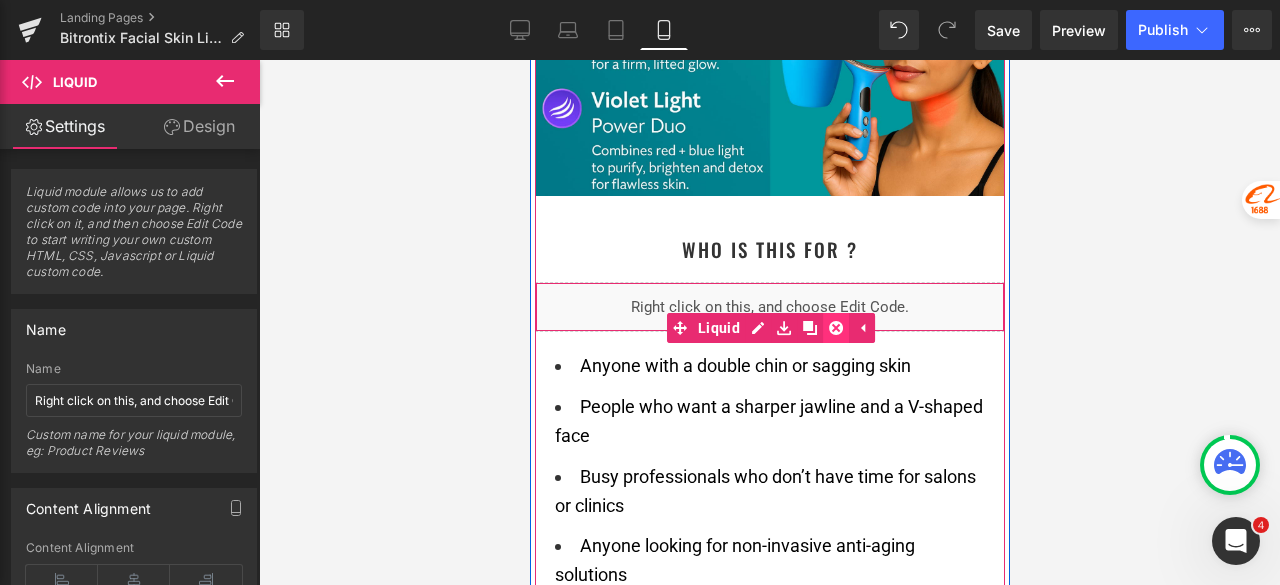 click at bounding box center [835, 328] 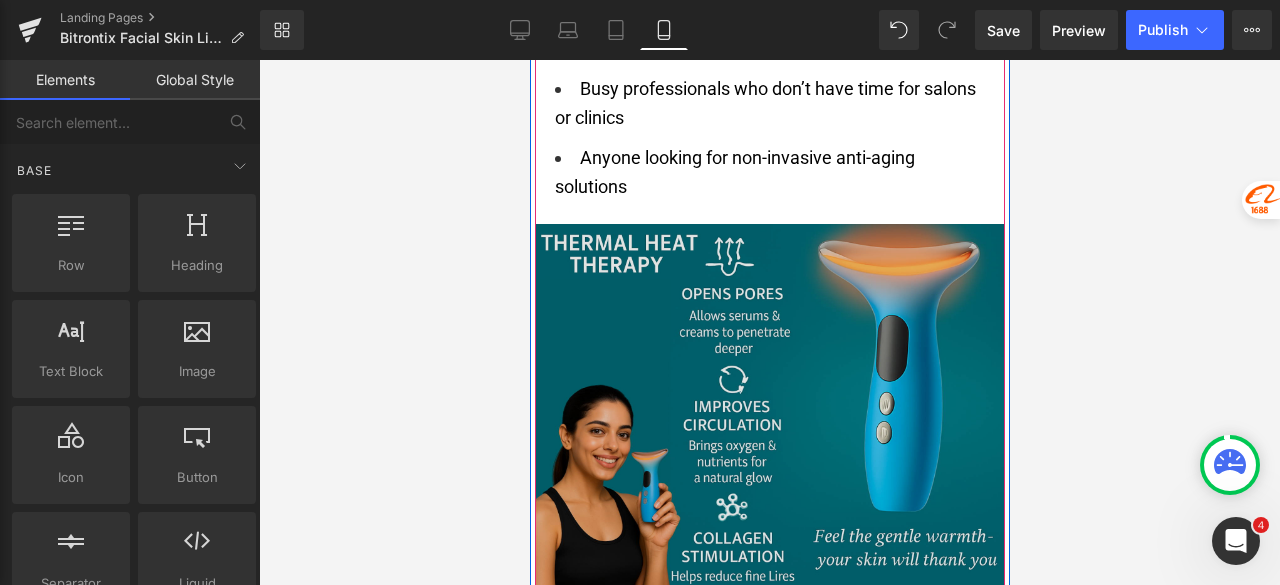 scroll, scrollTop: 6660, scrollLeft: 0, axis: vertical 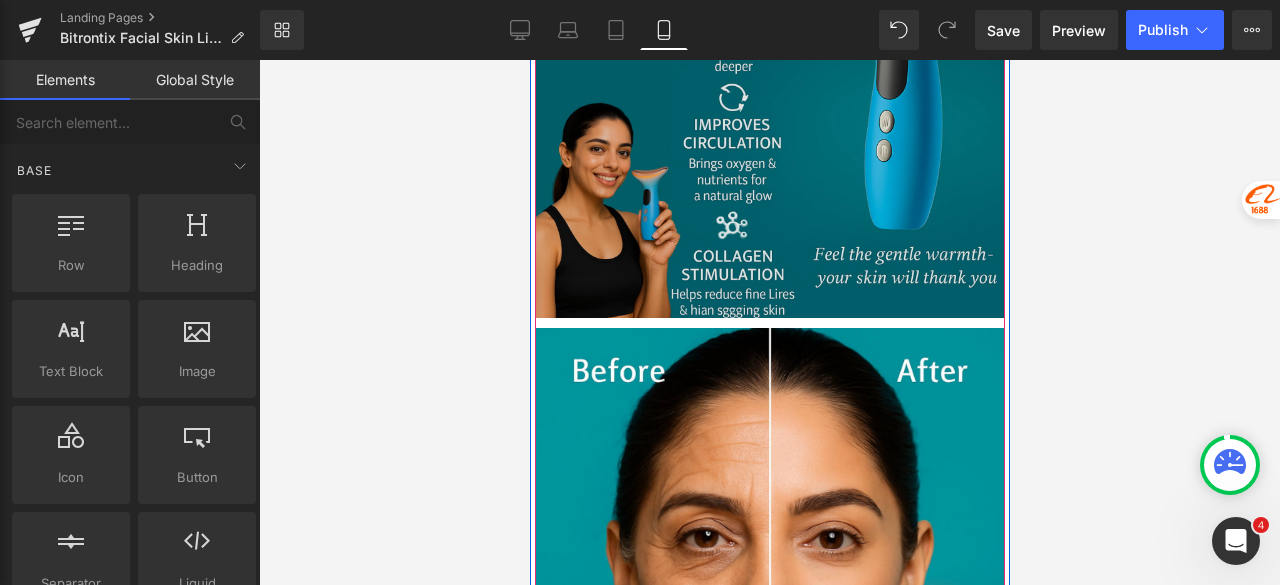 click at bounding box center [769, 130] 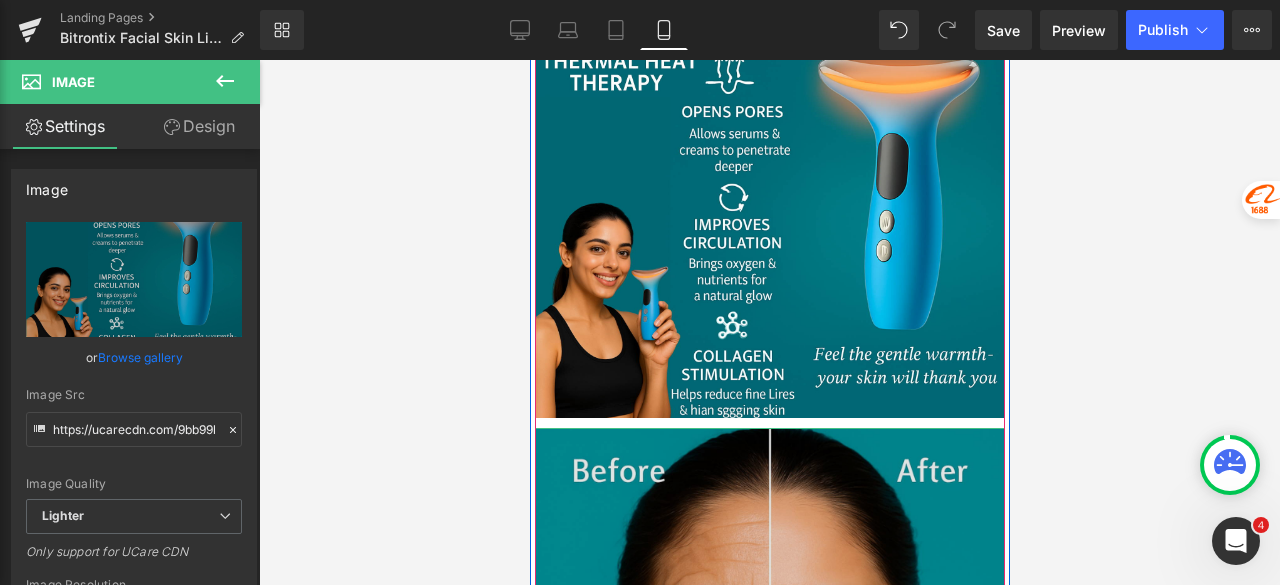 scroll, scrollTop: 6460, scrollLeft: 0, axis: vertical 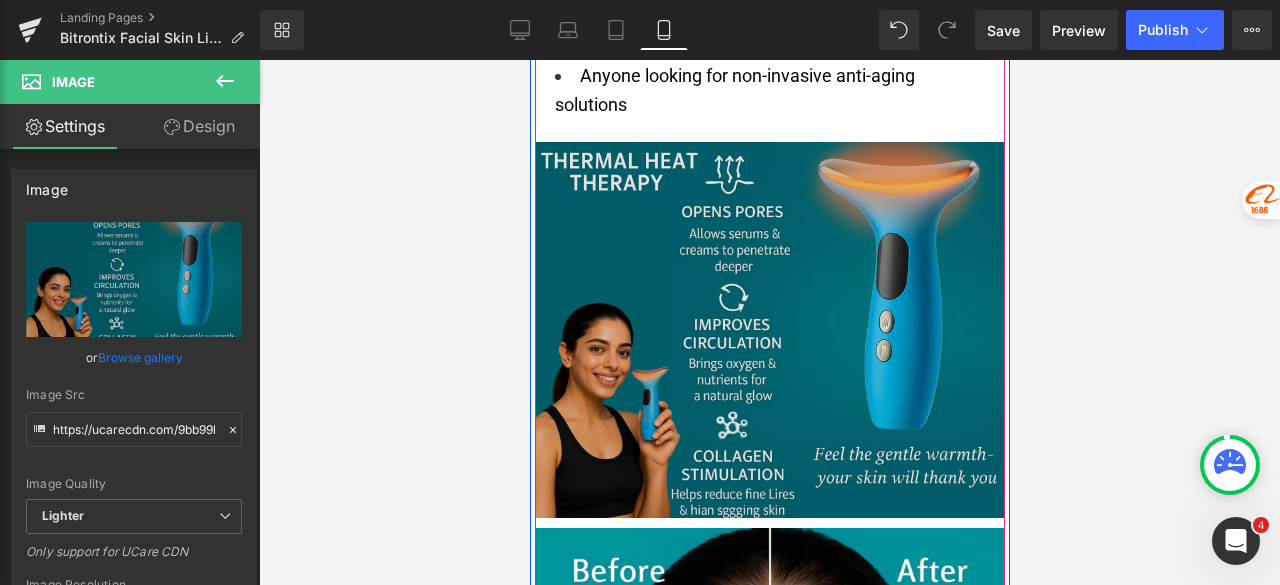 click at bounding box center [769, 330] 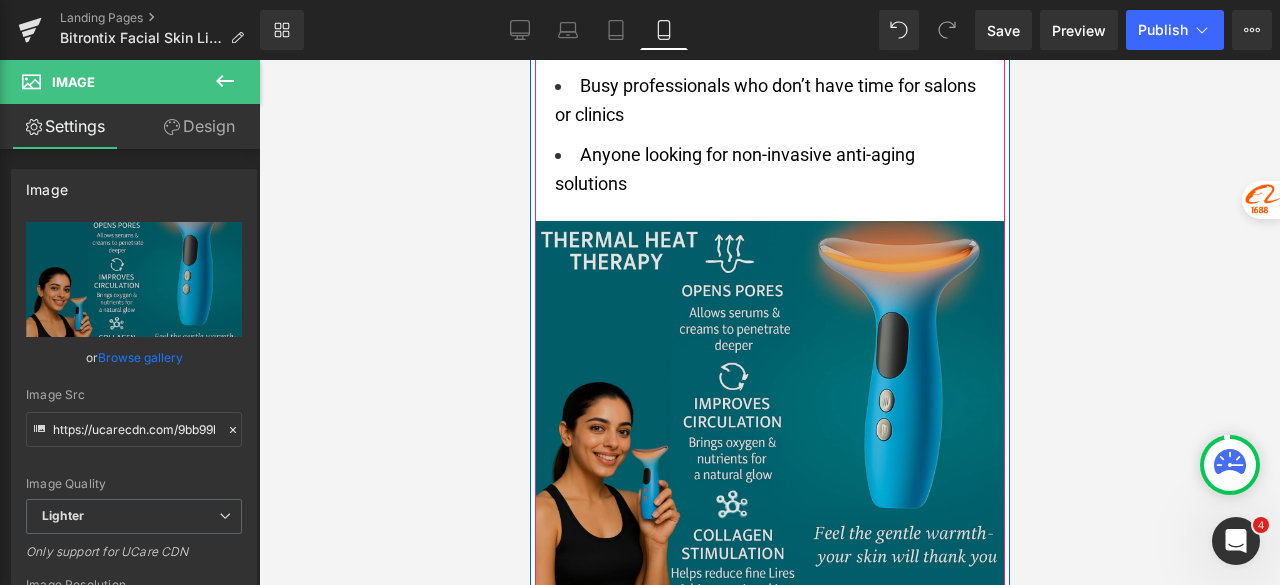 scroll, scrollTop: 6360, scrollLeft: 0, axis: vertical 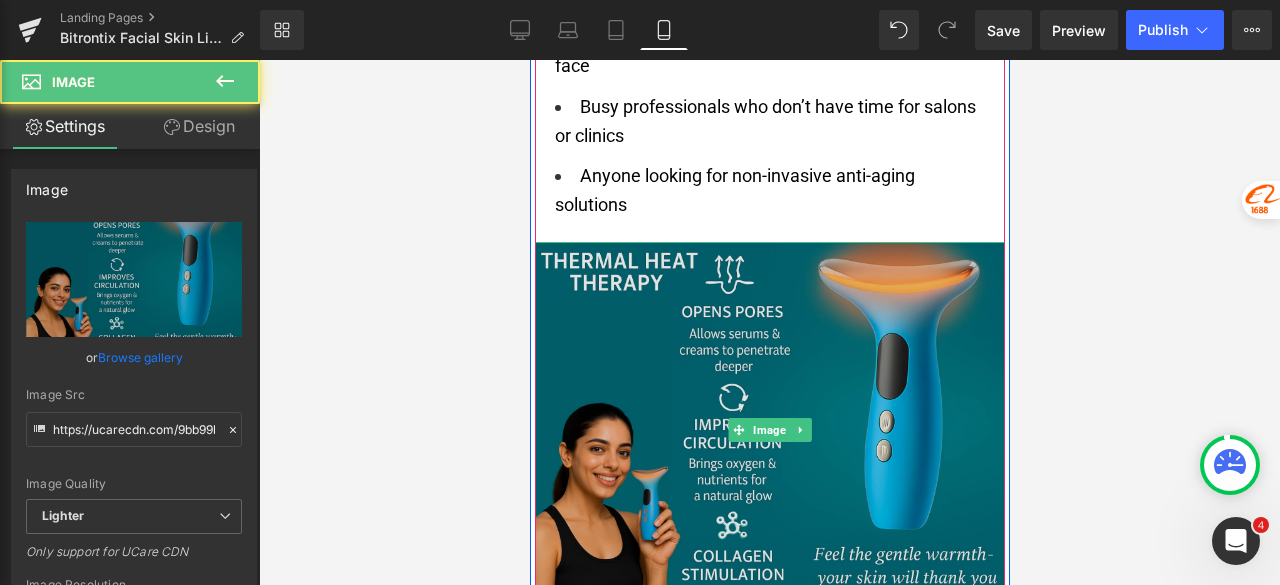 click at bounding box center (769, 430) 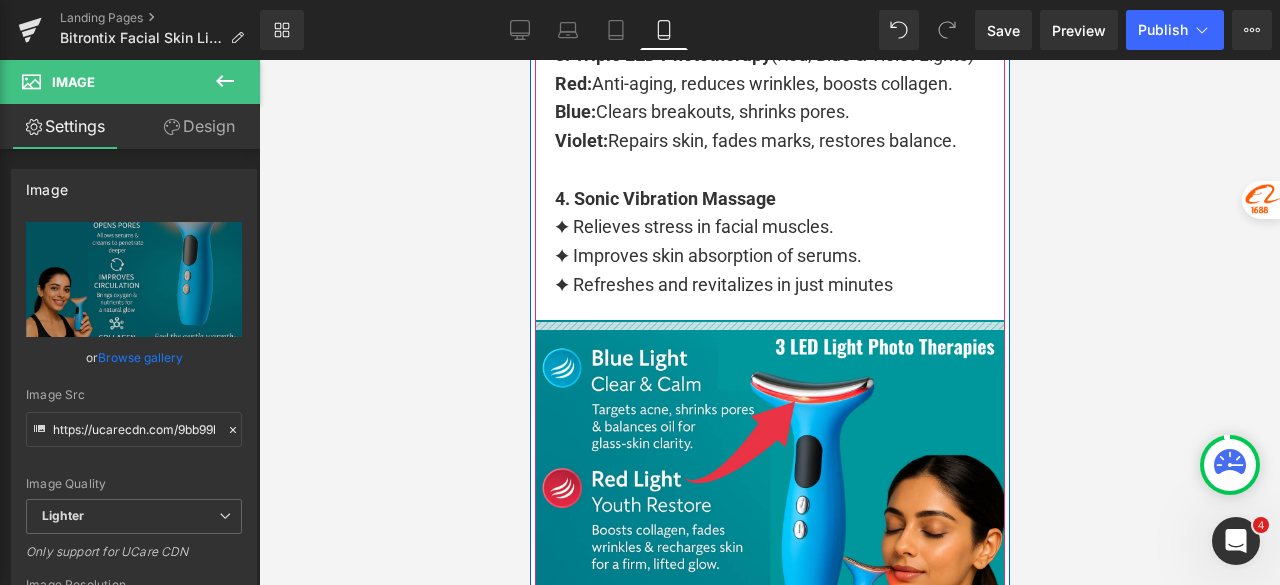 scroll, scrollTop: 5760, scrollLeft: 0, axis: vertical 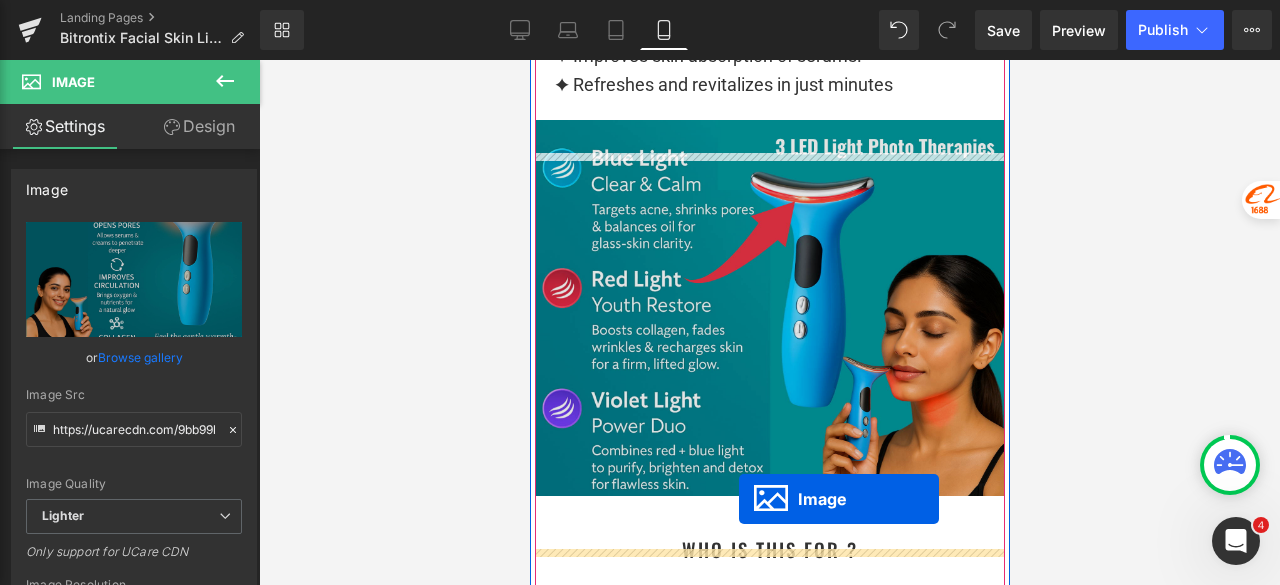 drag, startPoint x: 769, startPoint y: 455, endPoint x: 739, endPoint y: 484, distance: 41.725292 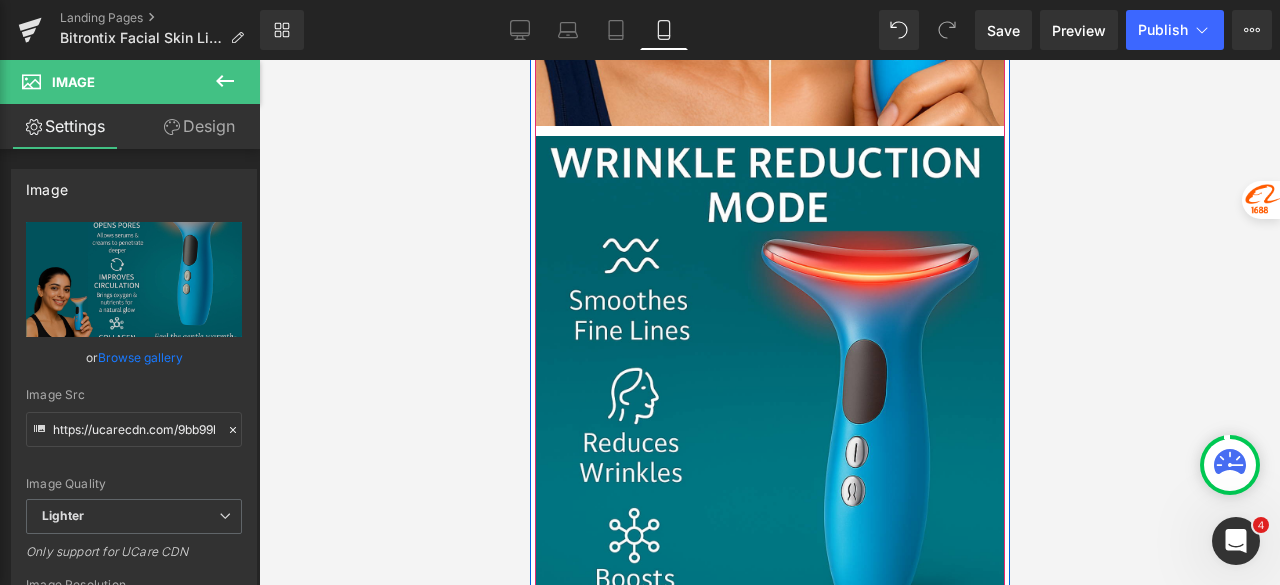 scroll, scrollTop: 7460, scrollLeft: 0, axis: vertical 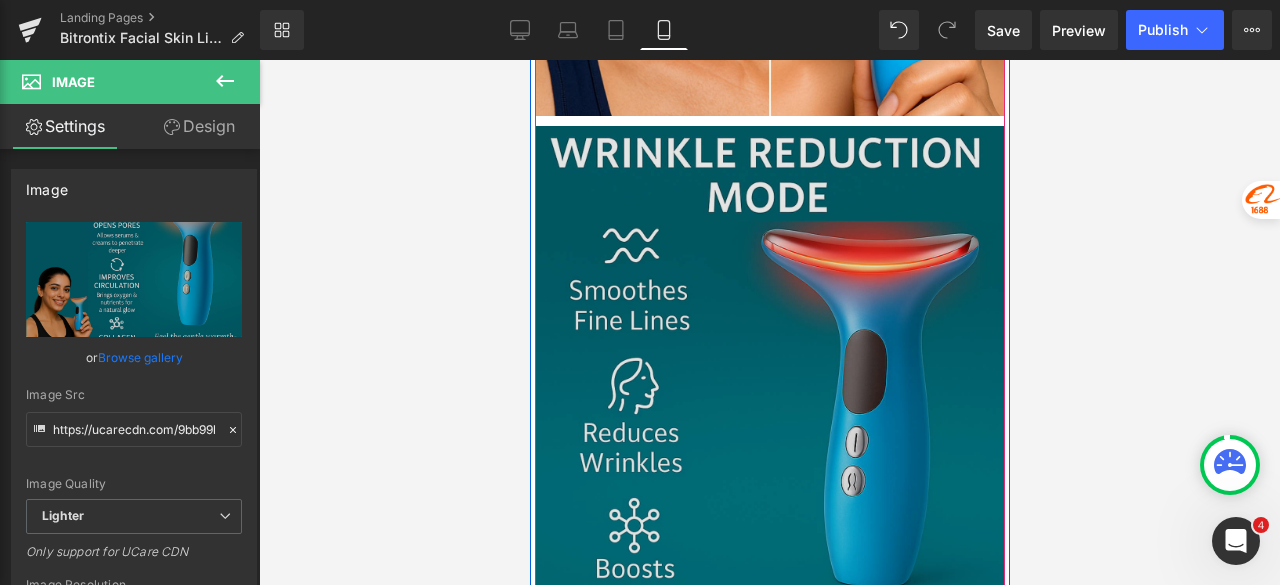 click at bounding box center [769, 420] 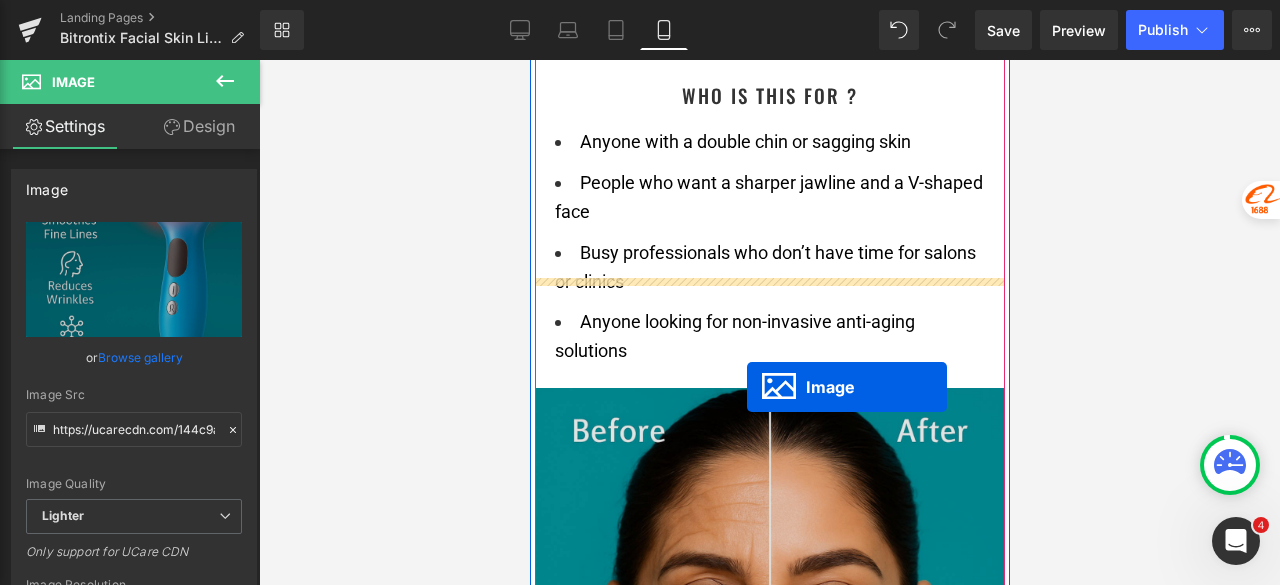 scroll, scrollTop: 6460, scrollLeft: 0, axis: vertical 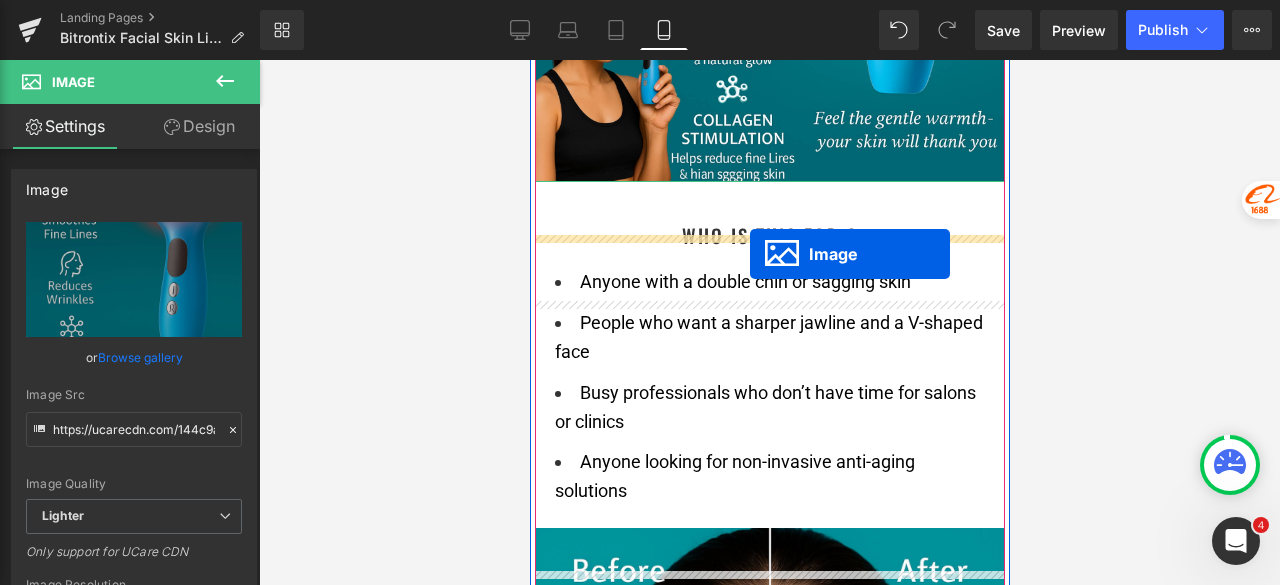 drag, startPoint x: 749, startPoint y: 467, endPoint x: 749, endPoint y: 254, distance: 213 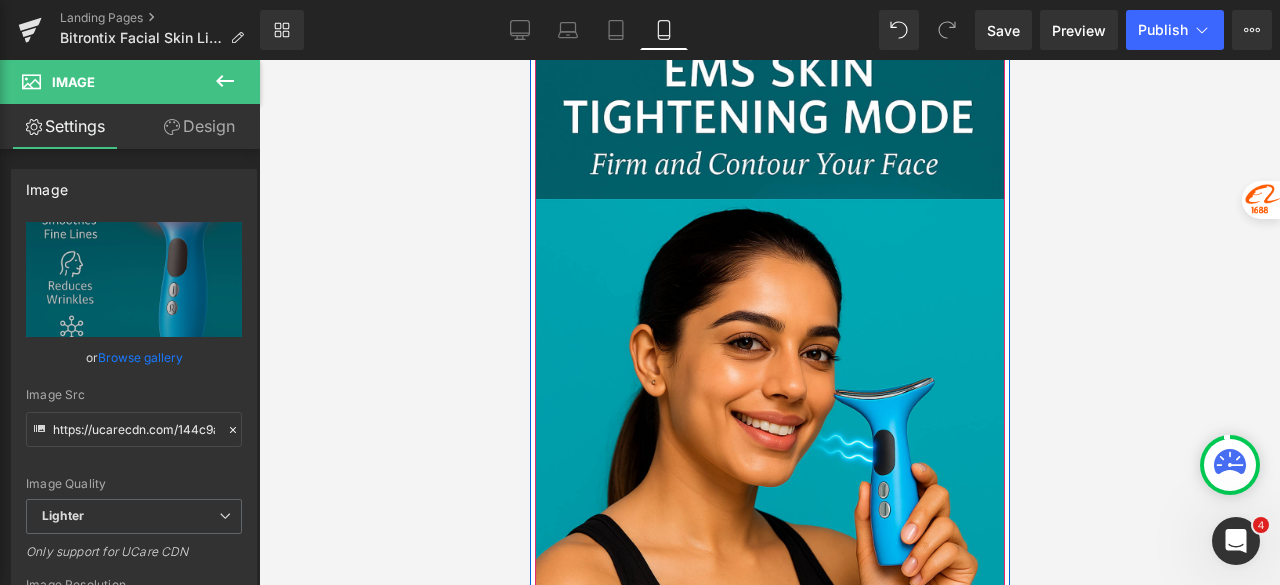 scroll, scrollTop: 8160, scrollLeft: 0, axis: vertical 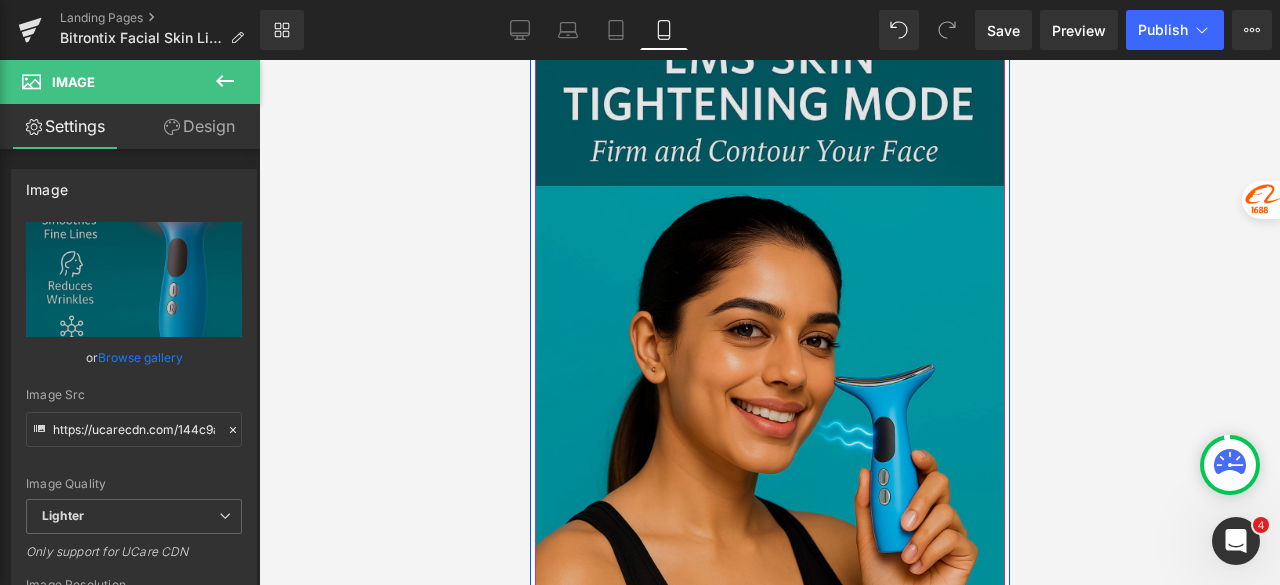 click at bounding box center [769, 317] 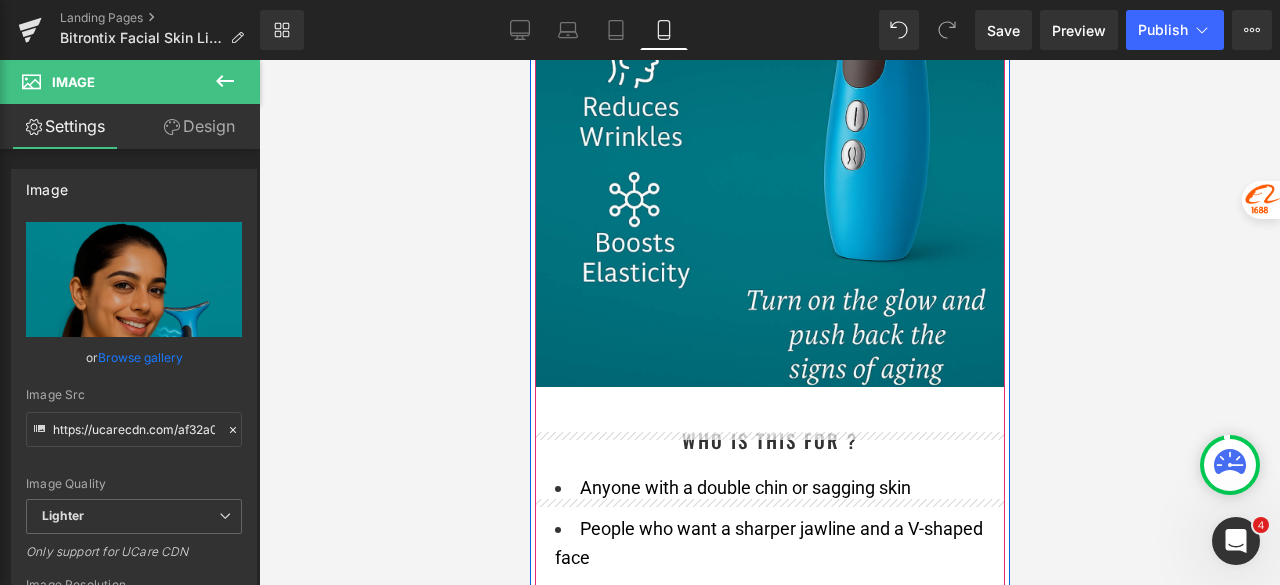 scroll, scrollTop: 6860, scrollLeft: 0, axis: vertical 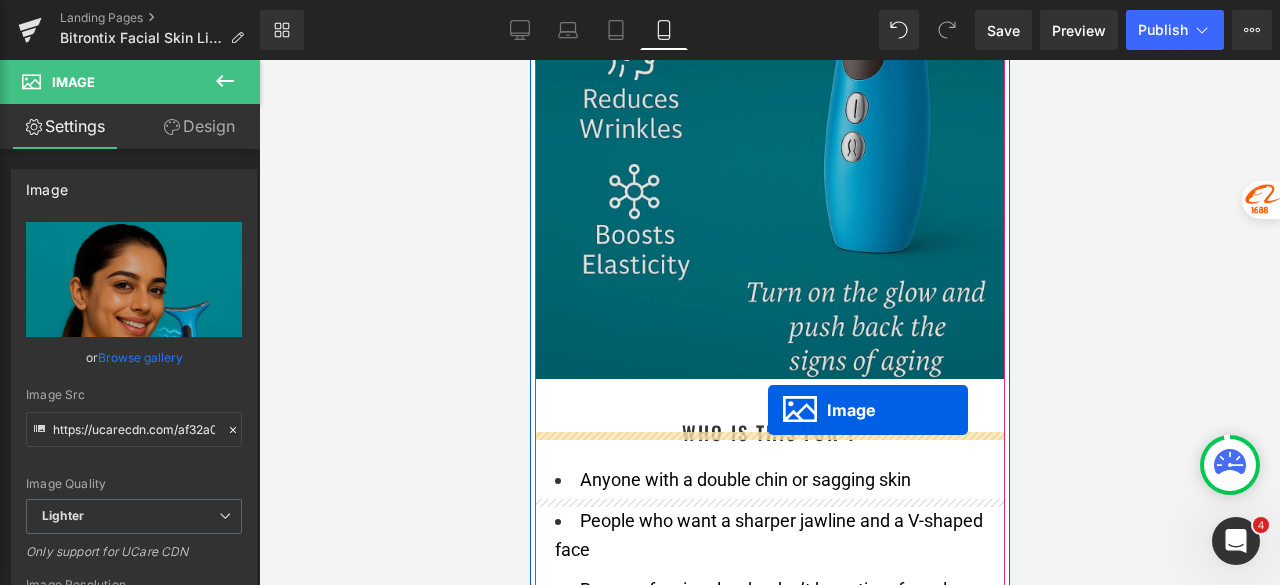 drag, startPoint x: 756, startPoint y: 369, endPoint x: 766, endPoint y: 405, distance: 37.363083 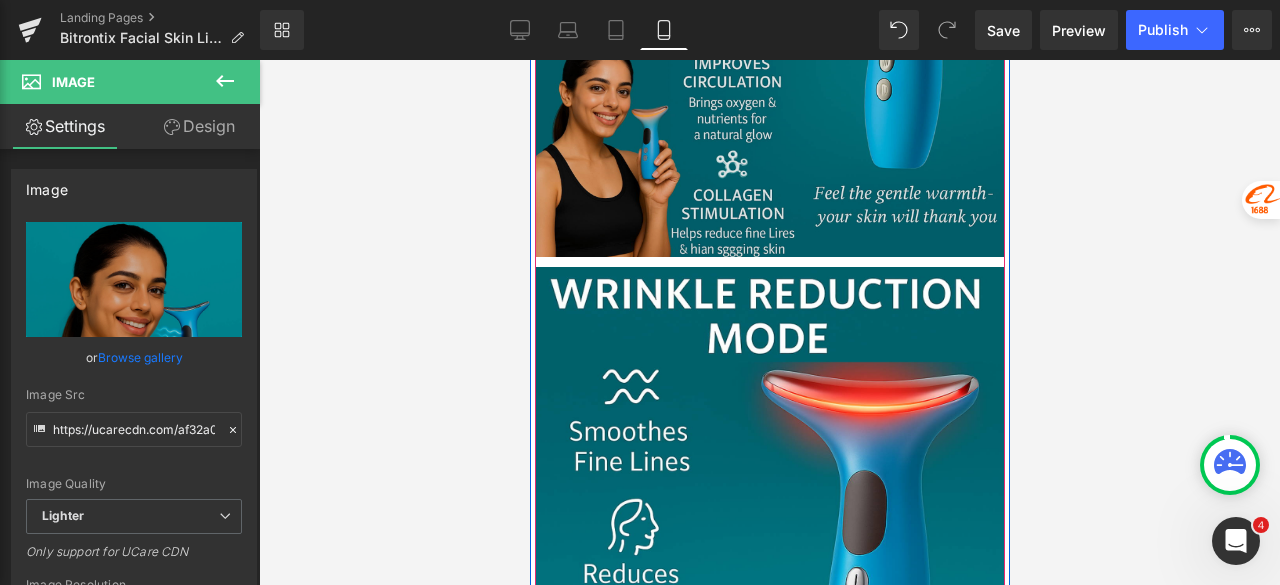 scroll, scrollTop: 6360, scrollLeft: 0, axis: vertical 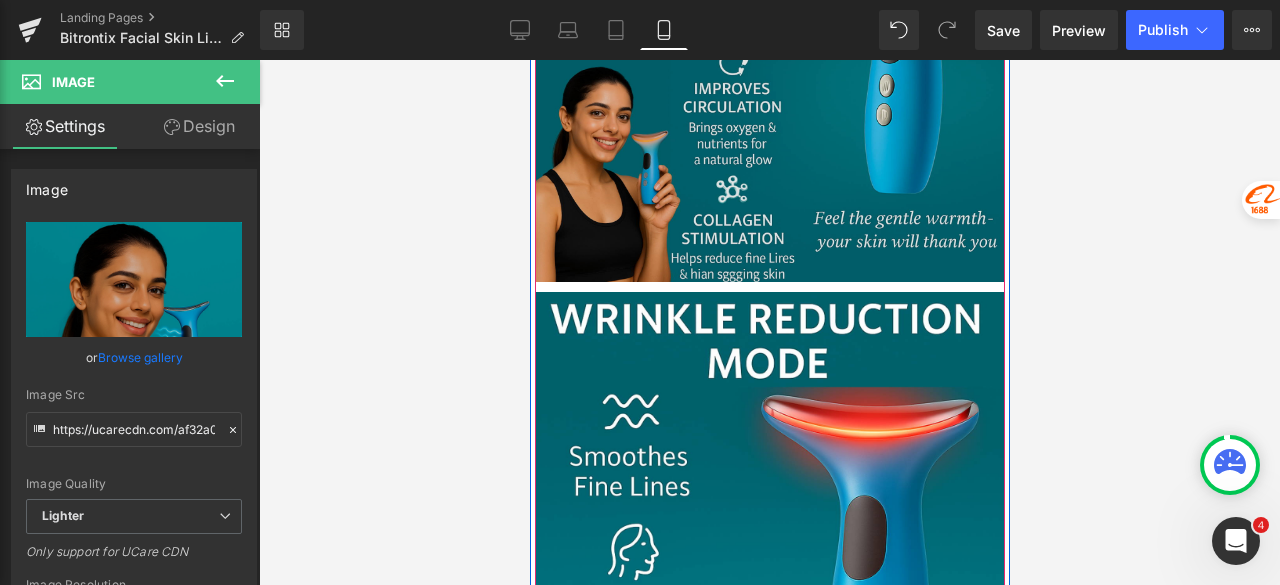 click at bounding box center [769, 94] 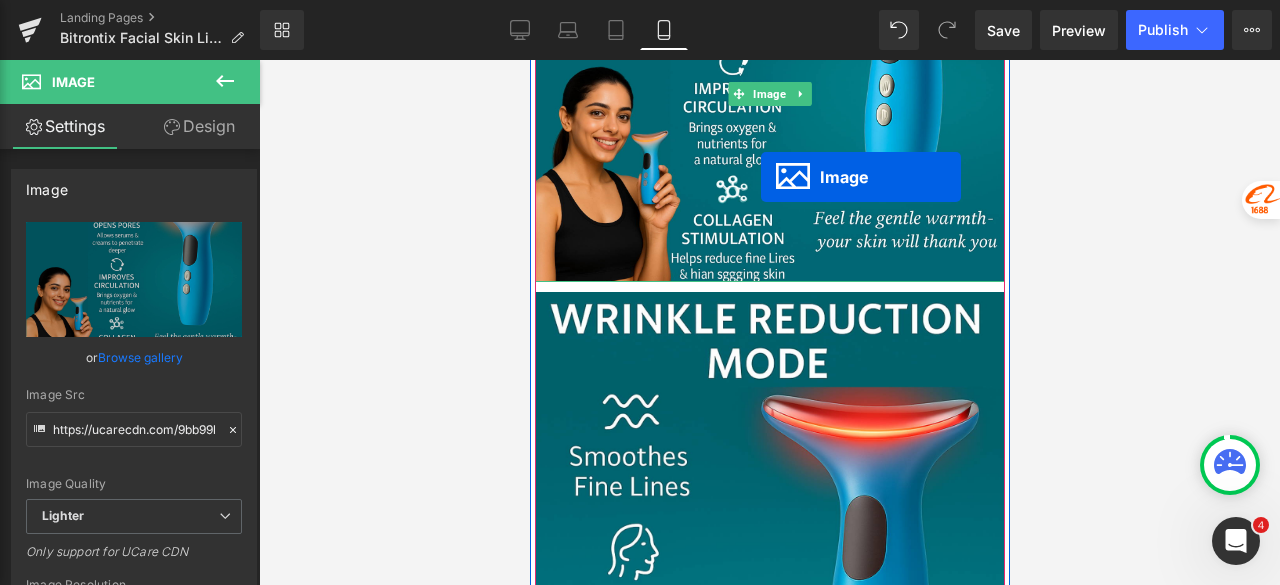 scroll, scrollTop: 6034, scrollLeft: 0, axis: vertical 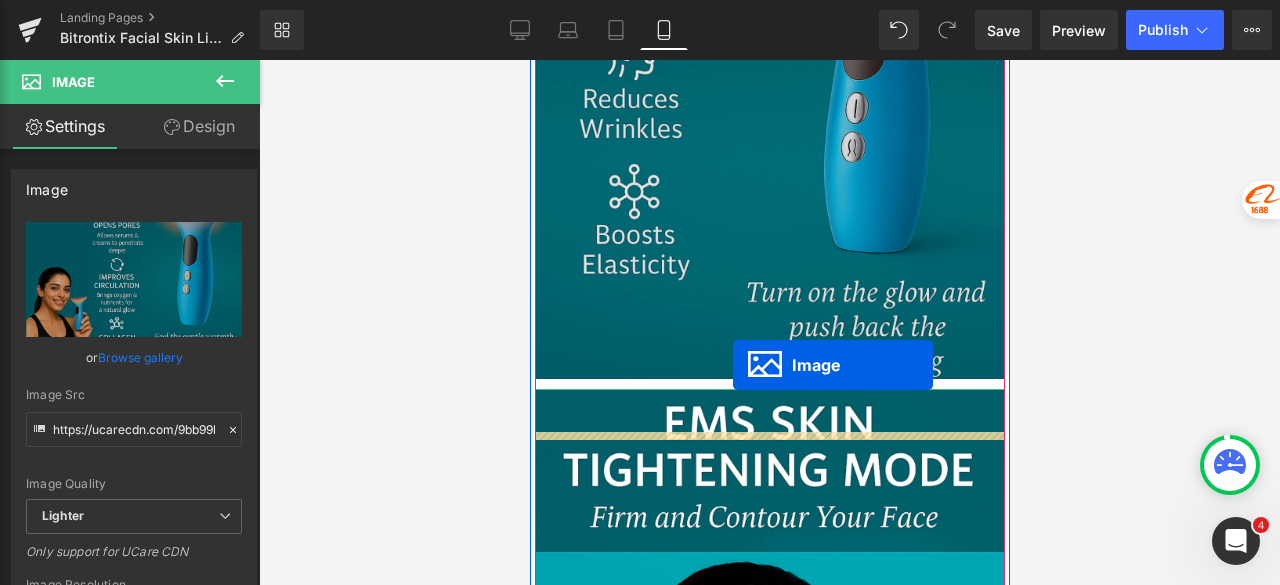 drag, startPoint x: 745, startPoint y: 144, endPoint x: 732, endPoint y: 365, distance: 221.38202 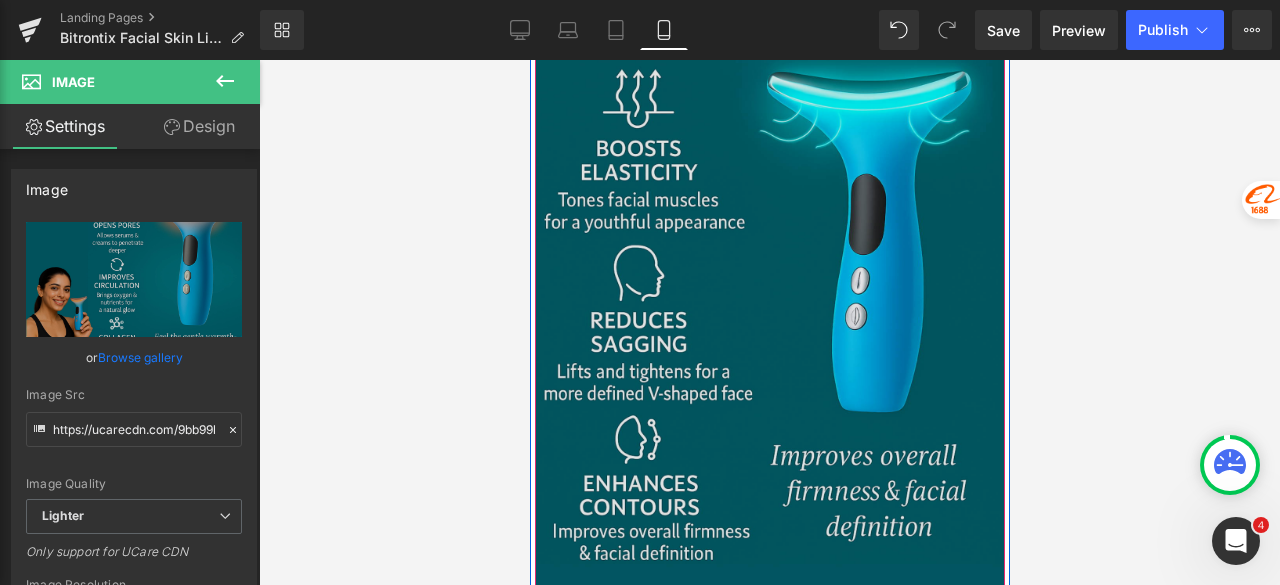 scroll, scrollTop: 8774, scrollLeft: 0, axis: vertical 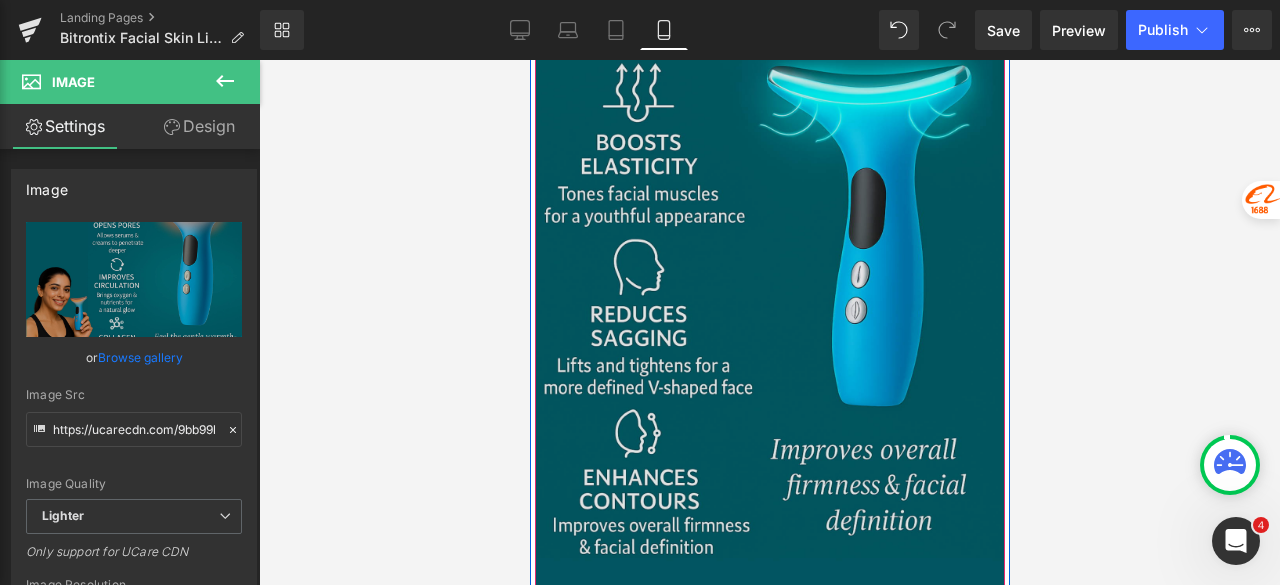 click at bounding box center (769, 301) 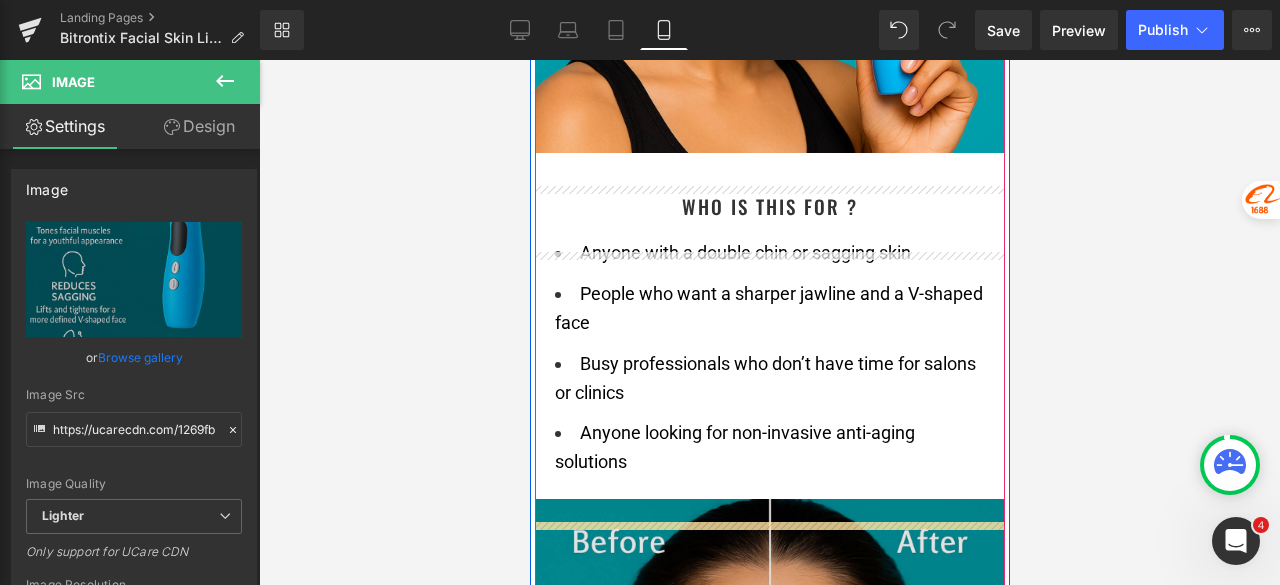 scroll, scrollTop: 7674, scrollLeft: 0, axis: vertical 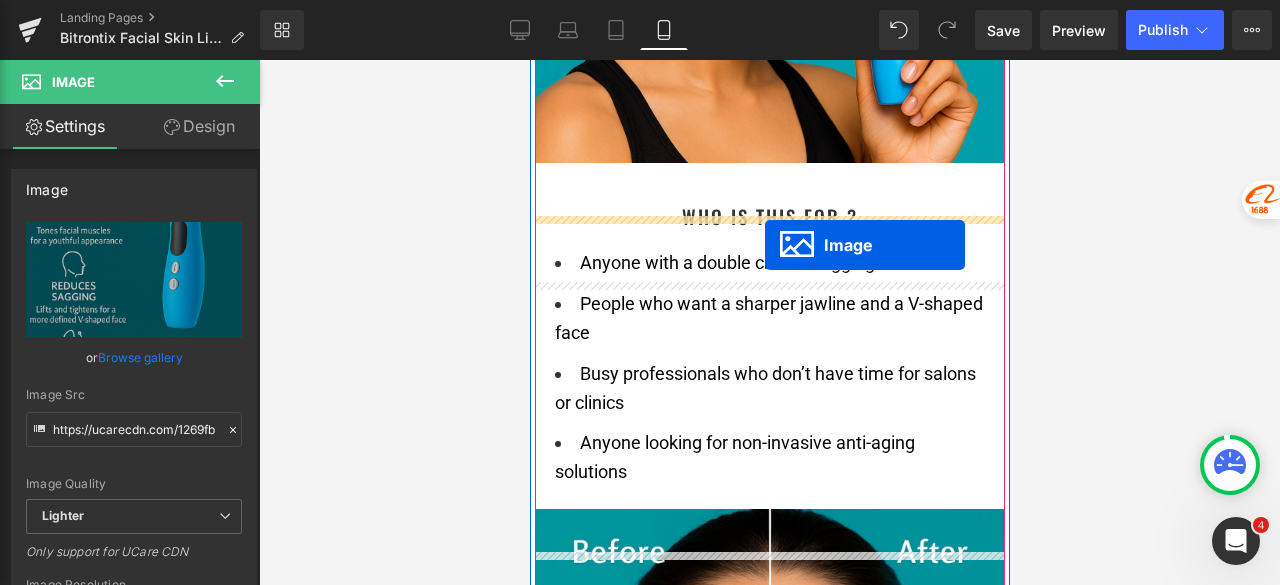 drag, startPoint x: 742, startPoint y: 351, endPoint x: 764, endPoint y: 245, distance: 108.25895 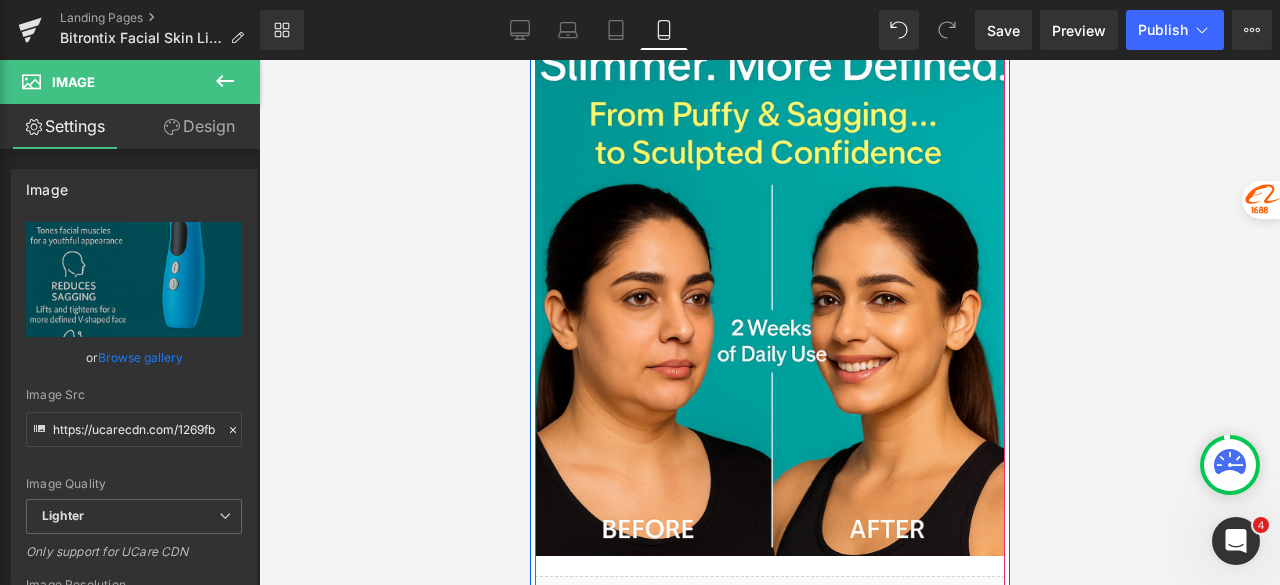 scroll, scrollTop: 9374, scrollLeft: 0, axis: vertical 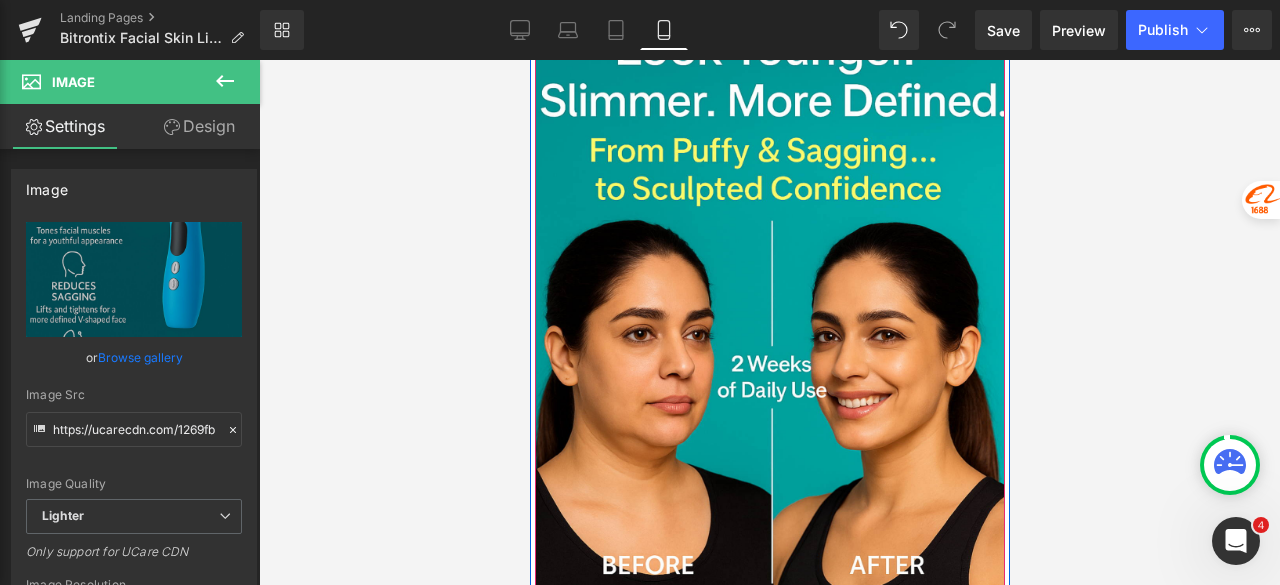 click at bounding box center [769, 298] 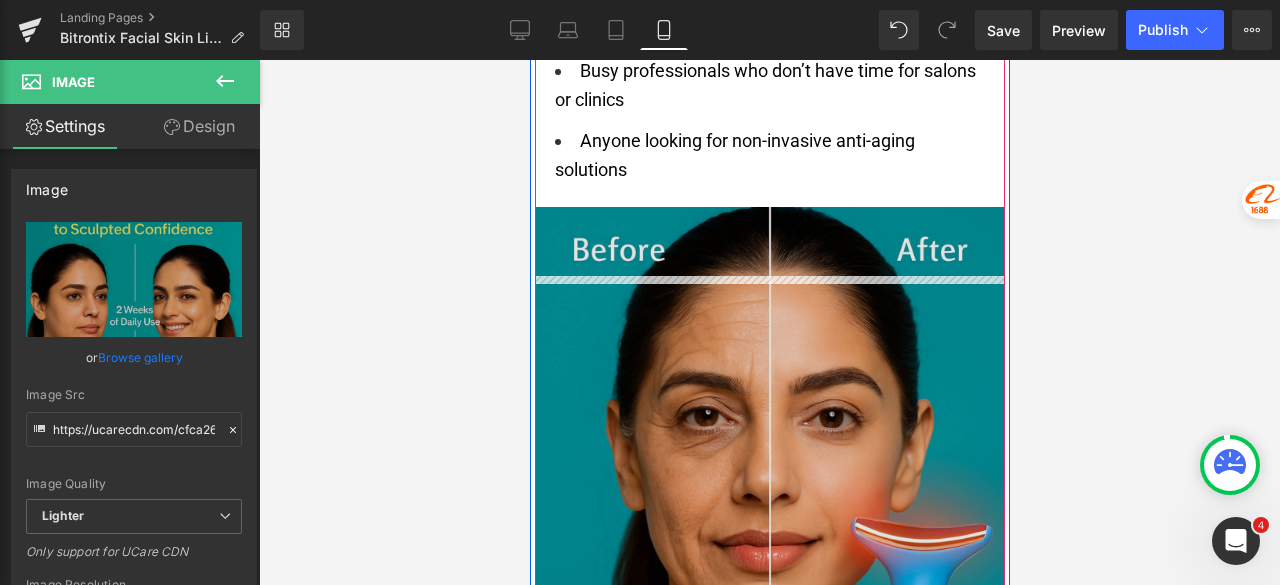 scroll, scrollTop: 8274, scrollLeft: 0, axis: vertical 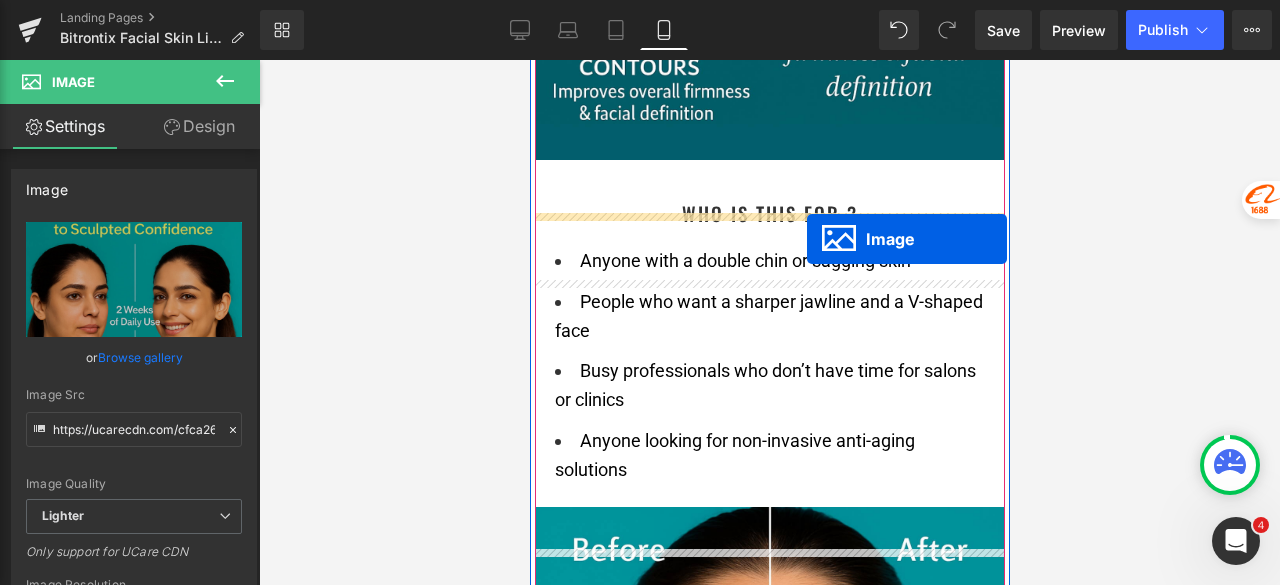 drag, startPoint x: 765, startPoint y: 353, endPoint x: 806, endPoint y: 239, distance: 121.14867 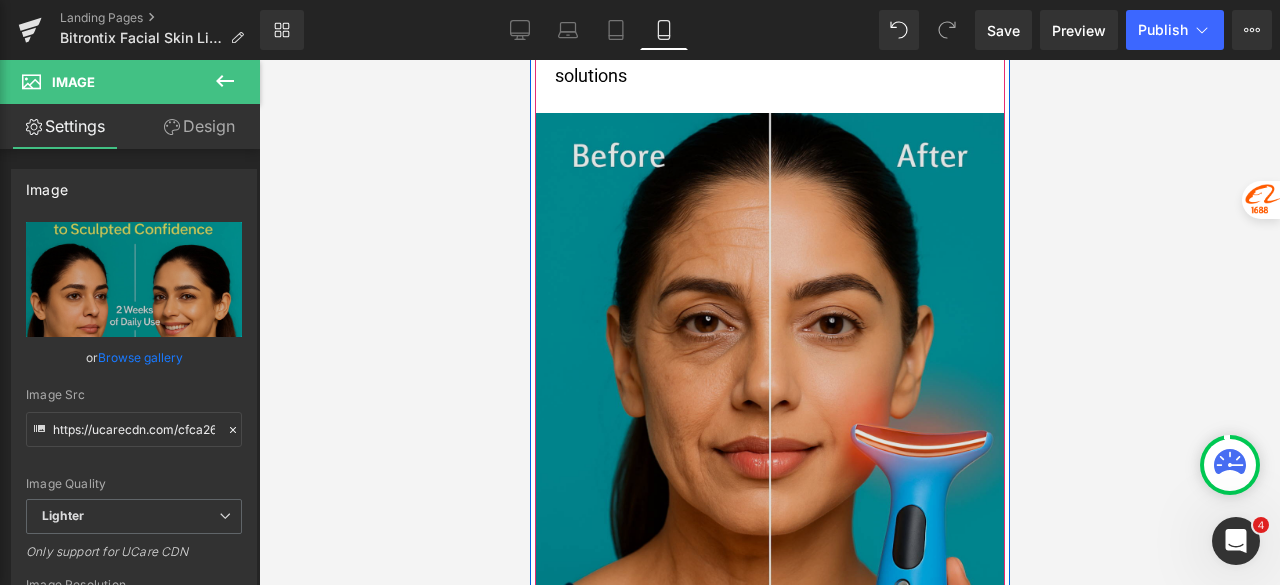 scroll, scrollTop: 9274, scrollLeft: 0, axis: vertical 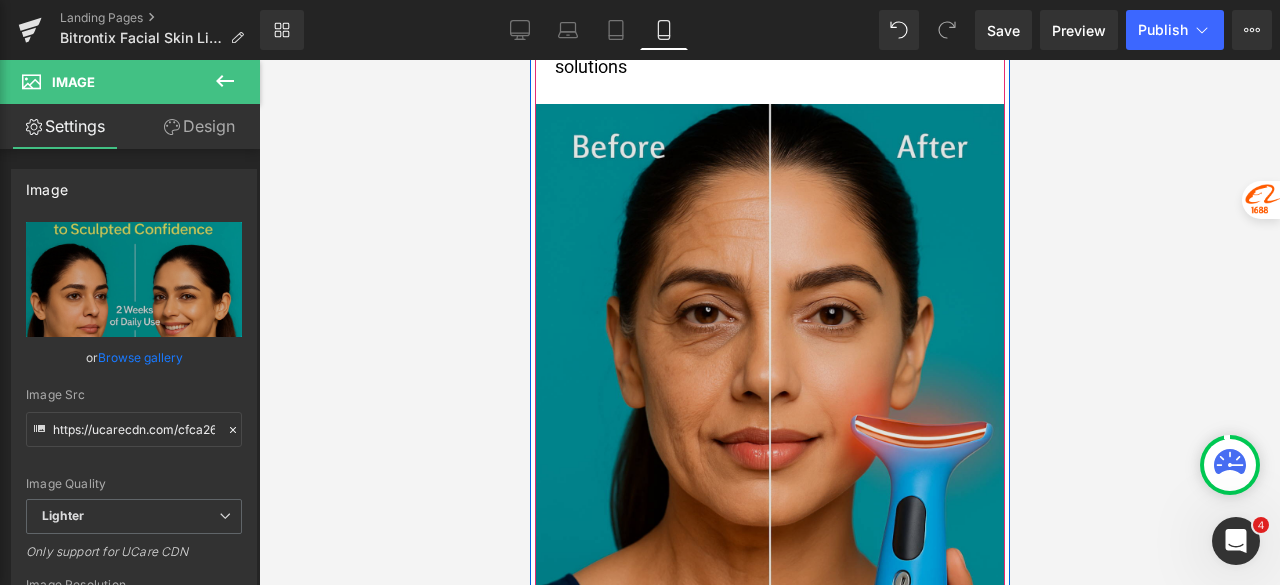 click at bounding box center (769, 398) 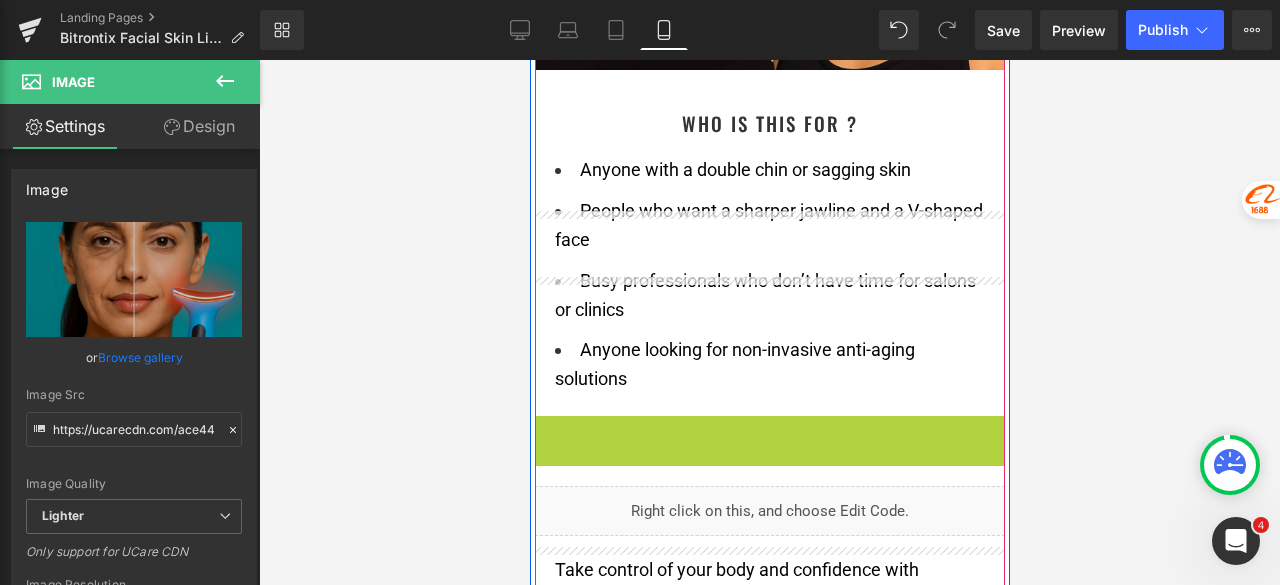 scroll, scrollTop: 8874, scrollLeft: 0, axis: vertical 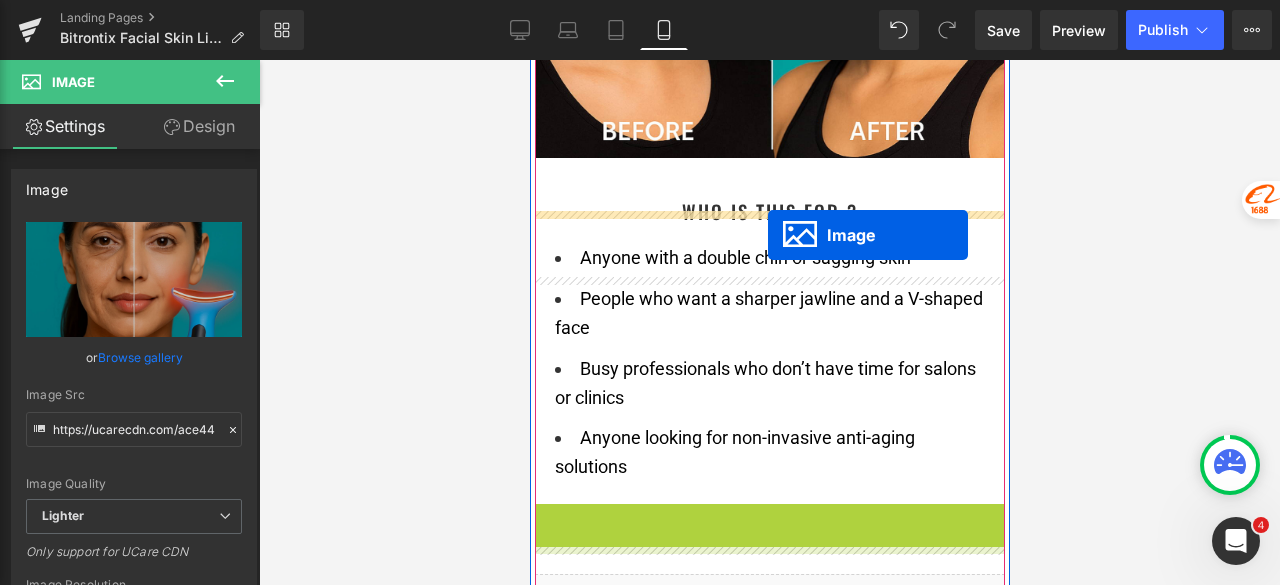 drag, startPoint x: 744, startPoint y: 448, endPoint x: 767, endPoint y: 235, distance: 214.23819 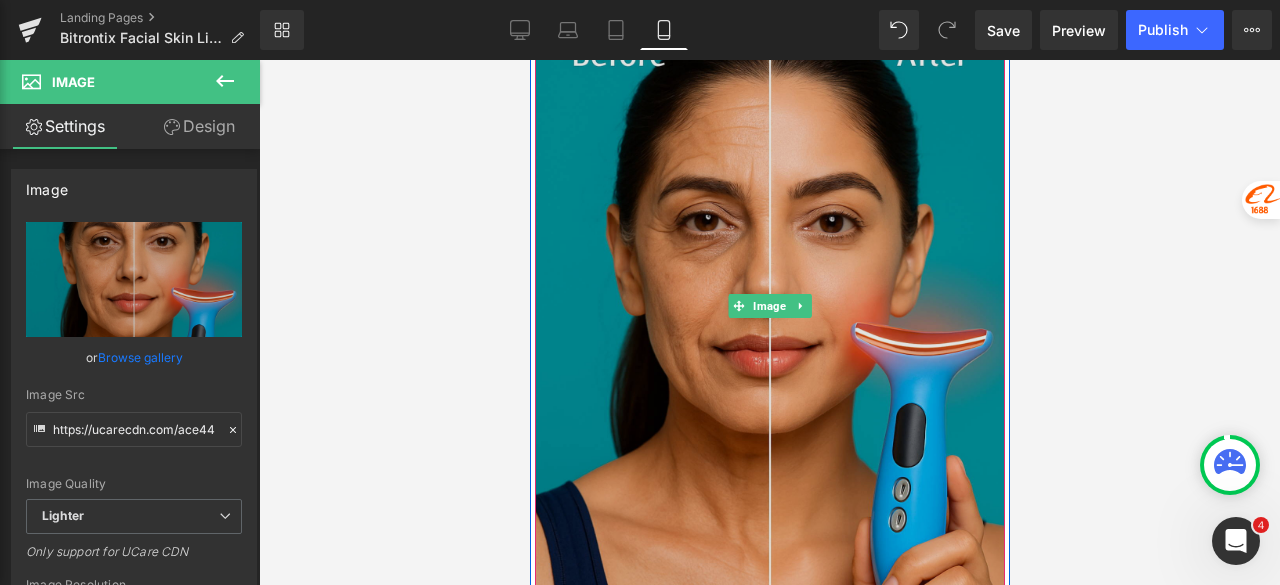 scroll, scrollTop: 9074, scrollLeft: 0, axis: vertical 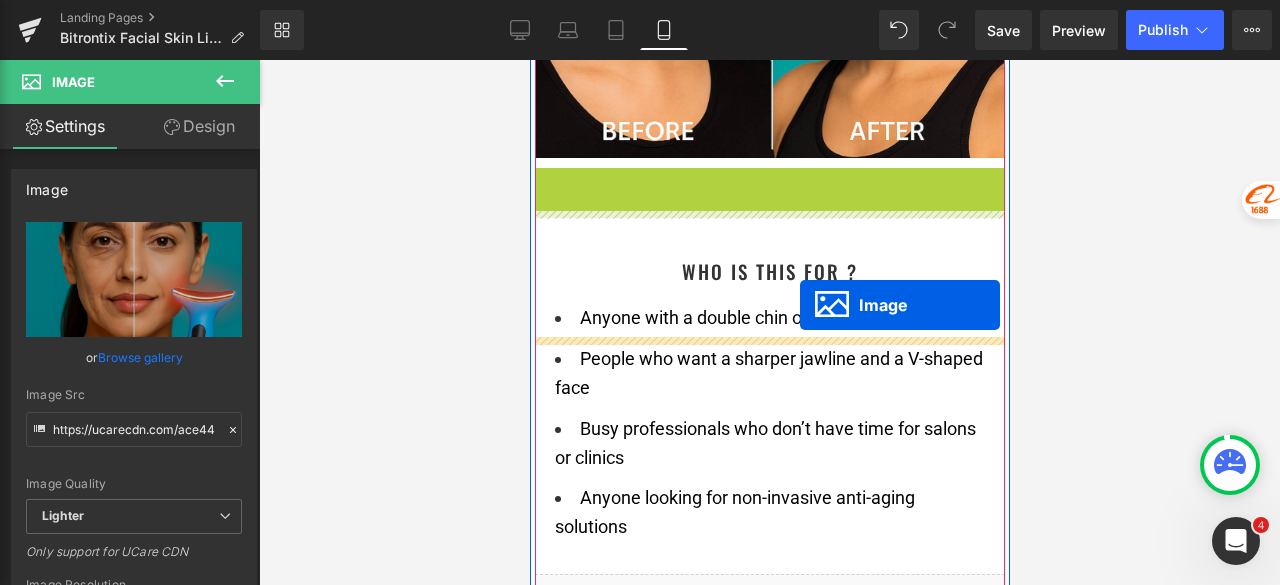 drag, startPoint x: 750, startPoint y: 311, endPoint x: 799, endPoint y: 305, distance: 49.365982 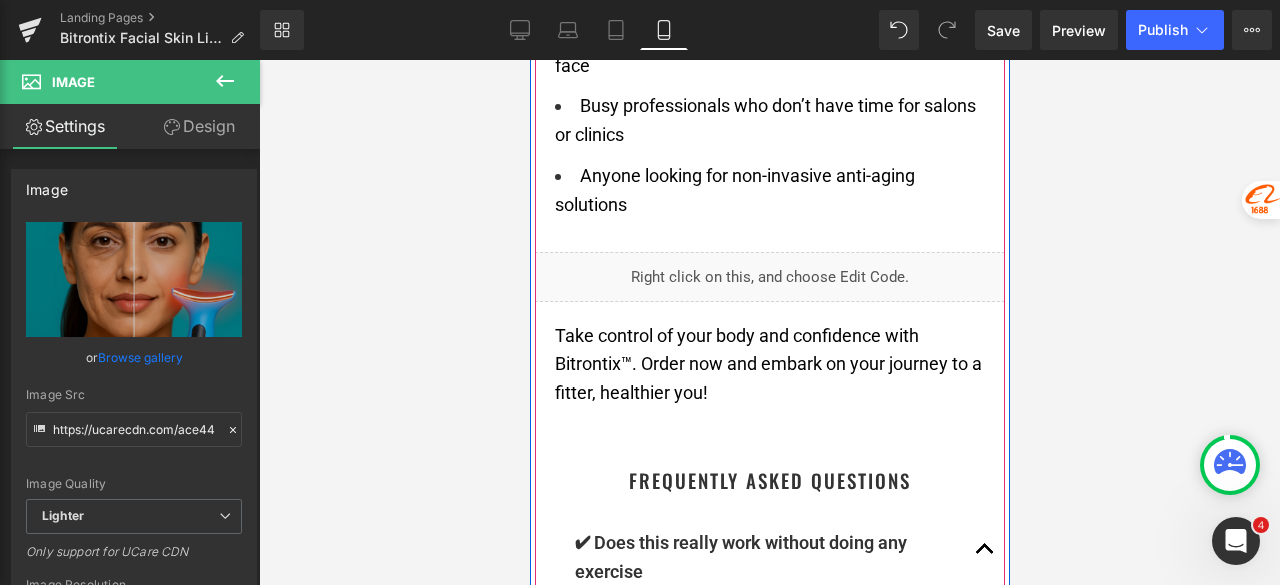 scroll, scrollTop: 9674, scrollLeft: 0, axis: vertical 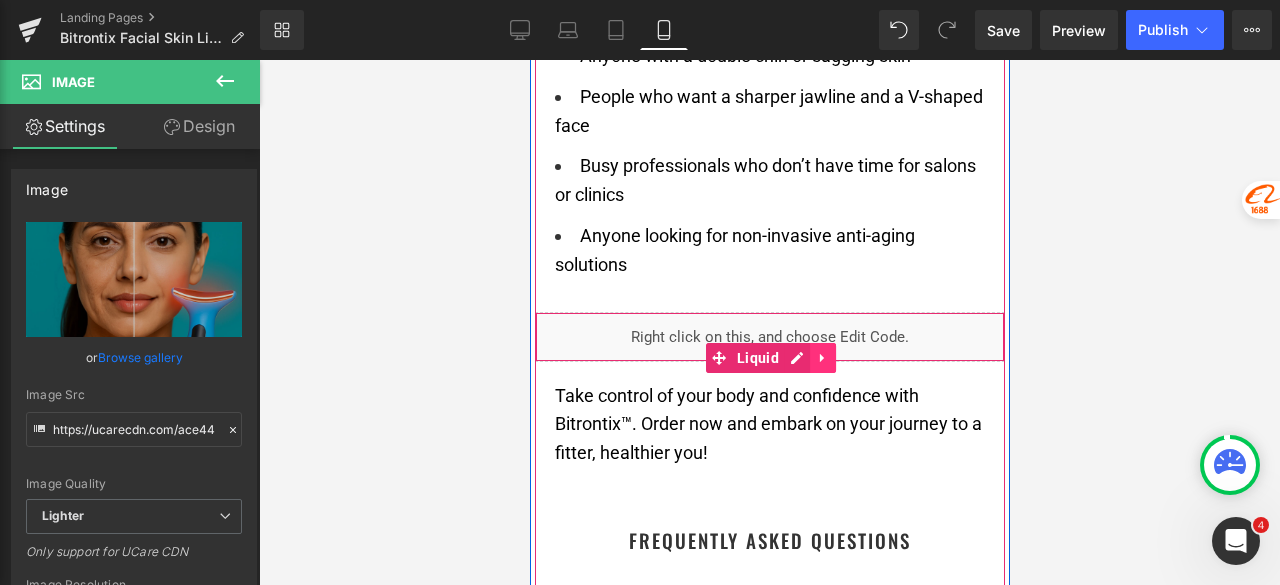 click 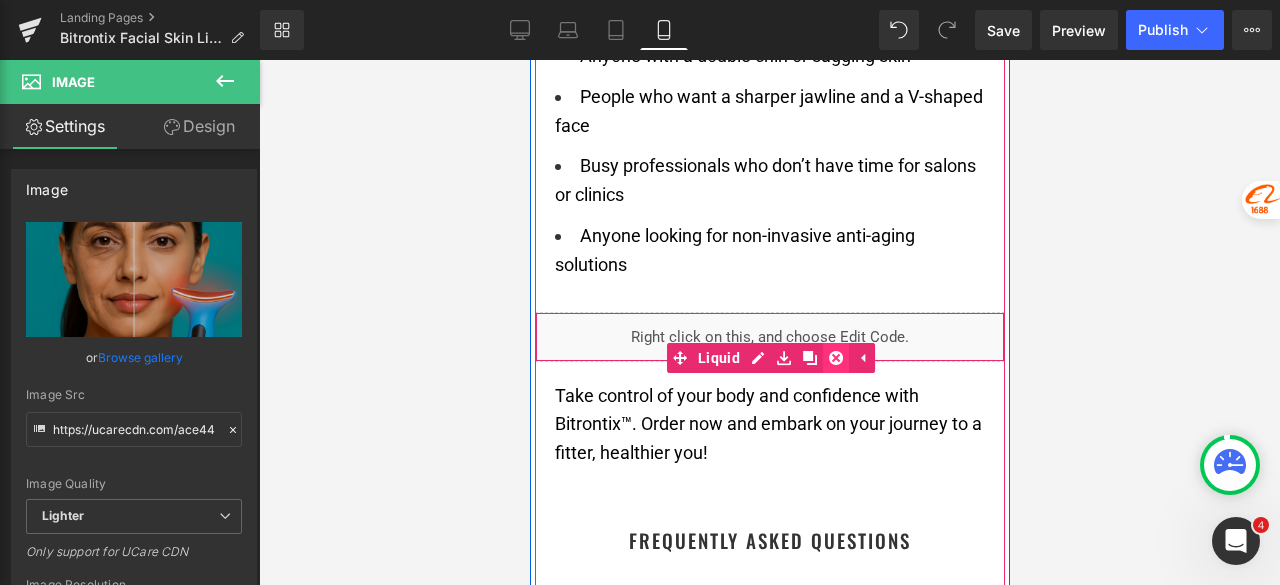 drag, startPoint x: 828, startPoint y: 408, endPoint x: 870, endPoint y: 403, distance: 42.296574 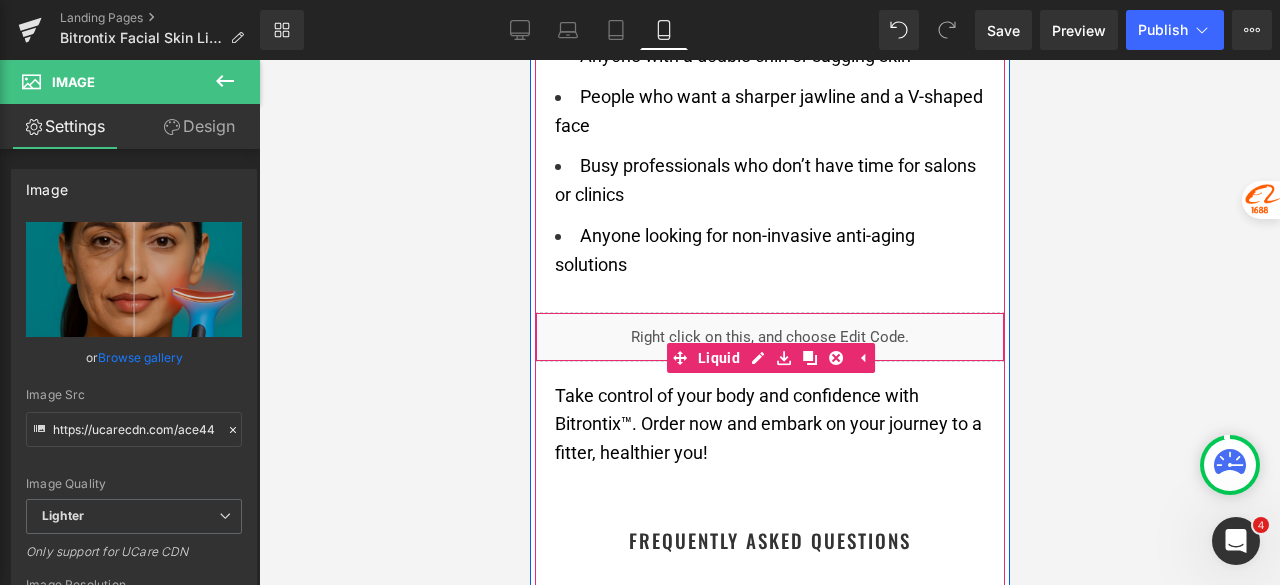 click 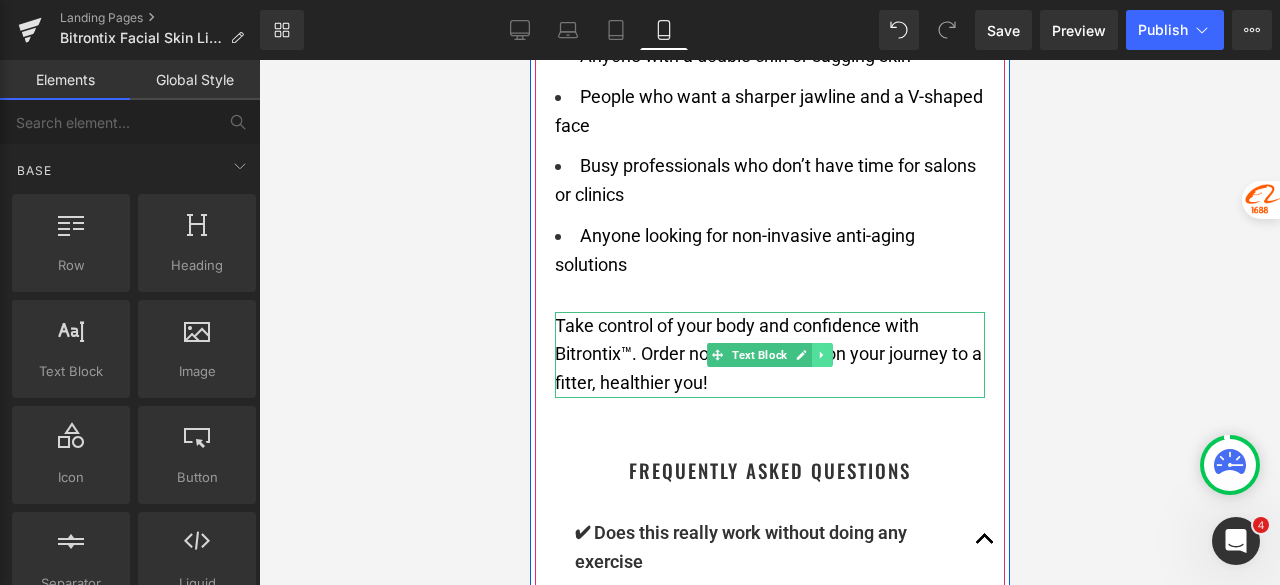 click 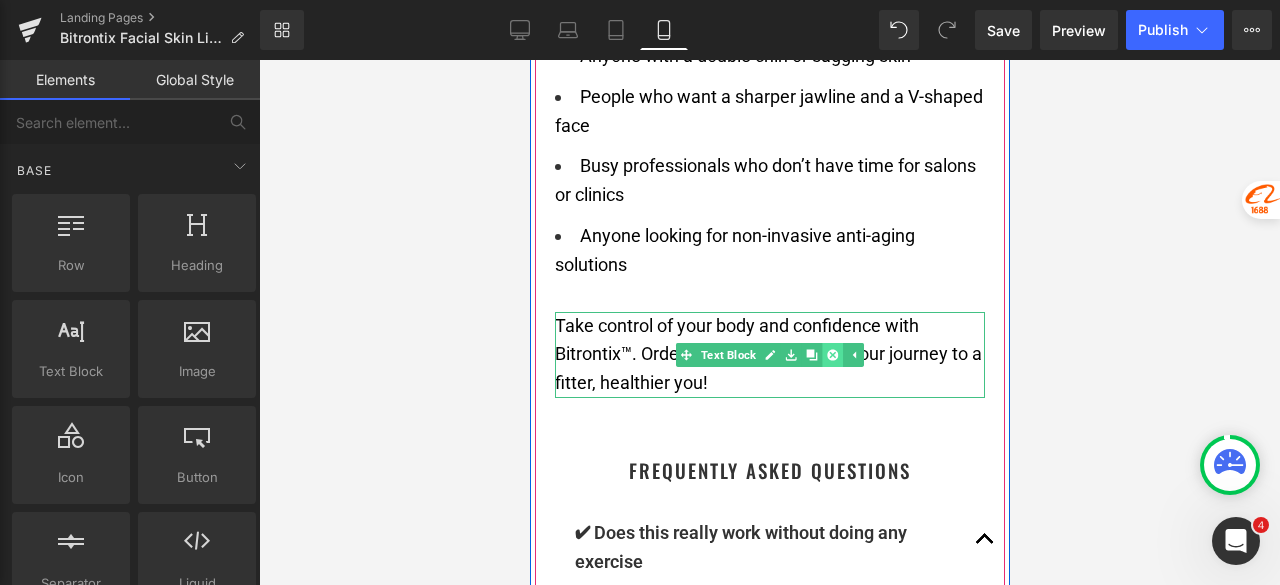 click 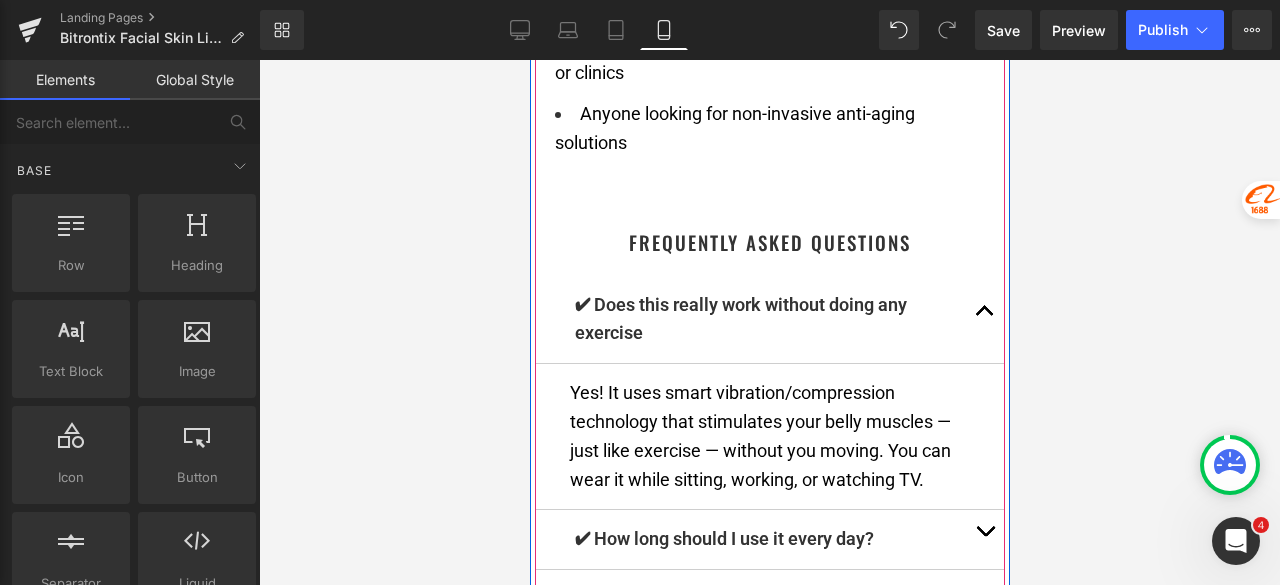 scroll, scrollTop: 9974, scrollLeft: 0, axis: vertical 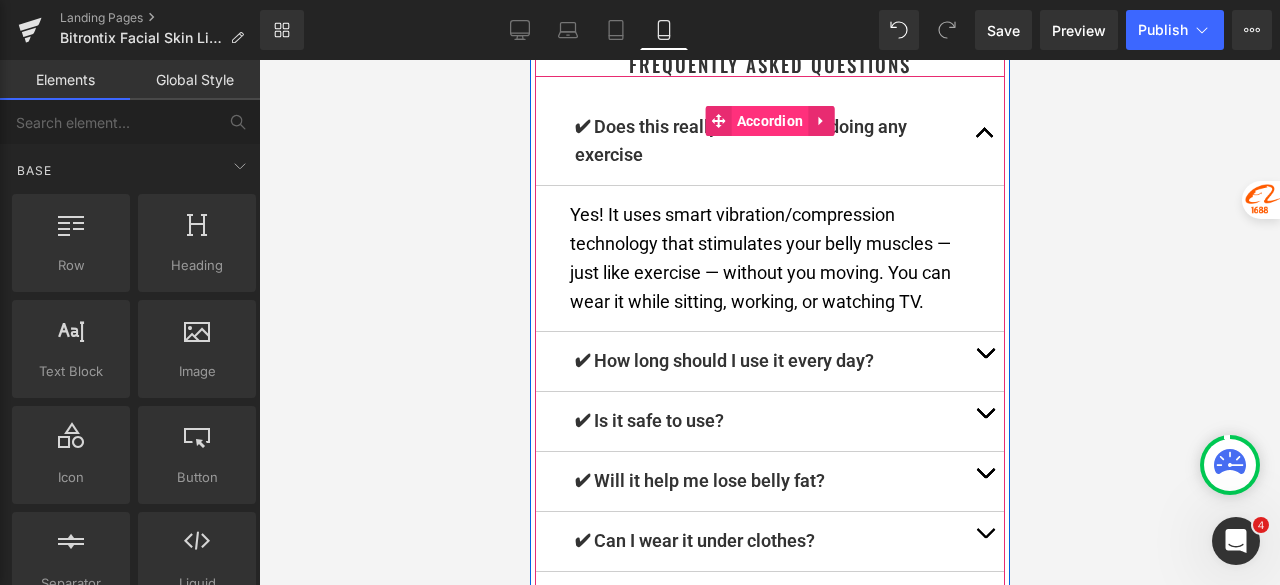 click on "Accordion" at bounding box center (769, 121) 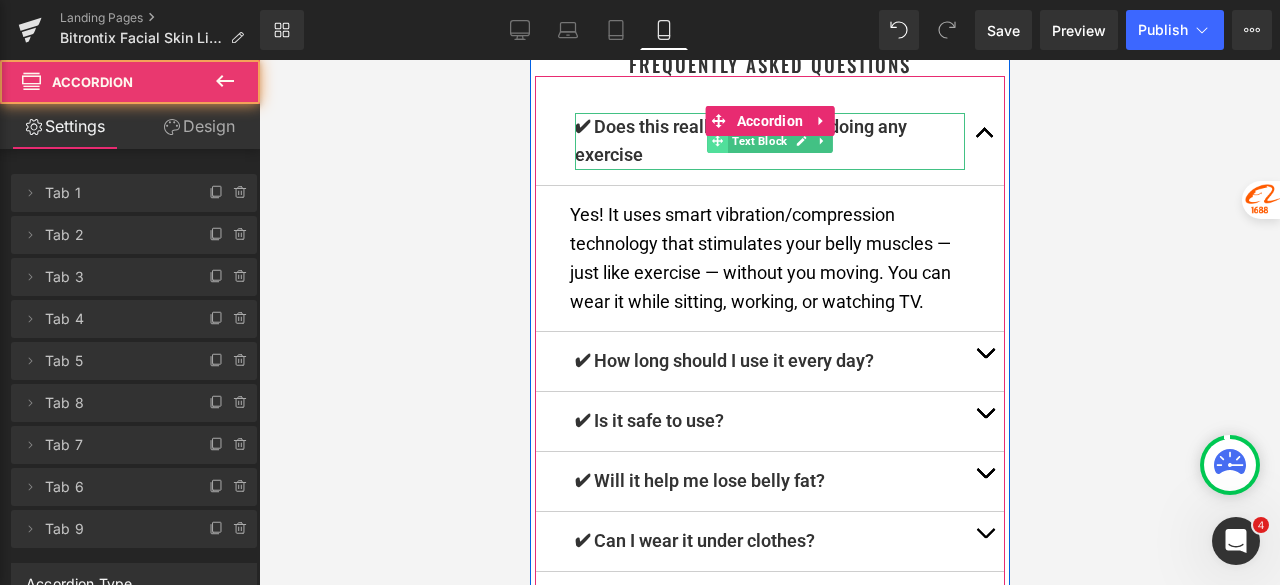 click at bounding box center [716, 141] 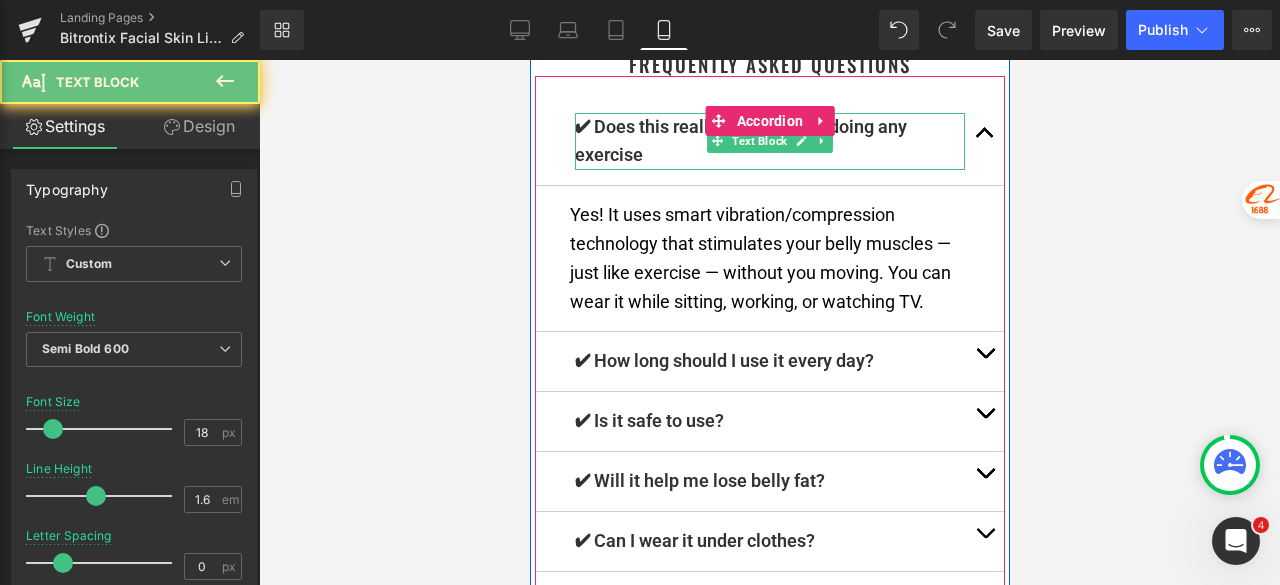 click on "✔ Does this really work without doing any exercise" at bounding box center (769, 142) 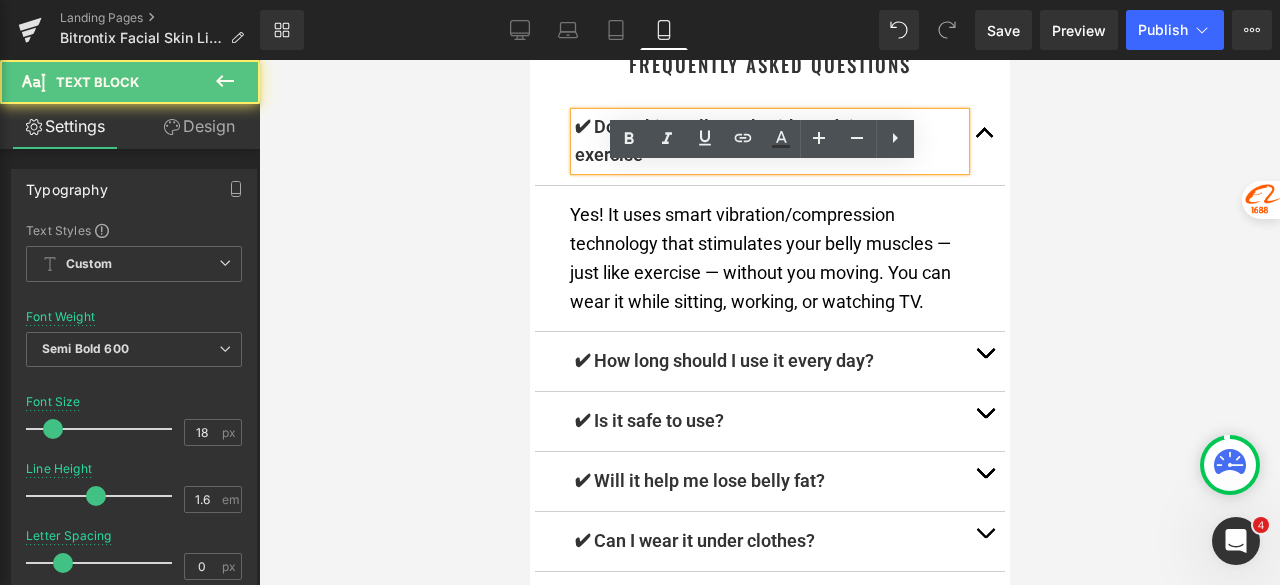 click on "✔ Does this really work without doing any exercise" at bounding box center [769, 142] 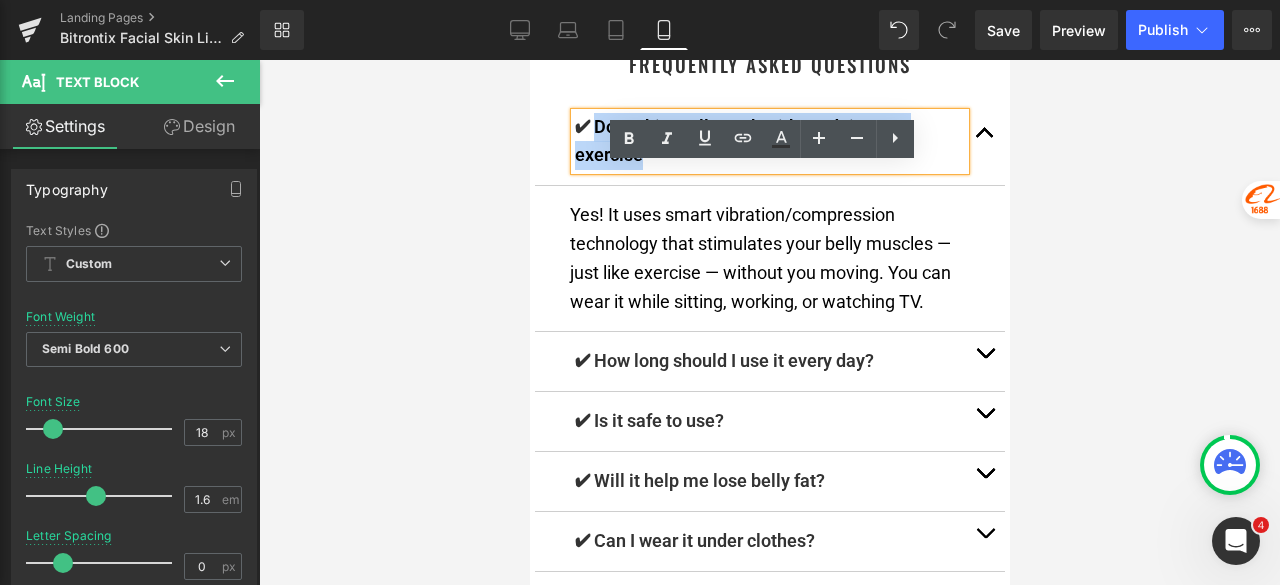 drag, startPoint x: 642, startPoint y: 211, endPoint x: 590, endPoint y: 178, distance: 61.587337 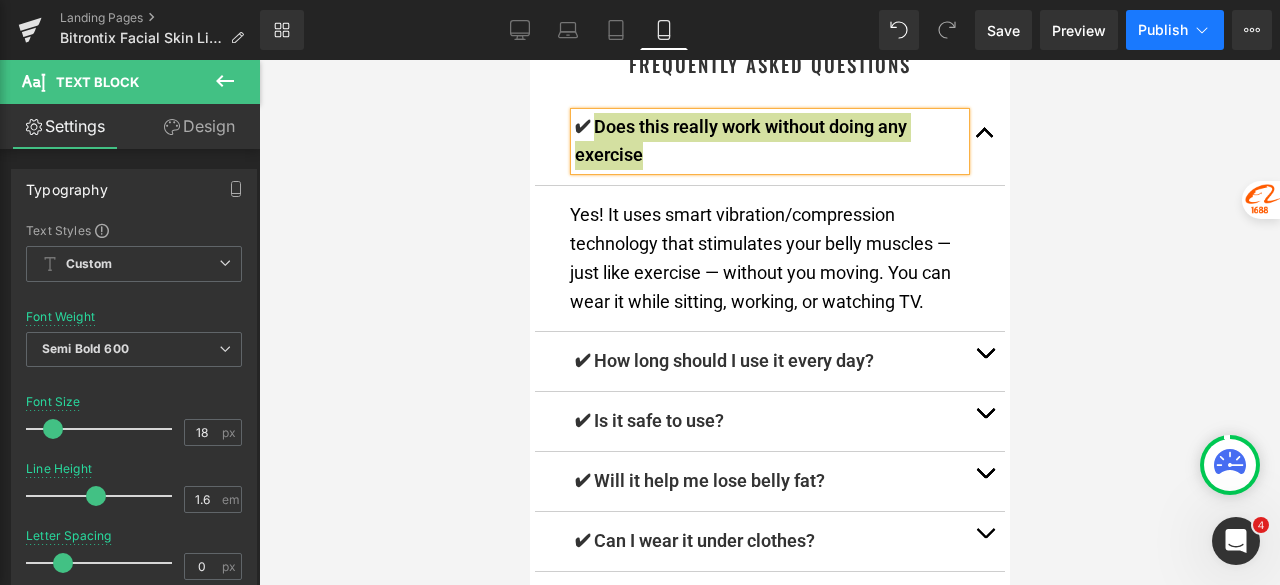 click on "Publish" at bounding box center (1163, 30) 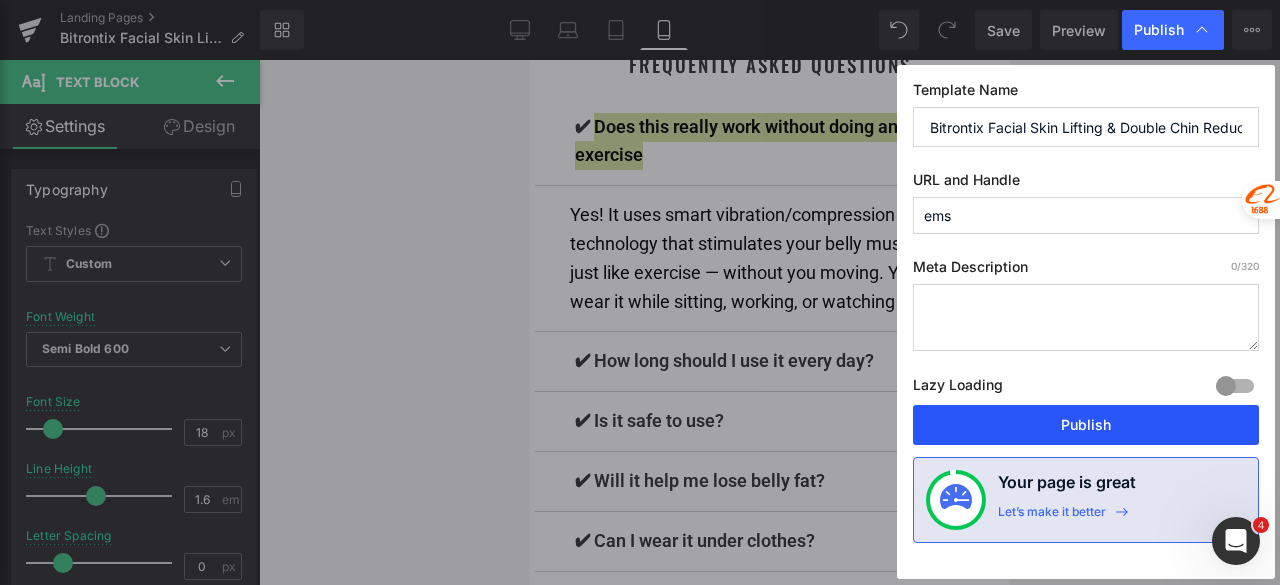 click on "Publish" at bounding box center [1086, 425] 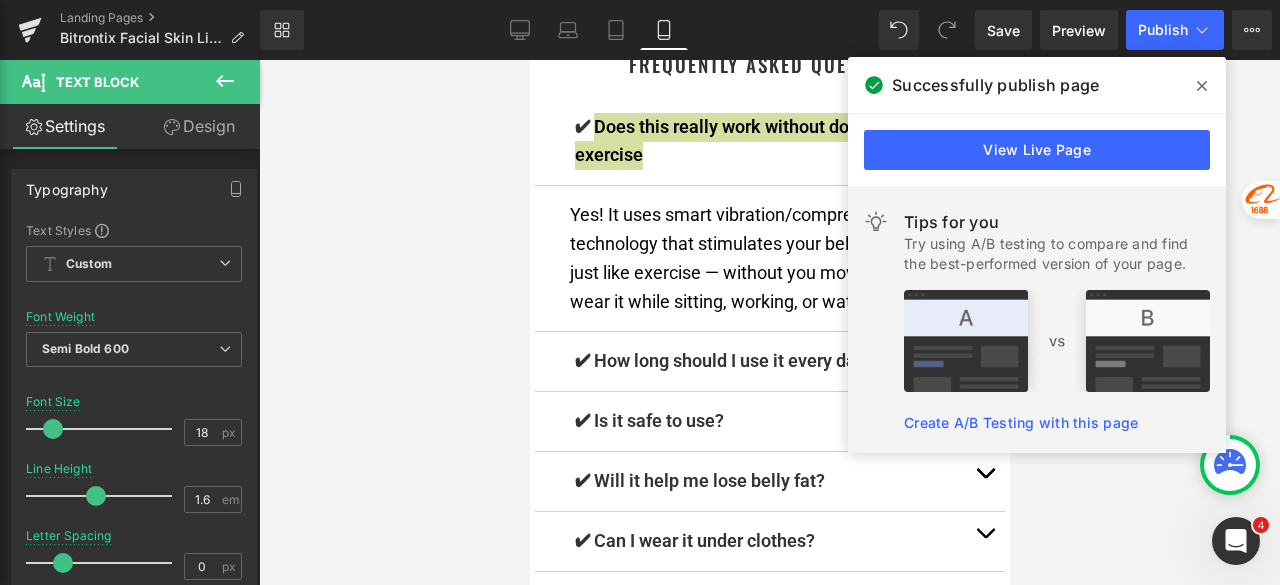 click 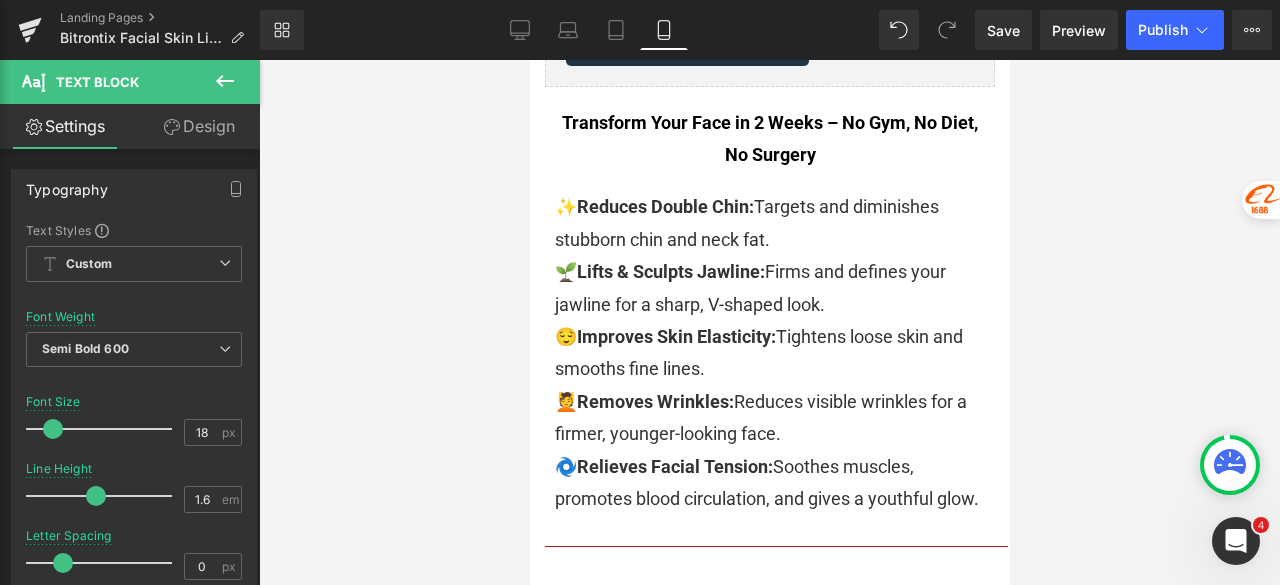 scroll, scrollTop: 728, scrollLeft: 0, axis: vertical 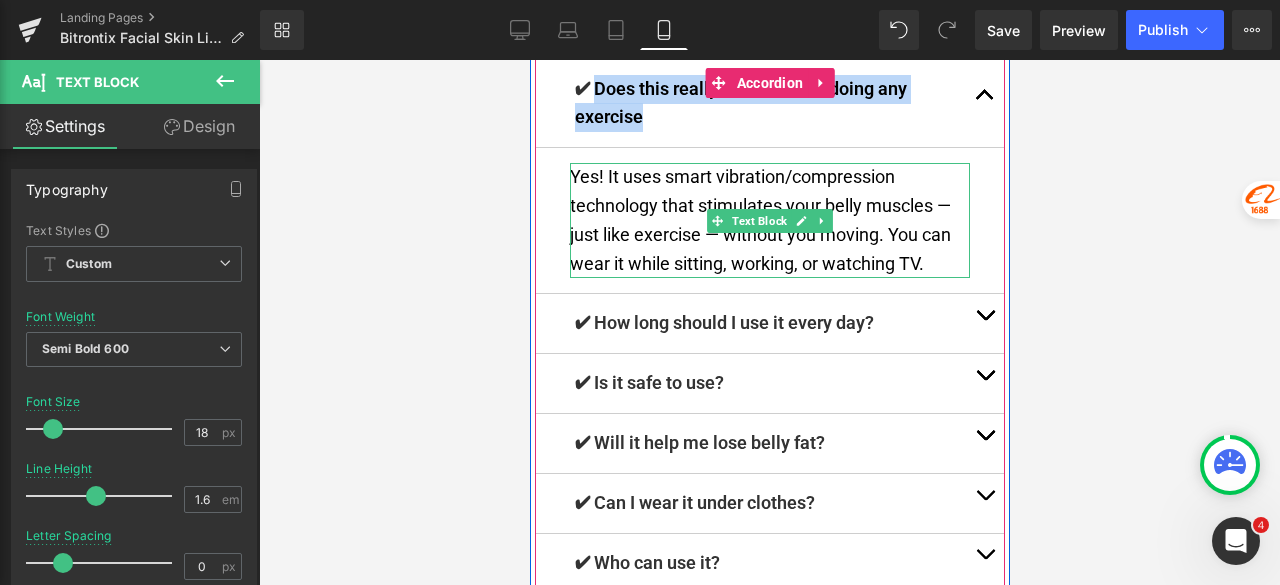 click on "Yes! It uses smart vibration/compression technology that stimulates your belly muscles — just like exercise — without you moving. You can wear it while sitting, working, or watching TV." at bounding box center (759, 219) 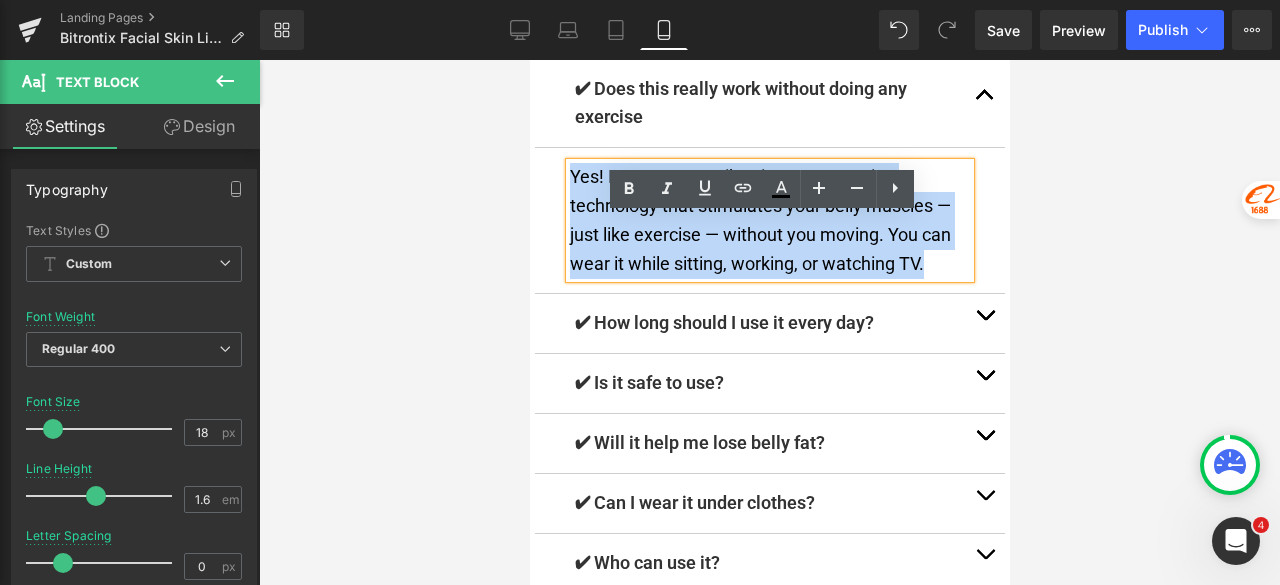 drag, startPoint x: 927, startPoint y: 315, endPoint x: 566, endPoint y: 229, distance: 371.10242 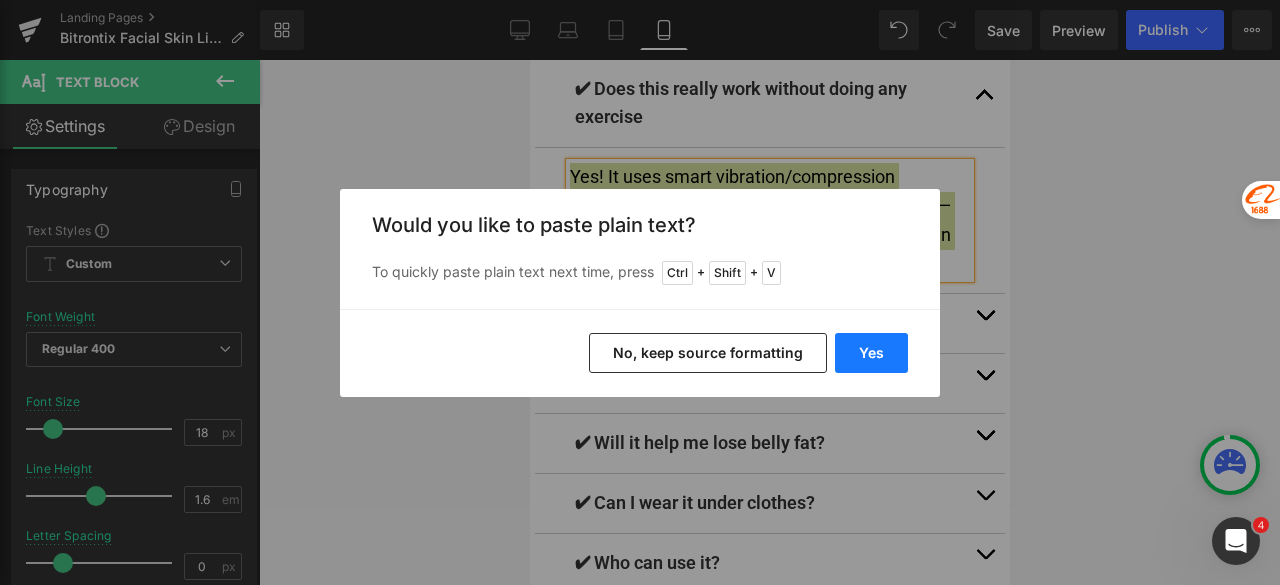 click on "Yes" at bounding box center [871, 353] 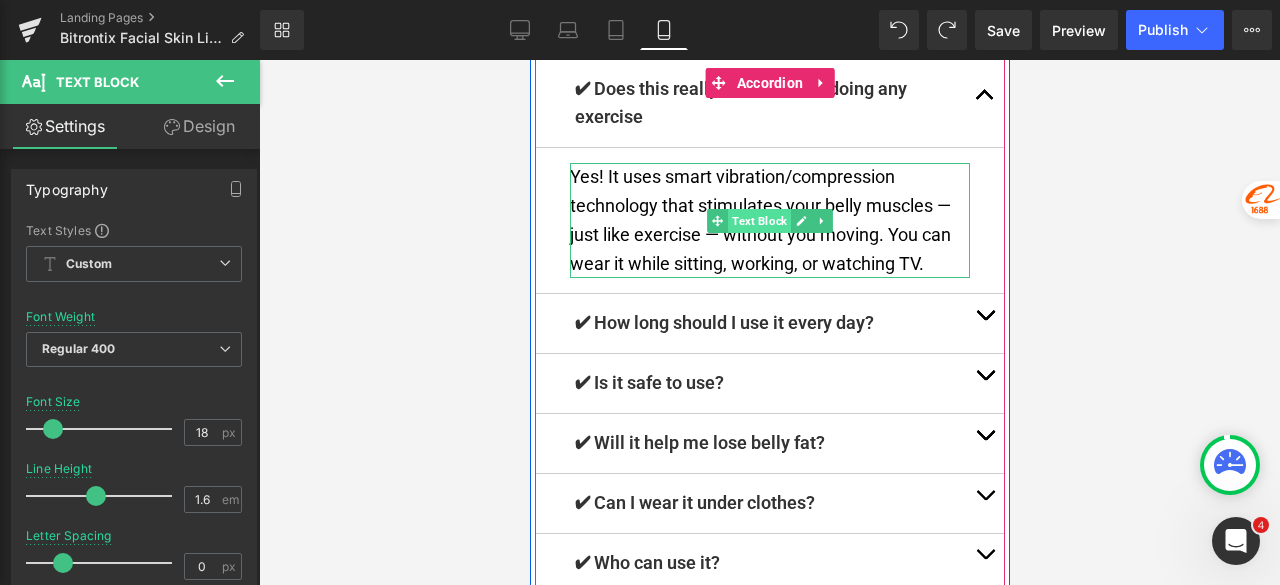 click on "Text Block" at bounding box center [758, 221] 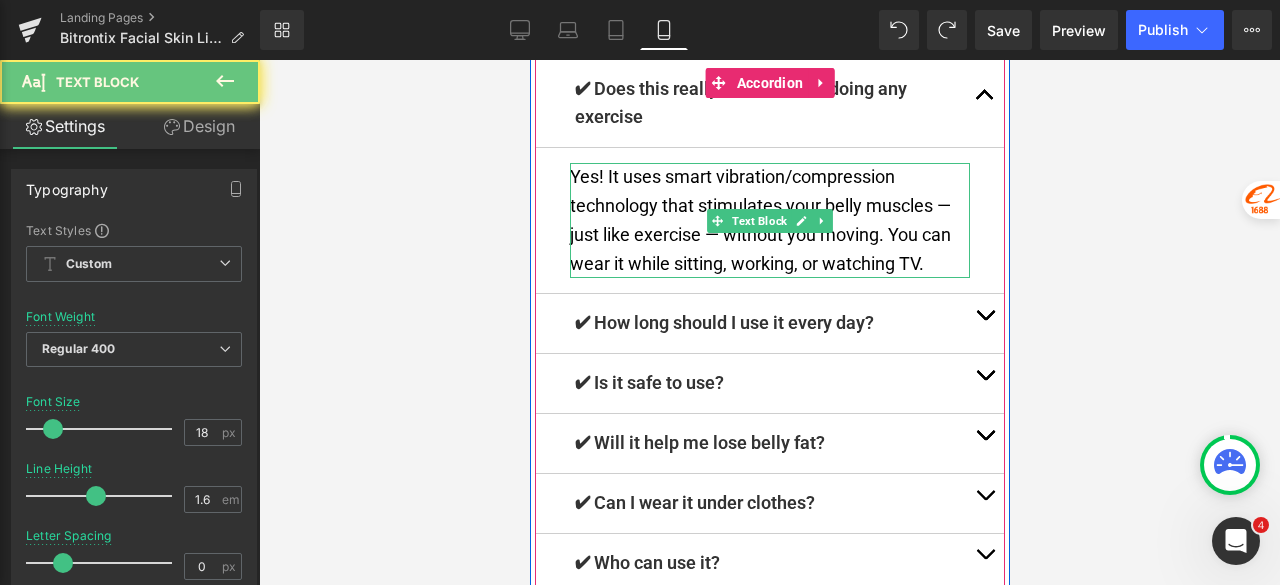 click on "Yes! It uses smart vibration/compression technology that stimulates your belly muscles — just like exercise — without you moving. You can wear it while sitting, working, or watching TV." at bounding box center [759, 219] 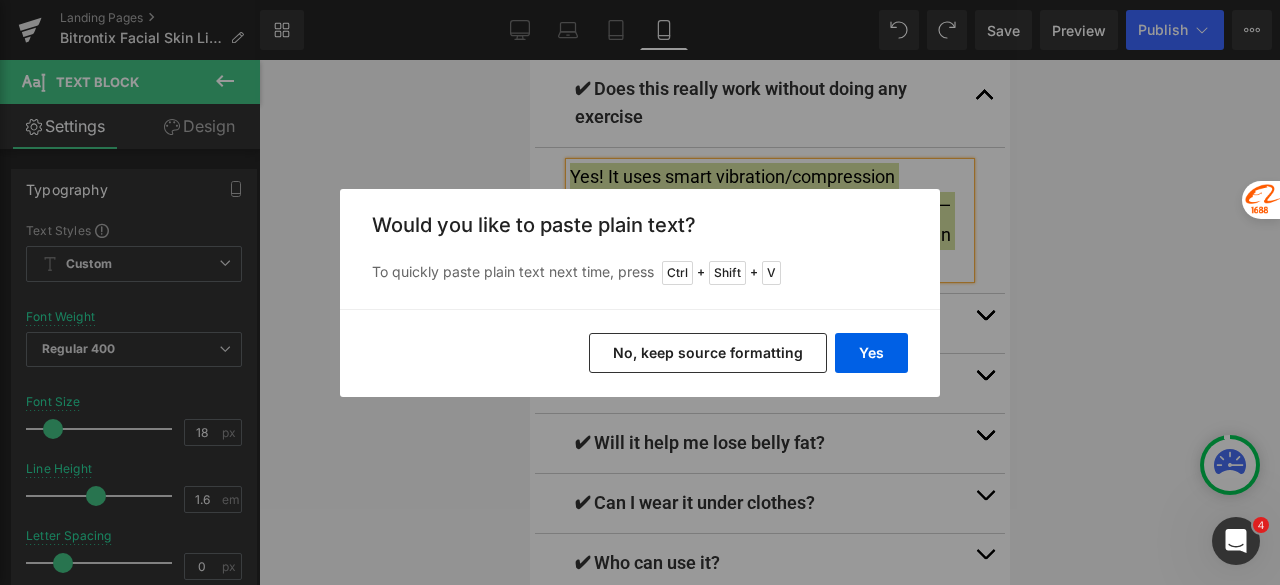 click on "No, keep source formatting" at bounding box center [708, 353] 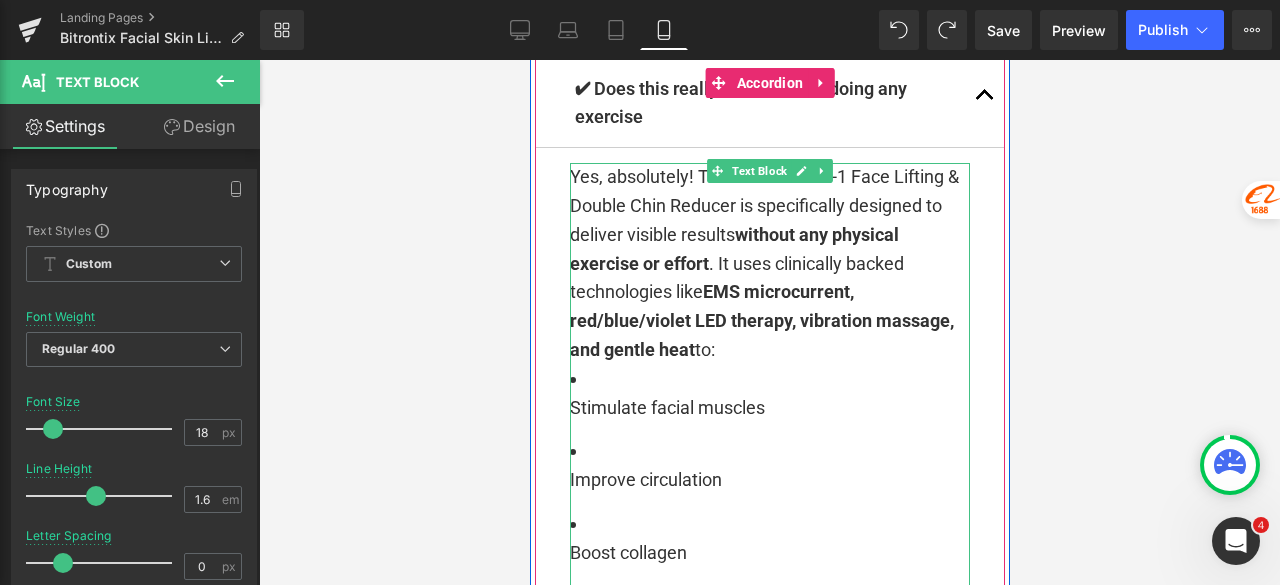 click on "Stimulate facial muscles" at bounding box center [769, 394] 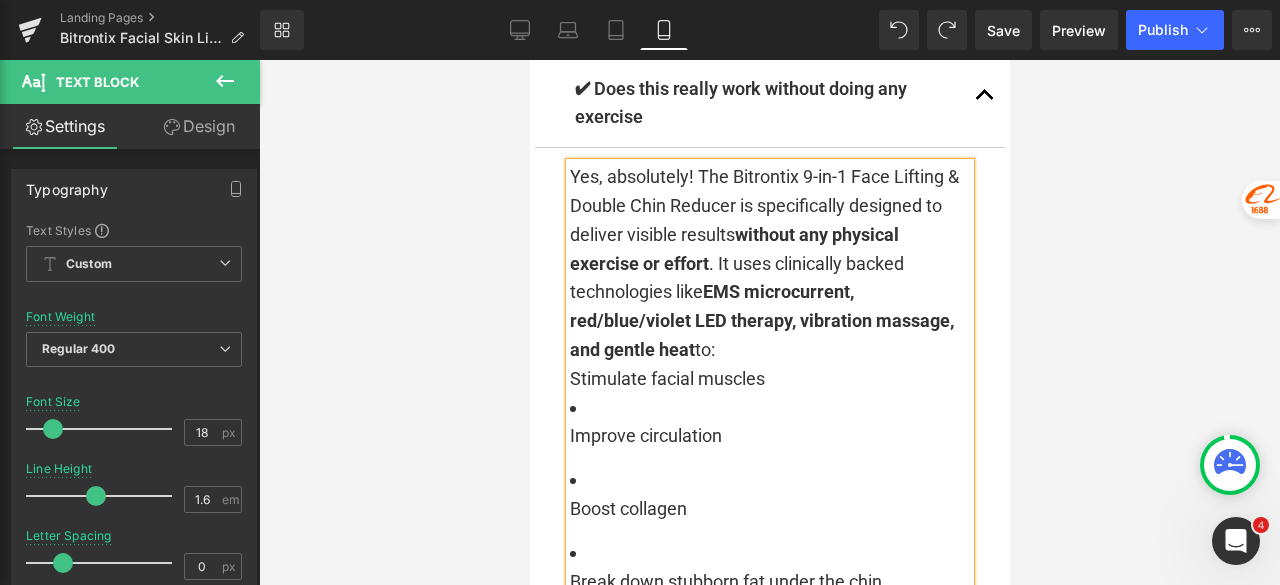 click on "Improve circulation" at bounding box center (769, 436) 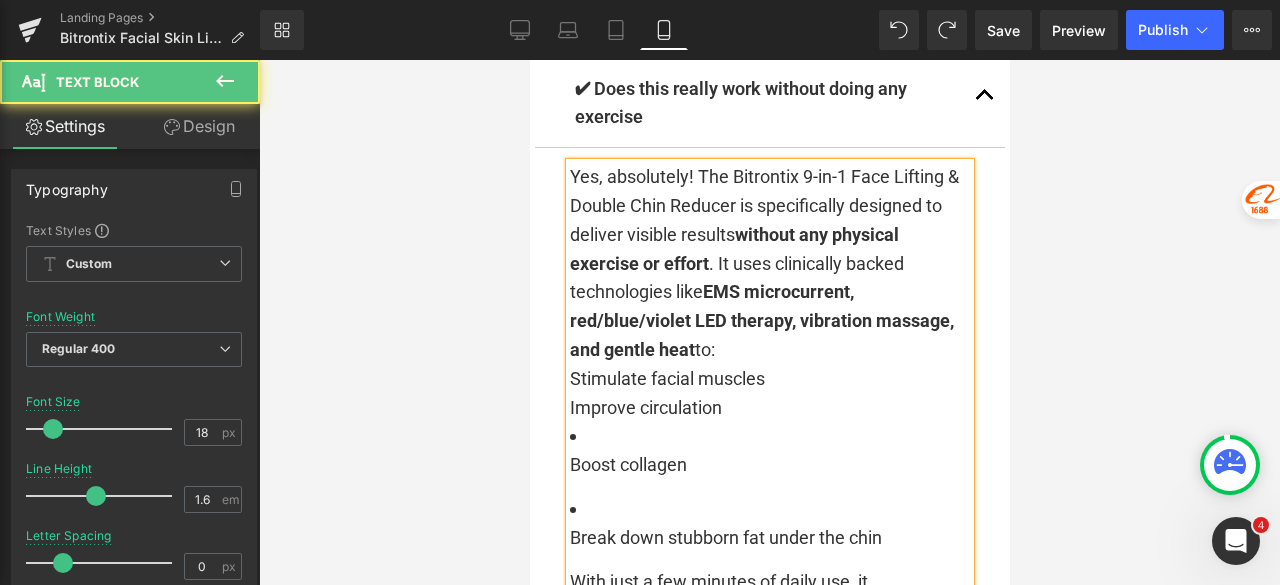 click on "Boost collagen" at bounding box center (769, 465) 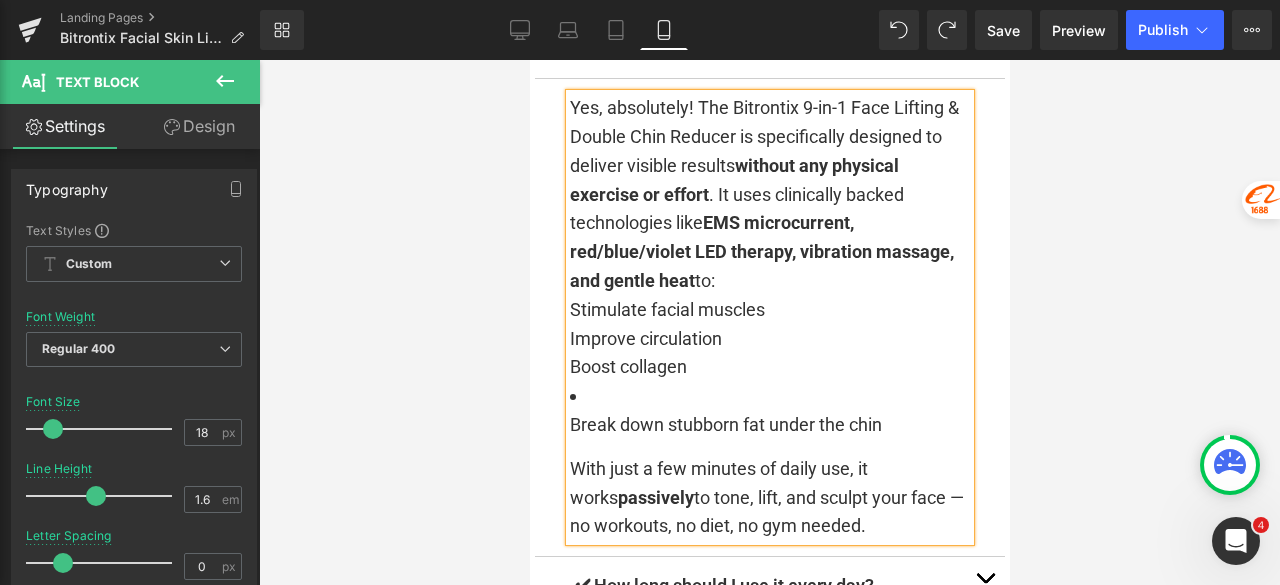 scroll, scrollTop: 10112, scrollLeft: 0, axis: vertical 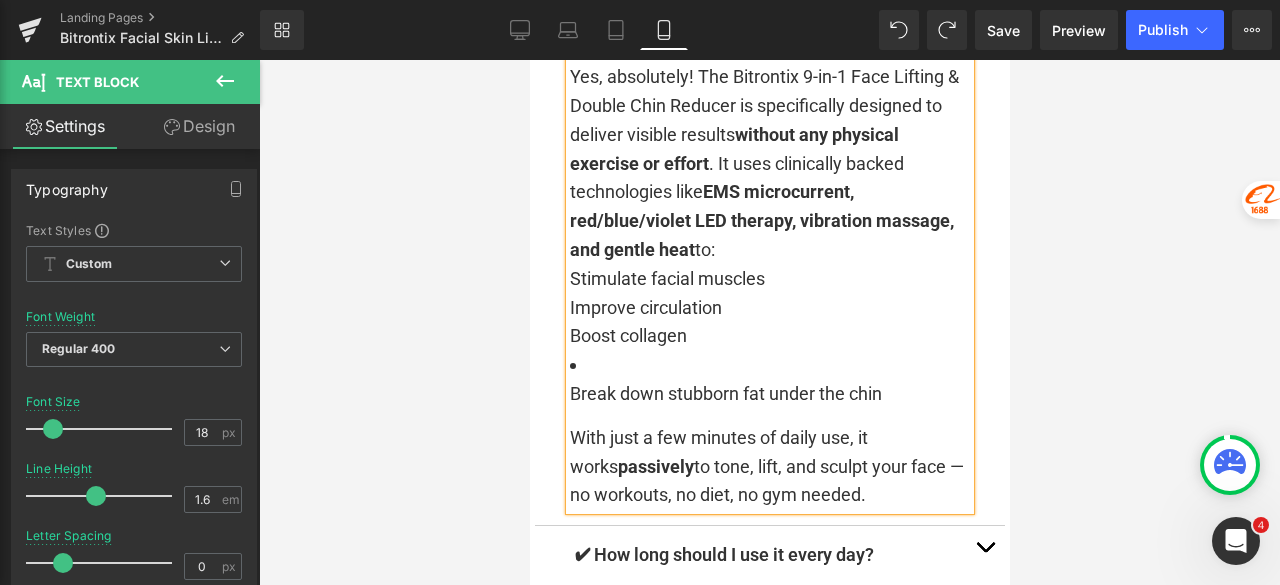 click on "Break down stubborn fat under the chin" at bounding box center (769, 394) 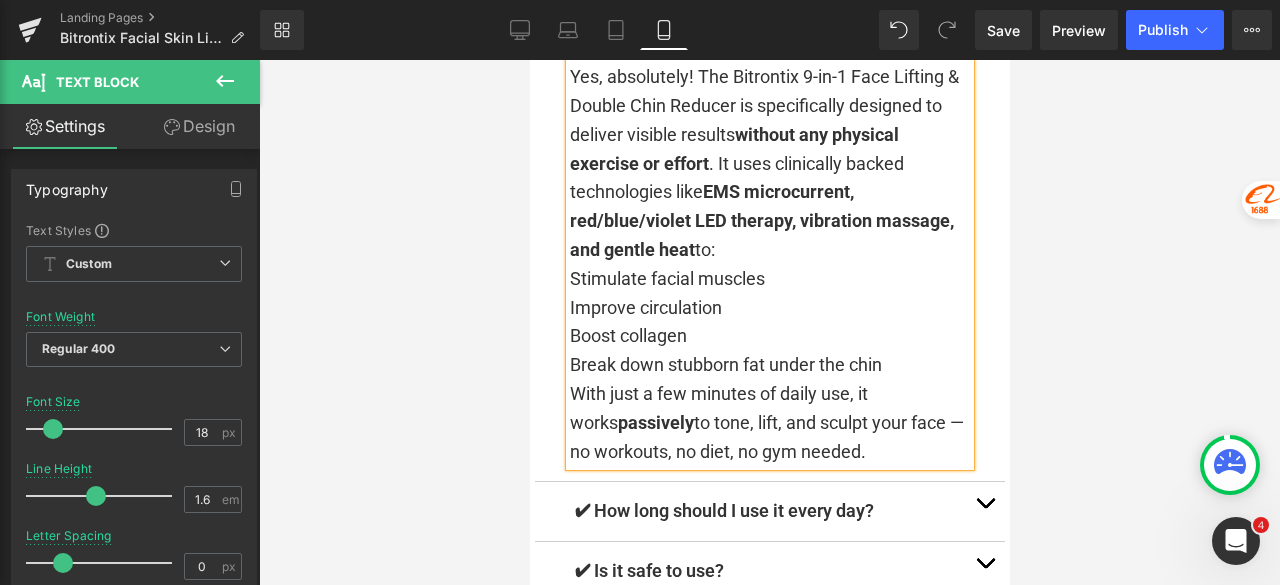 click on "Yes, absolutely! The Bitrontix 9-in-1 Face Lifting & Double Chin Reducer is specifically designed to deliver visible results  without any physical exercise or effort . It uses clinically backed technologies like  EMS microcurrent, red/blue/violet LED therapy, vibration massage, and gentle heat  to:" at bounding box center (769, 164) 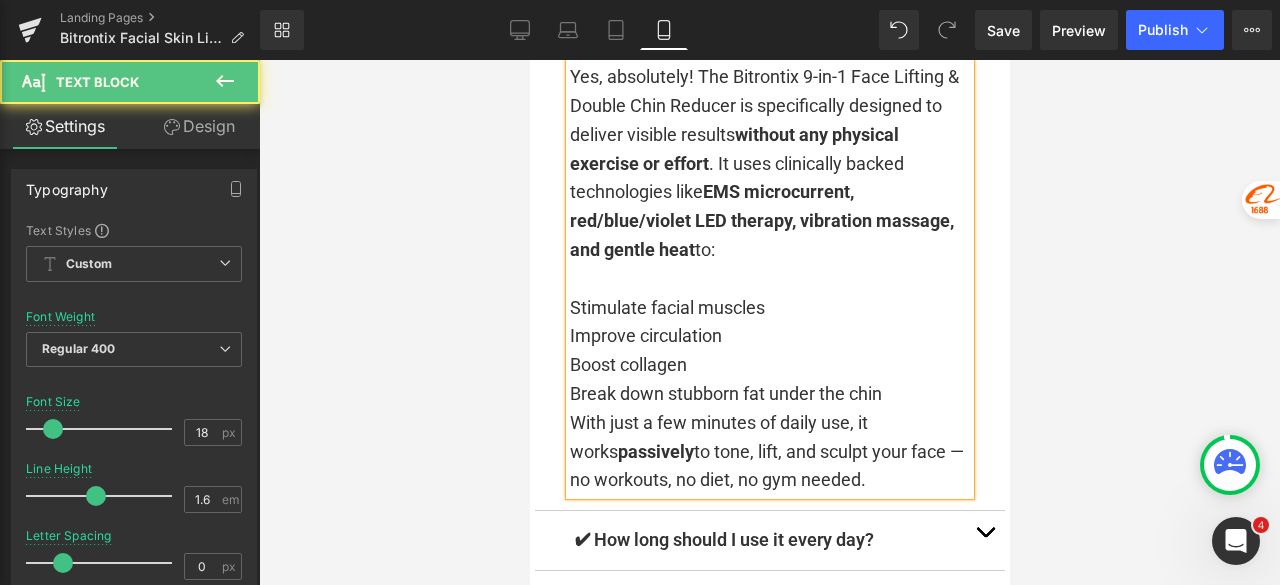 click on "Yes, absolutely! The Bitrontix 9-in-1 Face Lifting & Double Chin Reducer is specifically designed to deliver visible results  without any physical exercise or effort . It uses clinically backed technologies like  EMS microcurrent, red/blue/violet LED therapy, vibration massage, and gentle heat  to:" at bounding box center [769, 164] 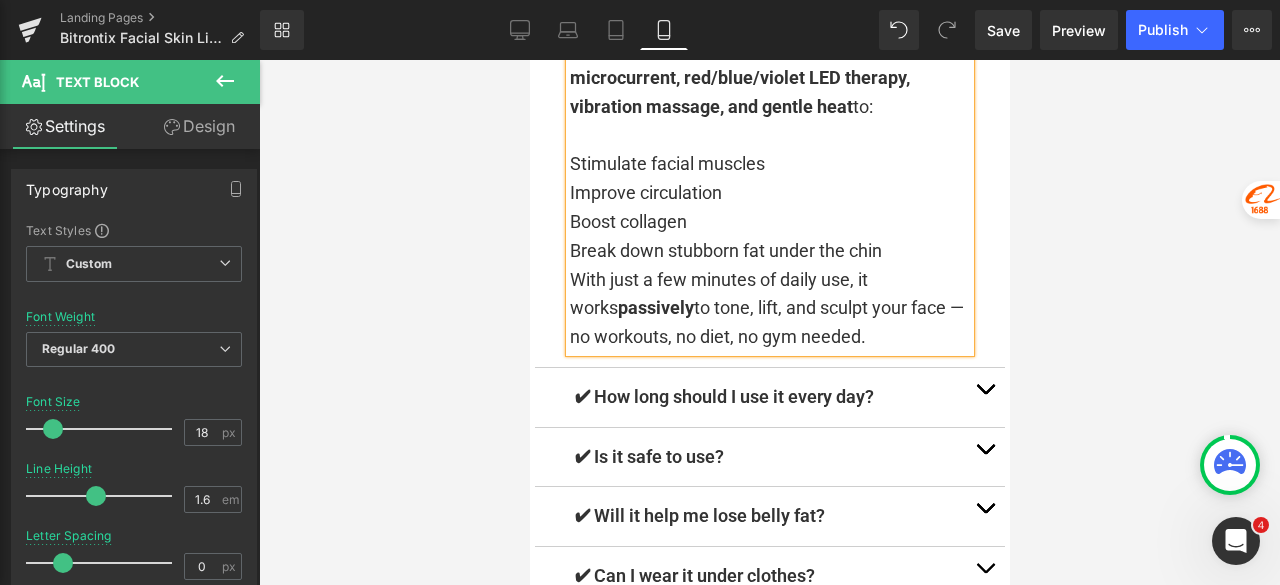 scroll, scrollTop: 10312, scrollLeft: 0, axis: vertical 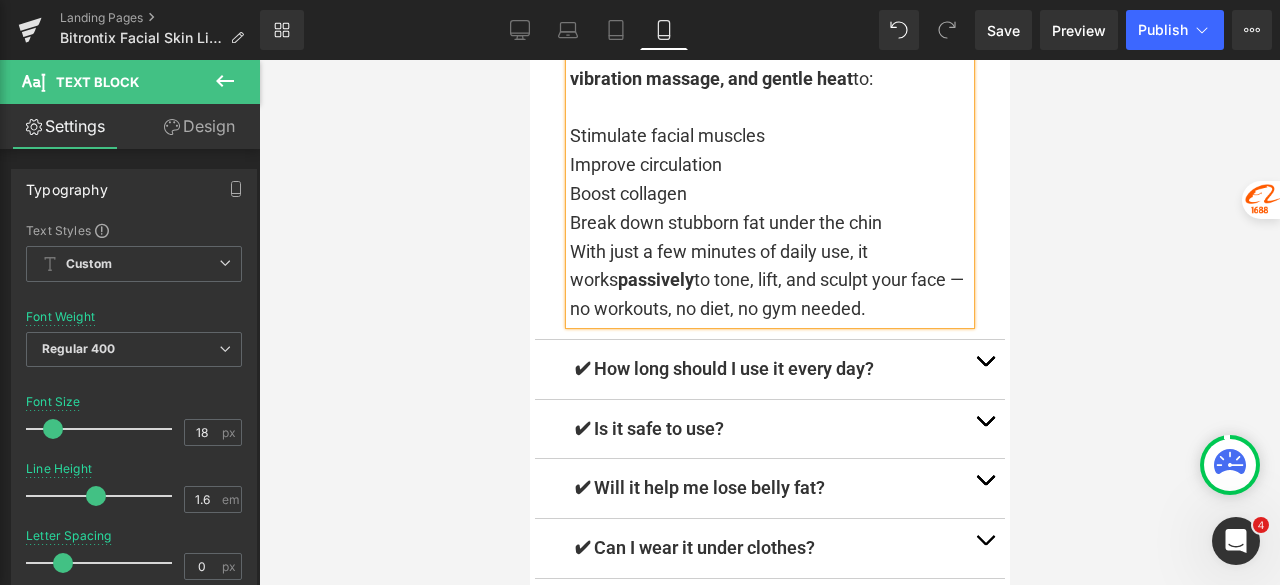 click on "Boost collagen" at bounding box center [769, 194] 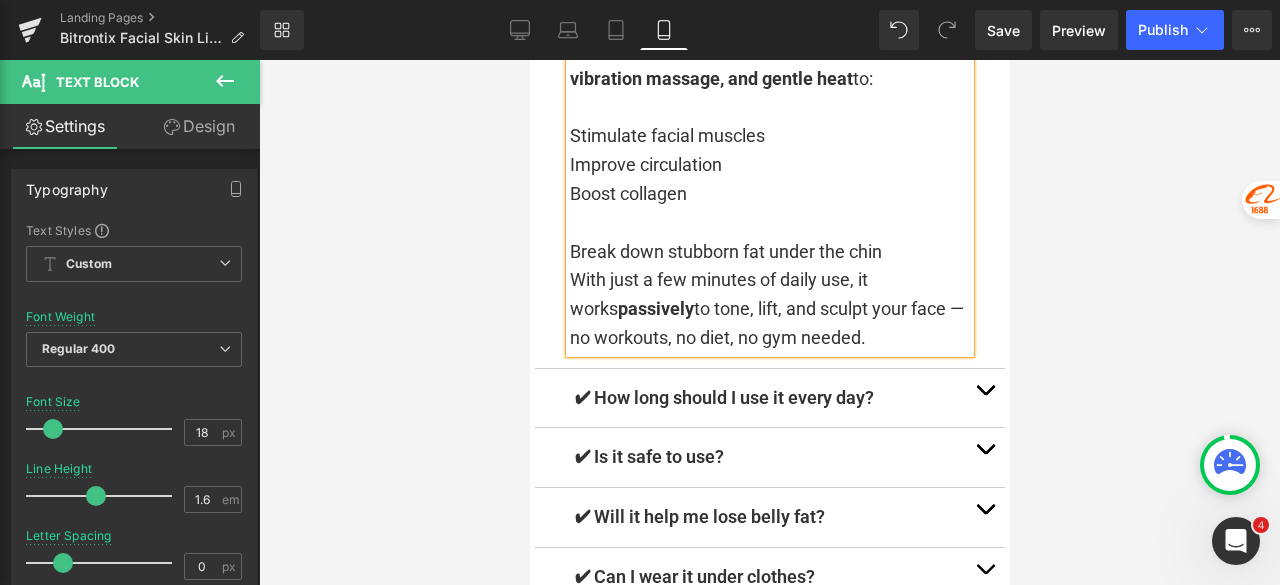 click on "Stimulate facial muscles" at bounding box center [666, 135] 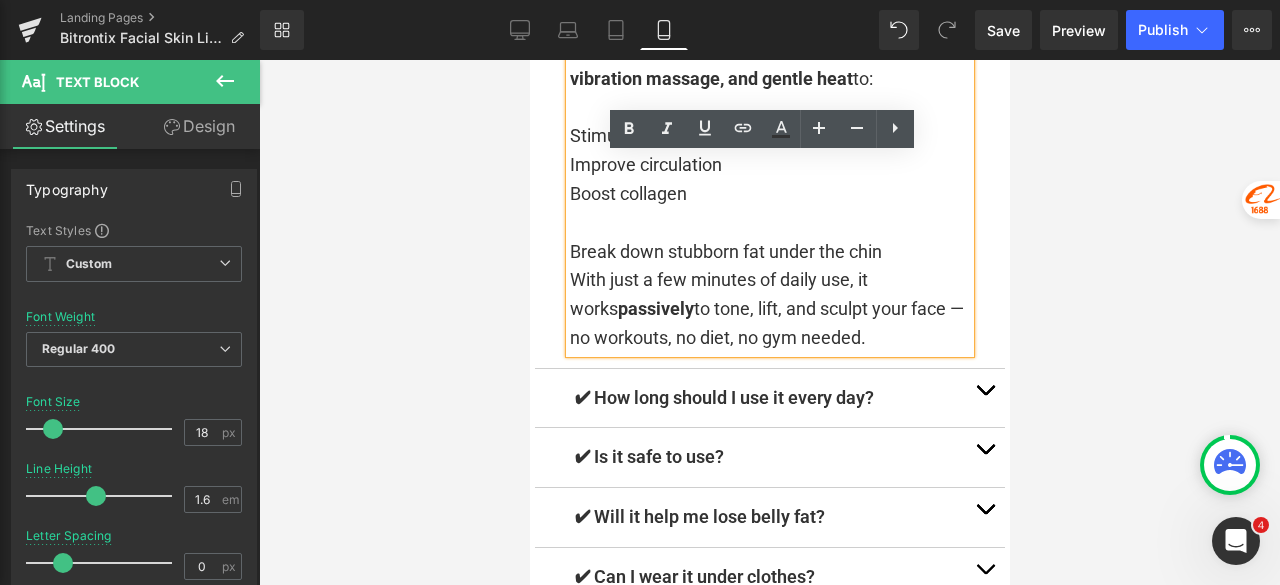 click on "Break down stubborn fat under the chin" at bounding box center [725, 251] 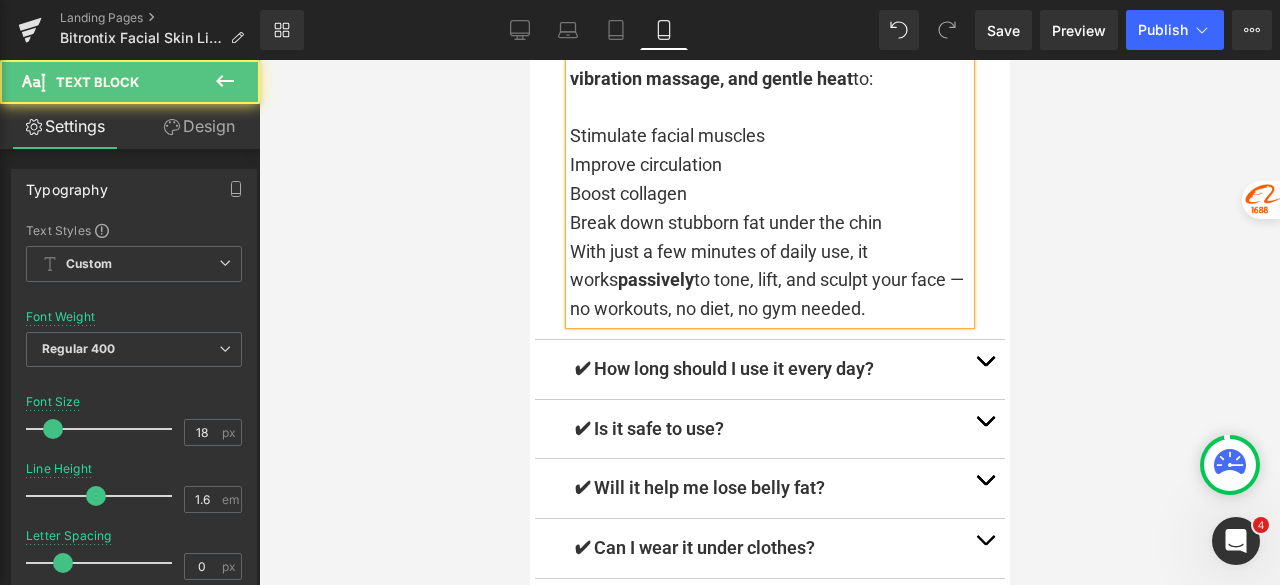 click on "Break down stubborn fat under the chin" at bounding box center [769, 223] 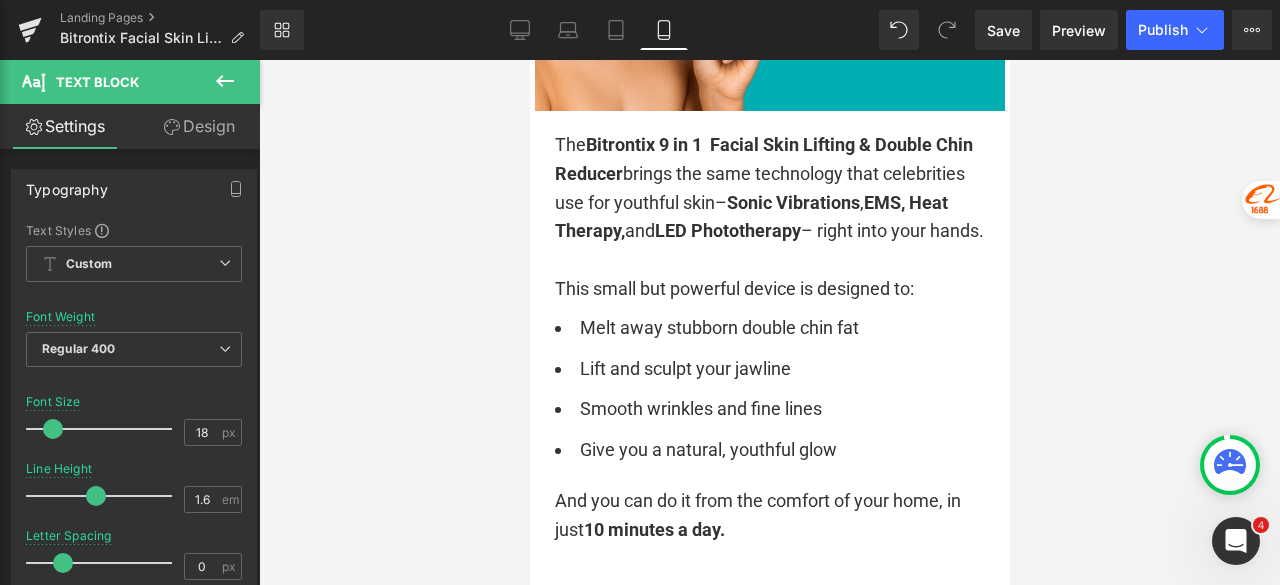 scroll, scrollTop: 3400, scrollLeft: 0, axis: vertical 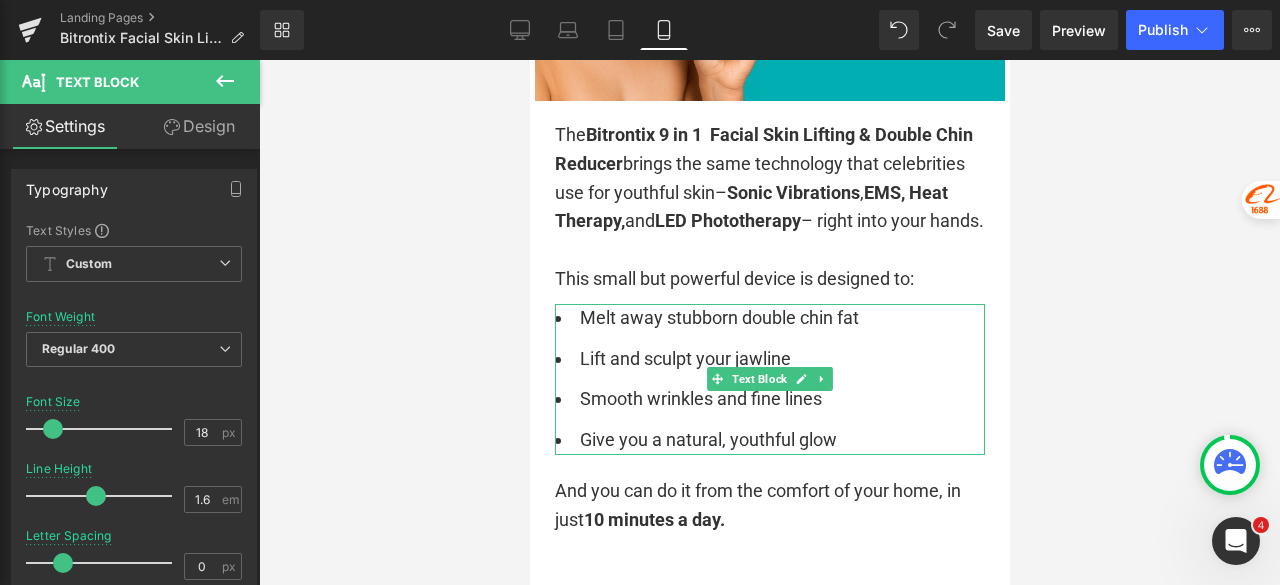 click on "Melt away stubborn double chin fat" at bounding box center [769, 318] 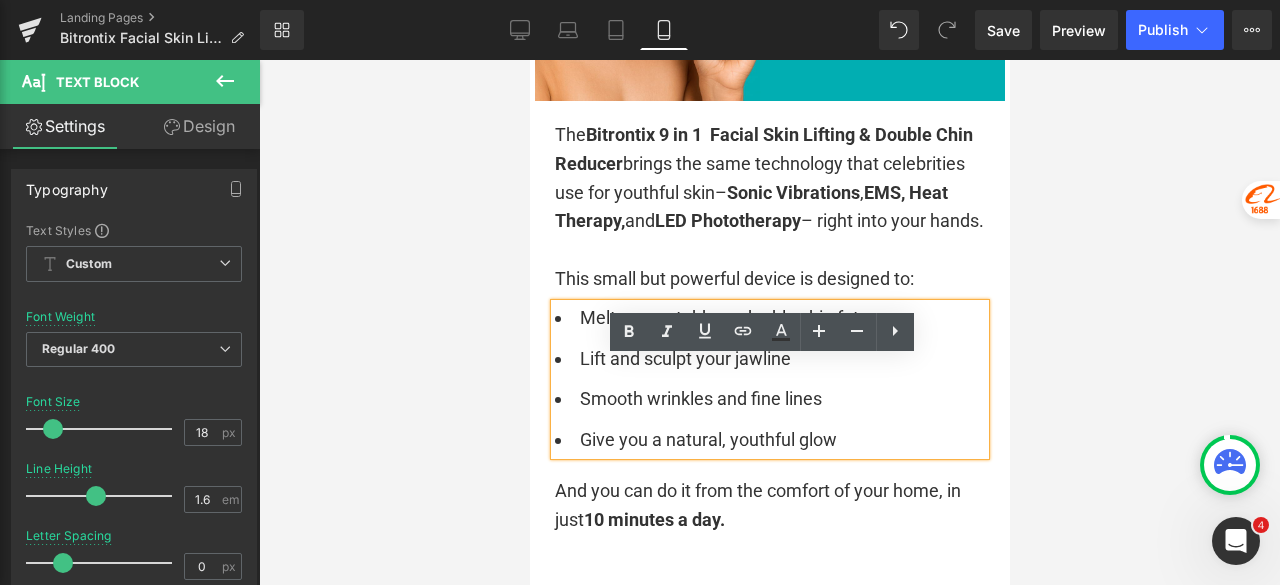 click on "Melt away stubborn double chin fat" at bounding box center (769, 318) 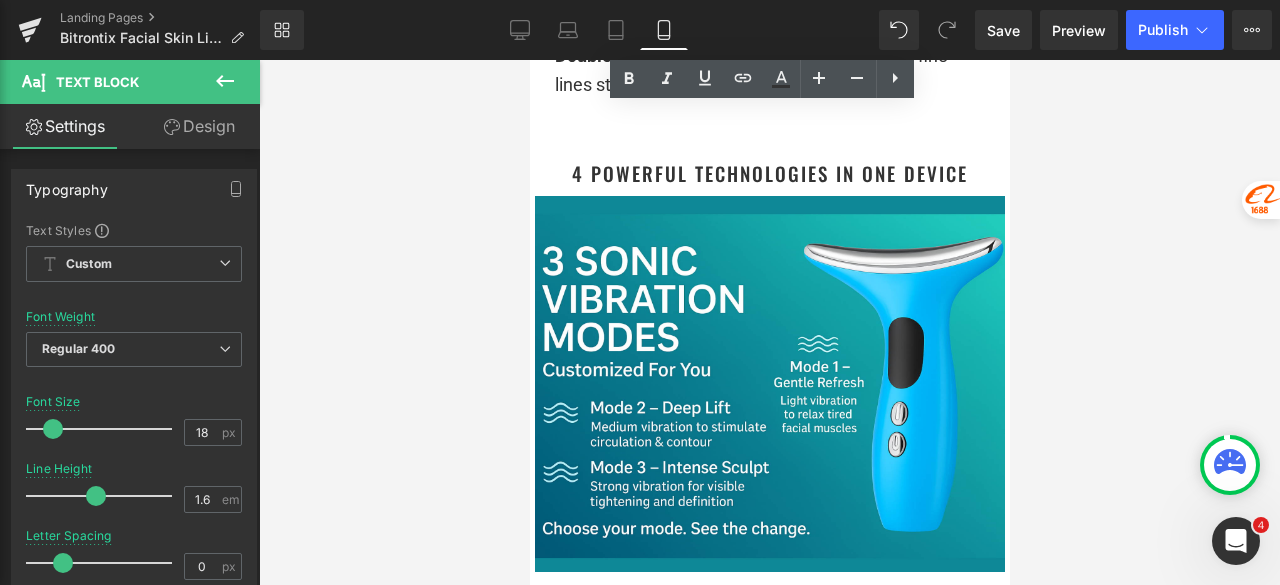 scroll, scrollTop: 5200, scrollLeft: 0, axis: vertical 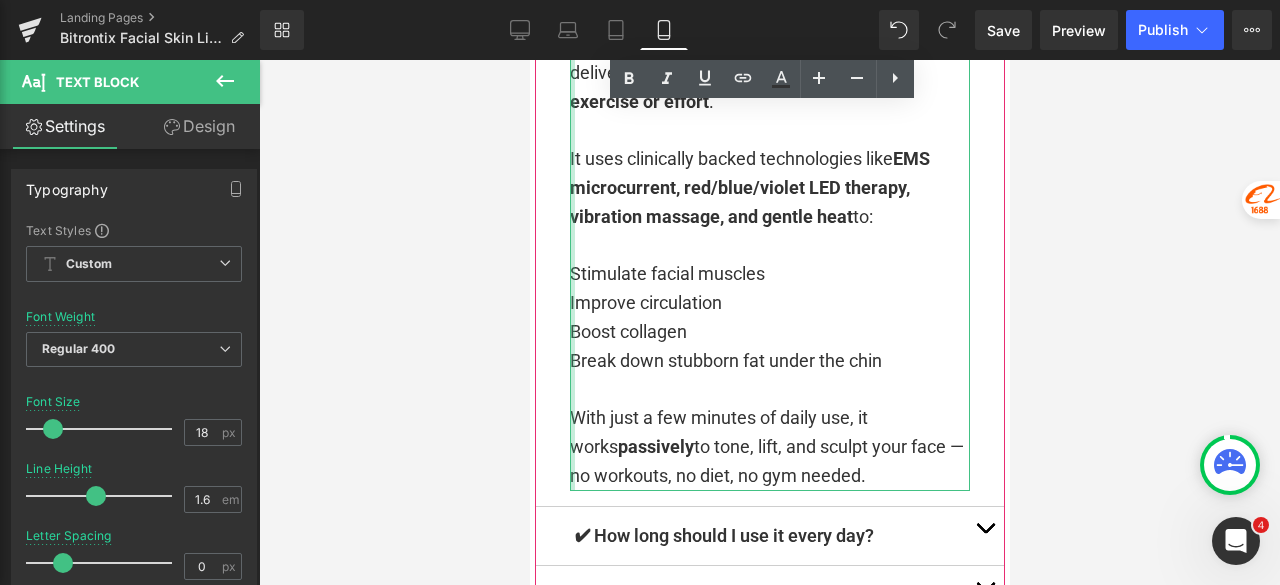 click at bounding box center (571, 246) 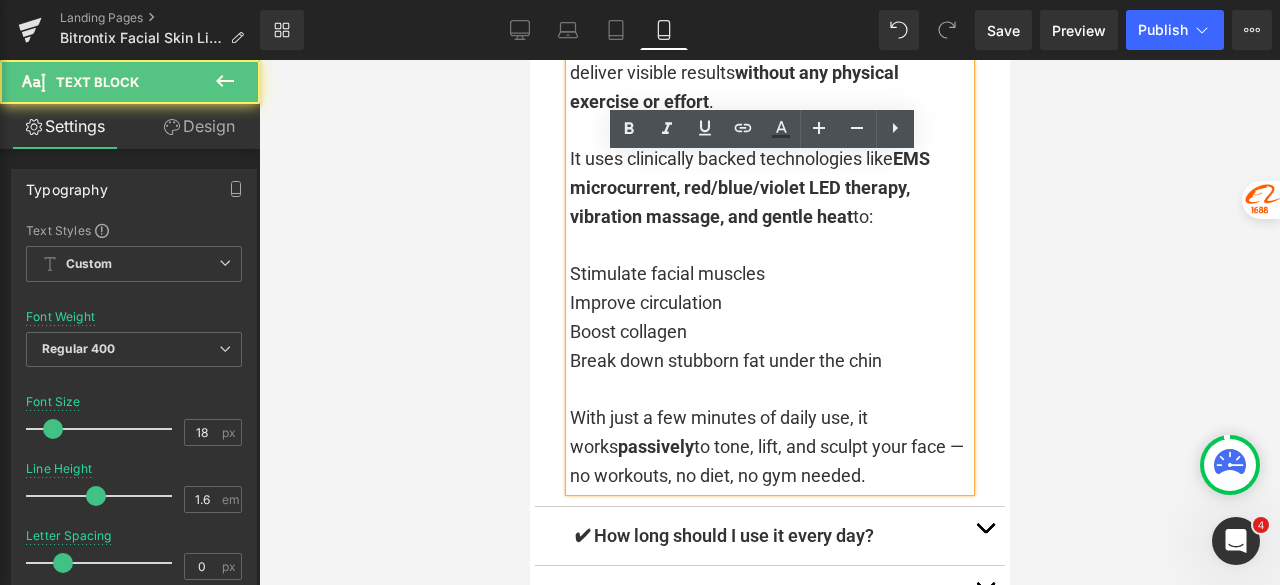 click on "Stimulate facial muscles" at bounding box center (666, 273) 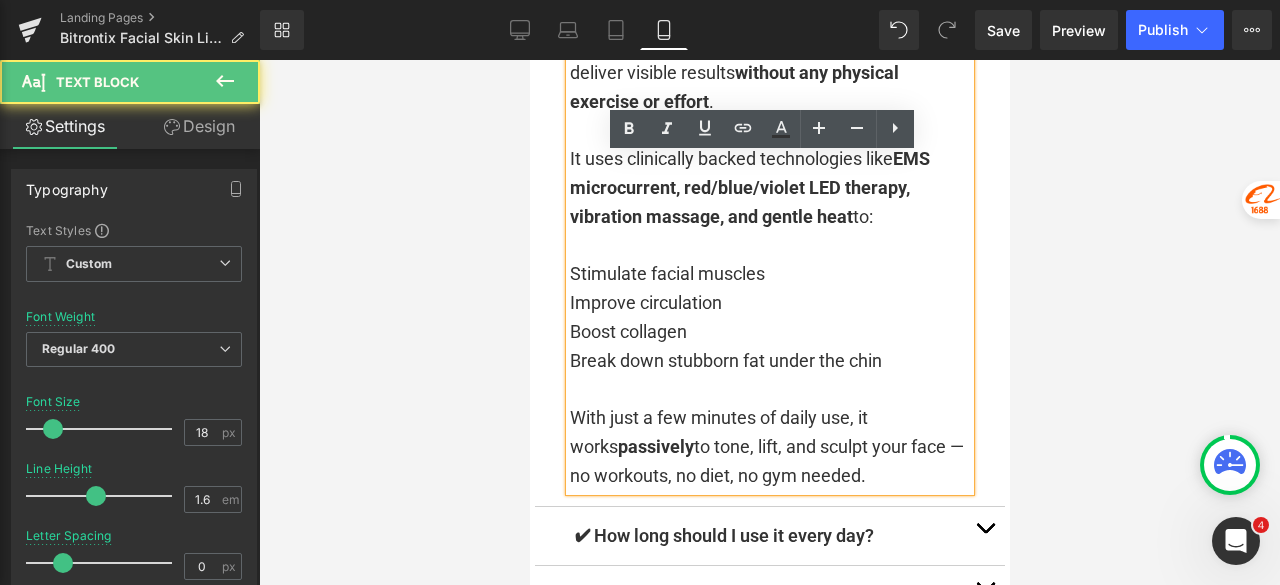 click on "Stimulate facial muscles" at bounding box center [666, 273] 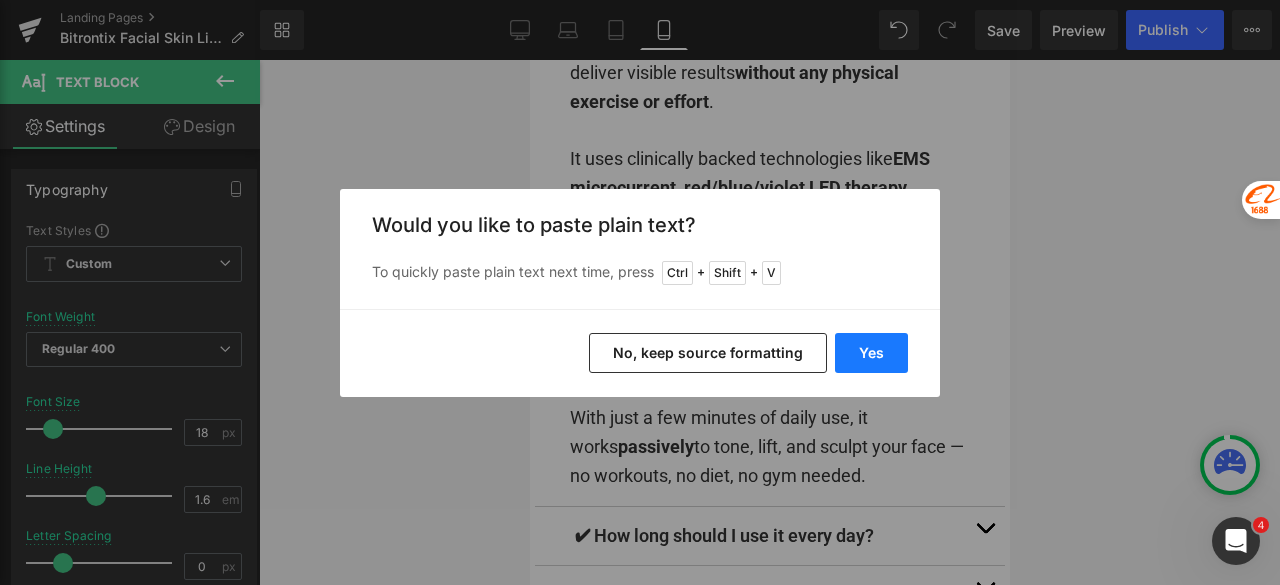 click on "Yes" at bounding box center [871, 353] 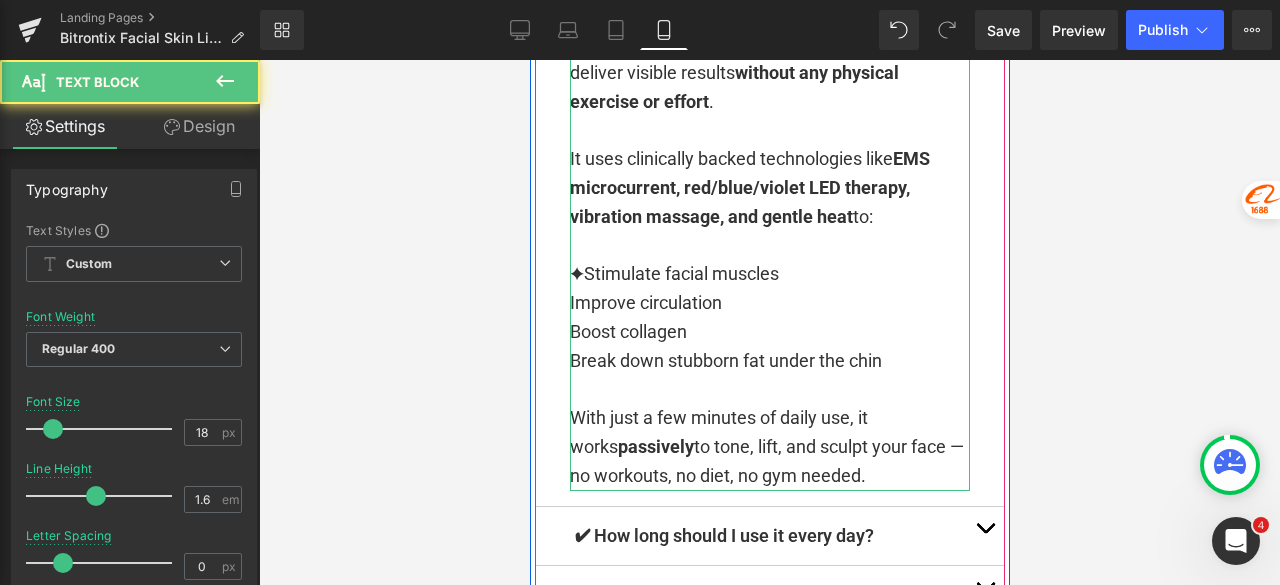 click on "✦Stimulate facial muscles" at bounding box center (673, 273) 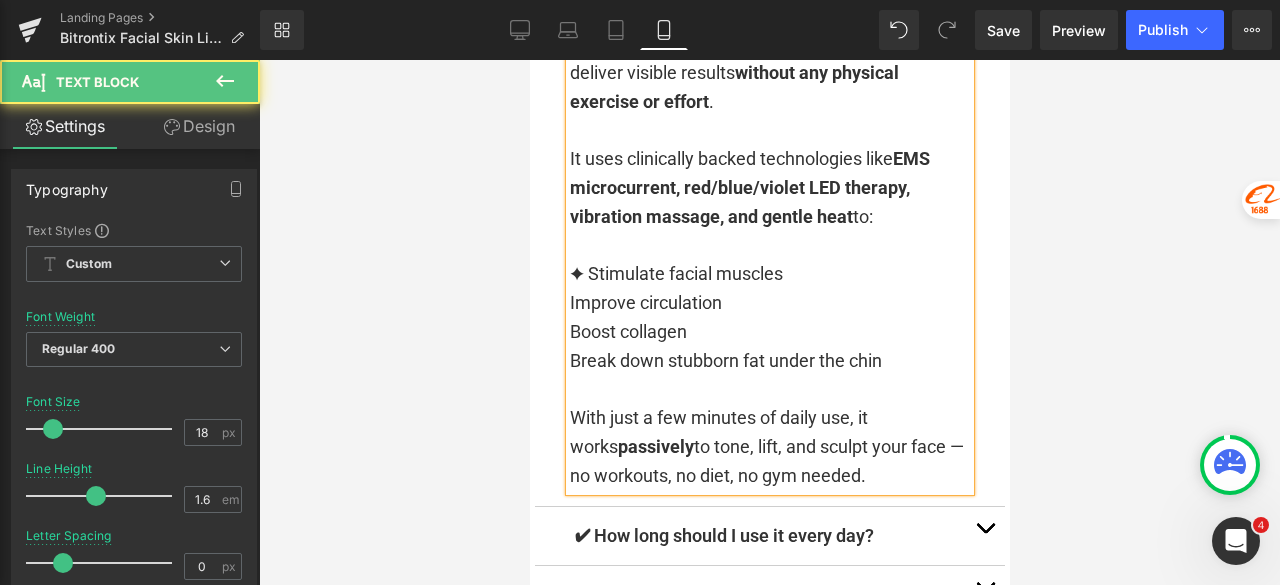 click on "Improve circulation" at bounding box center (645, 302) 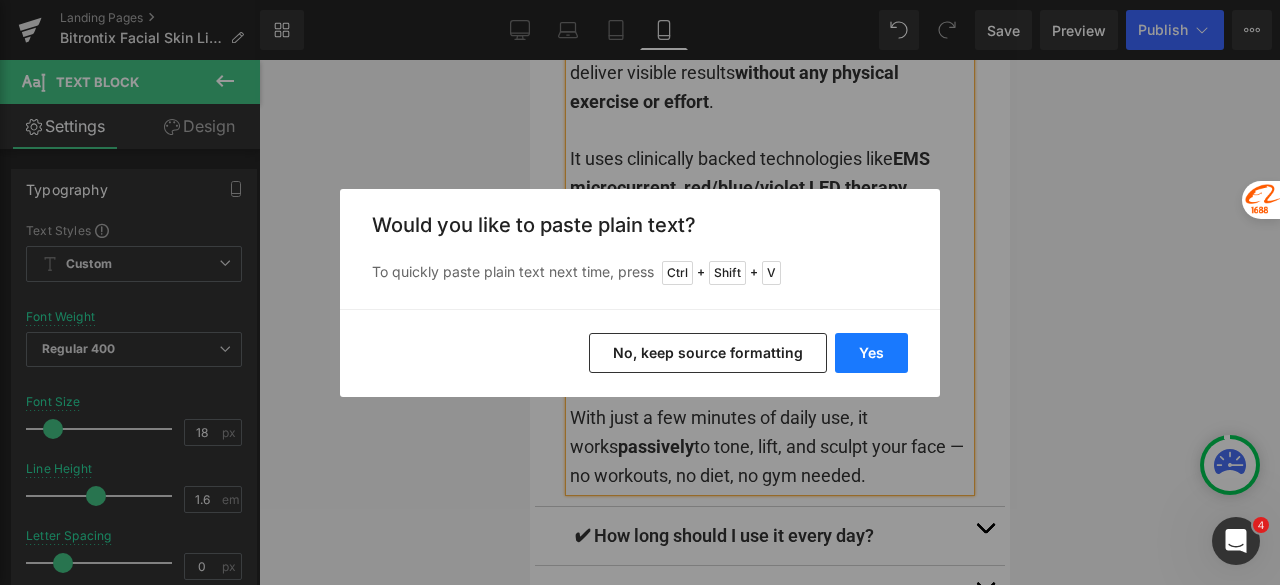 drag, startPoint x: 835, startPoint y: 351, endPoint x: 847, endPoint y: 347, distance: 12.649111 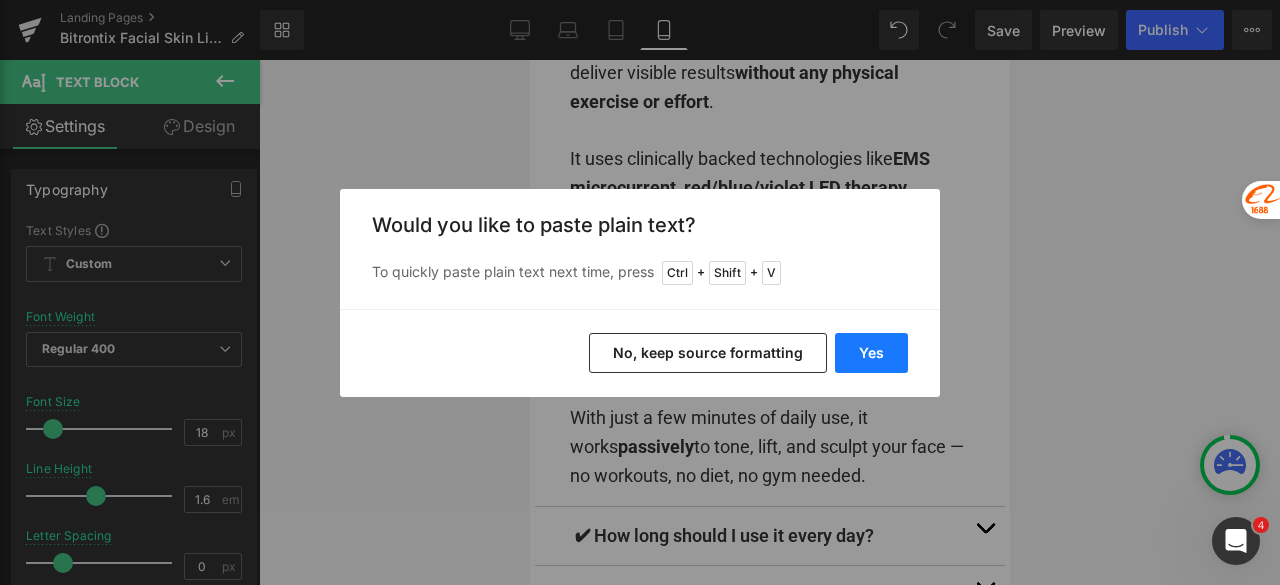 drag, startPoint x: 847, startPoint y: 347, endPoint x: 313, endPoint y: 287, distance: 537.3602 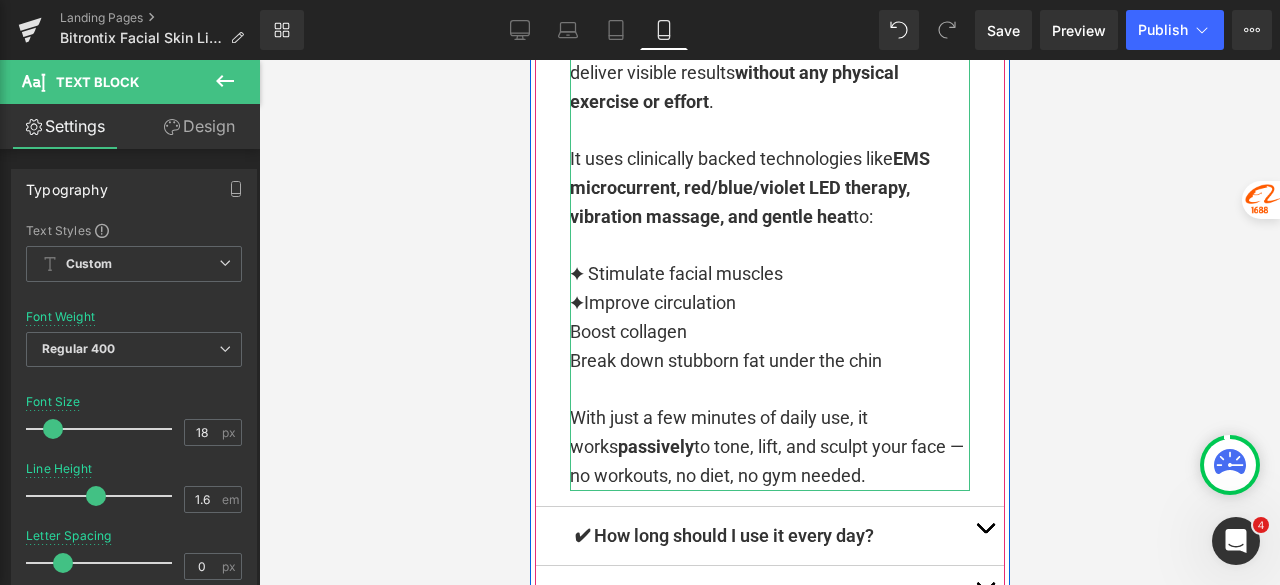 click on "✦Improve circulation" at bounding box center (652, 302) 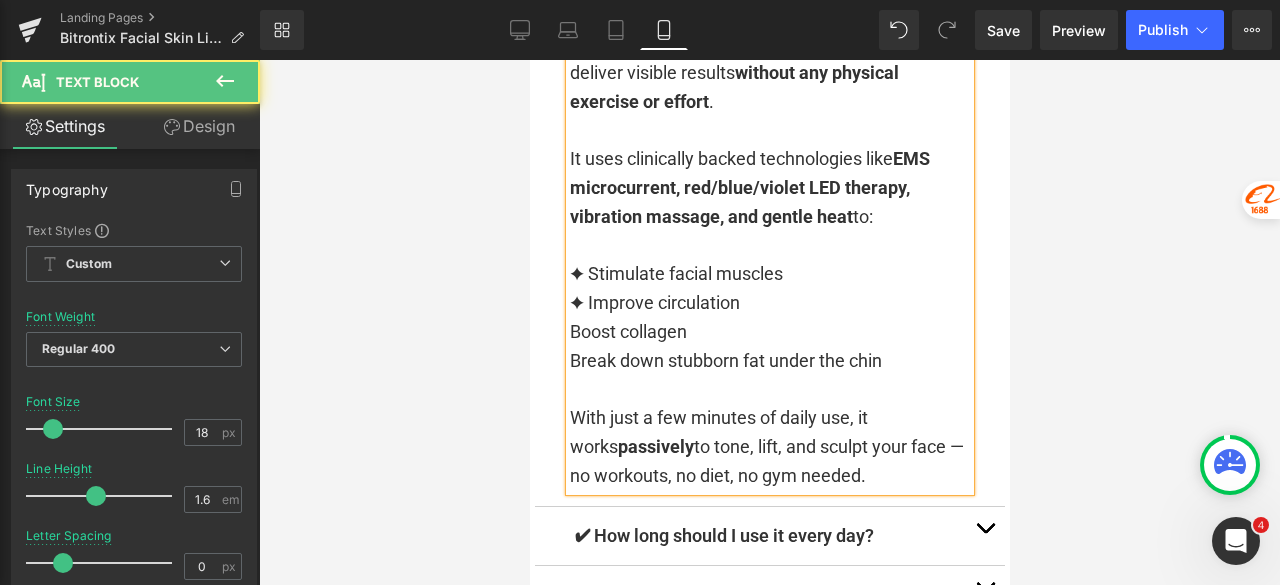 click on "Boost collagen" at bounding box center [627, 331] 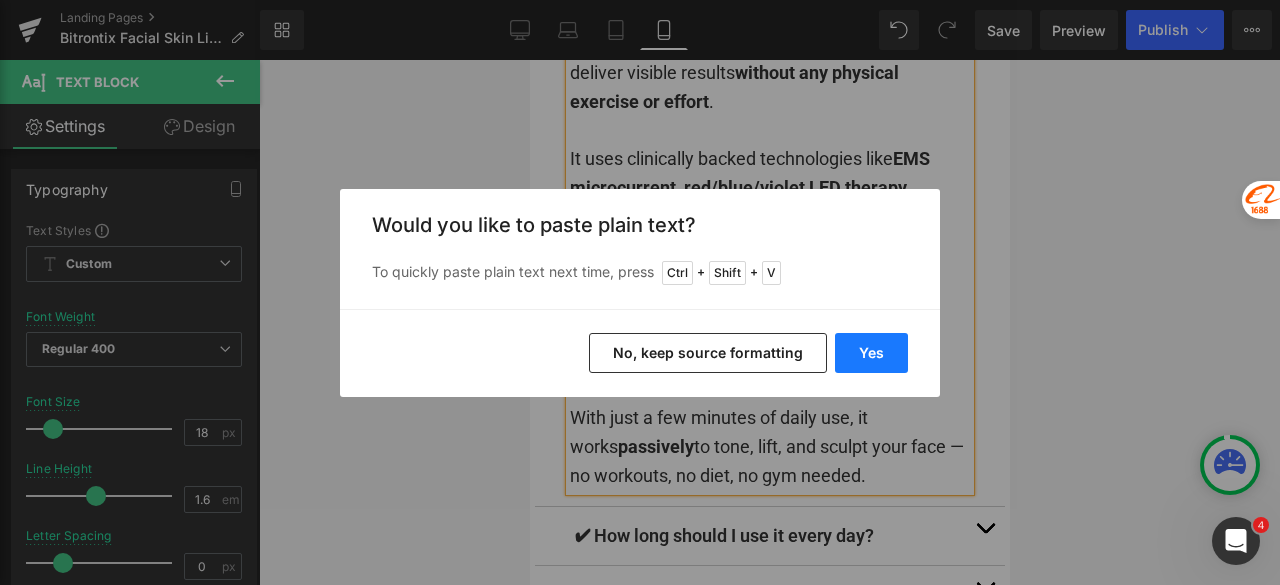 drag, startPoint x: 877, startPoint y: 359, endPoint x: 279, endPoint y: 302, distance: 600.7104 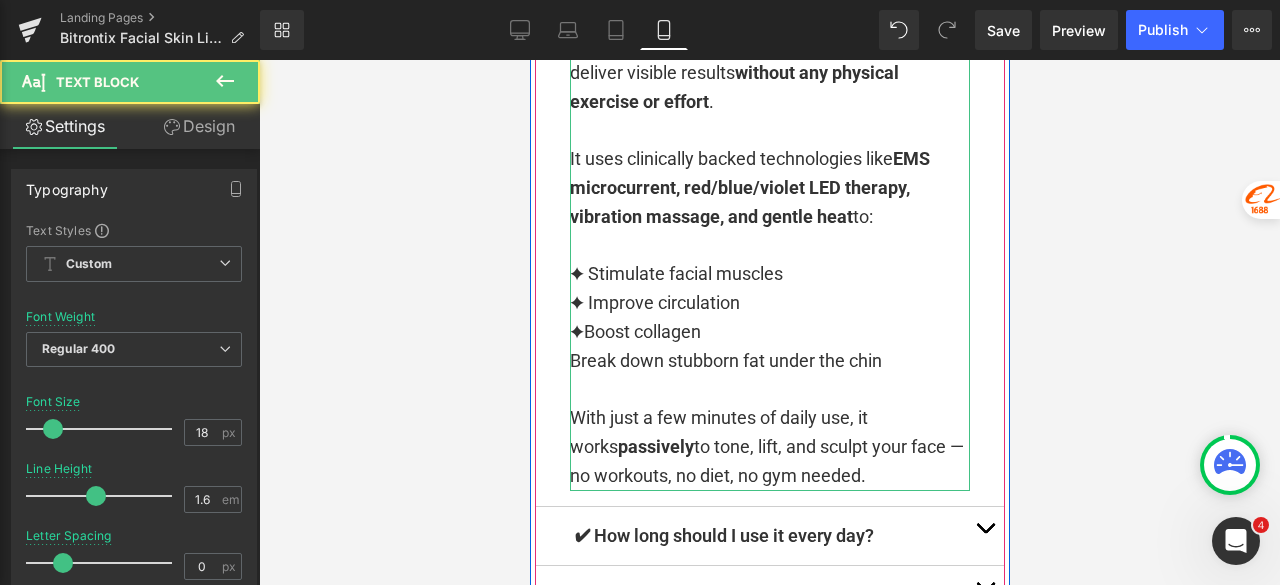 click on "✦Boost collagen" at bounding box center [634, 331] 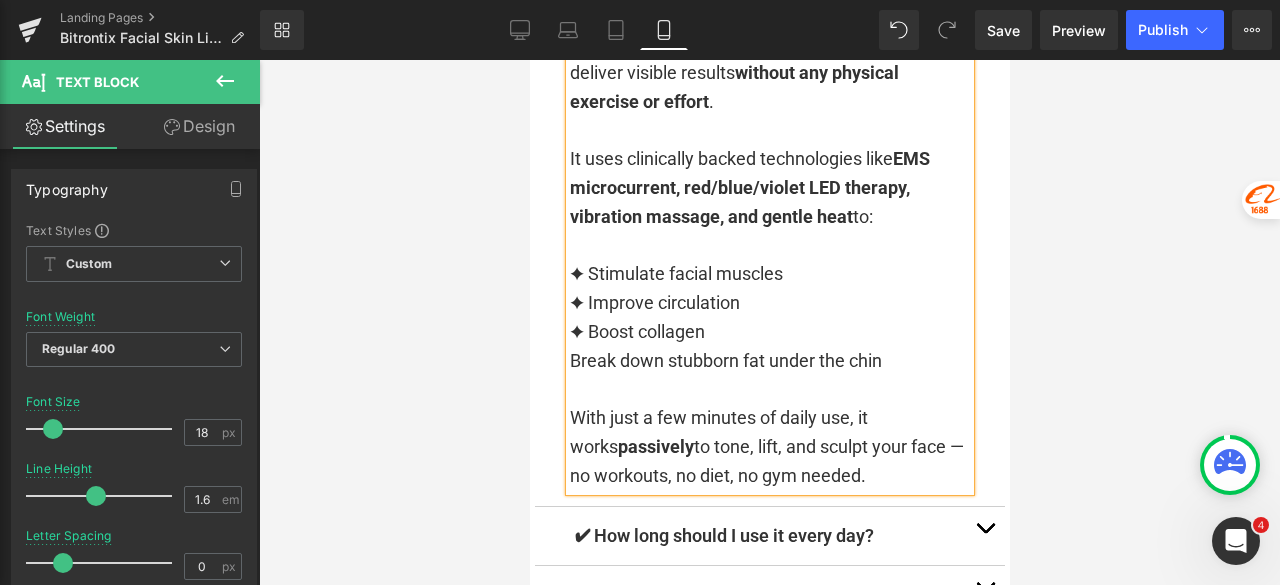 click on "Yes, absolutely! The Bitrontix 9-in-1 Face Lifting & Double Chin Reducer is specifically designed to deliver visible results  without any physical exercise or effort .  It uses clinically backed technologies like  EMS microcurrent, red/blue/violet LED therapy, vibration massage, and gentle heat  to: ✦ Stimulate facial muscles ✦ Improve circulation ✦ Boost collagen Break down stubborn fat under the chin
With just a few minutes of daily use, it works  passively  to tone, lift, and sculpt your face — no workouts, no diet, no gym needed." at bounding box center (769, 246) 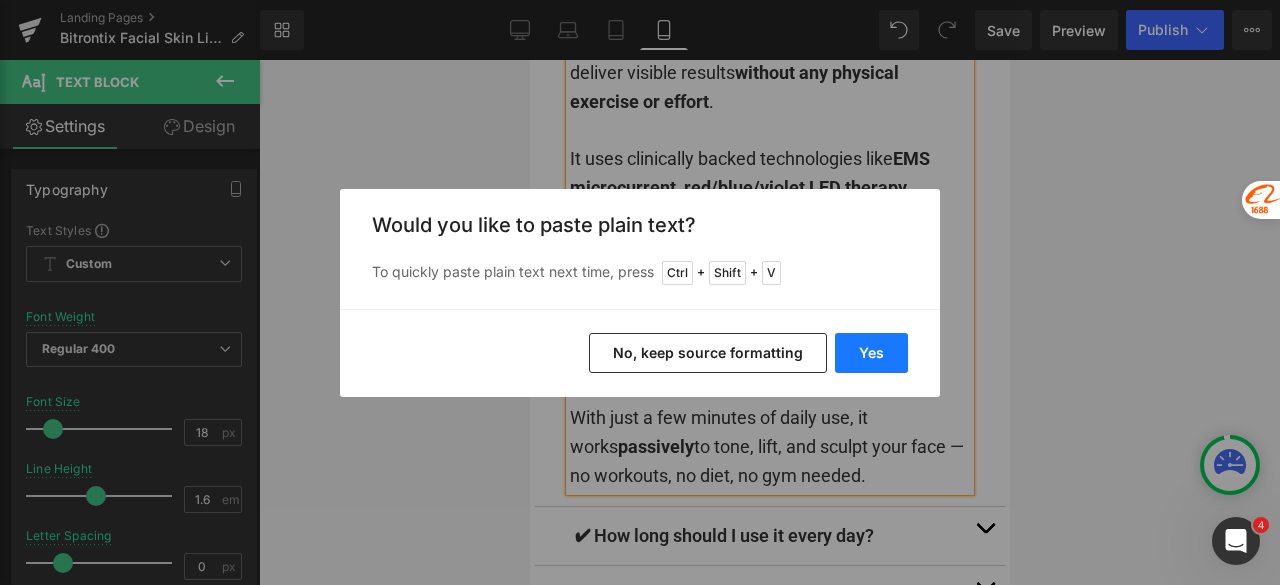 click on "Yes" at bounding box center (871, 353) 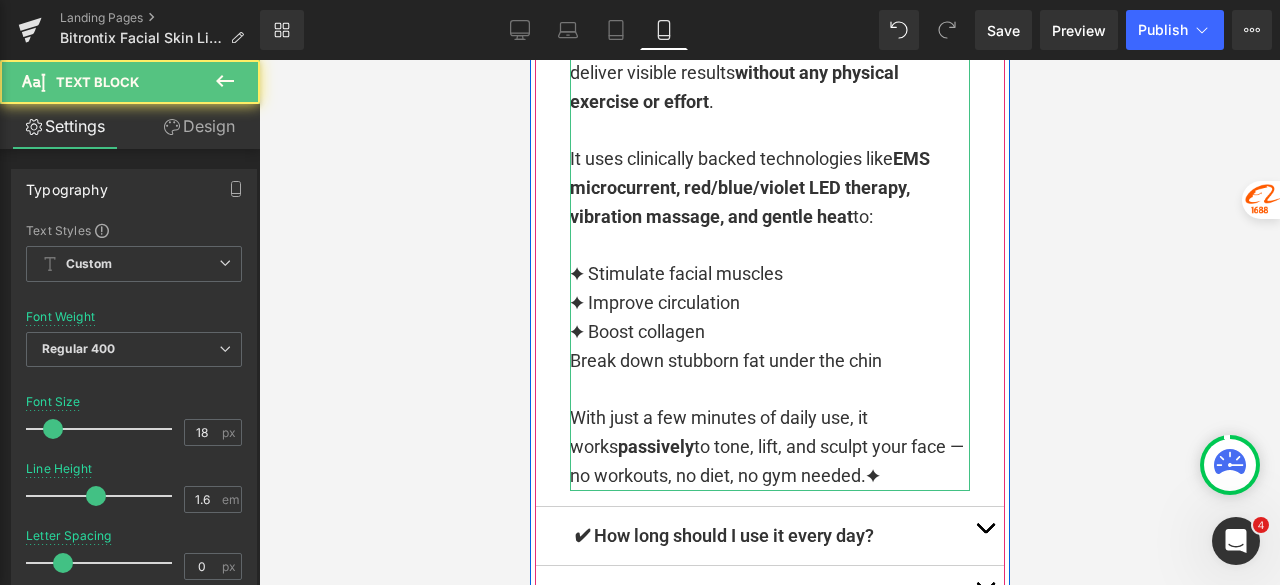 click on "Break down stubborn fat under the chin" at bounding box center [725, 360] 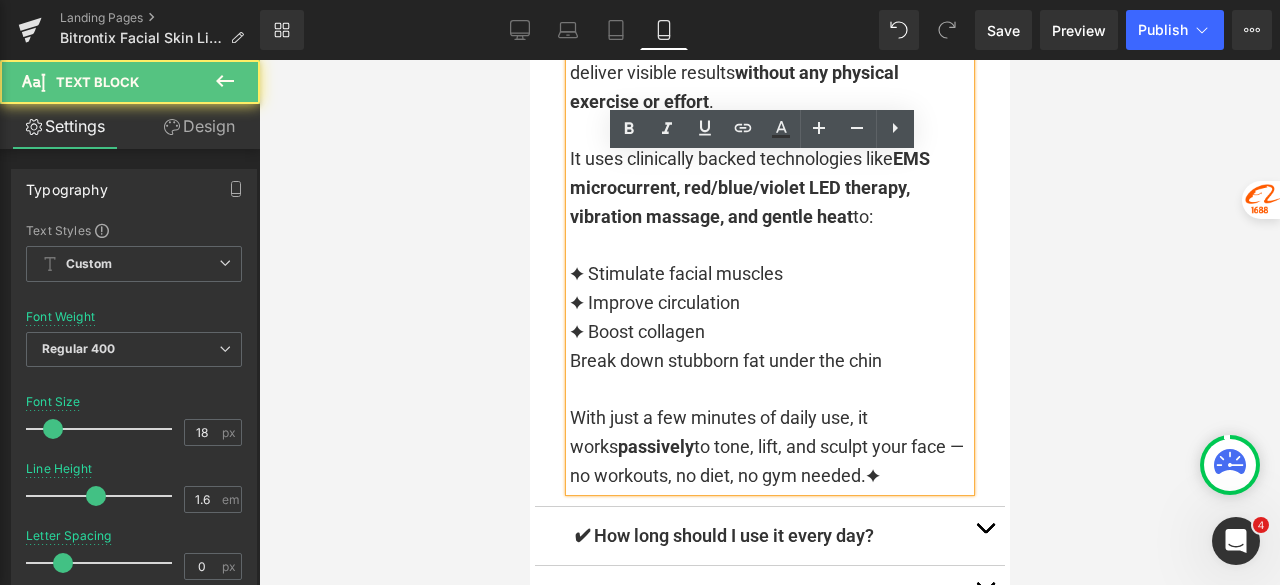 click on "Break down stubborn fat under the chin" at bounding box center (725, 360) 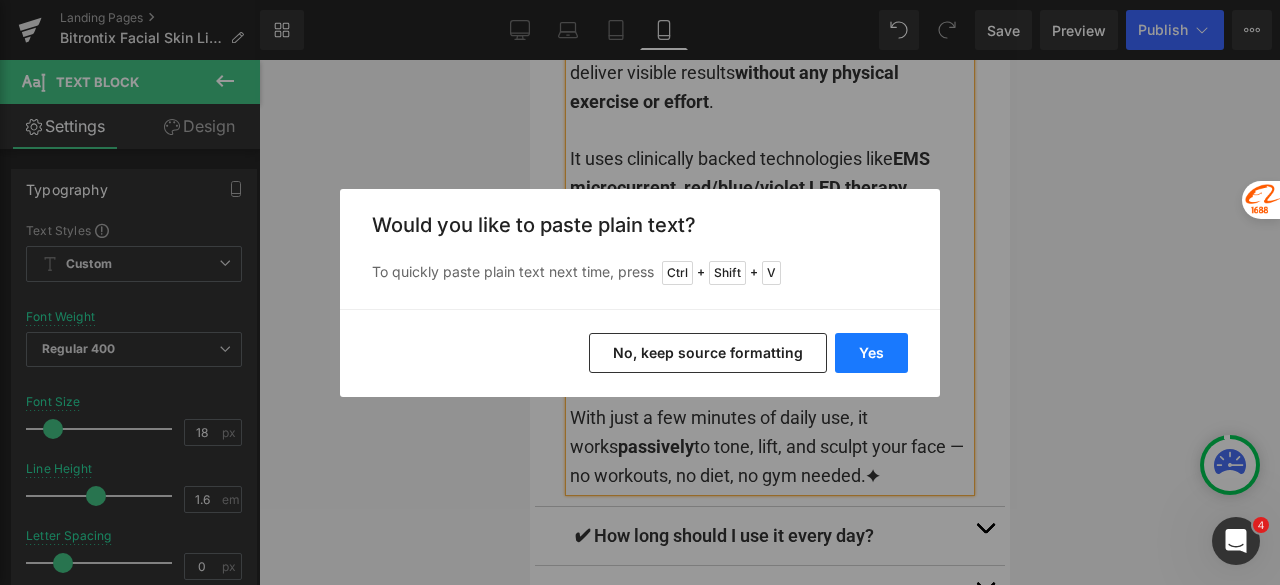 click on "Yes" at bounding box center (871, 353) 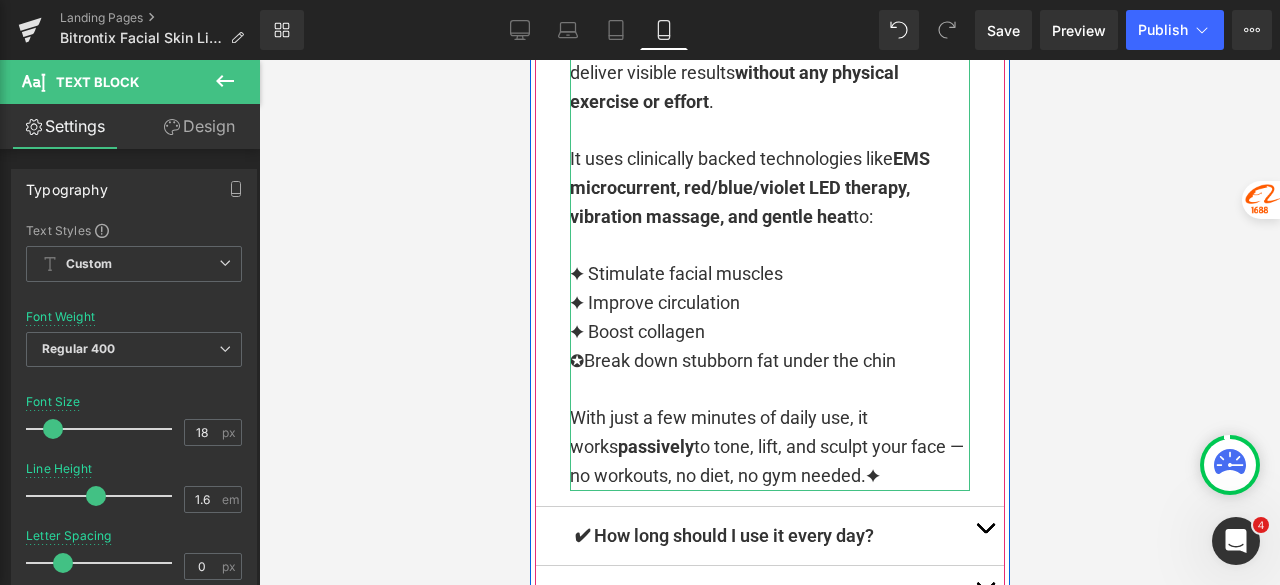 click on "✦Break down stubborn fat under the chin" at bounding box center [732, 360] 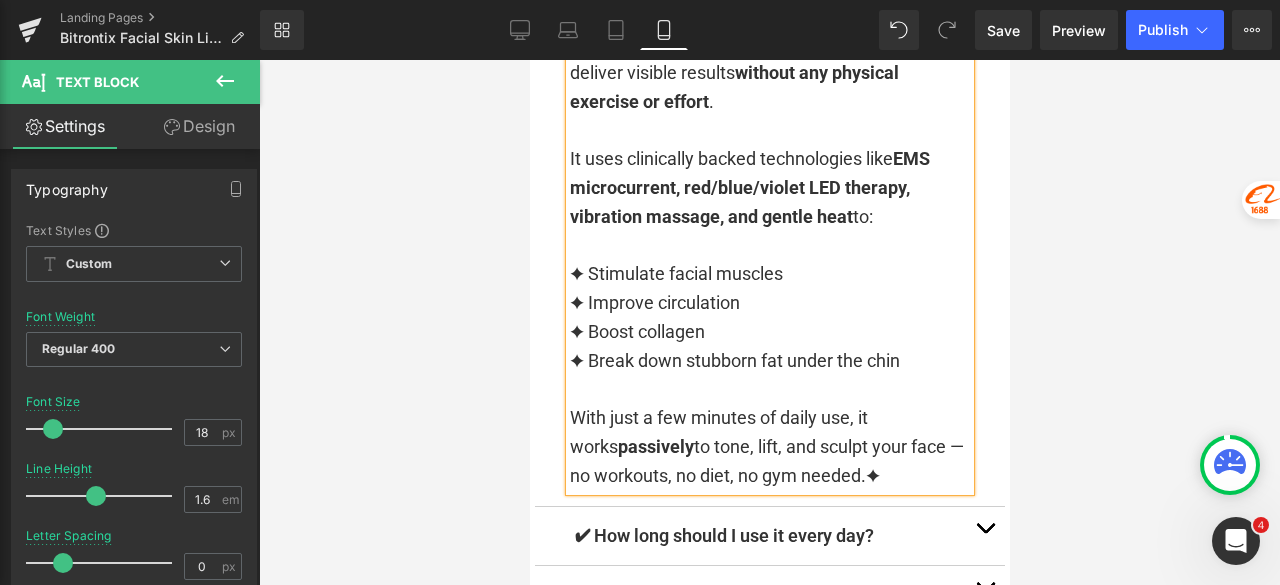 click at bounding box center (769, 322) 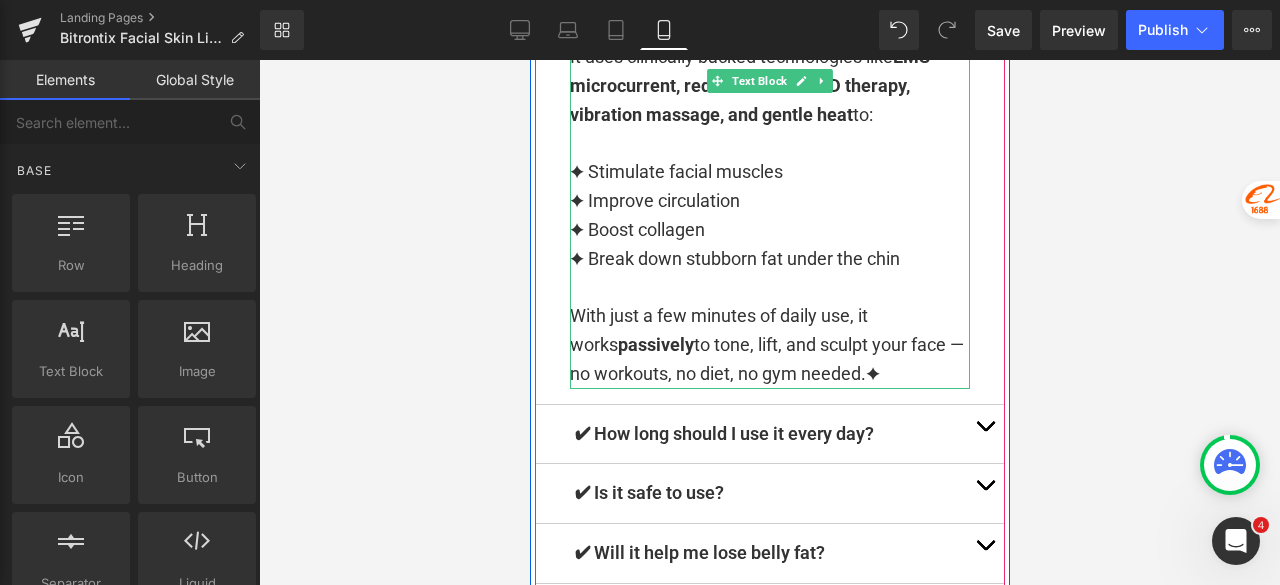scroll, scrollTop: 10374, scrollLeft: 0, axis: vertical 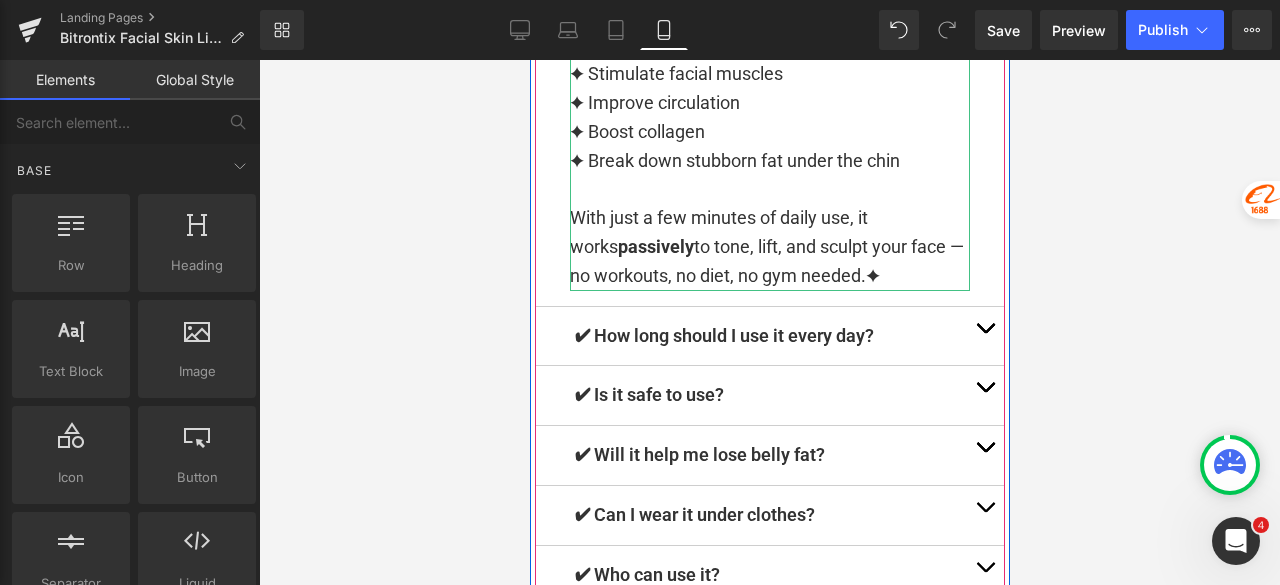 click on "With just a few minutes of daily use, it works  passively  to tone, lift, and sculpt your face — no workouts, no diet, no gym needed.✦" at bounding box center [769, 247] 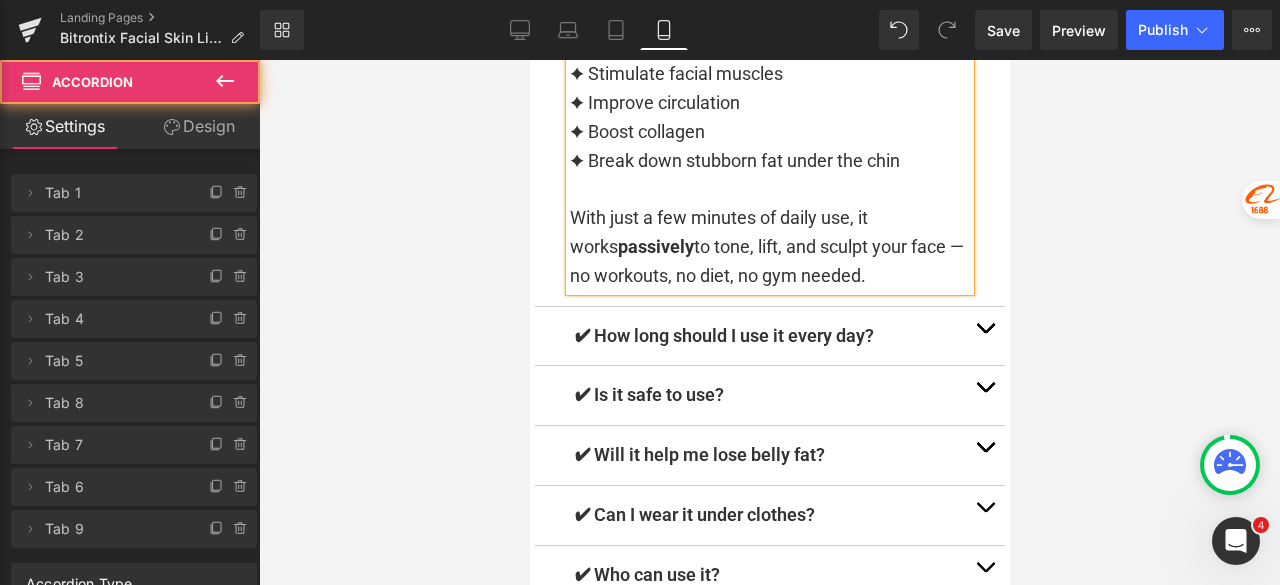 click at bounding box center [984, 336] 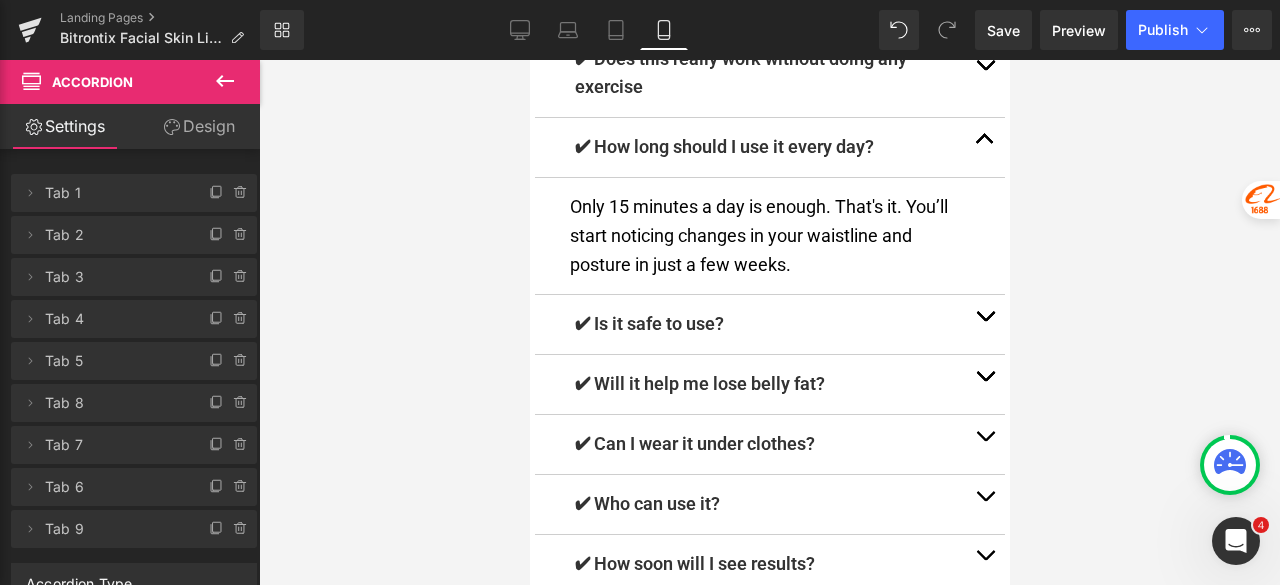 scroll, scrollTop: 10054, scrollLeft: 0, axis: vertical 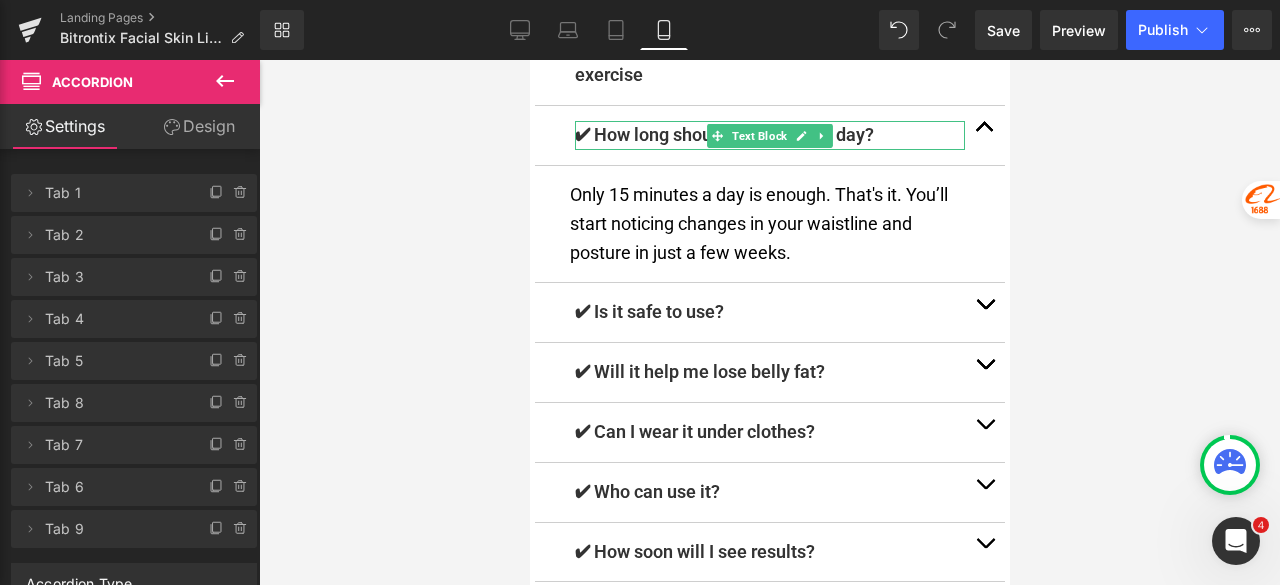 click on "✔ How long should I use it every day?" at bounding box center [769, 135] 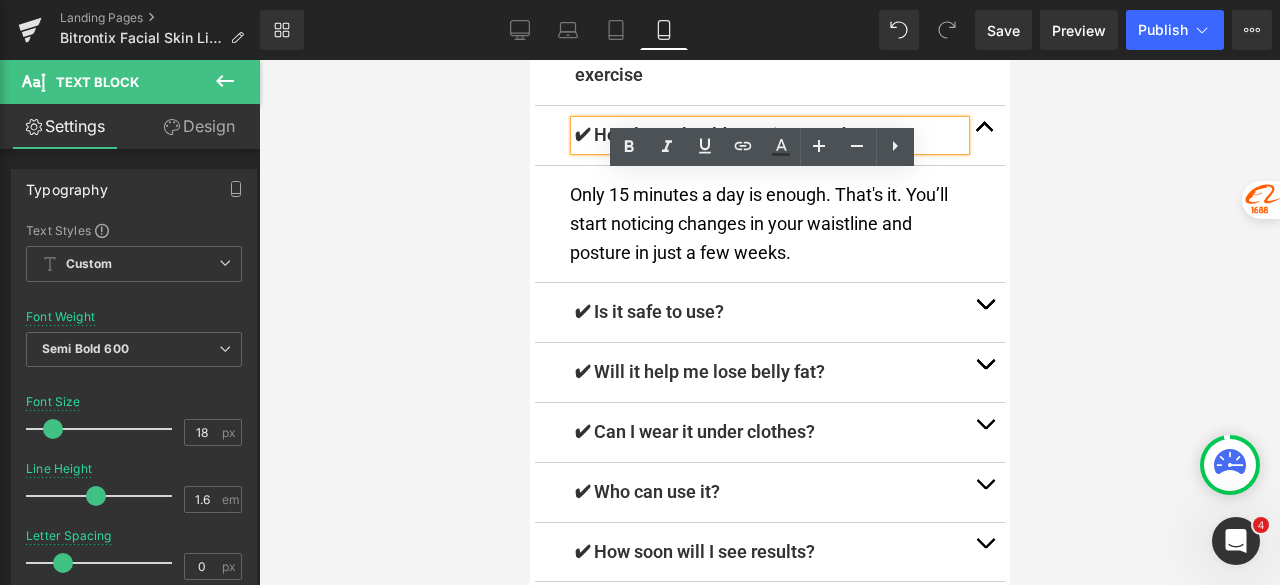 drag, startPoint x: 888, startPoint y: 188, endPoint x: 616, endPoint y: 200, distance: 272.2646 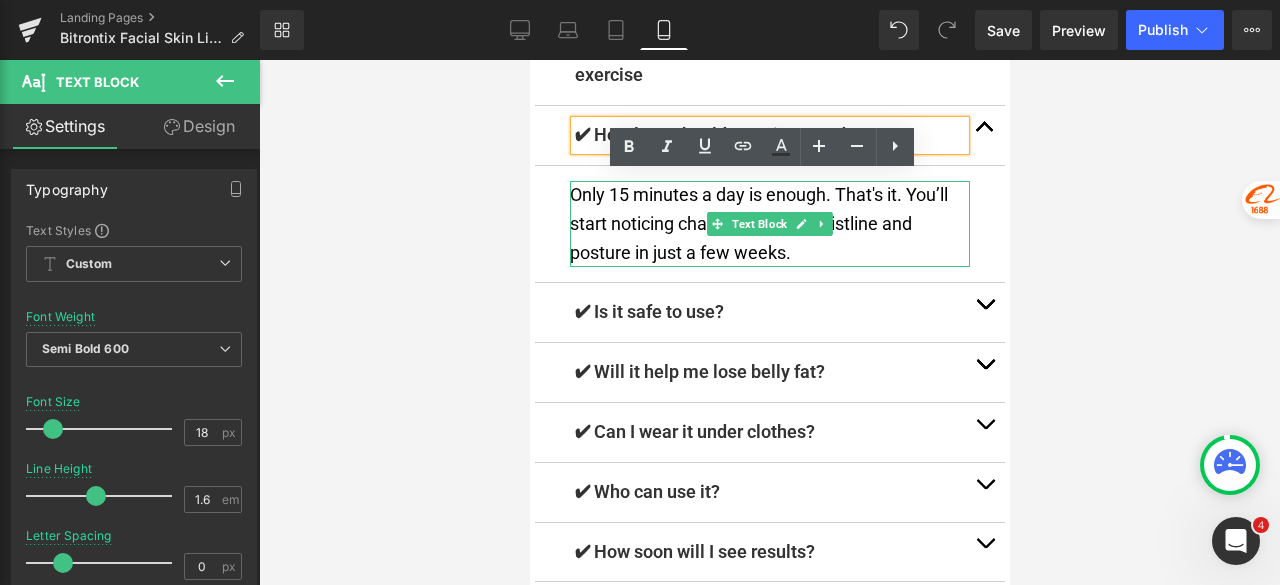click on "Only 15 minutes a day is enough. That's it. You’ll start noticing changes in your waistline and posture in just a few weeks." at bounding box center [758, 223] 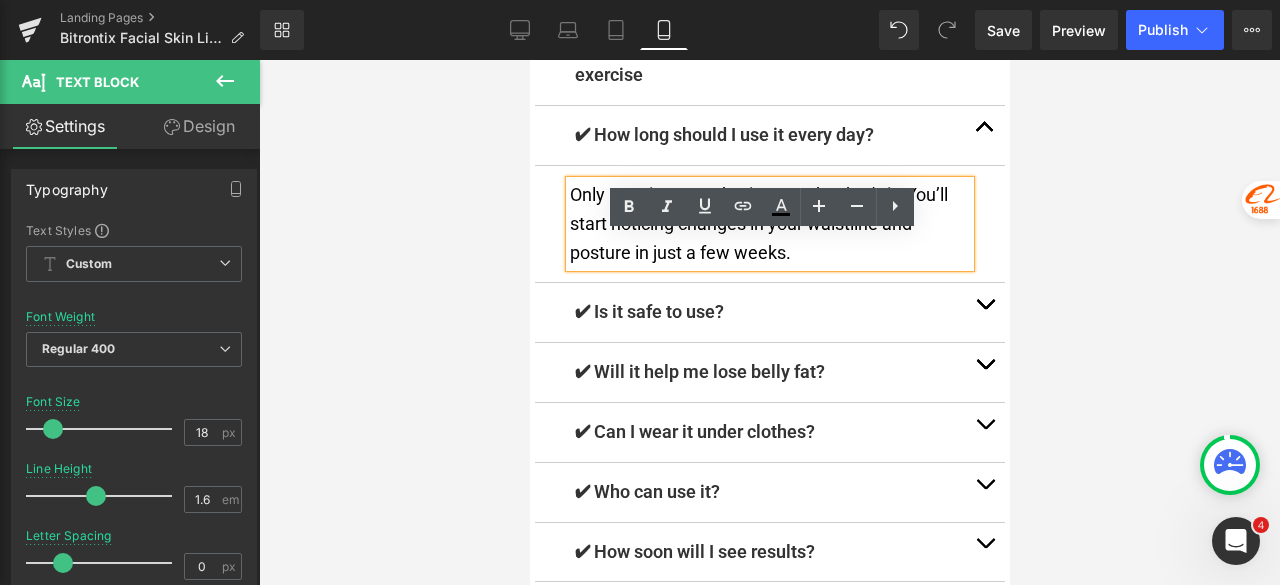 click at bounding box center [984, 312] 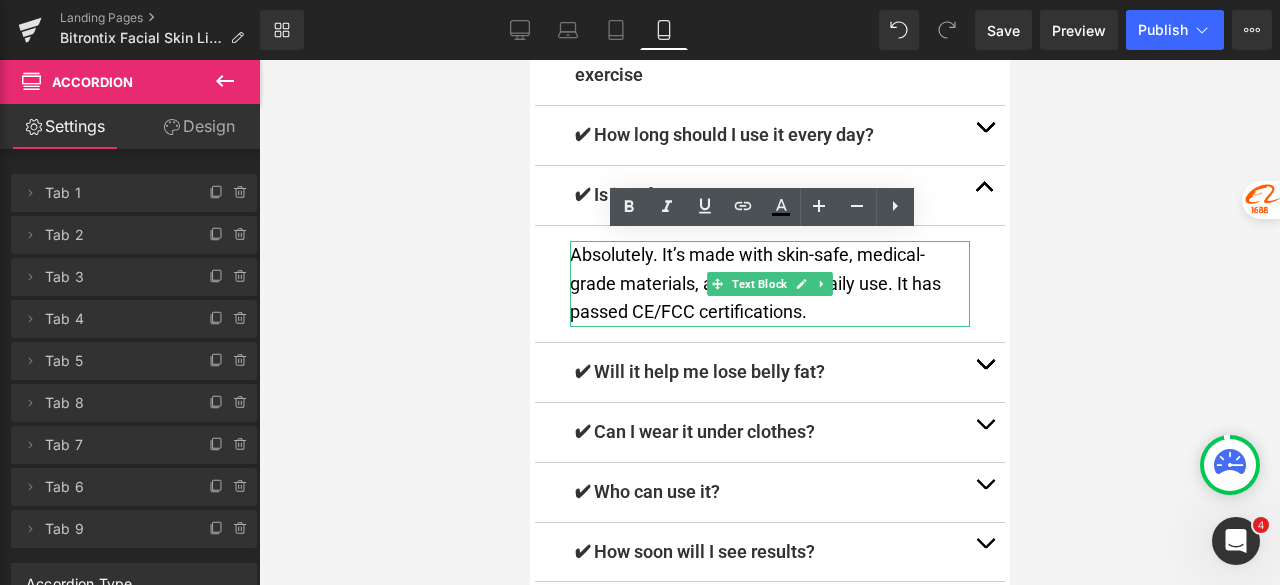 scroll, scrollTop: 10154, scrollLeft: 0, axis: vertical 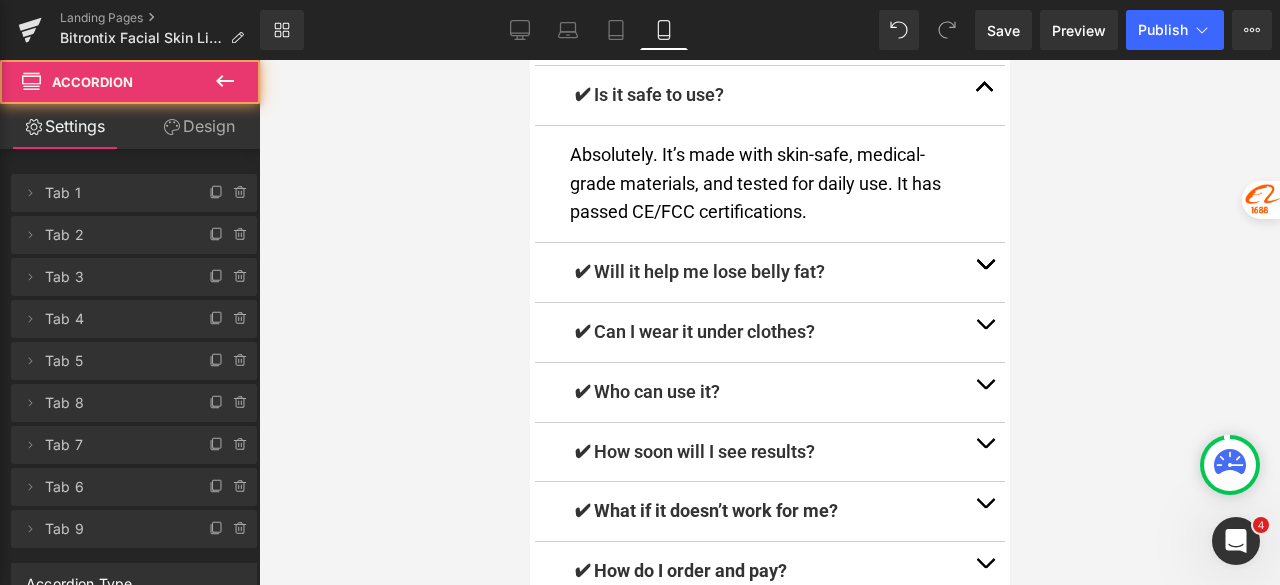 click at bounding box center (984, 272) 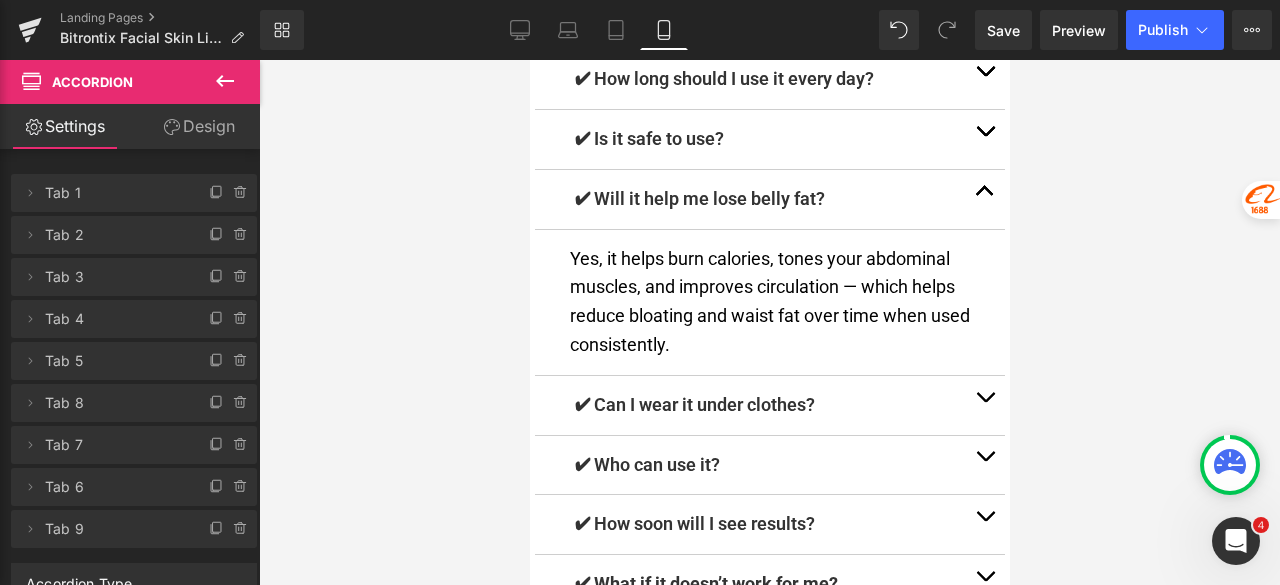 scroll, scrollTop: 10136, scrollLeft: 0, axis: vertical 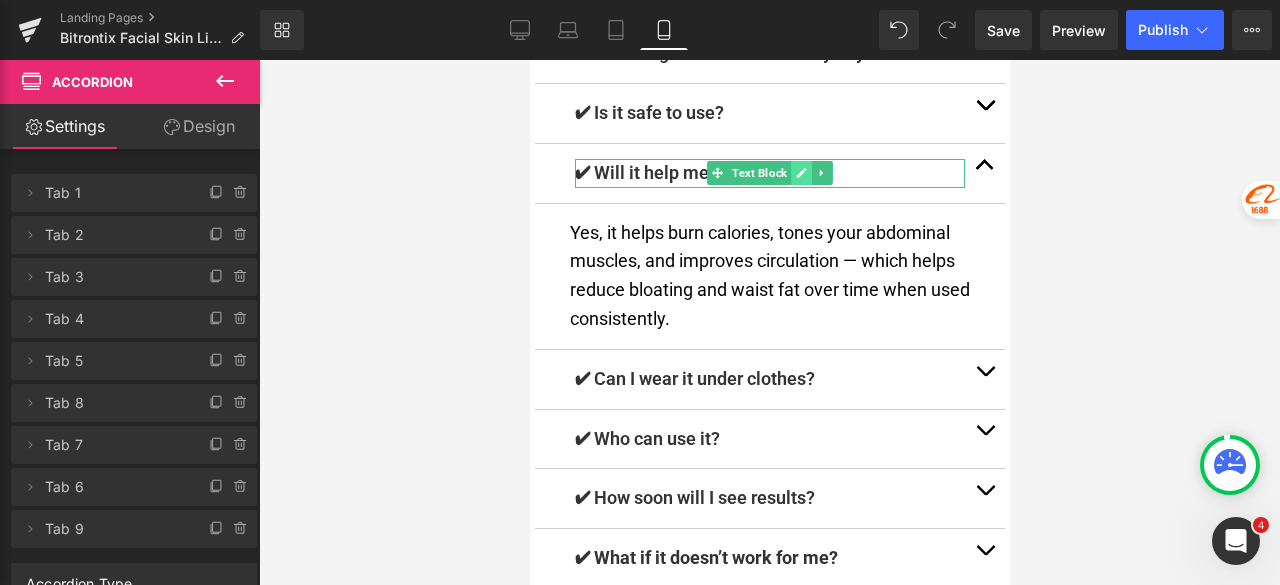 click at bounding box center (800, 173) 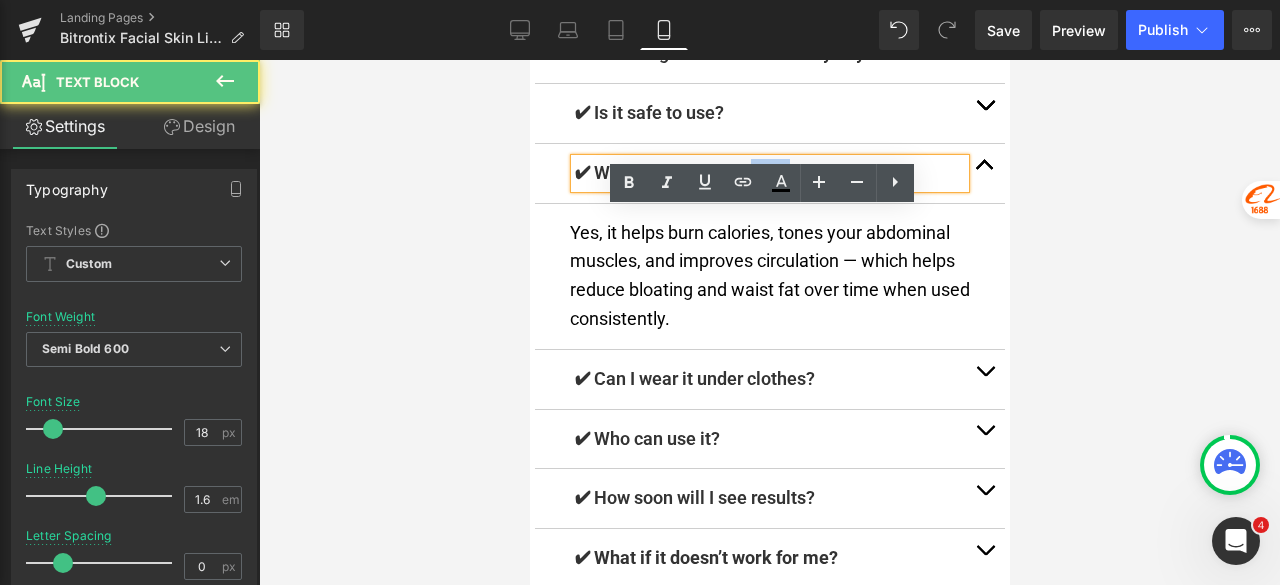 drag, startPoint x: 779, startPoint y: 228, endPoint x: 742, endPoint y: 228, distance: 37 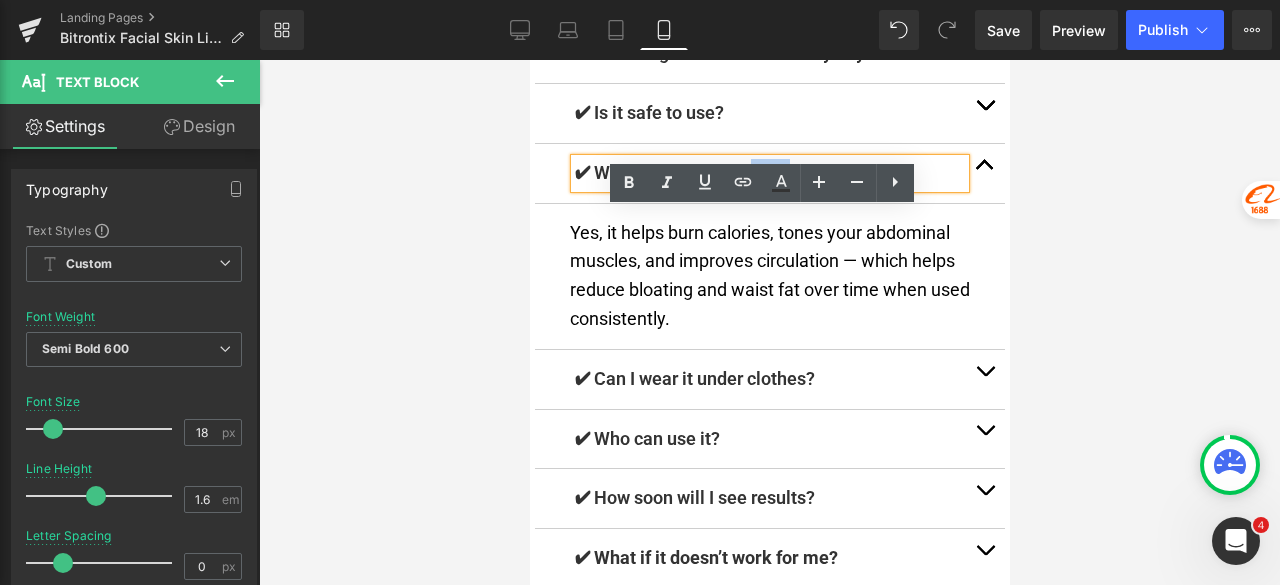 type 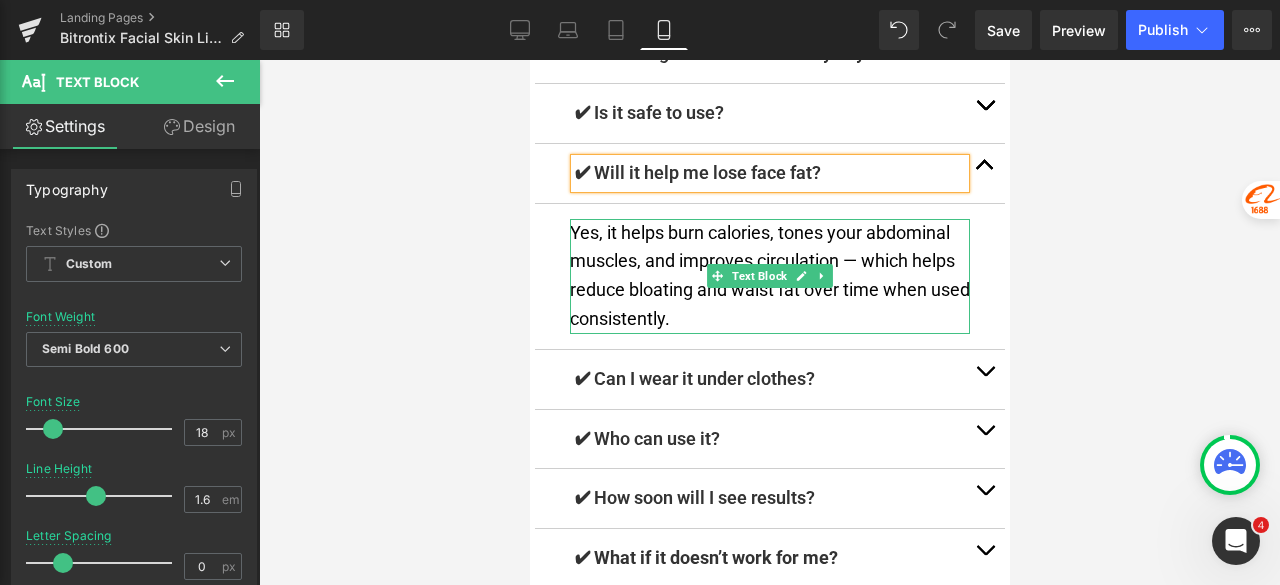click on "Yes, it helps burn calories, tones your abdominal muscles, and improves circulation — which helps reduce bloating and waist fat over time when used consistently." at bounding box center (769, 275) 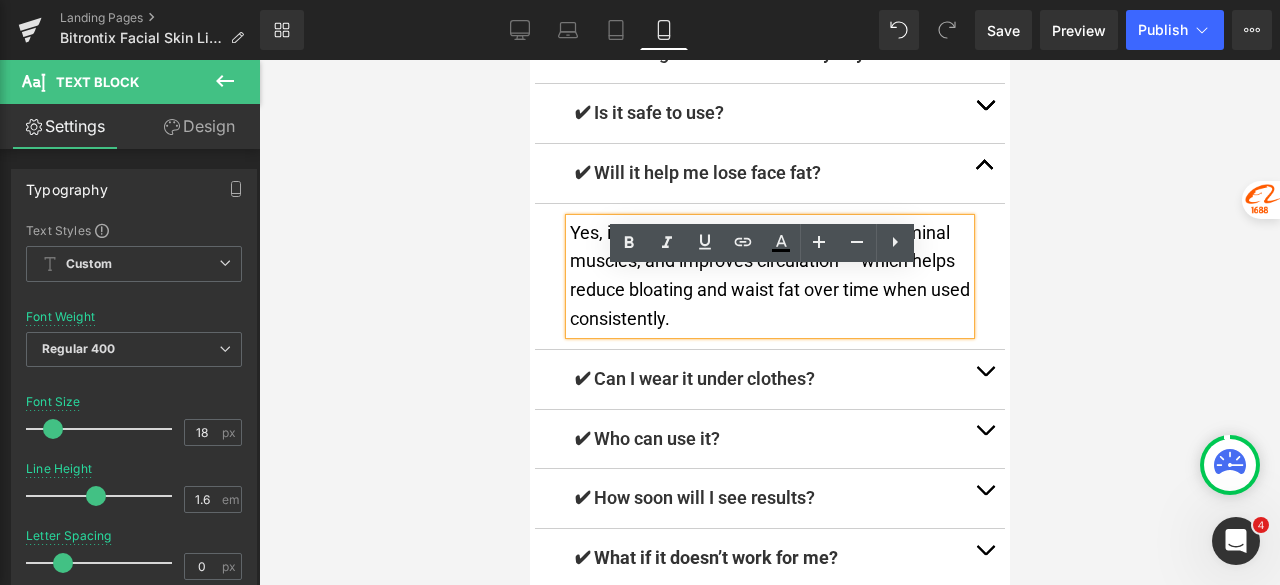 click on "Yes, it helps burn calories, tones your abdominal muscles, and improves circulation — which helps reduce bloating and waist fat over time when used consistently." at bounding box center (769, 276) 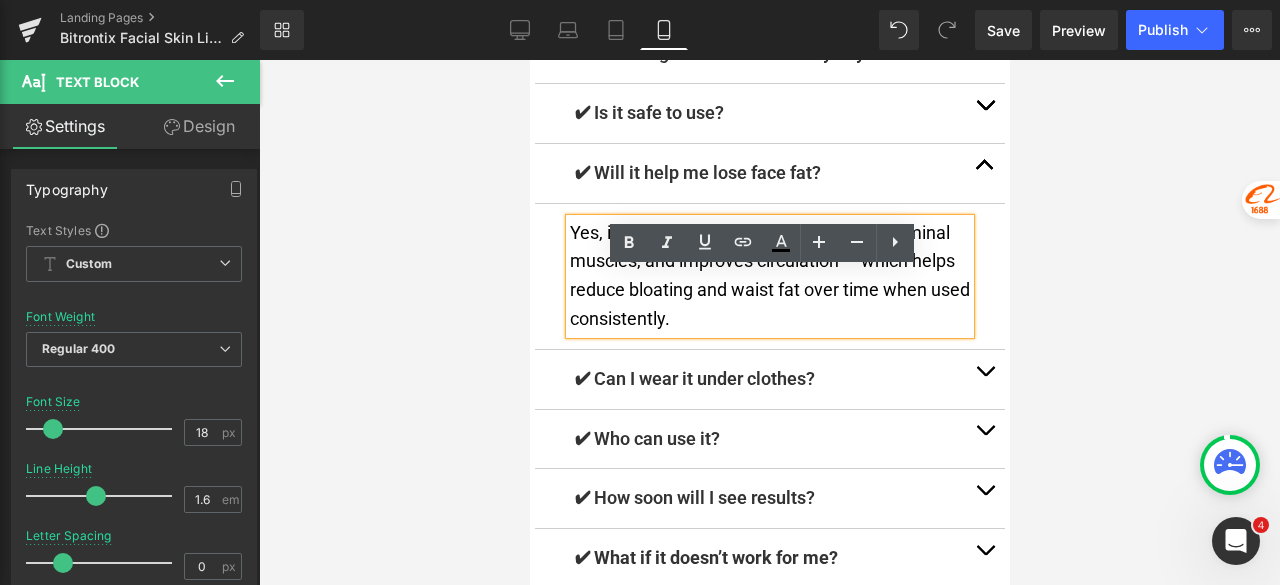click at bounding box center (769, 322) 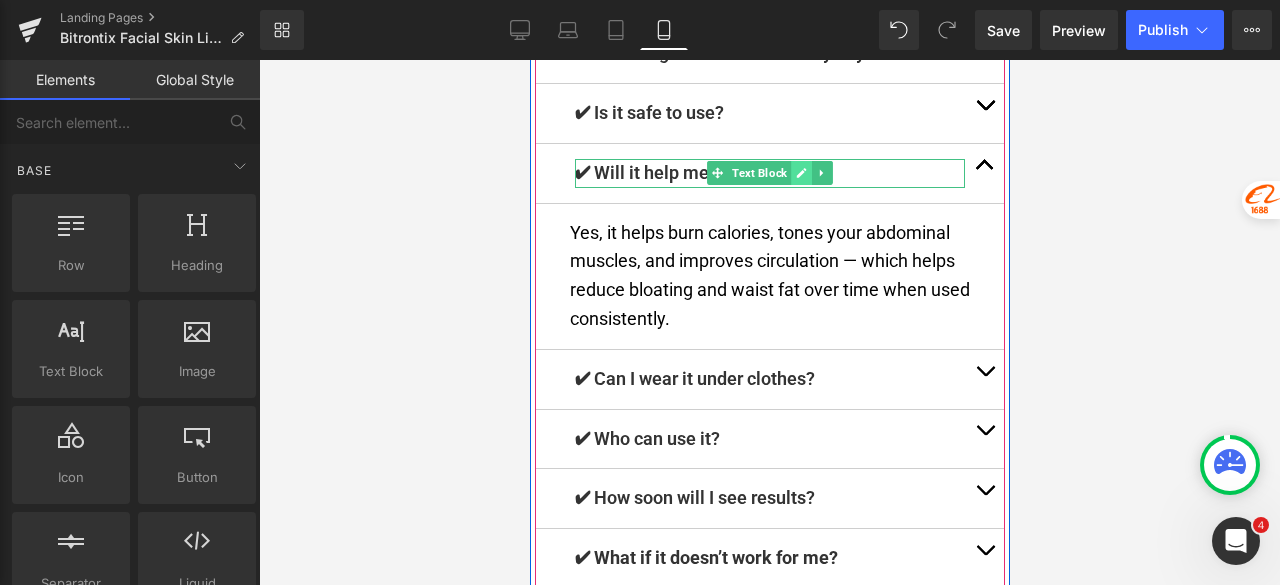 click 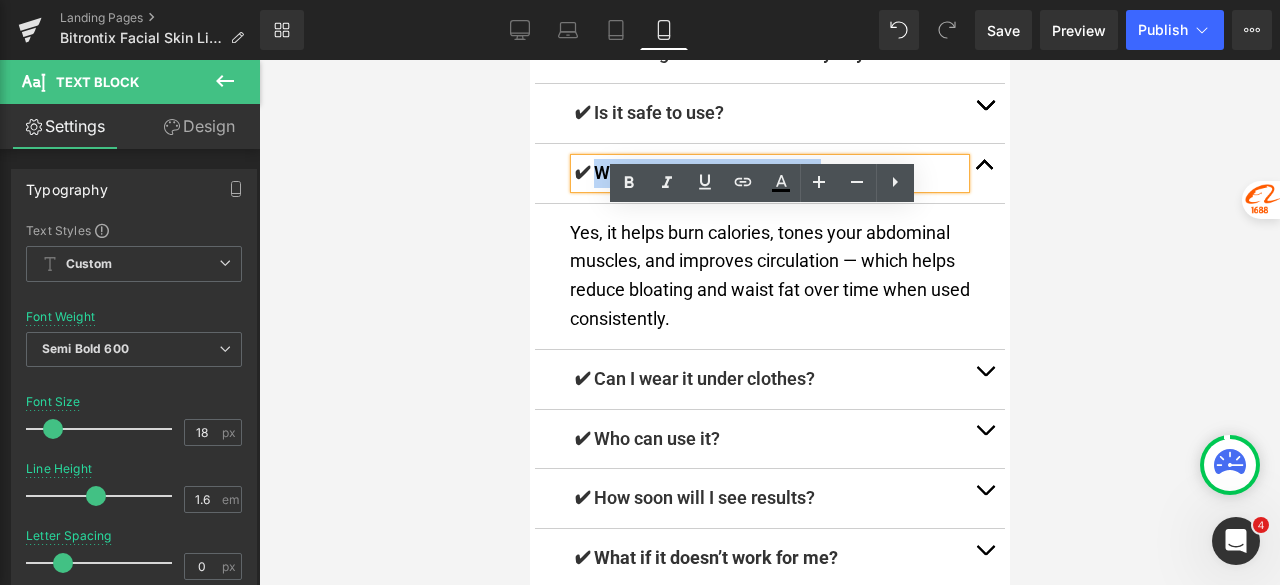 drag, startPoint x: 836, startPoint y: 221, endPoint x: 592, endPoint y: 221, distance: 244 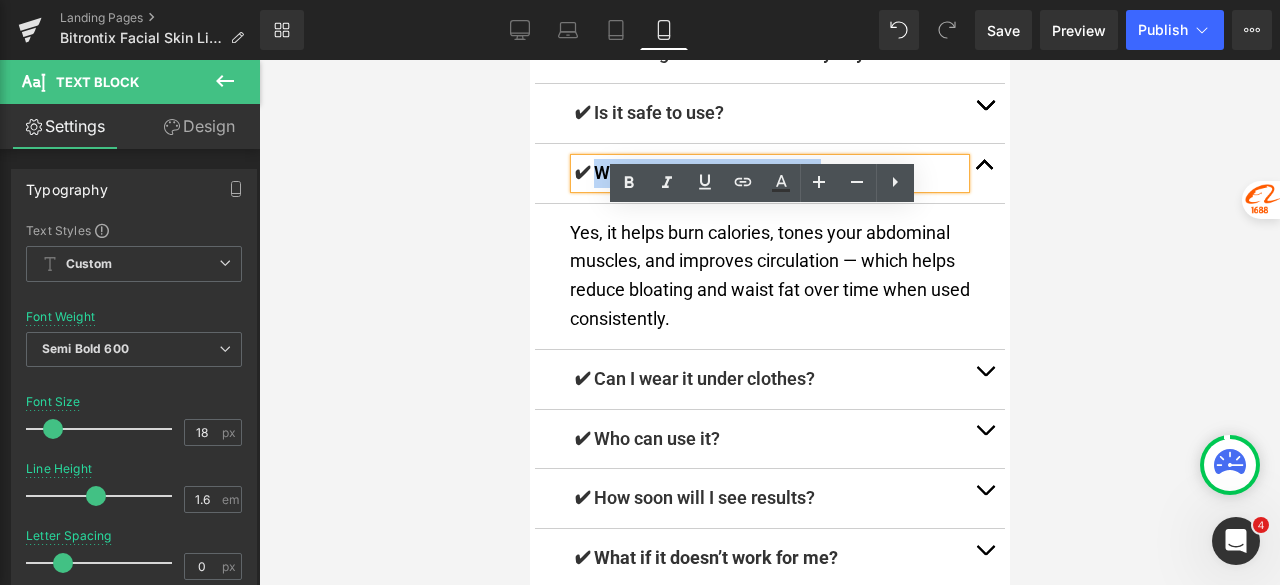 click on "✔ Will it help me lose face fat?" at bounding box center [769, 173] 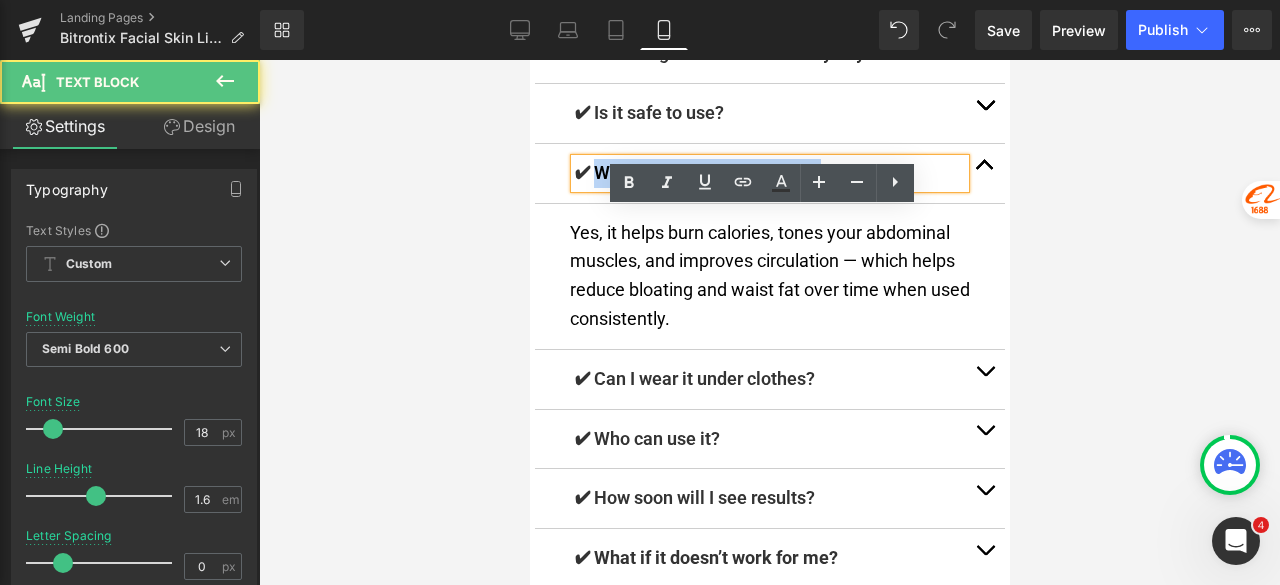 click on "✔ Will it help me lose face fat?" at bounding box center (769, 173) 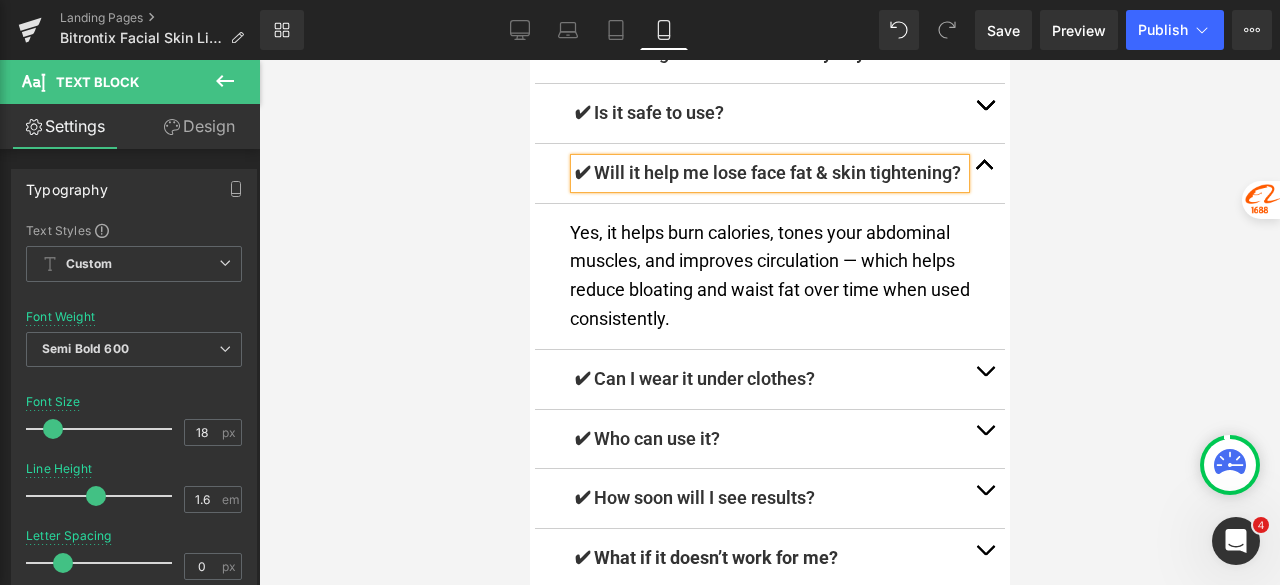 click at bounding box center [769, 322] 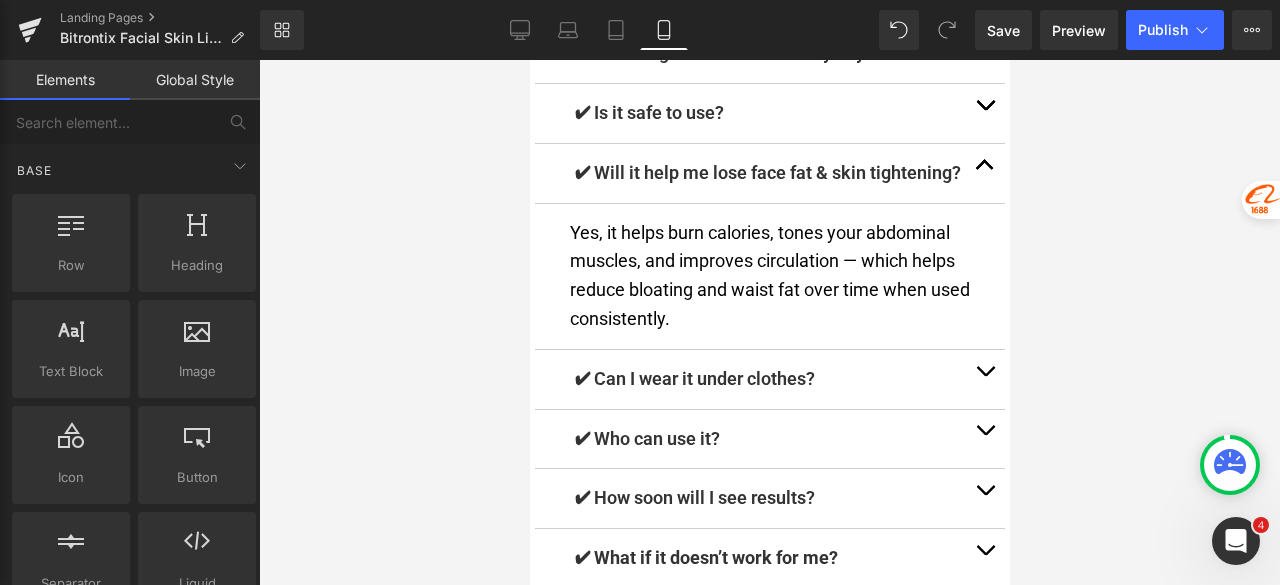 click at bounding box center [769, 322] 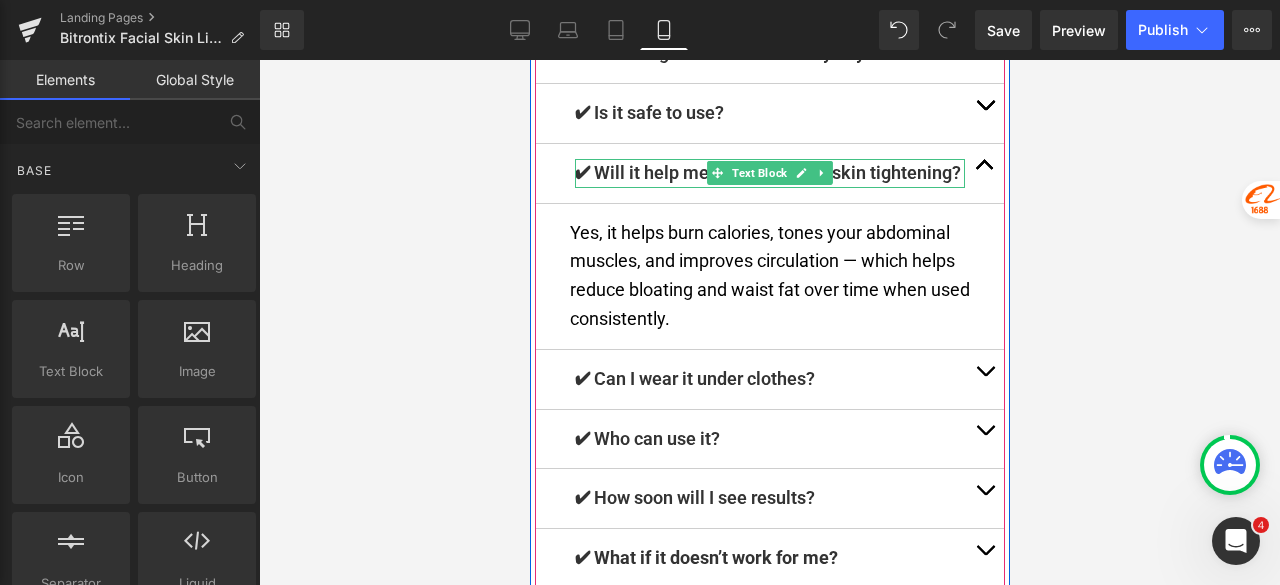 click on "✔ Will it help me lose face fat & skin tightening?" at bounding box center (769, 173) 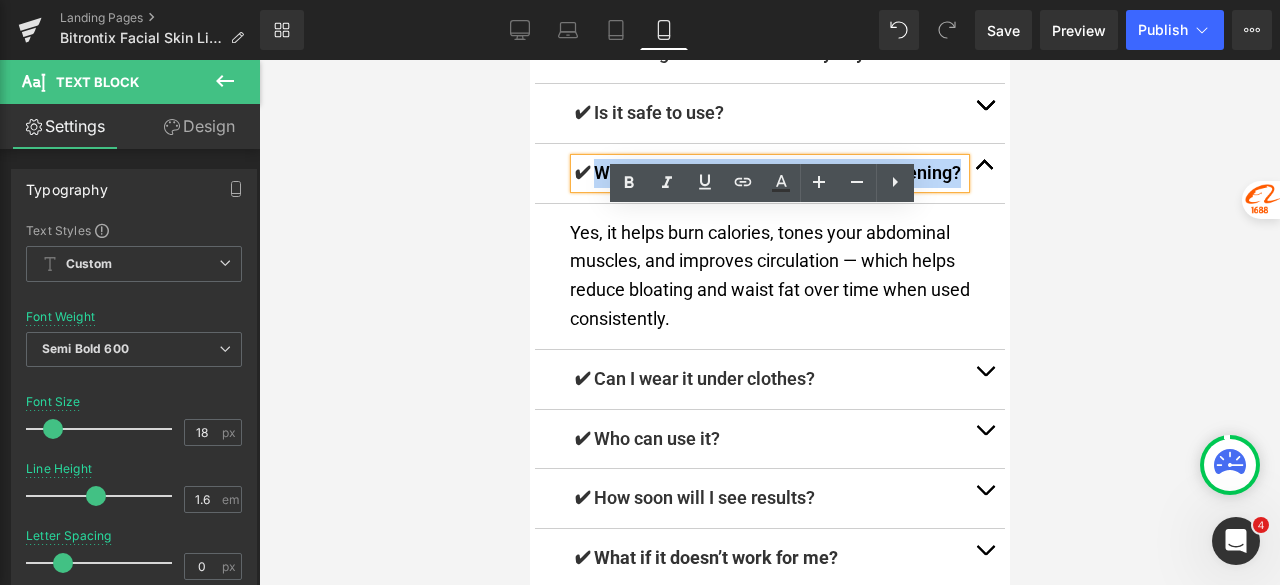drag, startPoint x: 586, startPoint y: 223, endPoint x: 950, endPoint y: 235, distance: 364.19775 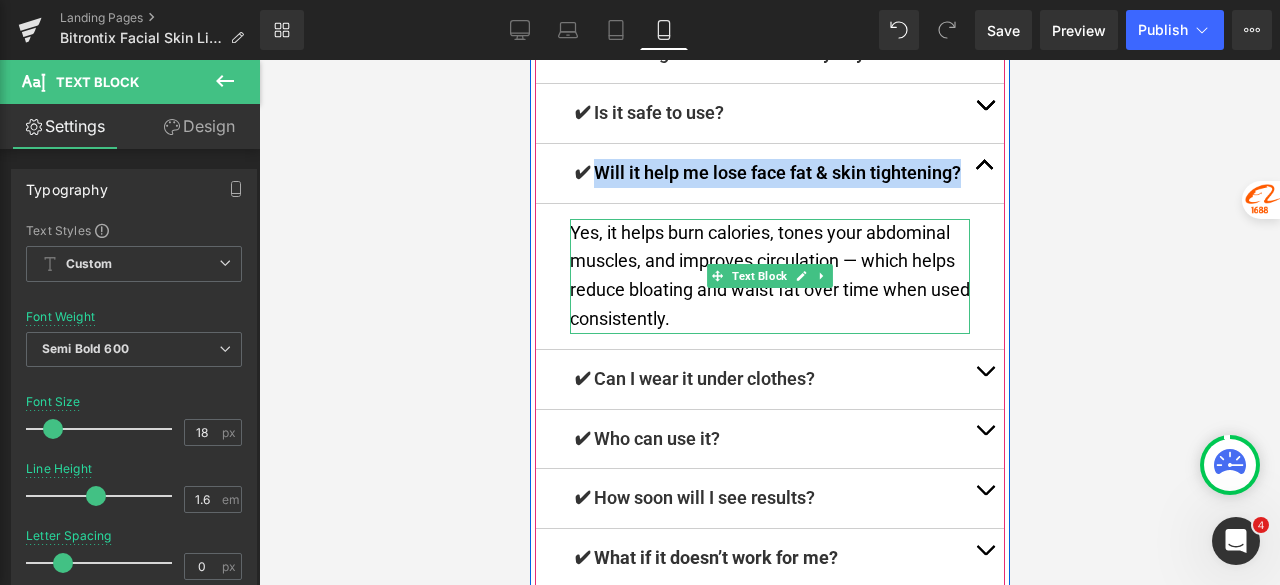 click on "Yes, it helps burn calories, tones your abdominal muscles, and improves circulation — which helps reduce bloating and waist fat over time when used consistently." at bounding box center (769, 276) 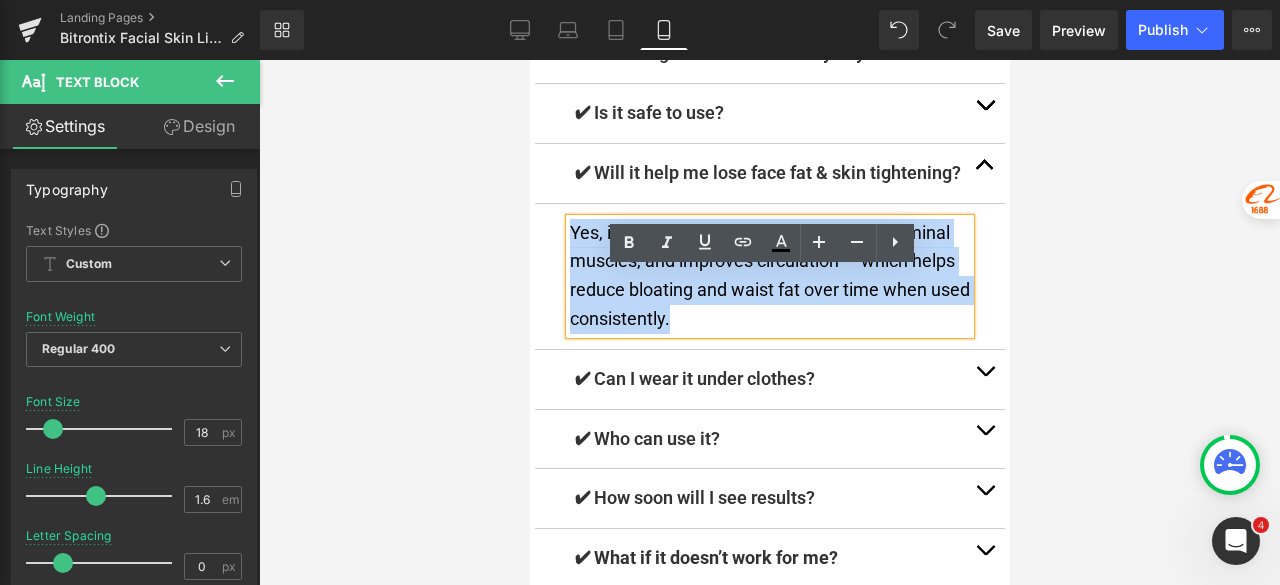 drag, startPoint x: 738, startPoint y: 371, endPoint x: 550, endPoint y: 286, distance: 206.32256 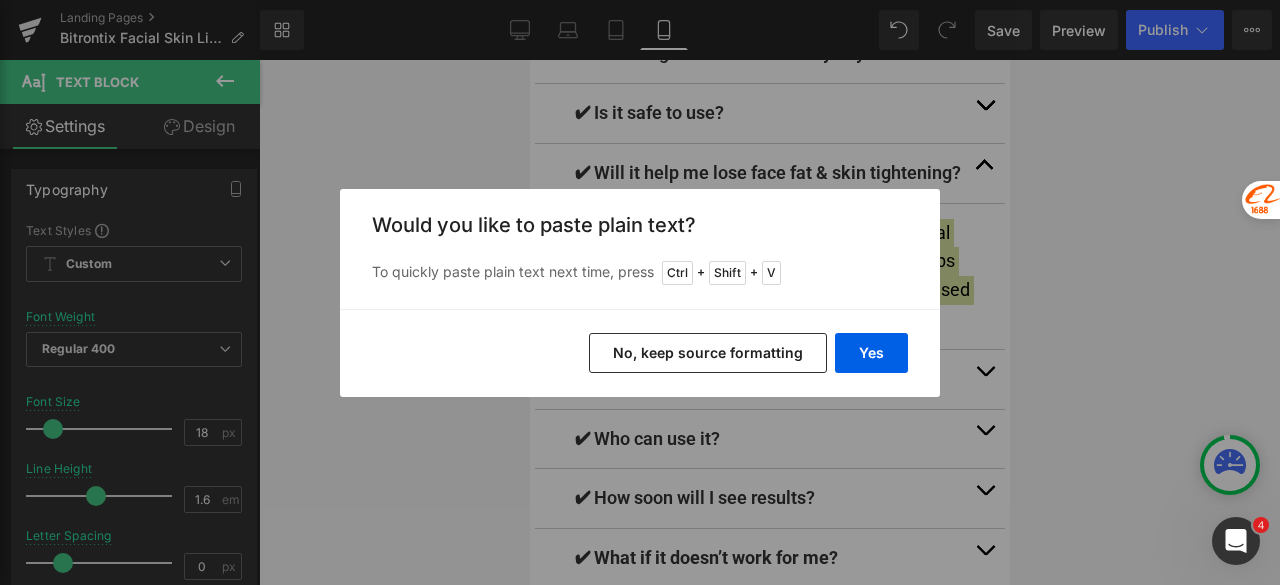 drag, startPoint x: 742, startPoint y: 353, endPoint x: 446, endPoint y: 285, distance: 303.7104 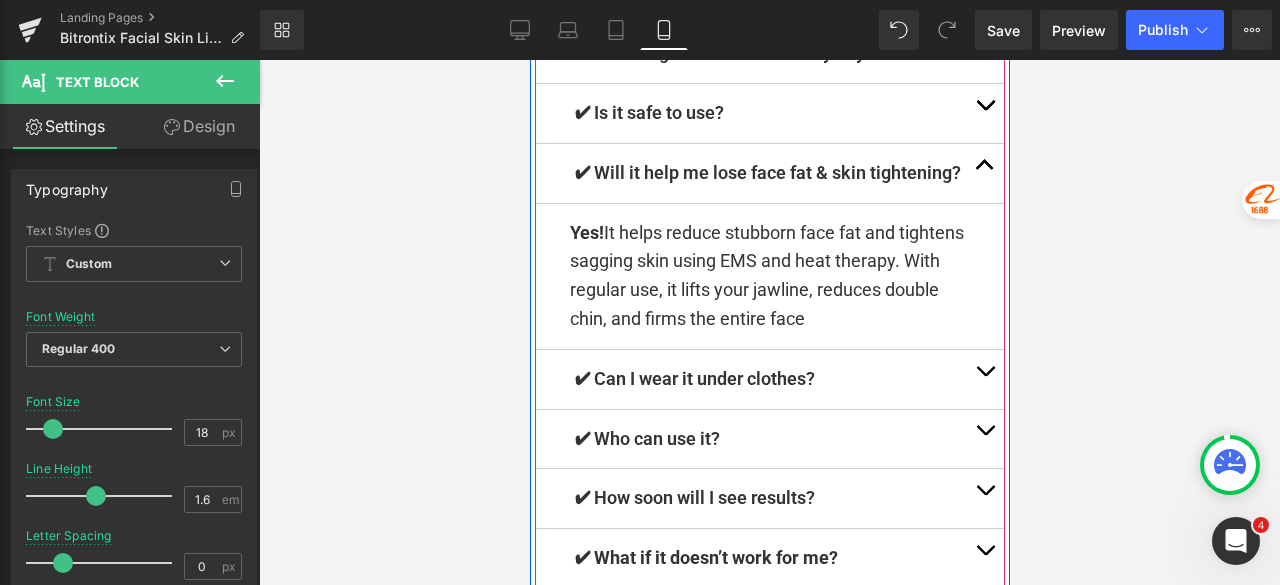 click at bounding box center (984, 376) 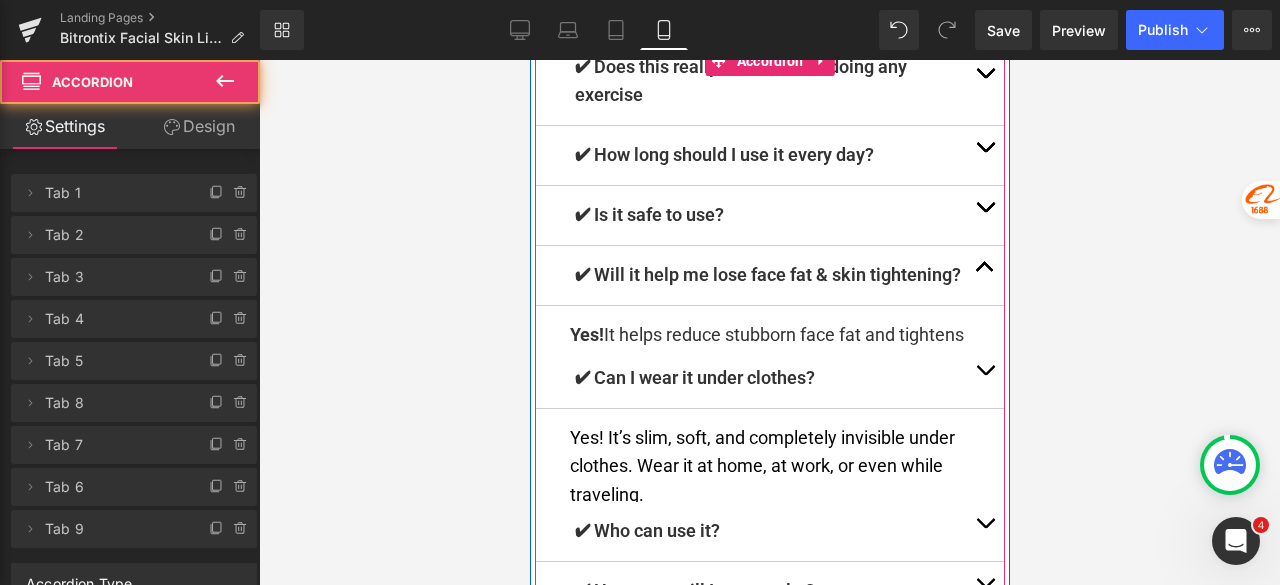 scroll, scrollTop: 9990, scrollLeft: 0, axis: vertical 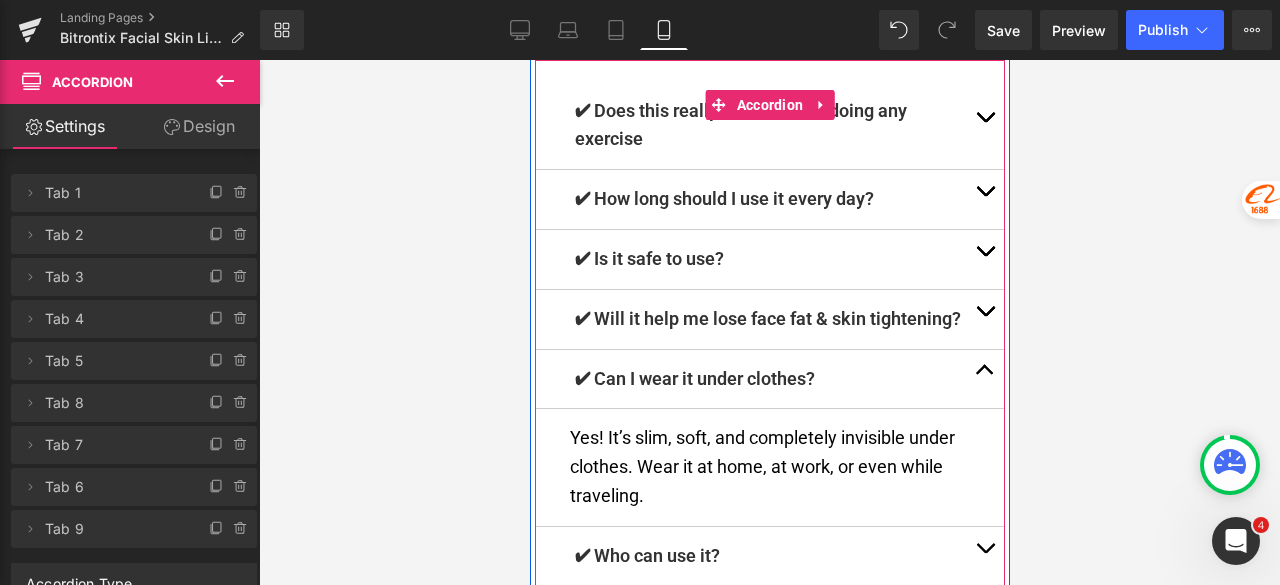 click at bounding box center [984, 375] 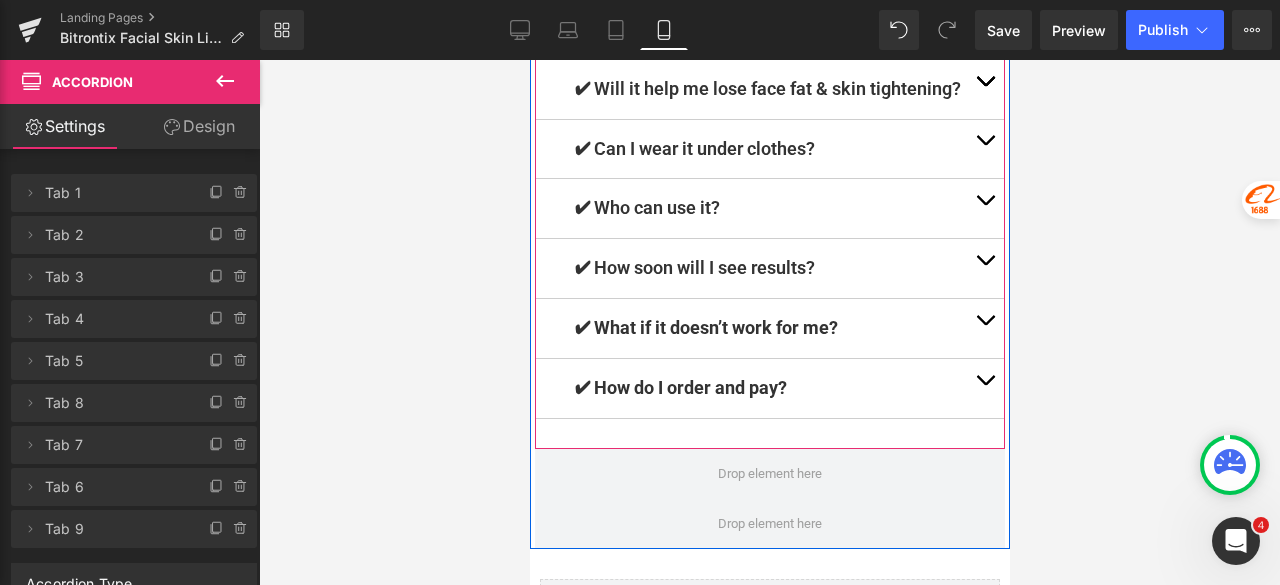 scroll, scrollTop: 10190, scrollLeft: 0, axis: vertical 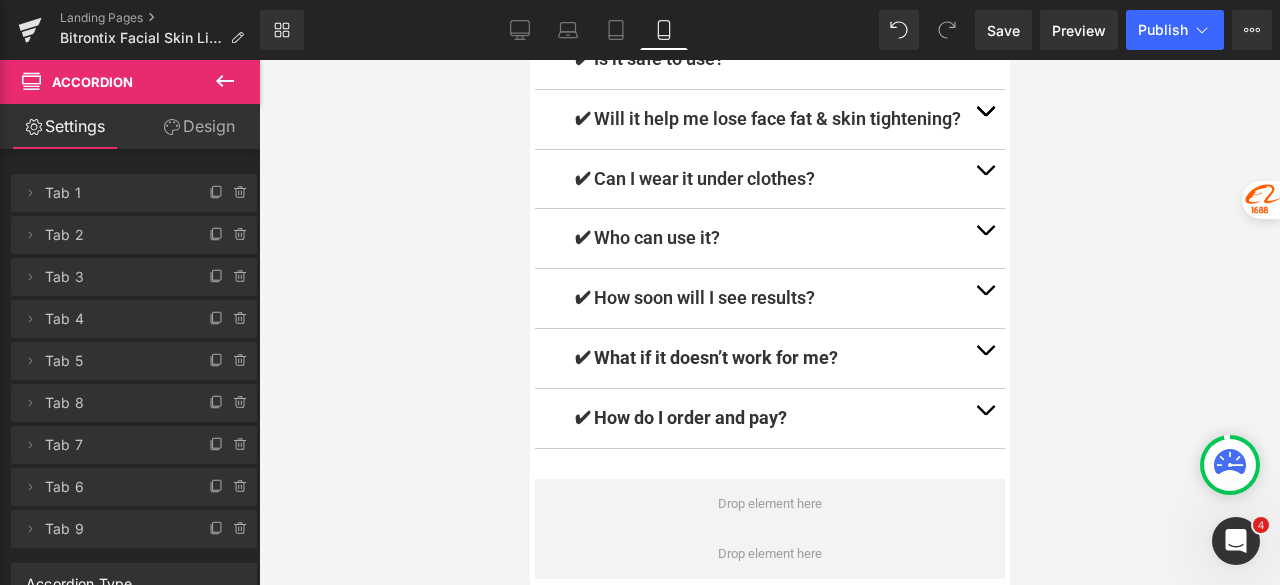 click at bounding box center (769, 322) 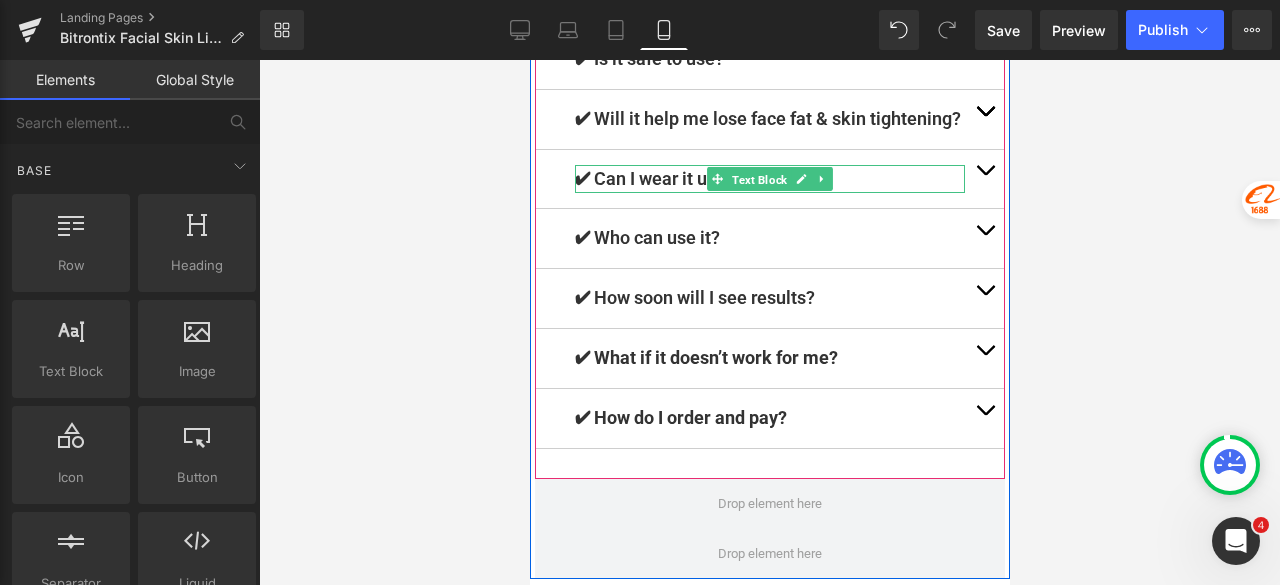 click on "Text Block" at bounding box center (758, 180) 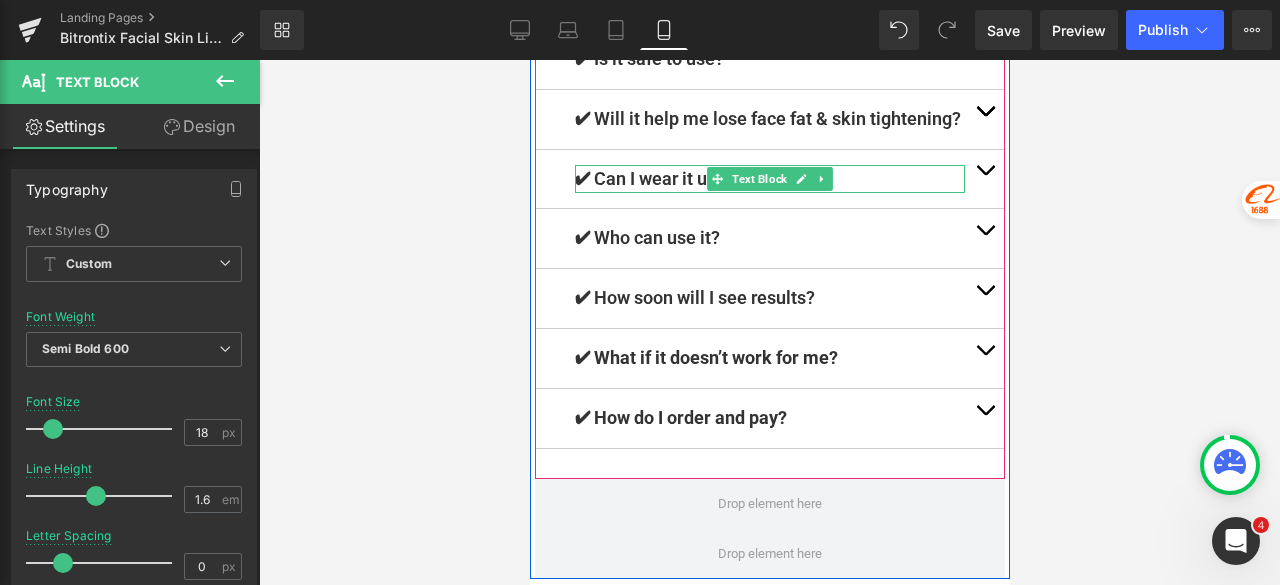 click on "✔ Can I wear it under clothes?" at bounding box center (769, 179) 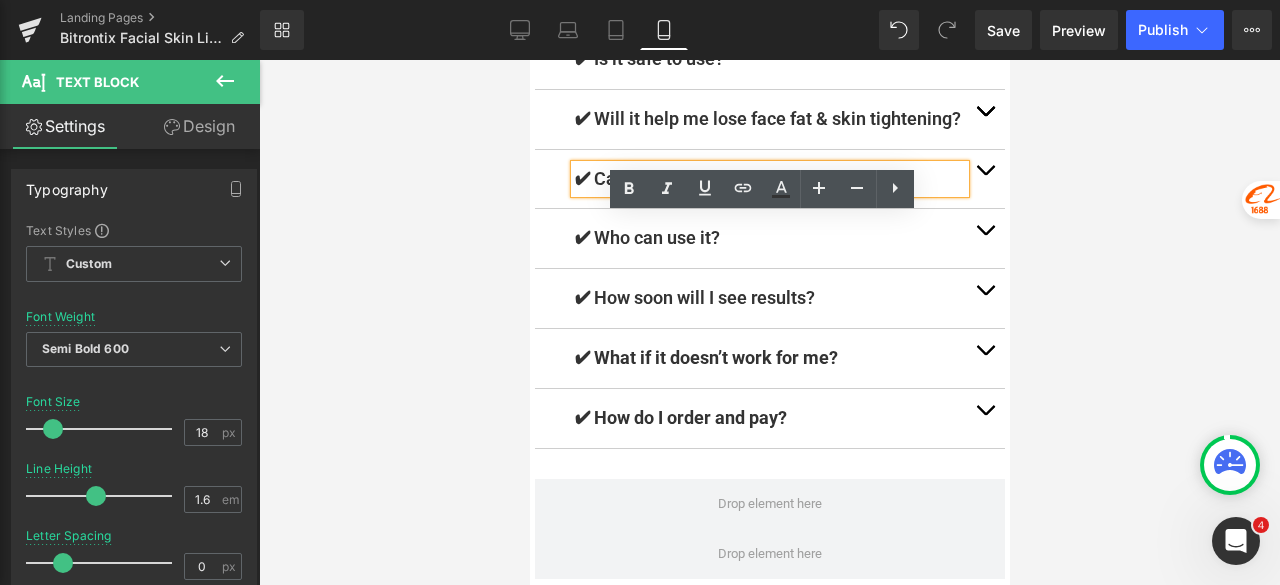 click at bounding box center (769, 322) 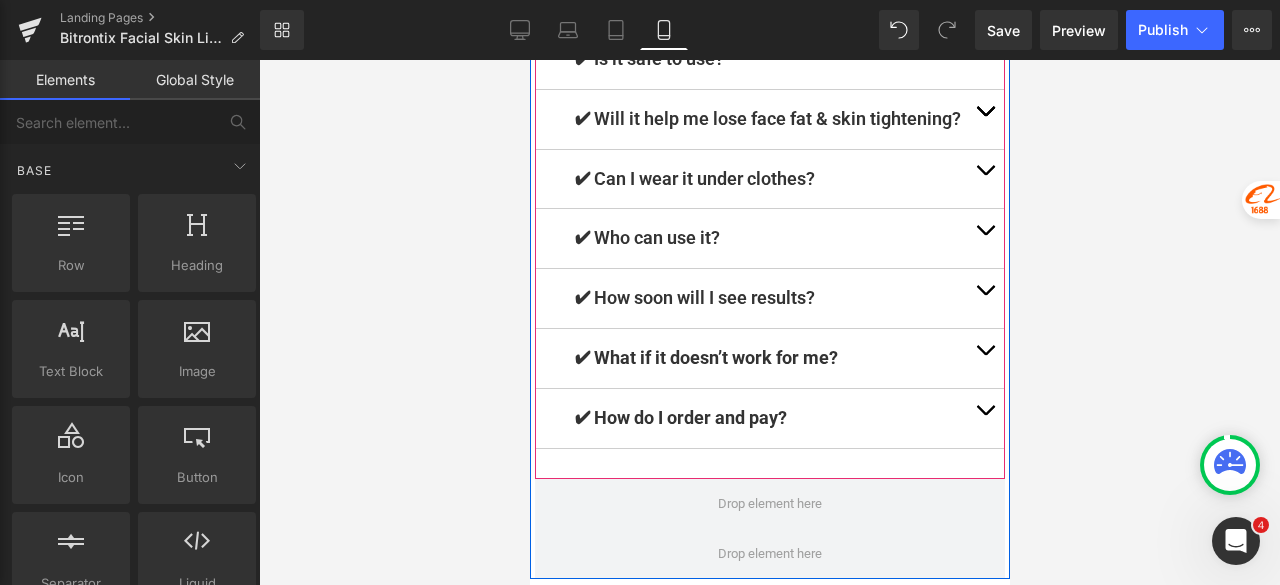 click at bounding box center (984, 179) 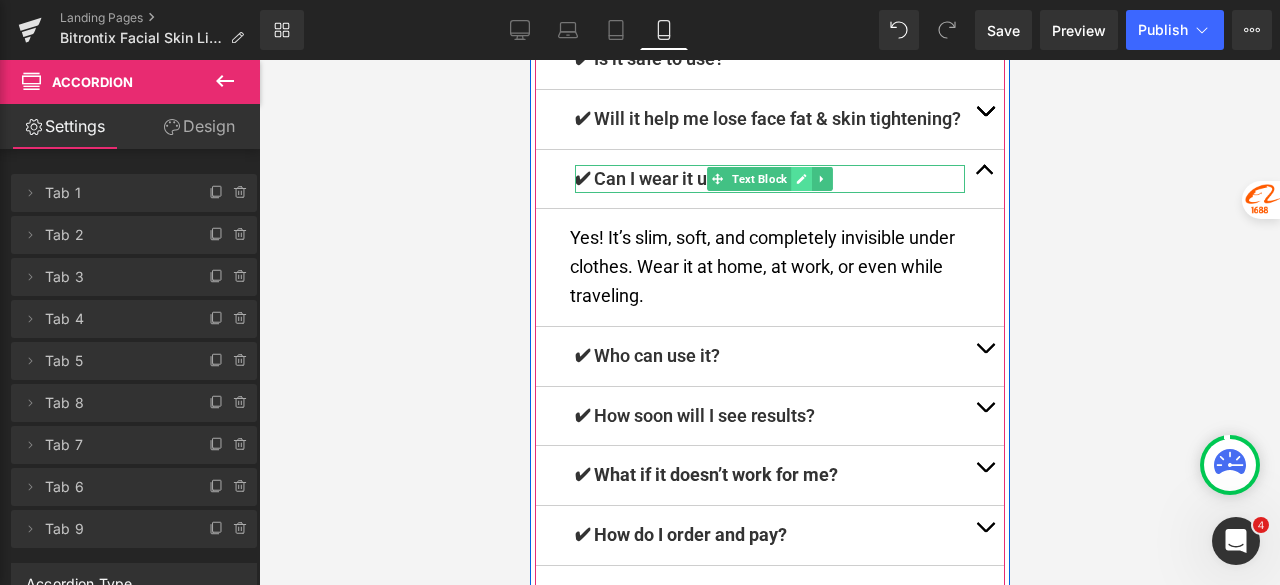 click 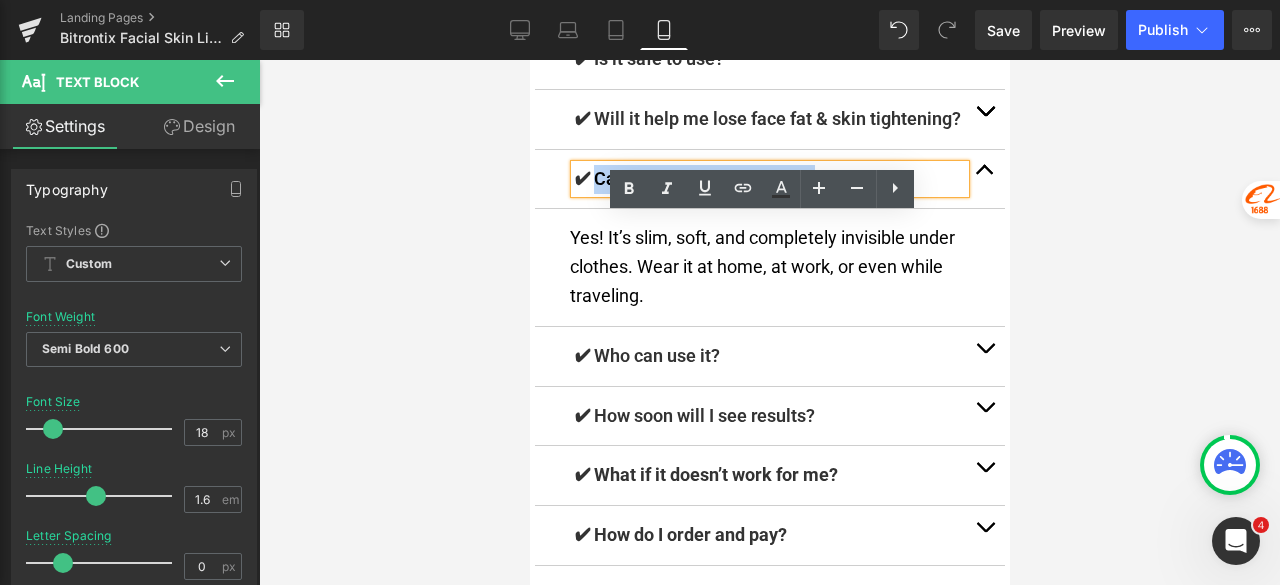 drag, startPoint x: 842, startPoint y: 227, endPoint x: 586, endPoint y: 228, distance: 256.00195 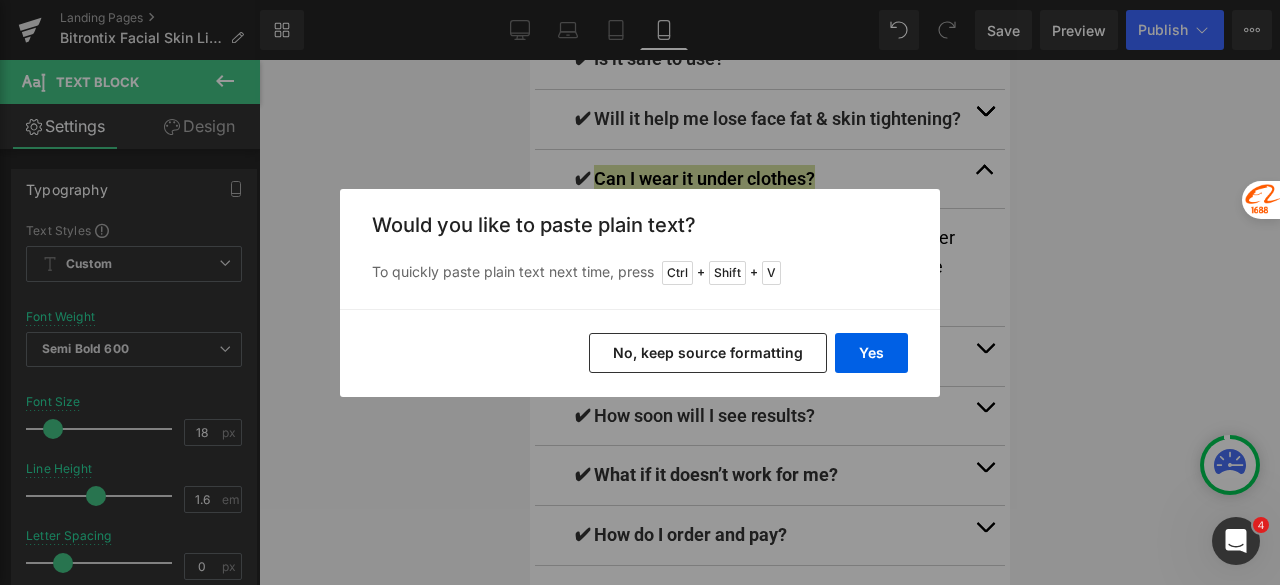 click on "No, keep source formatting" at bounding box center [708, 353] 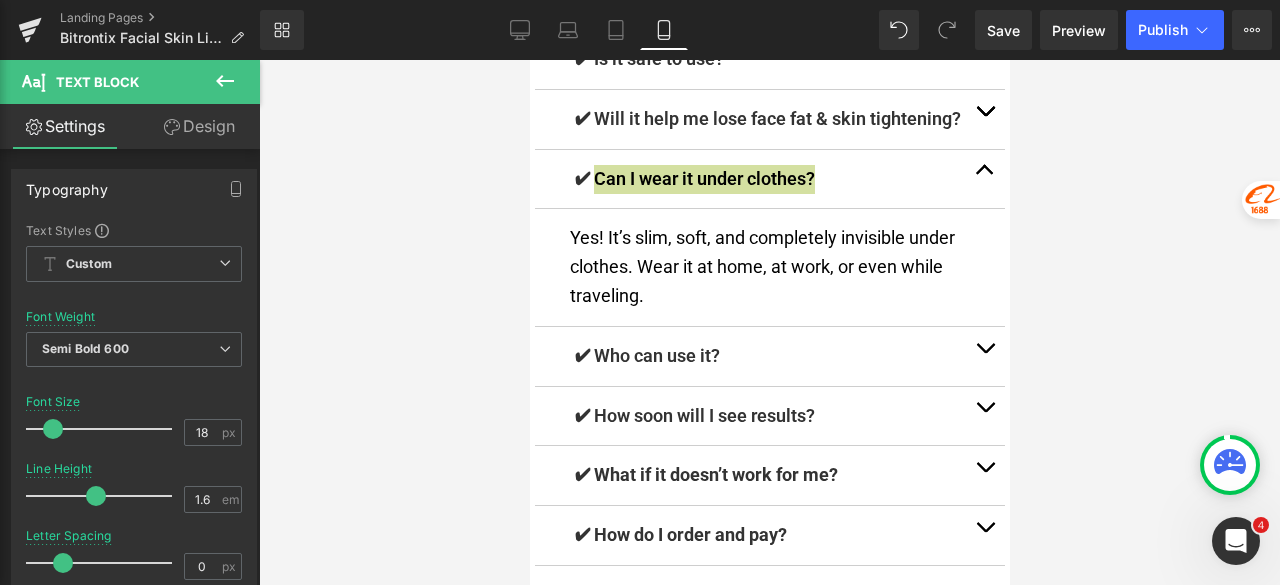 type 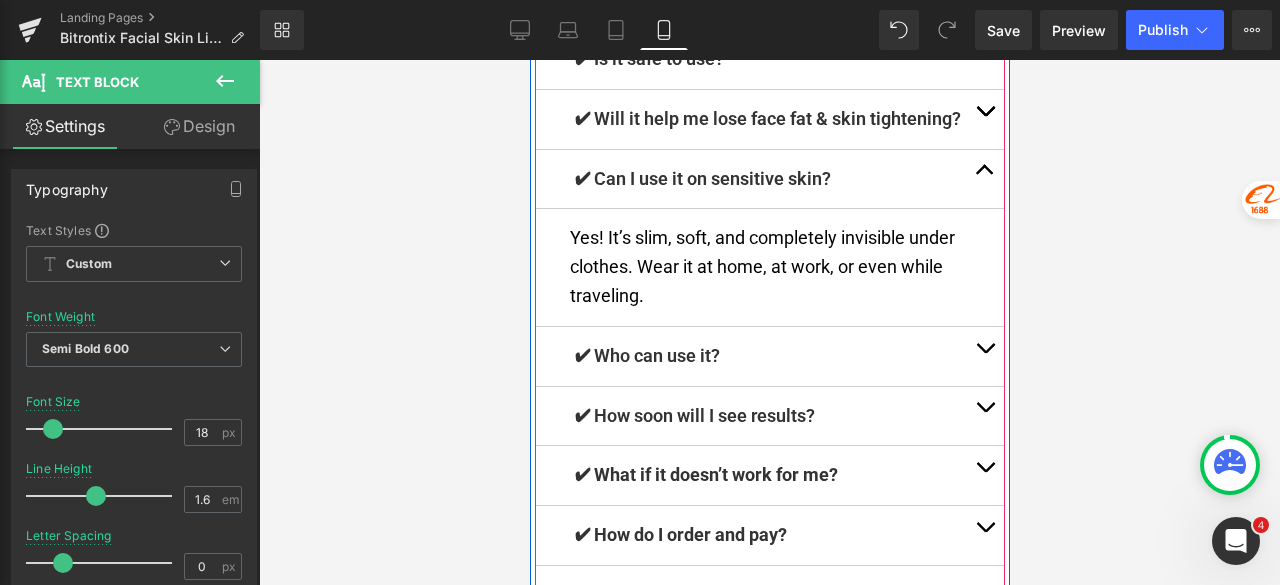 click on "Yes! It’s slim, soft, and completely invisible under clothes. Wear it at home, at work, or even while traveling." at bounding box center [769, 267] 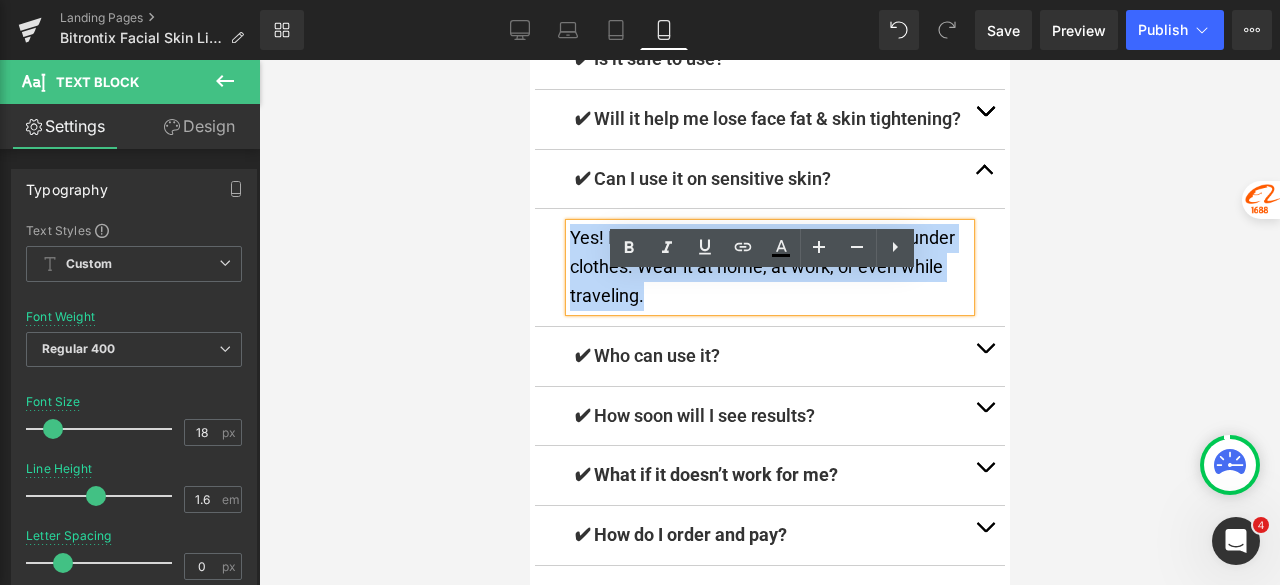 drag, startPoint x: 648, startPoint y: 345, endPoint x: 551, endPoint y: 281, distance: 116.21101 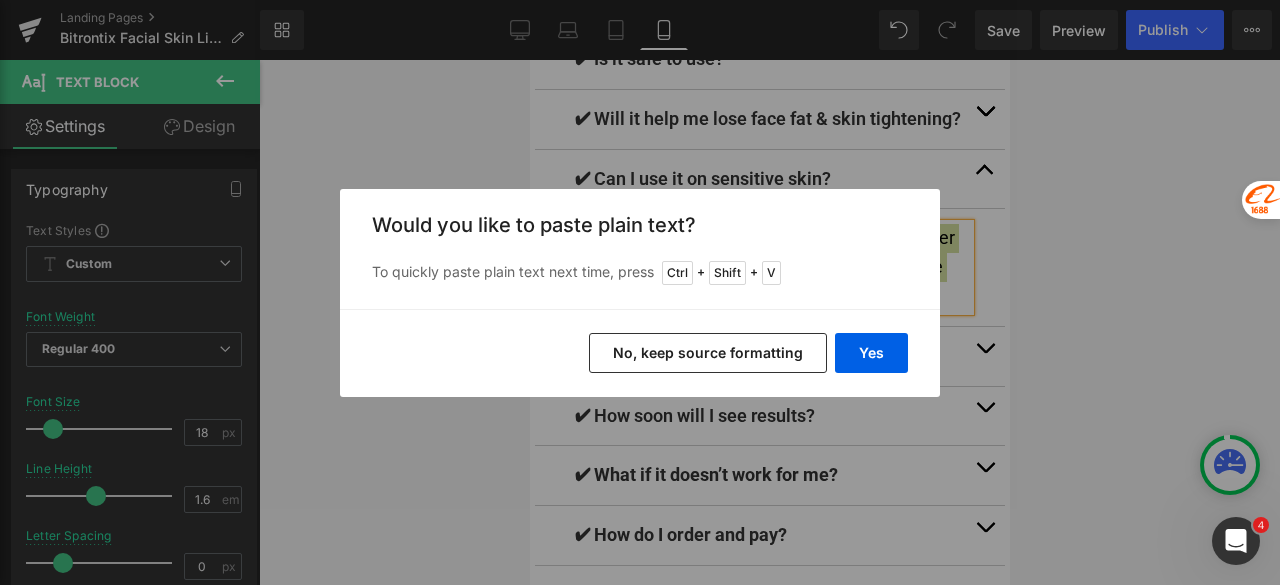 drag, startPoint x: 752, startPoint y: 357, endPoint x: 354, endPoint y: 285, distance: 404.46014 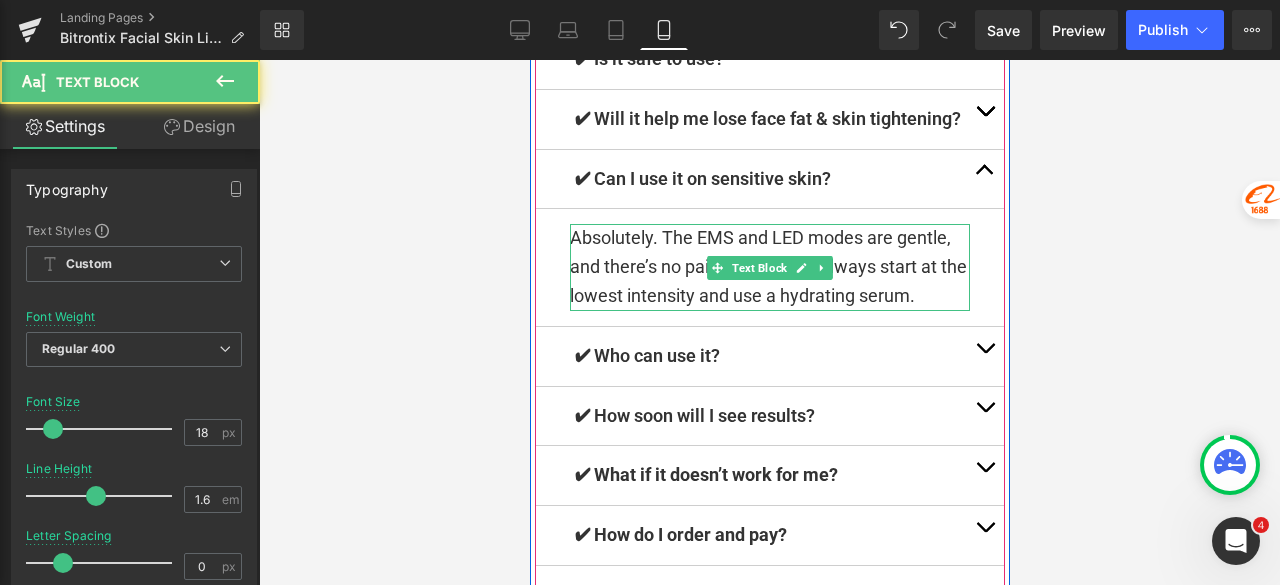 click on "Absolutely. The EMS and LED modes are gentle, and there’s no pain or irritation. Always start at the lowest intensity and use a hydrating serum." at bounding box center [769, 267] 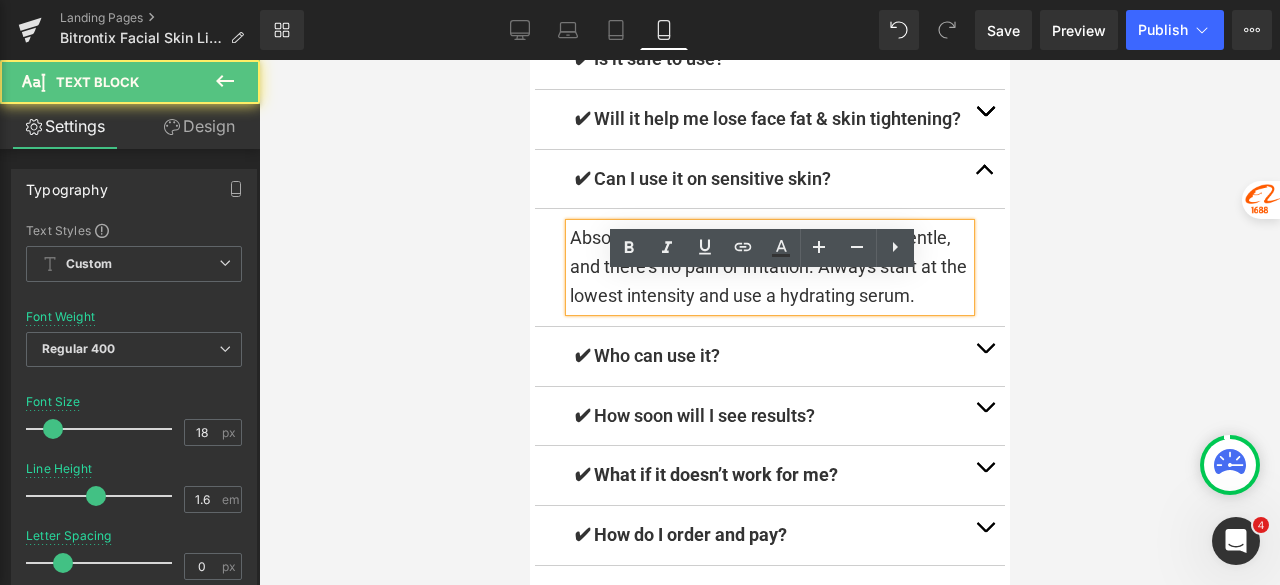 click on "Absolutely. The EMS and LED modes are gentle, and there’s no pain or irritation. Always start at the lowest intensity and use a hydrating serum." at bounding box center (769, 267) 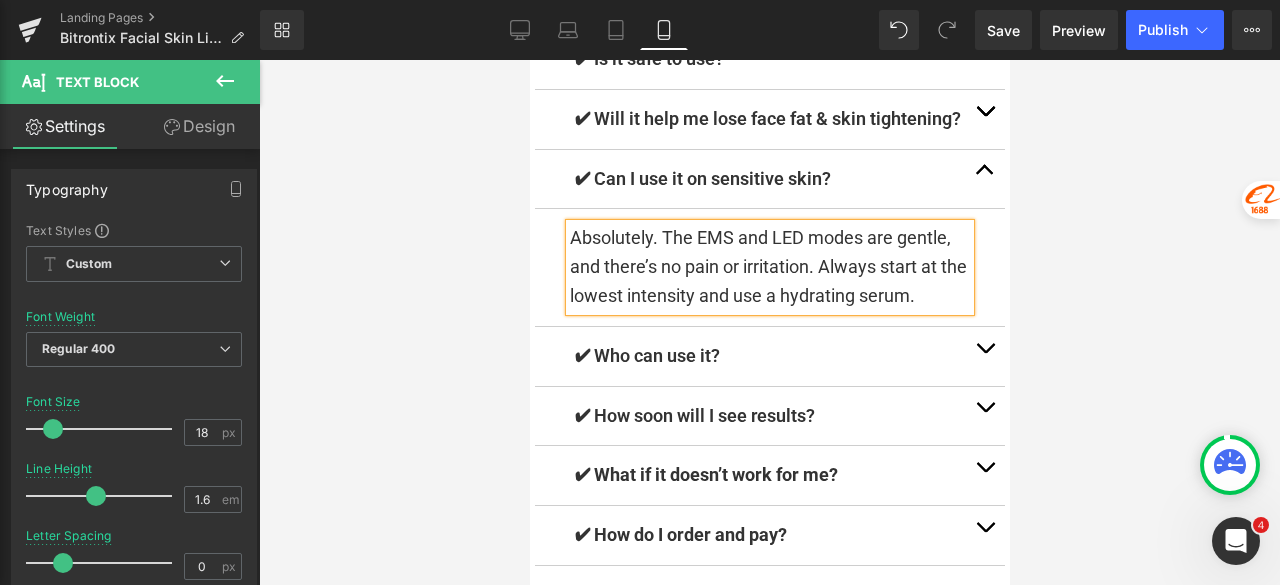 click at bounding box center (769, 322) 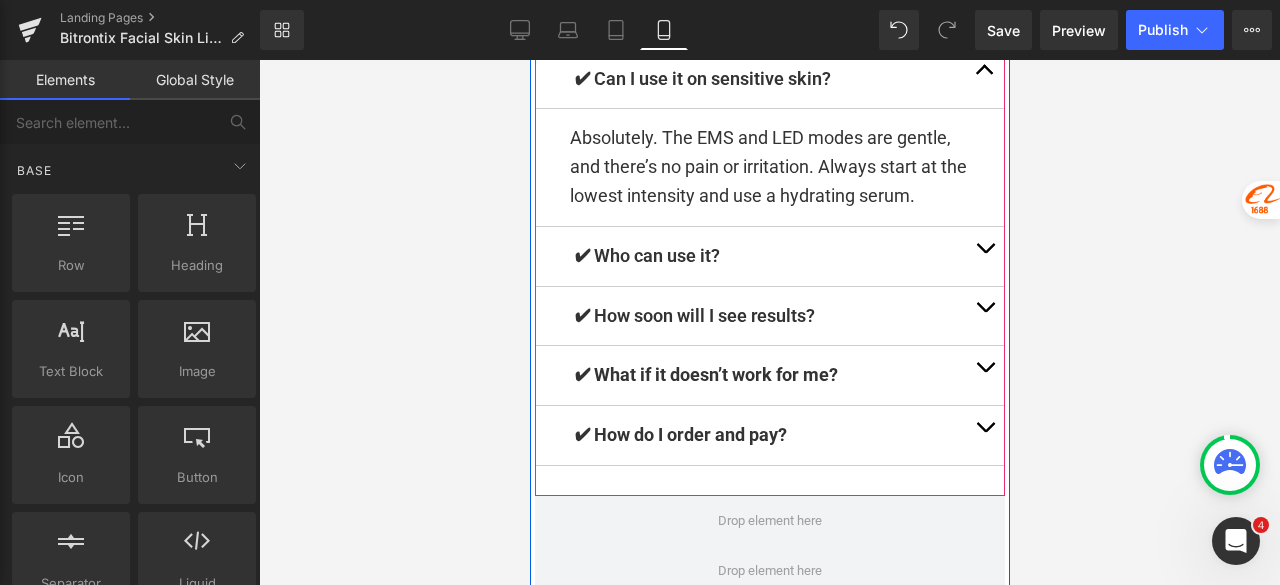 click at bounding box center (984, 253) 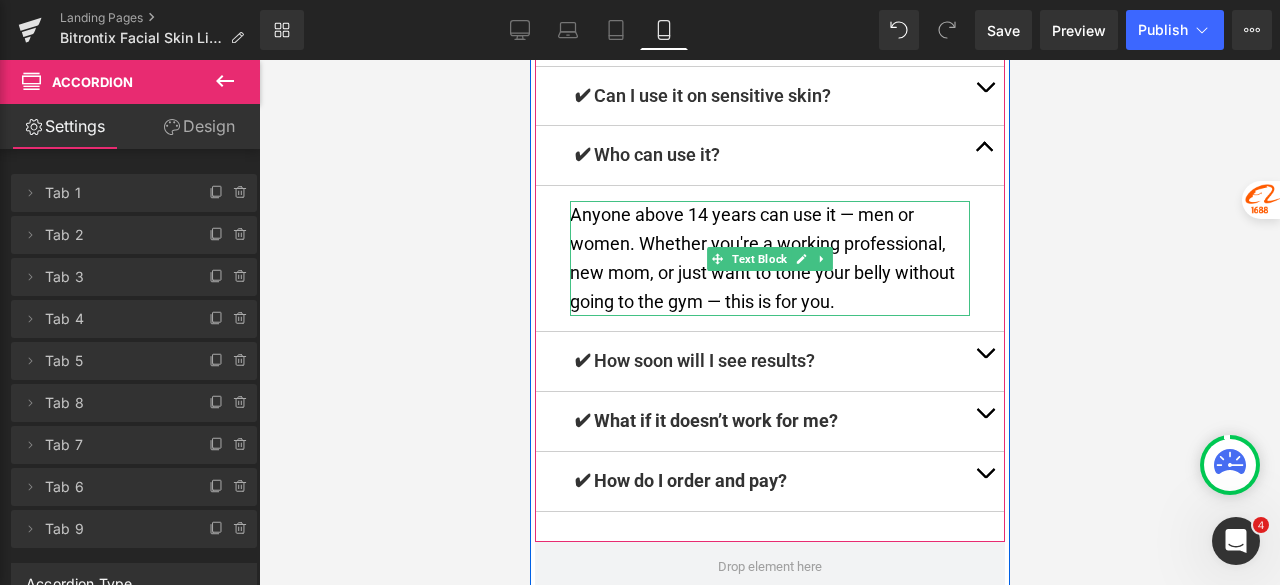 scroll, scrollTop: 10373, scrollLeft: 0, axis: vertical 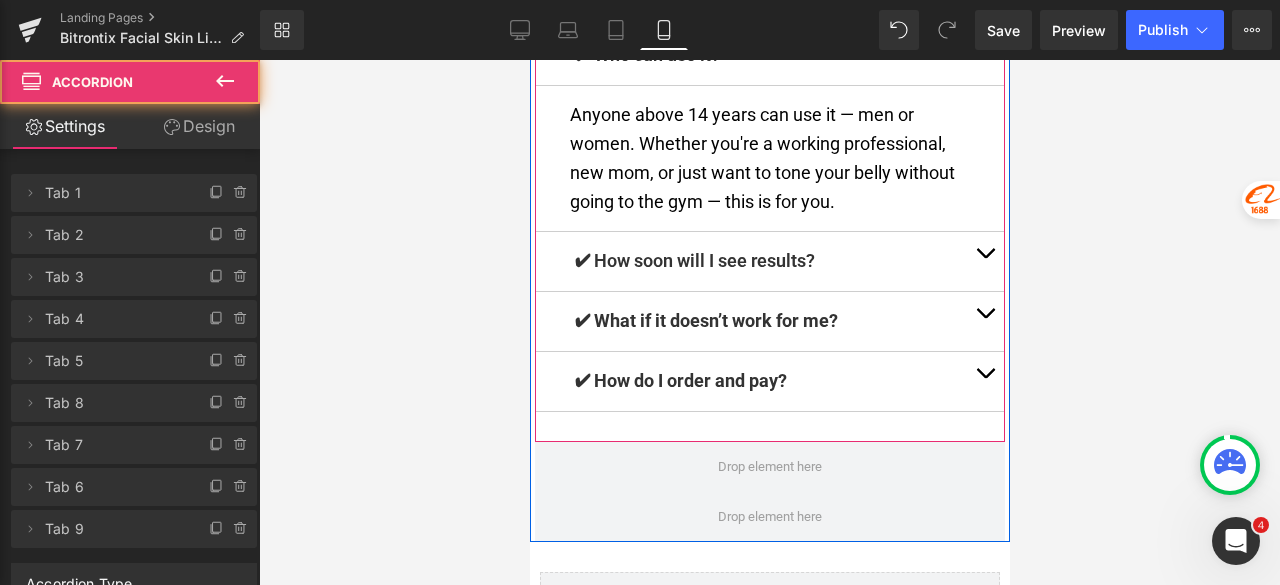 click at bounding box center [984, 261] 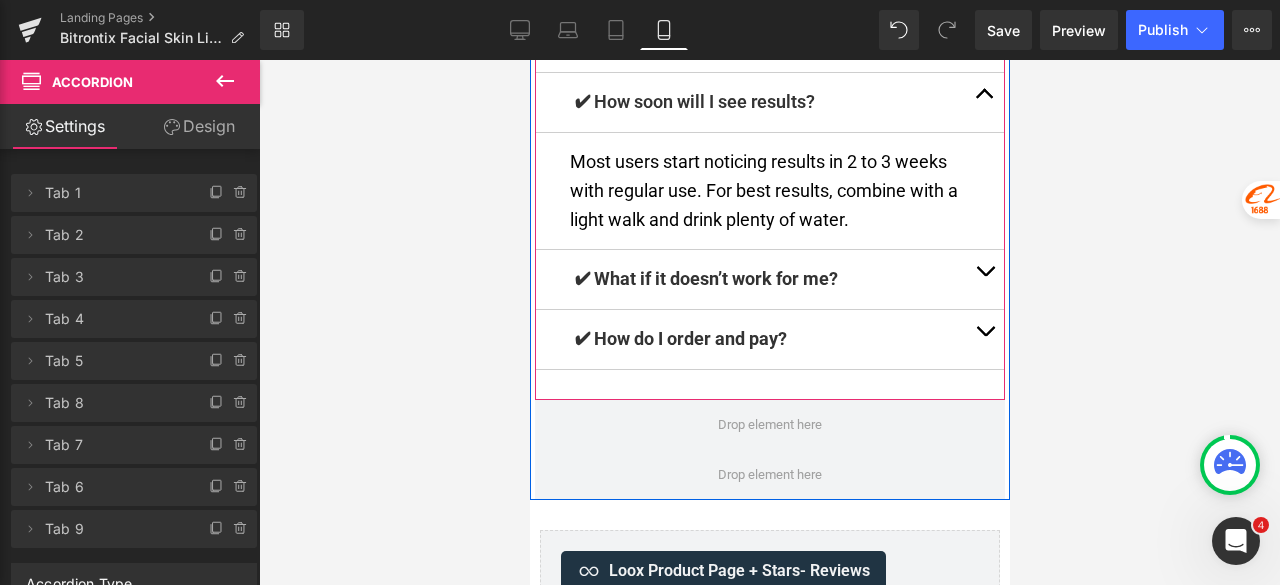 scroll, scrollTop: 10427, scrollLeft: 0, axis: vertical 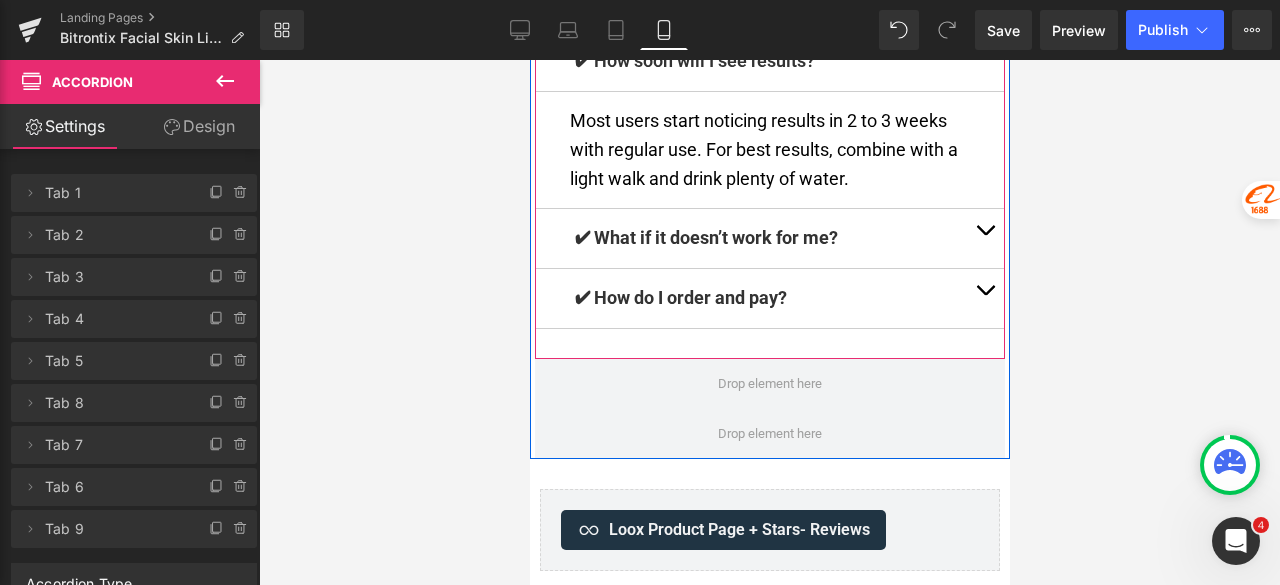 click at bounding box center (984, 238) 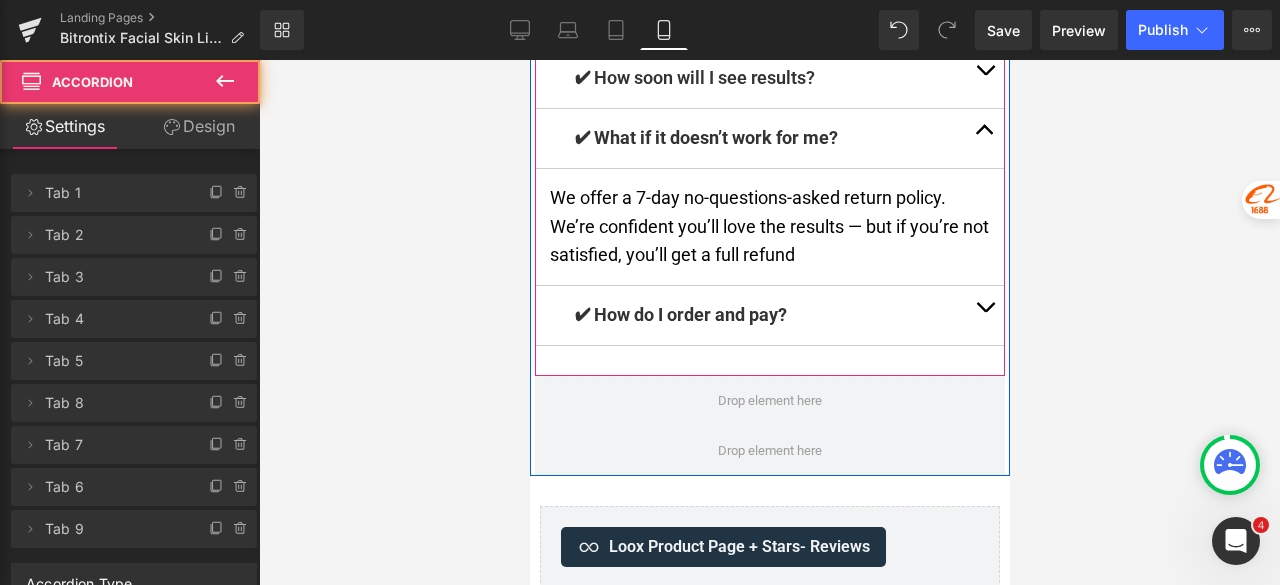 click at bounding box center [984, 315] 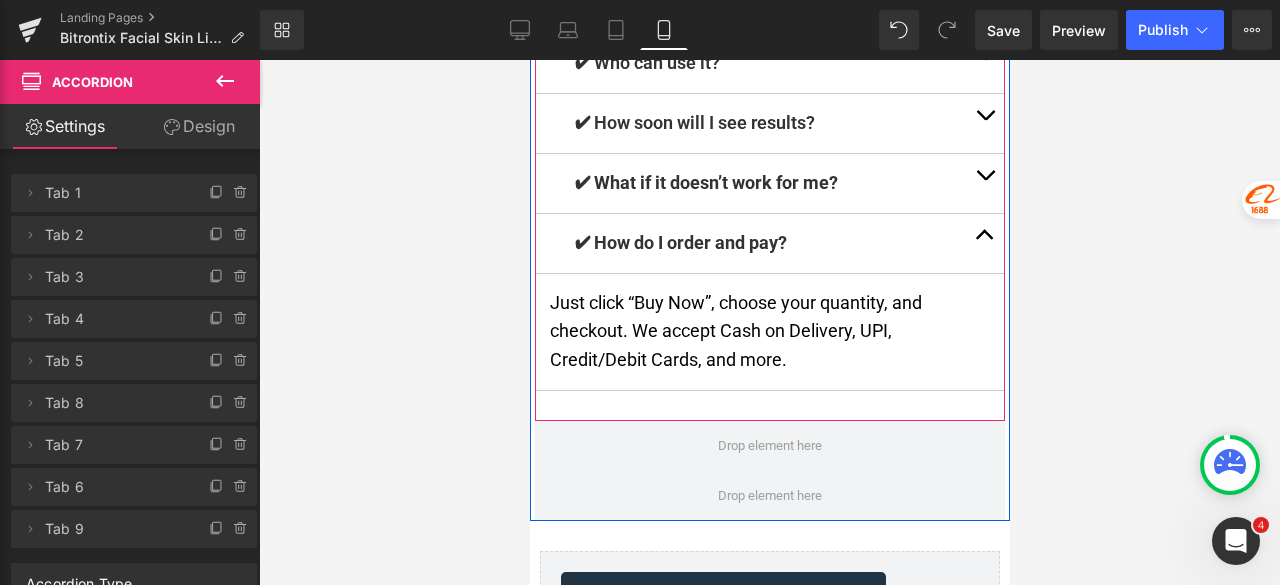 scroll, scrollTop: 10392, scrollLeft: 0, axis: vertical 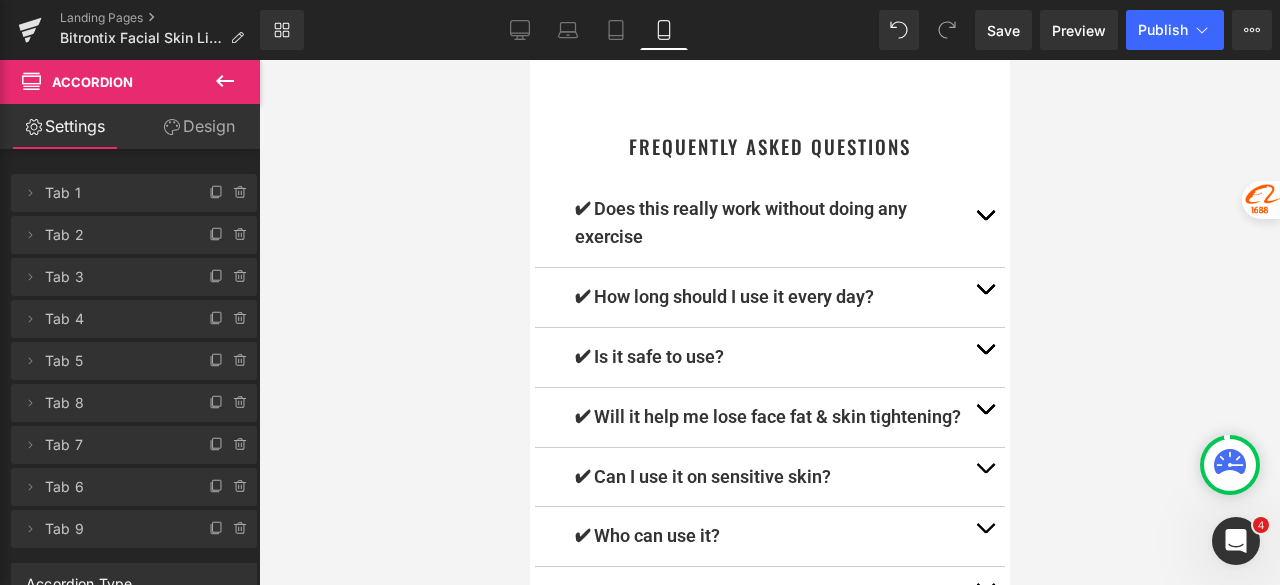 click at bounding box center [769, 322] 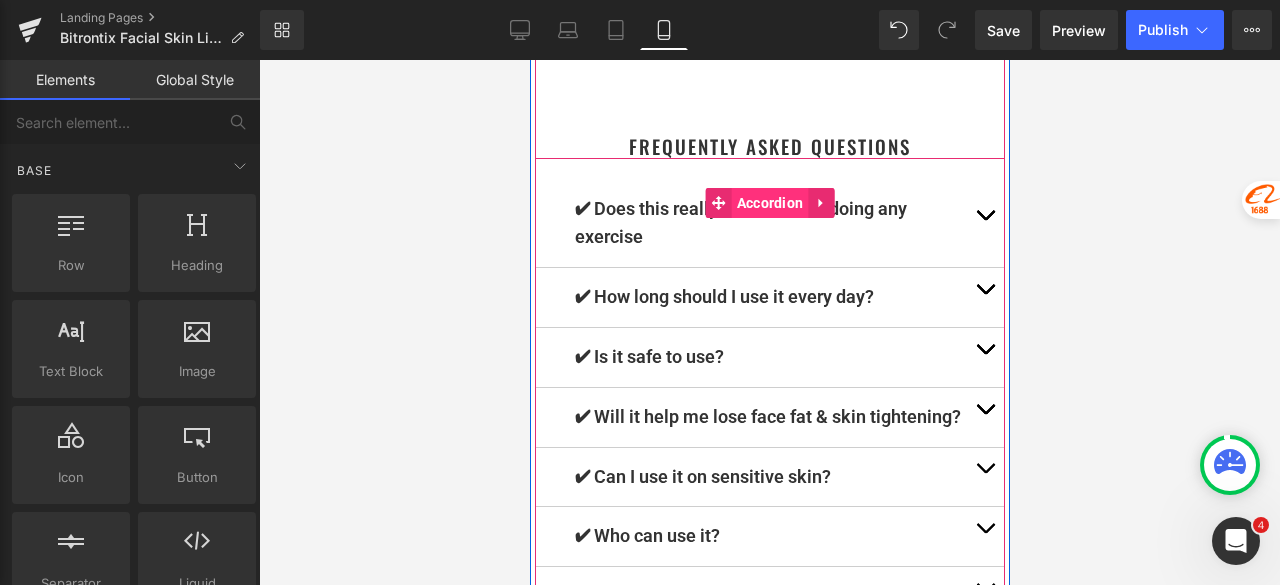 click on "Accordion" at bounding box center (769, 203) 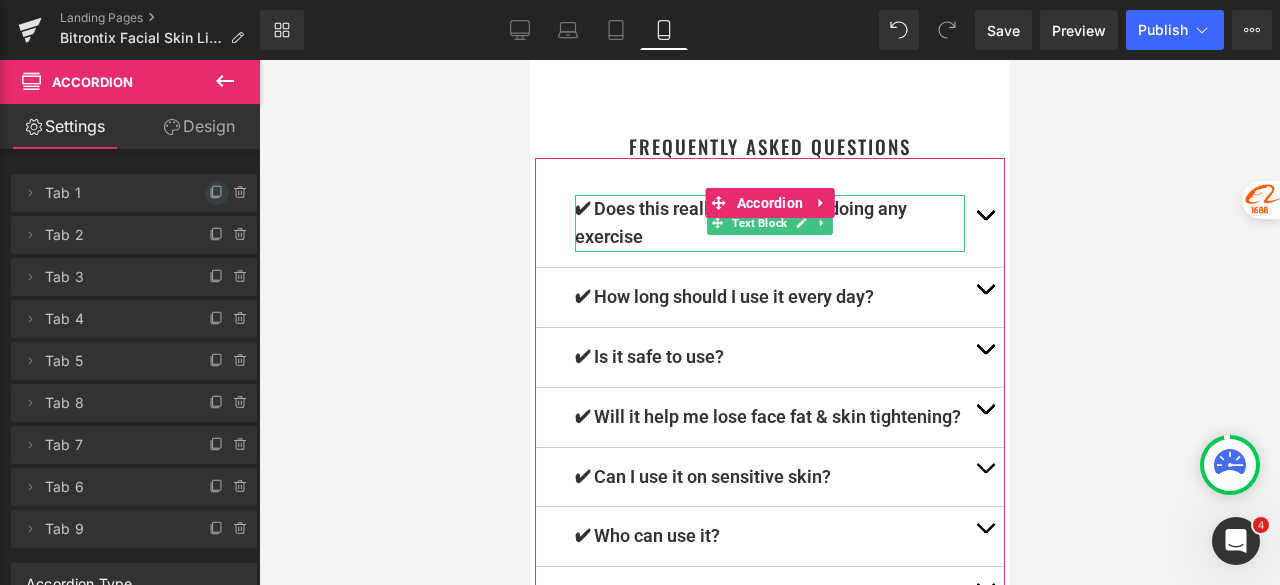 click 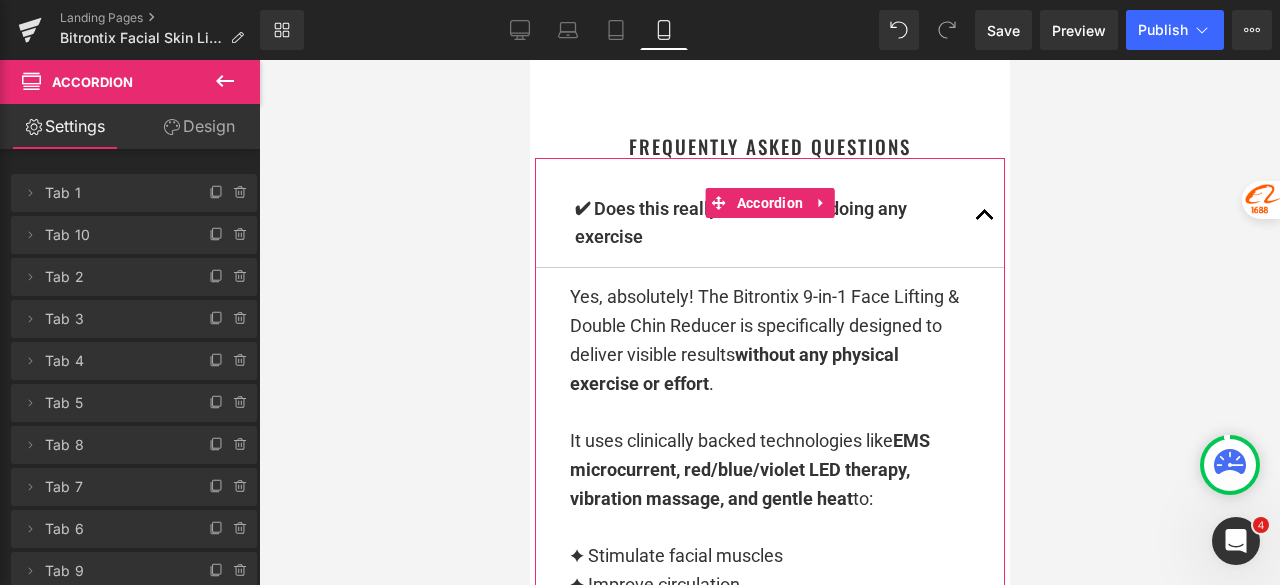 click on "Tab 10" at bounding box center [114, 235] 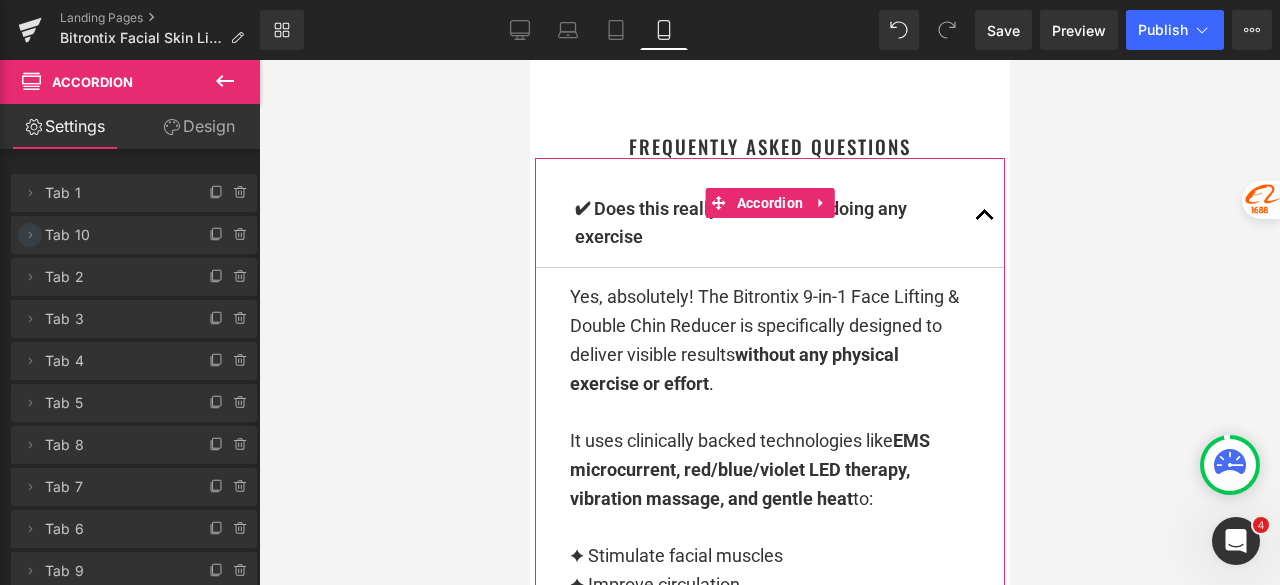 click 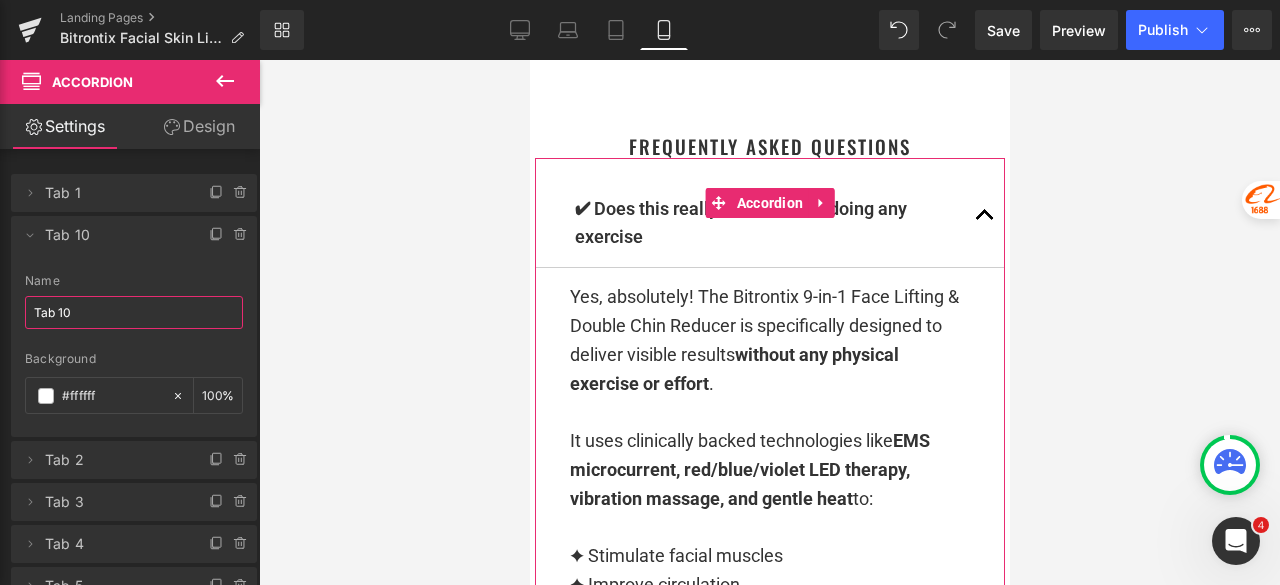 click on "Tab 10" at bounding box center [134, 312] 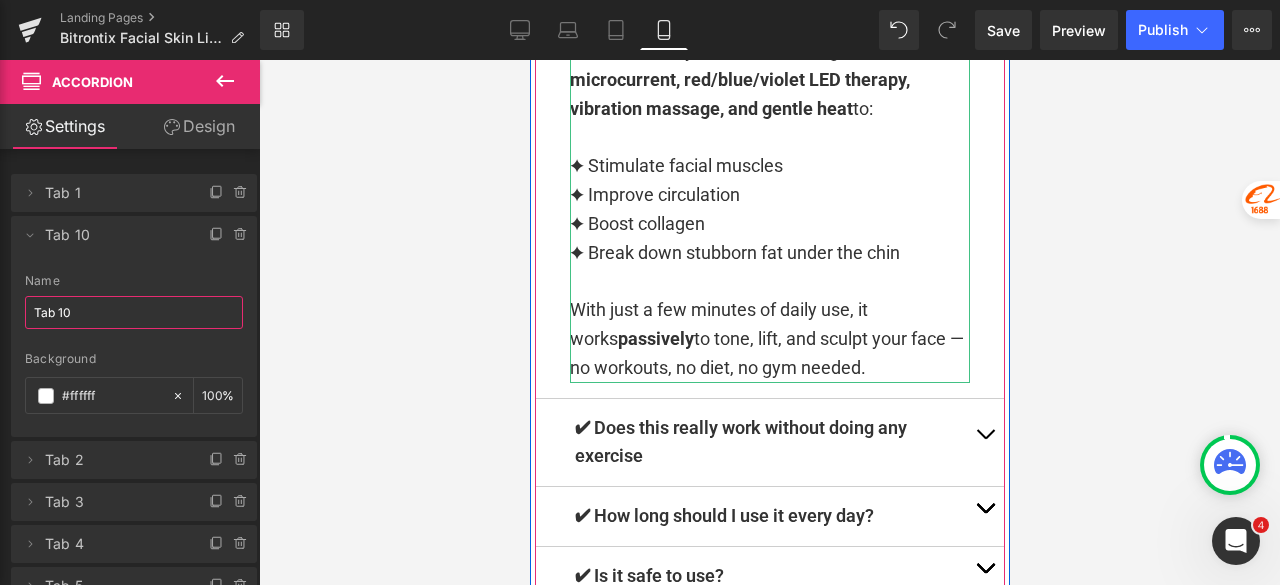 scroll, scrollTop: 10292, scrollLeft: 0, axis: vertical 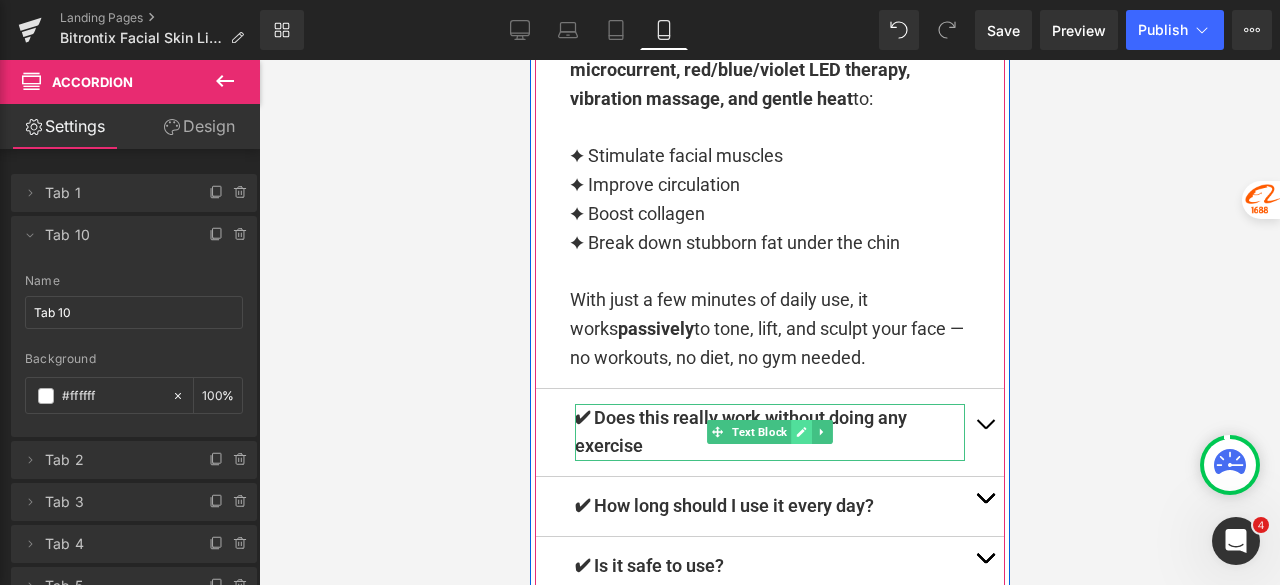 click at bounding box center [800, 432] 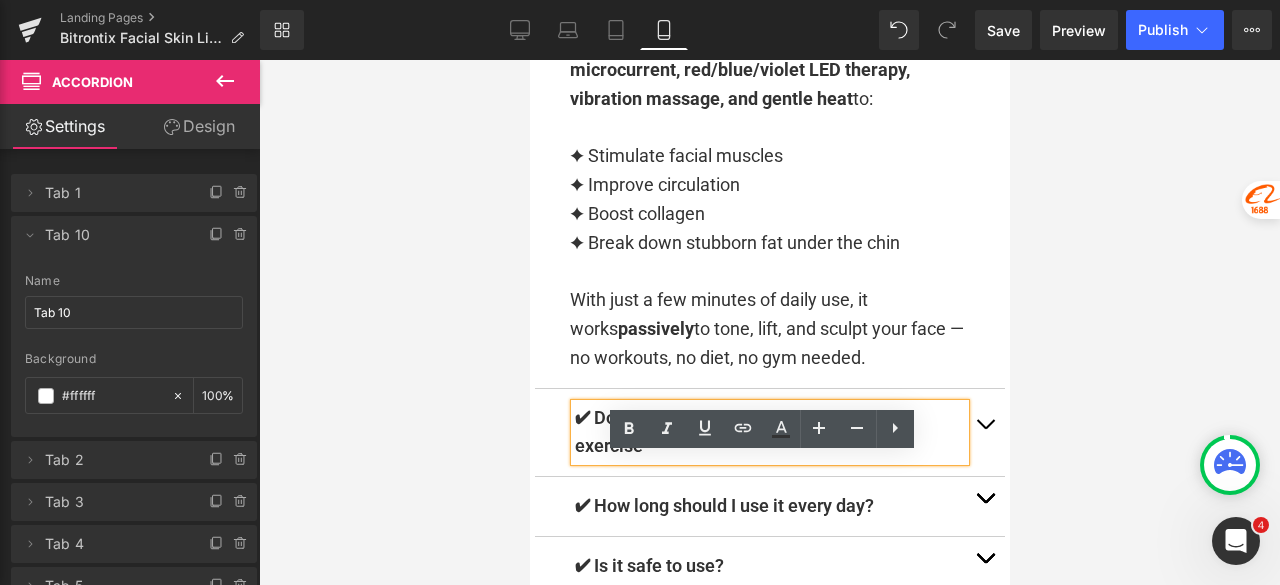 drag, startPoint x: 1180, startPoint y: 558, endPoint x: 589, endPoint y: 475, distance: 596.7998 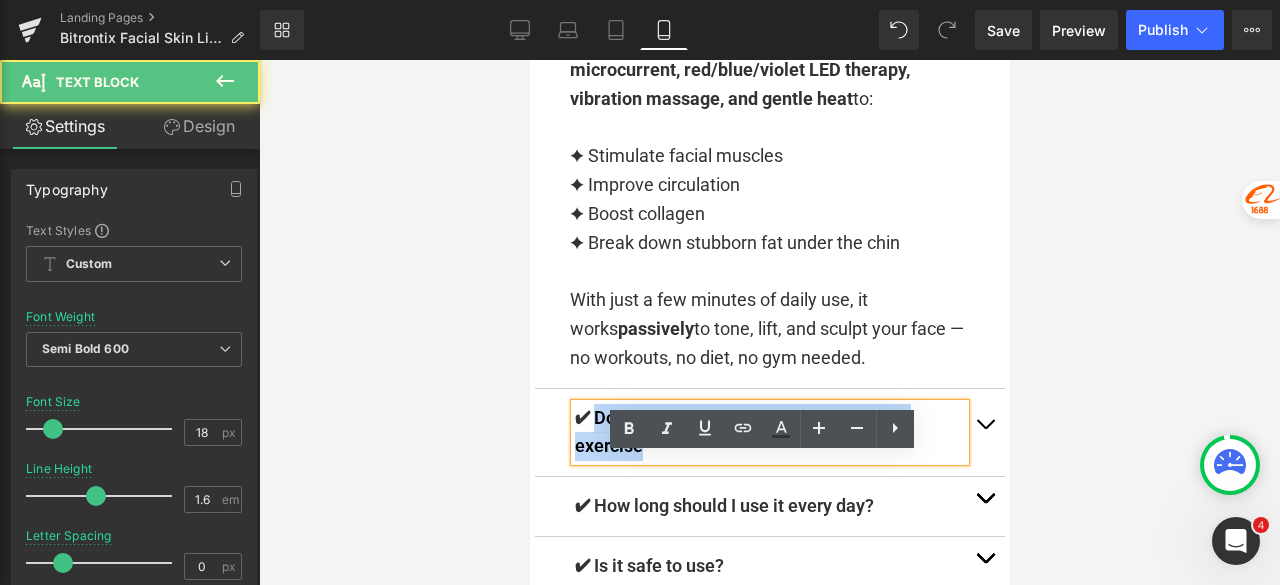 drag, startPoint x: 589, startPoint y: 475, endPoint x: 647, endPoint y: 498, distance: 62.39391 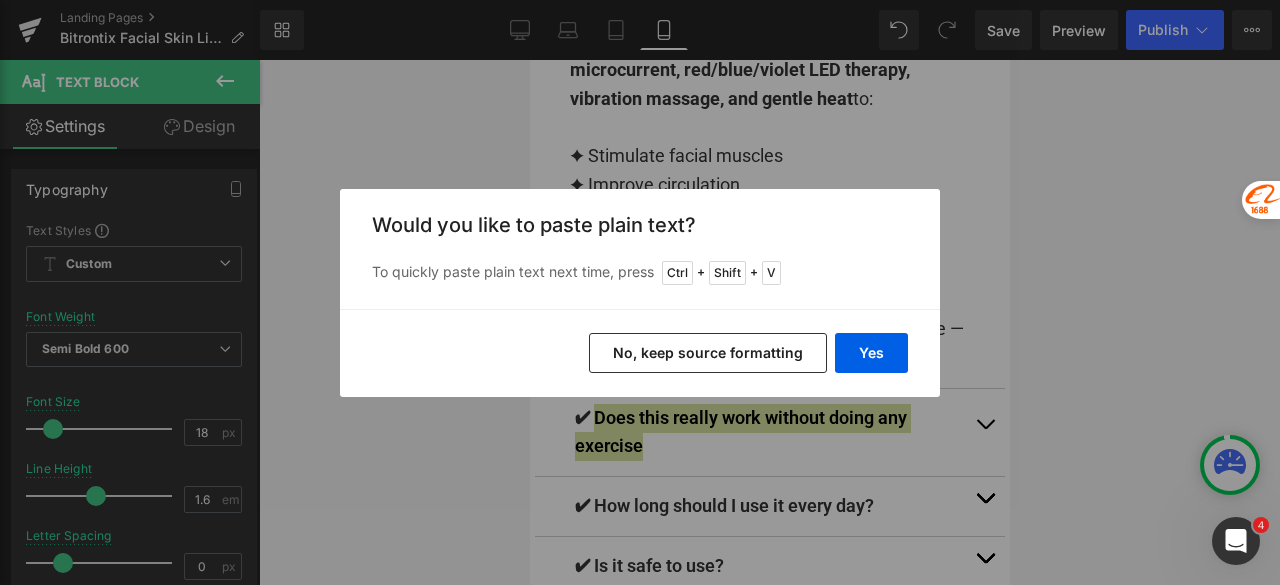 drag, startPoint x: 738, startPoint y: 354, endPoint x: 241, endPoint y: 290, distance: 501.1038 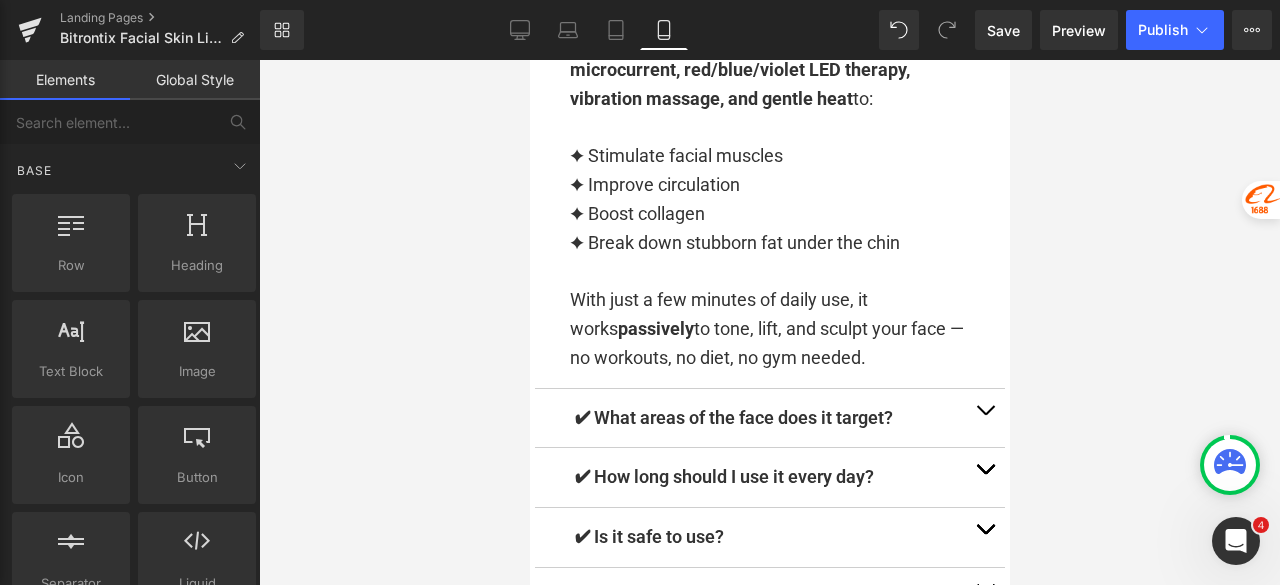 click at bounding box center (769, 322) 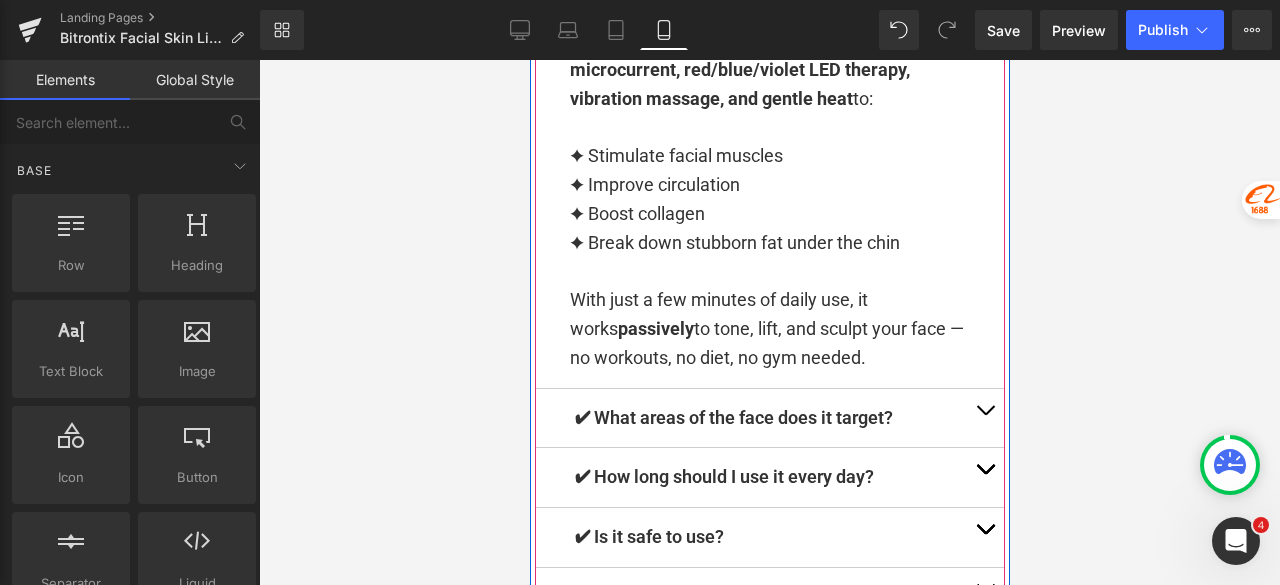 click at bounding box center [984, 418] 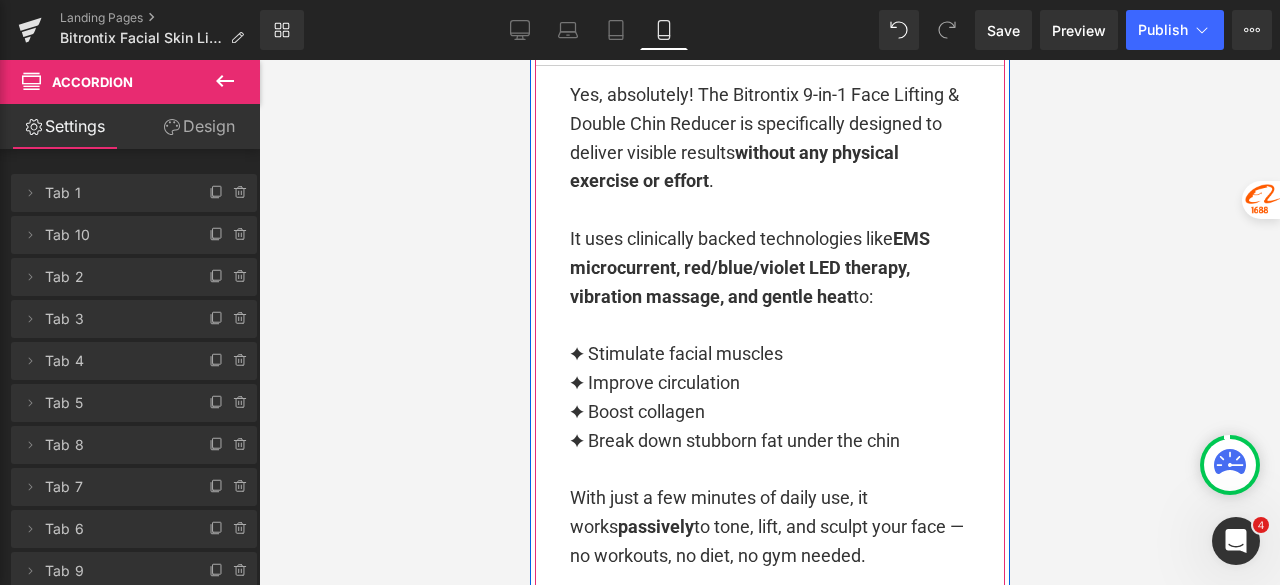 scroll, scrollTop: 10172, scrollLeft: 0, axis: vertical 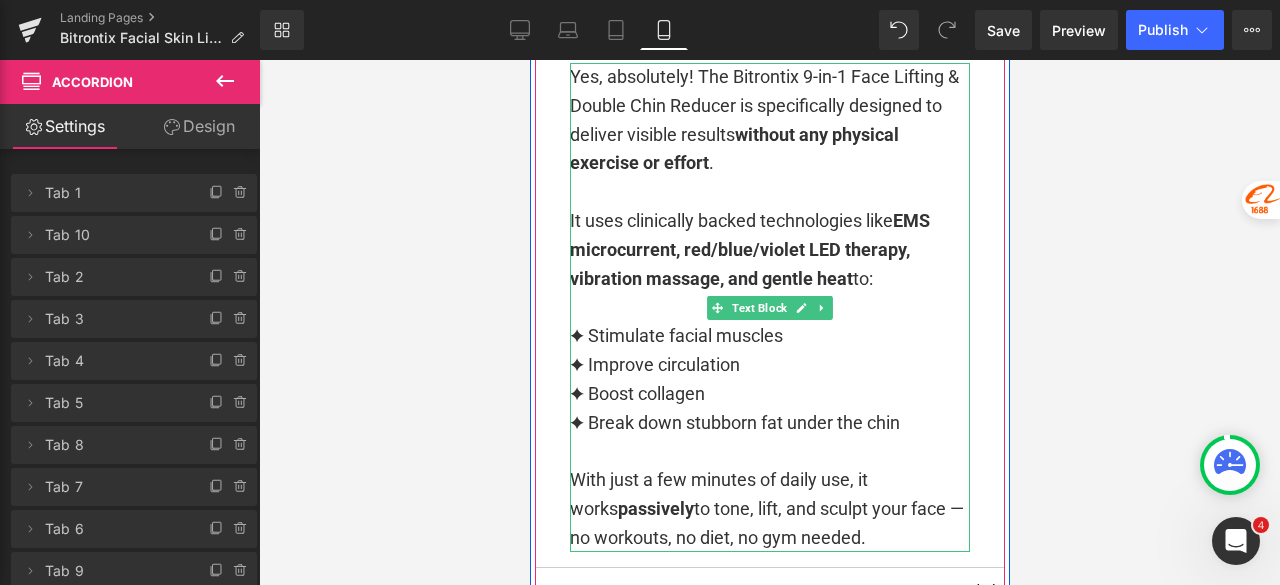 click at bounding box center [769, 192] 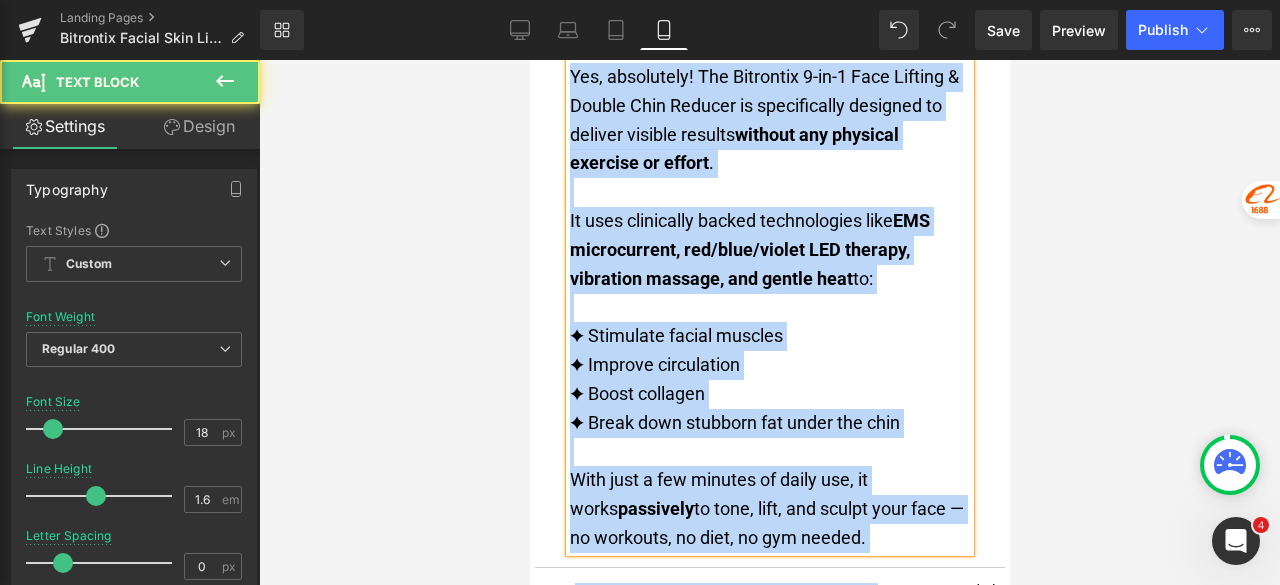 click on "Yes, absolutely! The Bitrontix 9-in-1 Face Lifting & Double Chin Reducer is specifically designed to deliver visible results  without any physical exercise or effort ." at bounding box center (769, 120) 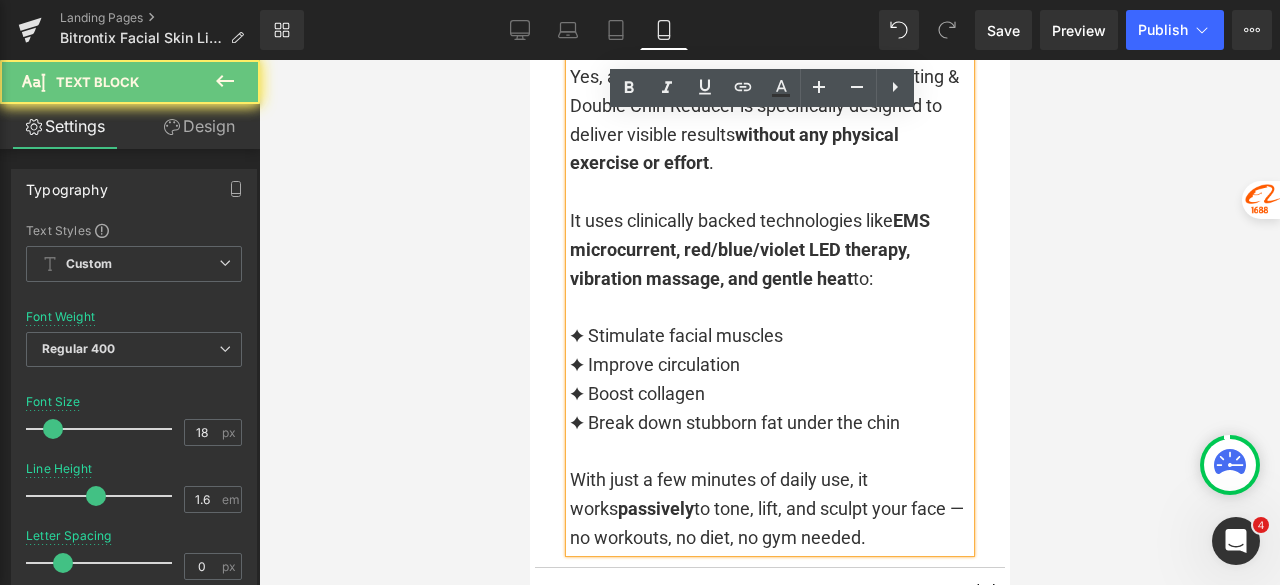 click on "Yes, absolutely! The Bitrontix 9-in-1 Face Lifting & Double Chin Reducer is specifically designed to deliver visible results  without any physical exercise or effort ." at bounding box center [769, 120] 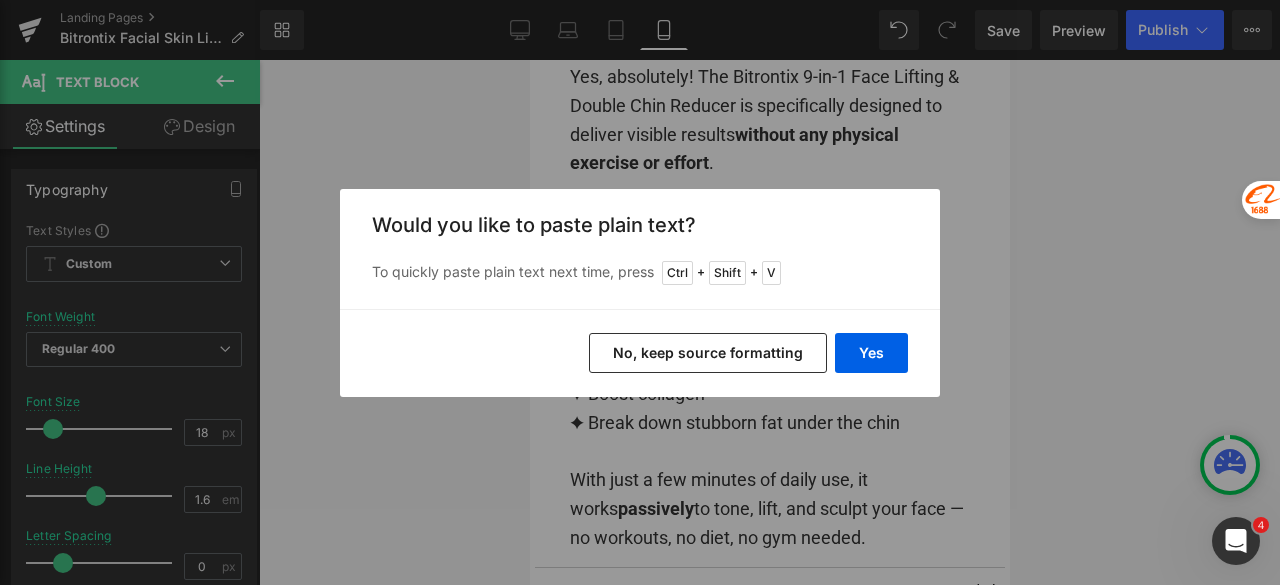 click on "No, keep source formatting" at bounding box center [708, 353] 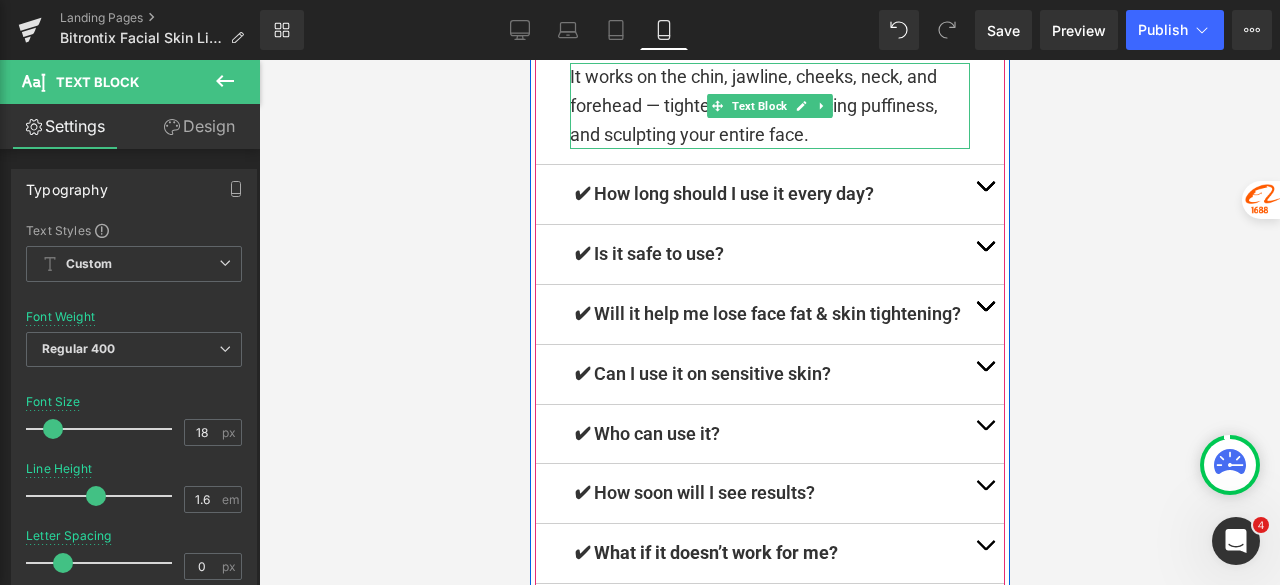 scroll, scrollTop: 10072, scrollLeft: 0, axis: vertical 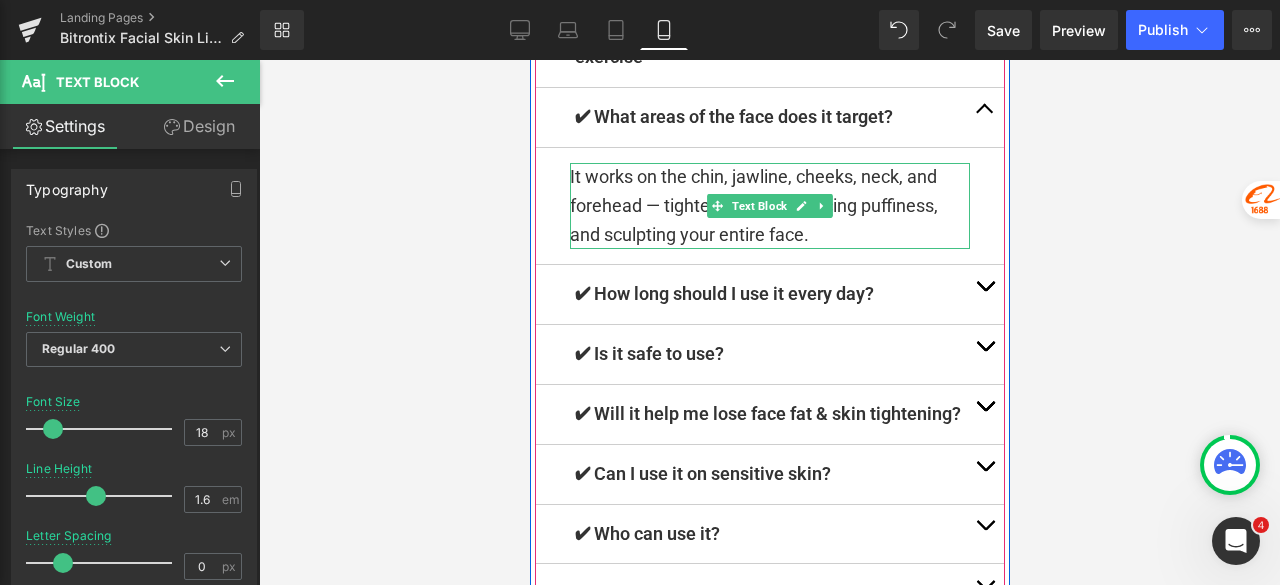 click on "It works on the chin, jawline, cheeks, neck, and forehead — tightening skin, reducing puffiness, and sculpting your entire face." at bounding box center (769, 206) 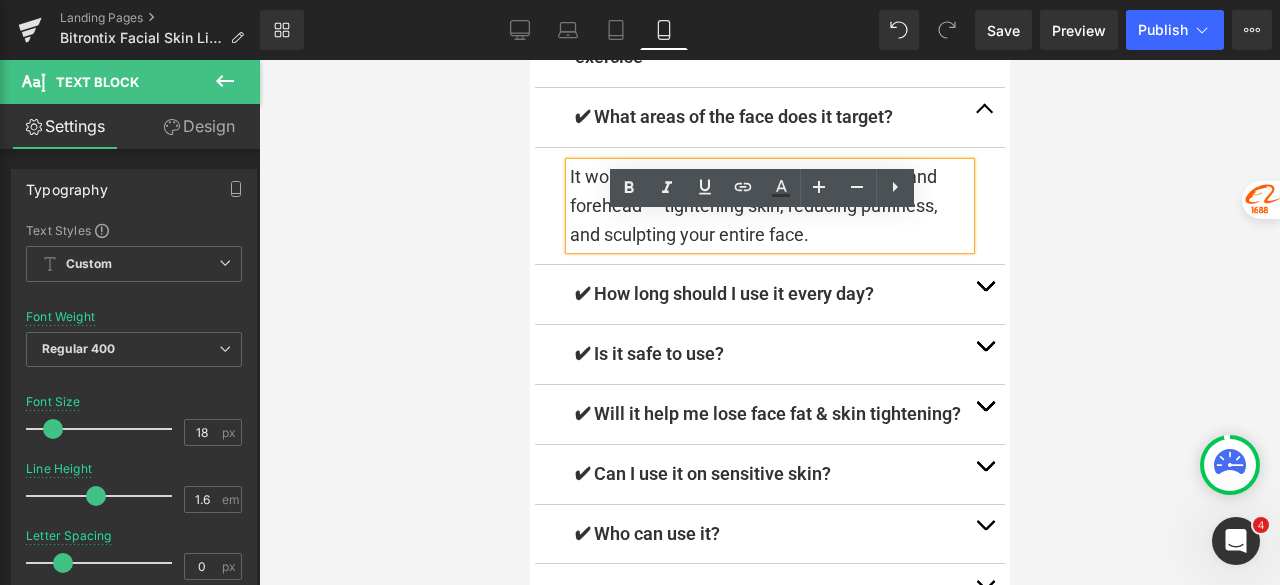 click on "It works on the chin, jawline, cheeks, neck, and forehead — tightening skin, reducing puffiness, and sculpting your entire face." at bounding box center [769, 206] 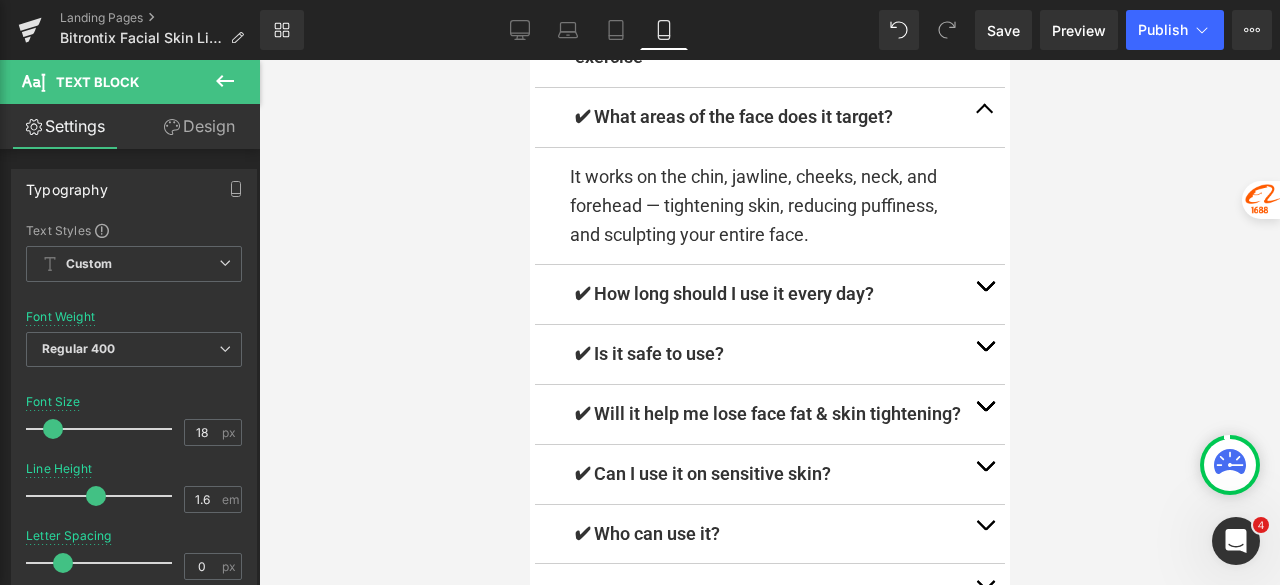 click at bounding box center [769, 322] 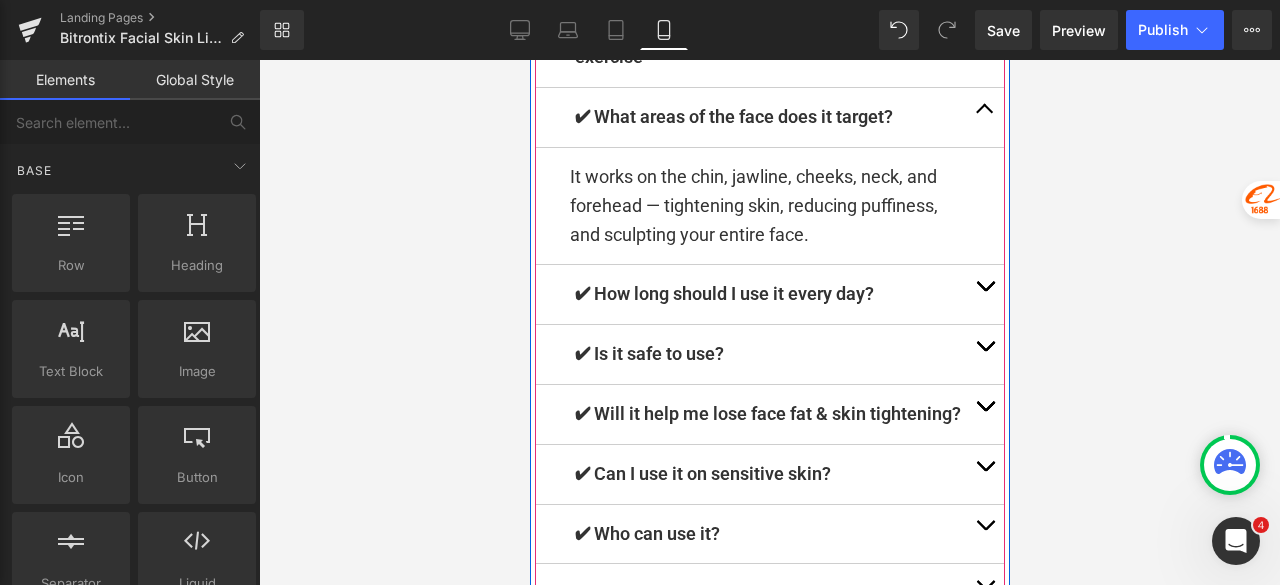 click at bounding box center (984, 117) 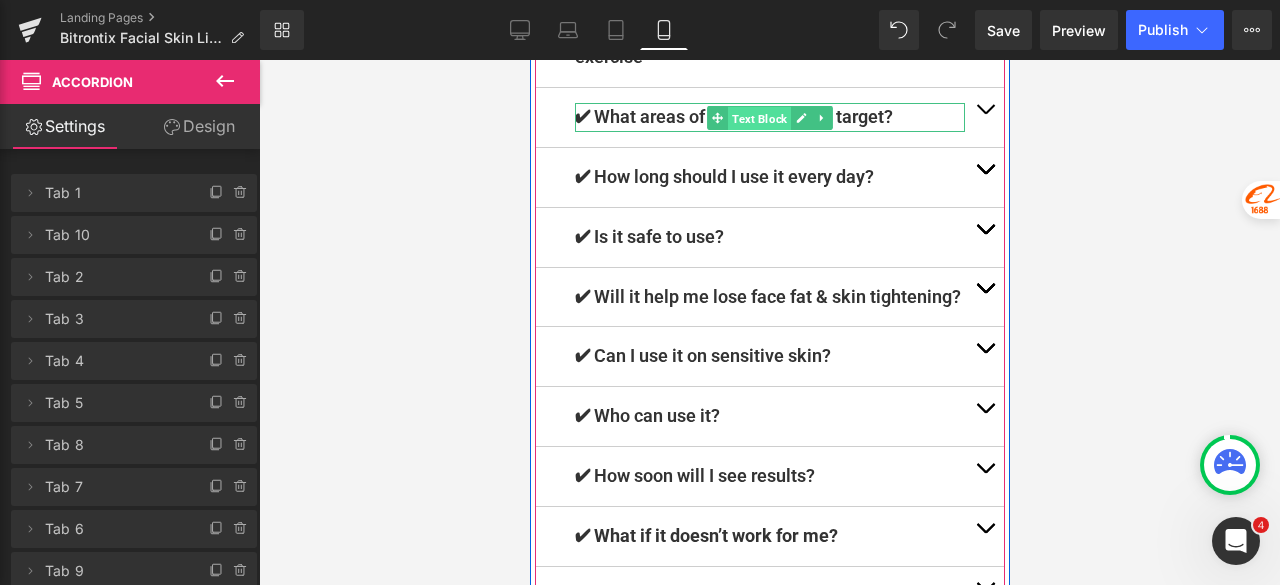 click on "Text Block" at bounding box center [758, 118] 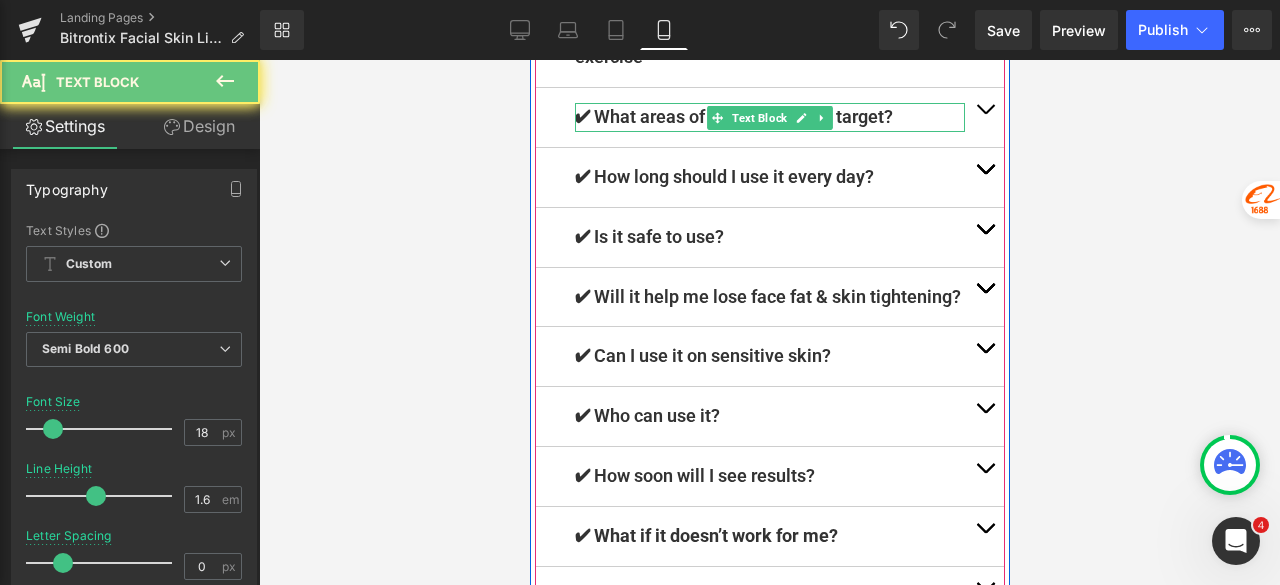 click on "✔
What areas of the face does it target?" at bounding box center [769, 117] 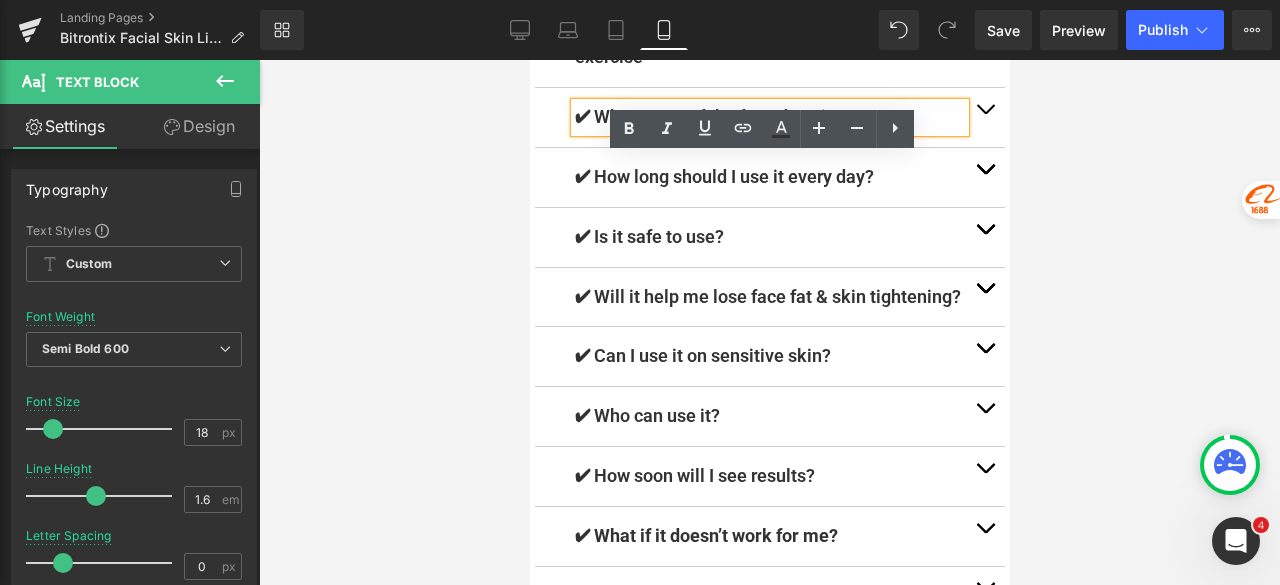 drag, startPoint x: 1025, startPoint y: 177, endPoint x: 449, endPoint y: 119, distance: 578.9128 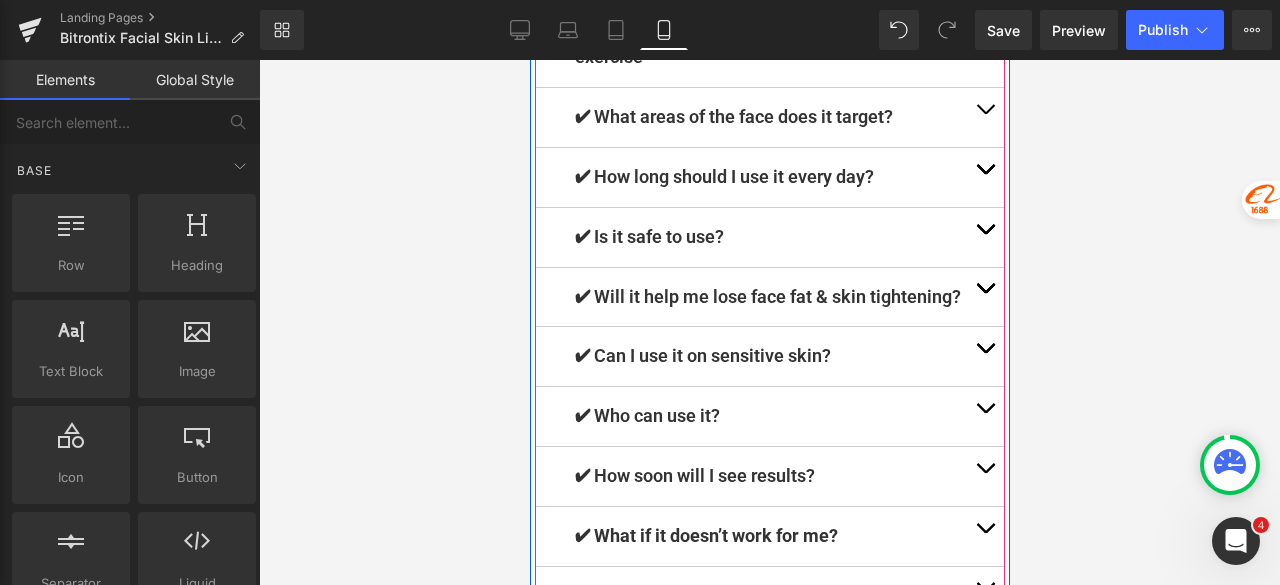 click on "Accordion" at bounding box center [769, 24] 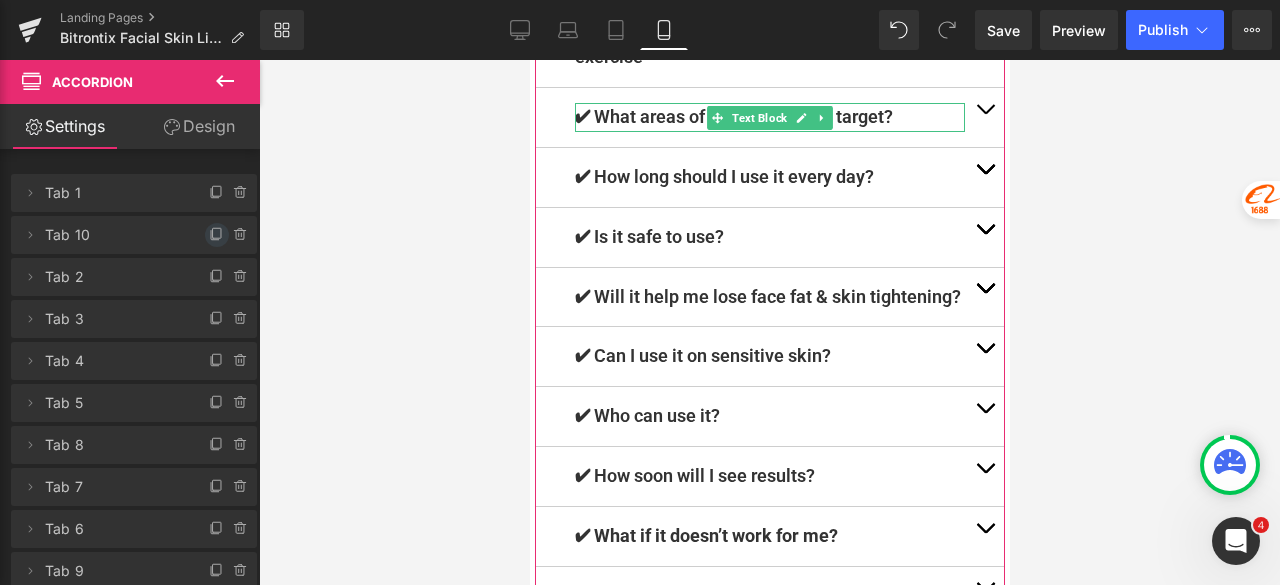 click 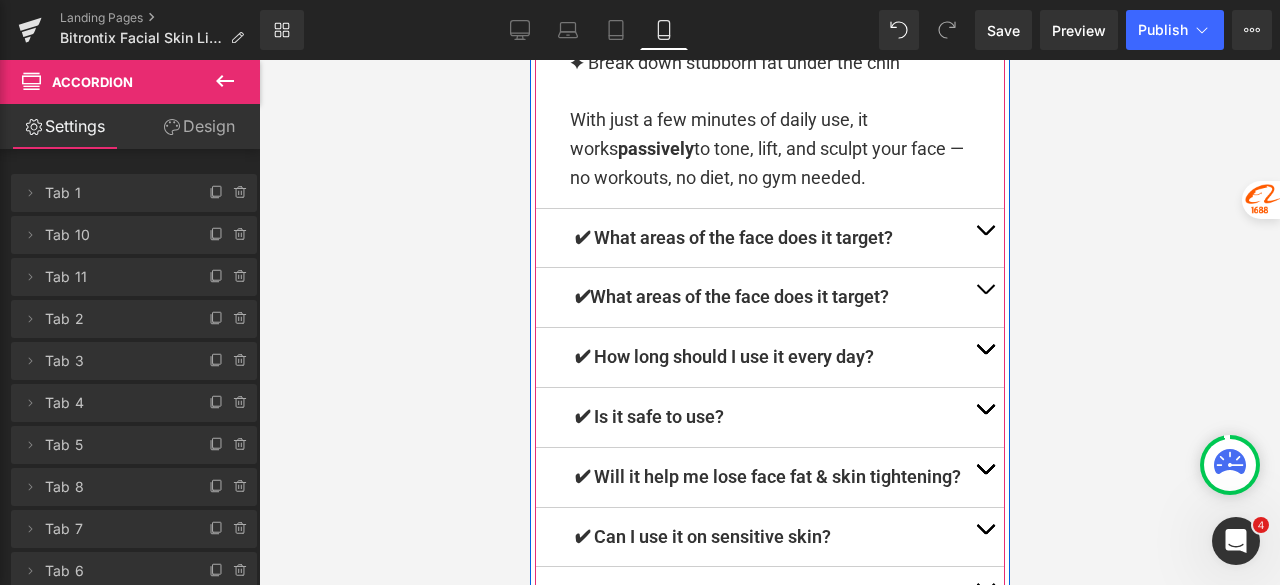 scroll, scrollTop: 10472, scrollLeft: 0, axis: vertical 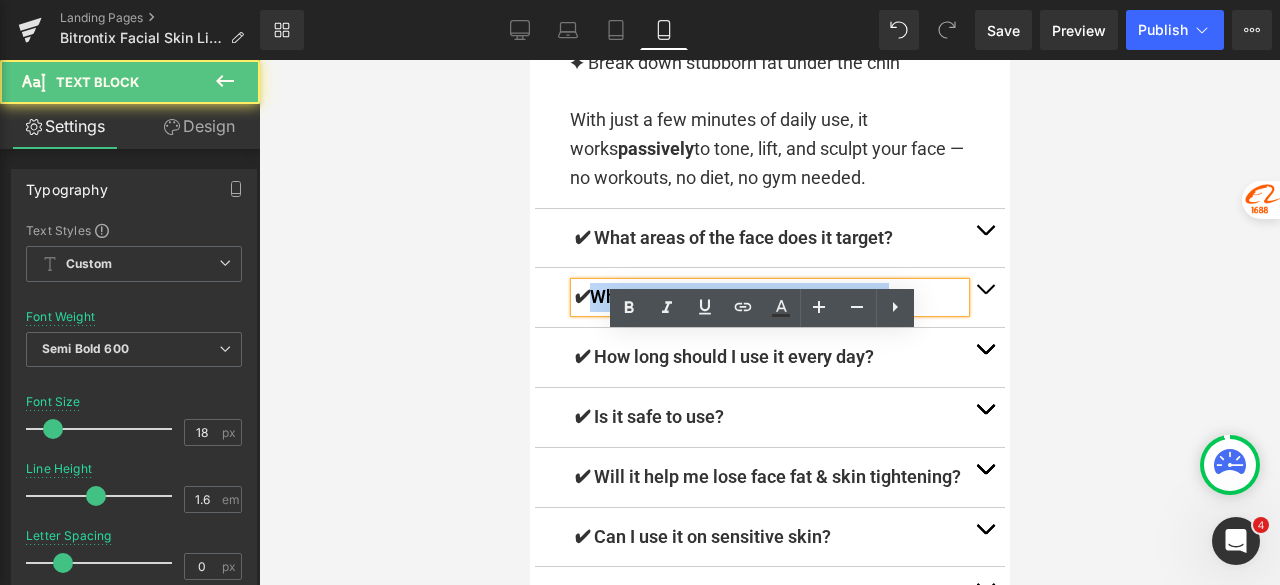 drag, startPoint x: 895, startPoint y: 348, endPoint x: 580, endPoint y: 355, distance: 315.07776 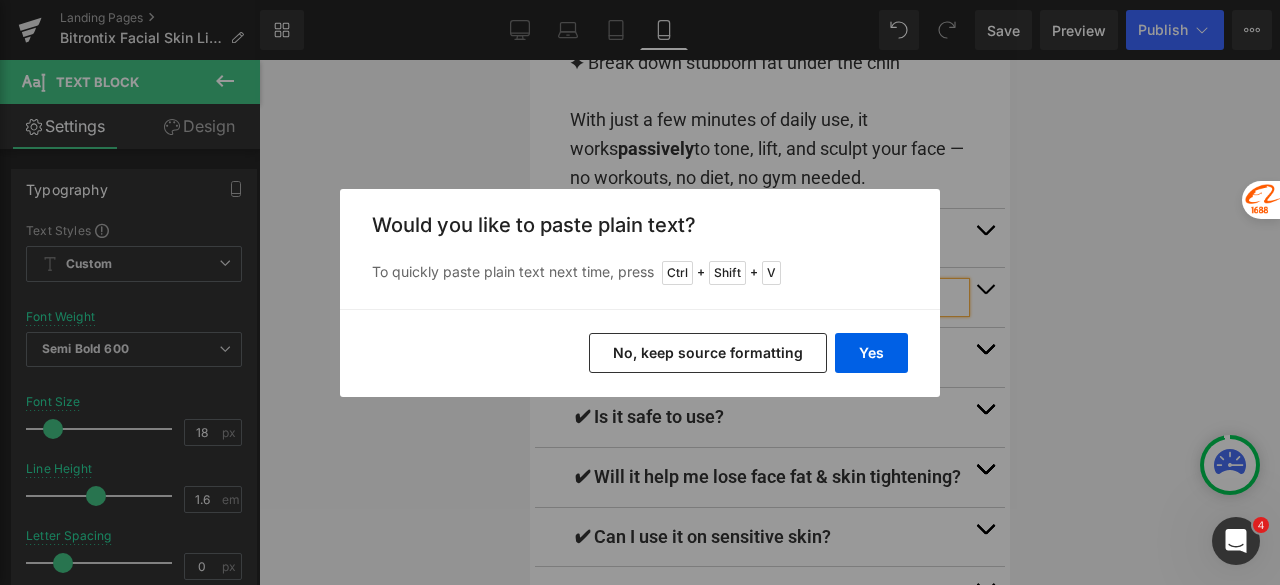 click on "No, keep source formatting" at bounding box center [708, 353] 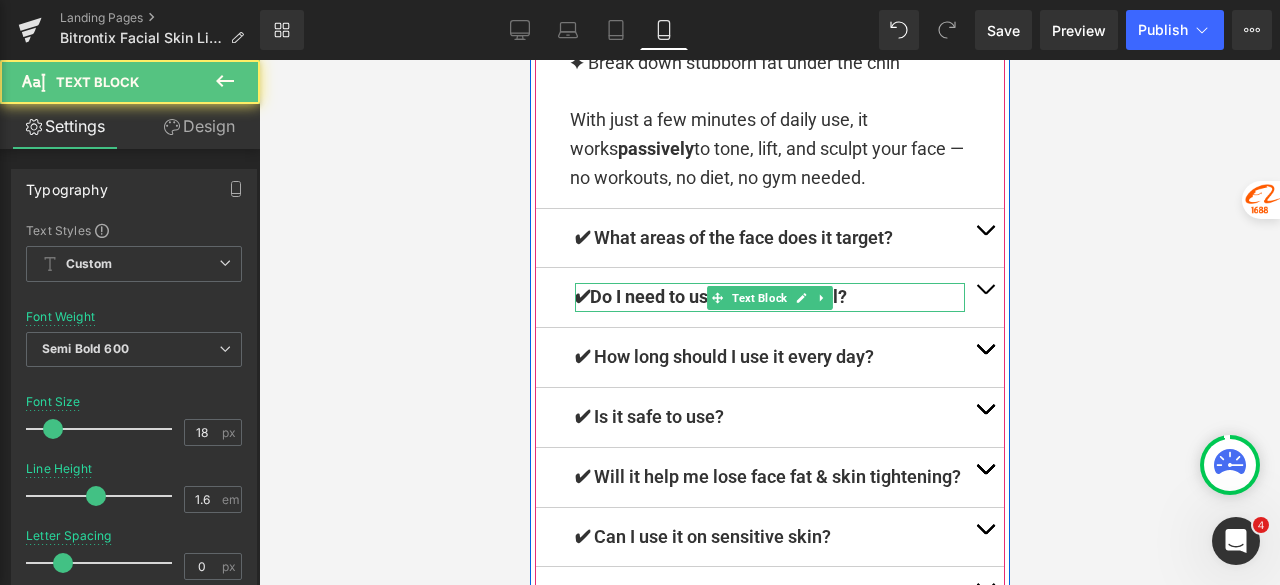 click on "Do I need to use a serum or gel?" at bounding box center [717, 296] 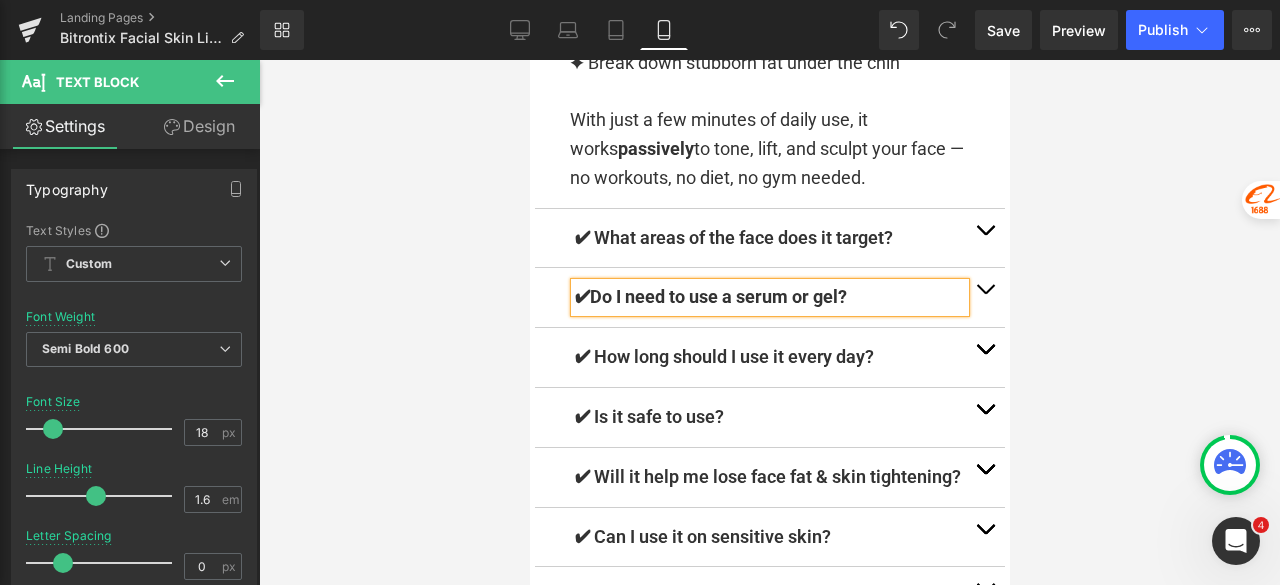 click at bounding box center [769, 322] 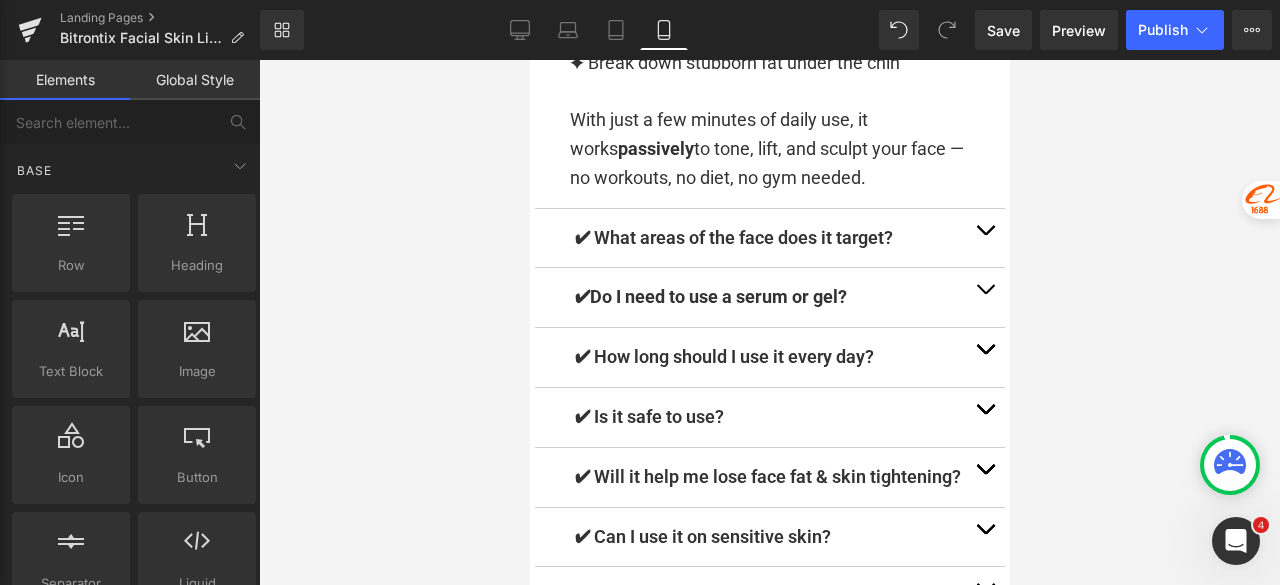 click at bounding box center [984, 294] 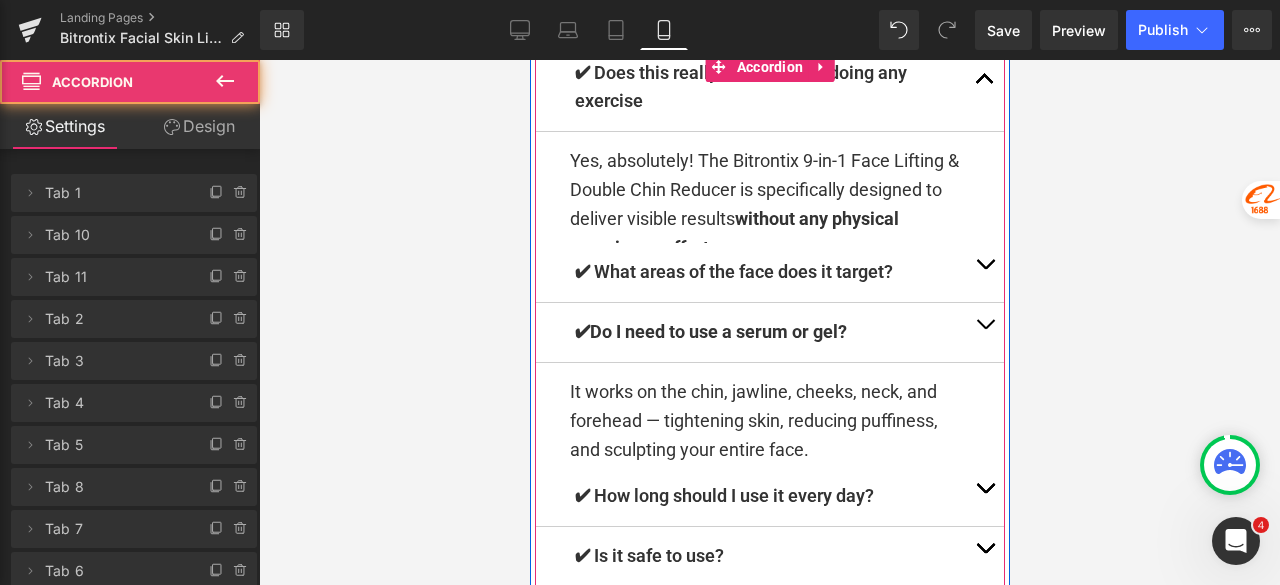 scroll, scrollTop: 9952, scrollLeft: 0, axis: vertical 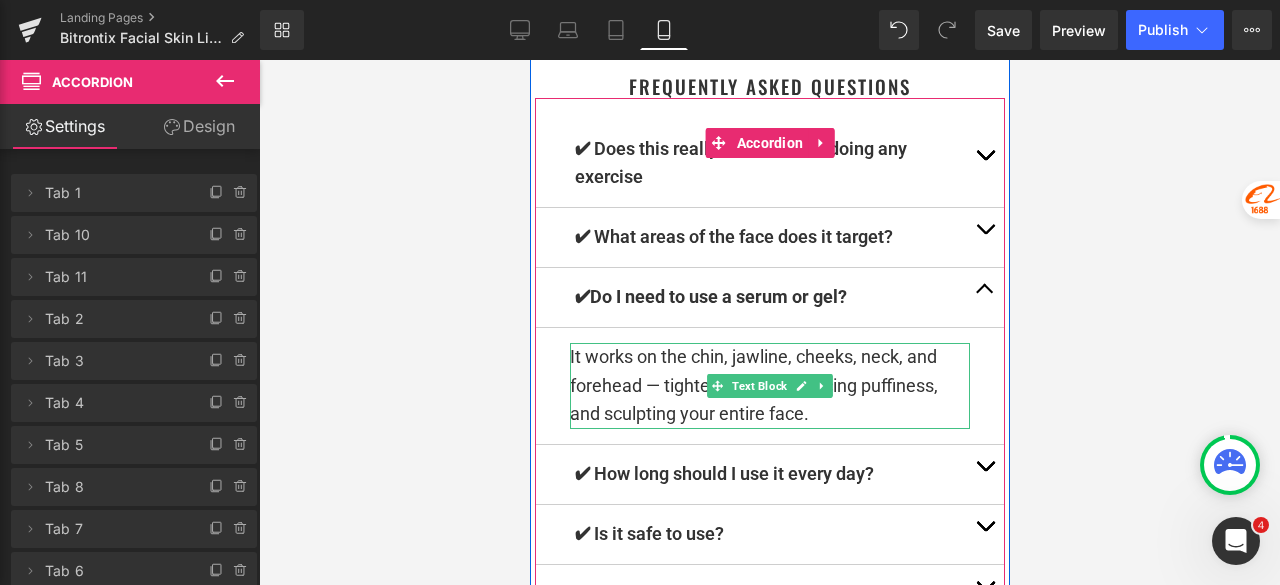 click on "It works on the chin, jawline, cheeks, neck, and forehead — tightening skin, reducing puffiness, and sculpting your entire face." at bounding box center (769, 386) 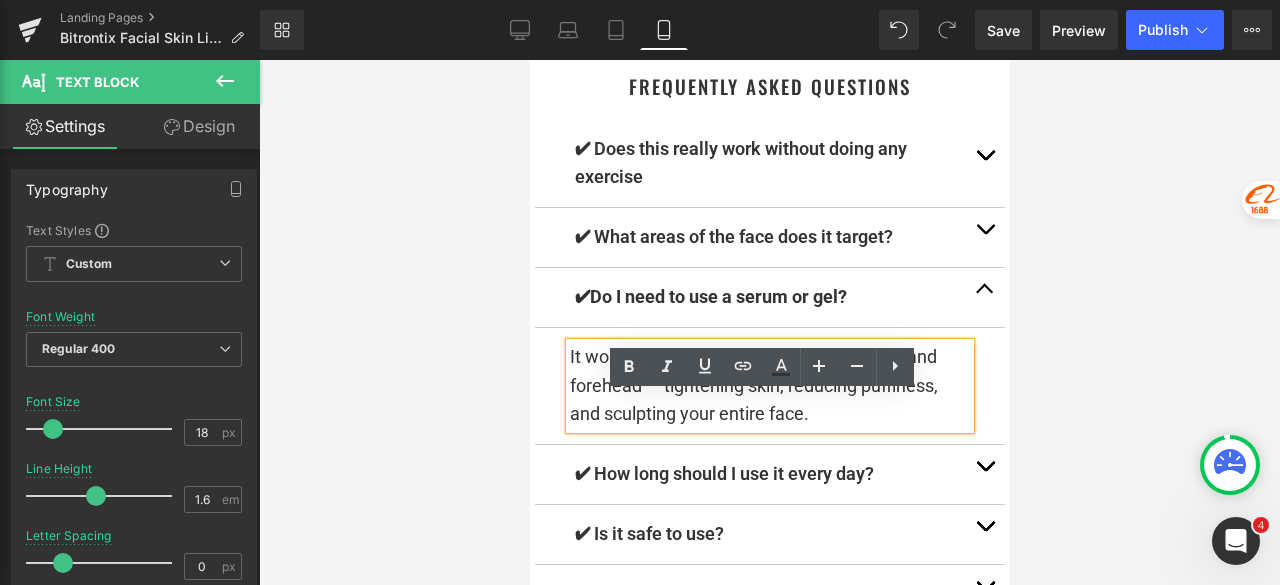 drag, startPoint x: 834, startPoint y: 465, endPoint x: 560, endPoint y: 411, distance: 279.27048 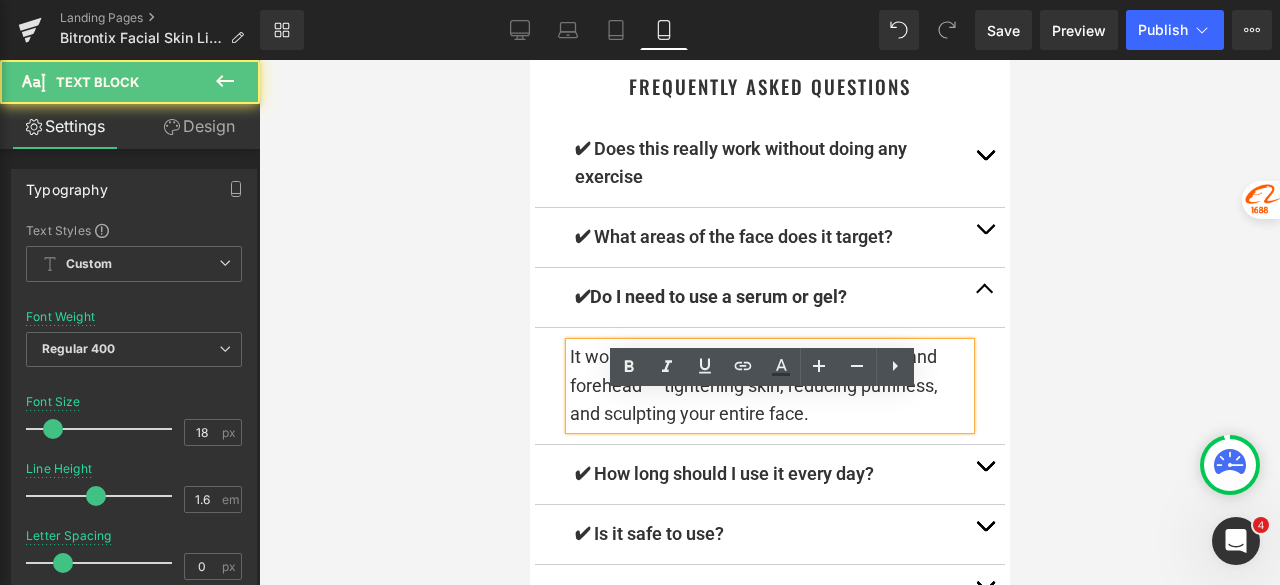 click on "It works on the chin, jawline, cheeks, neck, and forehead — tightening skin, reducing puffiness, and sculpting your entire face." at bounding box center [769, 386] 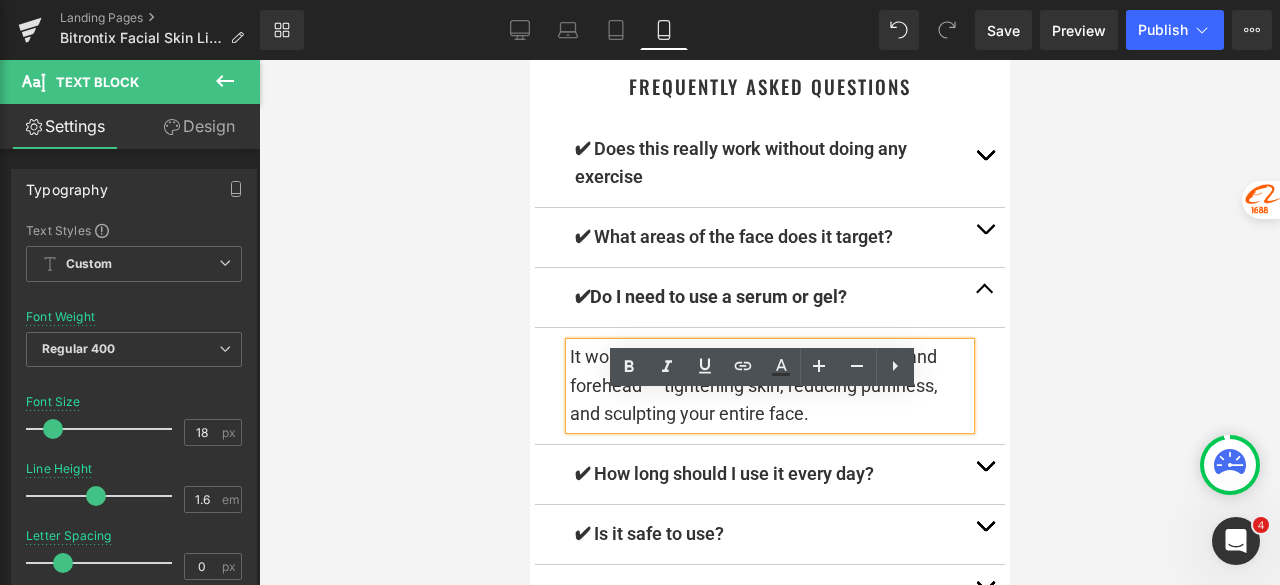 type 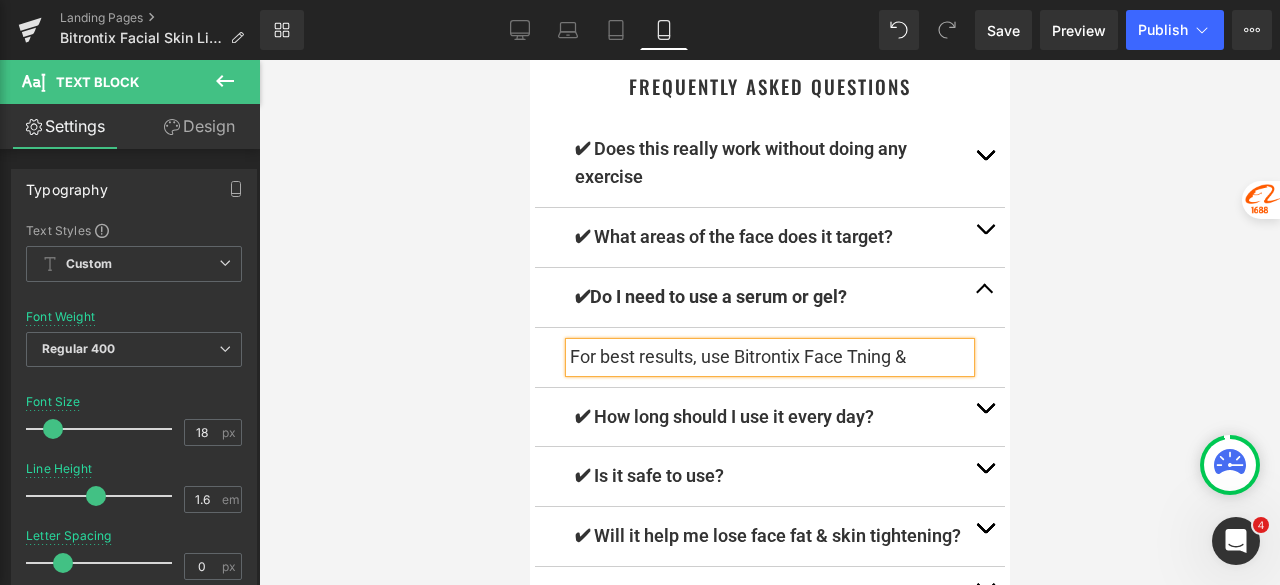 click on "For best results, use Bitrontix Face Tning &" at bounding box center [769, 357] 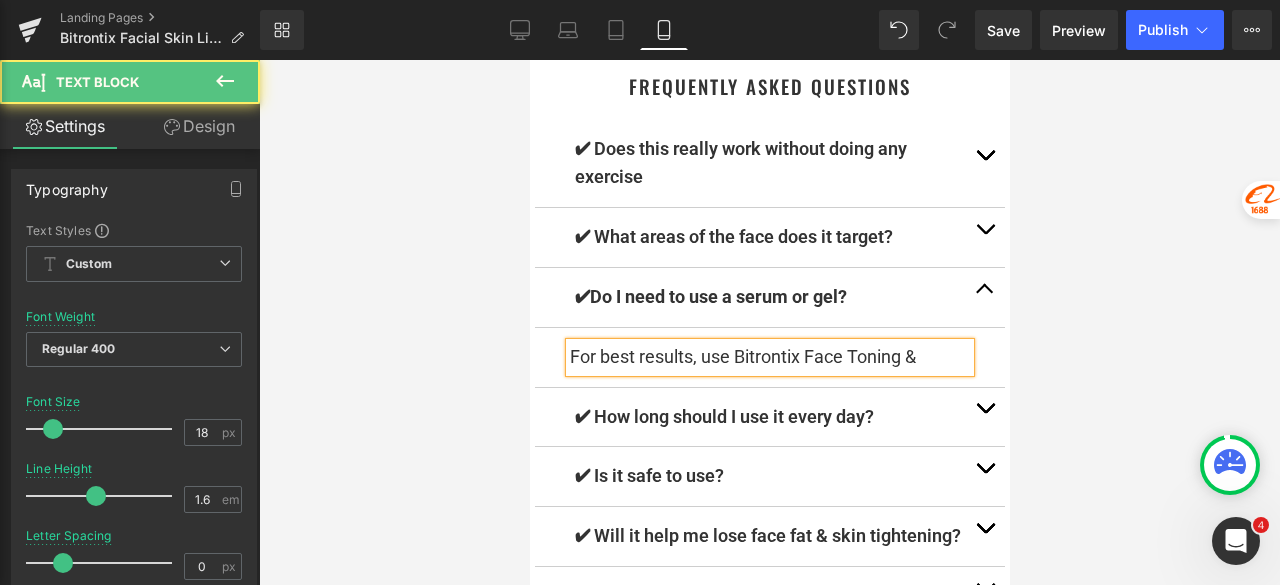 click on "For best results, use Bitrontix Face Toning &" at bounding box center (769, 357) 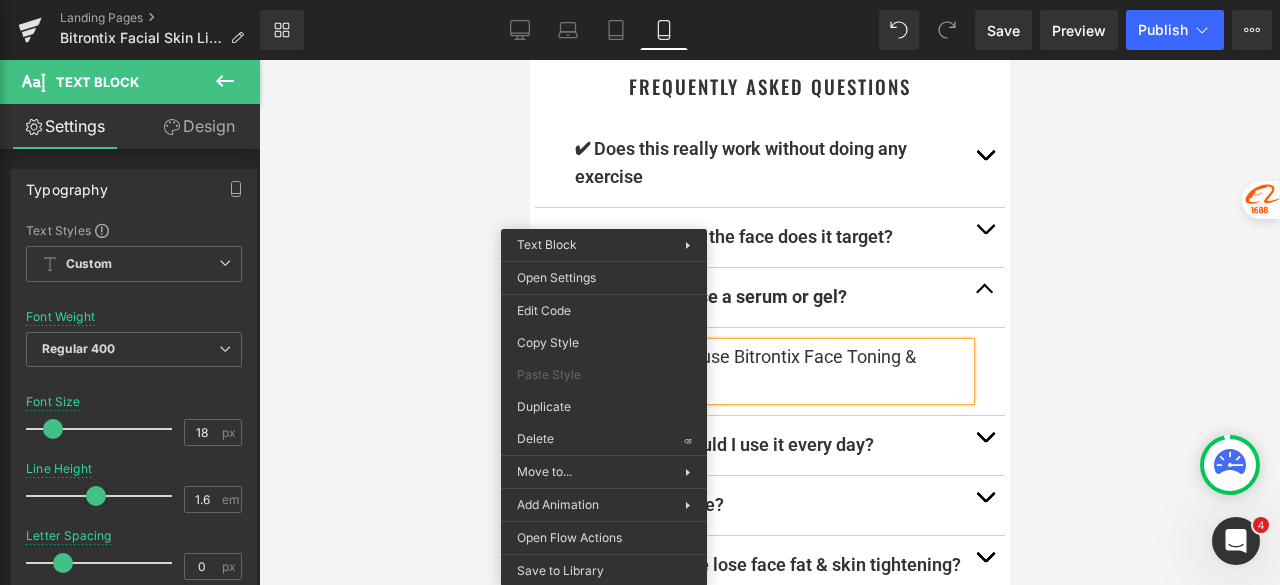 click on "For best results, use Bitrontix Face Toning & Tighteing serum." at bounding box center [769, 372] 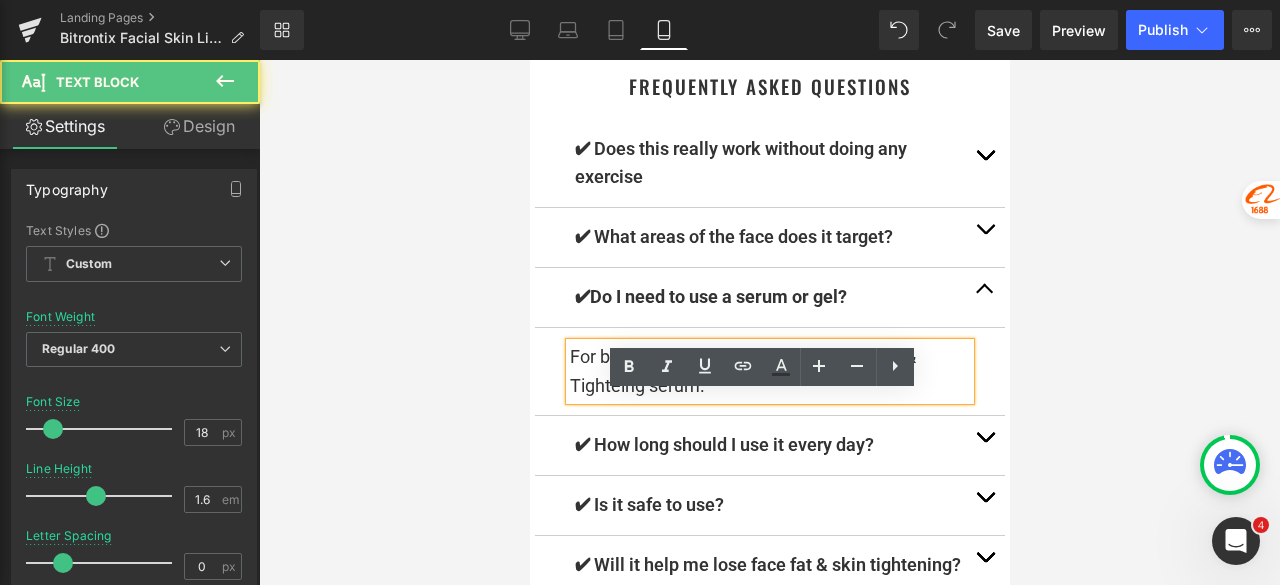 click on "For best results, use Bitrontix Face Toning & Tighteing serum." at bounding box center [769, 372] 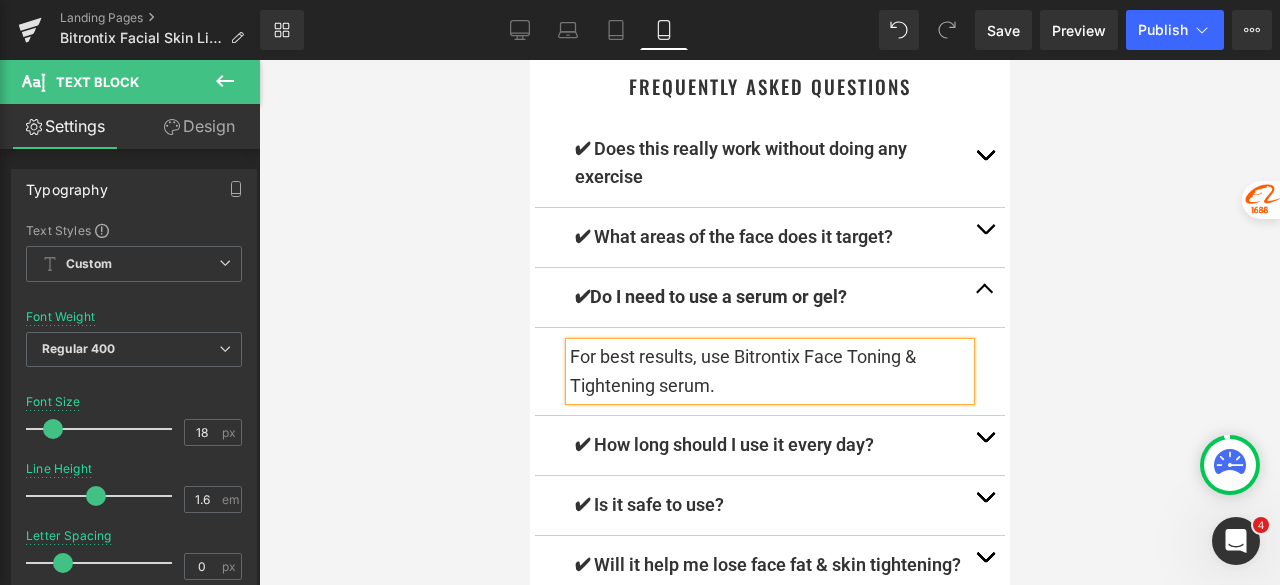 click on "For best results, use Bitrontix Face Toning & Tightening serum." at bounding box center (769, 372) 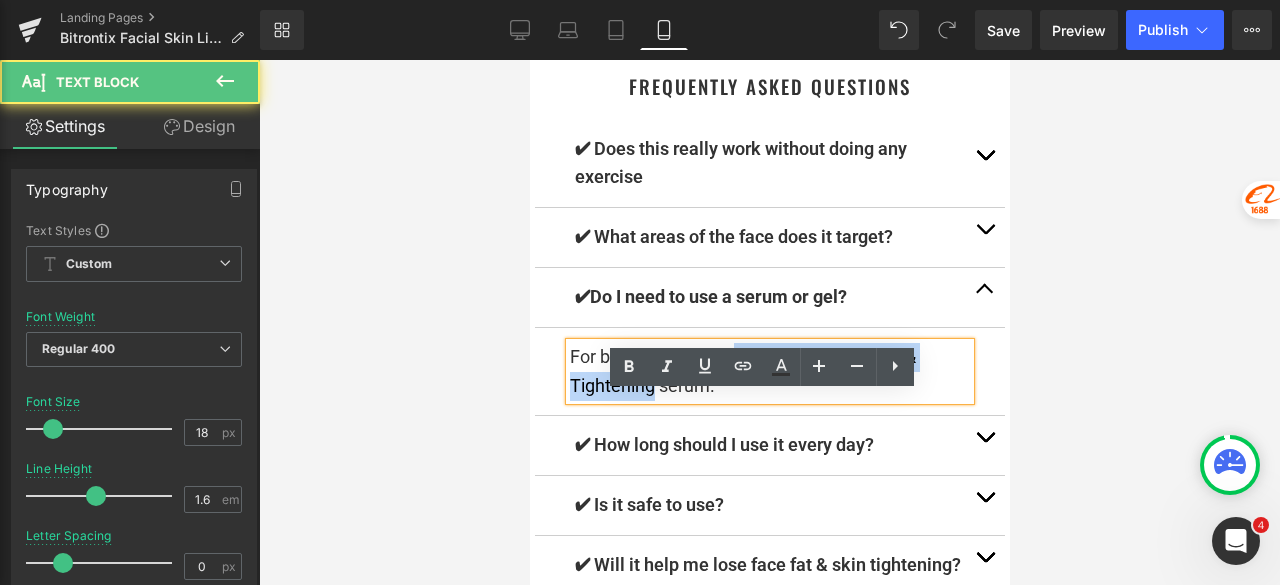 drag, startPoint x: 727, startPoint y: 412, endPoint x: 645, endPoint y: 439, distance: 86.33076 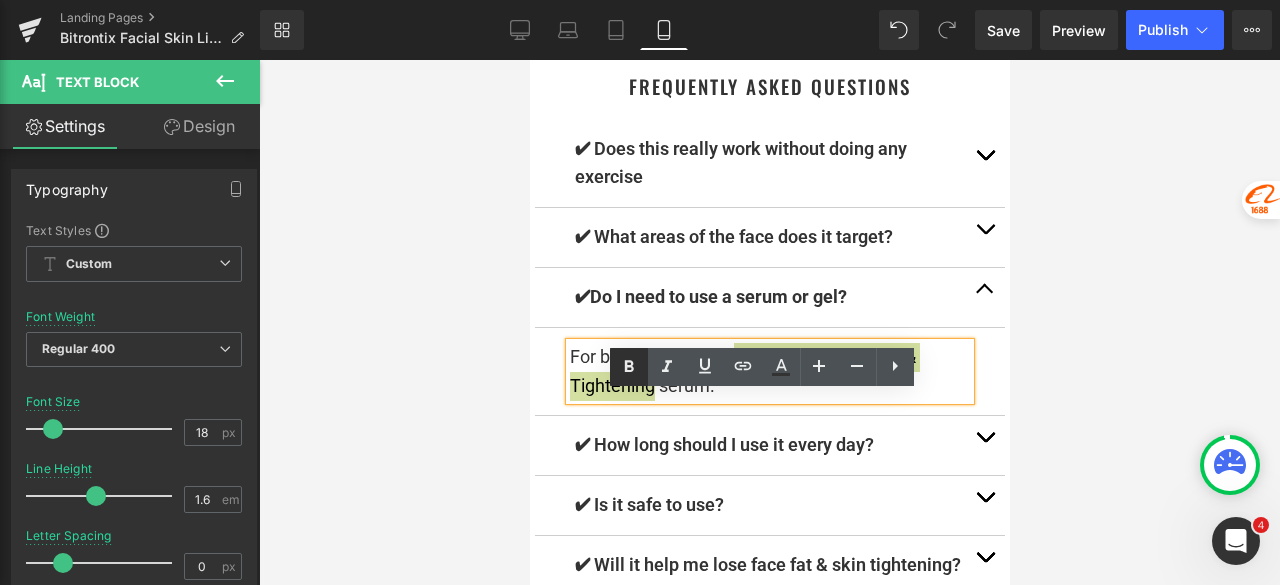 click 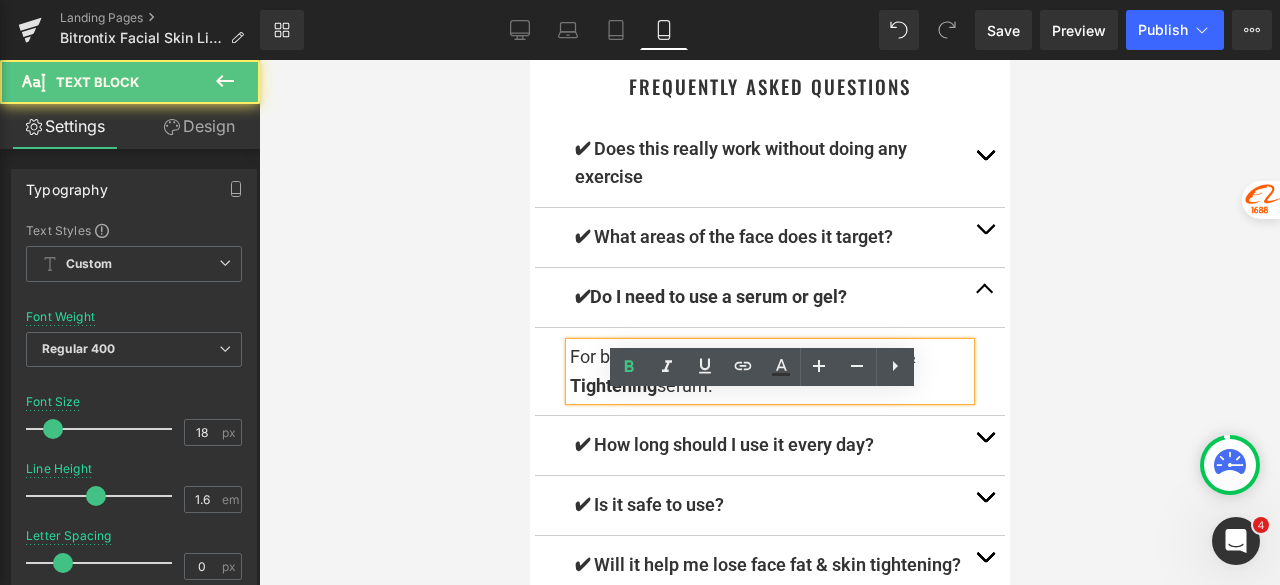 click on "For best results, use  Bitrontix Face Toning & Tightening  serum." at bounding box center (769, 372) 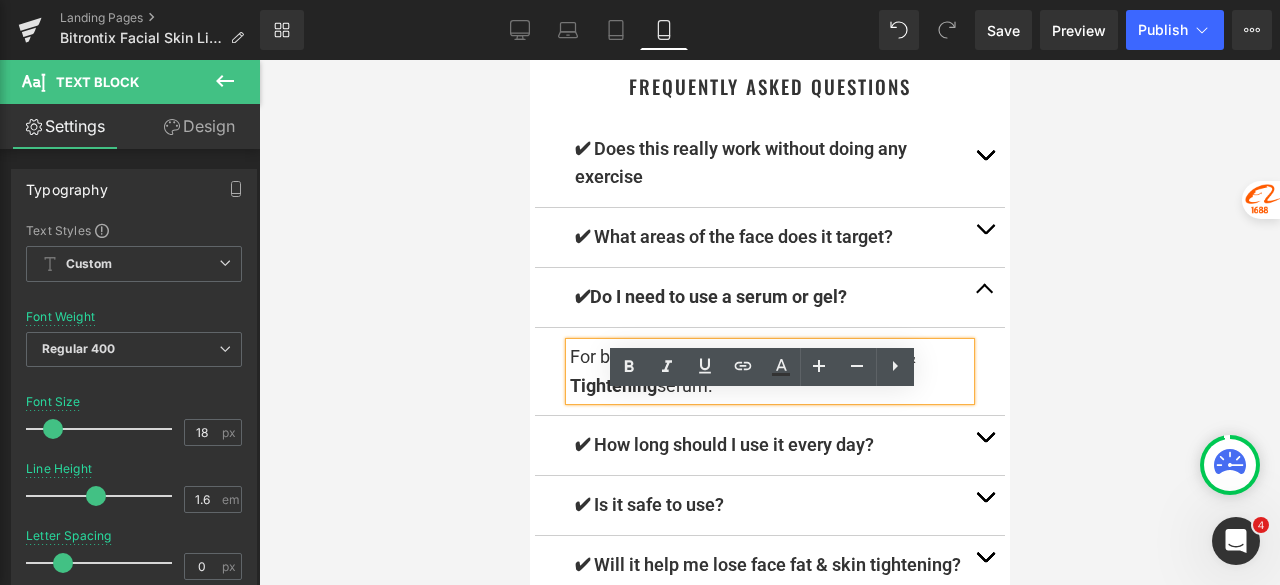 click at bounding box center (769, 322) 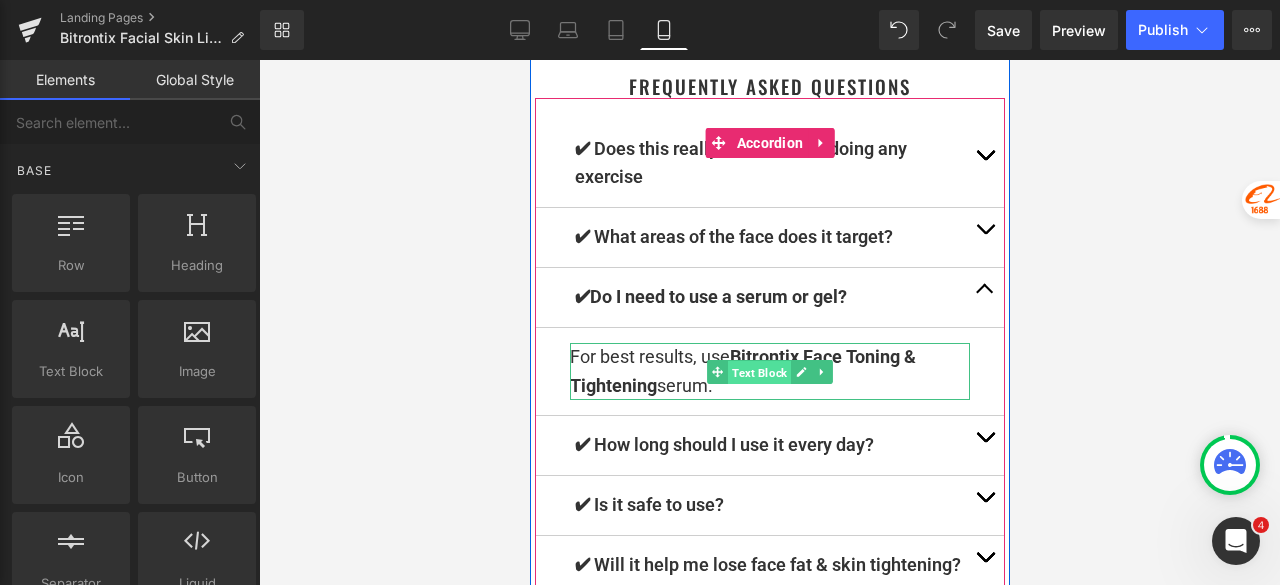 click on "Text Block" at bounding box center [758, 372] 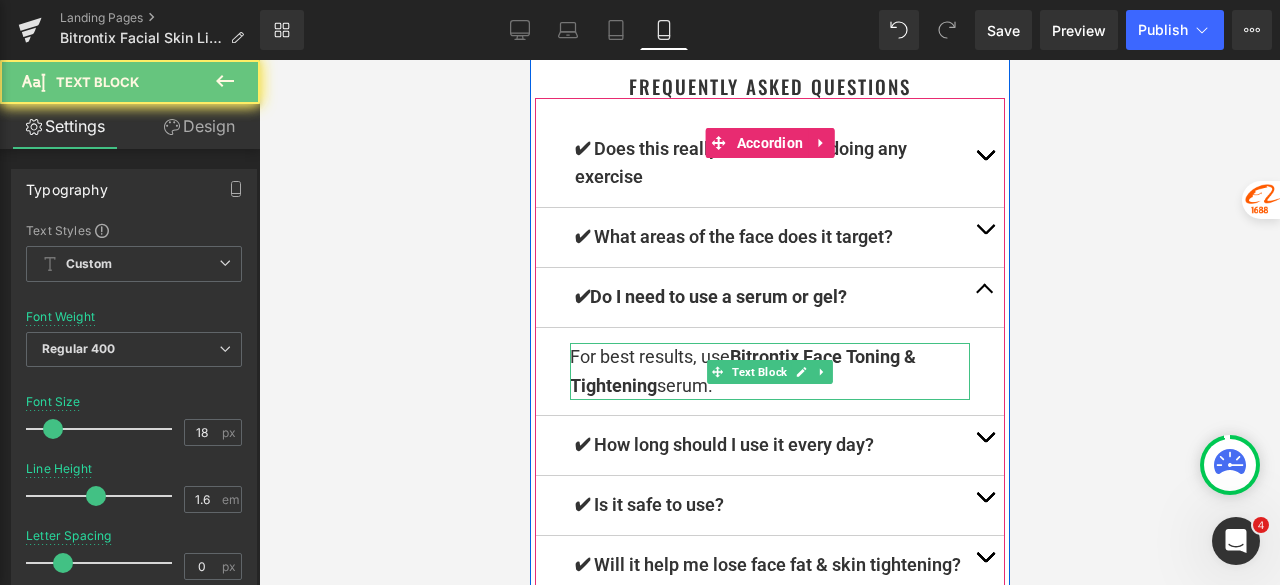 click on "For best results, use  Bitrontix Face Toning & Tightening  serum." at bounding box center [769, 372] 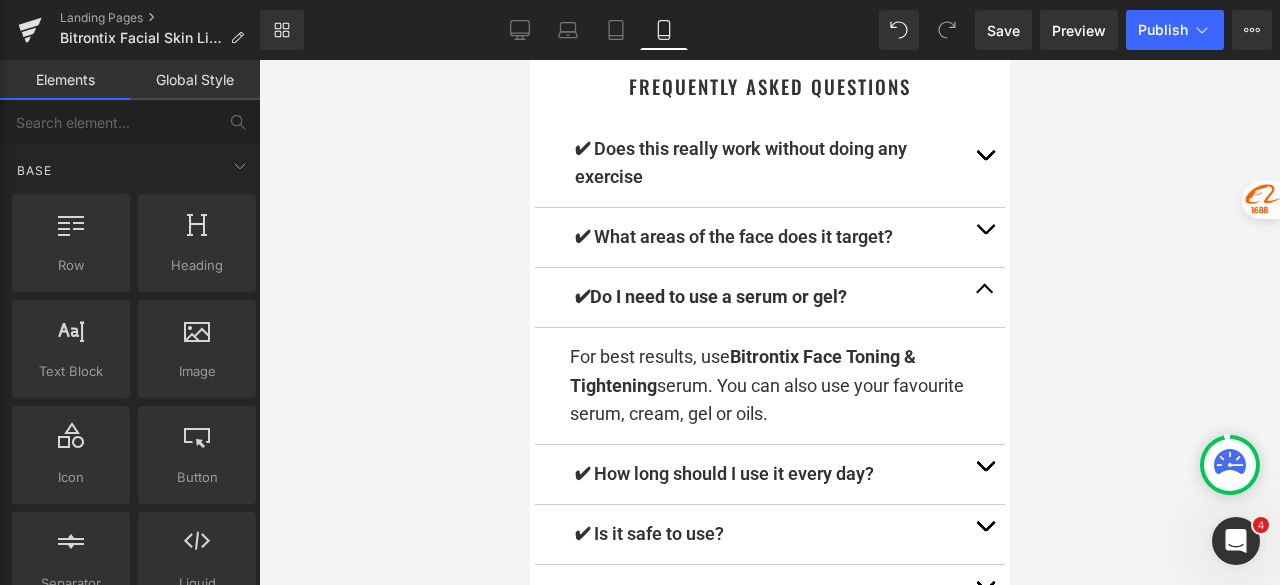 drag, startPoint x: 1081, startPoint y: 375, endPoint x: 425, endPoint y: 320, distance: 658.3016 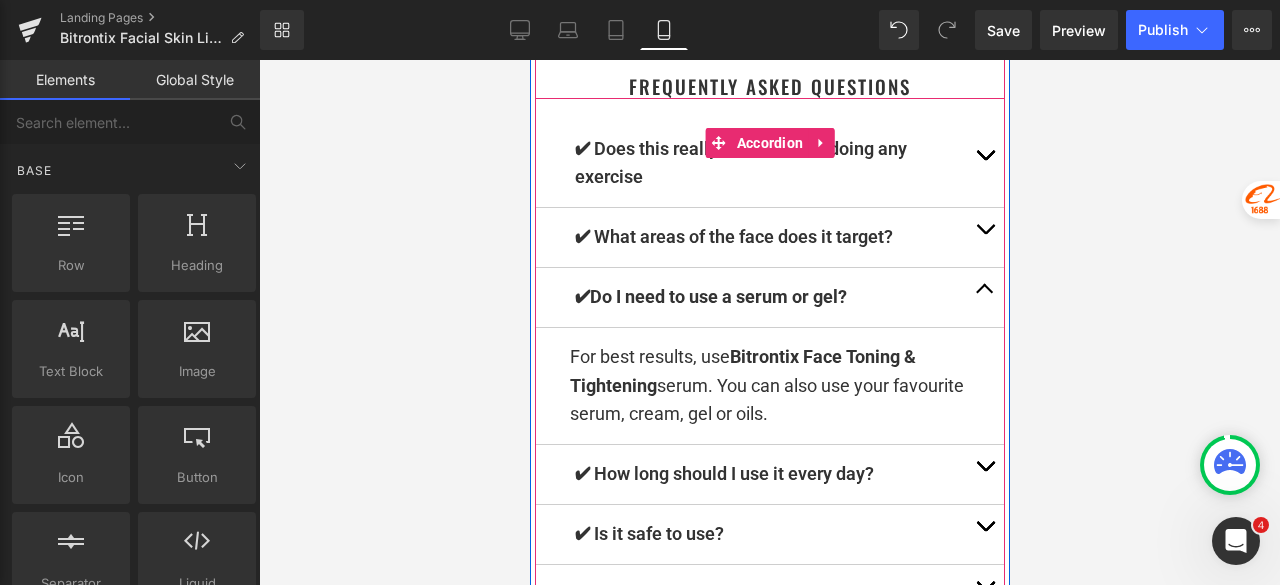 click at bounding box center (984, 294) 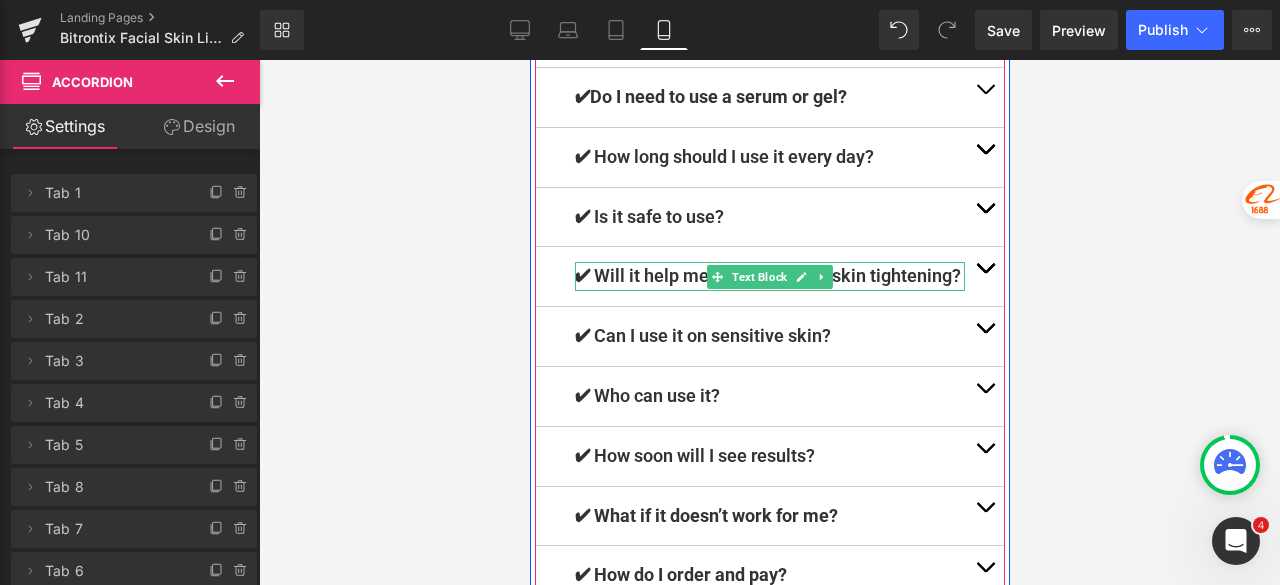 scroll, scrollTop: 10252, scrollLeft: 0, axis: vertical 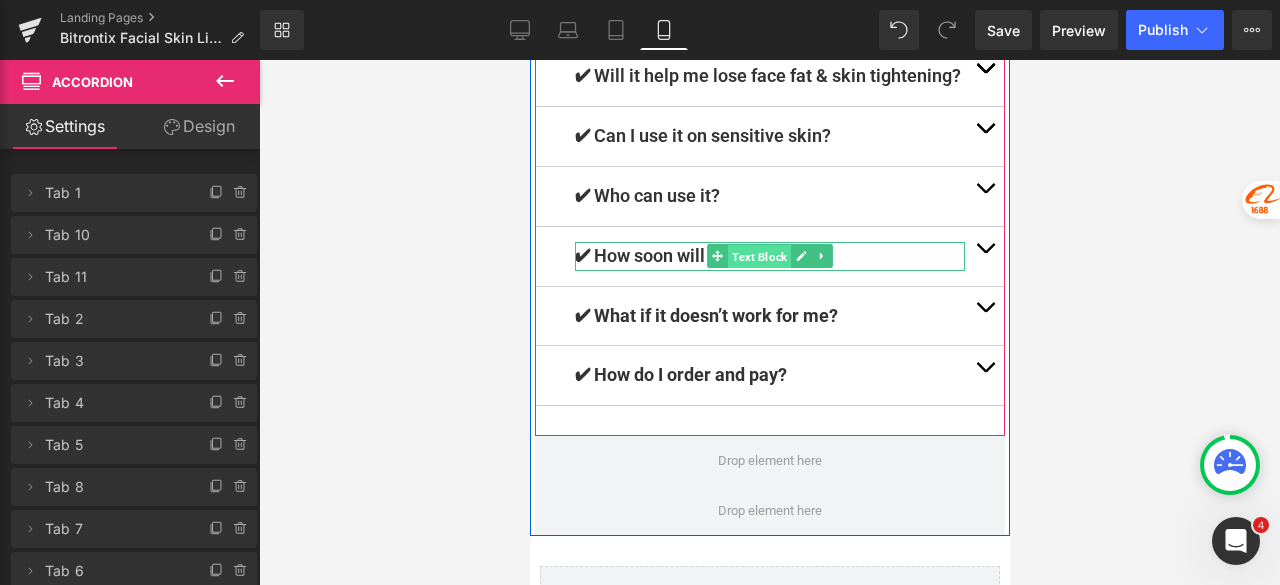 click on "Text Block" at bounding box center (758, 257) 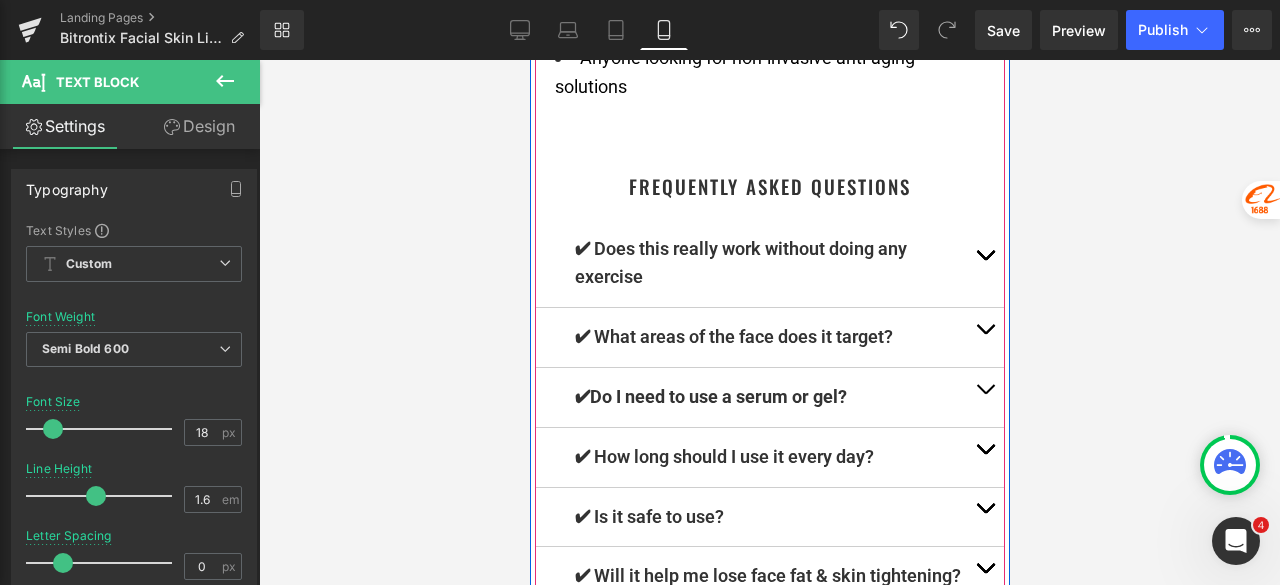 scroll, scrollTop: 9952, scrollLeft: 0, axis: vertical 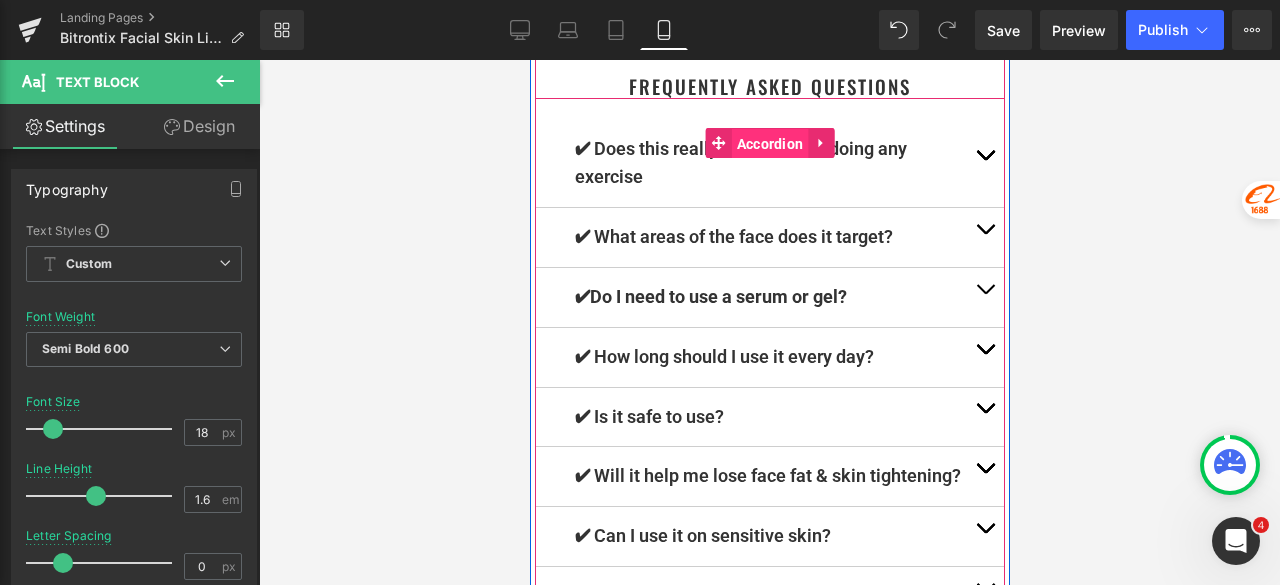 click on "Accordion" at bounding box center [769, 144] 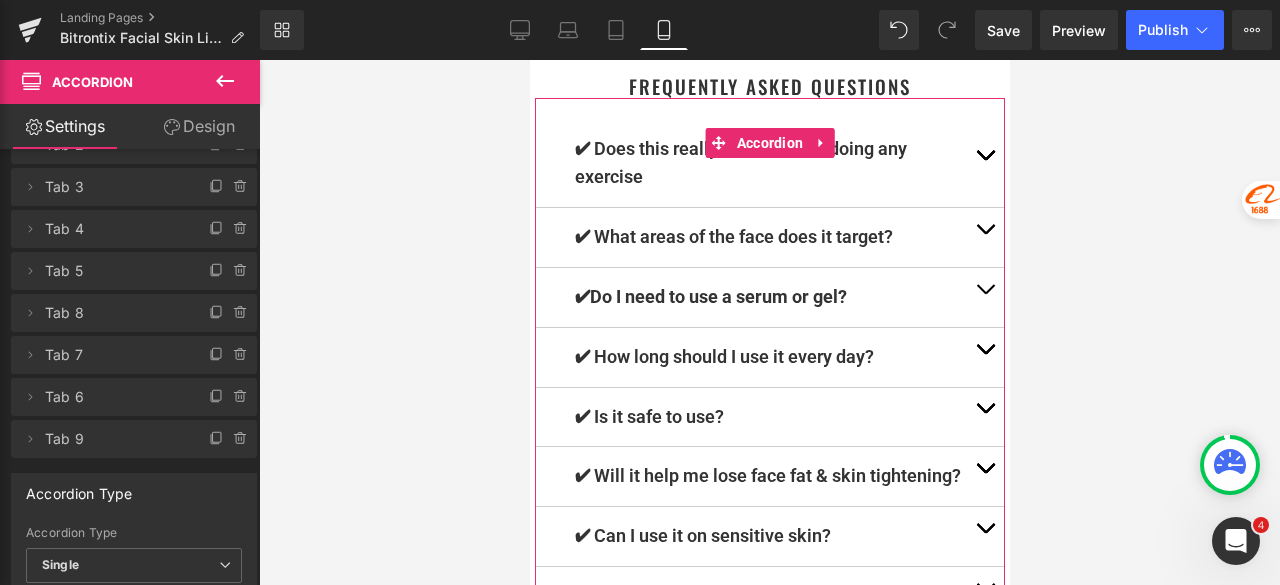 scroll, scrollTop: 200, scrollLeft: 0, axis: vertical 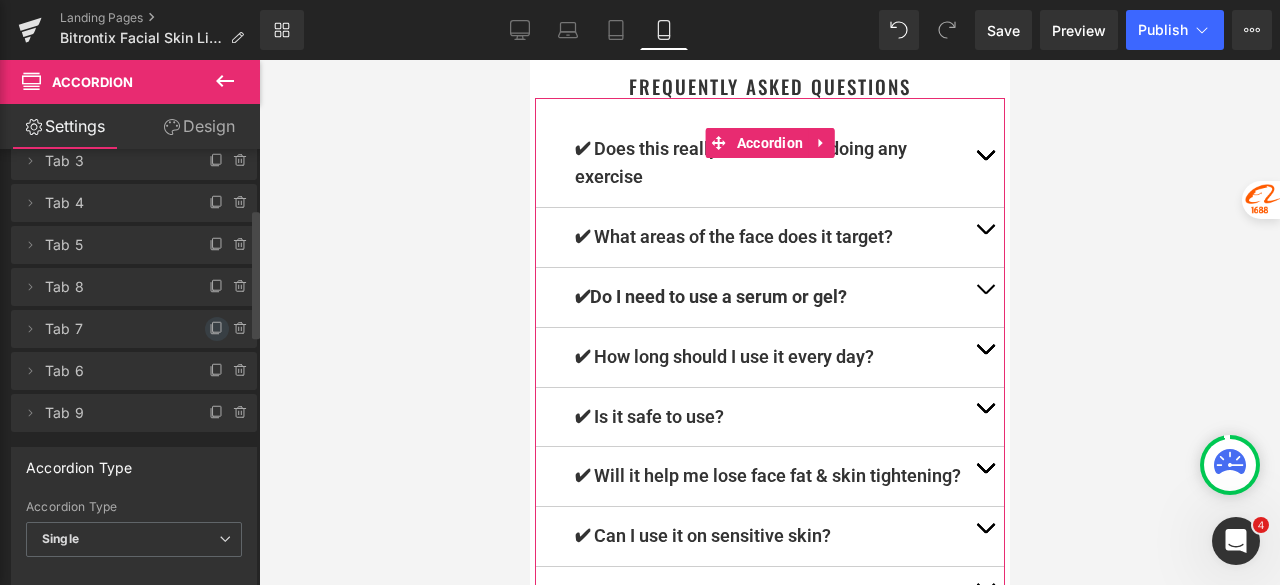 click 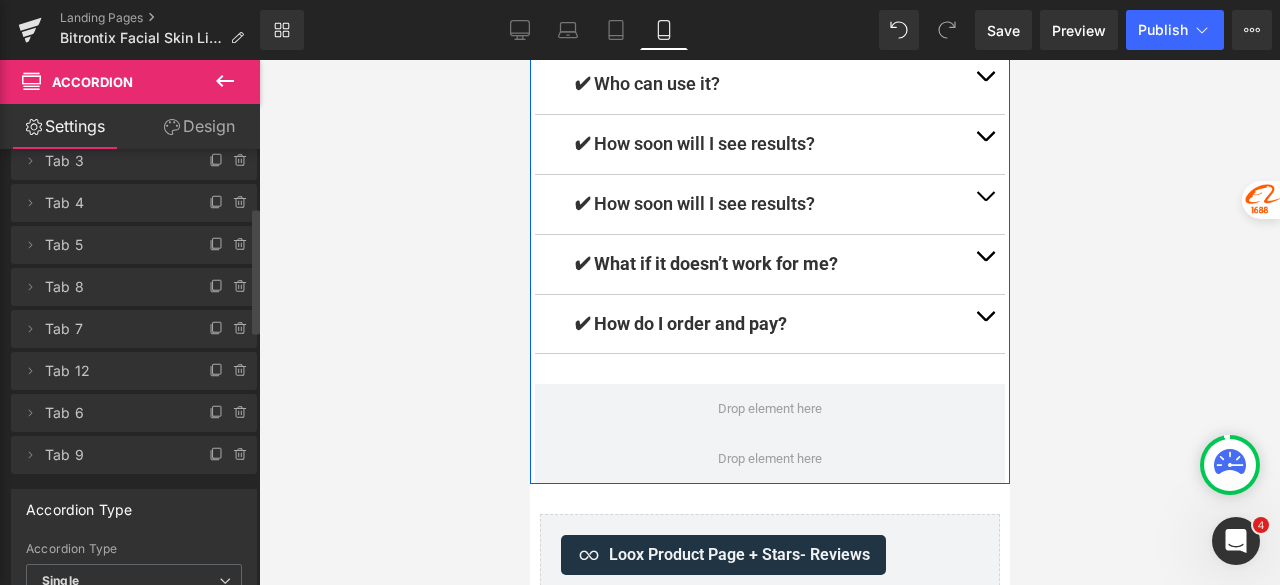scroll, scrollTop: 10952, scrollLeft: 0, axis: vertical 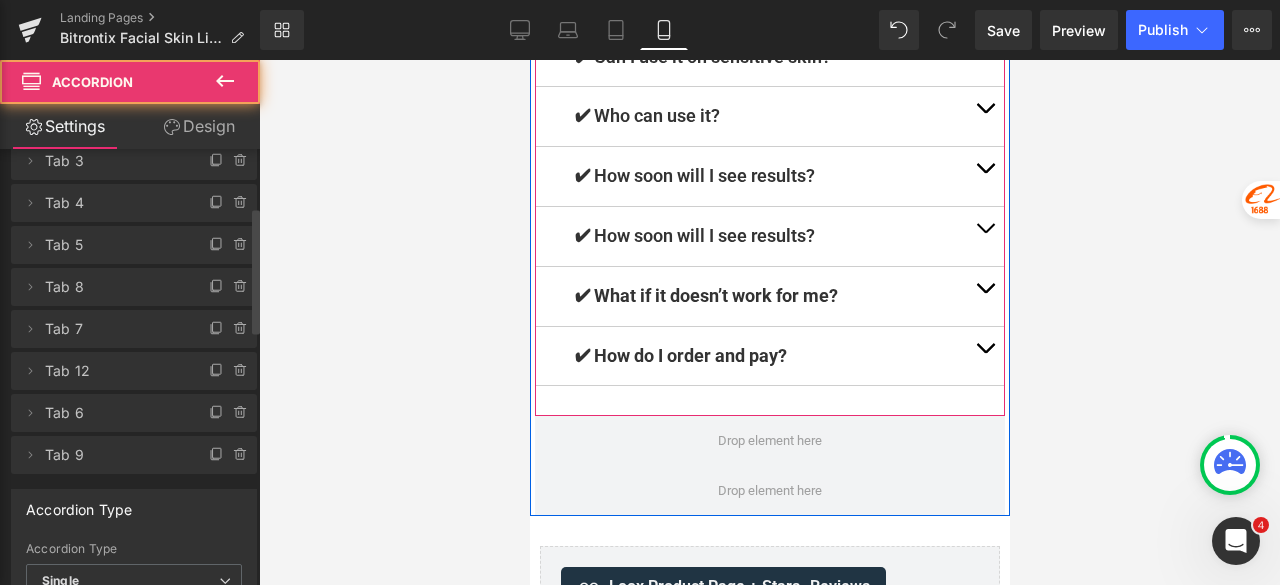 click at bounding box center [984, 236] 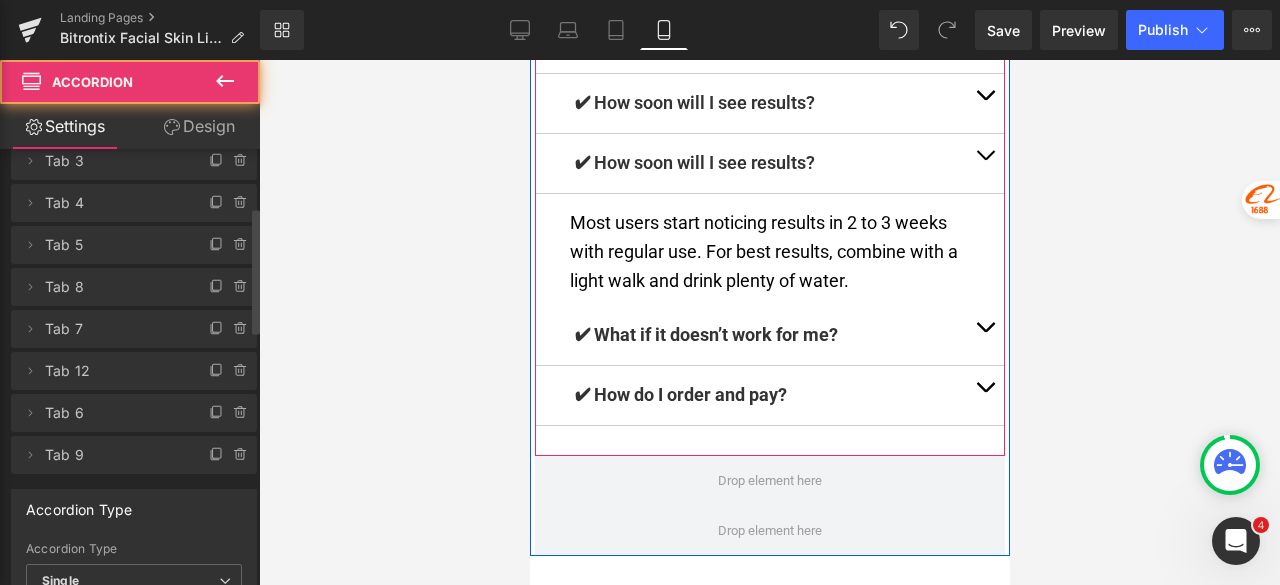 scroll, scrollTop: 10431, scrollLeft: 0, axis: vertical 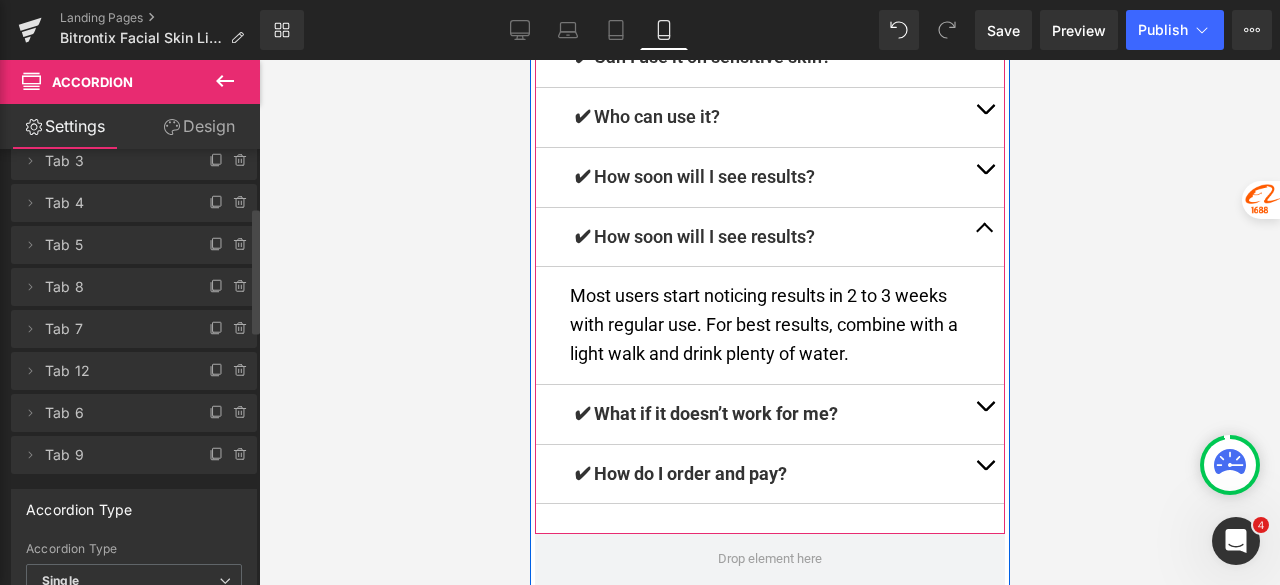 click on "✔ How soon will I see results? Text Block" at bounding box center [769, 237] 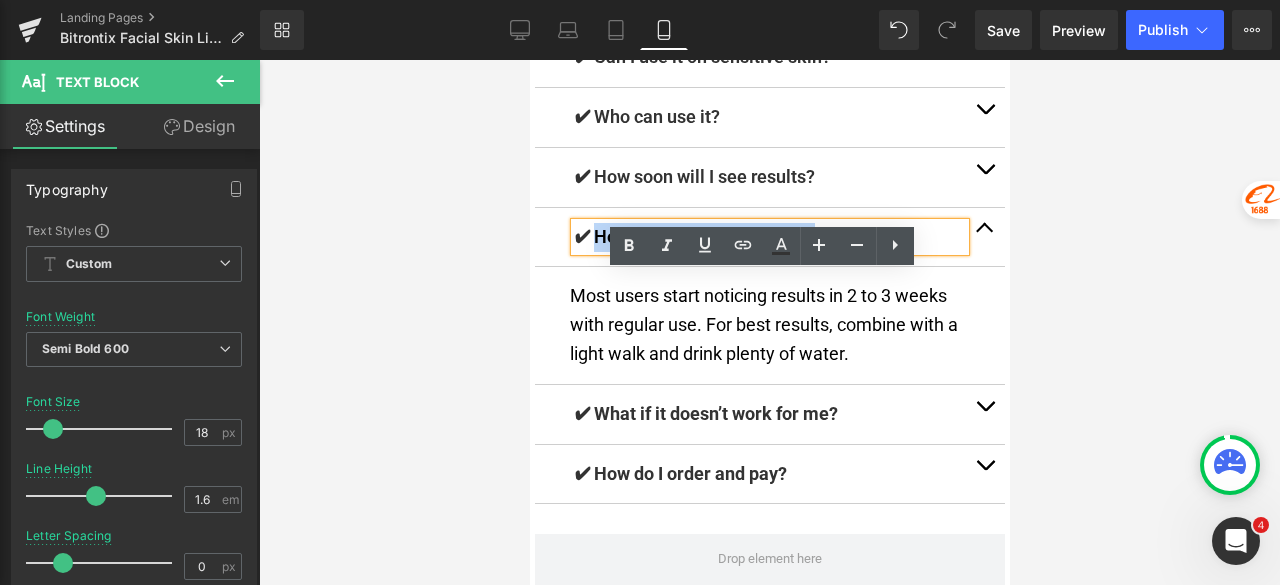 drag, startPoint x: 825, startPoint y: 281, endPoint x: 588, endPoint y: 297, distance: 237.53947 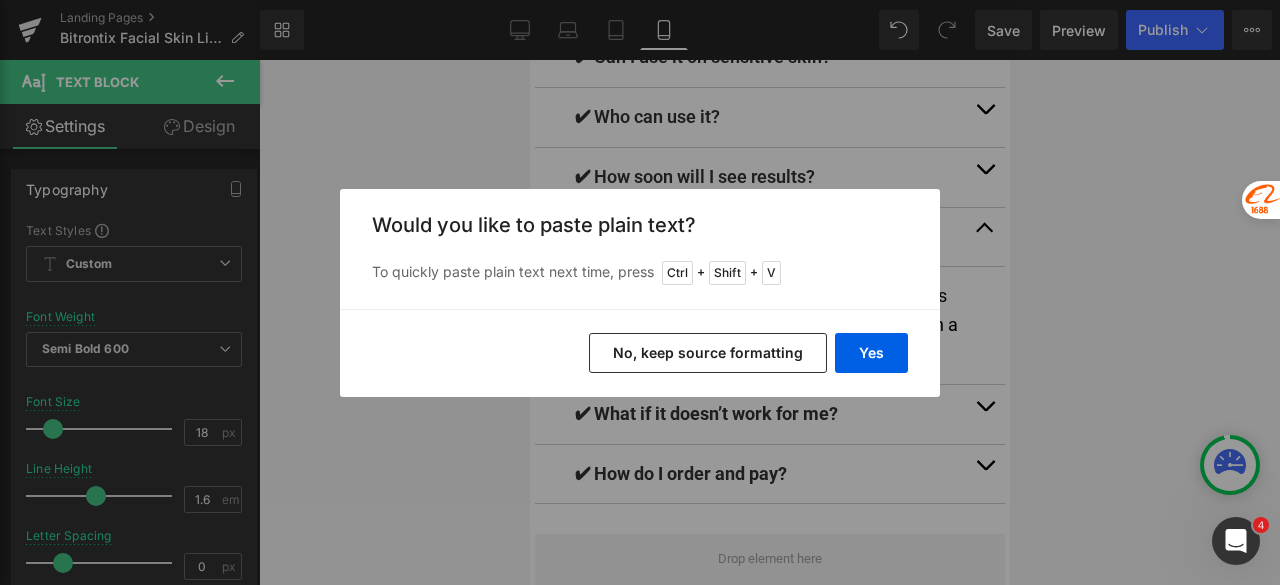 drag, startPoint x: 746, startPoint y: 361, endPoint x: 352, endPoint y: 285, distance: 401.263 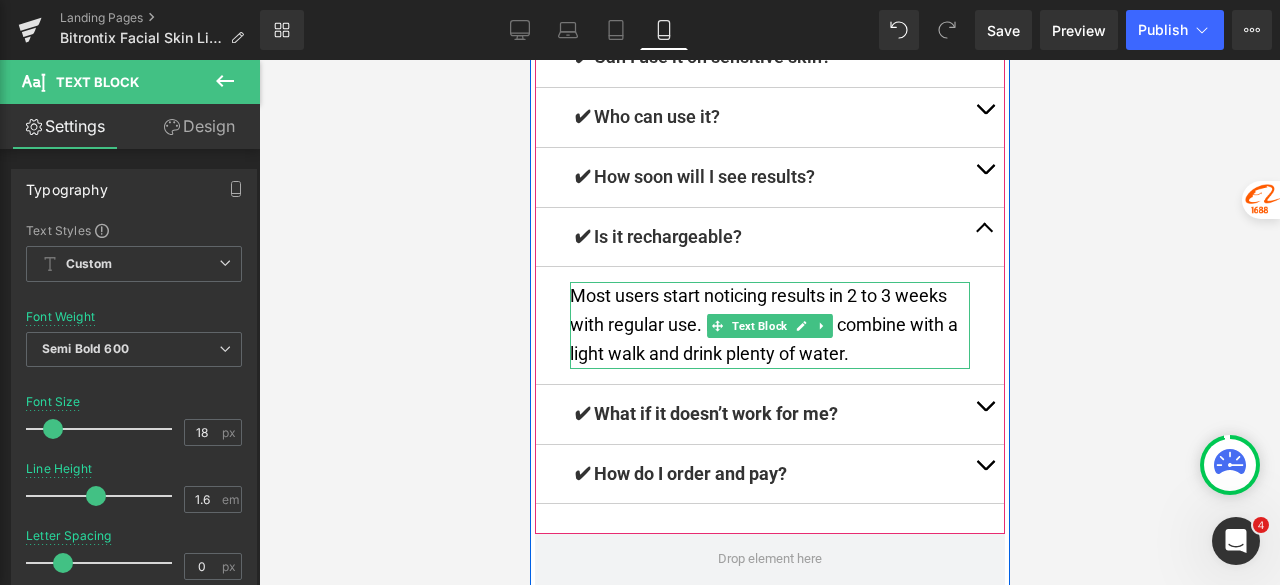click on "Most users start noticing results in 2 to 3 weeks with regular use. For best results, combine with a light walk and drink plenty of water." at bounding box center [769, 325] 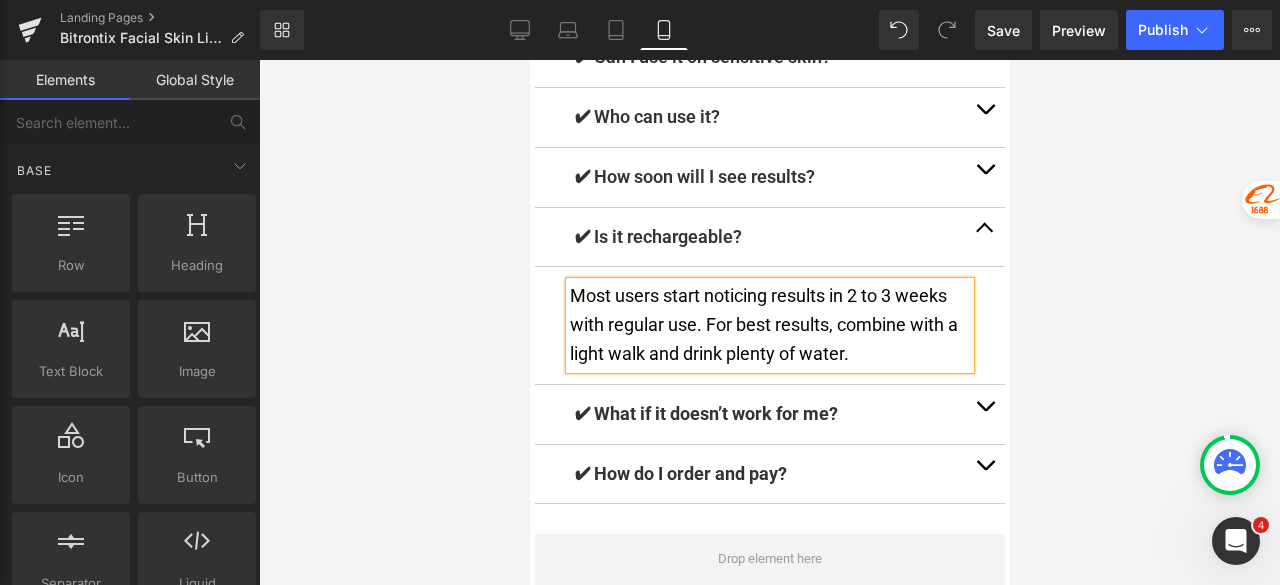 click at bounding box center (769, 322) 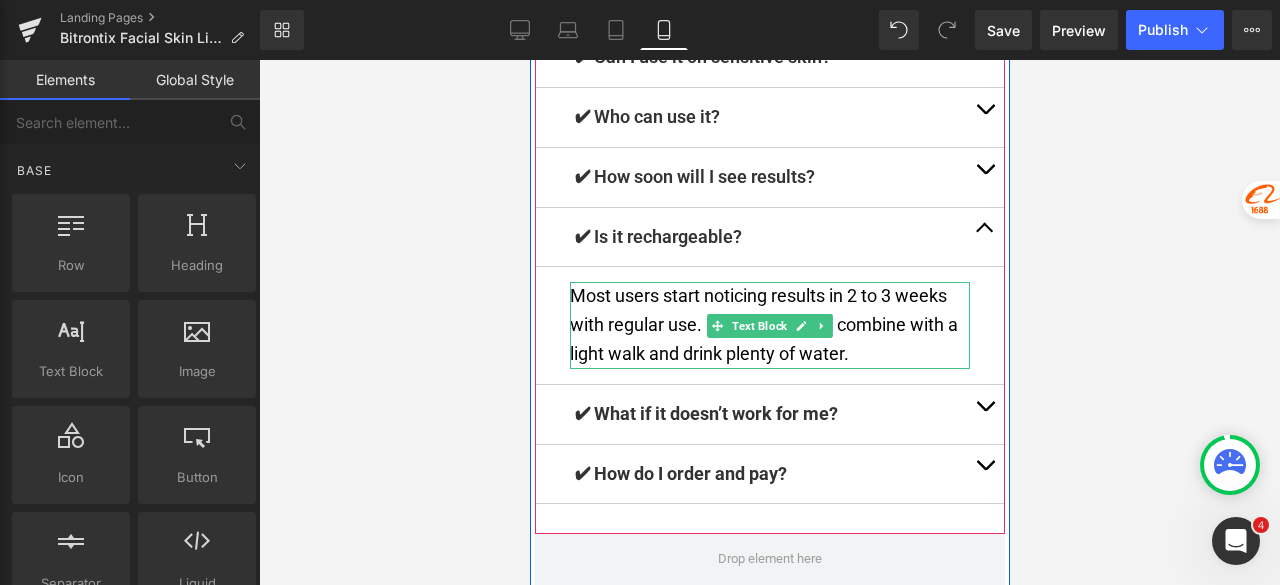 click on "Most users start noticing results in 2 to 3 weeks with regular use. For best results, combine with a light walk and drink plenty of water." at bounding box center [769, 325] 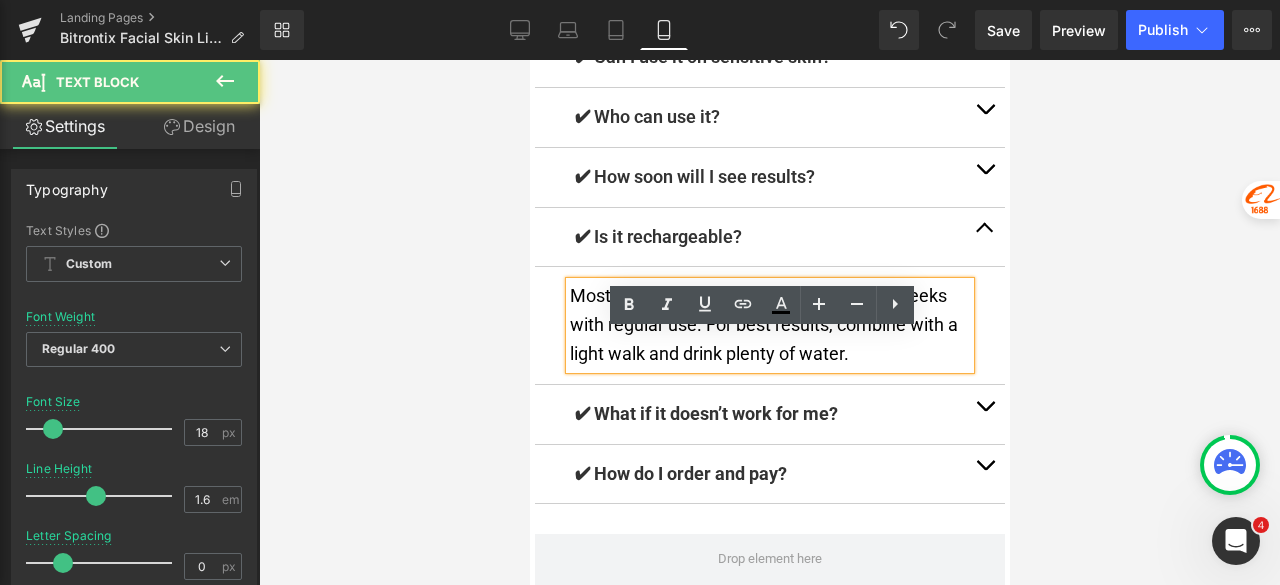 click on "Most users start noticing results in 2 to 3 weeks with regular use. For best results, combine with a light walk and drink plenty of water." at bounding box center [769, 325] 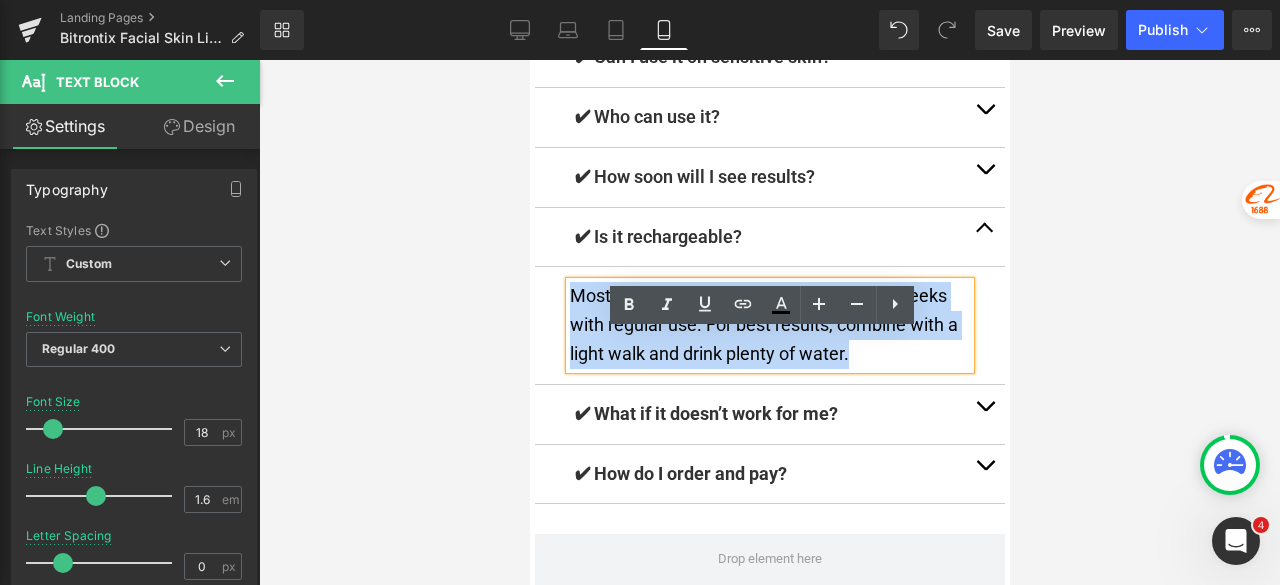 drag, startPoint x: 878, startPoint y: 405, endPoint x: 553, endPoint y: 350, distance: 329.621 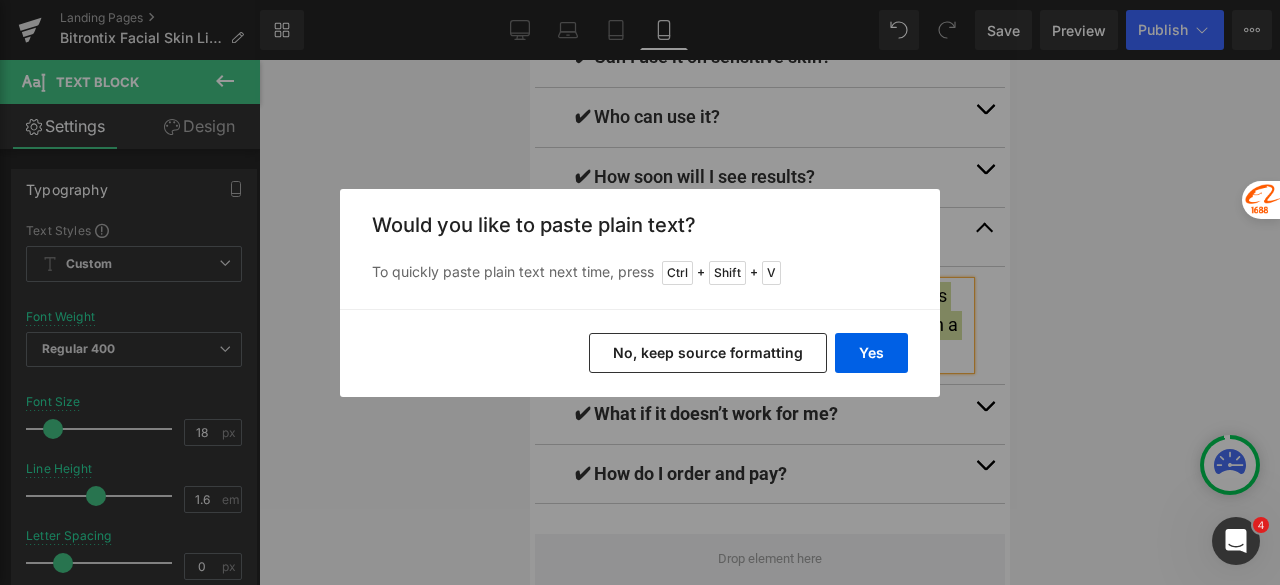 click on "No, keep source formatting" at bounding box center (708, 353) 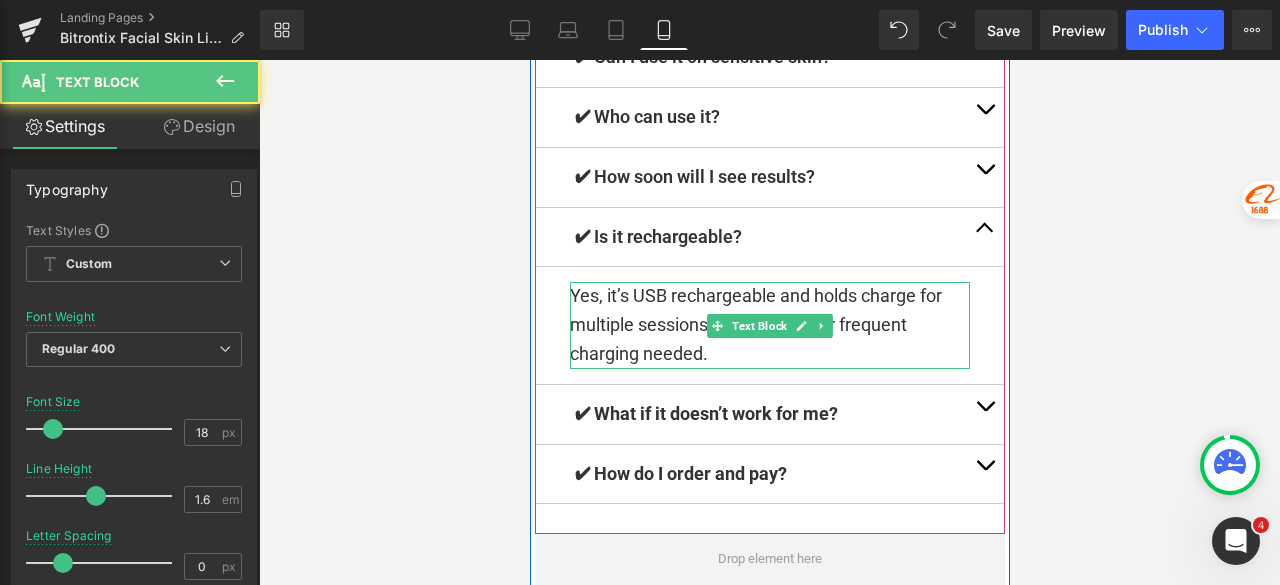 click on "Yes, it’s USB rechargeable and holds charge for multiple sessions. No batteries or frequent charging needed." at bounding box center (769, 325) 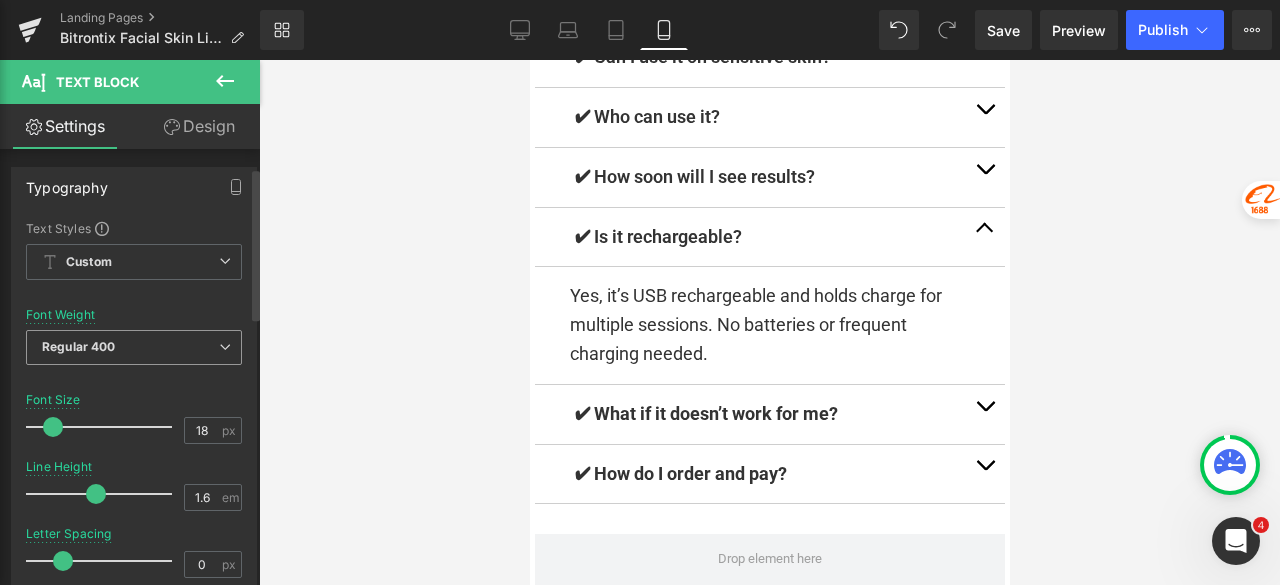 scroll, scrollTop: 0, scrollLeft: 0, axis: both 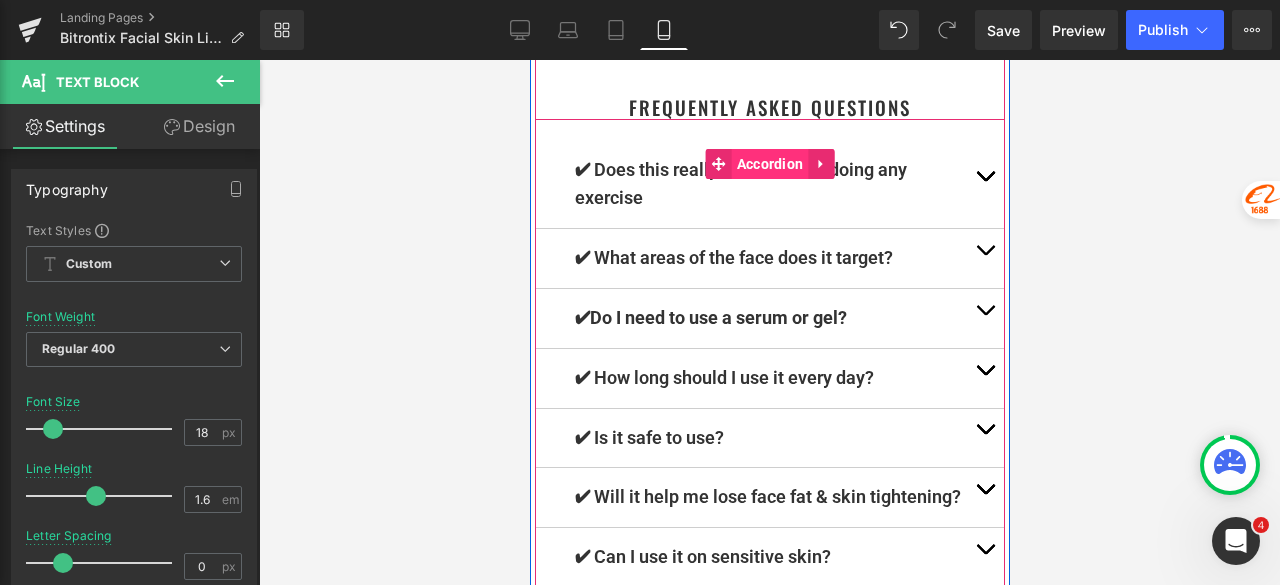 click on "Accordion" at bounding box center [769, 164] 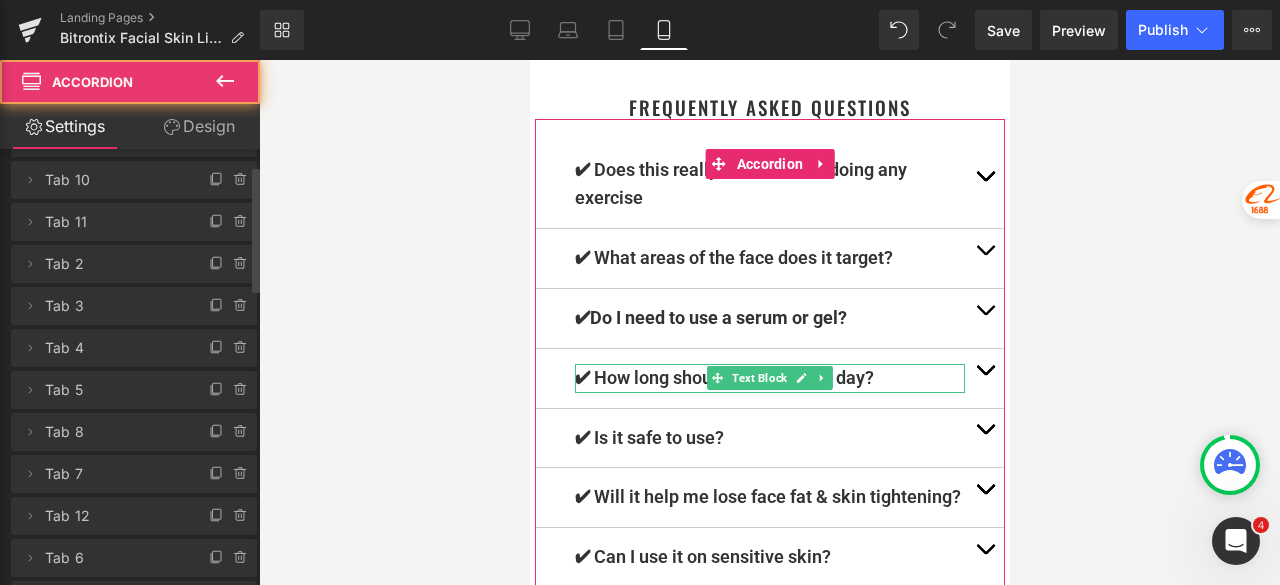 scroll, scrollTop: 100, scrollLeft: 0, axis: vertical 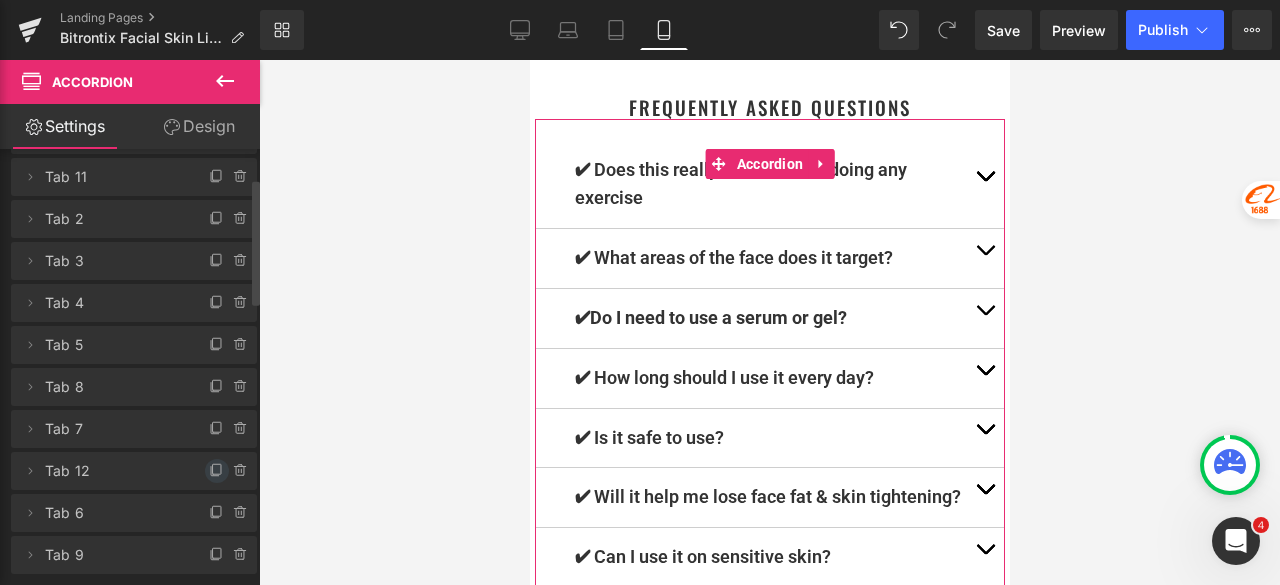 click 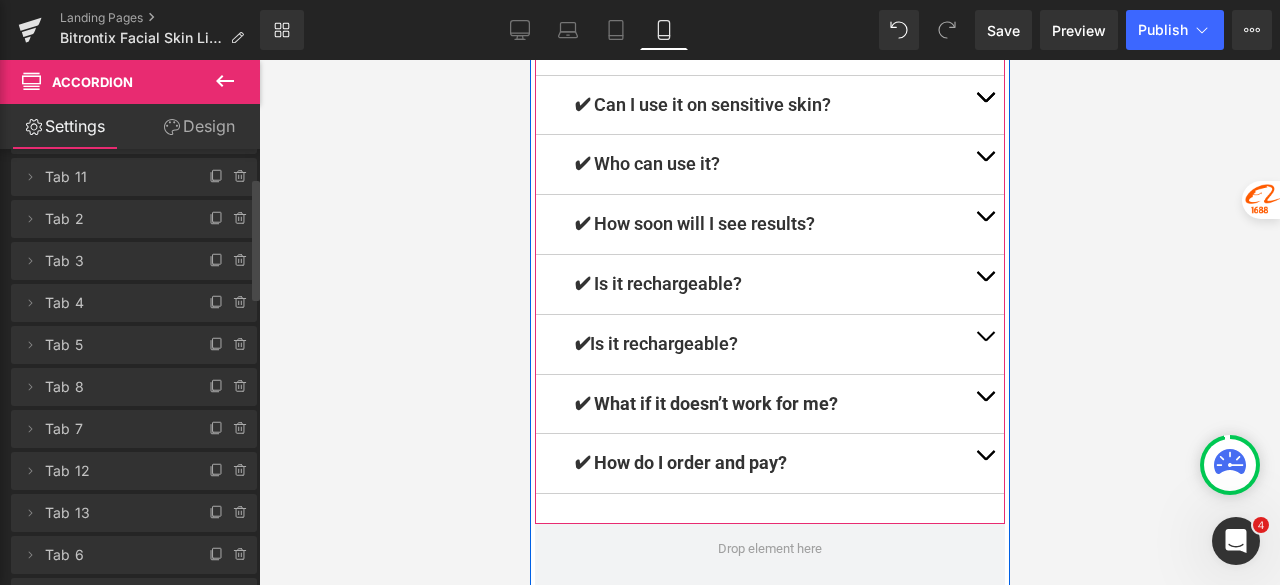 scroll, scrollTop: 10931, scrollLeft: 0, axis: vertical 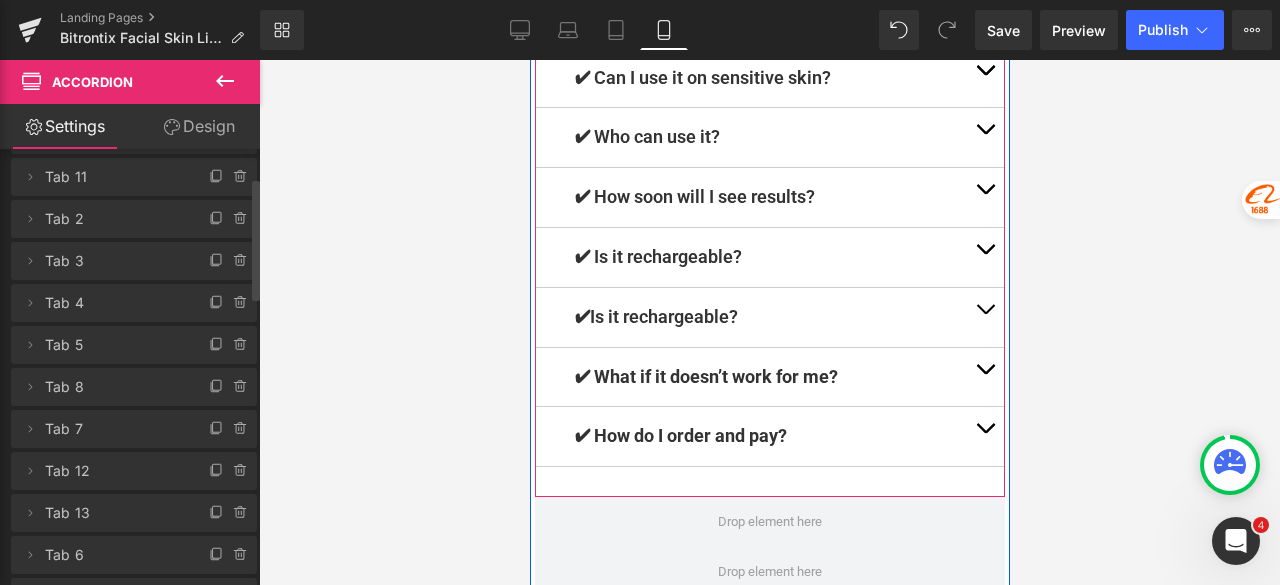 click at bounding box center [984, 314] 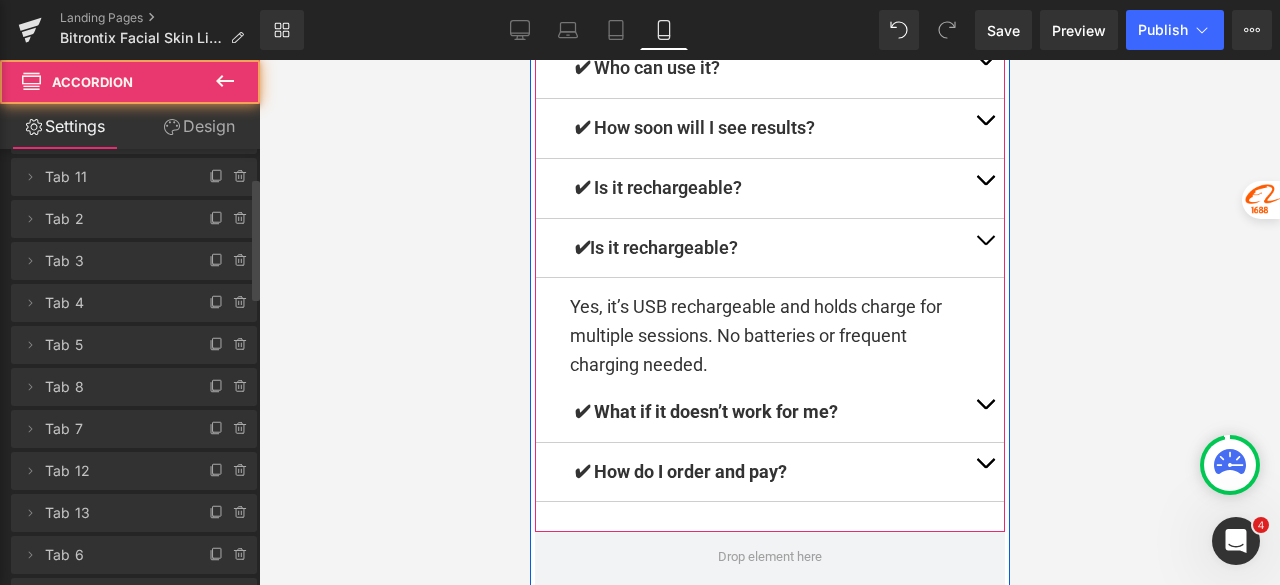 scroll, scrollTop: 10404, scrollLeft: 0, axis: vertical 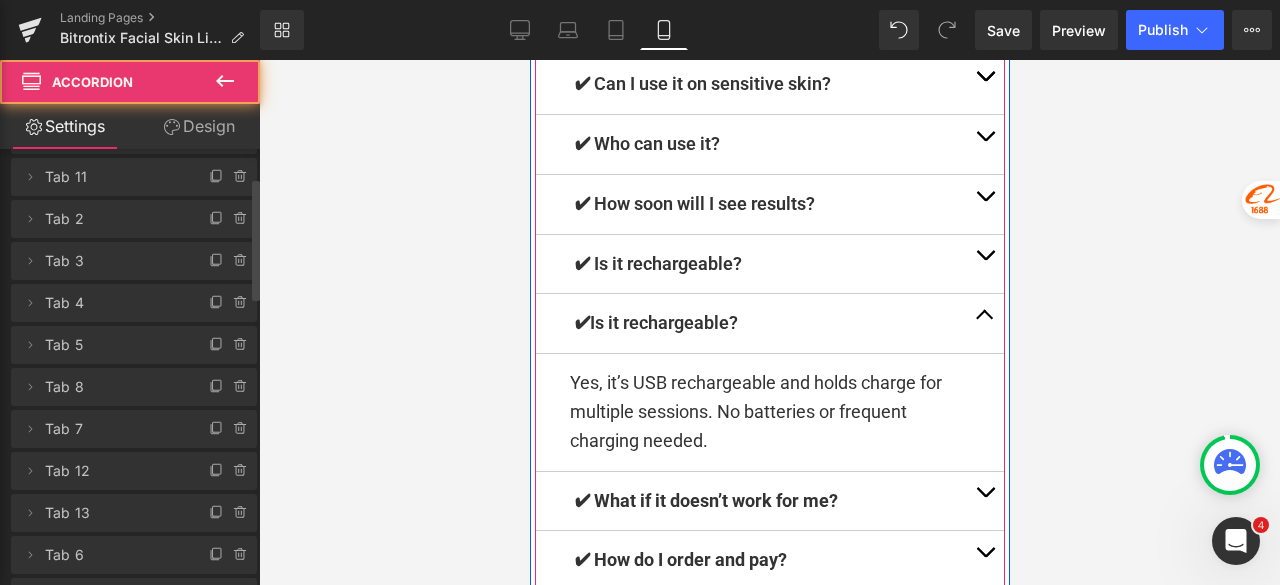 click on "✔Is it rechargeable? Text Block" at bounding box center [769, 323] 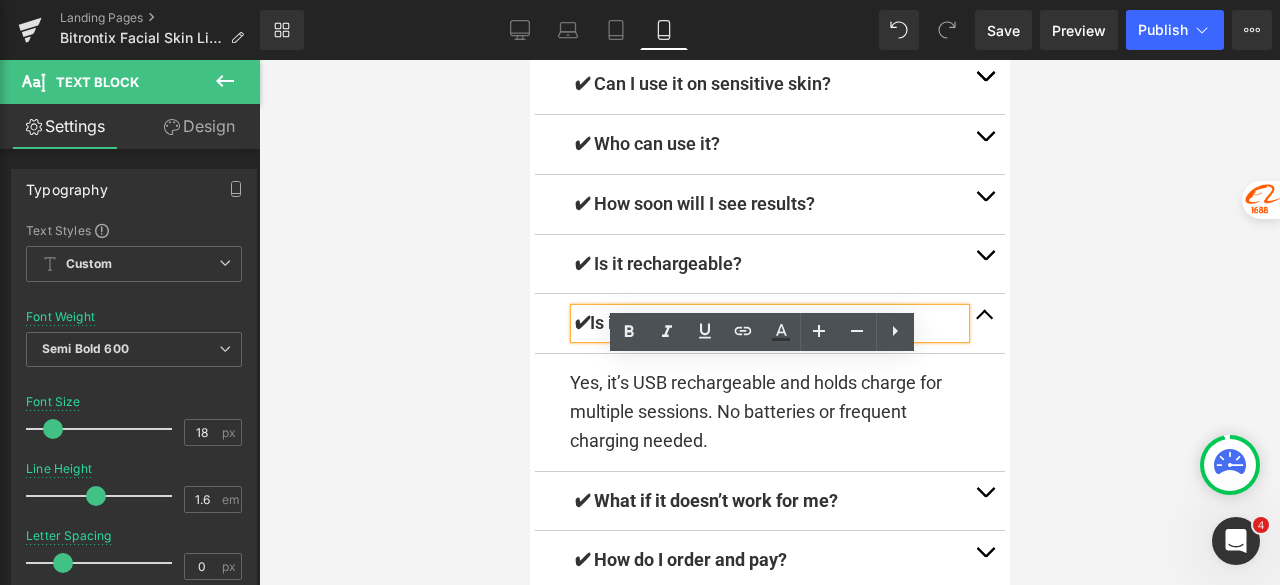 click on "✔Is it rechargeable?" at bounding box center [769, 323] 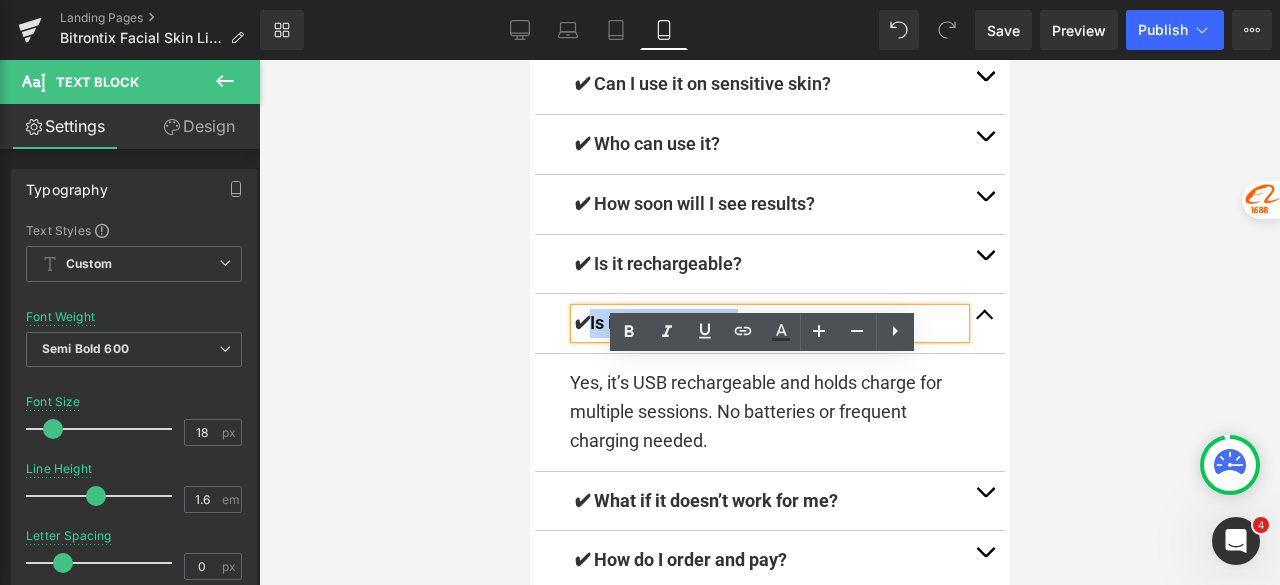 drag, startPoint x: 714, startPoint y: 379, endPoint x: 576, endPoint y: 382, distance: 138.03261 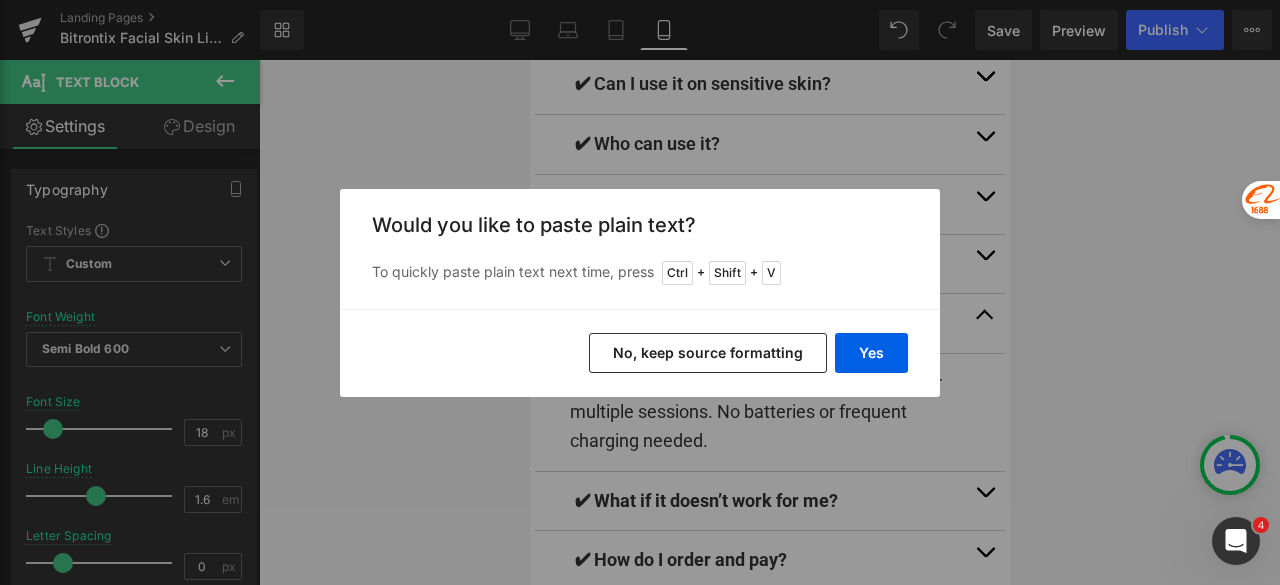 drag, startPoint x: 716, startPoint y: 345, endPoint x: 141, endPoint y: 299, distance: 576.83704 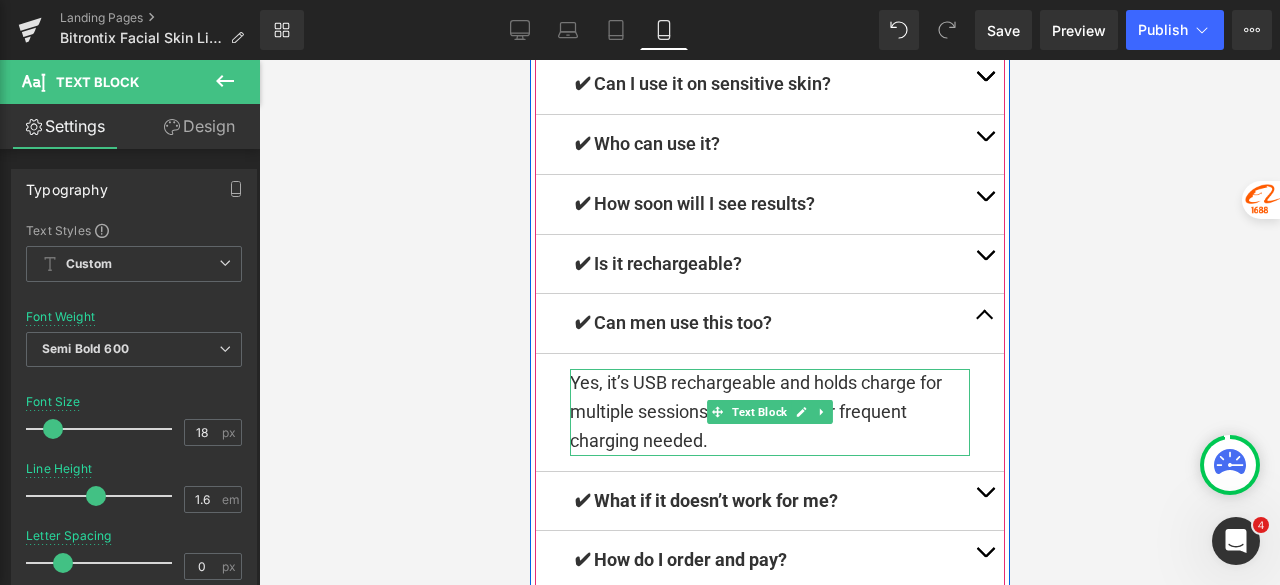 click on "Yes, it’s USB rechargeable and holds charge for multiple sessions. No batteries or frequent charging needed." at bounding box center (769, 412) 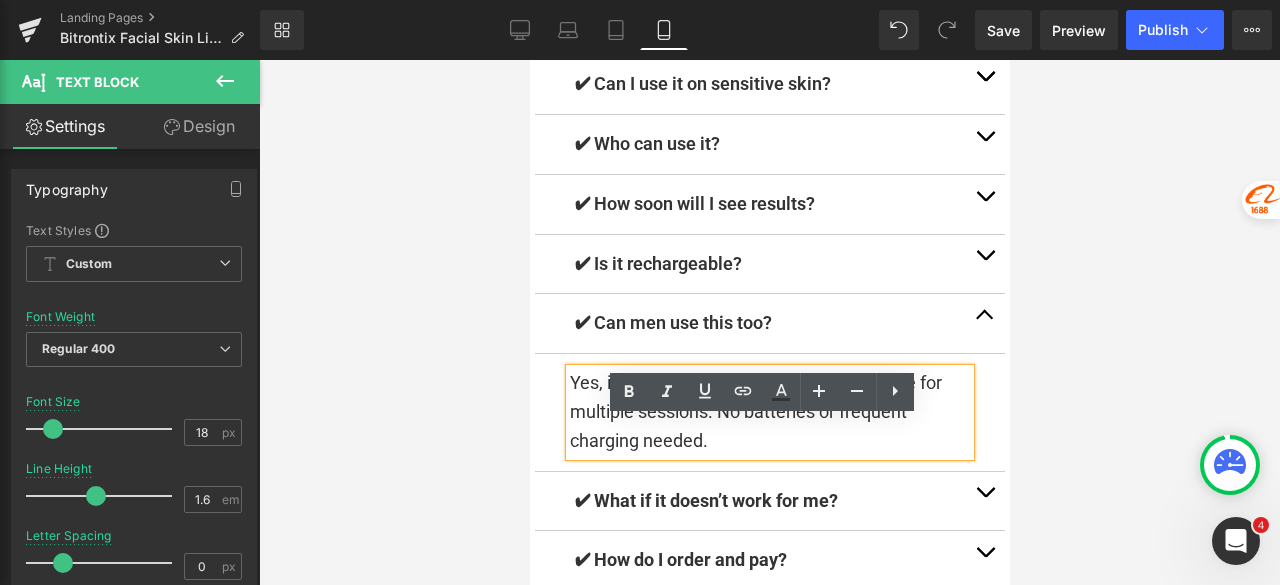 drag, startPoint x: 715, startPoint y: 492, endPoint x: 562, endPoint y: 429, distance: 165.46298 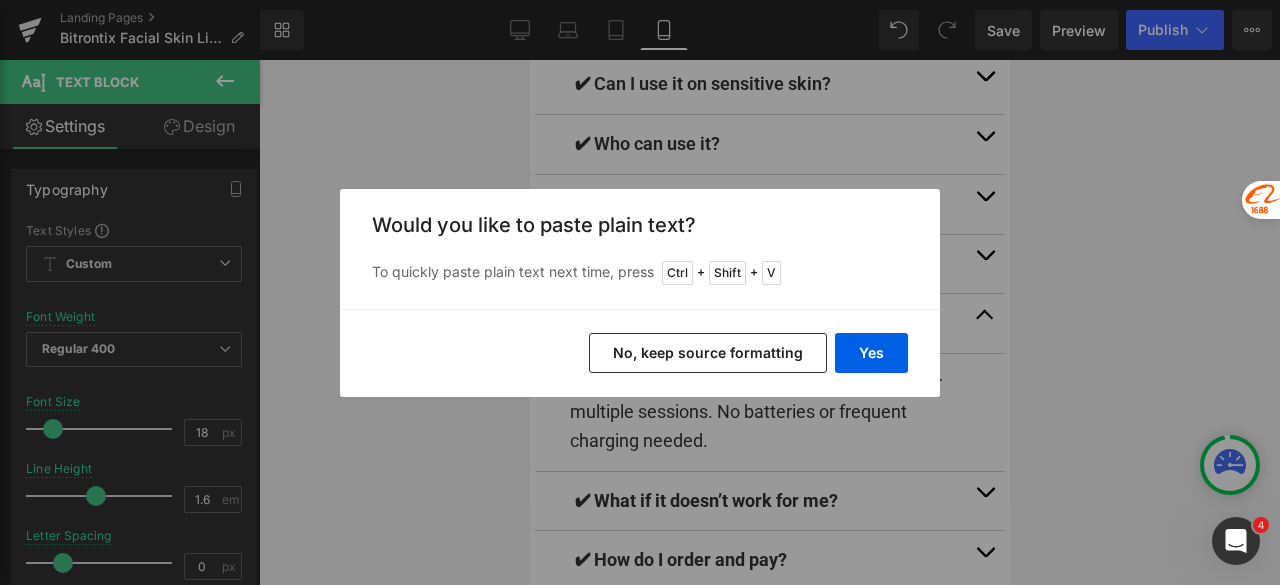 drag, startPoint x: 782, startPoint y: 355, endPoint x: 330, endPoint y: 306, distance: 454.64822 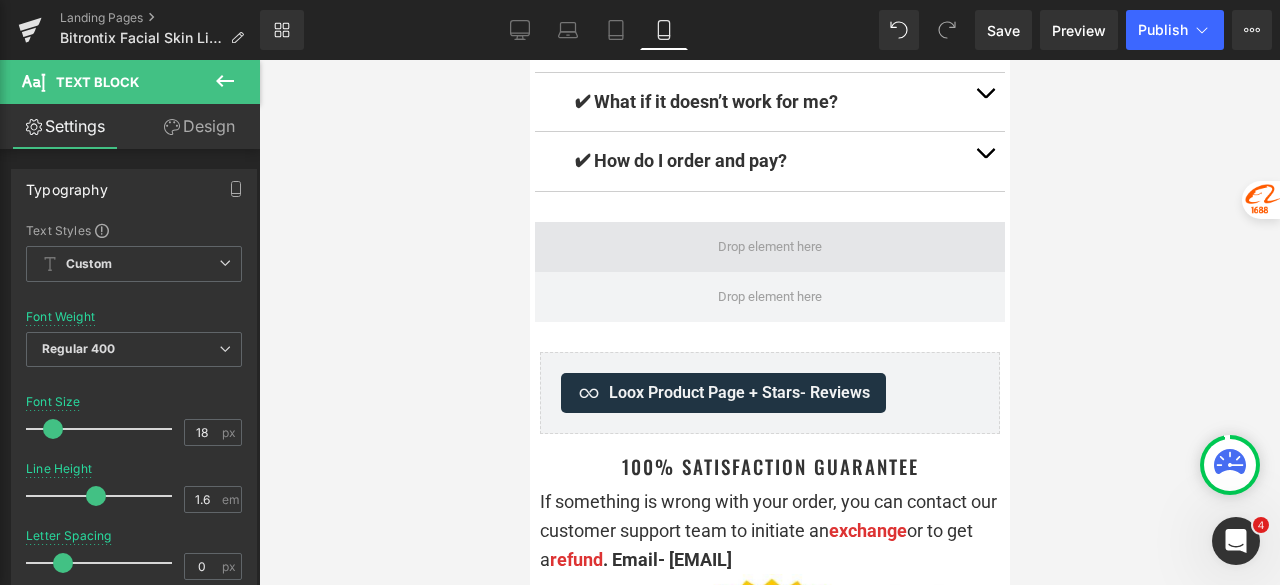 scroll, scrollTop: 10804, scrollLeft: 0, axis: vertical 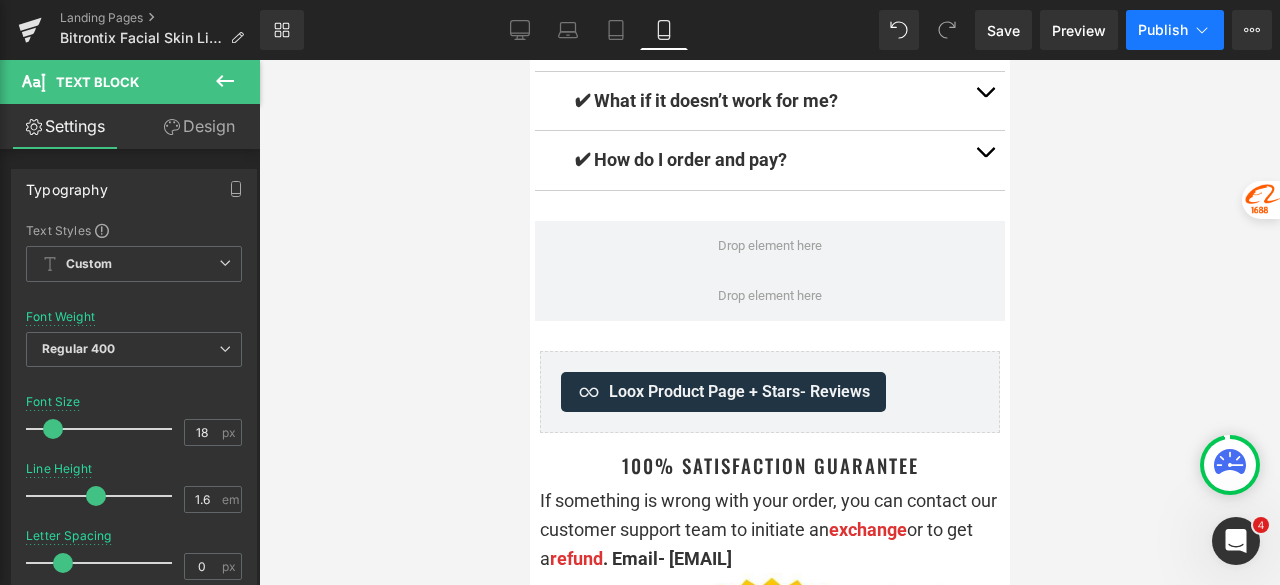 click on "Publish" at bounding box center [1163, 30] 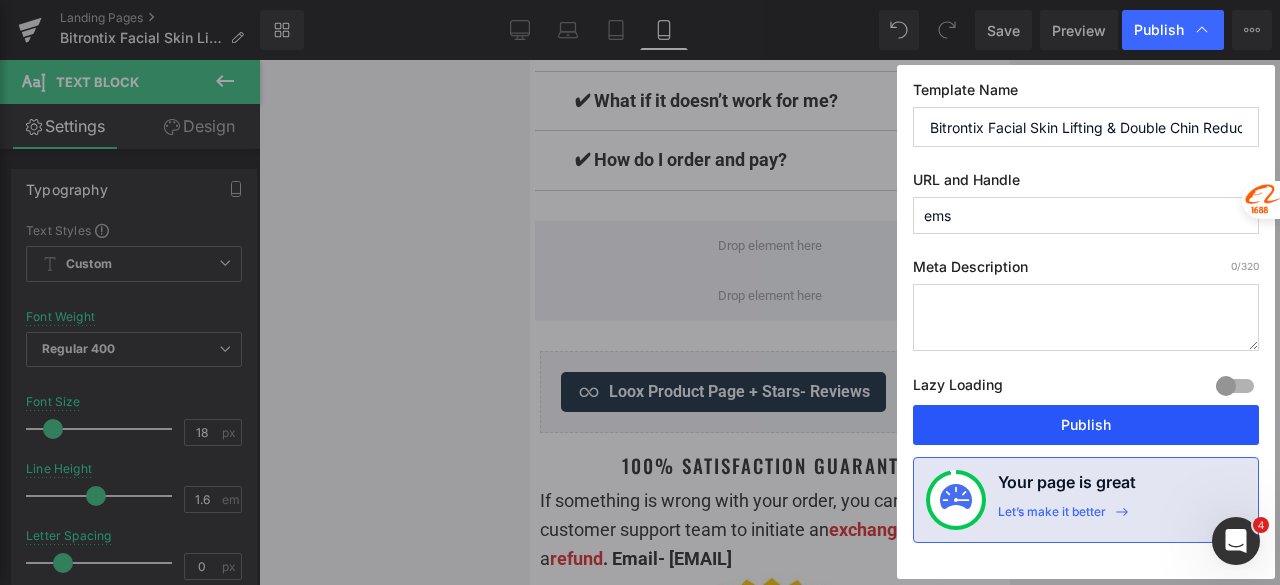 click on "Publish" at bounding box center (1086, 425) 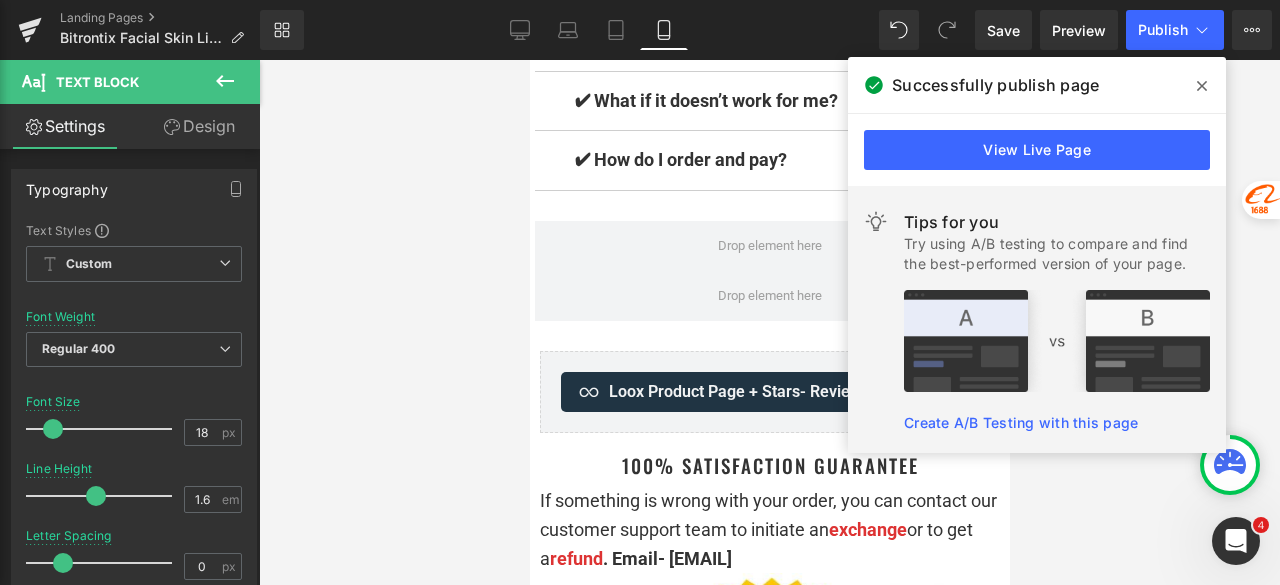 click 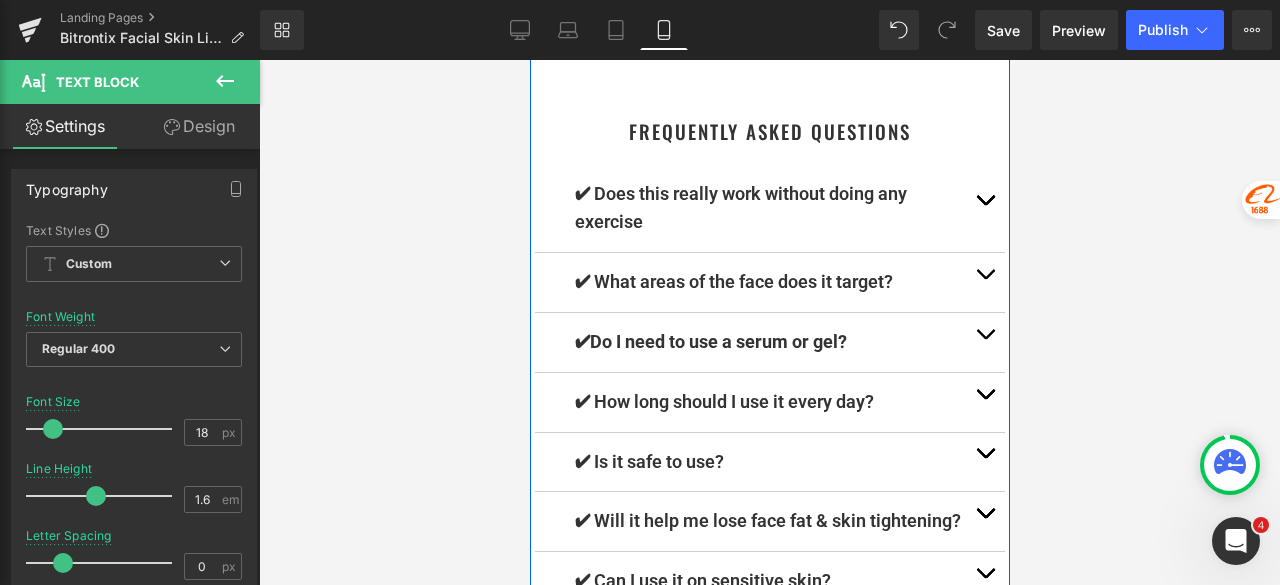 scroll, scrollTop: 9904, scrollLeft: 0, axis: vertical 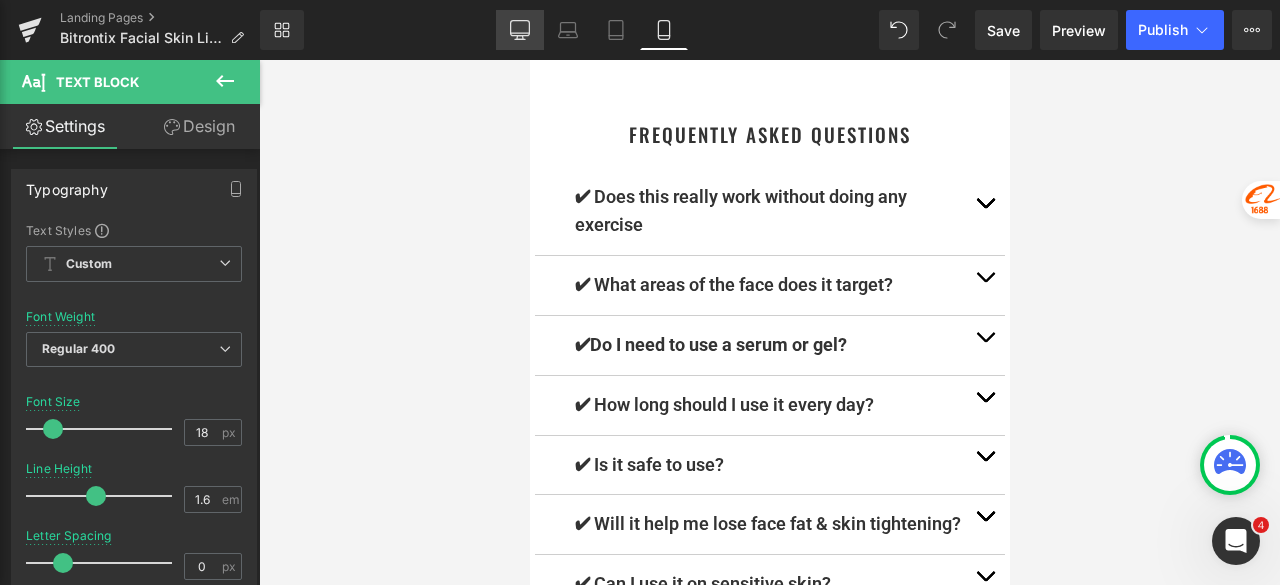 click 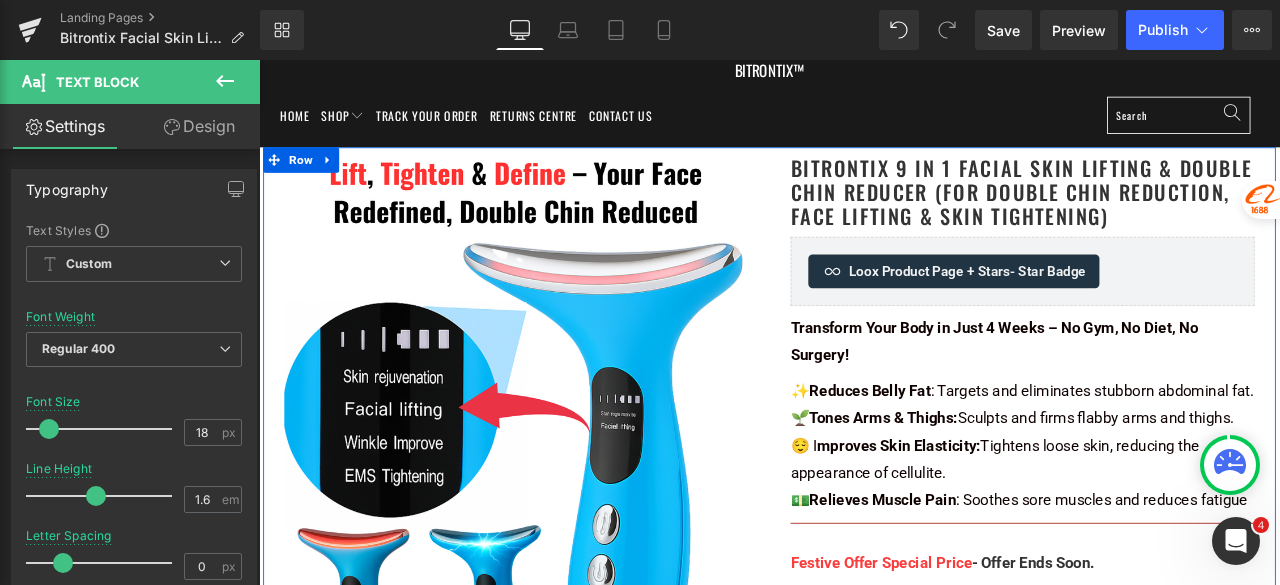 scroll, scrollTop: 200, scrollLeft: 0, axis: vertical 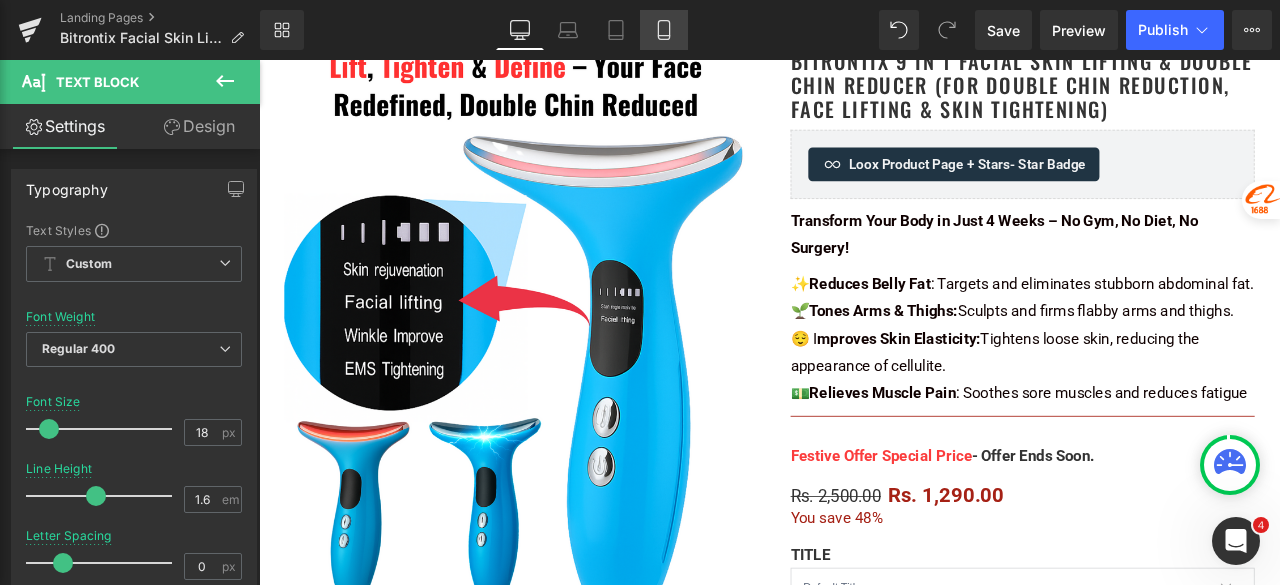click on "Mobile" at bounding box center [664, 30] 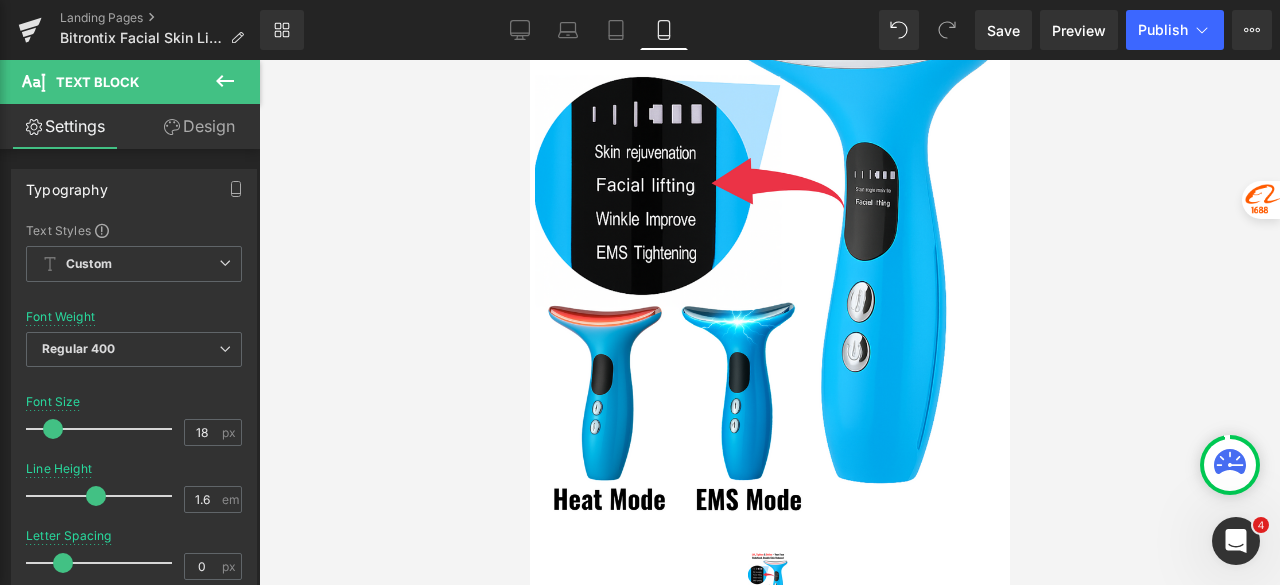 scroll, scrollTop: 10584, scrollLeft: 0, axis: vertical 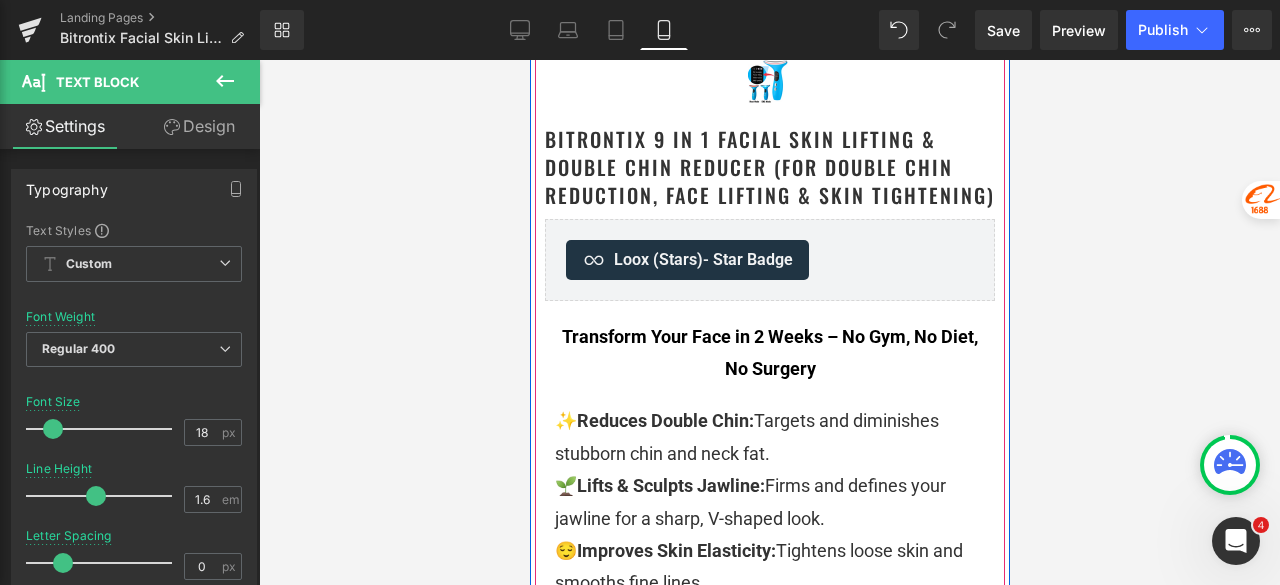click on "Sale Off
(P) Image
(P) Image List
Row
Bitrontix 9 in 1 Facial Skin Lifting & Double Chin Reducer (For Double Chin Reduction, Face Lifting & Skin Tightening)
(P) Title   Loox (Stars)  - Star Badge Loox (Stars)          Transform Your Face in 2 Weeks – No Gym, No Diet, No Surgery
Text Block         ✨  Reduces Double Chin: 🌱  Lifts & Sculpts Jawline: 😌  💆" at bounding box center (769, 4876) 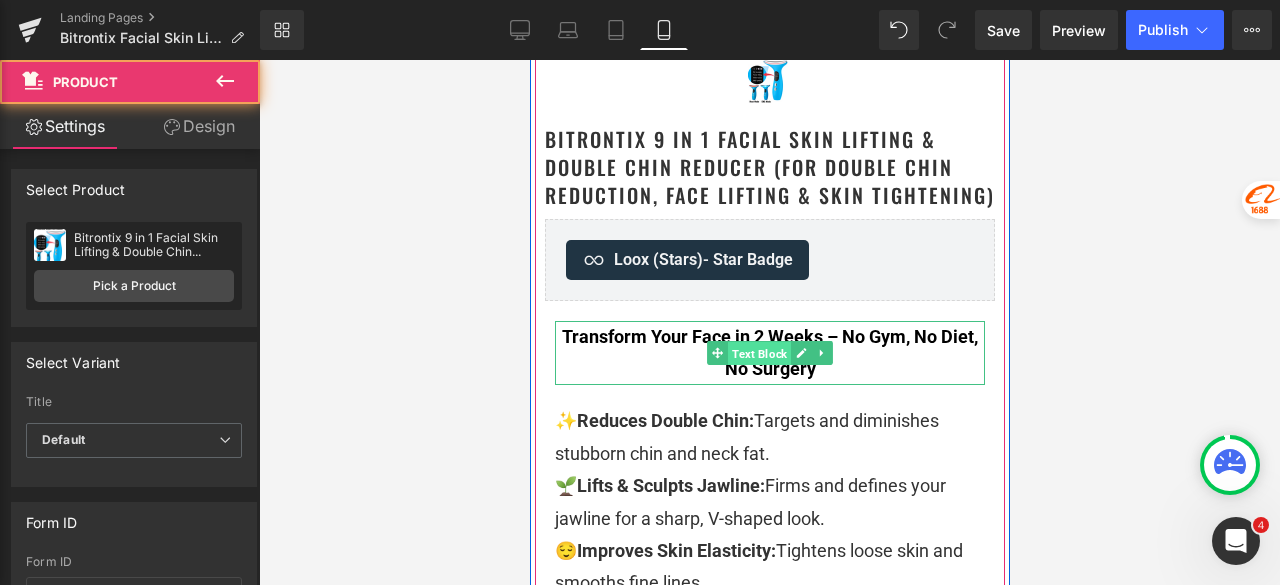 click on "Text Block" at bounding box center (758, 354) 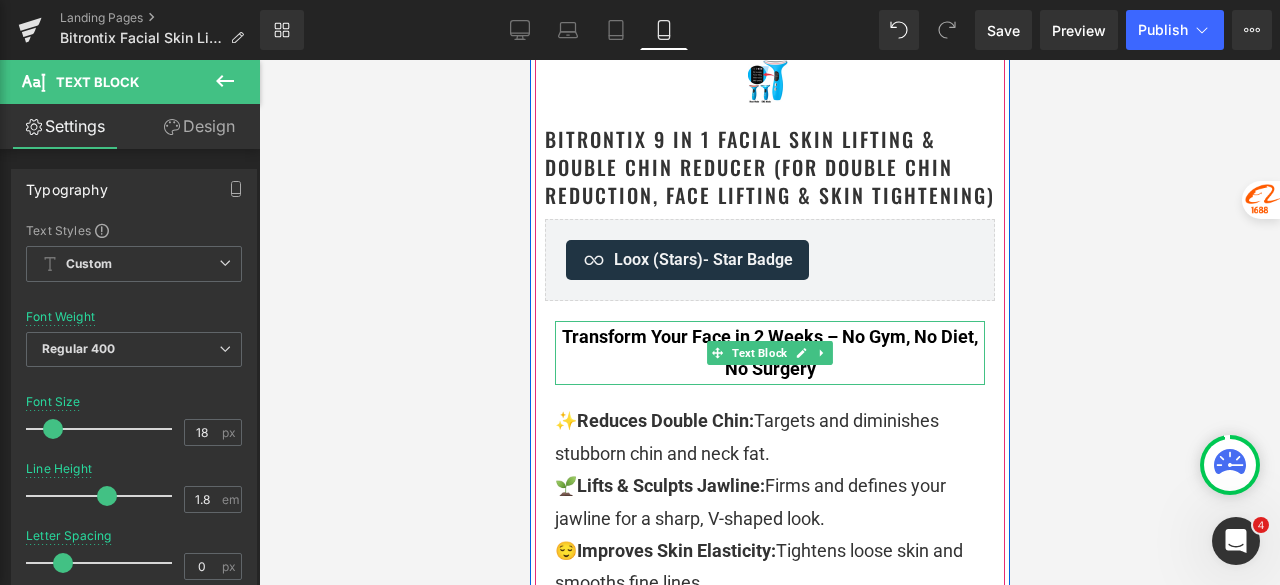 click on "Transform Your Face in 2 Weeks – No Gym, No Diet, No Surgery" at bounding box center [769, 353] 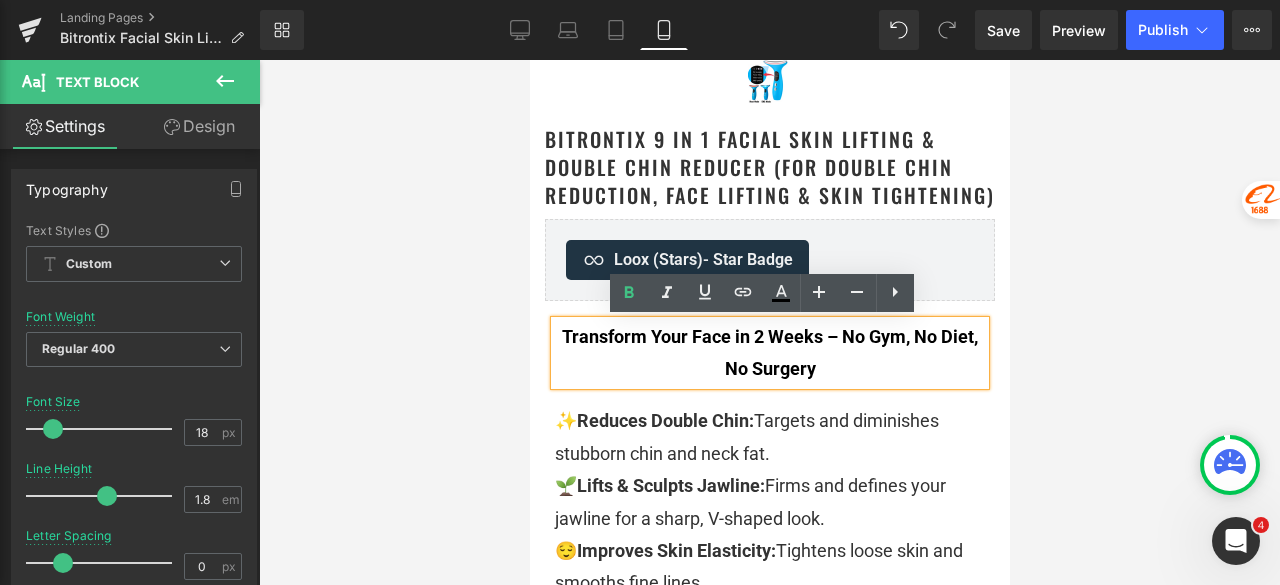 drag, startPoint x: 857, startPoint y: 364, endPoint x: 556, endPoint y: 340, distance: 301.9553 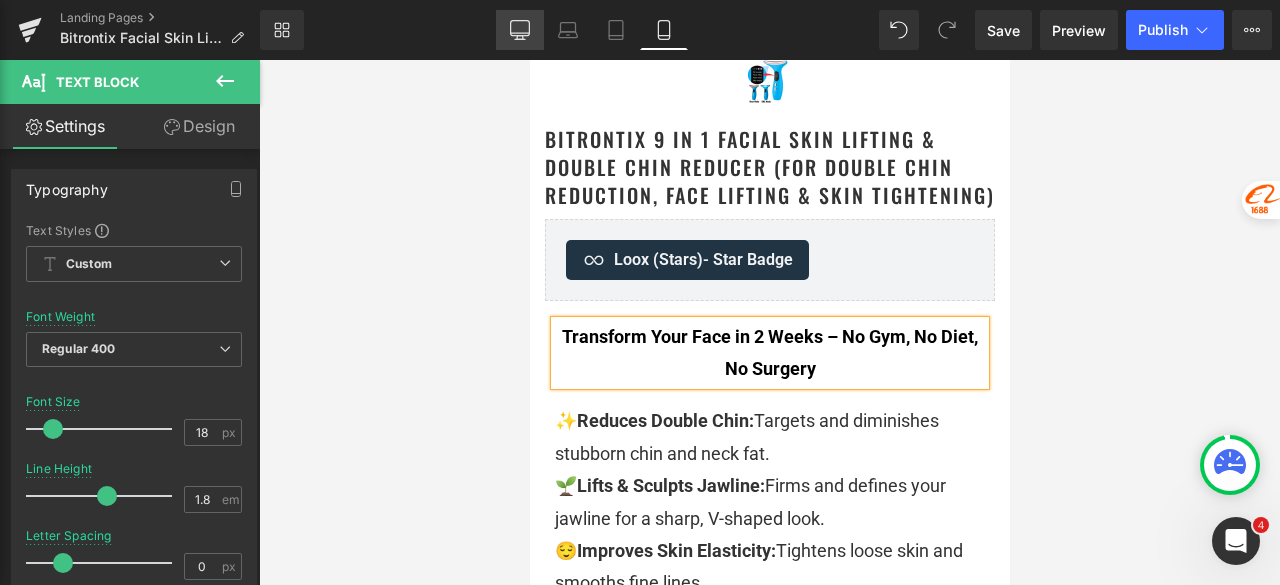 click 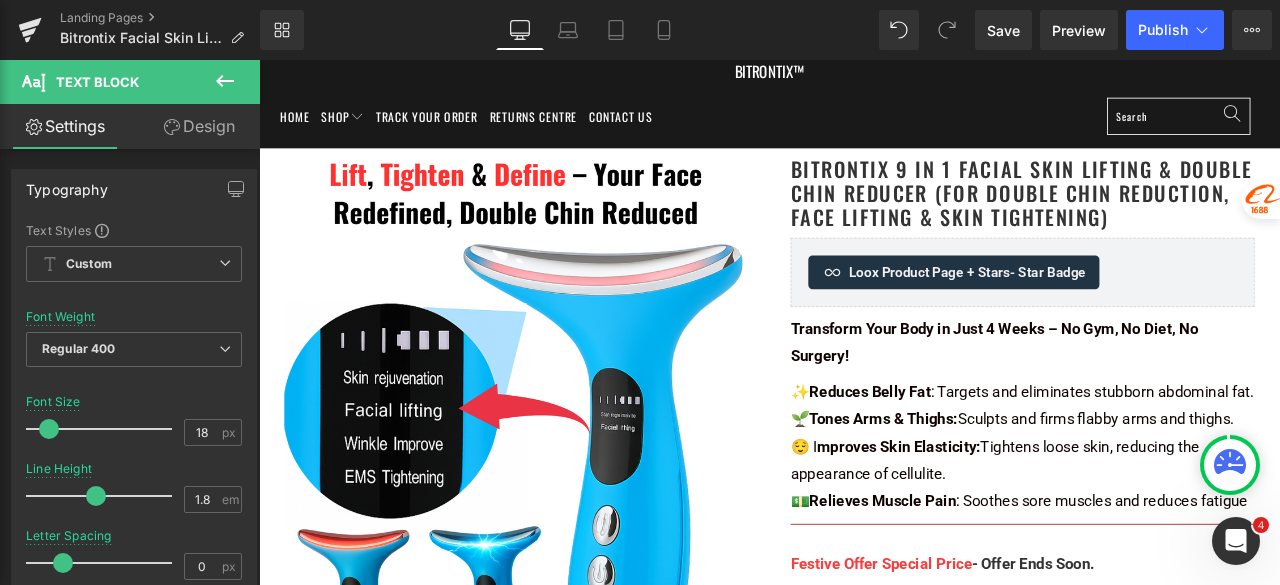 scroll, scrollTop: 100, scrollLeft: 0, axis: vertical 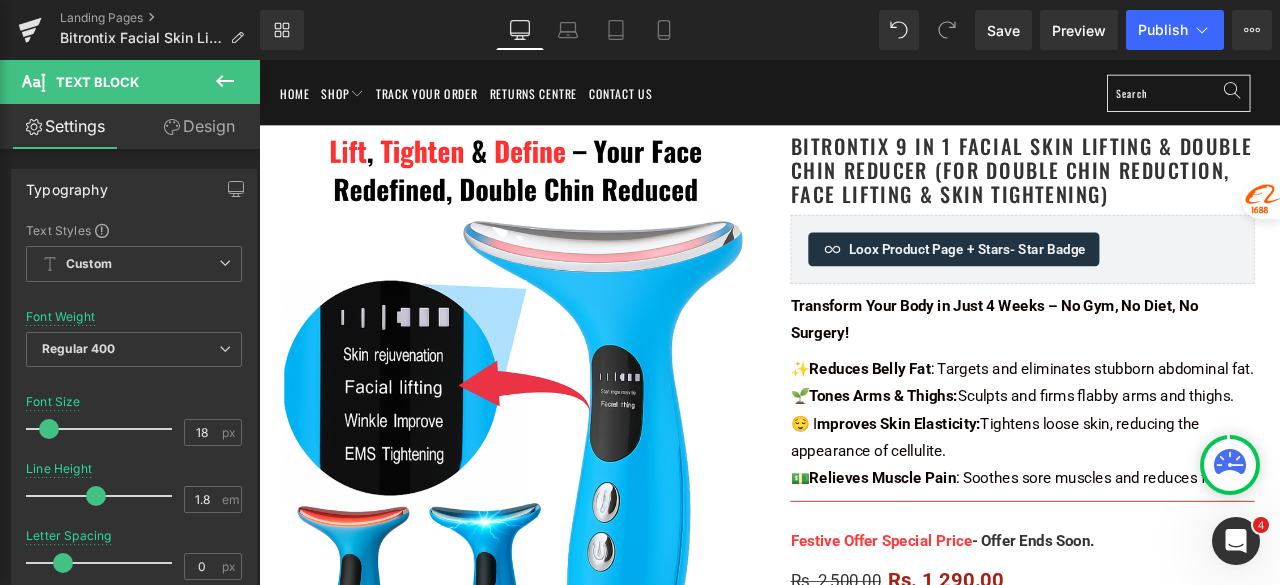 click on "Transform Your Body in Just 4 Weeks – No Gym, No Diet, No Surgery!" at bounding box center [1164, 367] 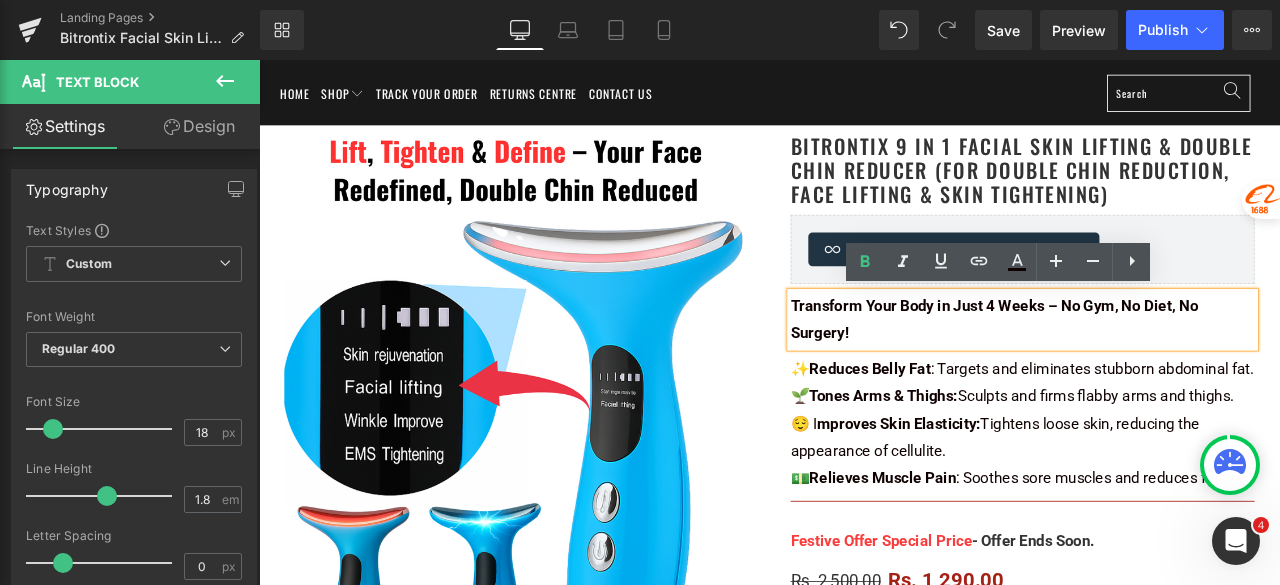 drag, startPoint x: 983, startPoint y: 385, endPoint x: 881, endPoint y: 351, distance: 107.51744 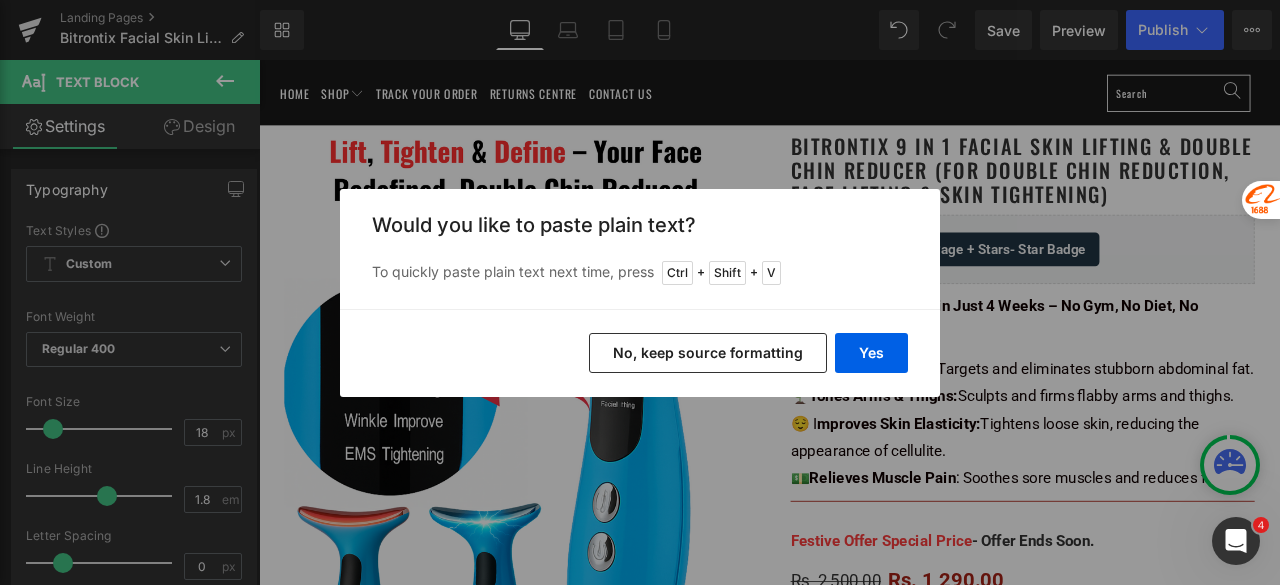 drag, startPoint x: 778, startPoint y: 353, endPoint x: 828, endPoint y: 246, distance: 118.10589 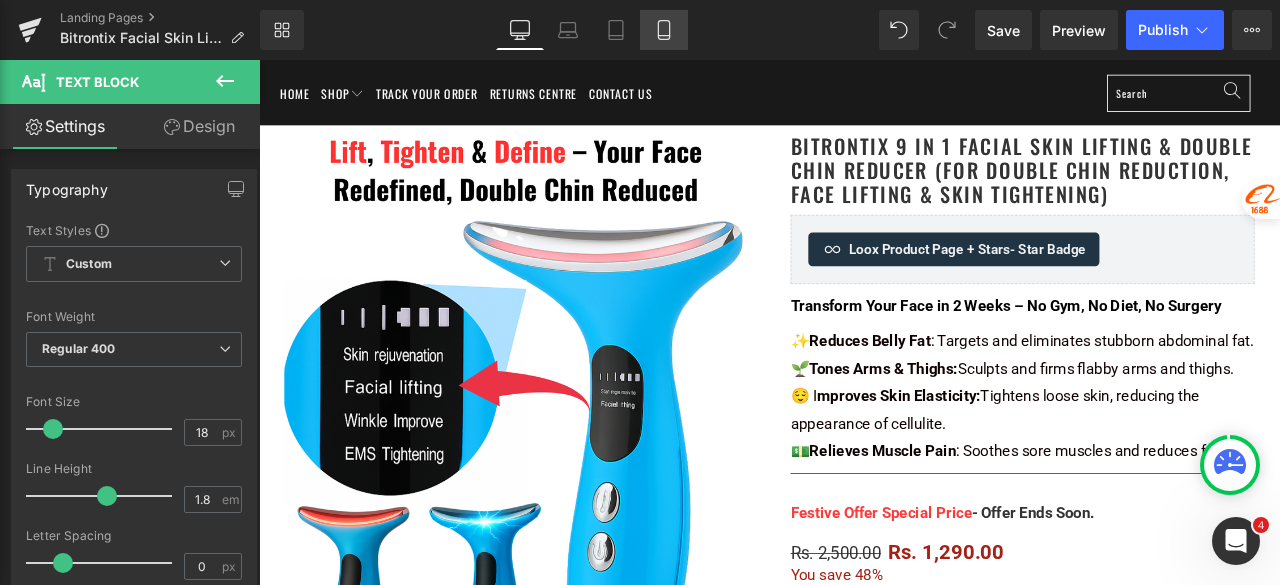 click 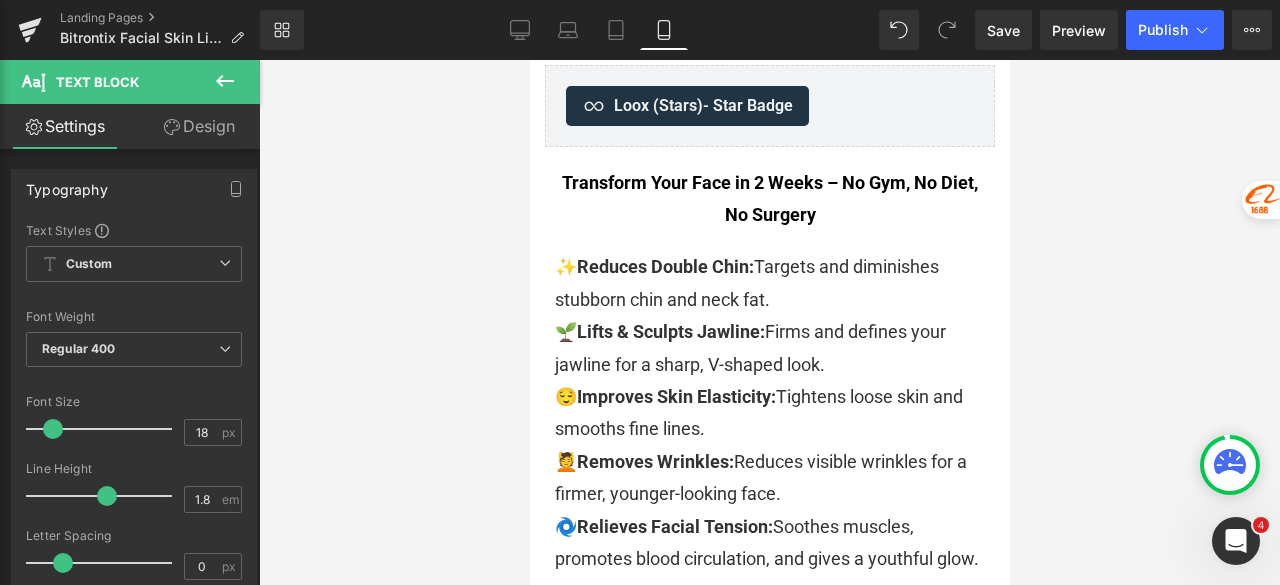 scroll, scrollTop: 900, scrollLeft: 0, axis: vertical 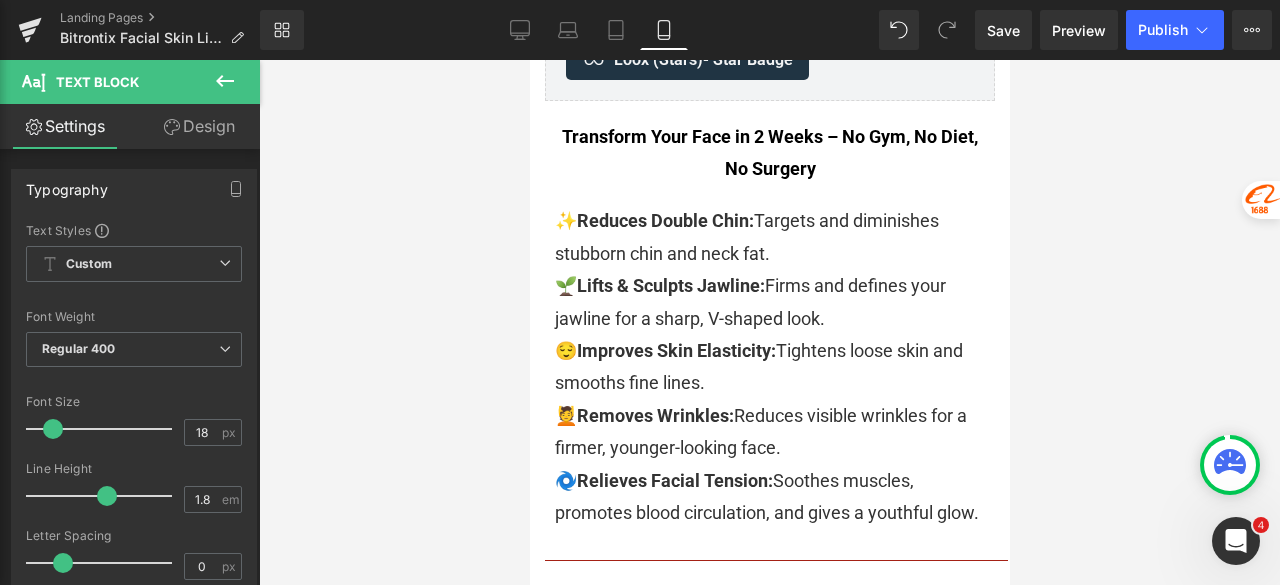 click on "🌱  Lifts & Sculpts Jawline:  Firms and defines your jawline for a sharp, V-shaped look." at bounding box center (769, 302) 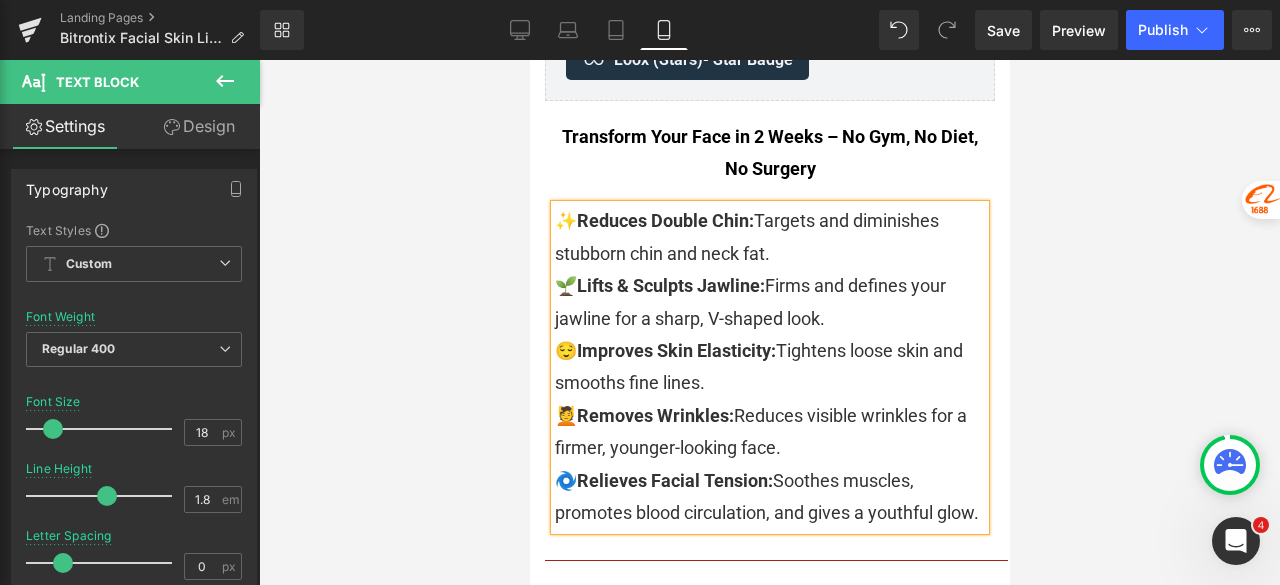 copy on "✨  Reduces Double Chin:  Targets and diminishes stubborn chin and neck fat. 🌱  Lifts & Sculpts Jawline:  Firms and defines your jawline for a sharp, V-shaped look. 😌  Improves Skin Elasticity:  Tightens loose skin and smooths fine lines. 💆  Removes Wrinkles:  Reduces visible wrinkles for a firmer, younger-looking face.
🌀  Relieves Facial Tension:  Soothes muscles, promotes blood circulation, and gives a youthful glow." 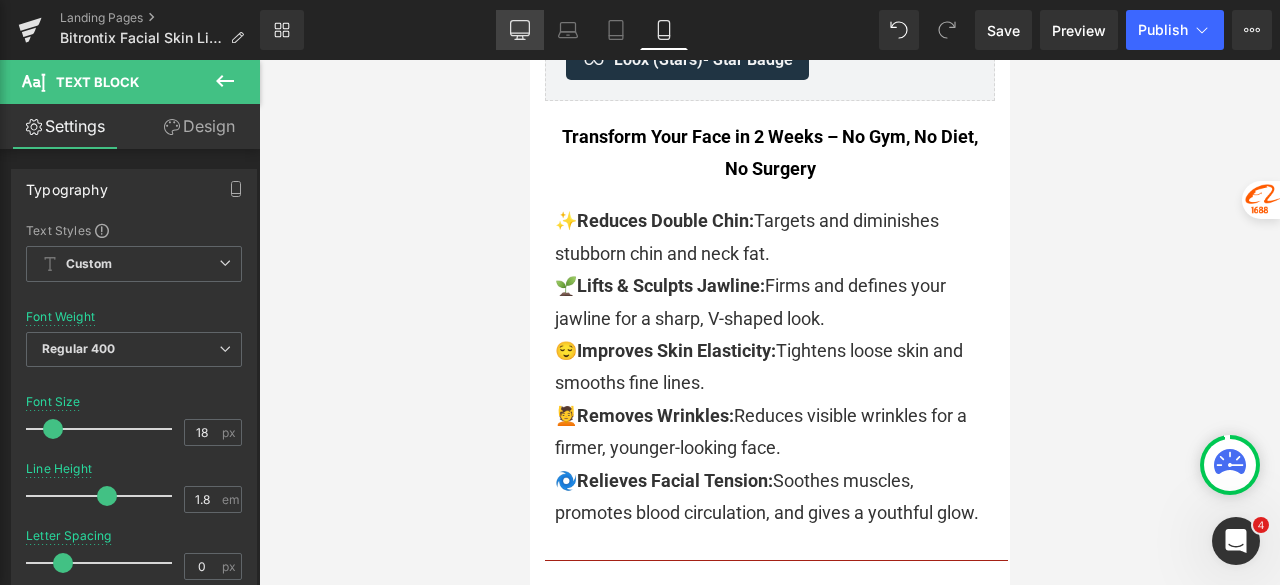 drag, startPoint x: 511, startPoint y: 35, endPoint x: 325, endPoint y: 5, distance: 188.40382 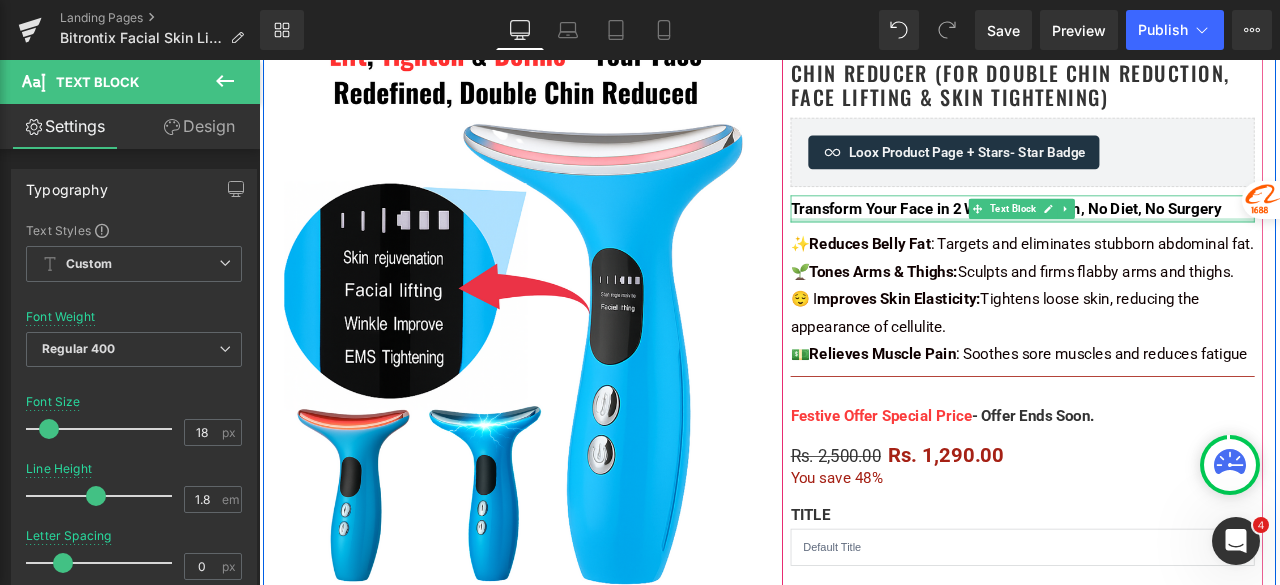 scroll, scrollTop: 300, scrollLeft: 0, axis: vertical 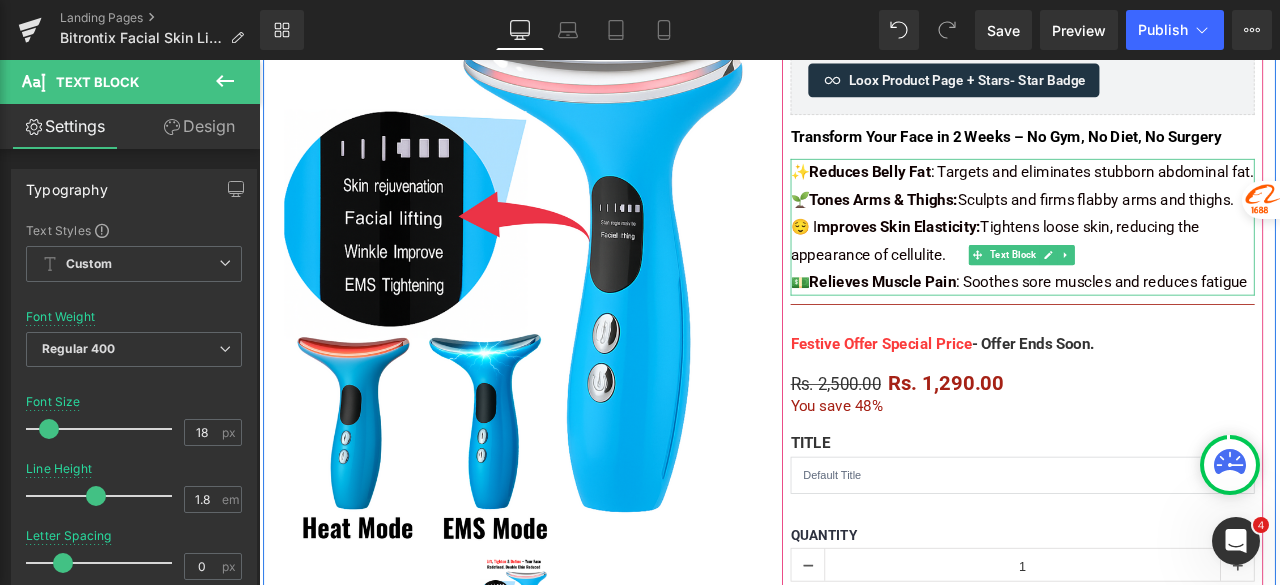 click on "mproves Skin Elasticity:" at bounding box center [1017, 257] 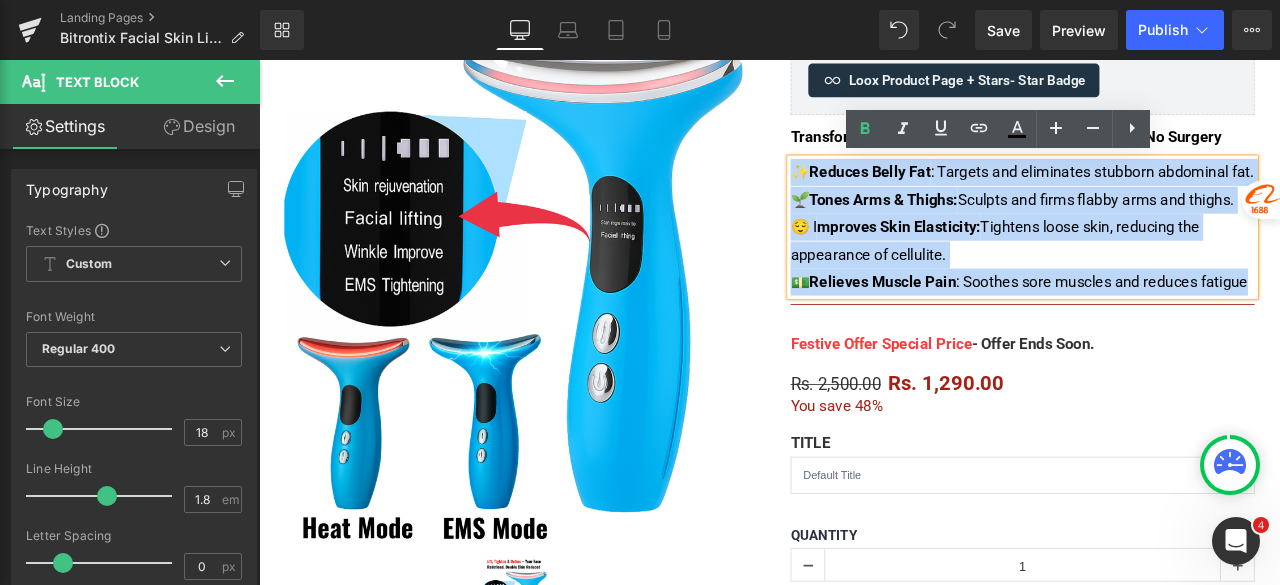 drag, startPoint x: 965, startPoint y: 389, endPoint x: 888, endPoint y: 197, distance: 206.86469 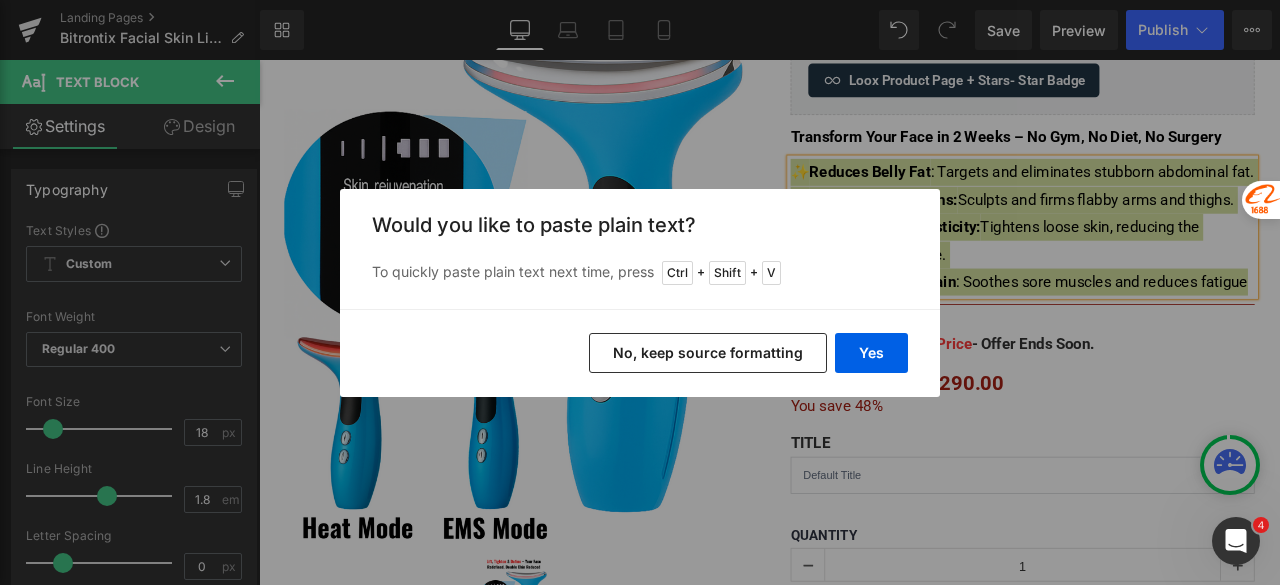 click on "No, keep source formatting" at bounding box center (708, 353) 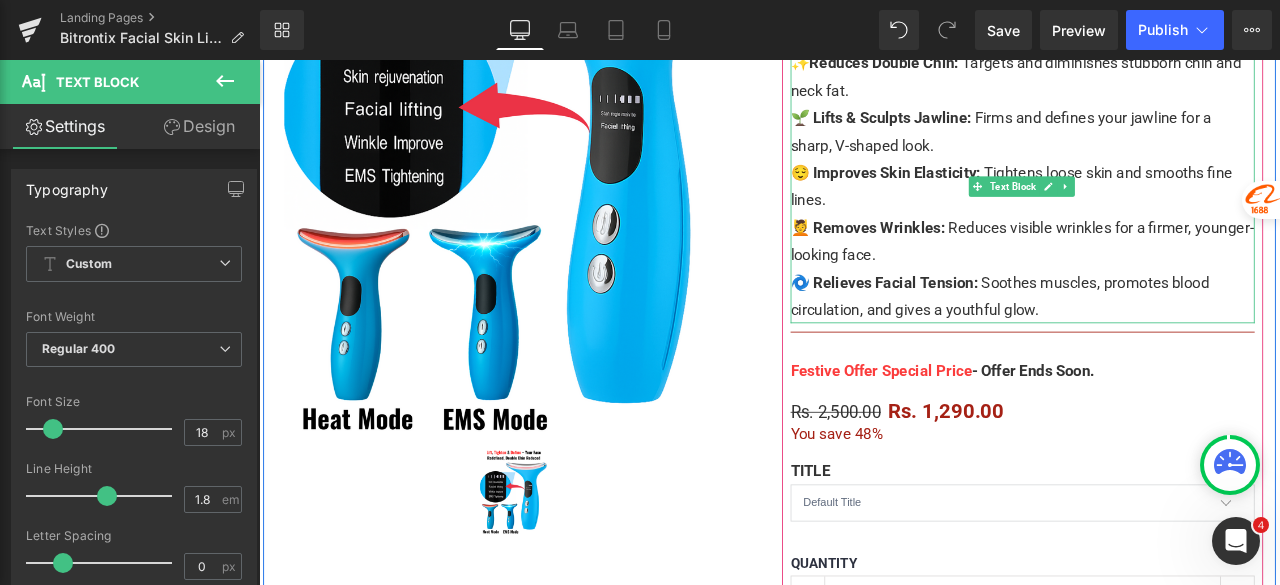 scroll, scrollTop: 500, scrollLeft: 0, axis: vertical 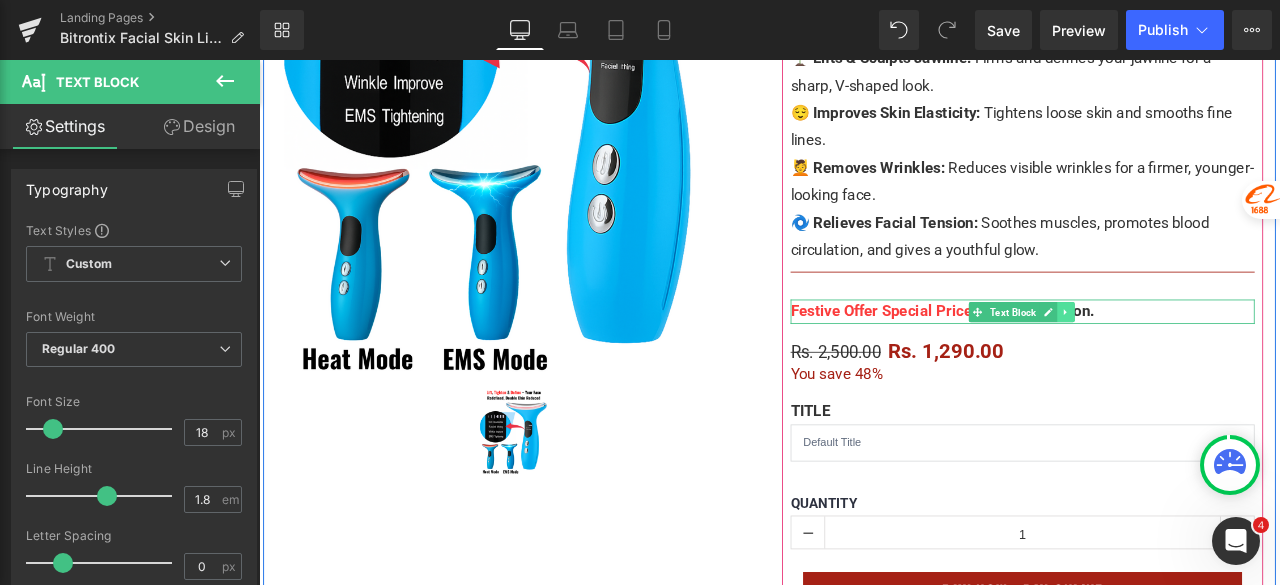 click 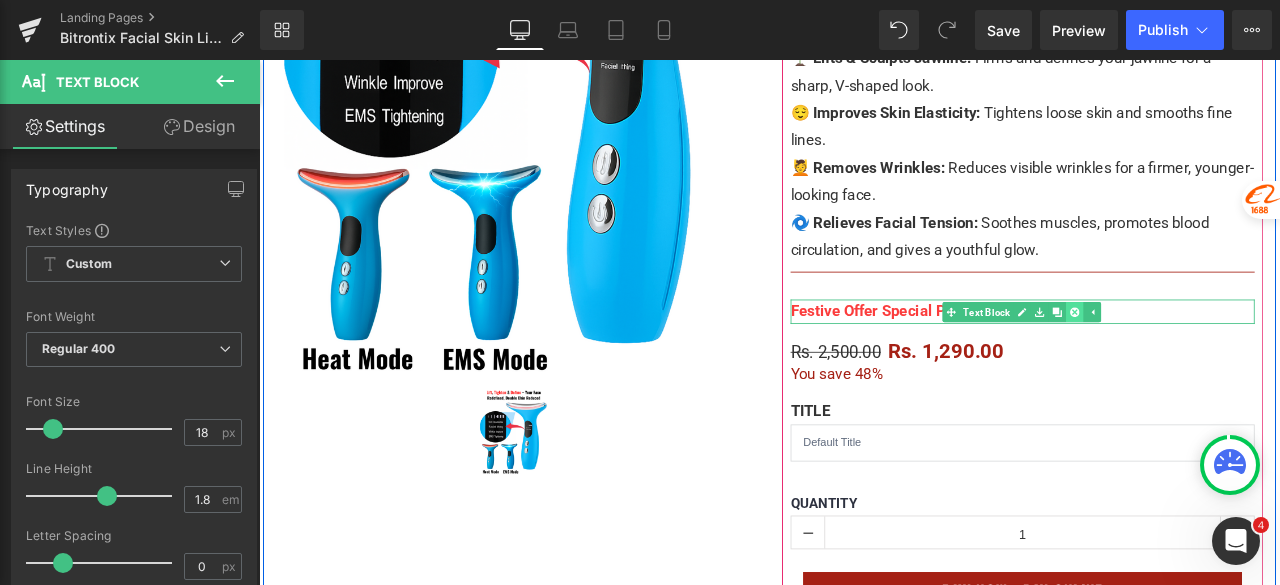 click 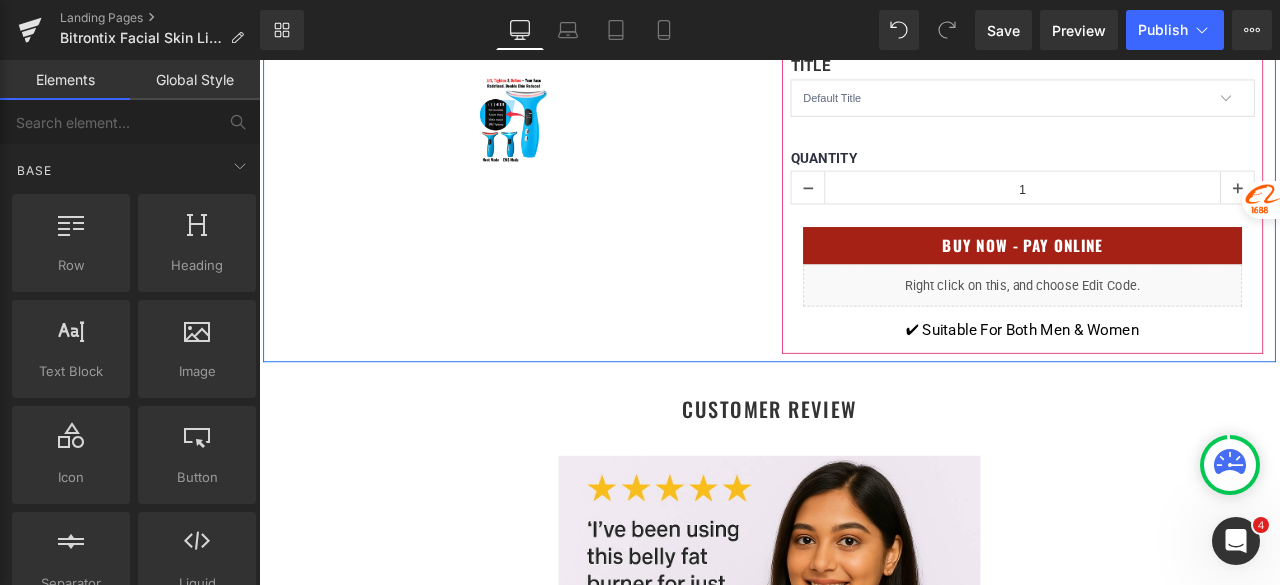 scroll, scrollTop: 900, scrollLeft: 0, axis: vertical 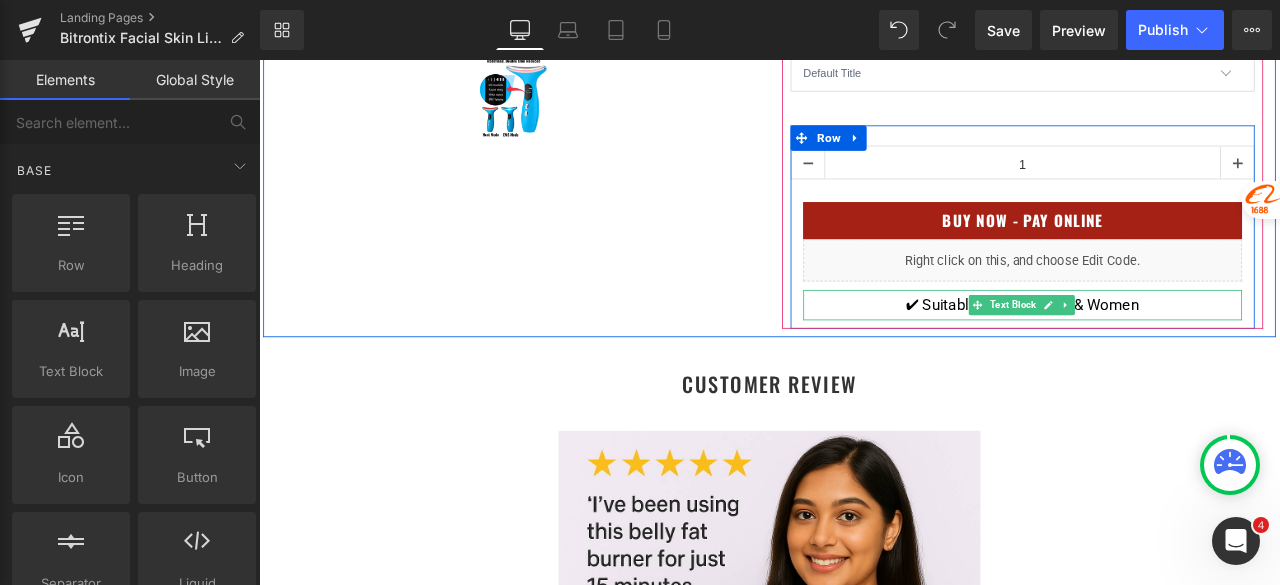 click on "✔ Suitable For Both Men & Women" at bounding box center (1164, 350) 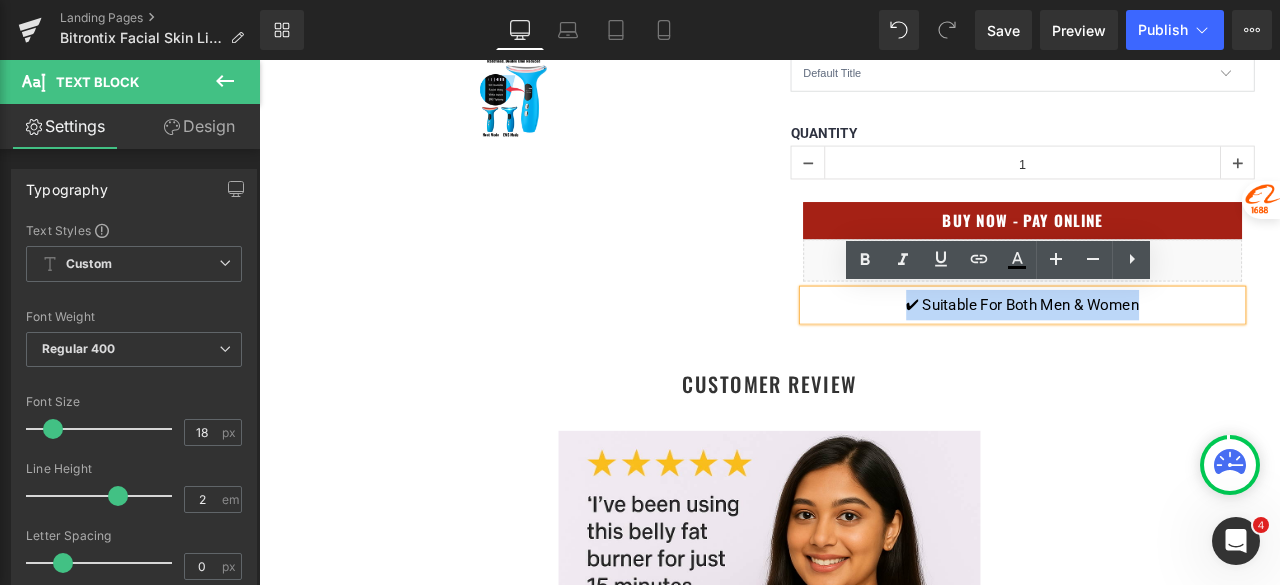 drag, startPoint x: 1242, startPoint y: 357, endPoint x: 1018, endPoint y: 361, distance: 224.0357 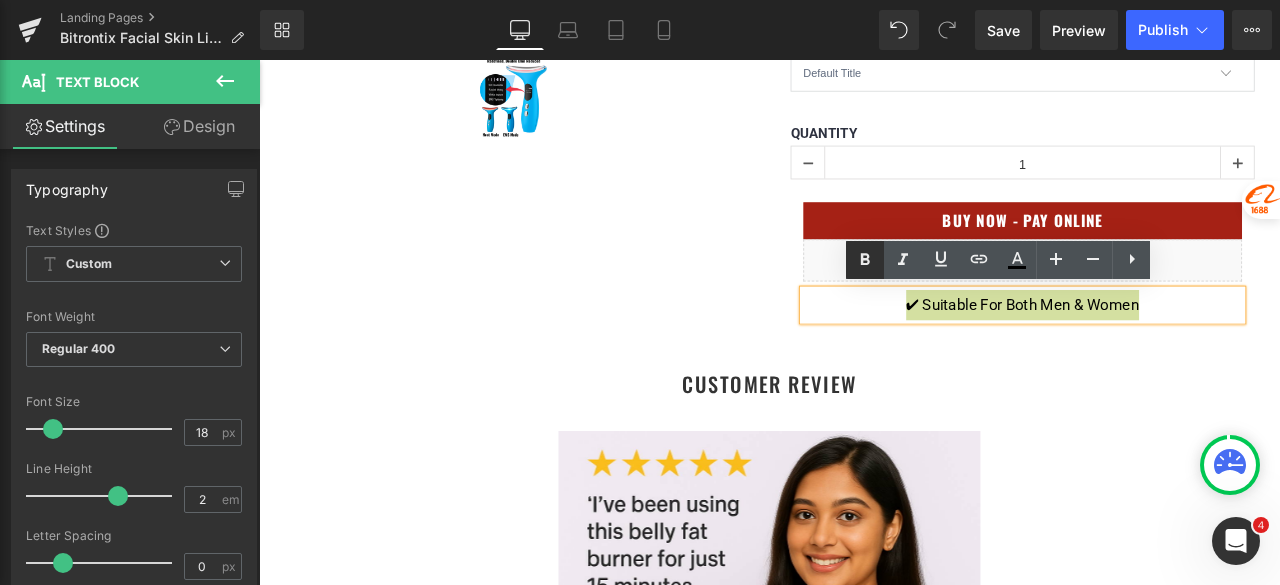 drag, startPoint x: 858, startPoint y: 255, endPoint x: 485, endPoint y: 277, distance: 373.64822 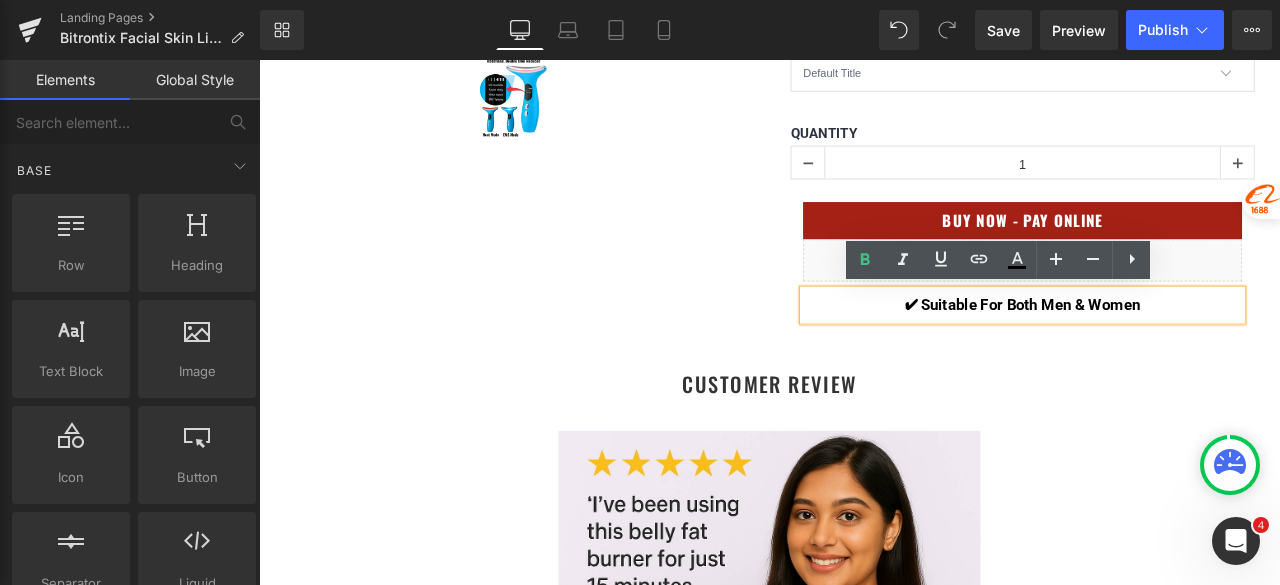 click on "Image
Sale Off
(P) Image
(P) Image List
Row
Bitrontix 9 in 1 Facial Skin Lifting & Double Chin Reducer (For Double Chin Reduction, Face Lifting & Skin Tightening)
(P) Title   Loox (Stars)  - Star Badge Loox (Stars)          Transform Your Face in 2 Weeks – No Gym, No Diet, No Surgery
Text Block         ✨  Reduces Double Chin:" at bounding box center (864, 2380) 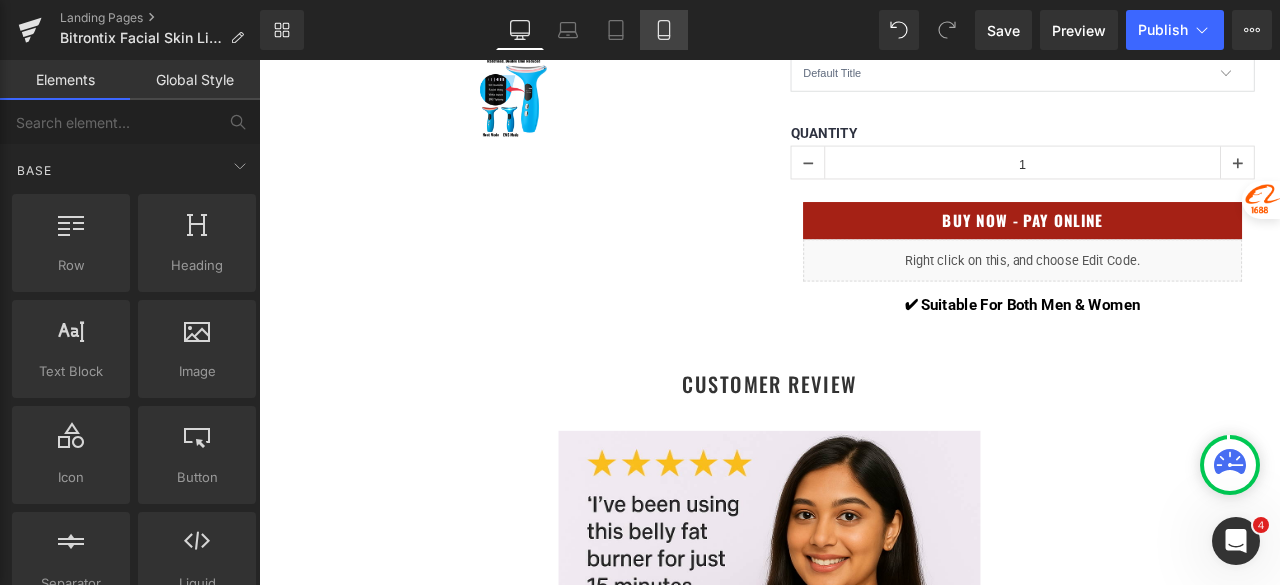 click on "Mobile" at bounding box center [664, 30] 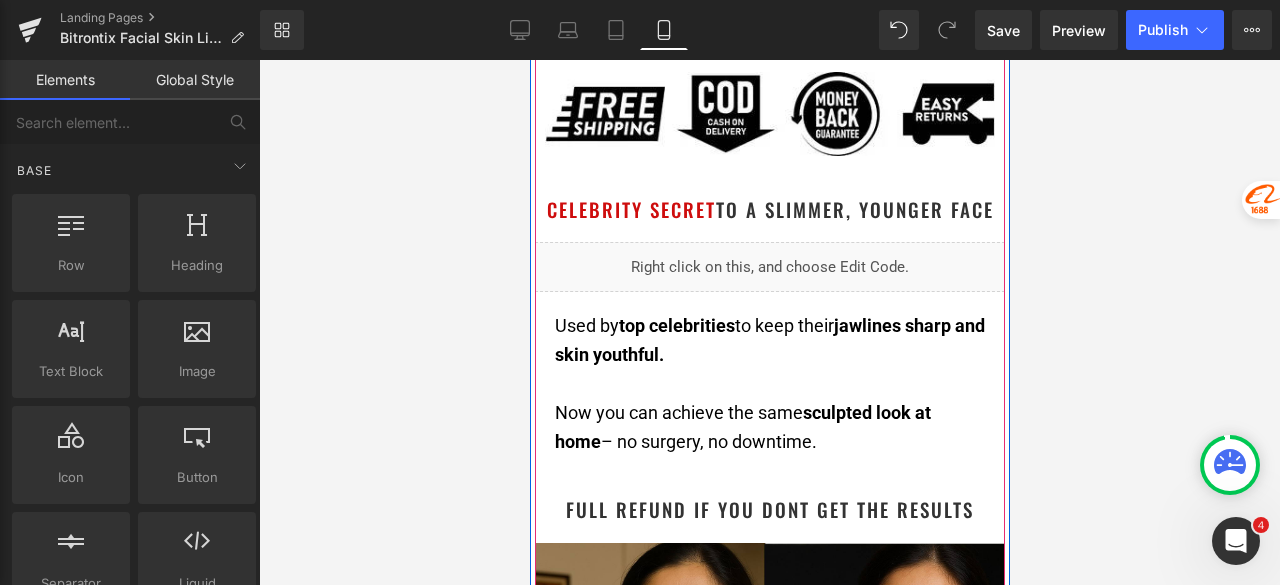 scroll, scrollTop: 1800, scrollLeft: 0, axis: vertical 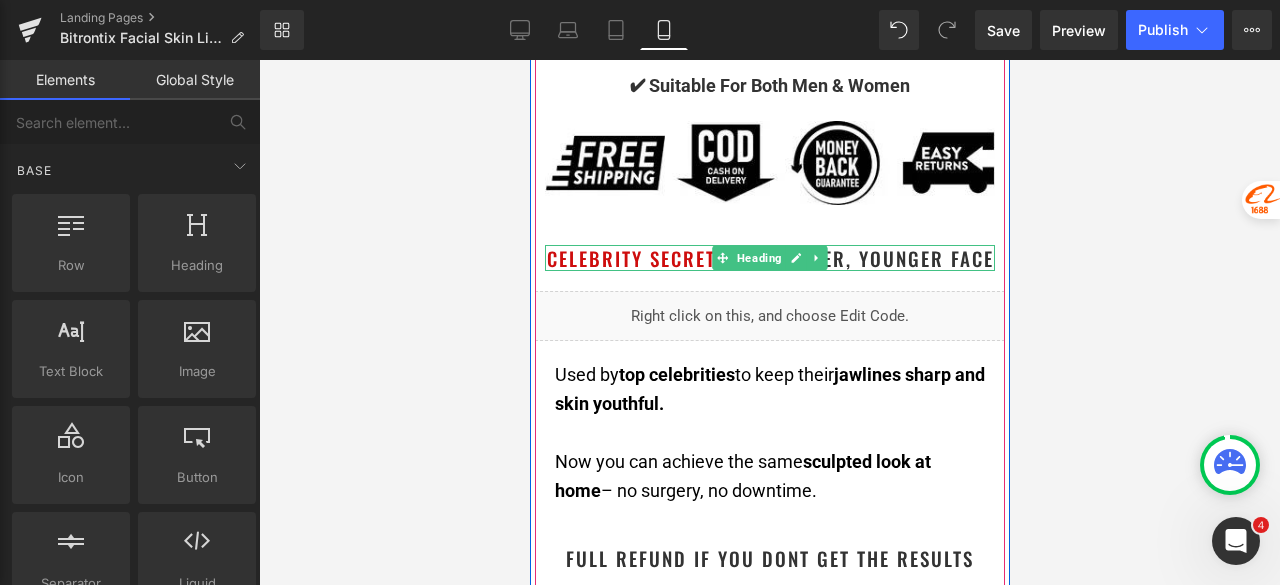 click on "Celebrity Secret  to a Slimmer, Younger Face" at bounding box center (769, 258) 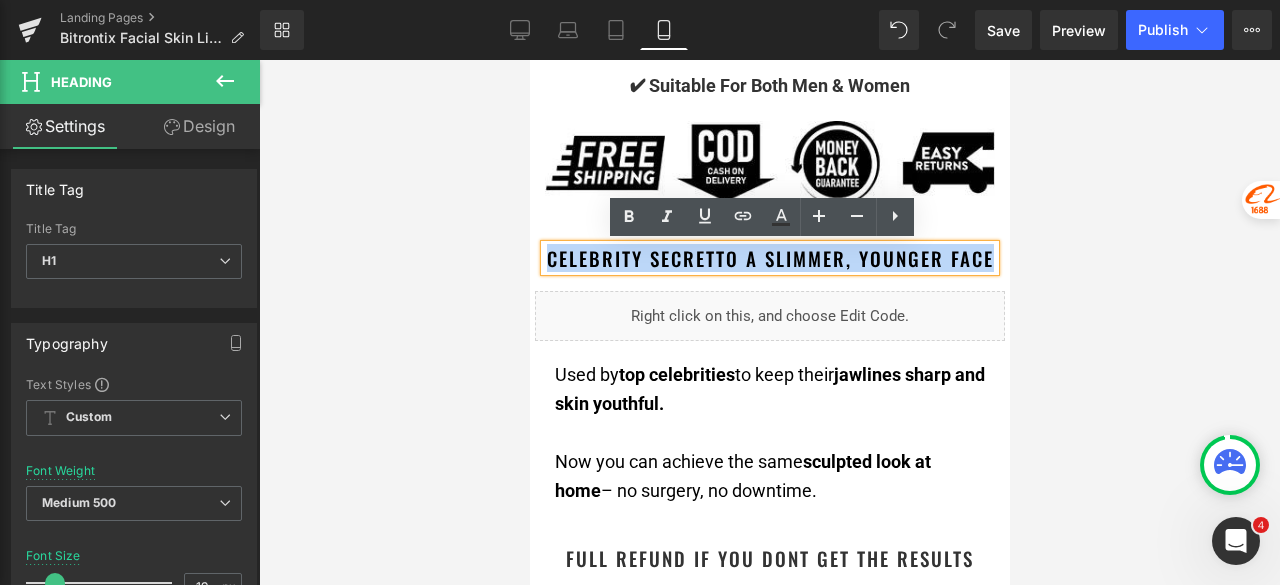 drag, startPoint x: 801, startPoint y: 287, endPoint x: 562, endPoint y: 259, distance: 240.63458 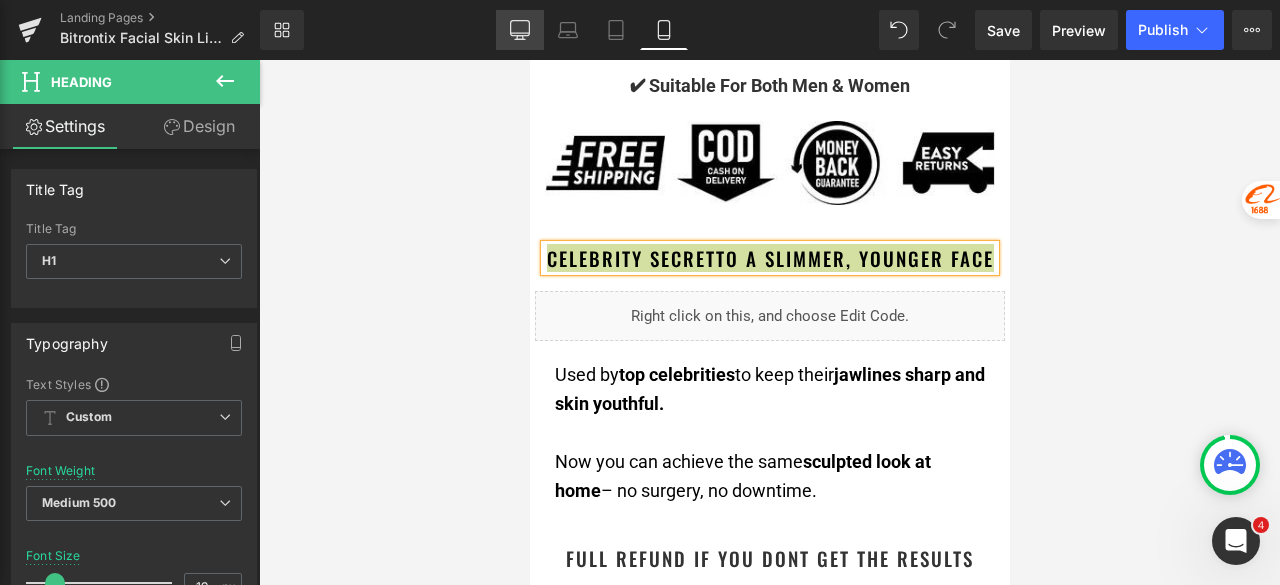 click 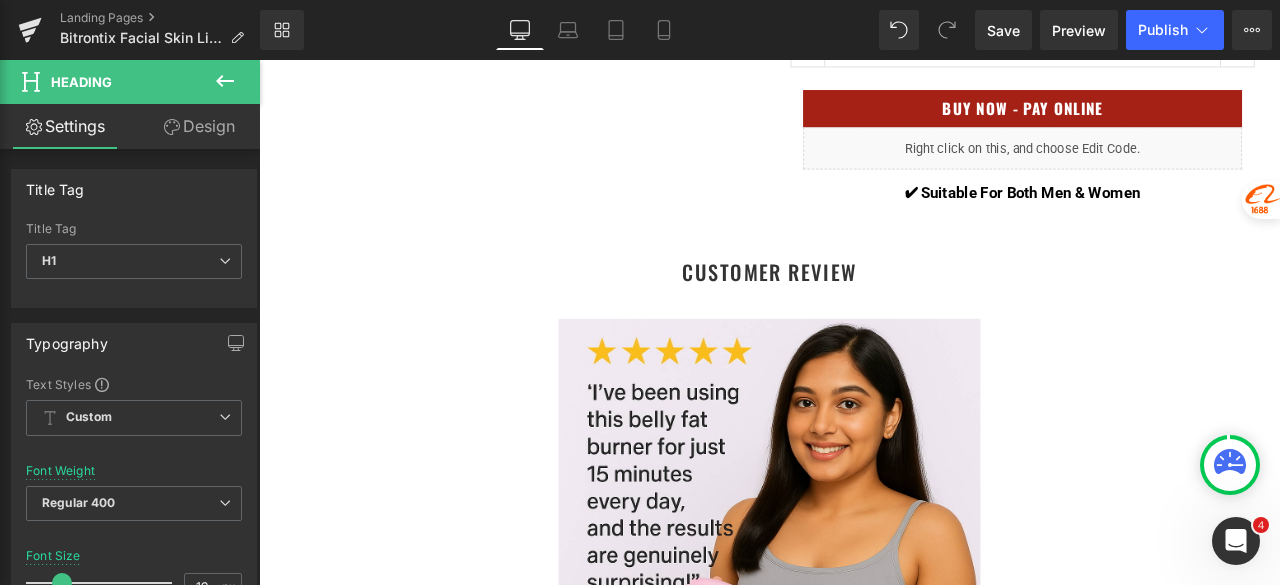 scroll, scrollTop: 1100, scrollLeft: 0, axis: vertical 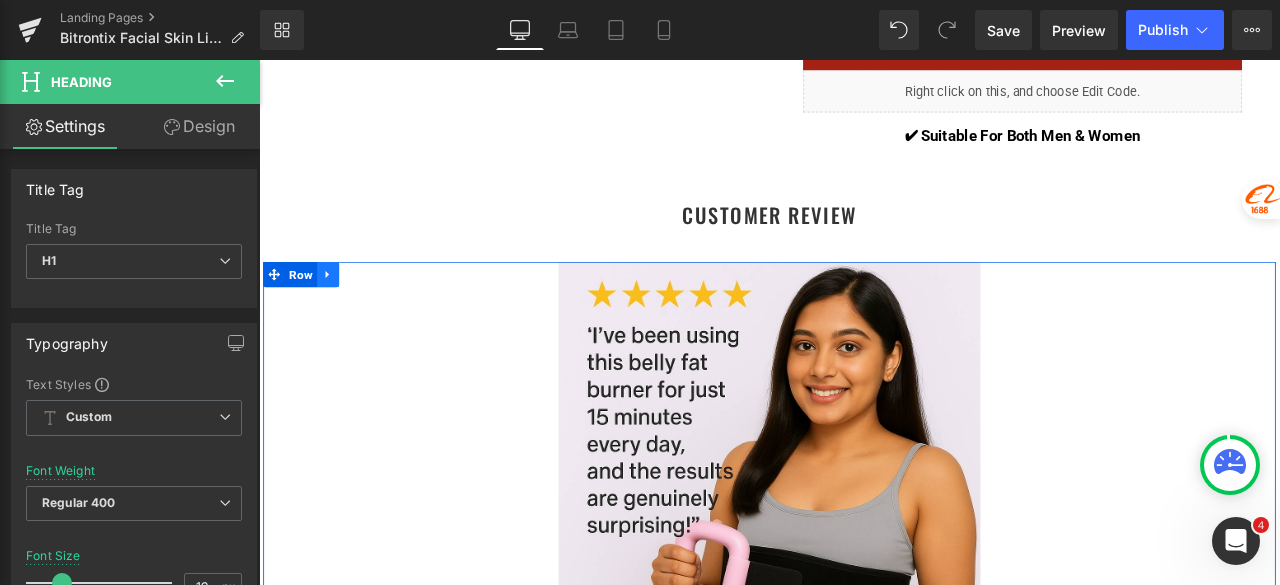 click 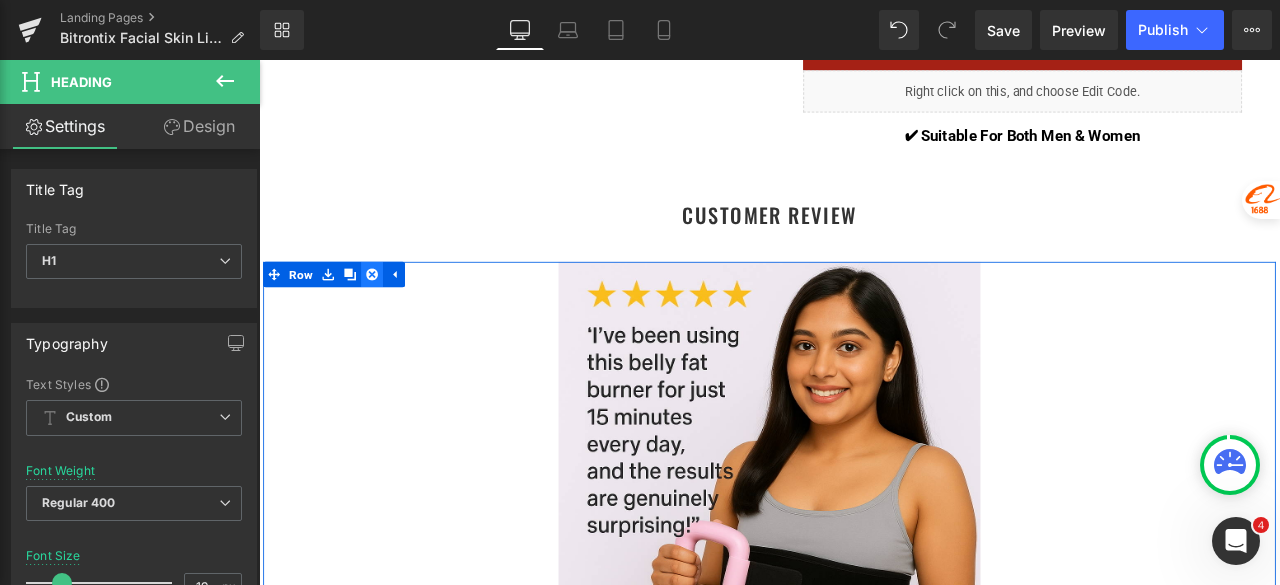 click at bounding box center (393, 314) 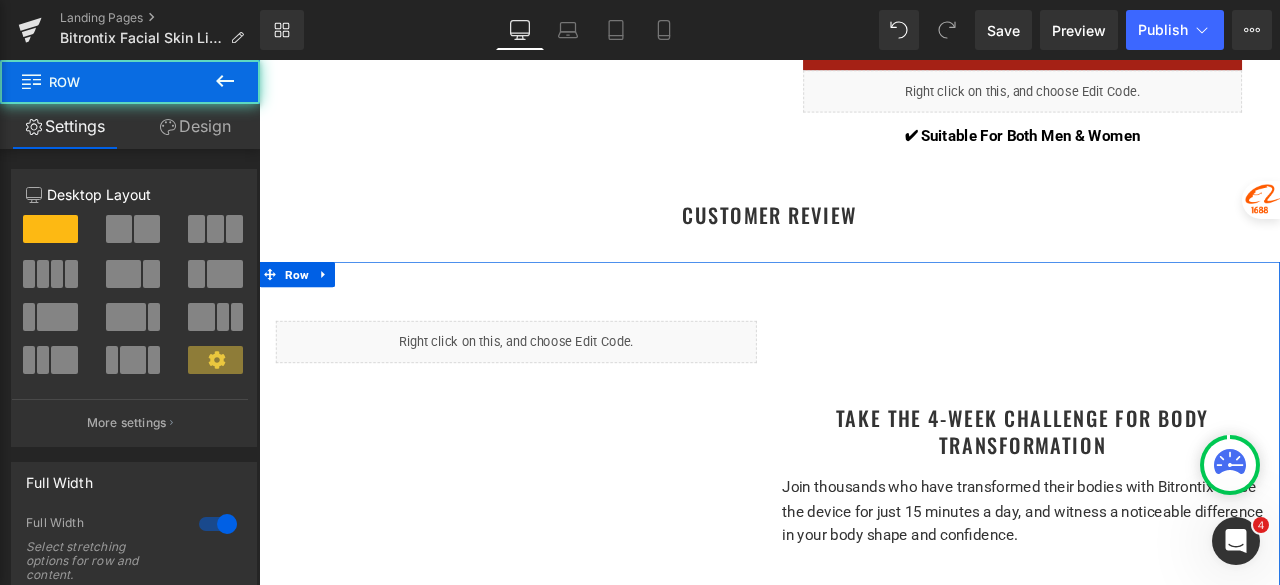click on "Liquid         Take the 4-Week Challenge for body transformation Heading         Join thousands who have transformed their bodies with Bitrontix™. Use the device for just 15 minutes a day, and witness a noticeable difference in your body shape and confidence. Text Block         Row         Image         Full Refund if you dont get the results! Heading         "This product has become part of my daily routine! Just 15 minutes a day and I already feel lighter and more active. The design is super comfortable, and it fits perfectly. Definitely worth the investment!" - Ananya R. – Bengaluru, India Text Block         Row         Liquid         No Effort, Just Results – Let Your Muscles Work While You Relax! Heading         The product uses vibration, compression, or massage motion to stimulate abdominal muscles. This mimics the natural contraction that happens during crunches or sit-ups — helping tone muscles without conscious movement. Text Block         Row         how it works ? Heading         Image" at bounding box center [864, 2047] 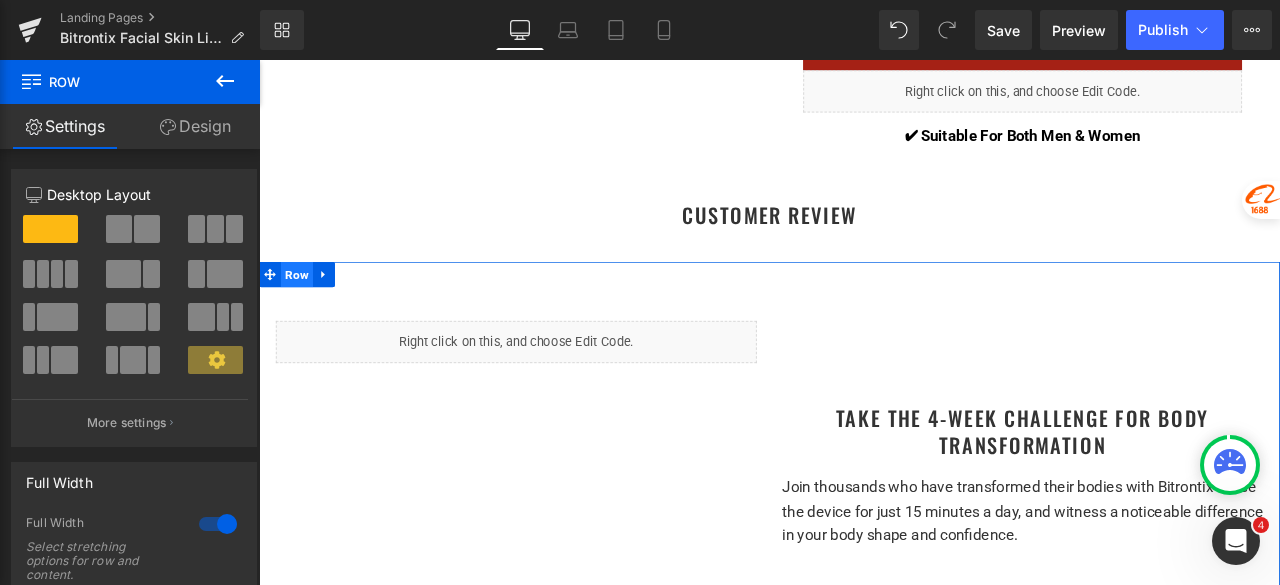 click on "Row" at bounding box center [304, 314] 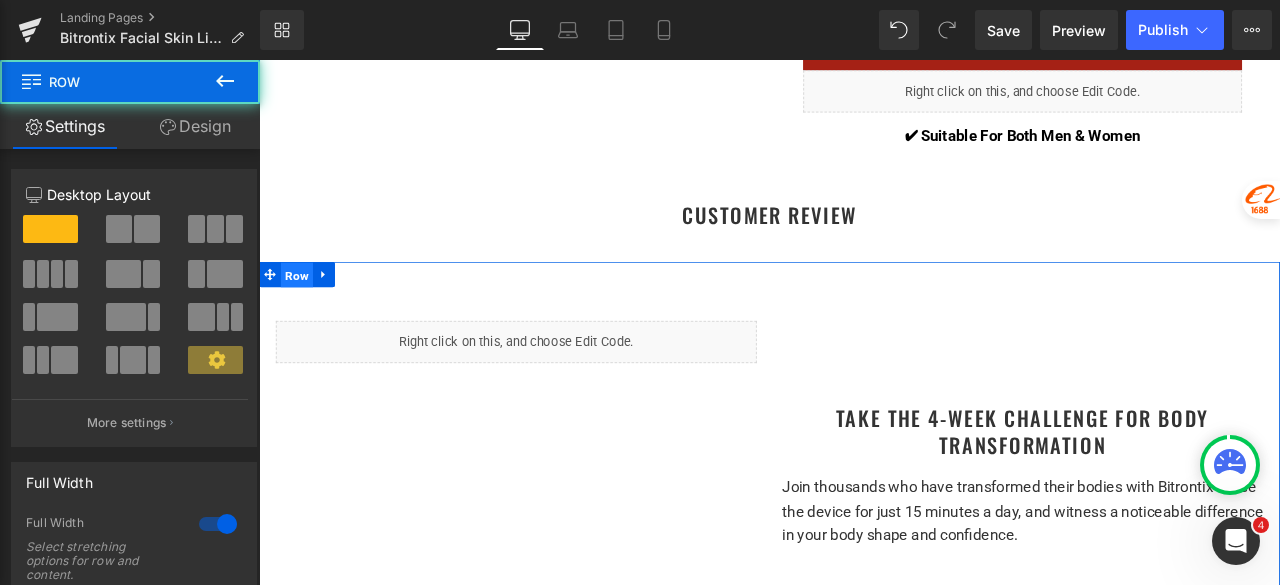 click on "Row" at bounding box center (304, 315) 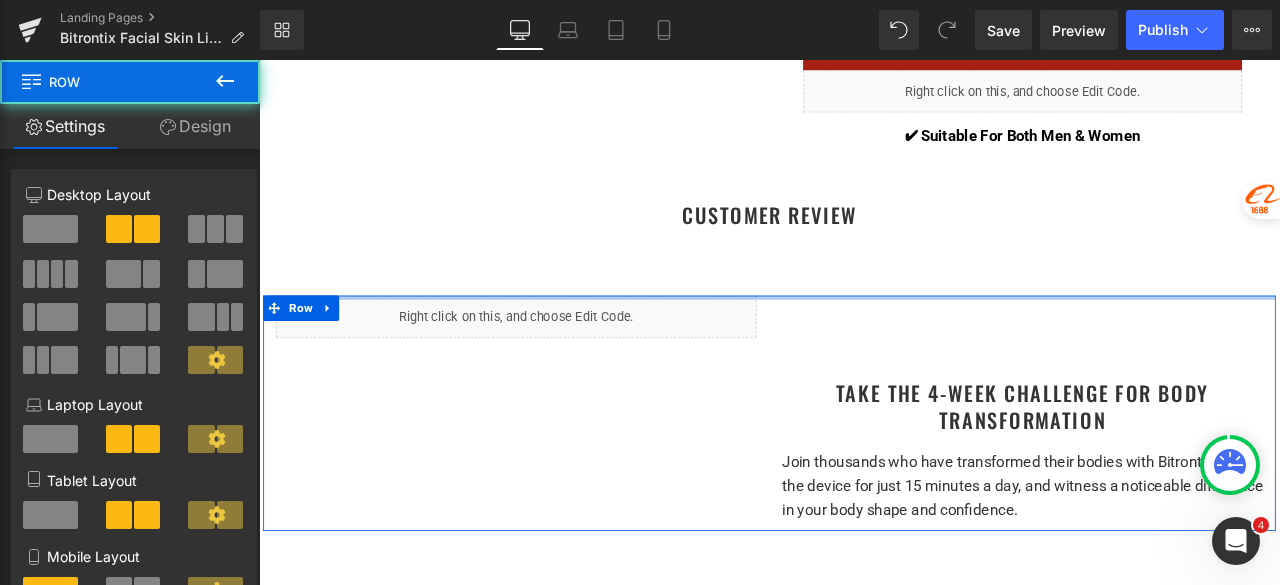 drag, startPoint x: 900, startPoint y: 344, endPoint x: 887, endPoint y: 292, distance: 53.600372 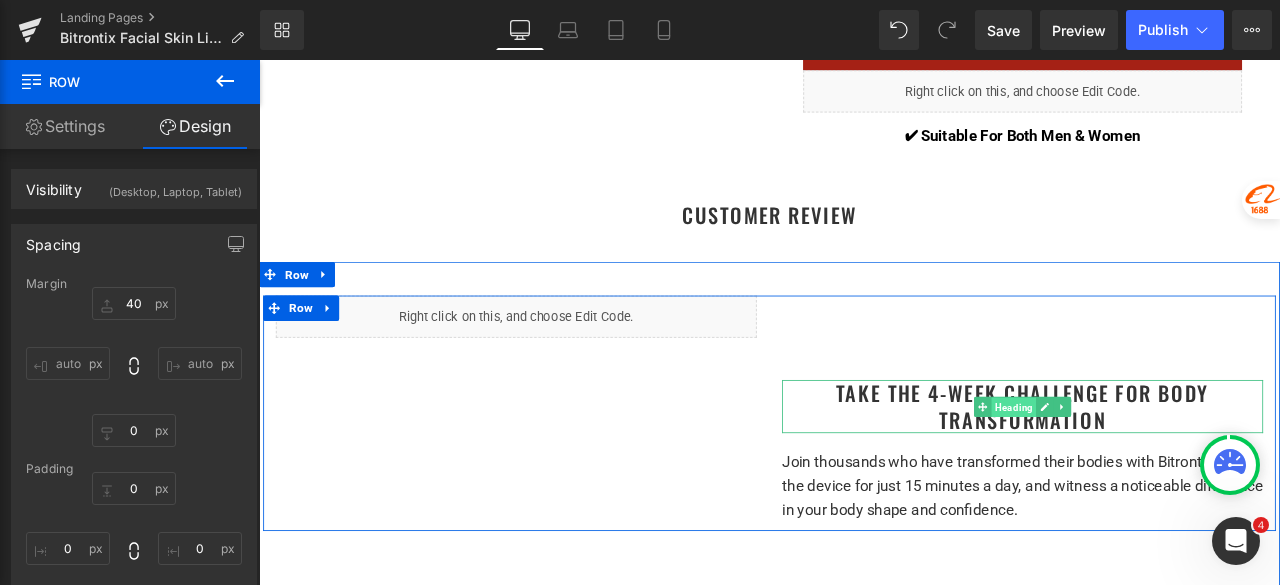 click on "Heading" at bounding box center [1153, 471] 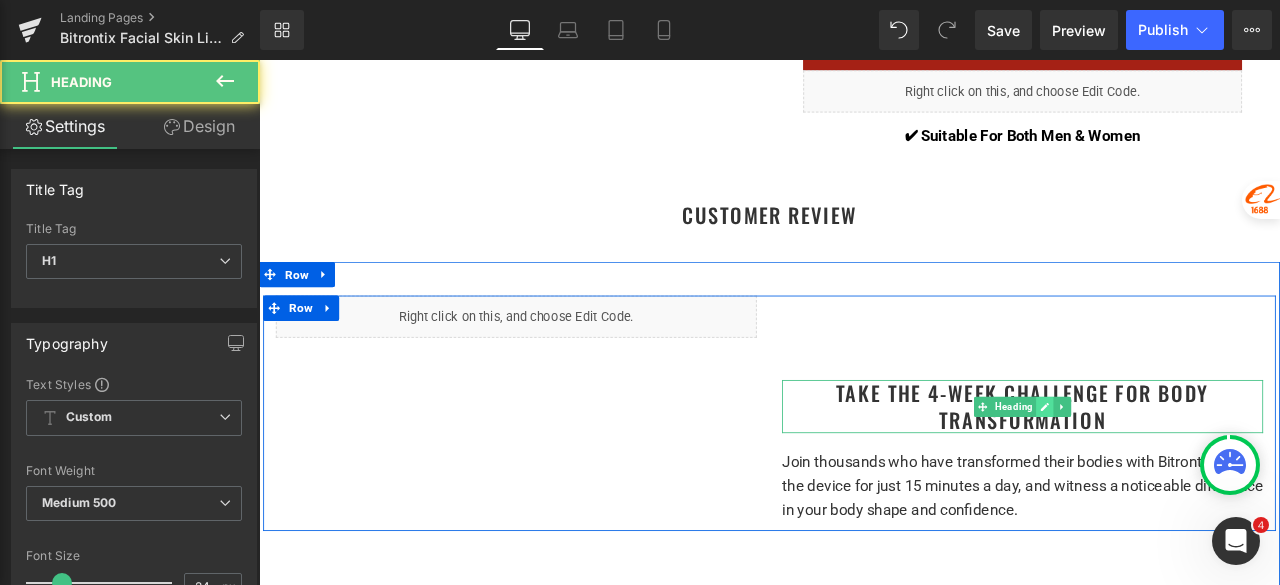 click 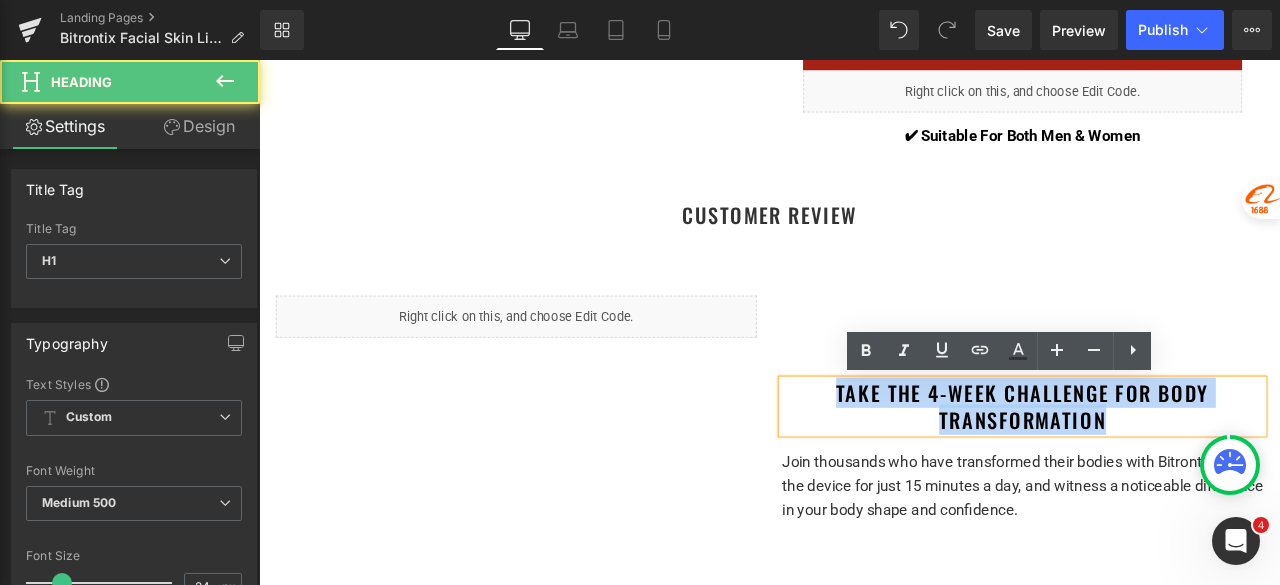 drag, startPoint x: 1265, startPoint y: 490, endPoint x: 923, endPoint y: 464, distance: 342.98688 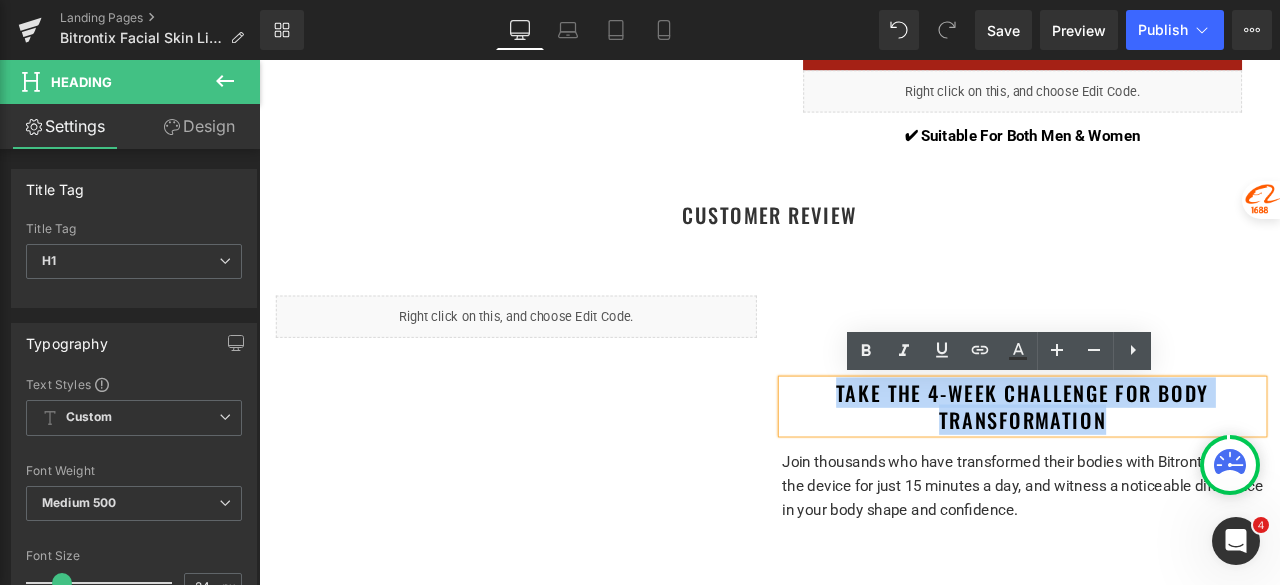 paste 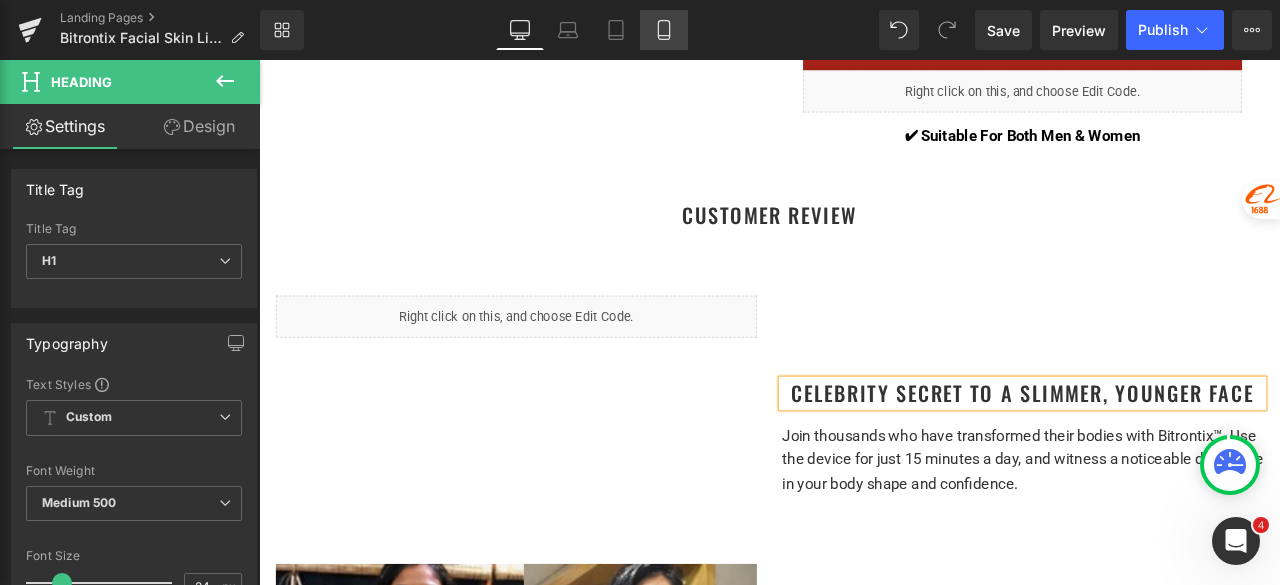 click 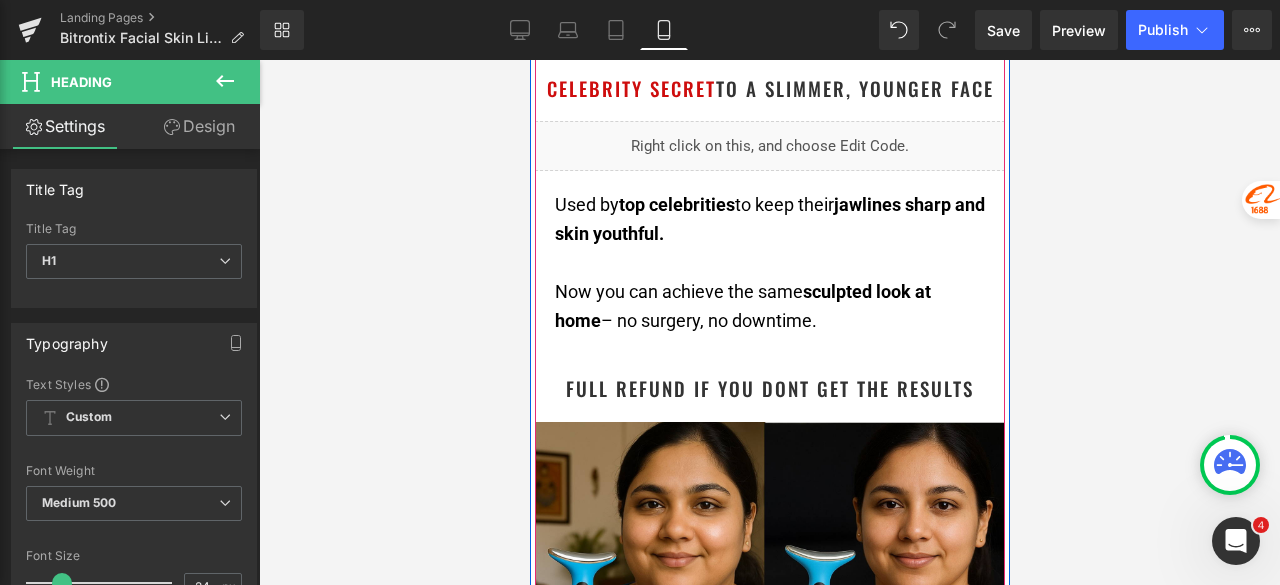 scroll, scrollTop: 1900, scrollLeft: 0, axis: vertical 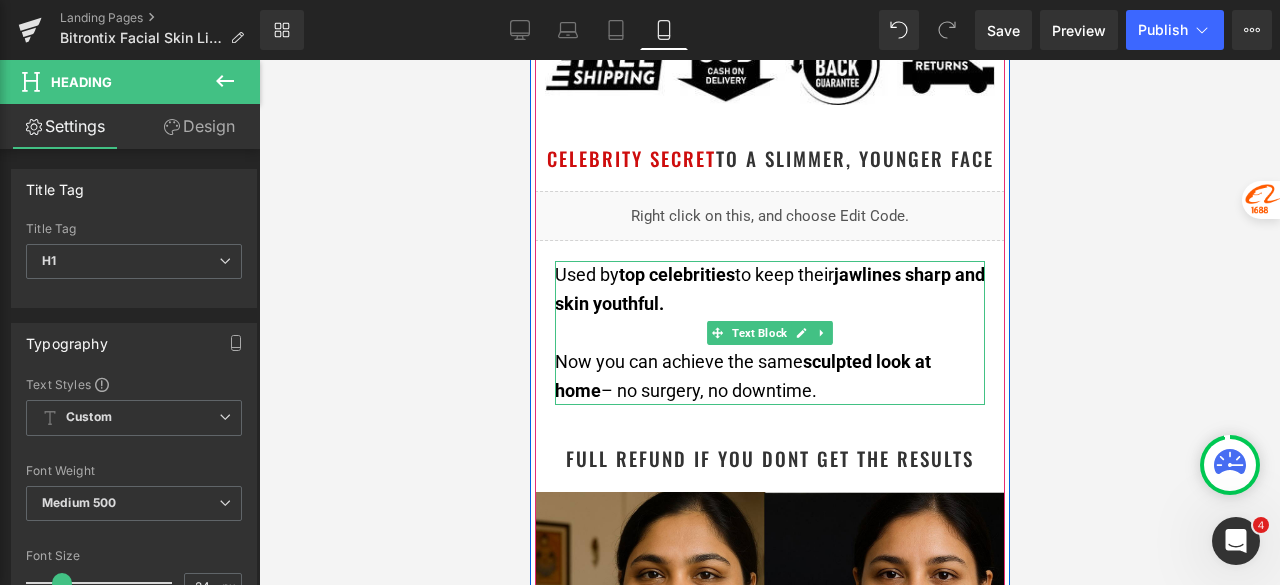 click on "Used by  top celebrities  to keep their  jawlines sharp and skin youthful." at bounding box center [769, 290] 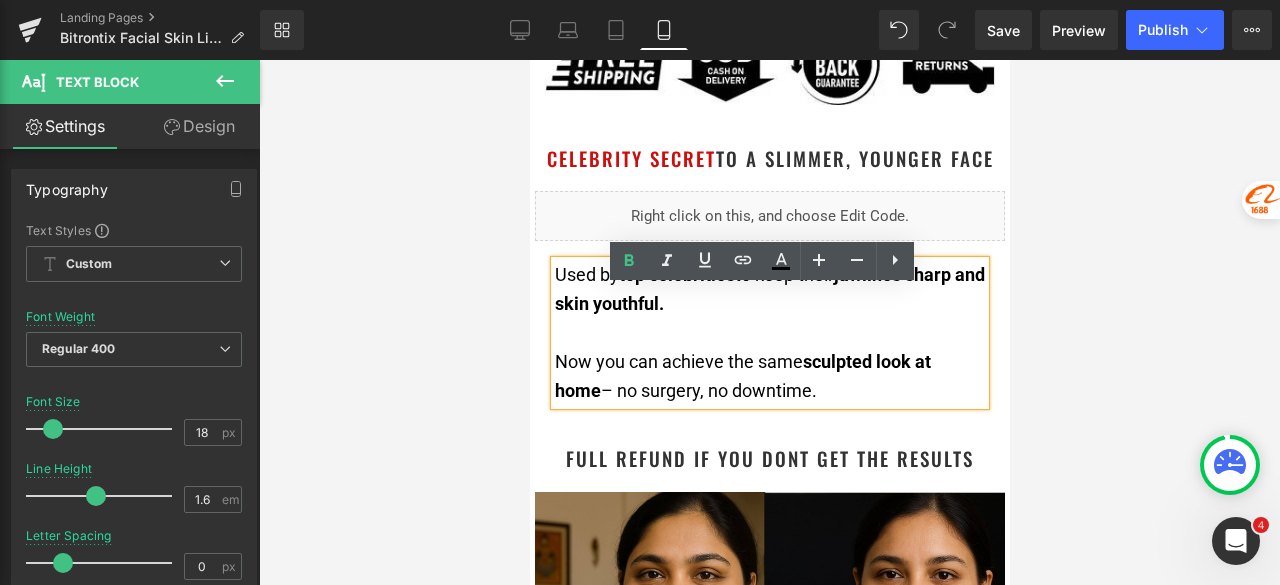 drag, startPoint x: 744, startPoint y: 418, endPoint x: 548, endPoint y: 299, distance: 229.29675 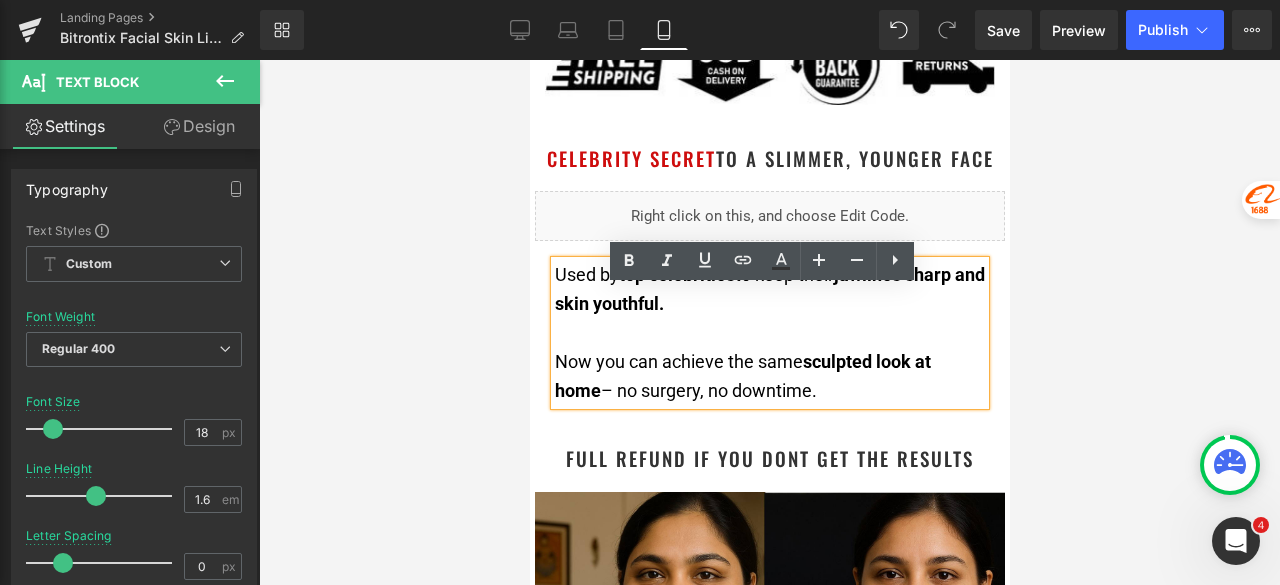 copy on "Used by  top celebrities  to keep their  jawlines sharp and skin youthful. Now you can achieve the same  sculpted look at home  – no surgery, no downtime." 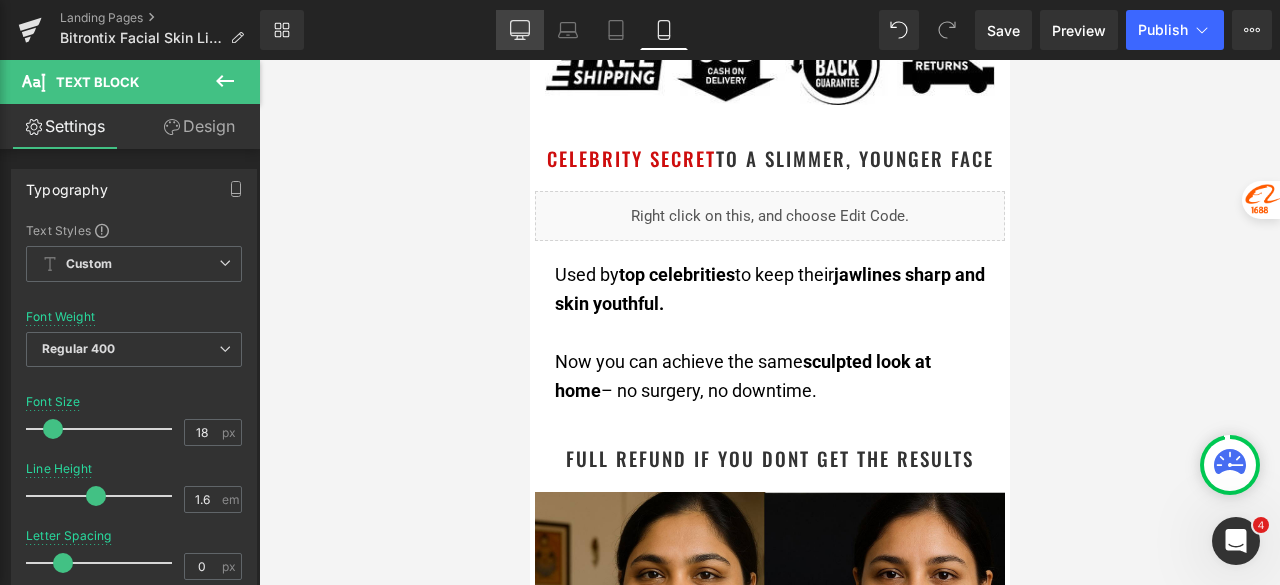 click 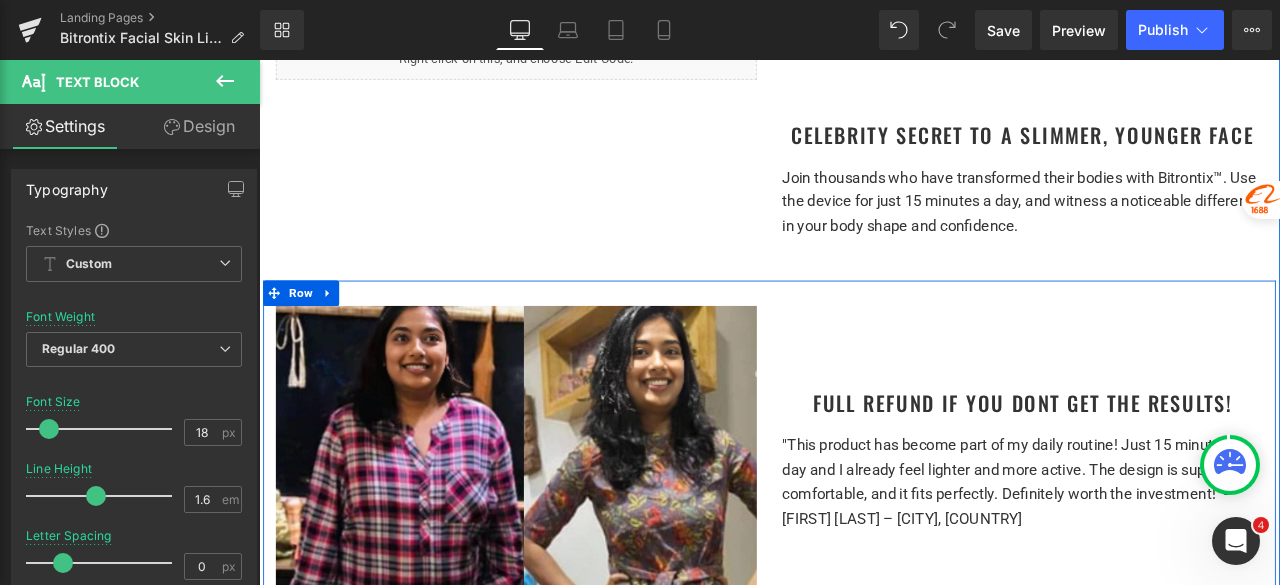 scroll, scrollTop: 1300, scrollLeft: 0, axis: vertical 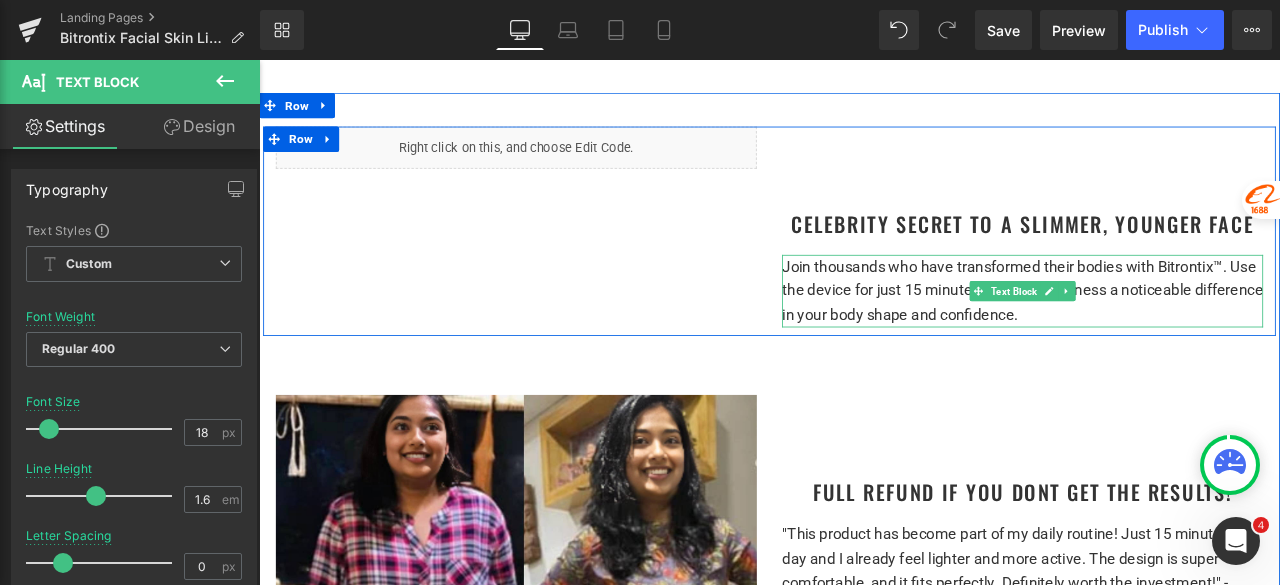 click on "Join thousands who have transformed their bodies with Bitrontix™. Use the device for just 15 minutes a day, and witness a noticeable difference in your body shape and confidence." at bounding box center (1164, 334) 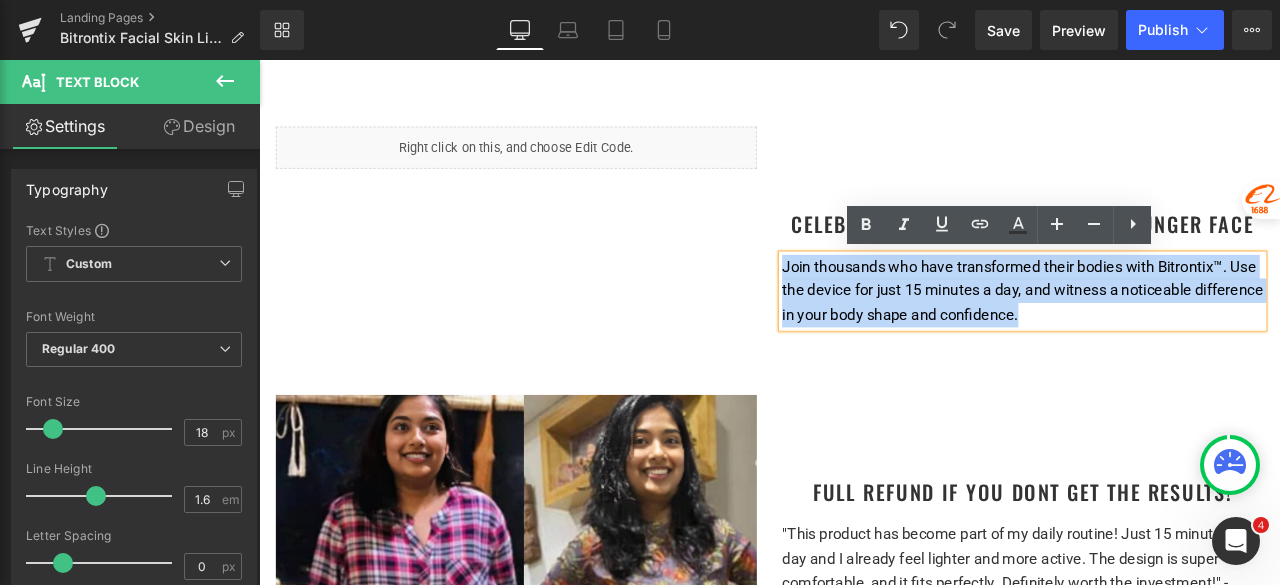 drag, startPoint x: 1268, startPoint y: 359, endPoint x: 872, endPoint y: 310, distance: 399.02005 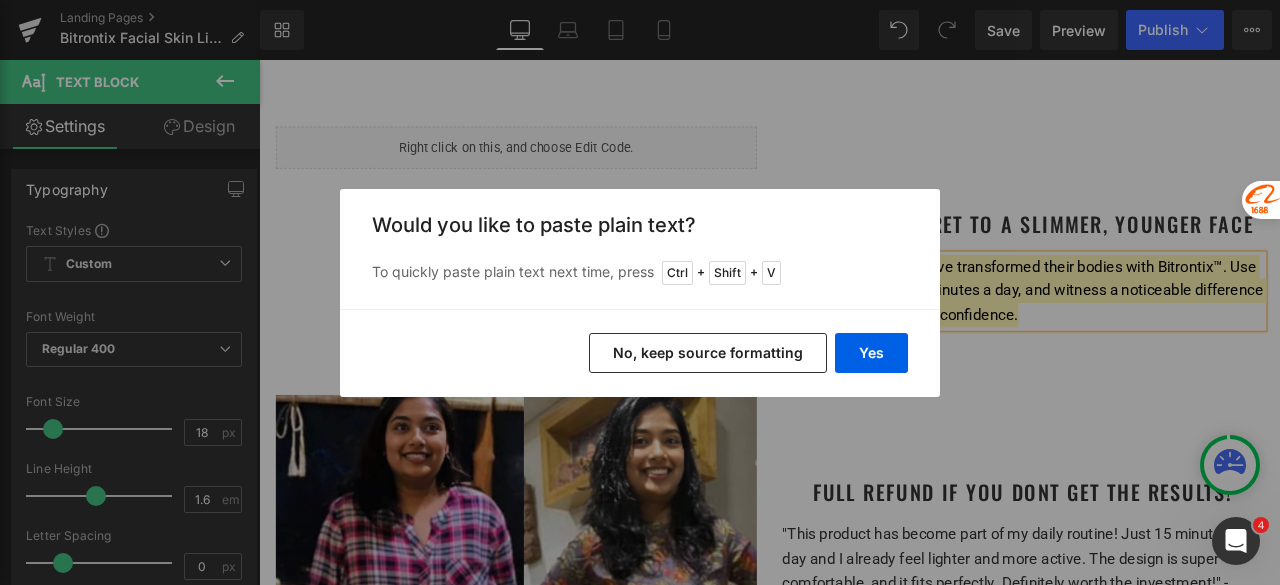 drag, startPoint x: 762, startPoint y: 360, endPoint x: 604, endPoint y: 349, distance: 158.38245 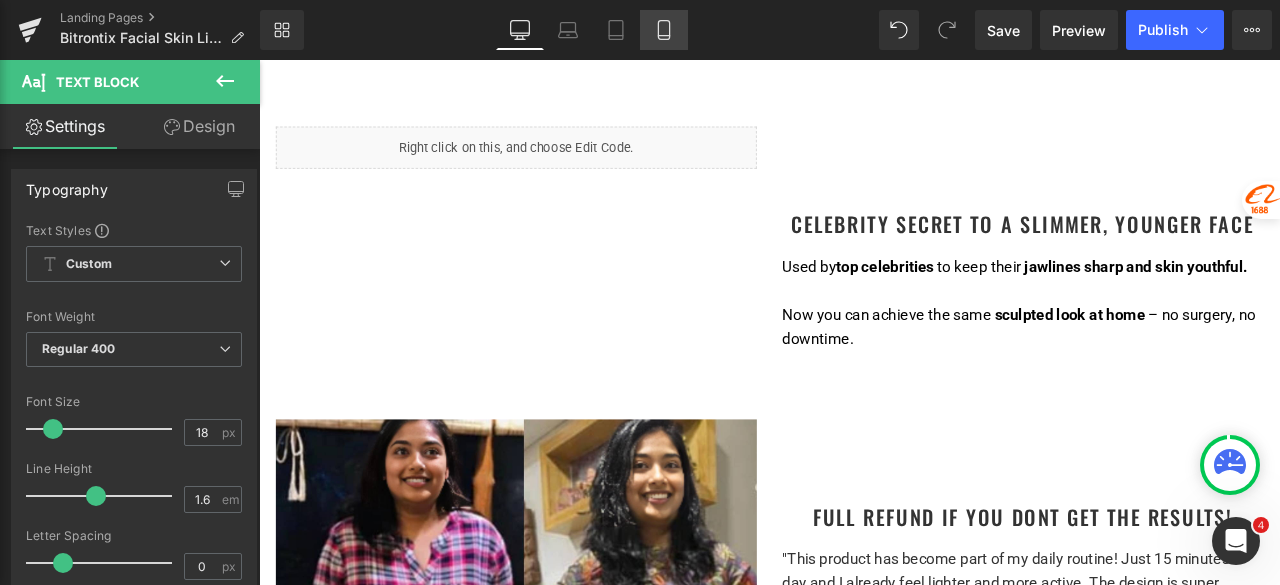 click 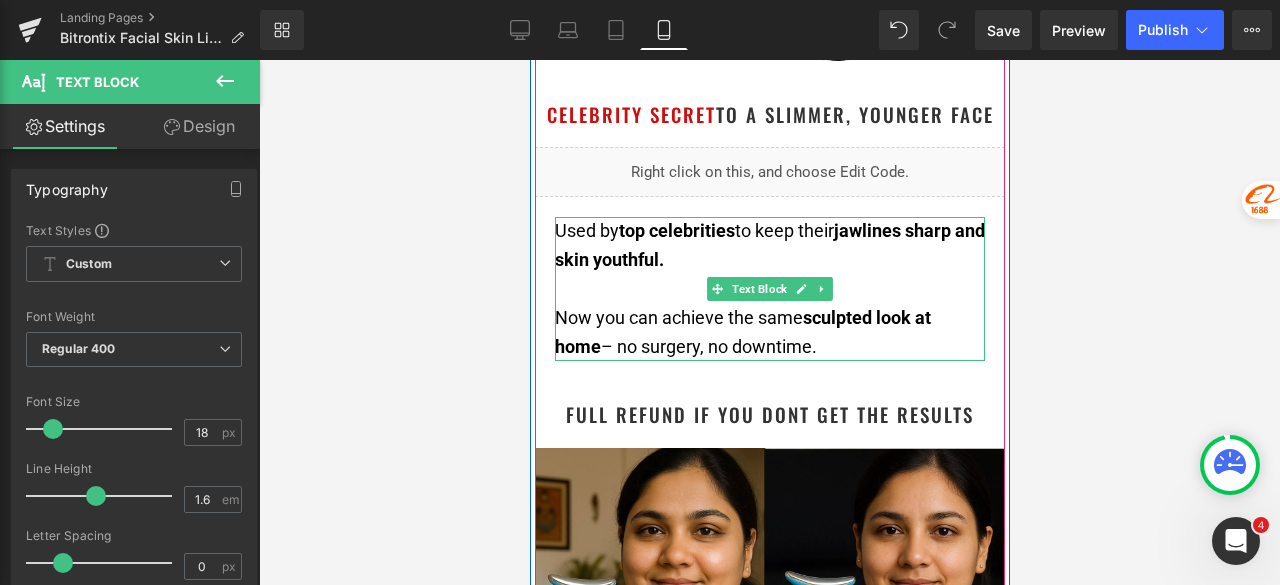 scroll, scrollTop: 1900, scrollLeft: 0, axis: vertical 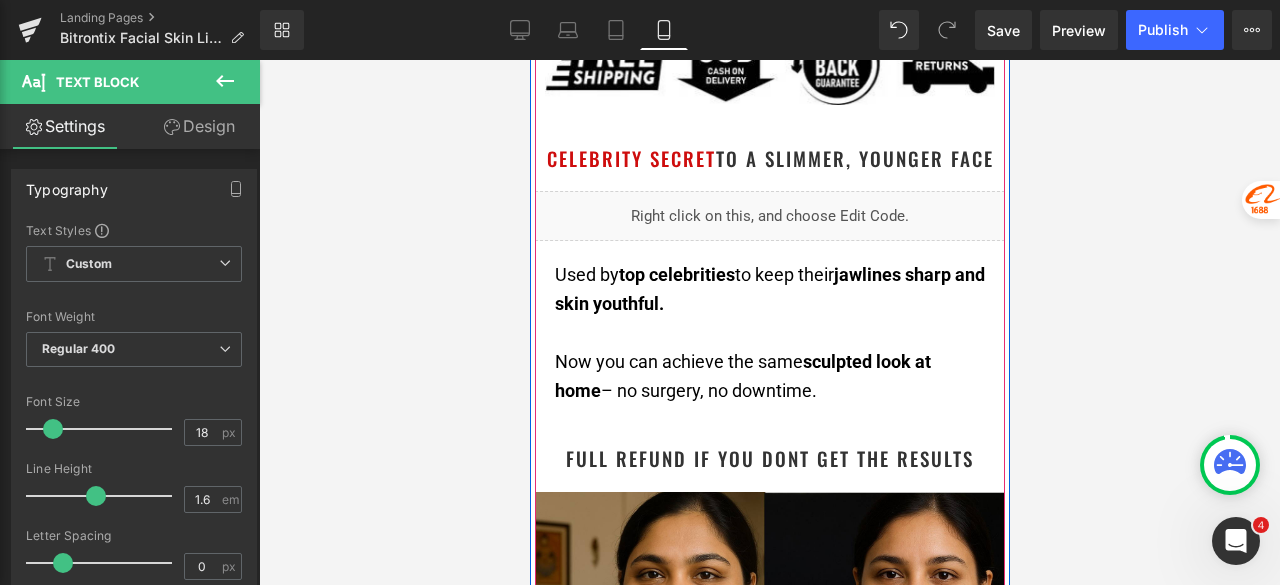 click on "Liquid" at bounding box center [769, 216] 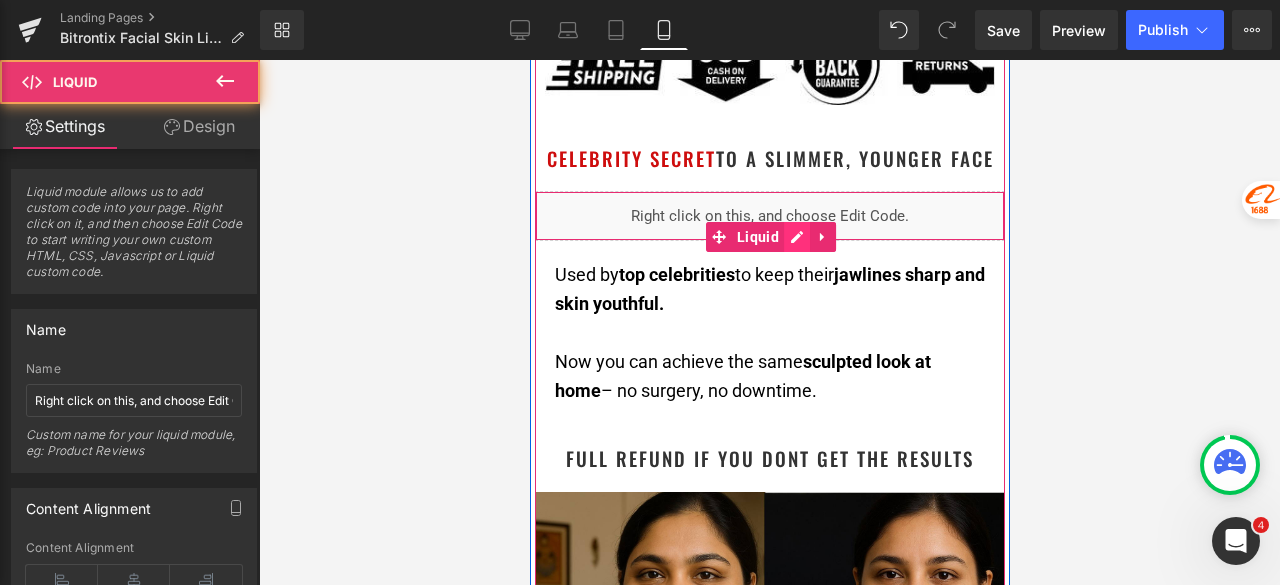 click on "Liquid" at bounding box center (769, 216) 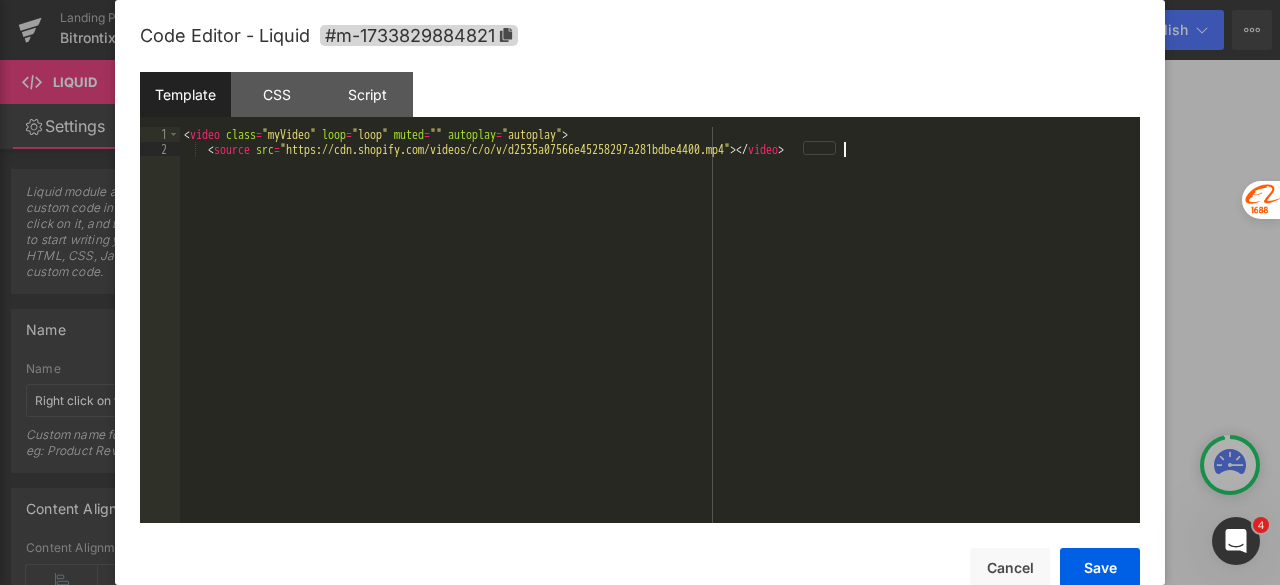 click on "< video   class = "myVideo"   loop = "loop"   muted = ""   autoplay = "autoplay" >       < source   src = "https://cdn.shopify.com/videos/c/o/v/d2535a07566e45258297a281bdbe4400.mp4" > </ video >" at bounding box center [660, 339] 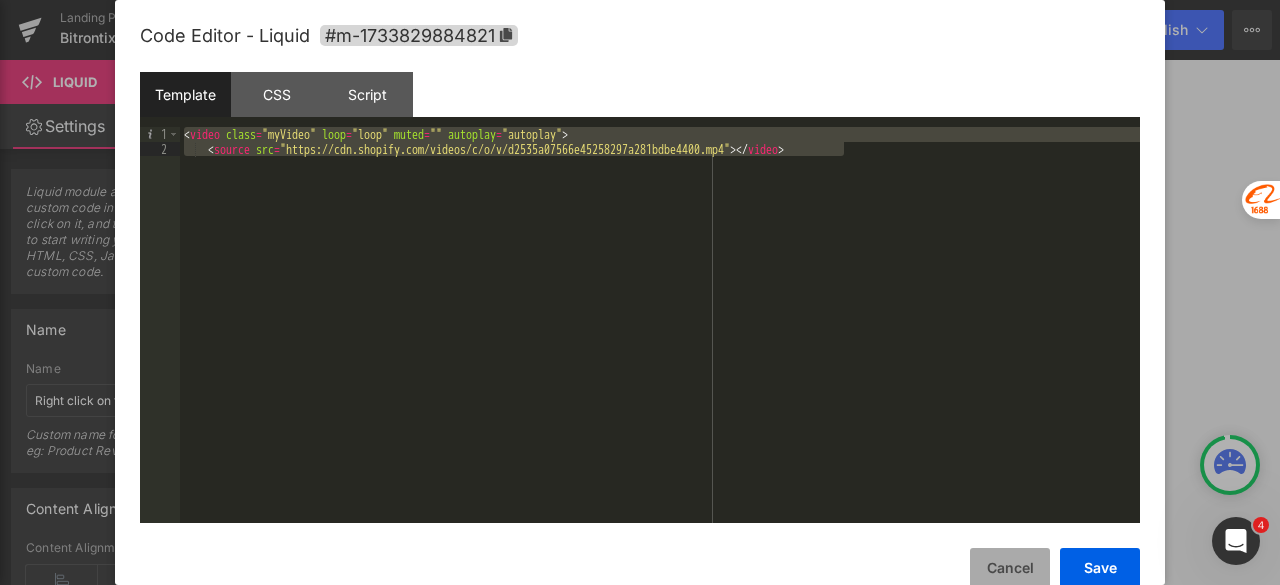 click on "Cancel" at bounding box center [1010, 568] 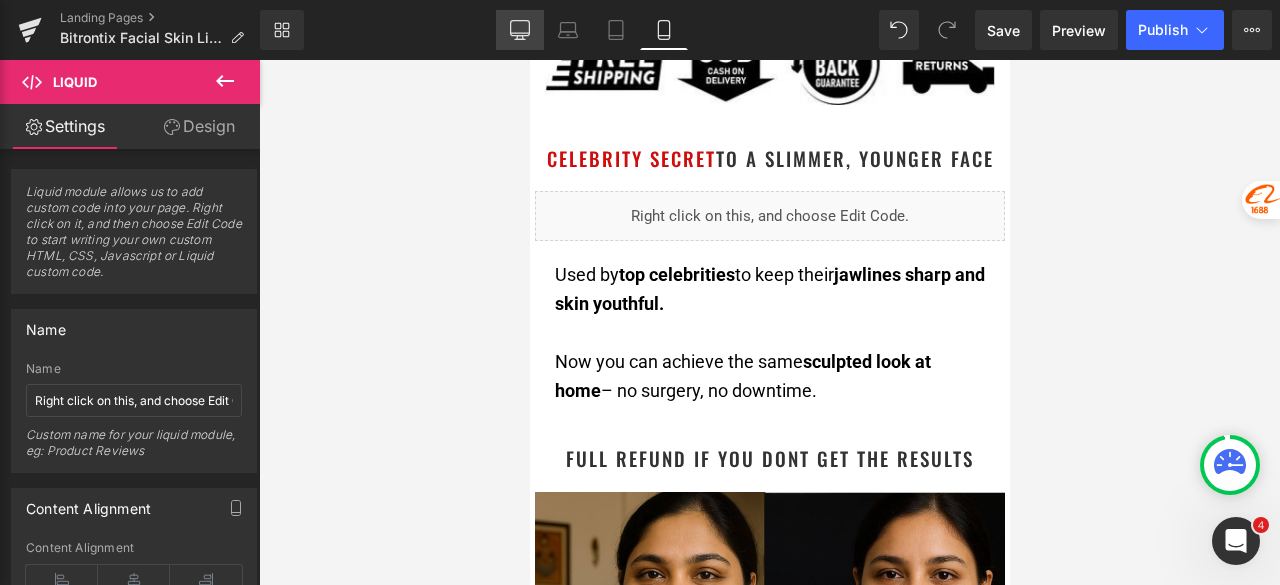 click 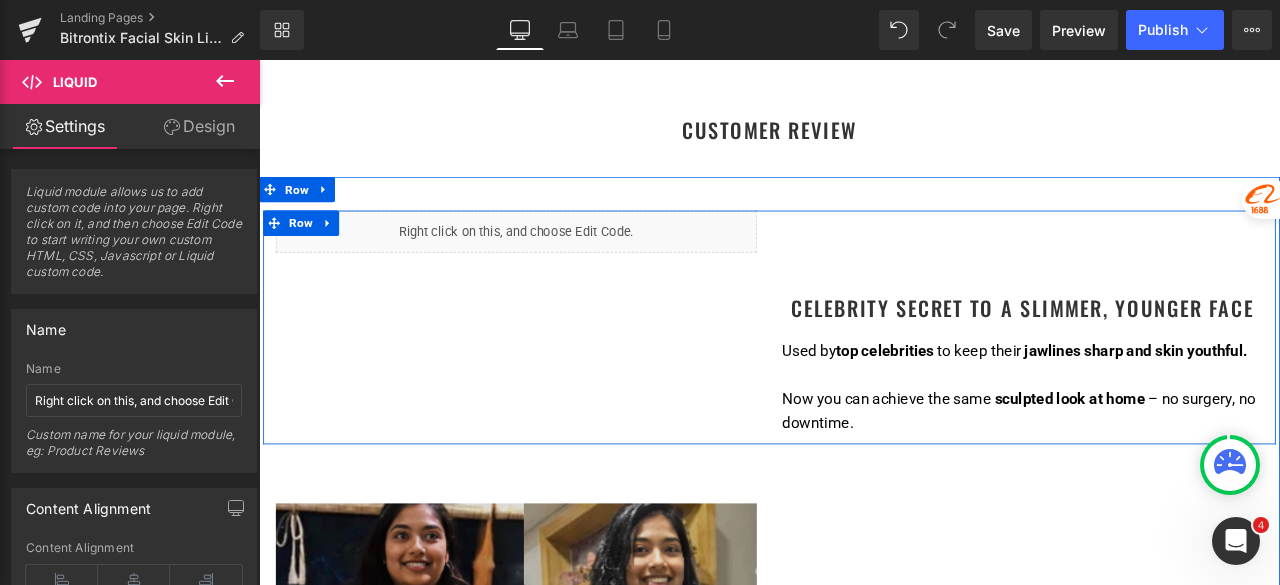 scroll, scrollTop: 1100, scrollLeft: 0, axis: vertical 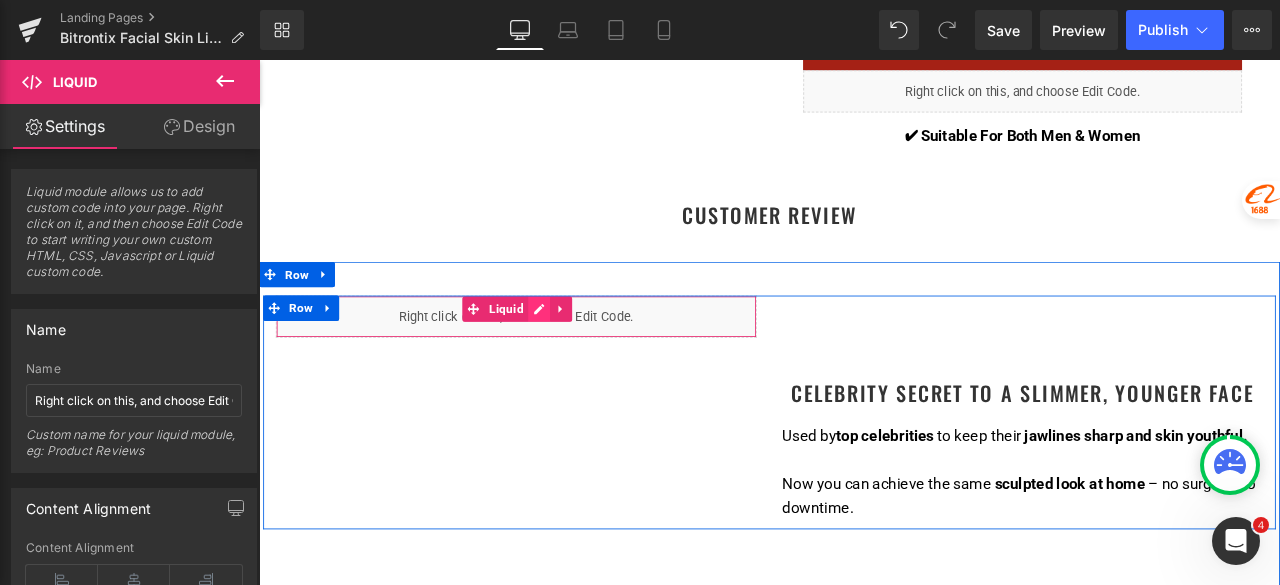 click on "Liquid" at bounding box center [564, 364] 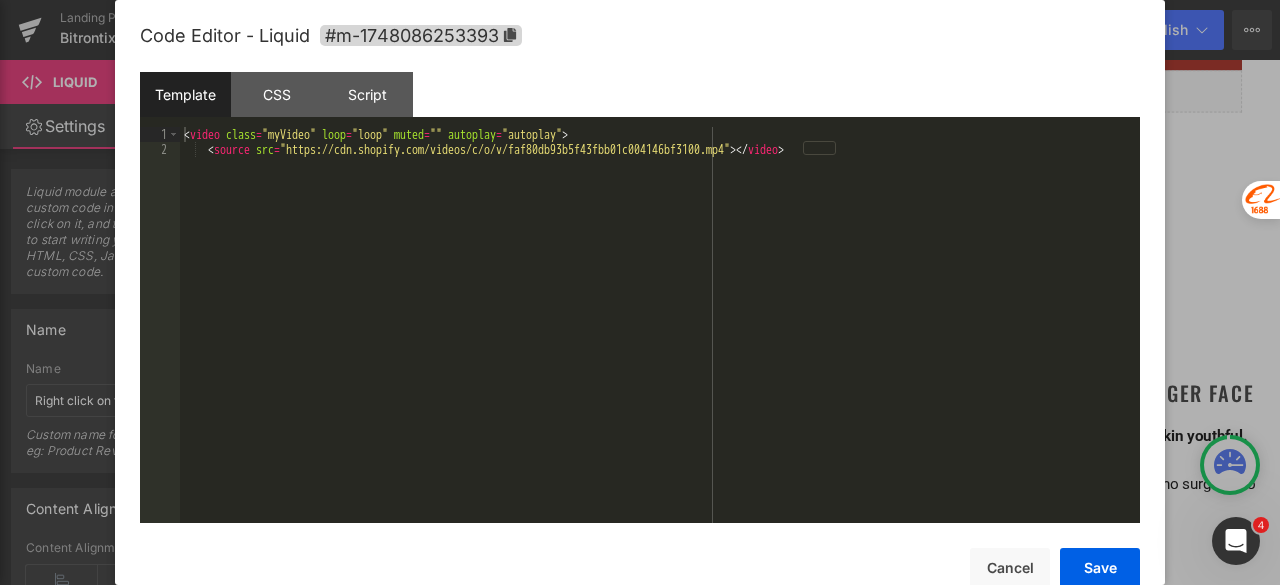 click on "< video   class = "myVideo"   loop = "loop"   muted = ""   autoplay = "autoplay" >       < source   src = "https://cdn.shopify.com/videos/c/o/v/faf80db93b5f43fbb01c004146bf3100.mp4" > </ video >" at bounding box center (660, 339) 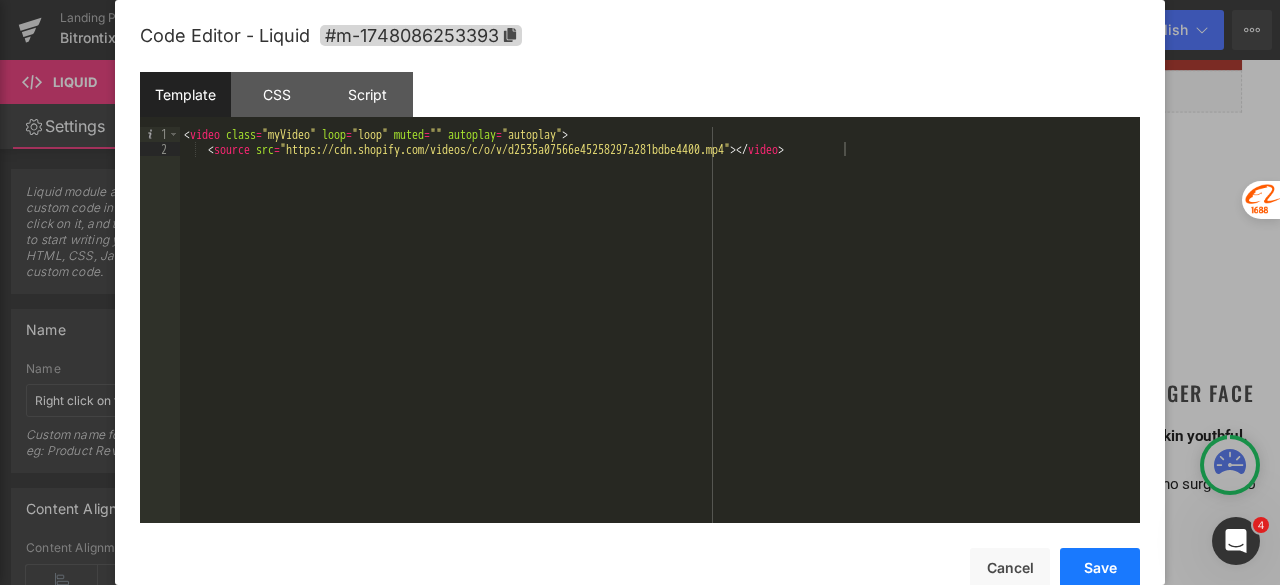 click on "Save" at bounding box center (1100, 568) 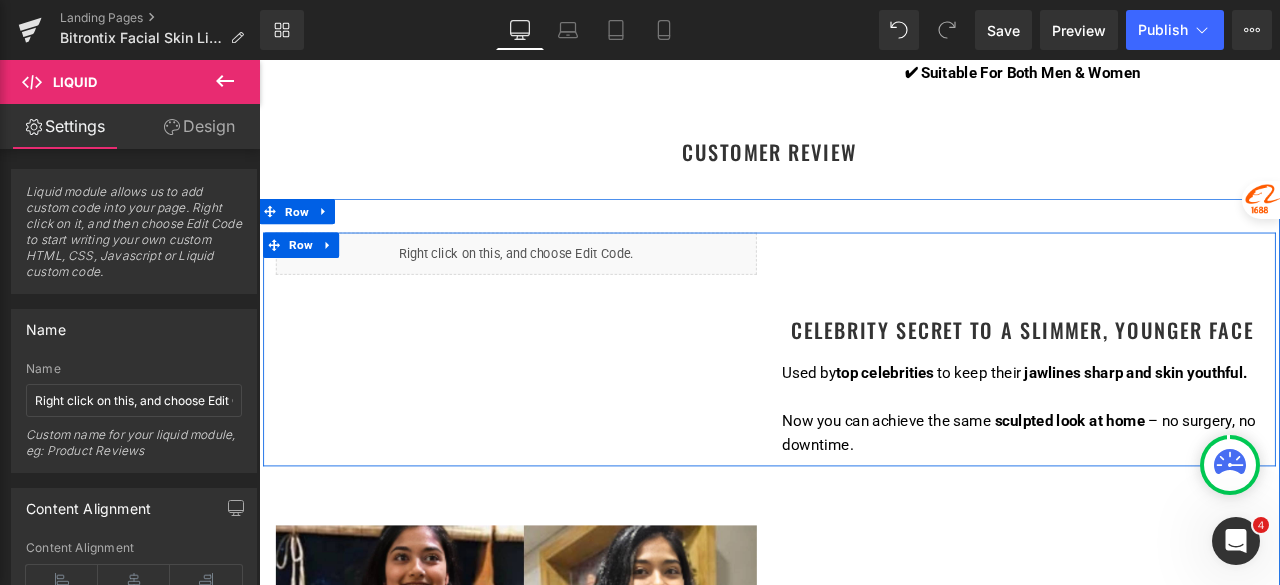 scroll, scrollTop: 1200, scrollLeft: 0, axis: vertical 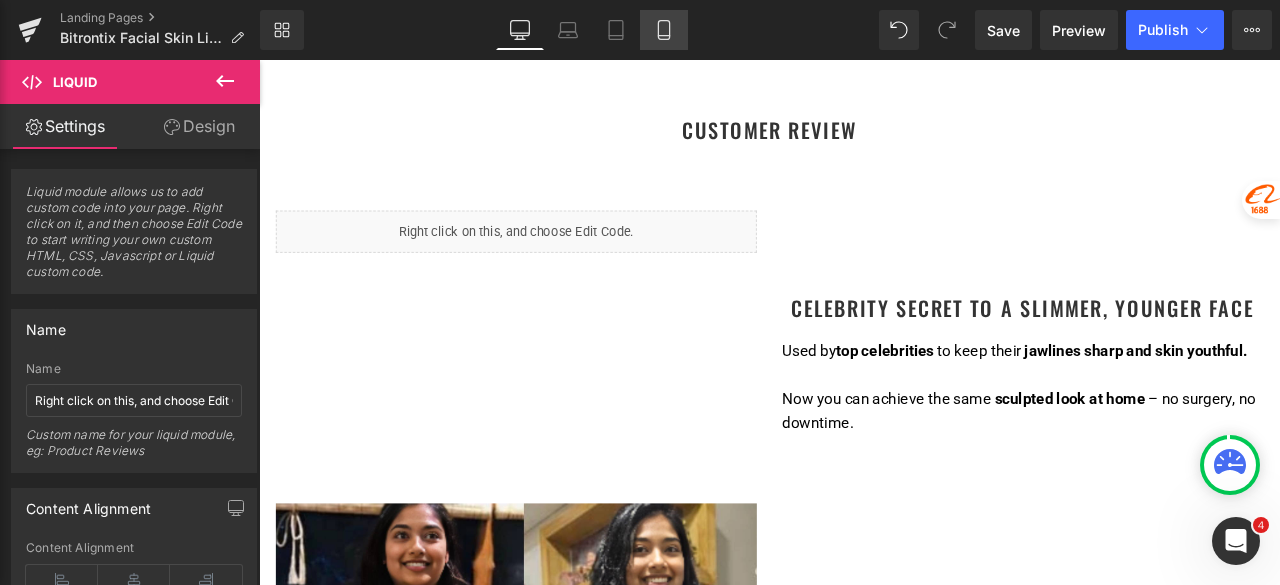 click 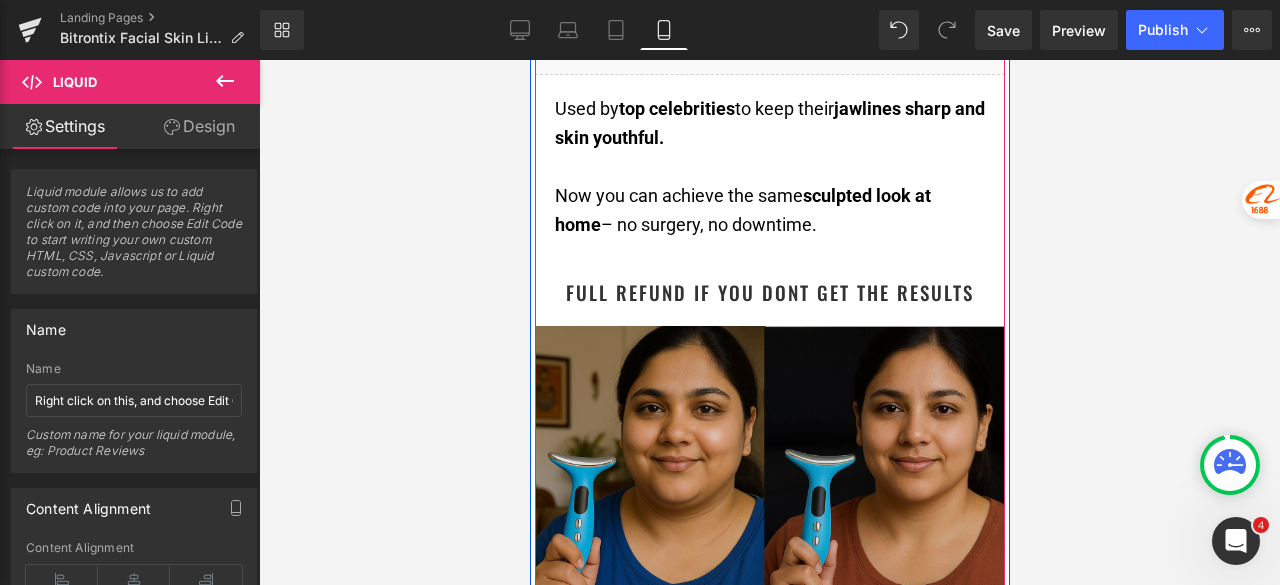 scroll, scrollTop: 2079, scrollLeft: 0, axis: vertical 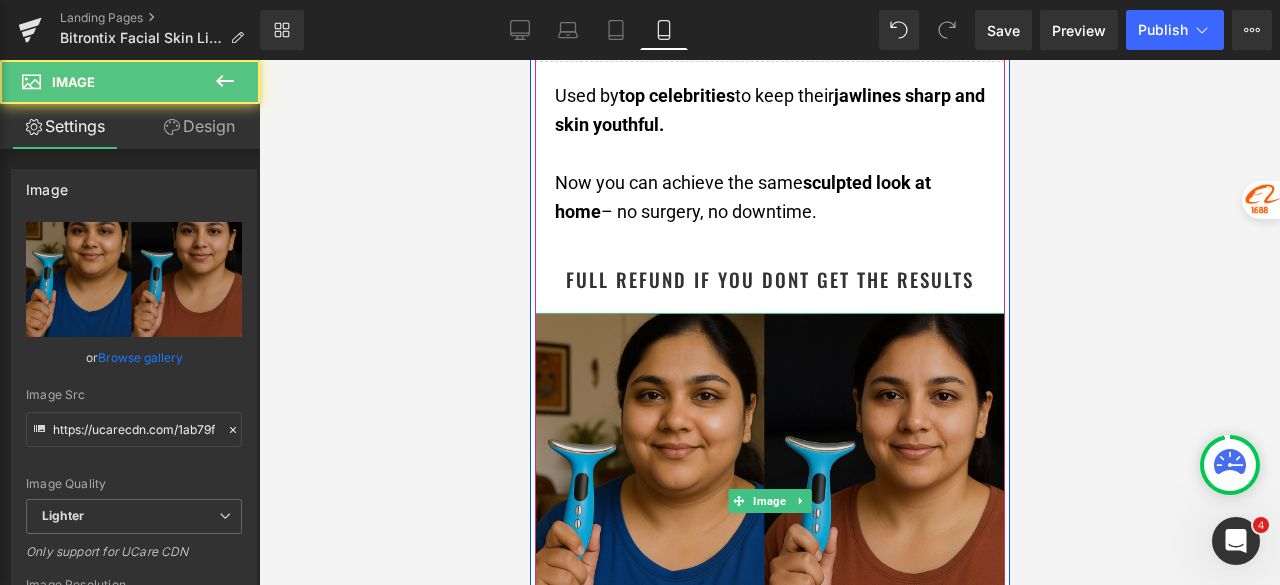 click at bounding box center [769, 501] 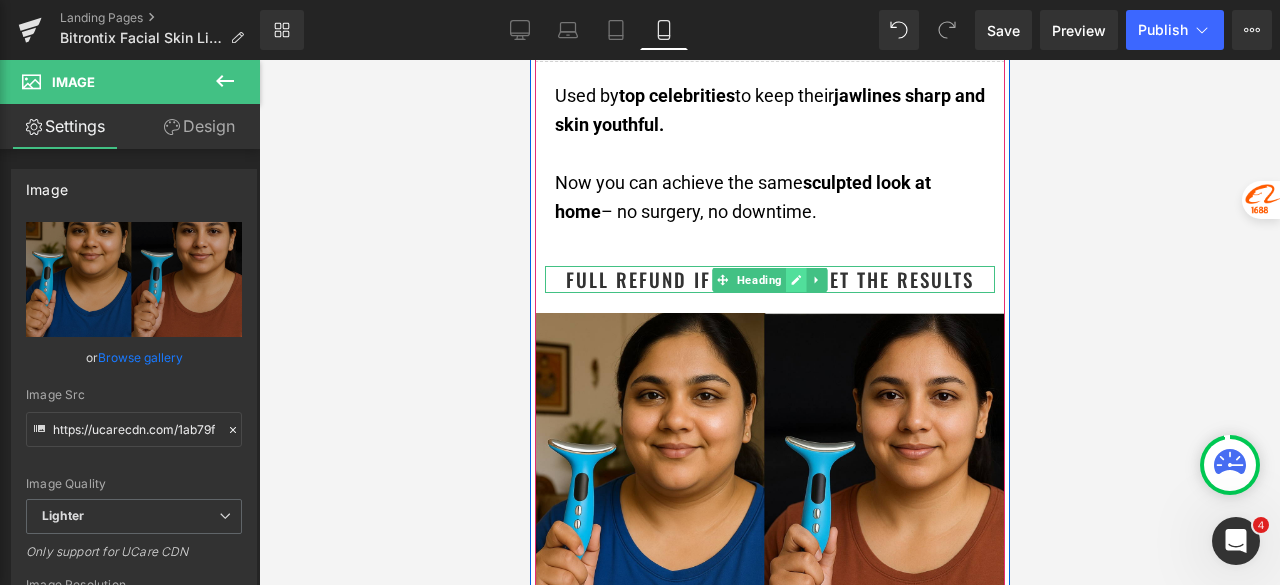 click 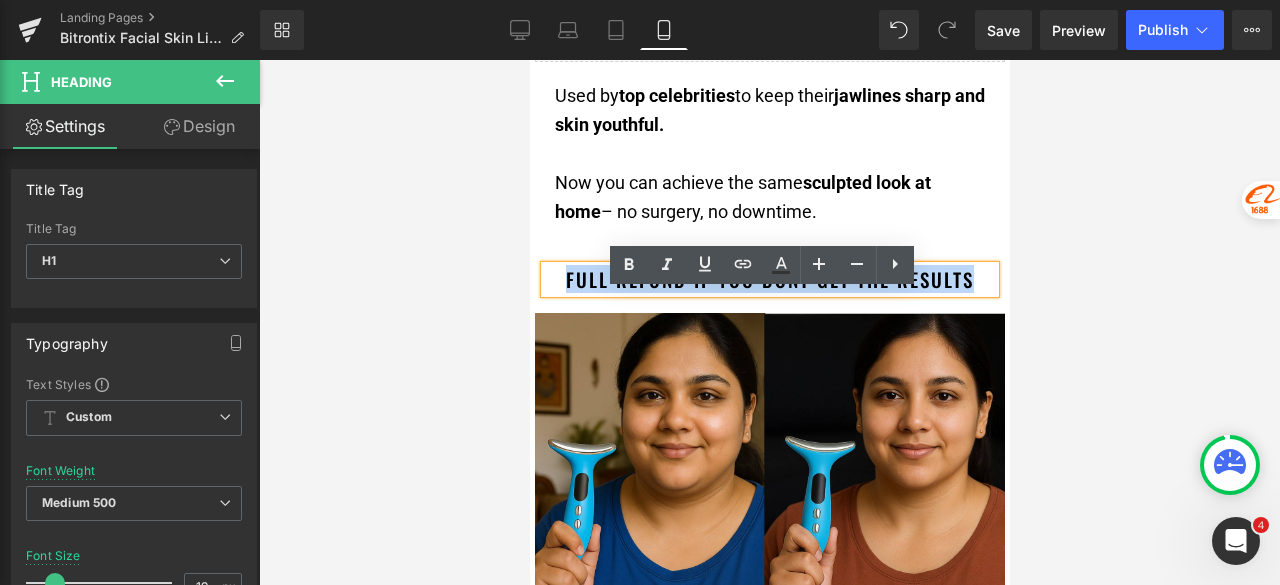 drag, startPoint x: 926, startPoint y: 310, endPoint x: 560, endPoint y: 307, distance: 366.0123 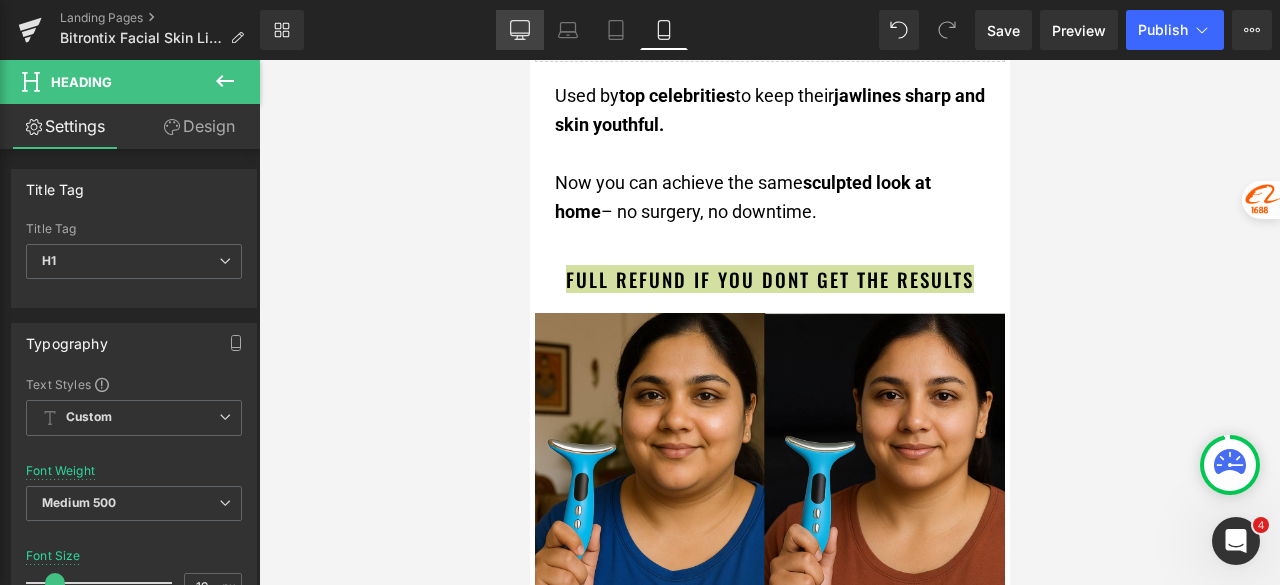 drag, startPoint x: 521, startPoint y: 28, endPoint x: 493, endPoint y: 127, distance: 102.88343 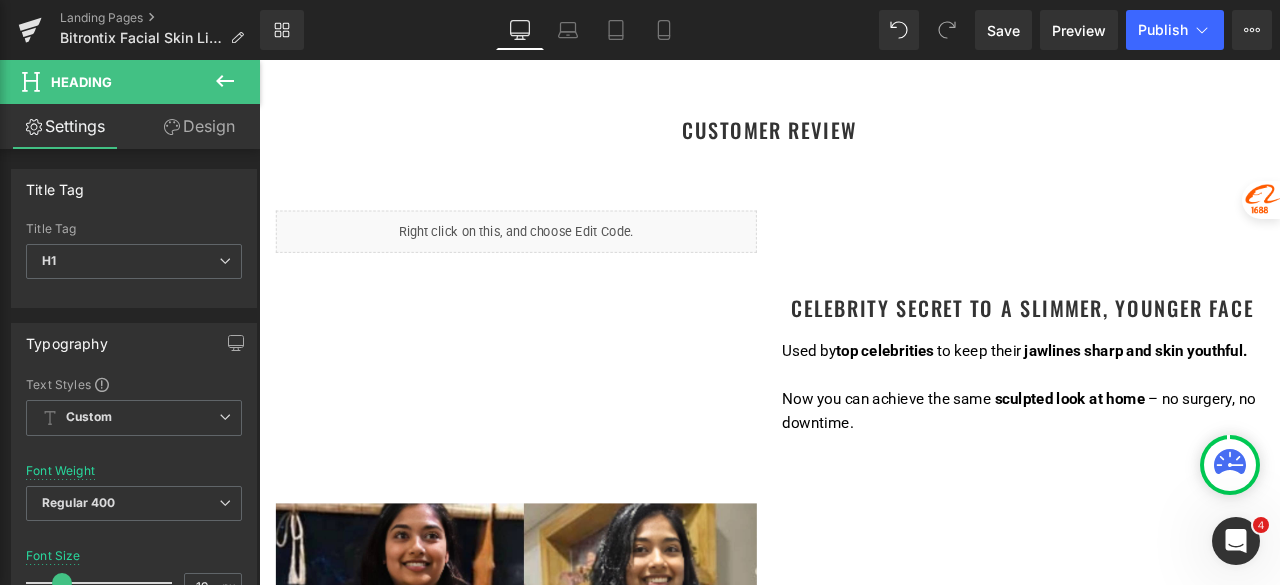 scroll, scrollTop: 1300, scrollLeft: 0, axis: vertical 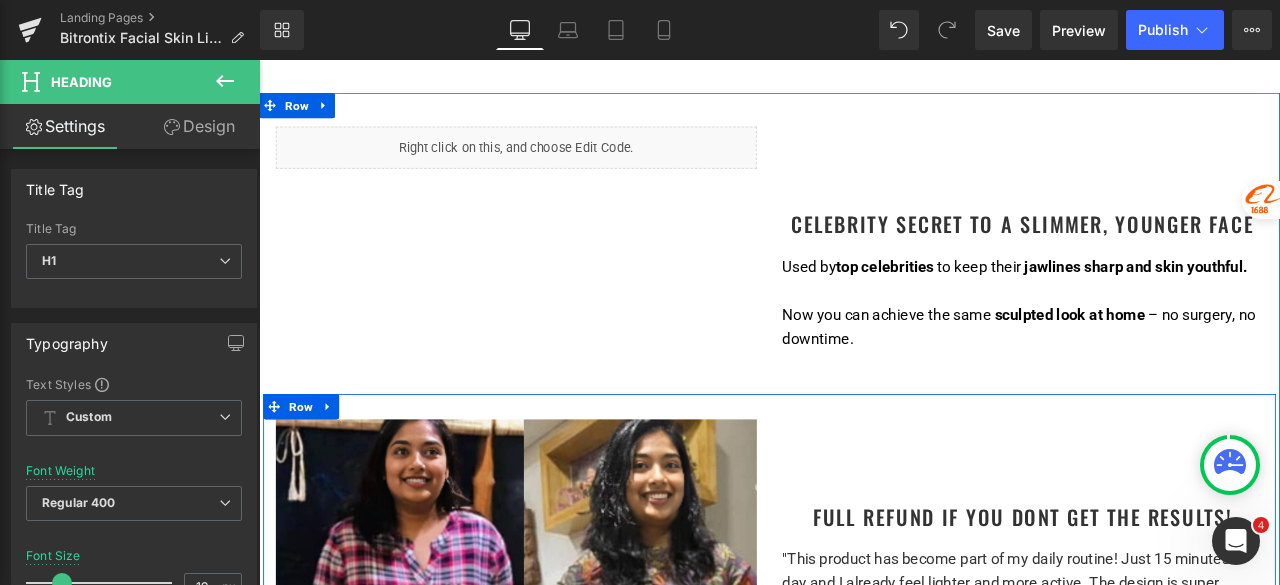 click on "Full Refund if you dont get the results!" at bounding box center [1164, 601] 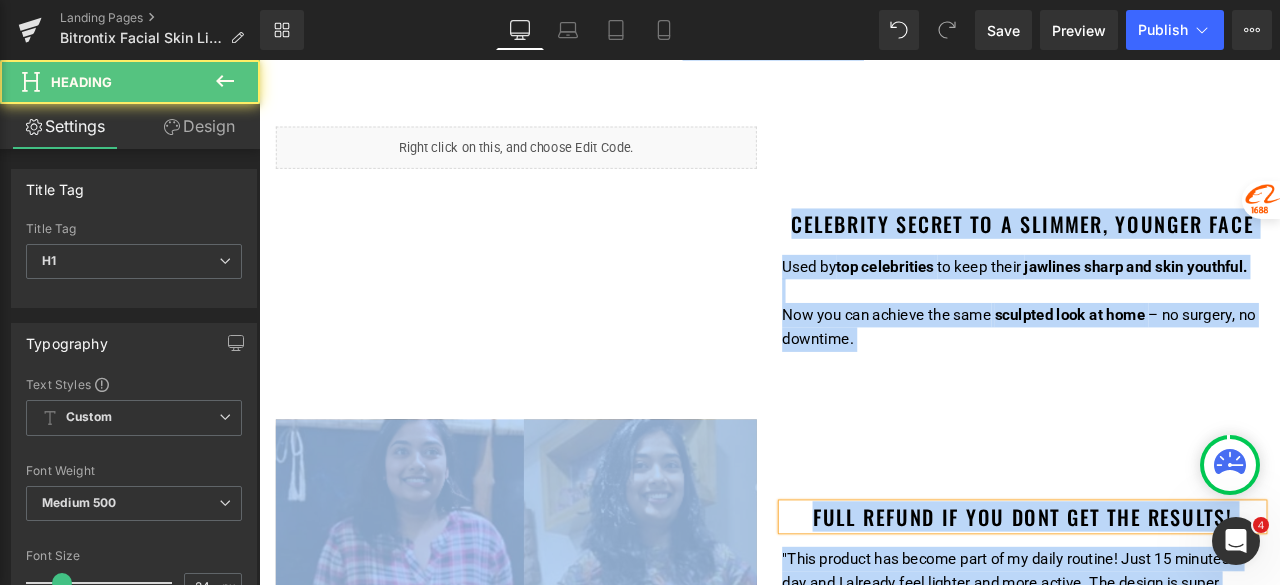 click on "Full Refund if you dont get the results!" at bounding box center [1164, 601] 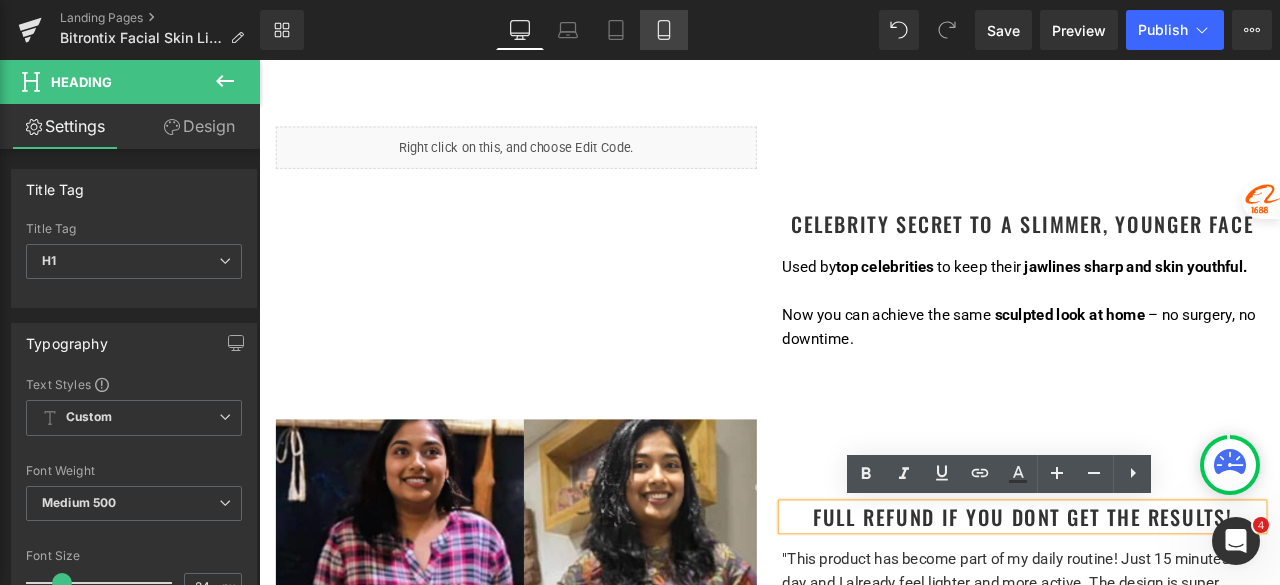 click 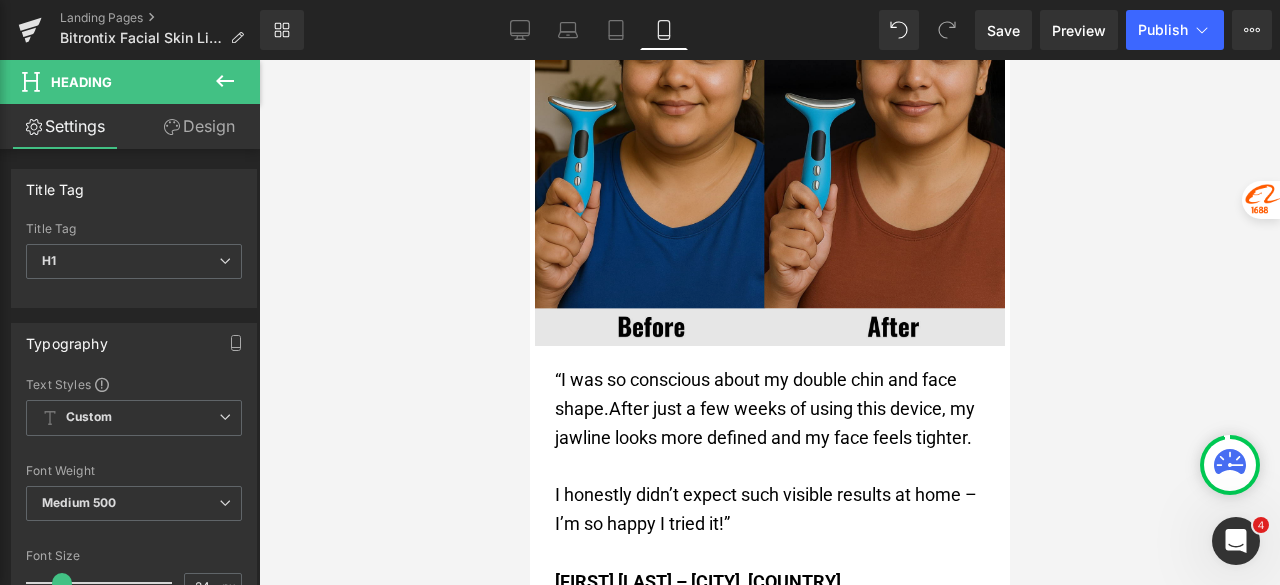 scroll, scrollTop: 2500, scrollLeft: 0, axis: vertical 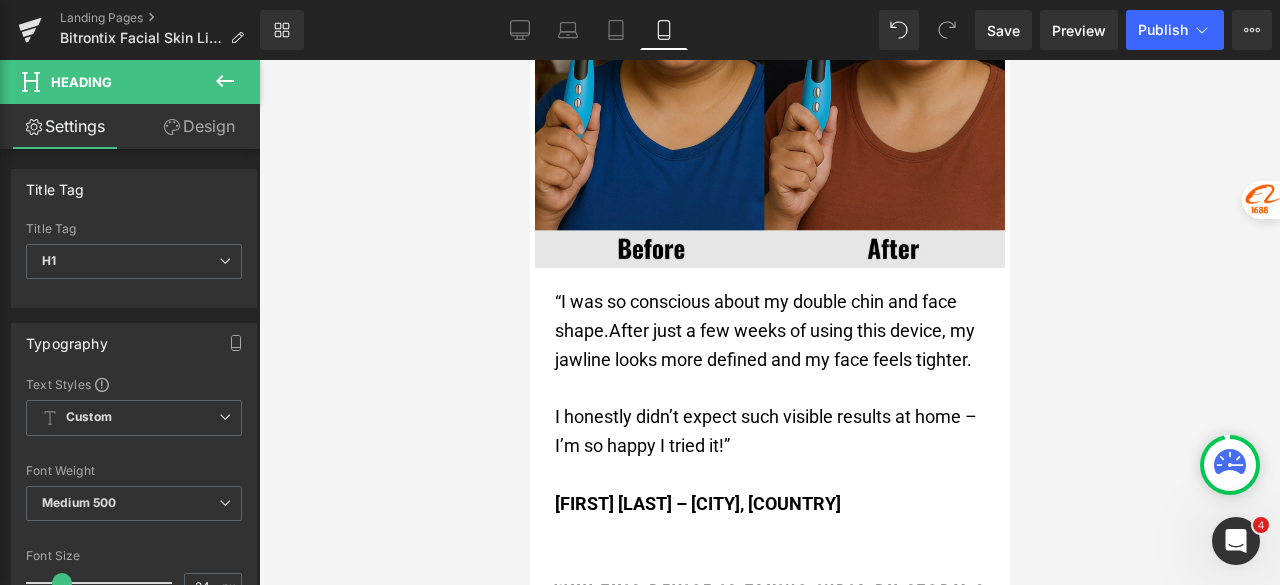 click at bounding box center [769, 80] 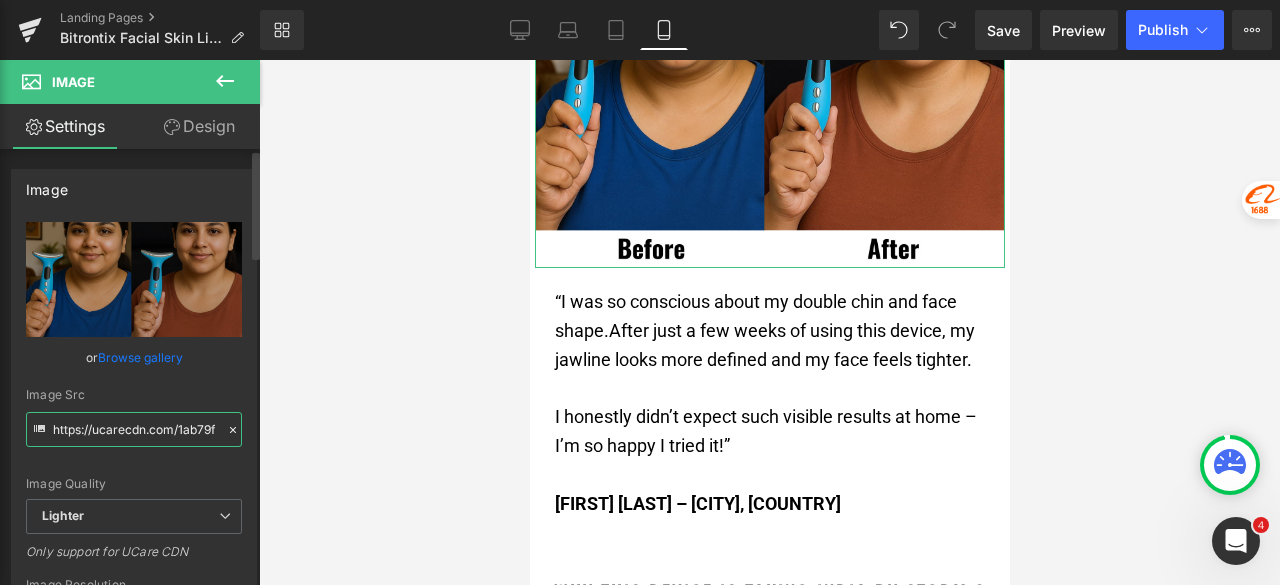 click on "https://ucarecdn.com/1ab79ff1-3572-4766-821f-cbcf1b67279c/-/format/auto/-/preview/3000x3000/-/quality/lighter/Before.png" at bounding box center (134, 429) 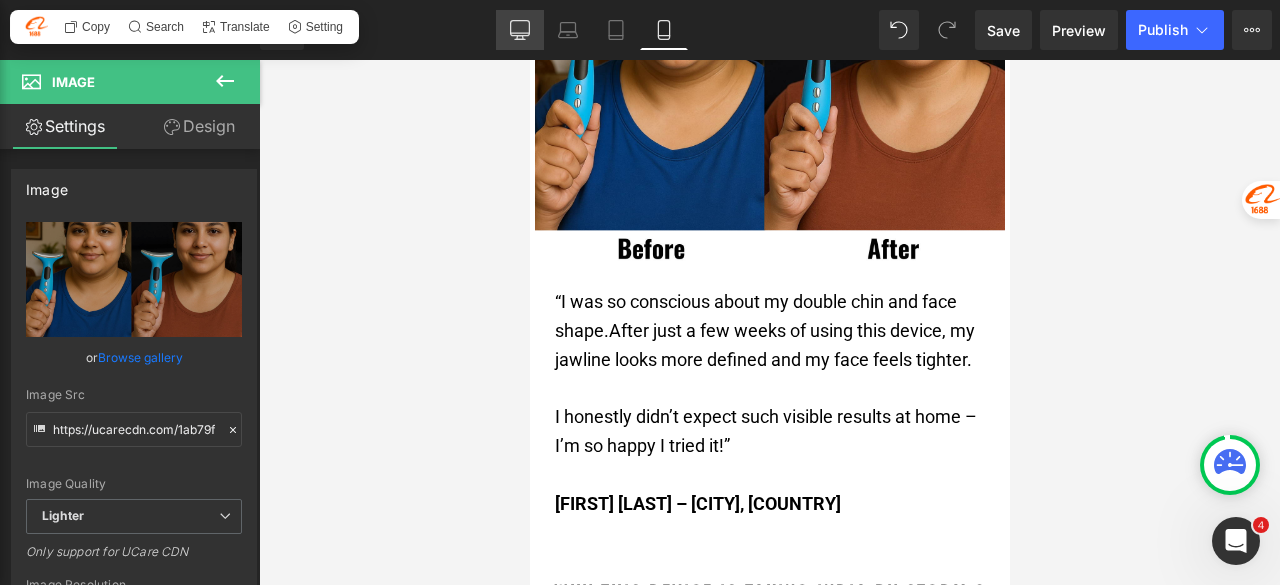 click 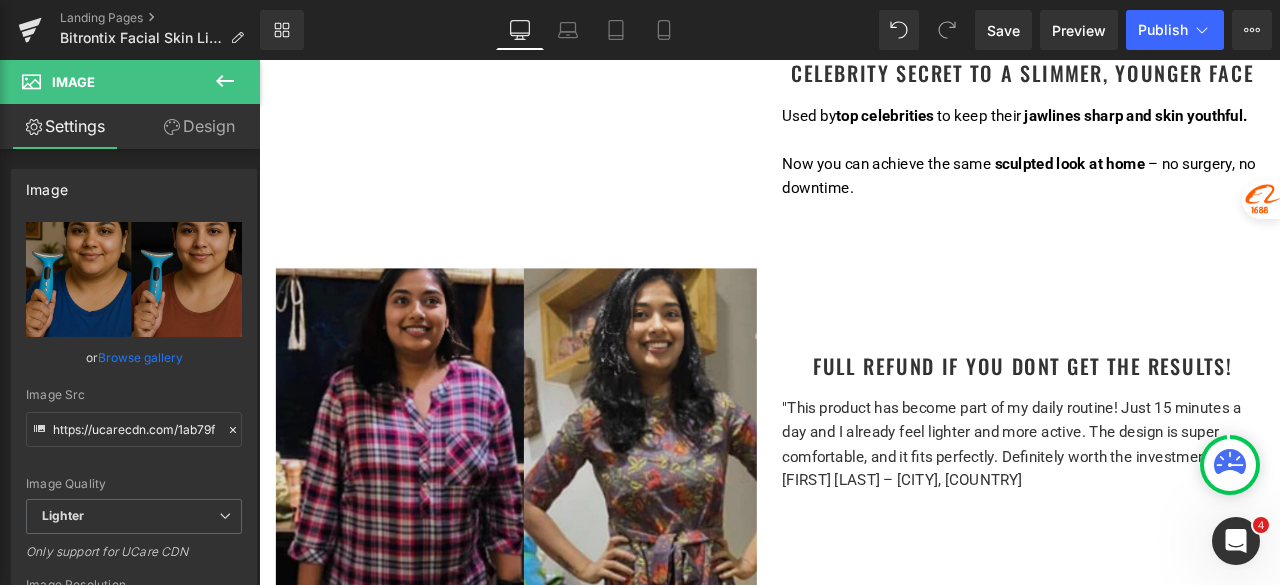 scroll, scrollTop: 1500, scrollLeft: 0, axis: vertical 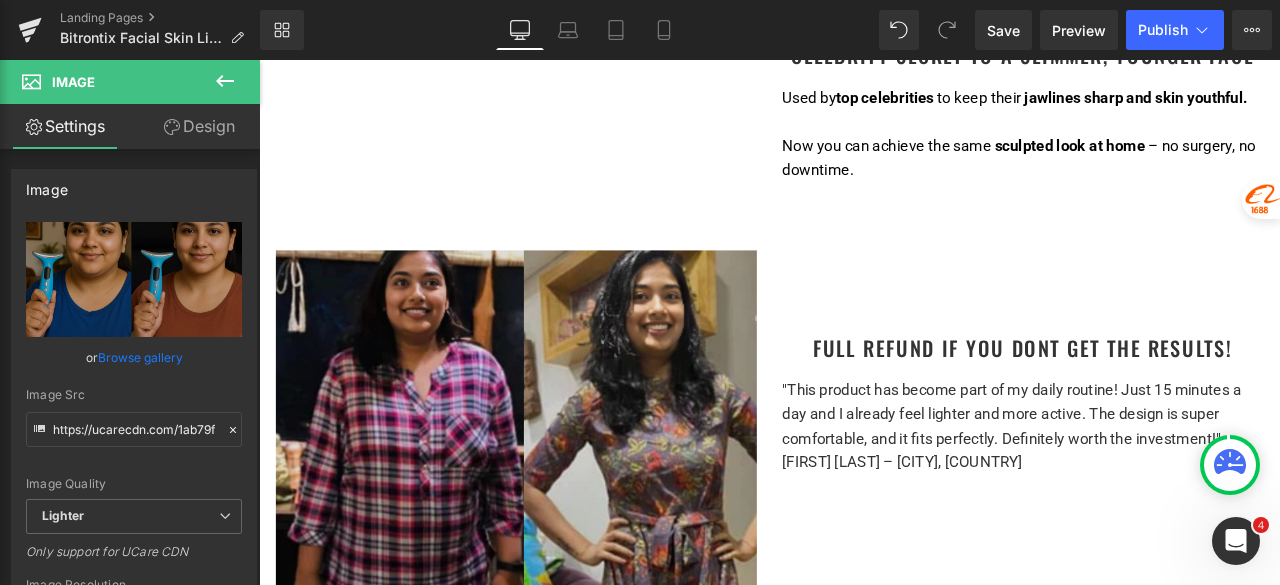 click at bounding box center (564, 514) 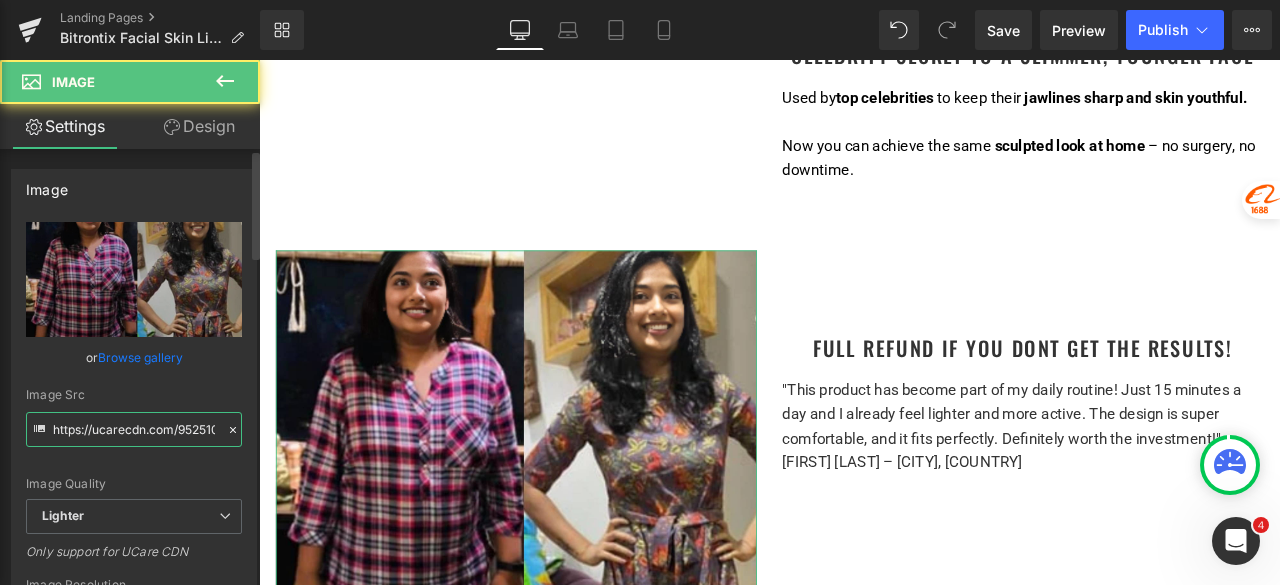 click on "https://ucarecdn.com/95251060-08dc-48a0-bc3a-bd8712eee8bf/-/format/auto/-/preview/3000x3000/-/quality/lighter/Untitled%20design%20_55_.png" at bounding box center [134, 429] 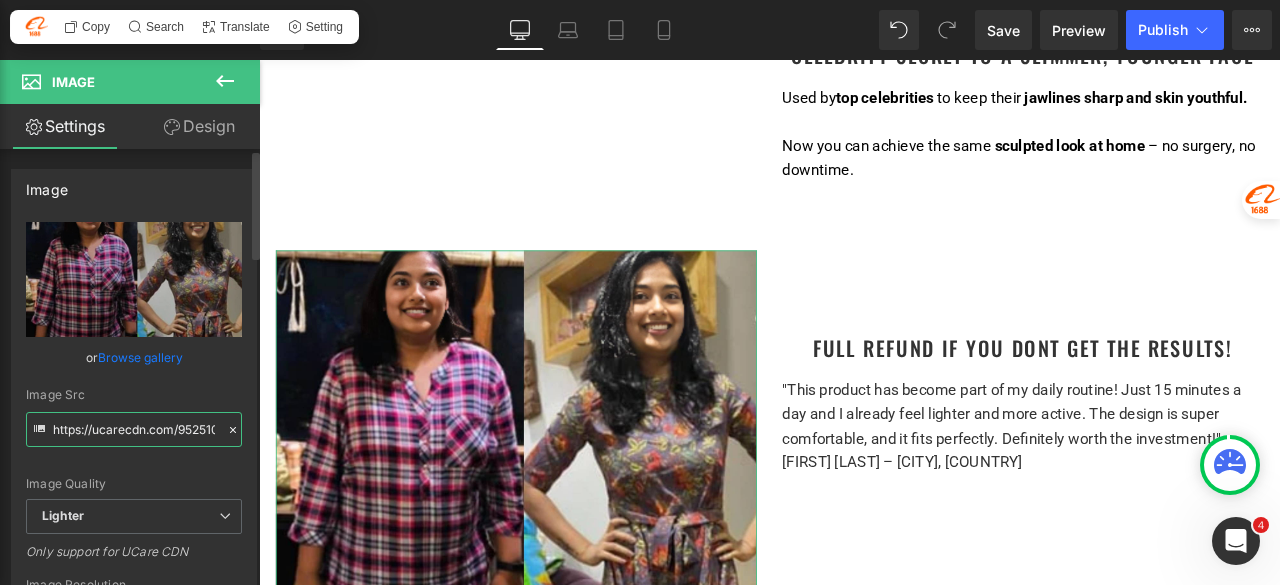 paste on "1ab79ff1-3572-4766-821f-cbcf1b67279c/-/format/auto/-/preview/3000x3000/-/quality/lighter/Before" 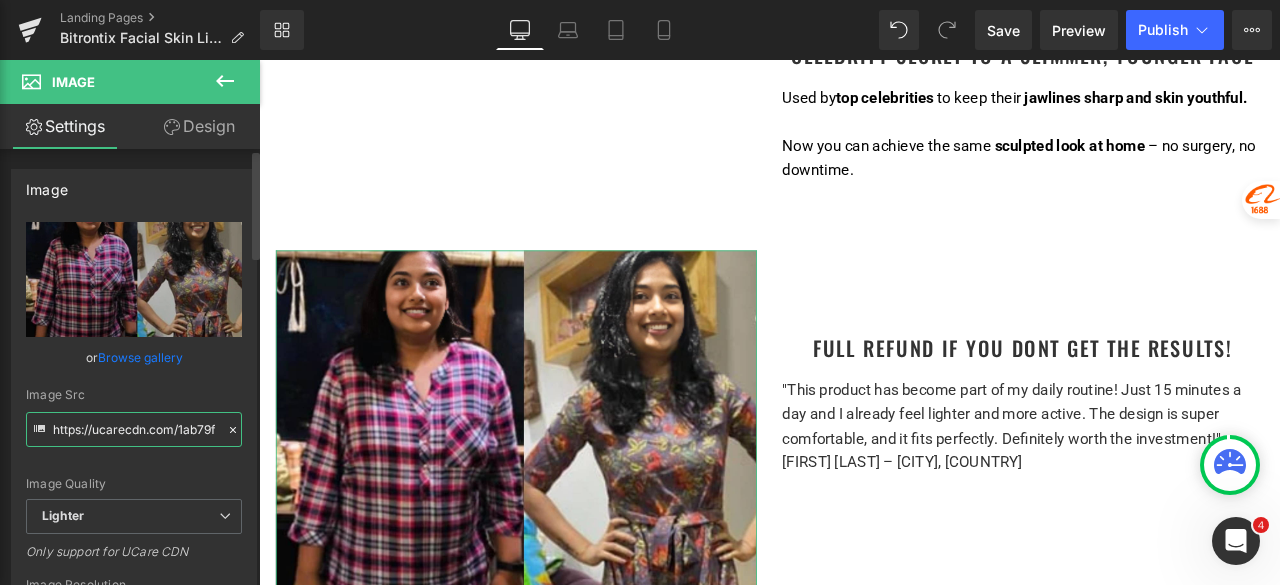 scroll, scrollTop: 0, scrollLeft: 572, axis: horizontal 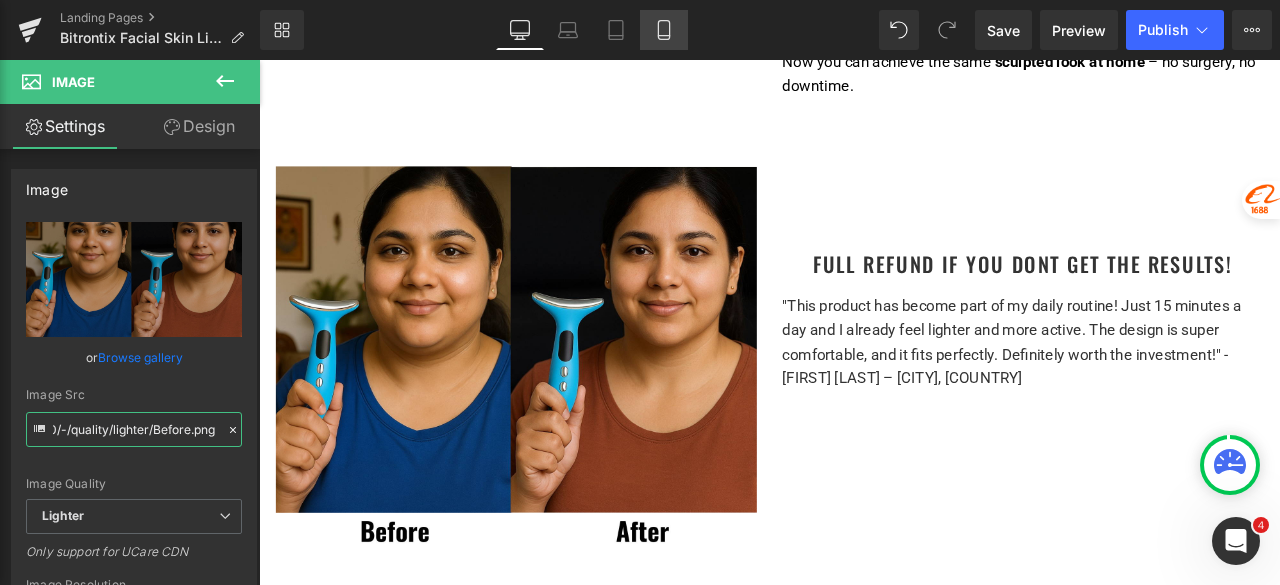 type on "https://ucarecdn.com/1ab79ff1-3572-4766-821f-cbcf1b67279c/-/format/auto/-/preview/3000x3000/-/quality/lighter/Before.png" 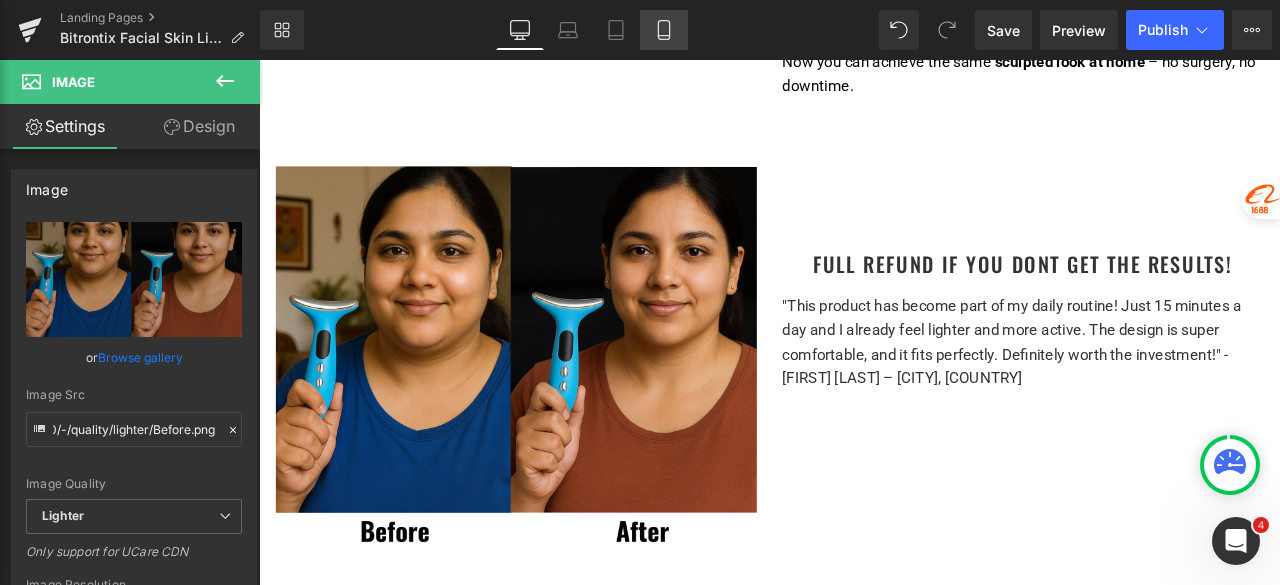 scroll, scrollTop: 0, scrollLeft: 0, axis: both 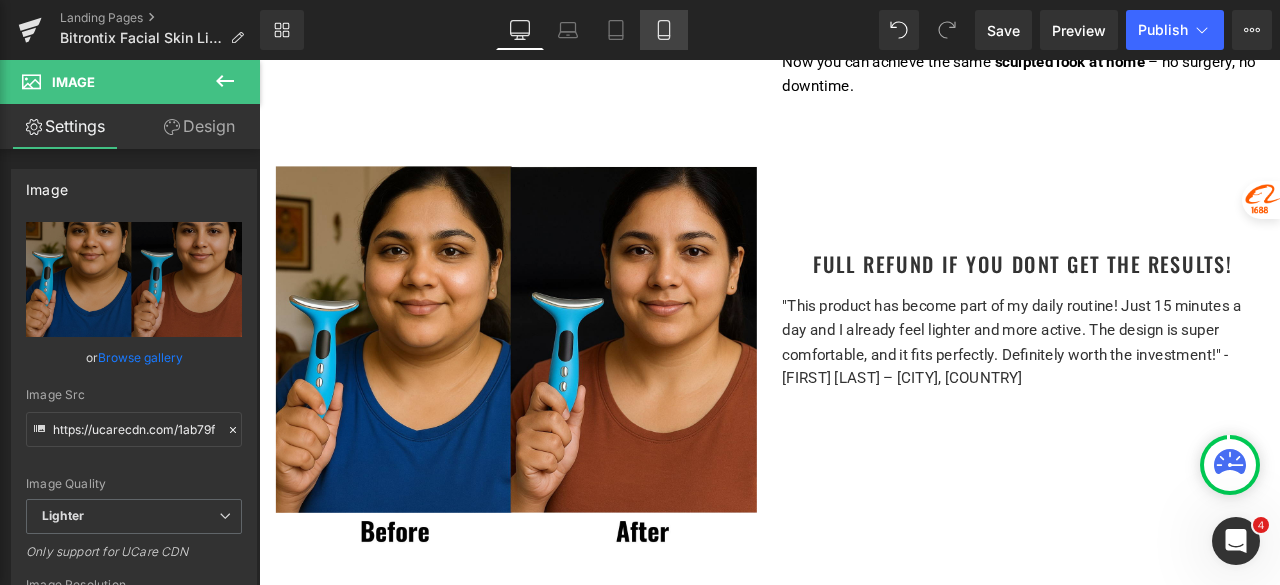 click on "Mobile" at bounding box center (664, 30) 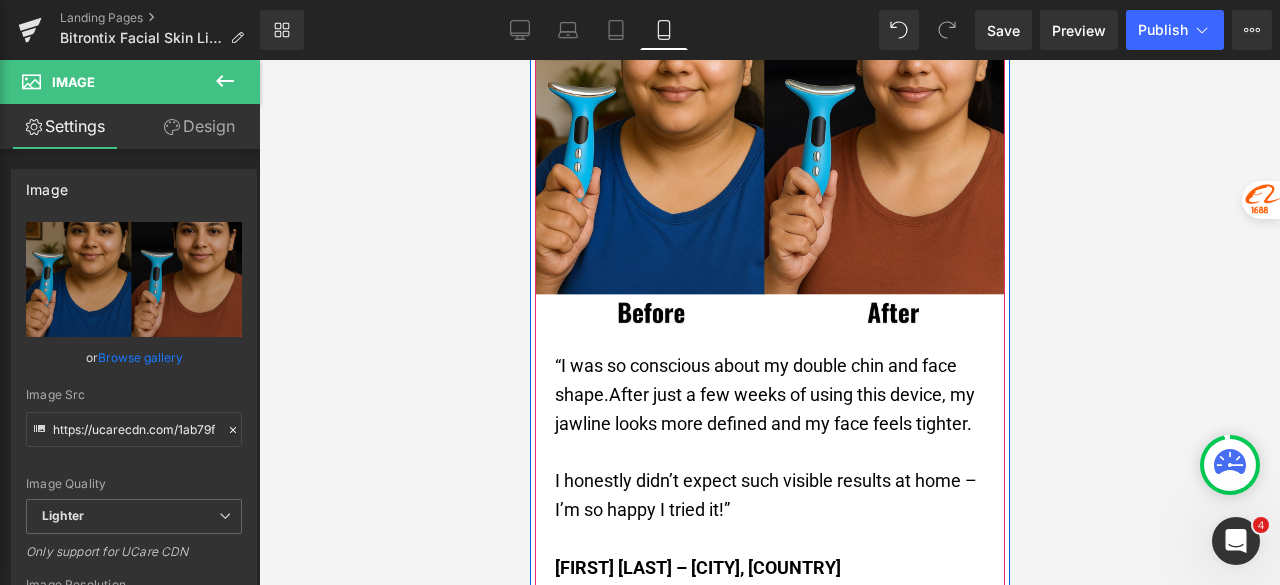 scroll, scrollTop: 2500, scrollLeft: 0, axis: vertical 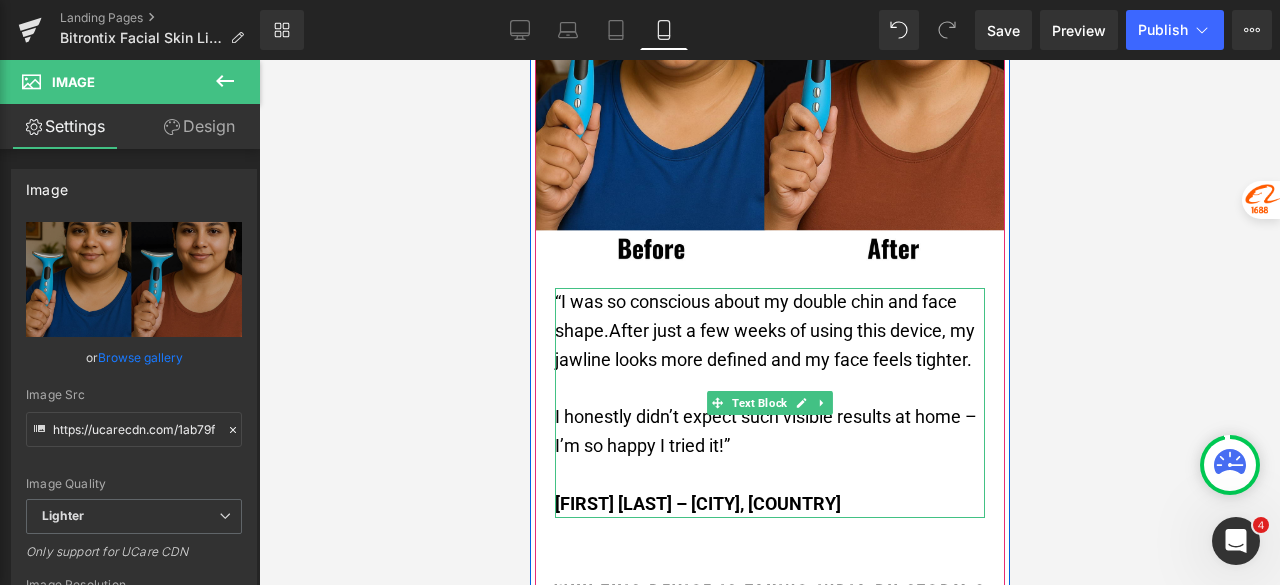 click on "After just a few weeks of using this device, my jawline looks more defined and my face feels tighter." at bounding box center (764, 345) 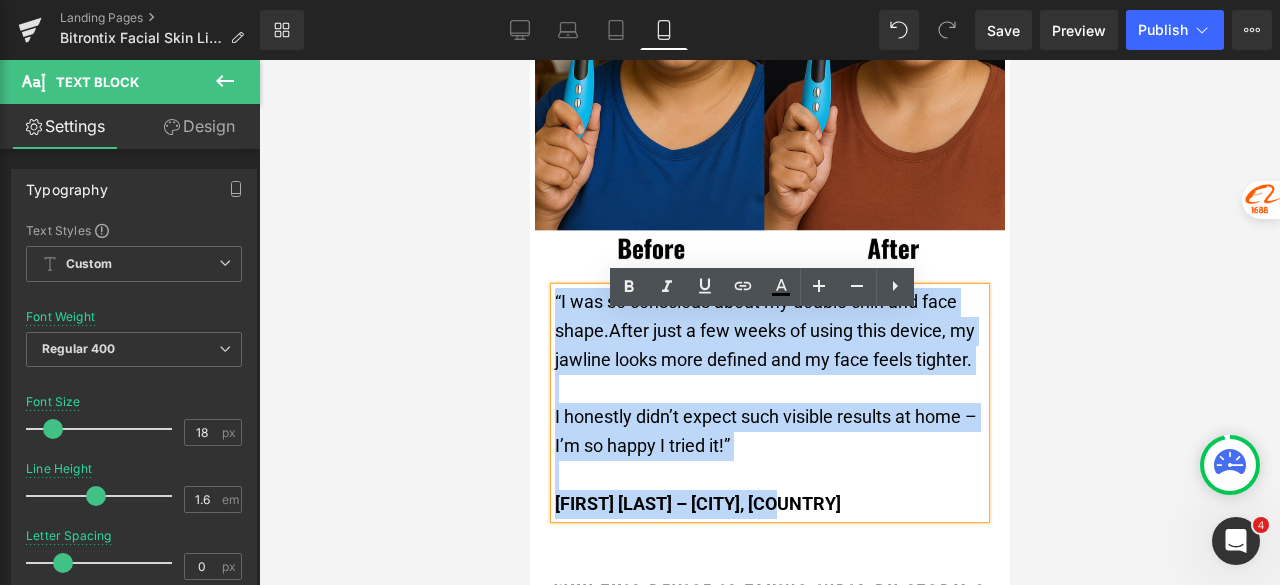 drag, startPoint x: 792, startPoint y: 532, endPoint x: 548, endPoint y: 332, distance: 315.49326 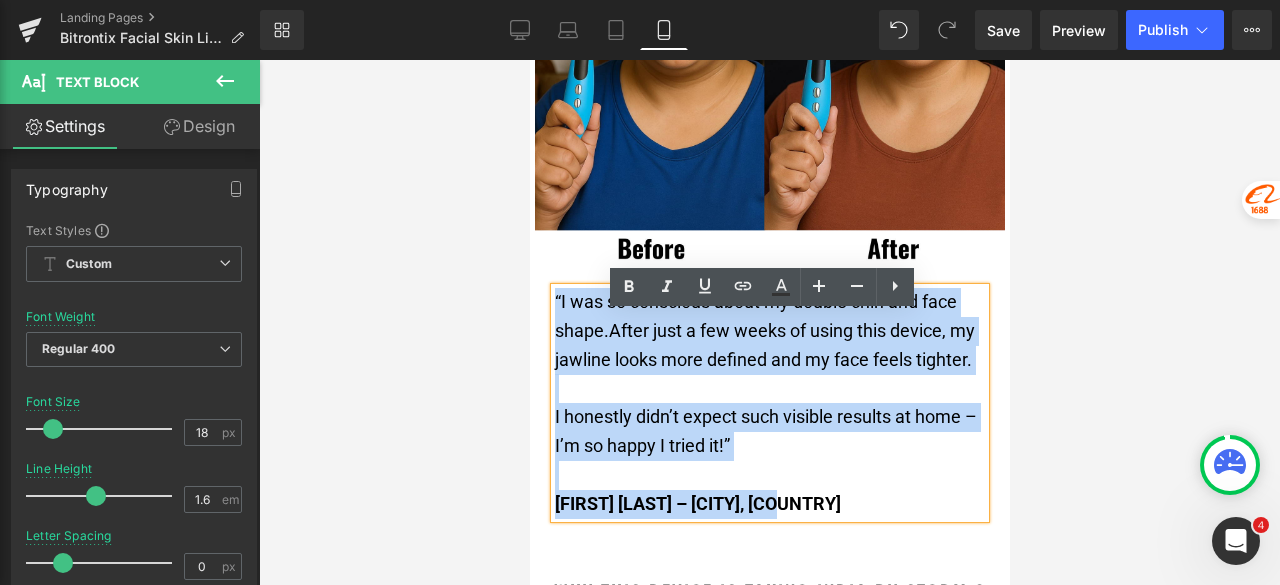 copy on "“I was so conscious about my double chin and face shape. After just a few weeks of using this device, my jawline looks more defined and my face feels tighter. I honestly didn’t expect such visible results at home – I’m so happy I tried it!”  Ananya R. – Bengaluru, India" 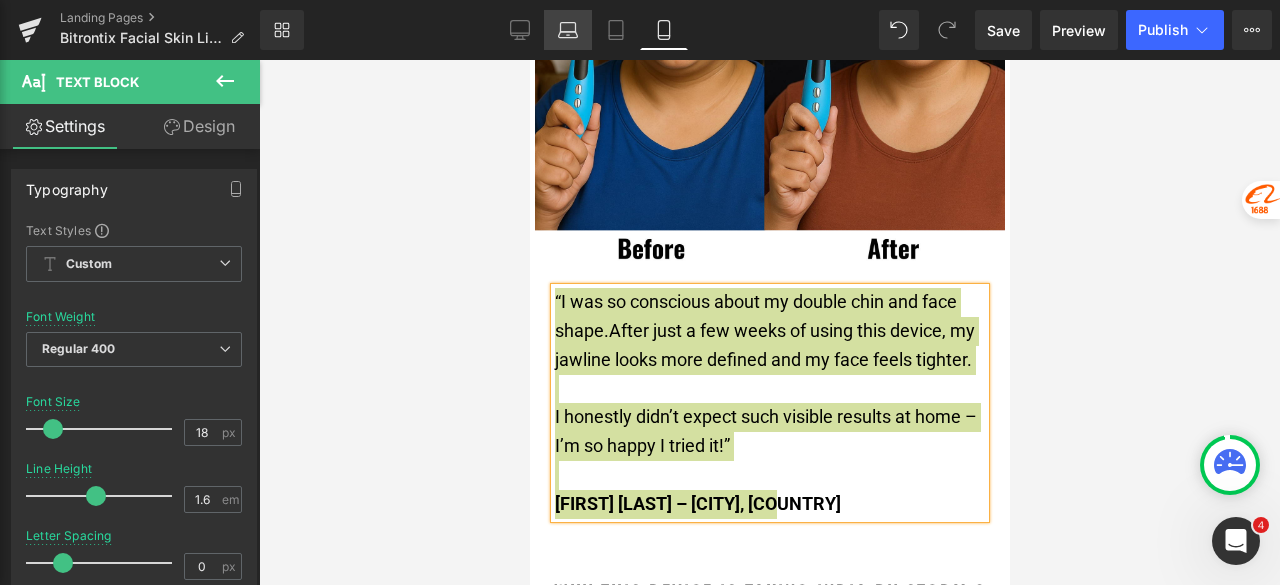 click 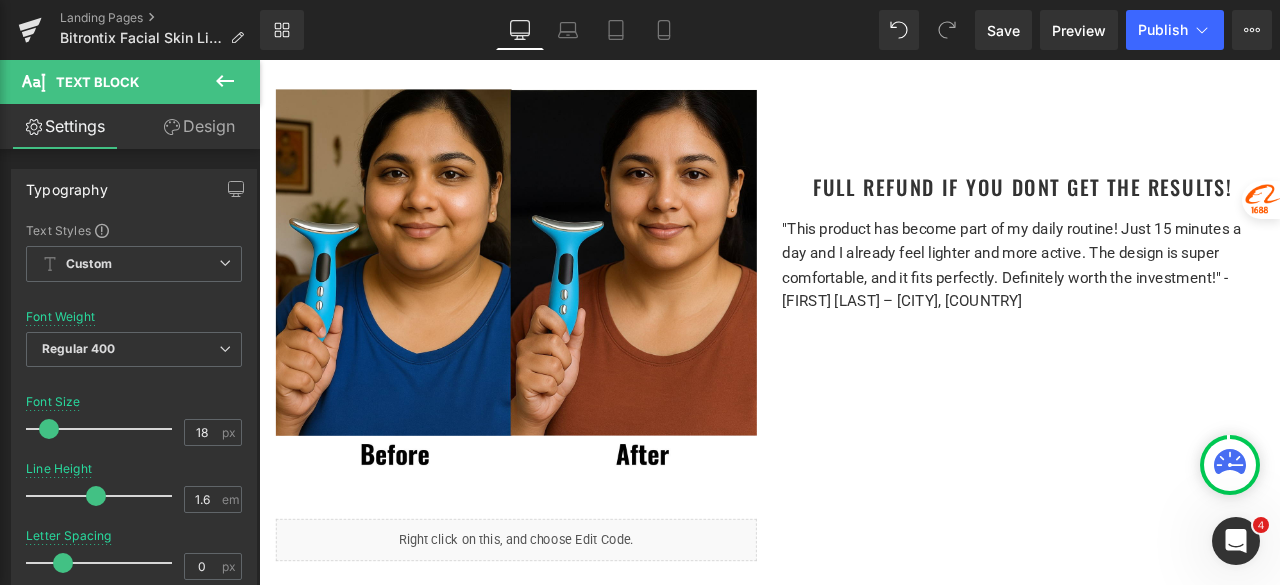 scroll, scrollTop: 1700, scrollLeft: 0, axis: vertical 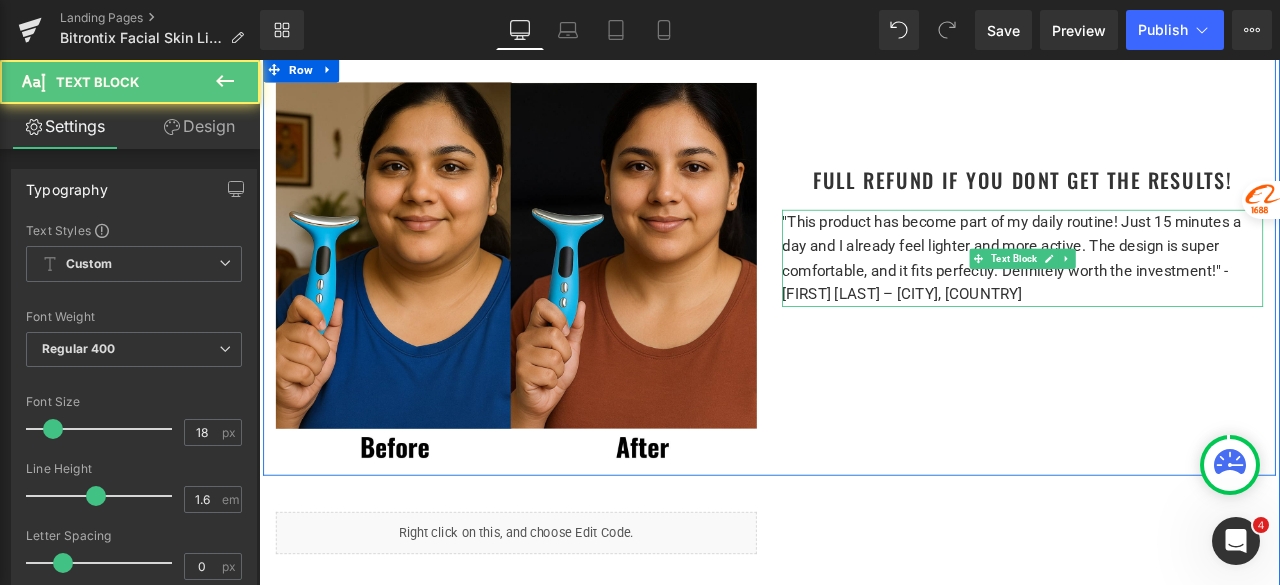 click on ""This product has become part of my daily routine! Just 15 minutes a day and I already feel lighter and more active. The design is super comfortable, and it fits perfectly. Definitely worth the investment!" - Ananya R. – Bengaluru, India" at bounding box center (1164, 294) 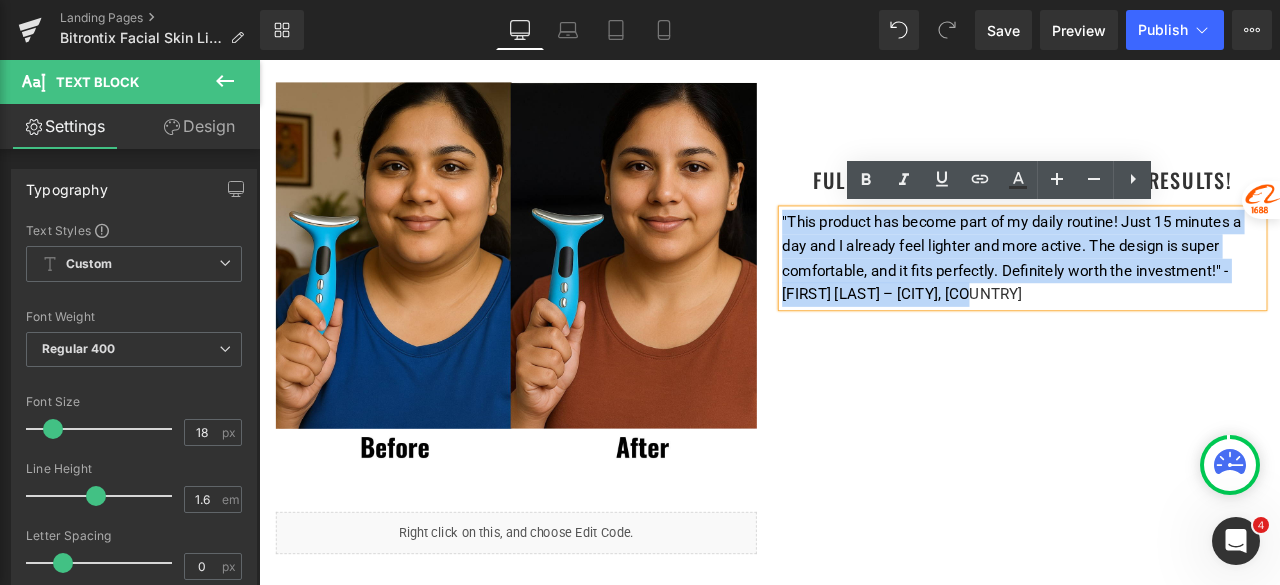 drag, startPoint x: 1145, startPoint y: 345, endPoint x: 874, endPoint y: 254, distance: 285.8706 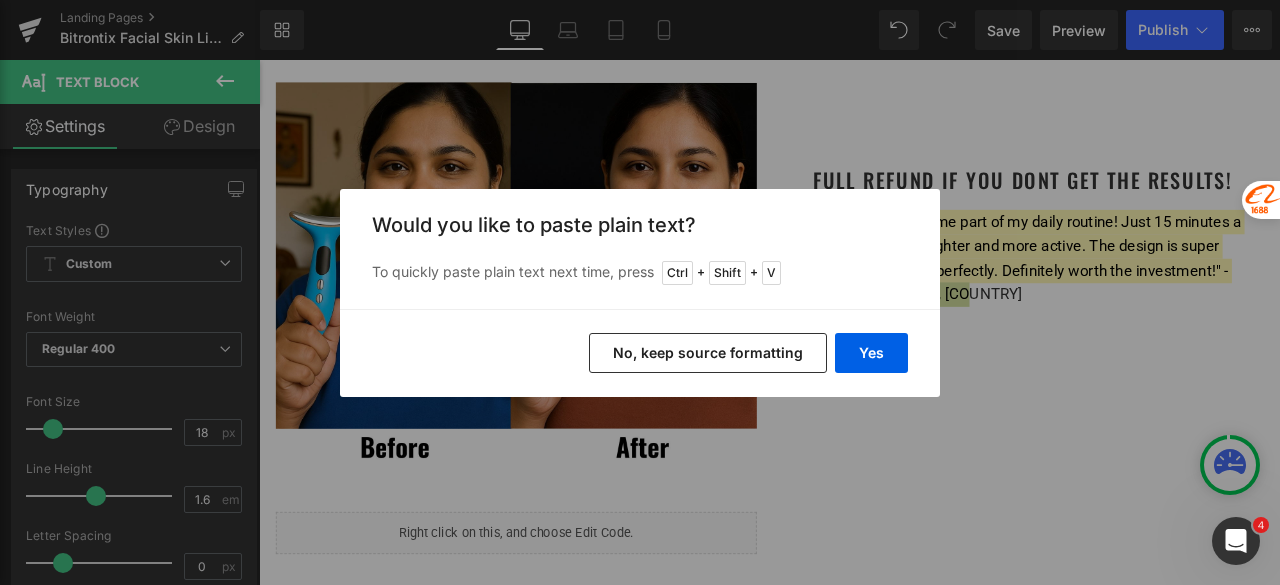 click on "No, keep source formatting" at bounding box center (708, 353) 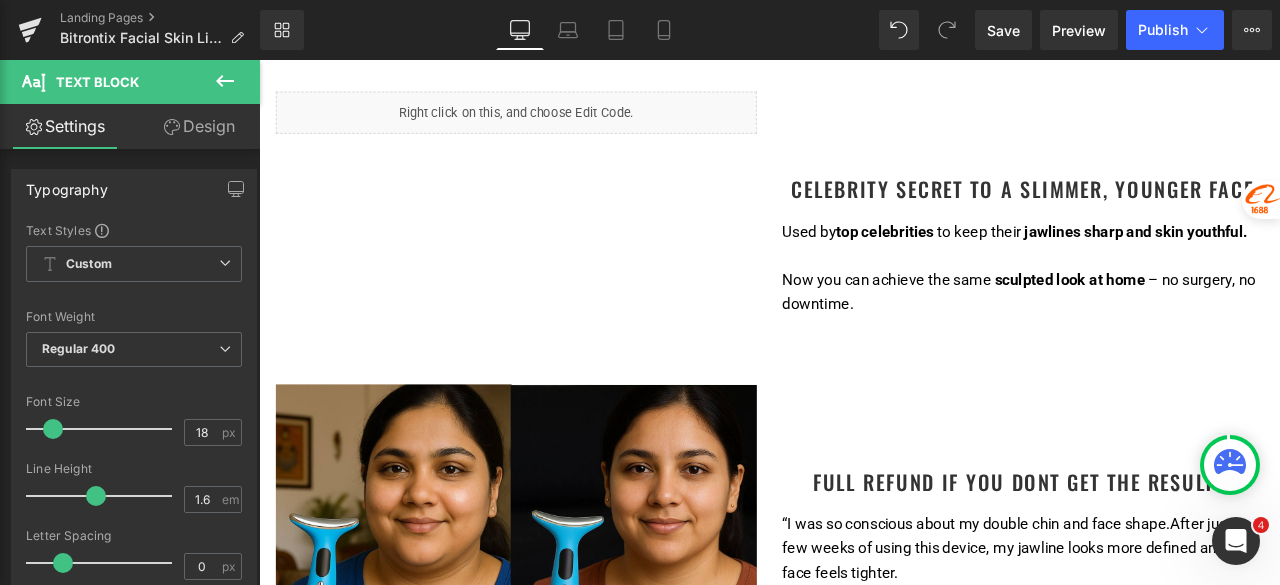 scroll, scrollTop: 1300, scrollLeft: 0, axis: vertical 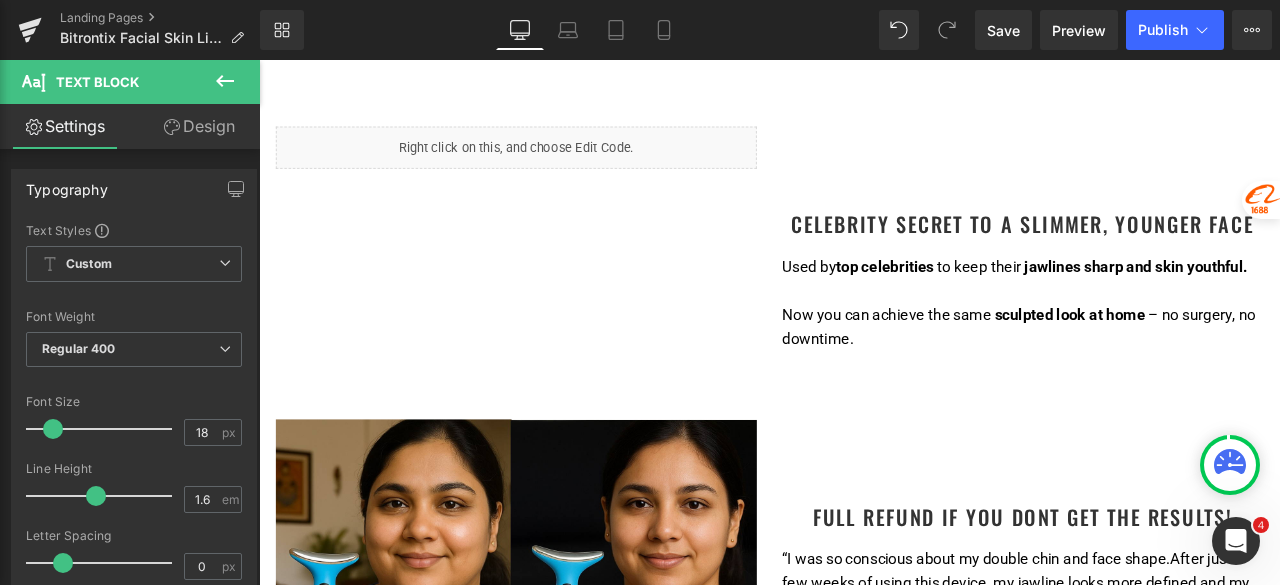 click on "Used by  top celebrities   to keep their   jawlines sharp and skin youthful." at bounding box center (1164, 305) 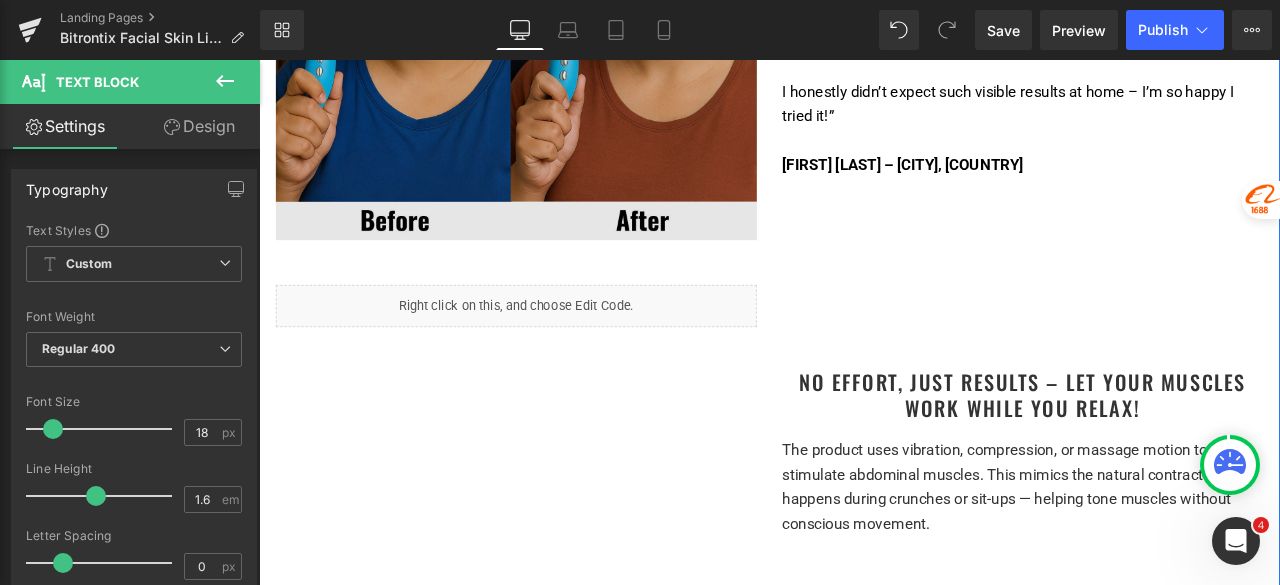 scroll, scrollTop: 2000, scrollLeft: 0, axis: vertical 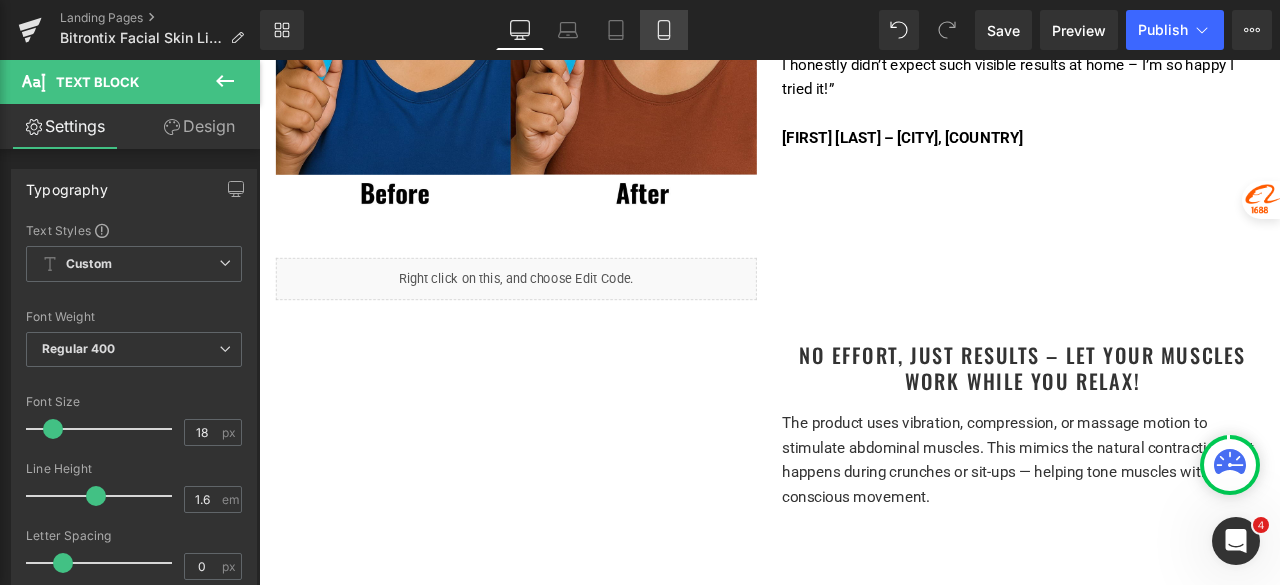 click 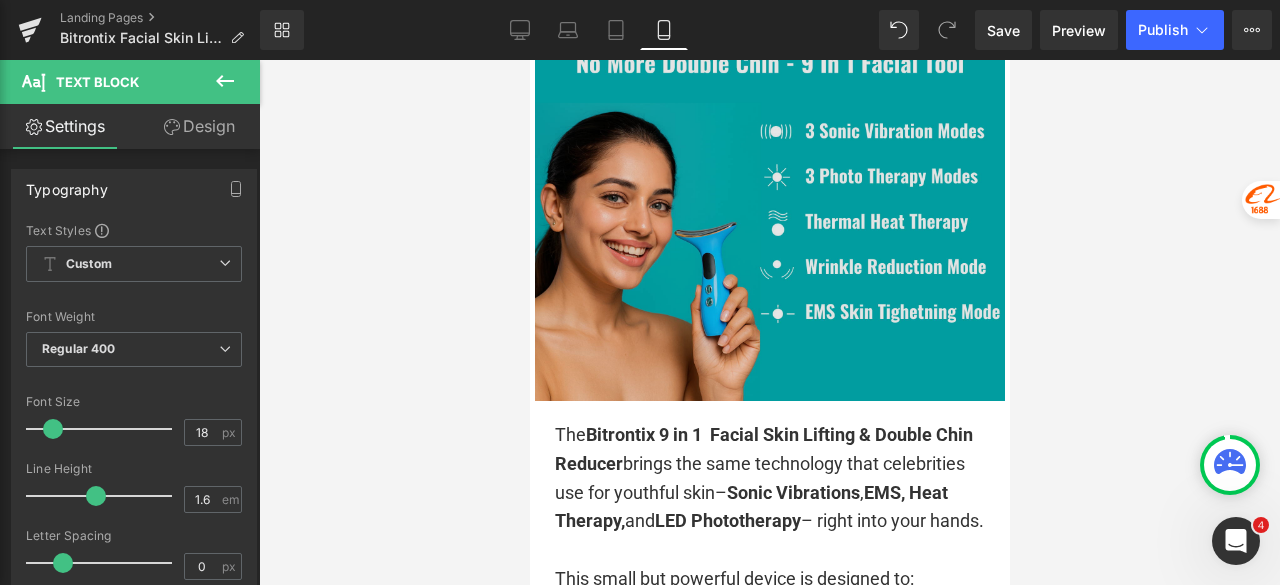 scroll, scrollTop: 2900, scrollLeft: 0, axis: vertical 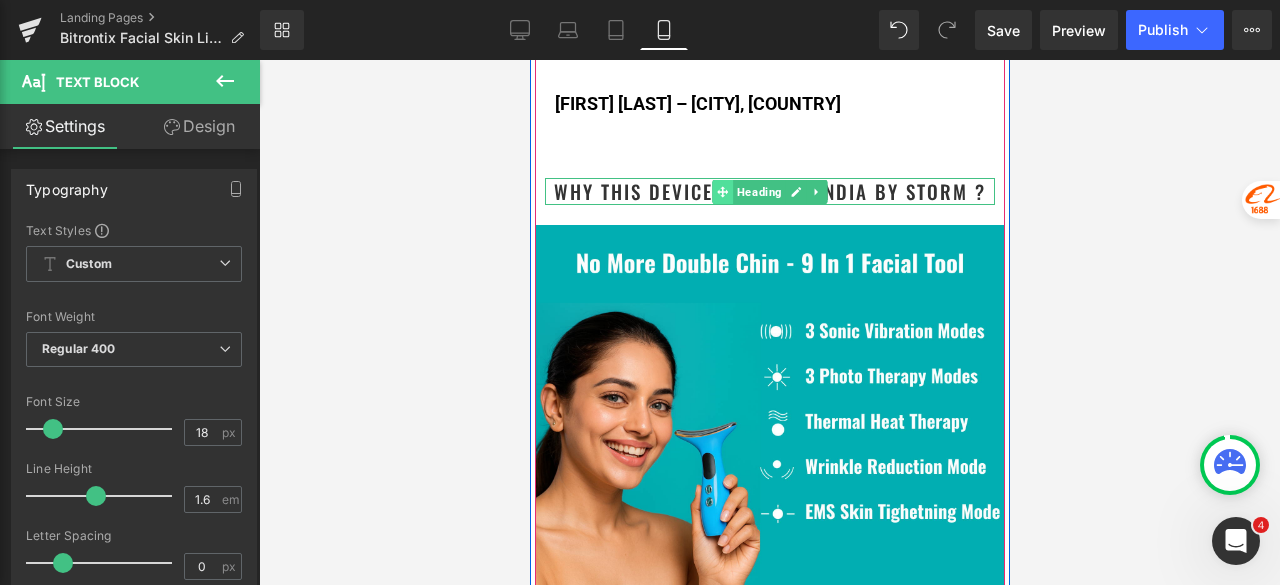 click 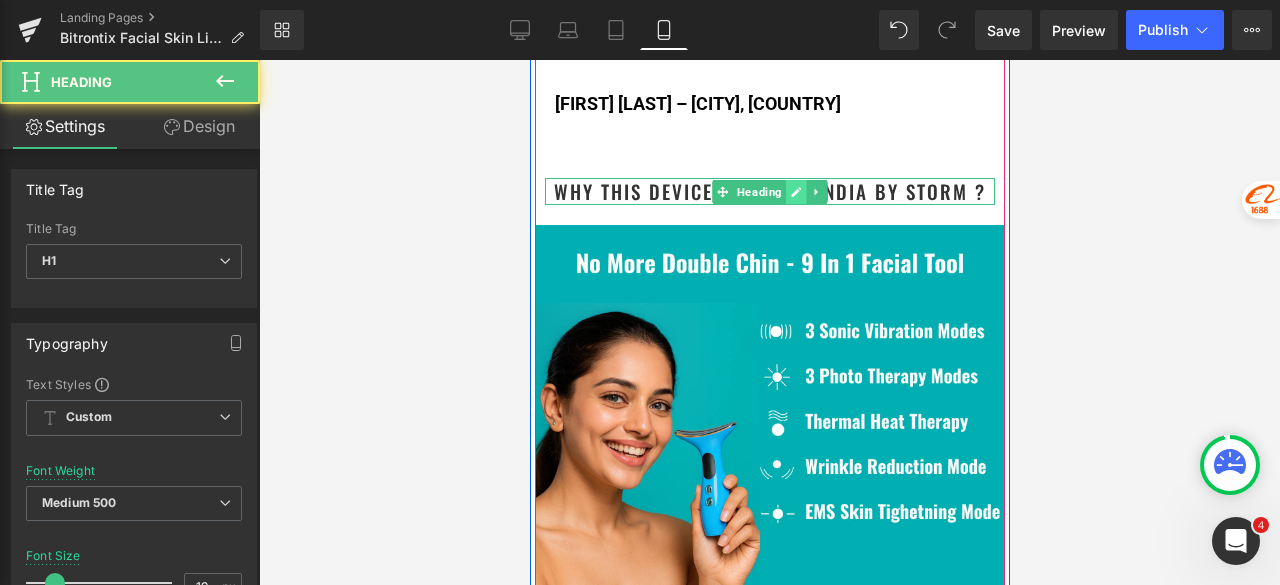 click 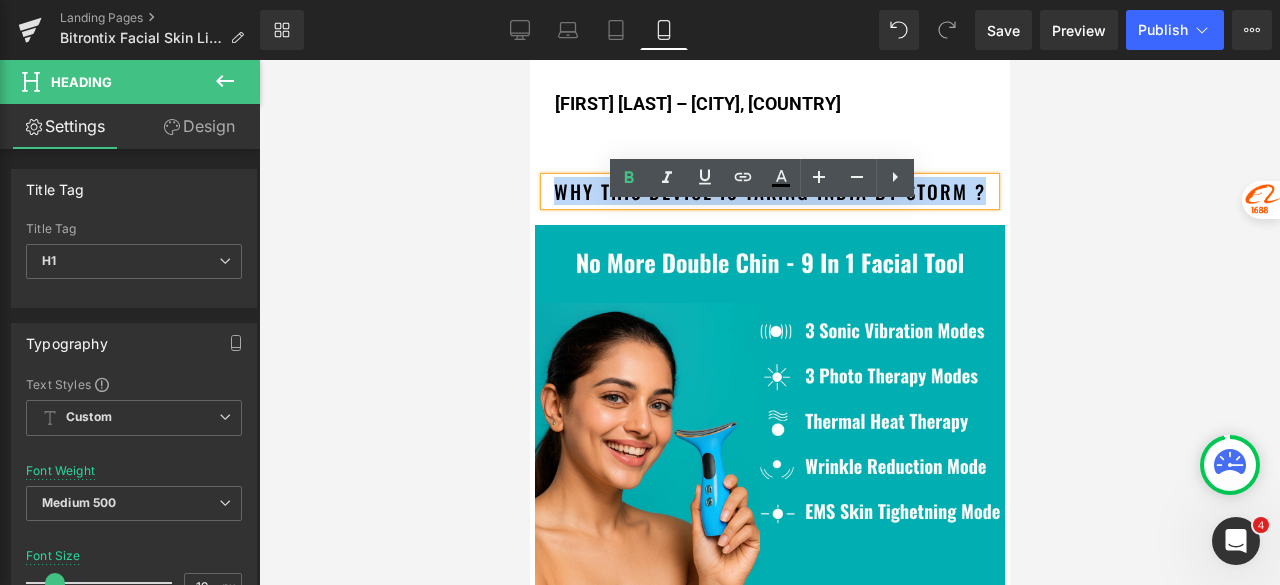 drag, startPoint x: 978, startPoint y: 214, endPoint x: 551, endPoint y: 216, distance: 427.00467 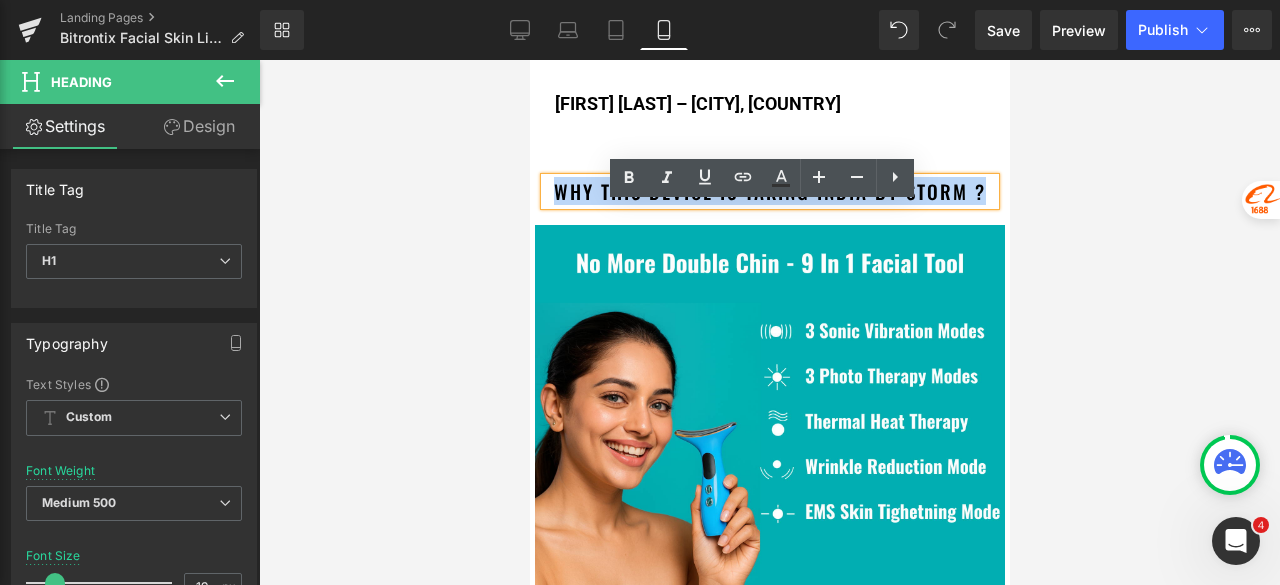 copy on "Why This Device is Taking India By Storm ?" 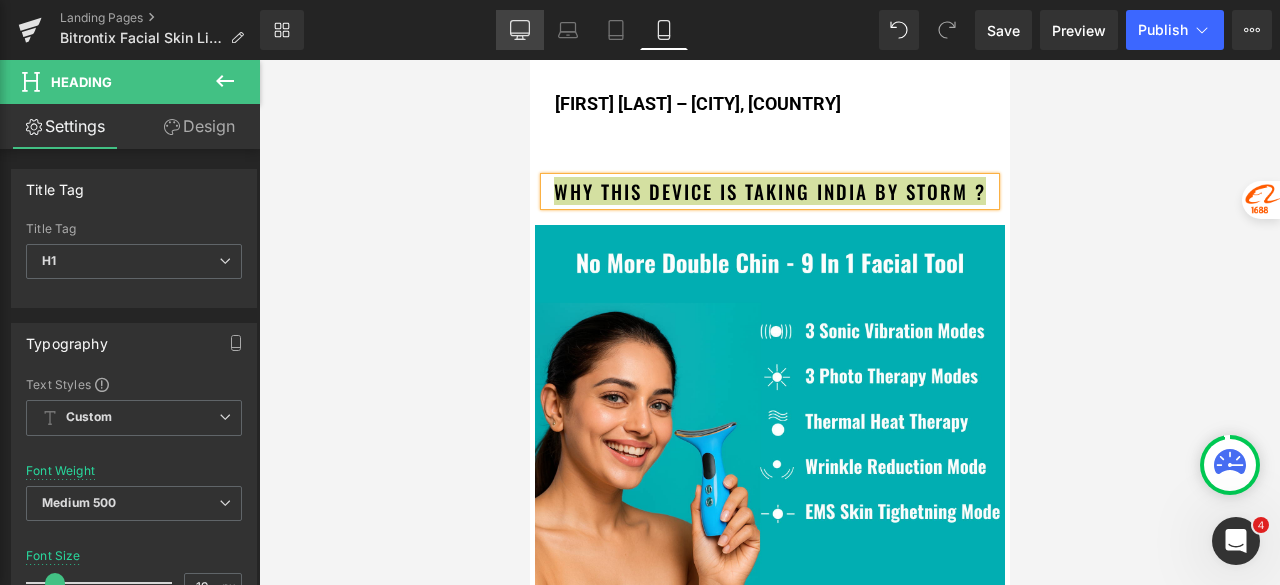 click on "Desktop" at bounding box center (520, 30) 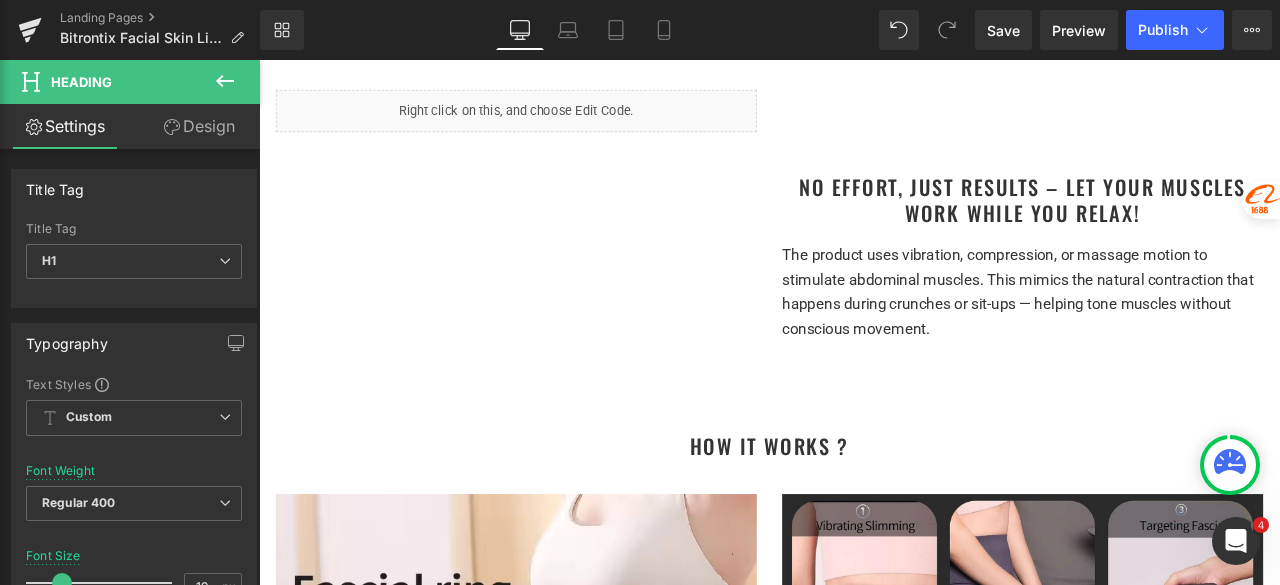 scroll, scrollTop: 2100, scrollLeft: 0, axis: vertical 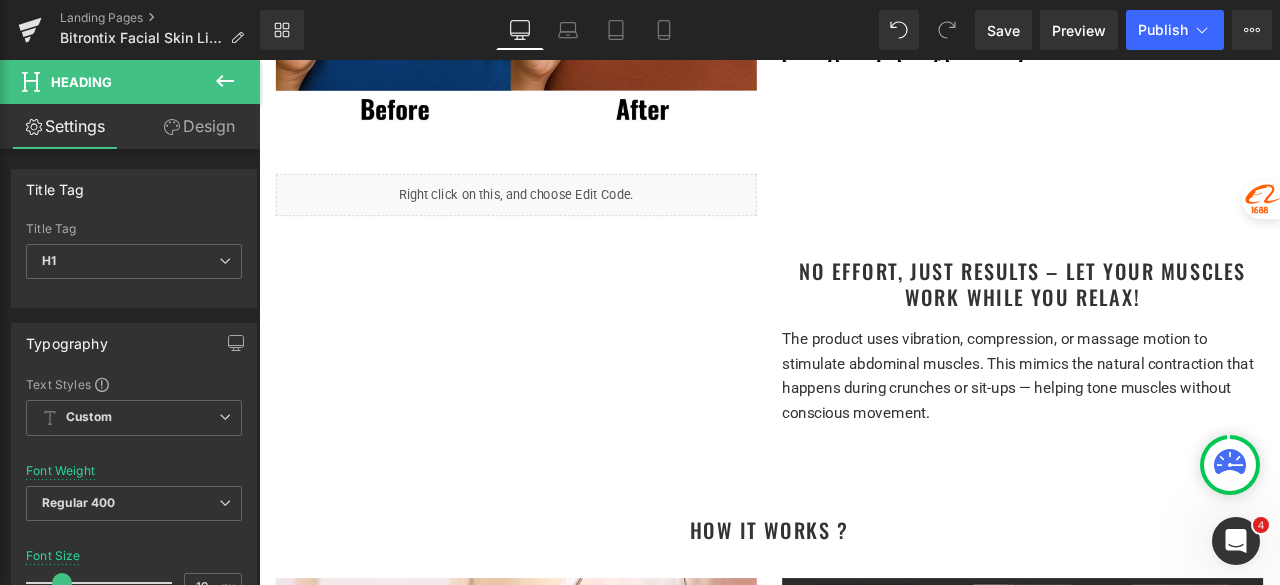click on "No Effort, Just Results – Let Your Muscles Work While You Relax!" at bounding box center [1164, 326] 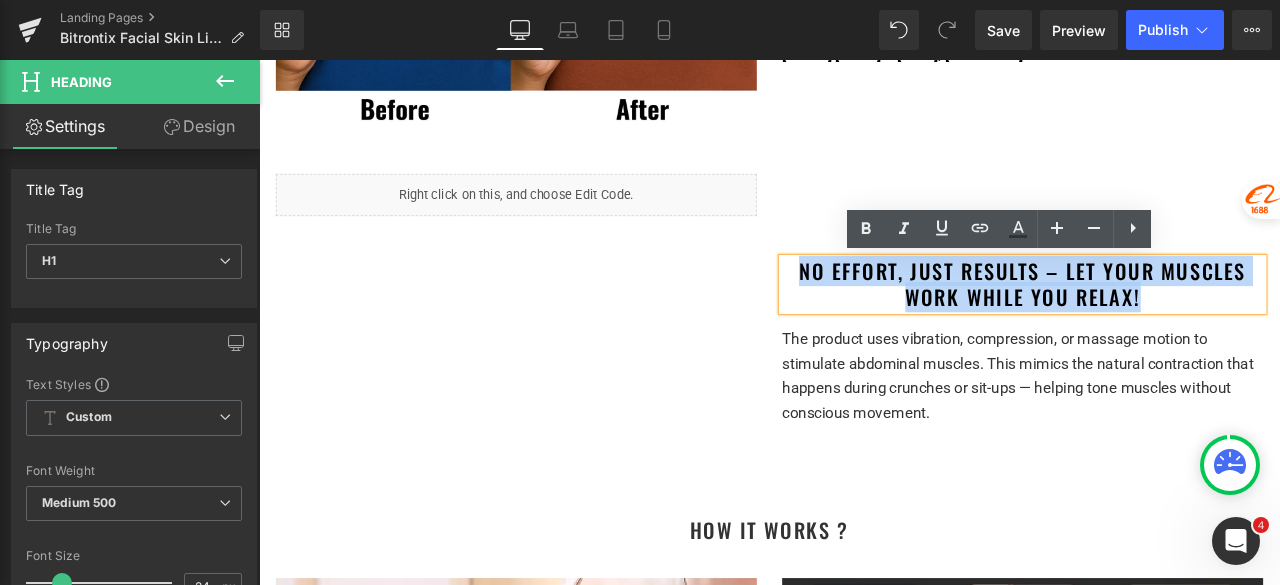 drag, startPoint x: 1329, startPoint y: 347, endPoint x: 883, endPoint y: 315, distance: 447.1465 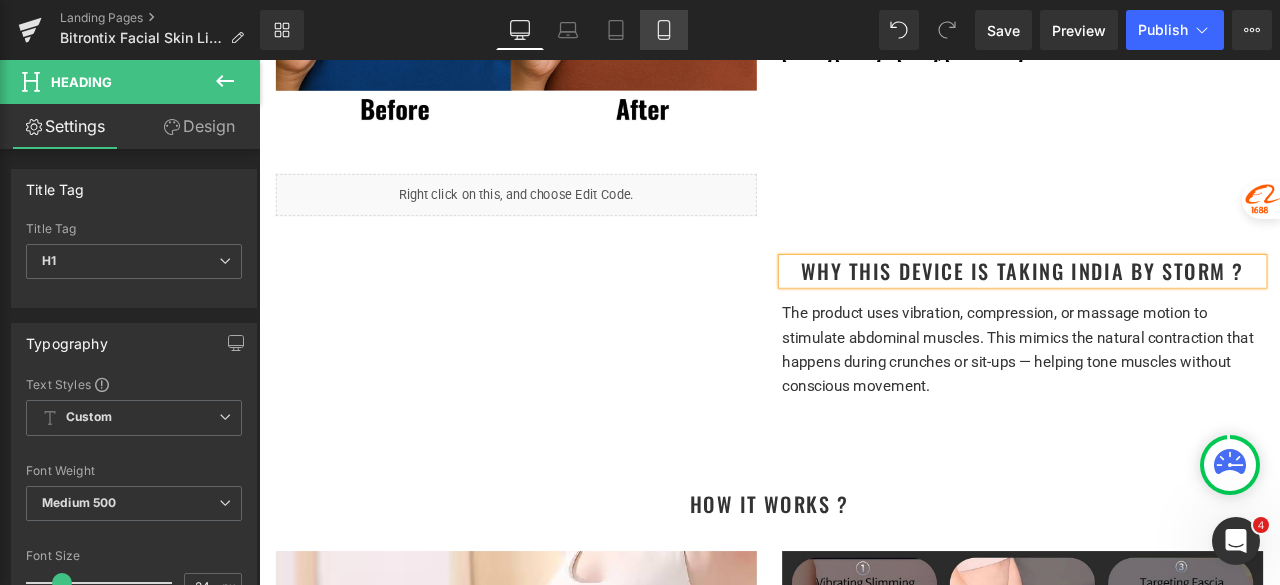 drag, startPoint x: 662, startPoint y: 30, endPoint x: 209, endPoint y: 123, distance: 462.44785 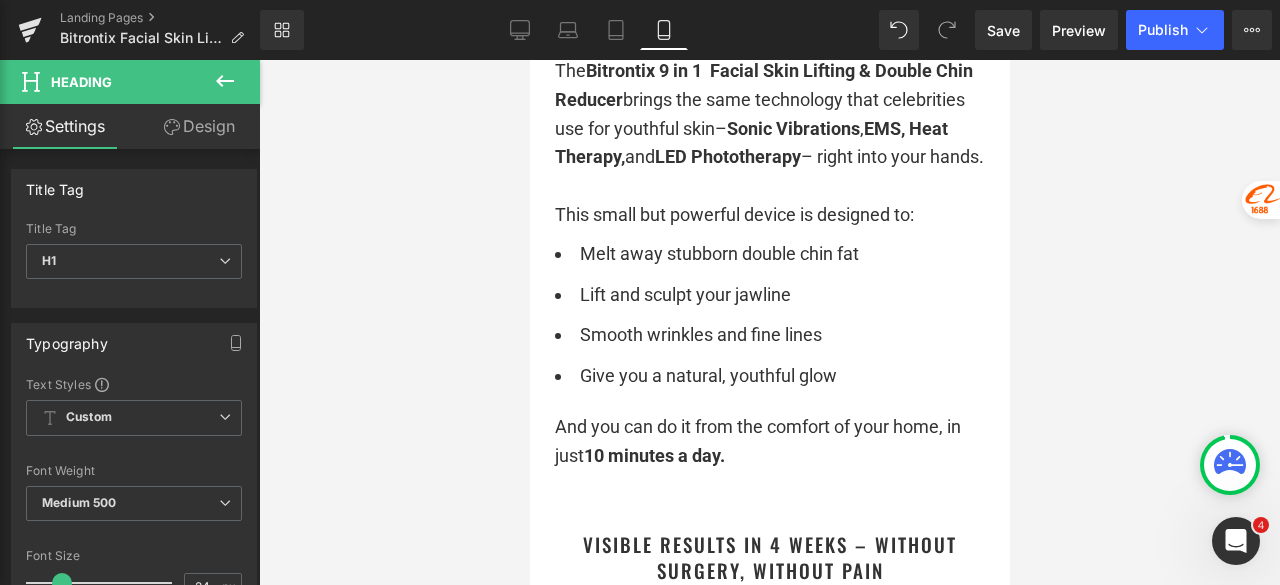 scroll, scrollTop: 3500, scrollLeft: 0, axis: vertical 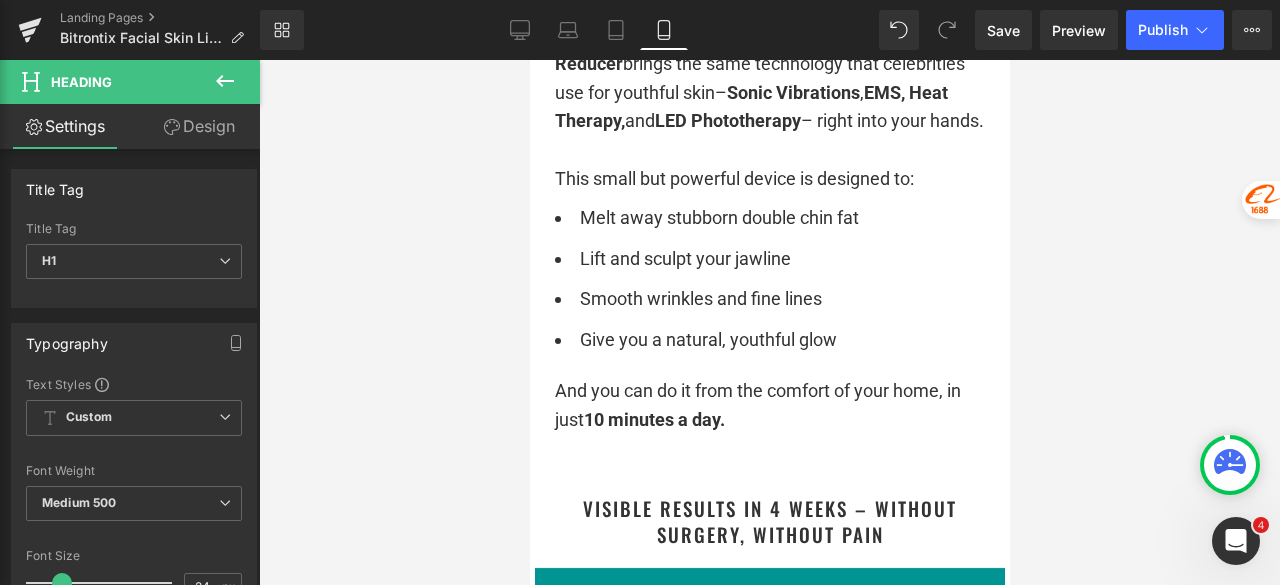 click on "Melt away stubborn double chin fat" at bounding box center [769, 218] 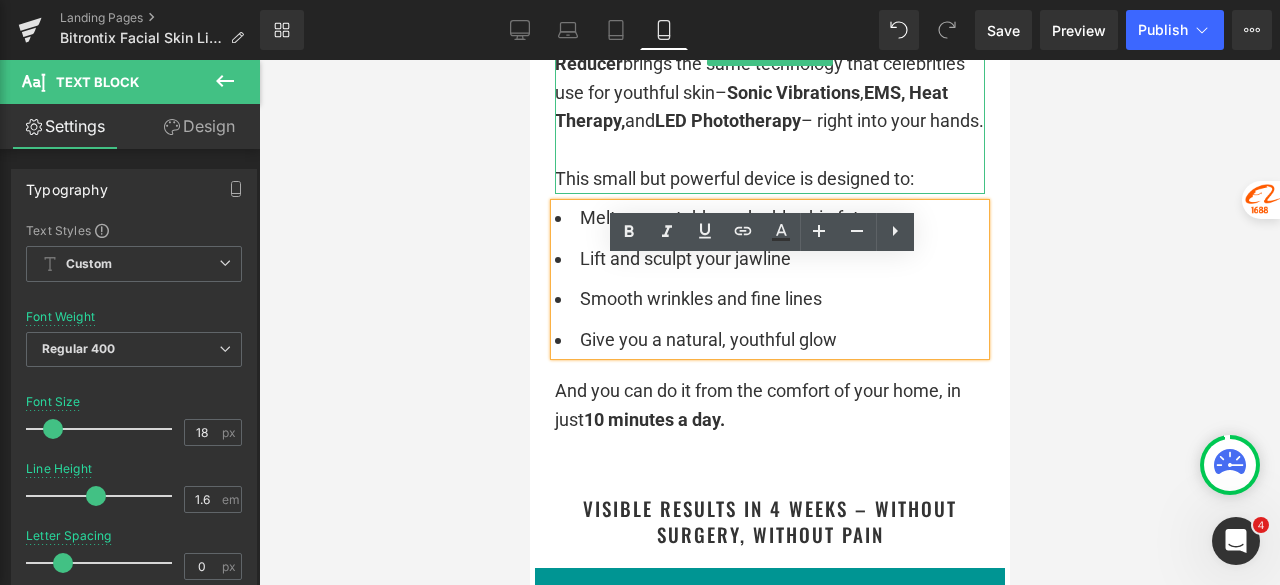 click on "The  Bitrontix 9 in 1  Facial Skin Lifting & Double Chin Reducer  brings the same technology that celebrities use for youthful skin–  Sonic Vibrations ,  EMS, Heat Therapy,  and  LED Phototherapy  – right into your hands." at bounding box center [769, 78] 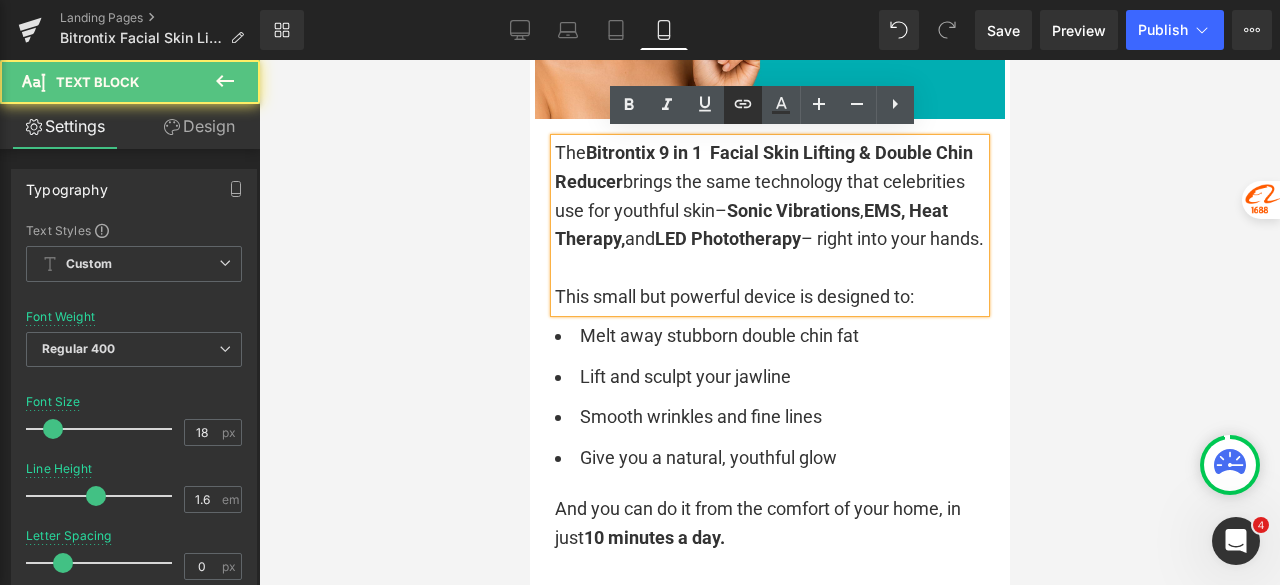 scroll, scrollTop: 3300, scrollLeft: 0, axis: vertical 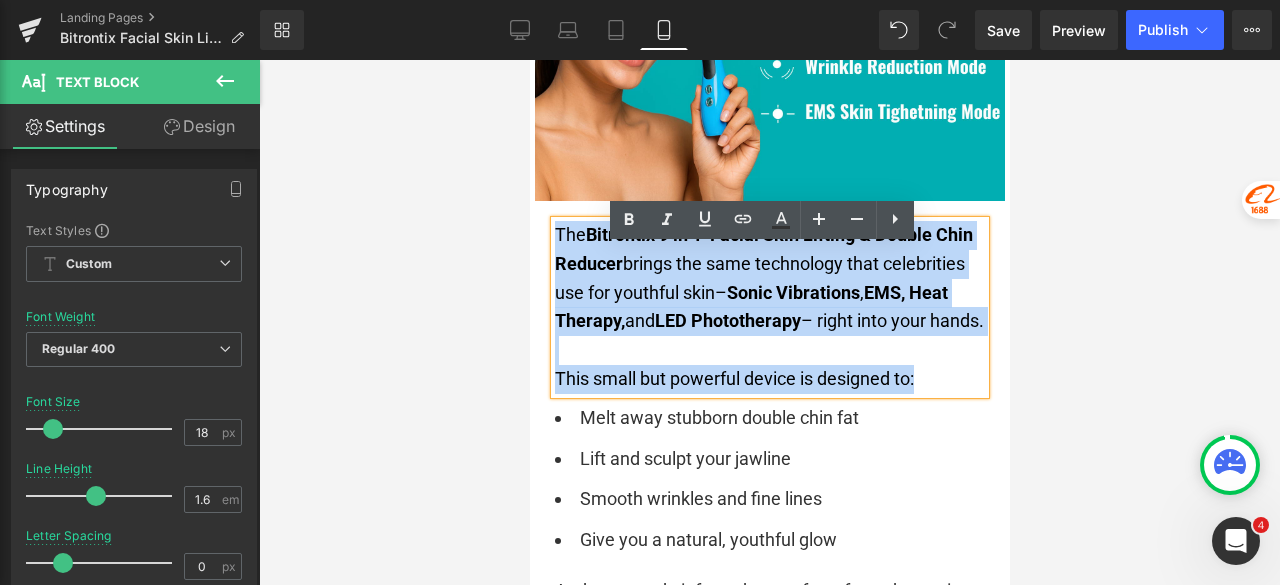 drag, startPoint x: 921, startPoint y: 442, endPoint x: 550, endPoint y: 270, distance: 408.93155 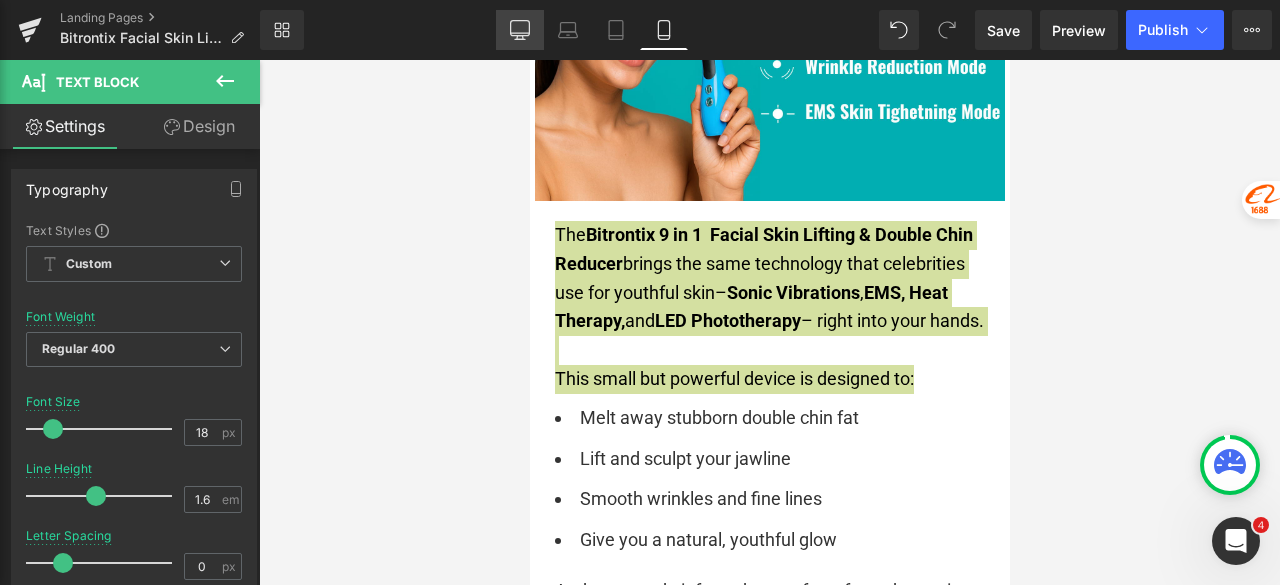 click 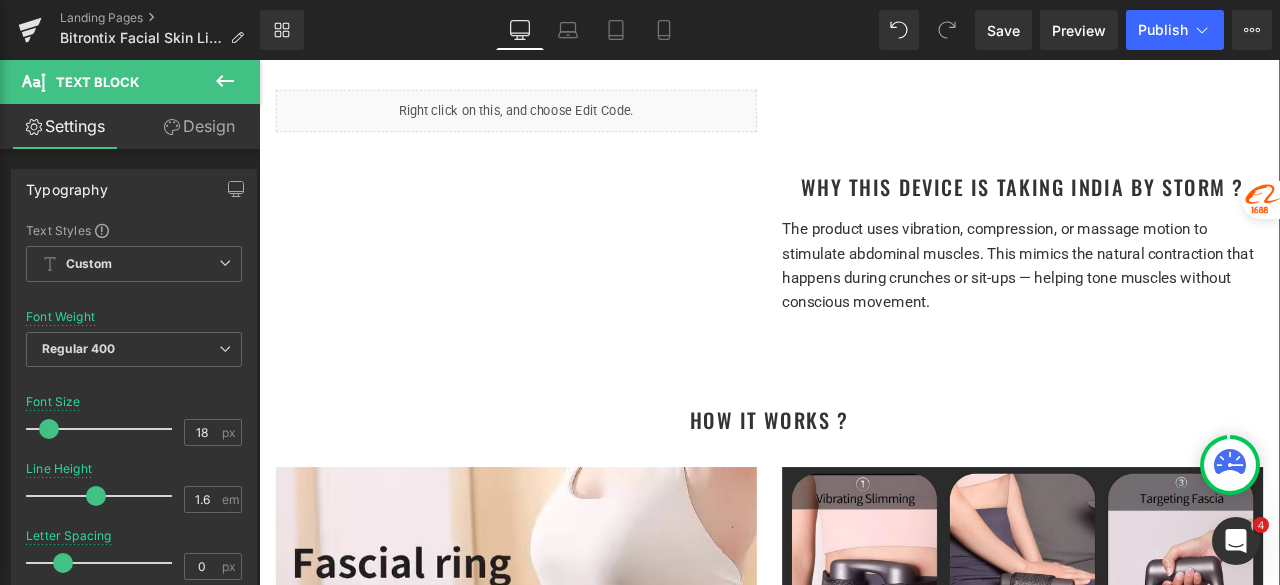 scroll, scrollTop: 2100, scrollLeft: 0, axis: vertical 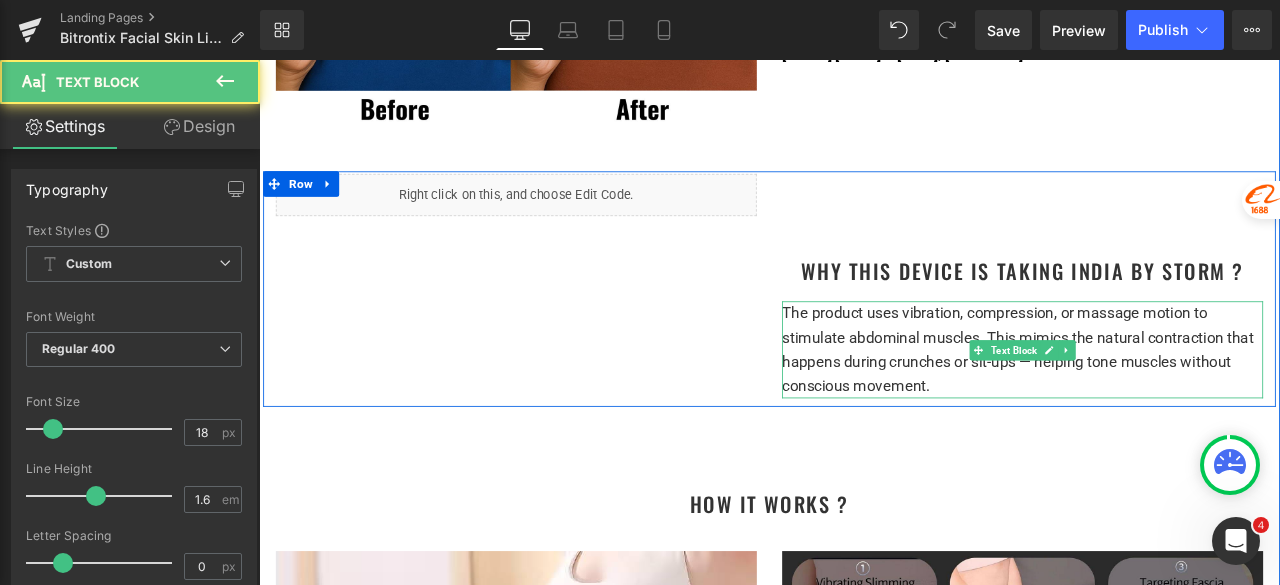 click on "The product uses vibration, compression, or massage motion to stimulate abdominal muscles. This mimics the natural contraction that happens during crunches or sit-ups — helping tone muscles without conscious movement." at bounding box center [1164, 403] 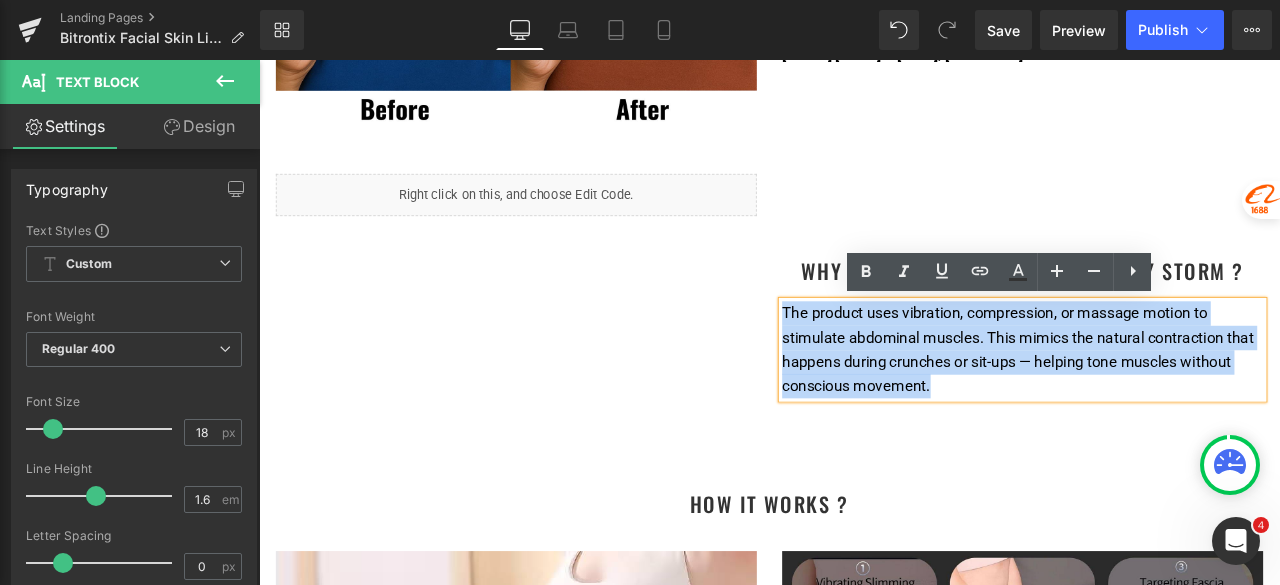 drag, startPoint x: 1073, startPoint y: 445, endPoint x: 874, endPoint y: 360, distance: 216.39316 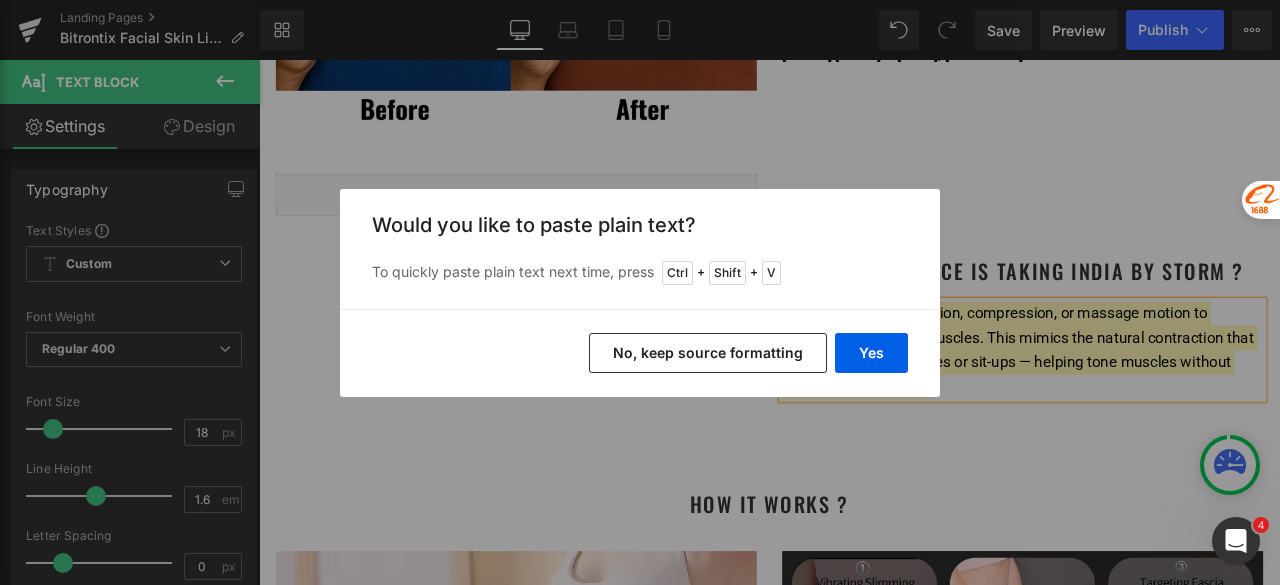 click on "No, keep source formatting" at bounding box center (708, 353) 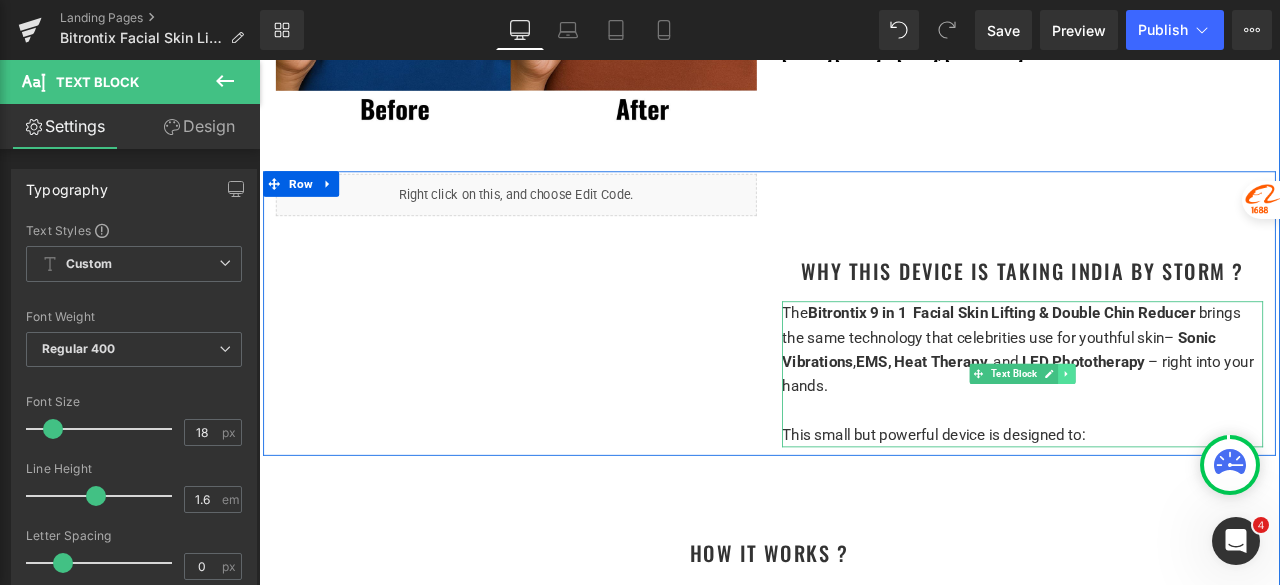 click at bounding box center (1216, 432) 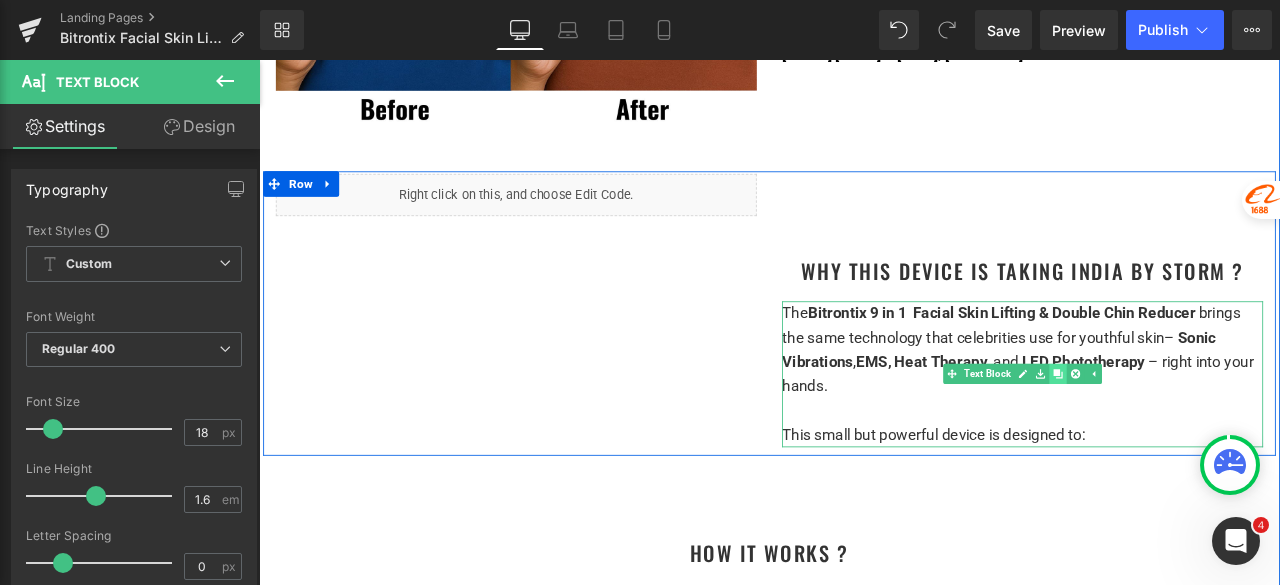click 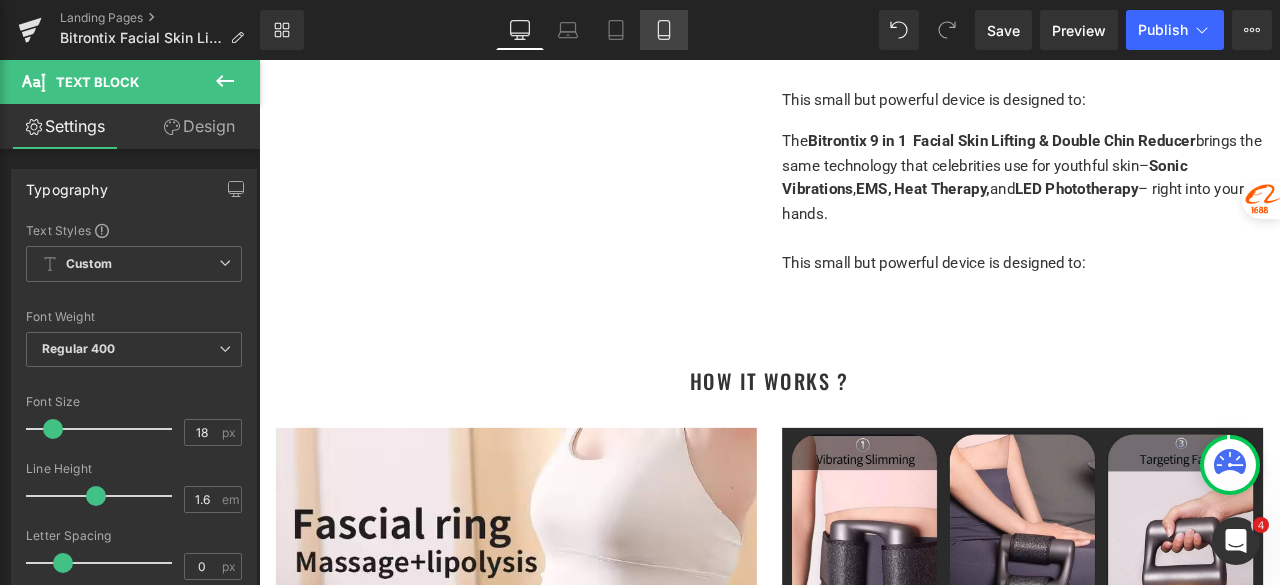 scroll, scrollTop: 2498, scrollLeft: 0, axis: vertical 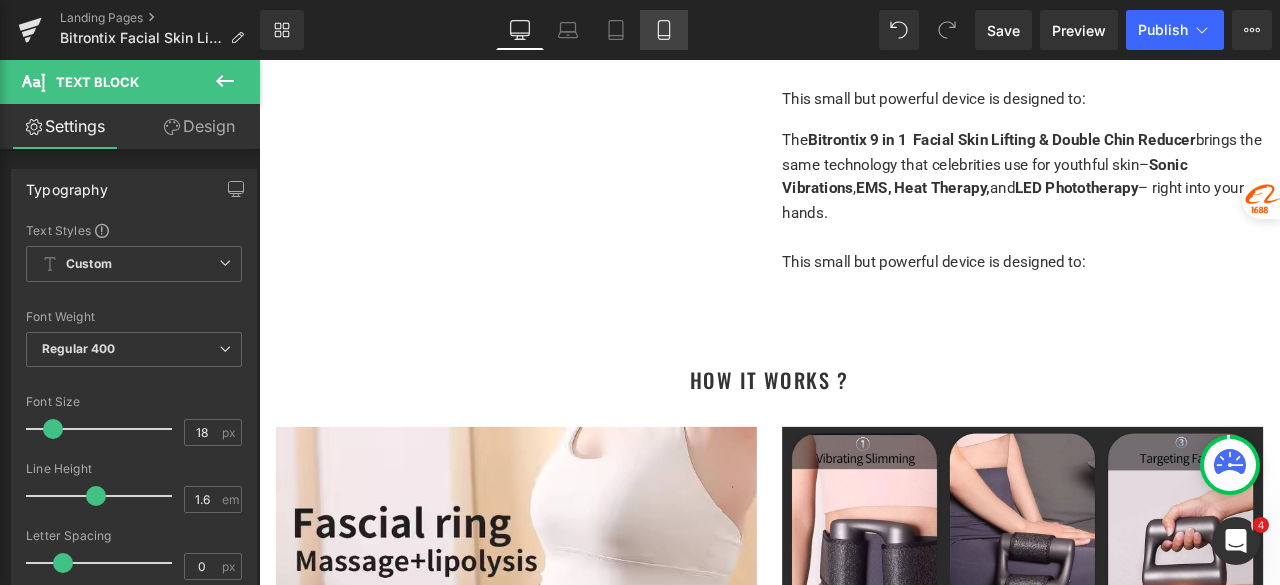 click on "Mobile" at bounding box center [664, 30] 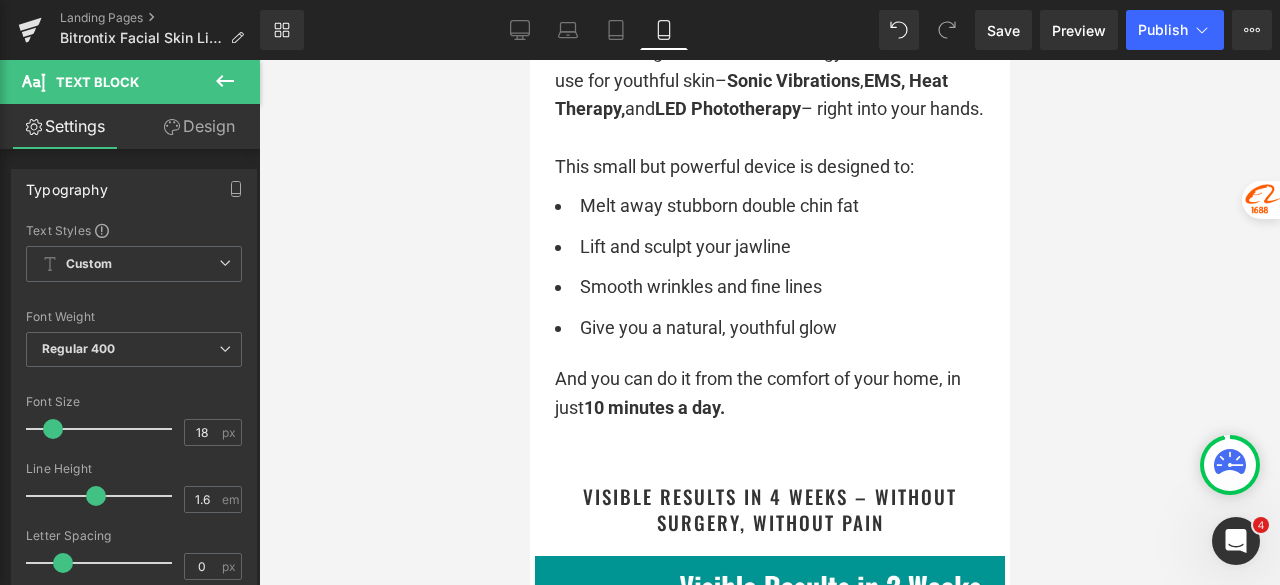 scroll, scrollTop: 3580, scrollLeft: 0, axis: vertical 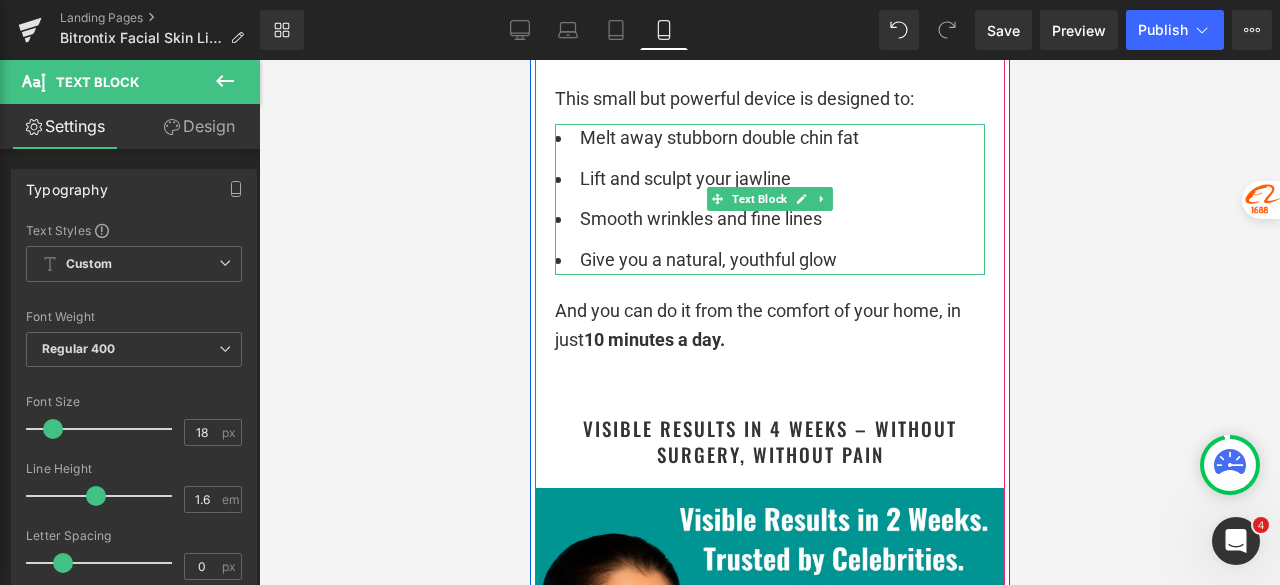 click on "Lift and sculpt your jawline" at bounding box center [769, 179] 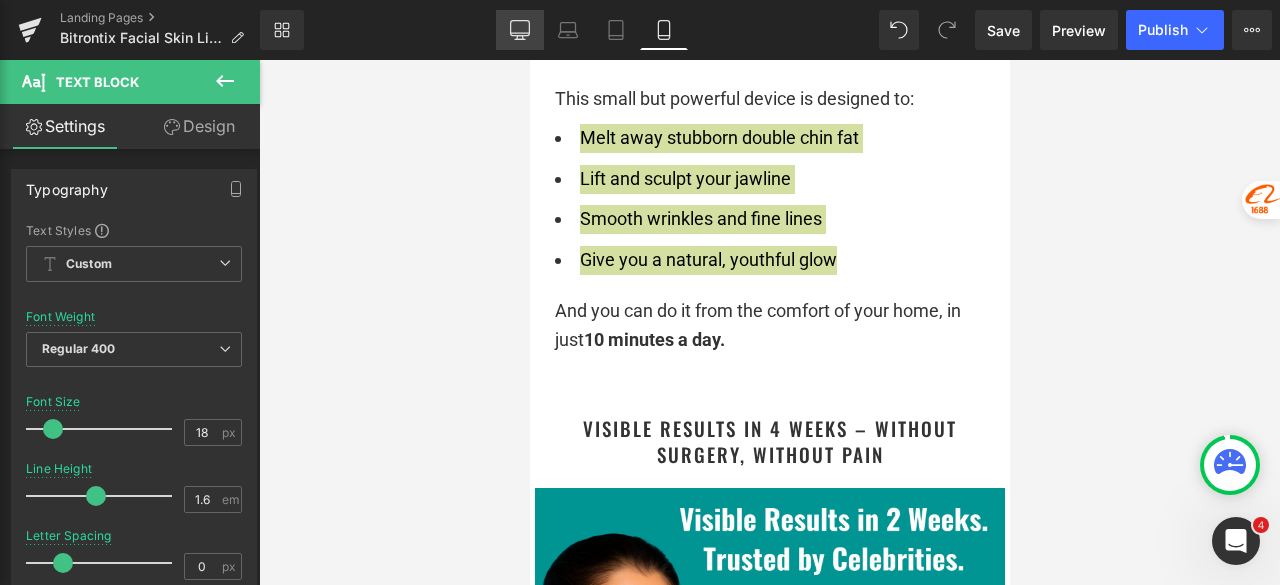 drag, startPoint x: 514, startPoint y: 46, endPoint x: 509, endPoint y: 125, distance: 79.15807 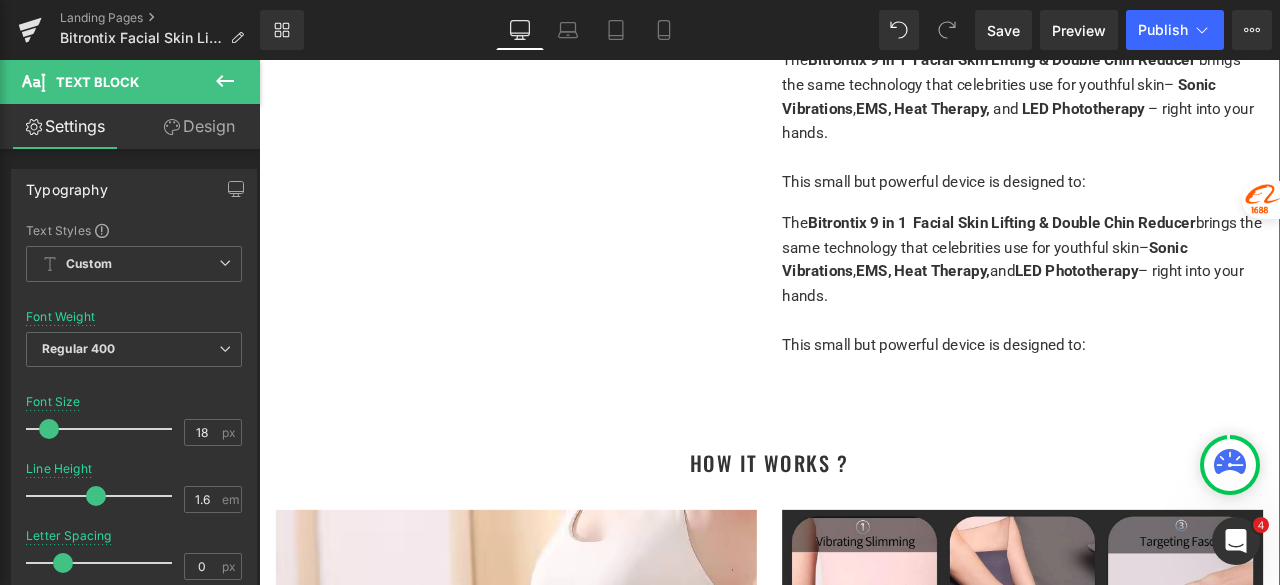 scroll, scrollTop: 2300, scrollLeft: 0, axis: vertical 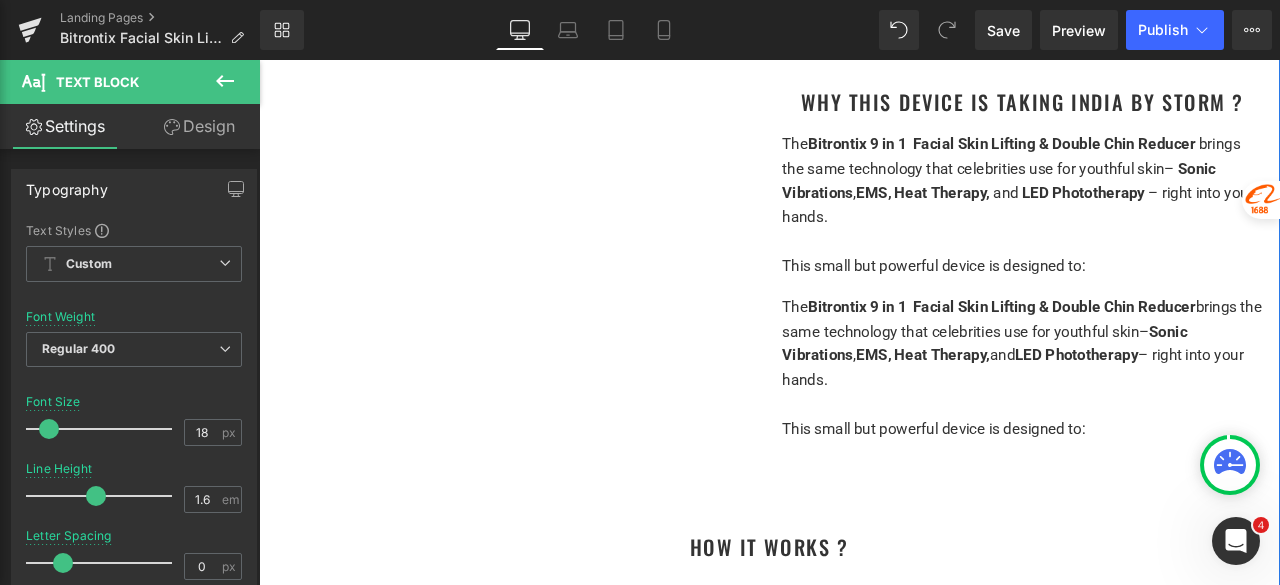 click on "The  Bitrontix 9 in 1  Facial Skin Lifting & Double Chin Reducer  brings the same technology that celebrities use for youthful skin–  Sonic Vibrations ,  EMS, Heat Therapy,  and  LED Phototherapy  – right into your hands." at bounding box center (1164, 396) 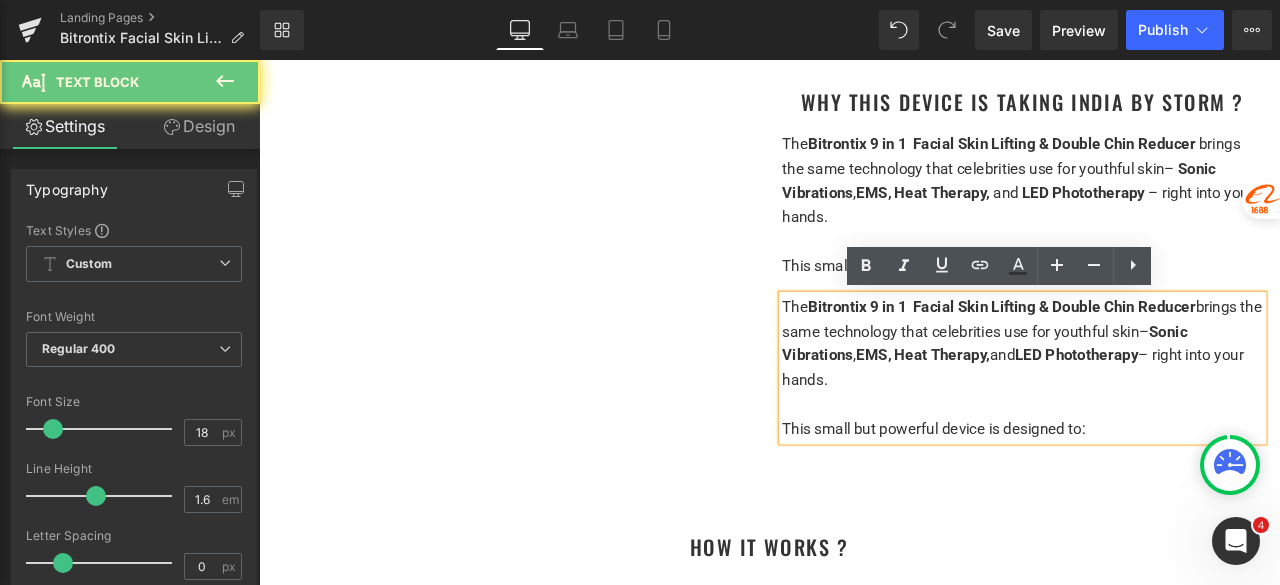 click on "EMS, Heat Therapy," at bounding box center (1046, 409) 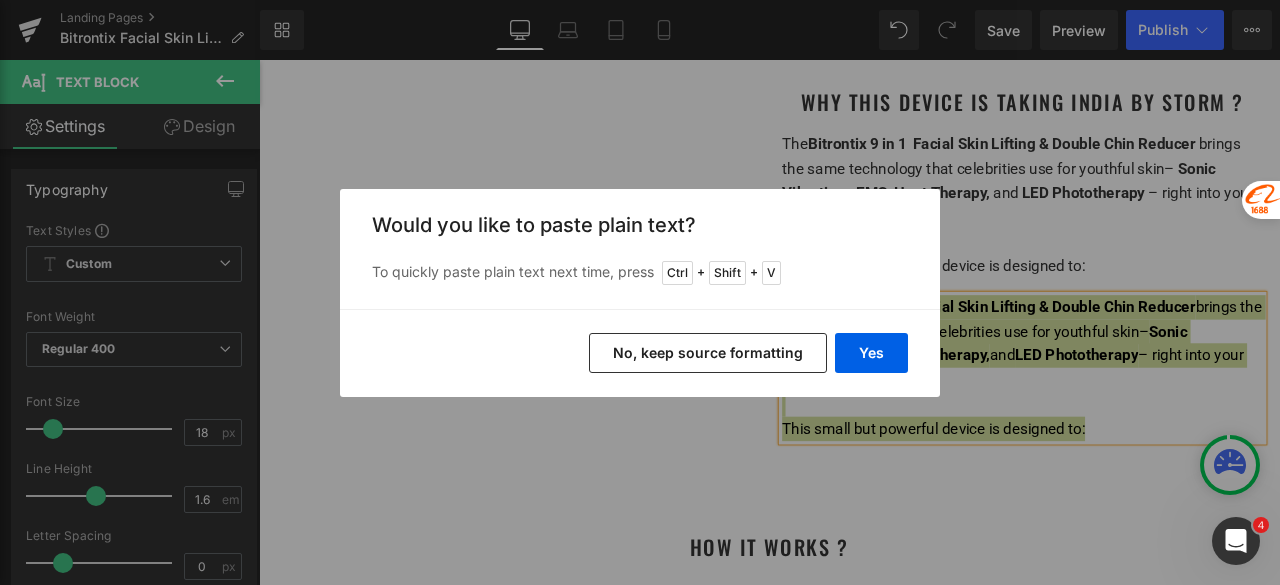 click on "No, keep source formatting" at bounding box center [708, 353] 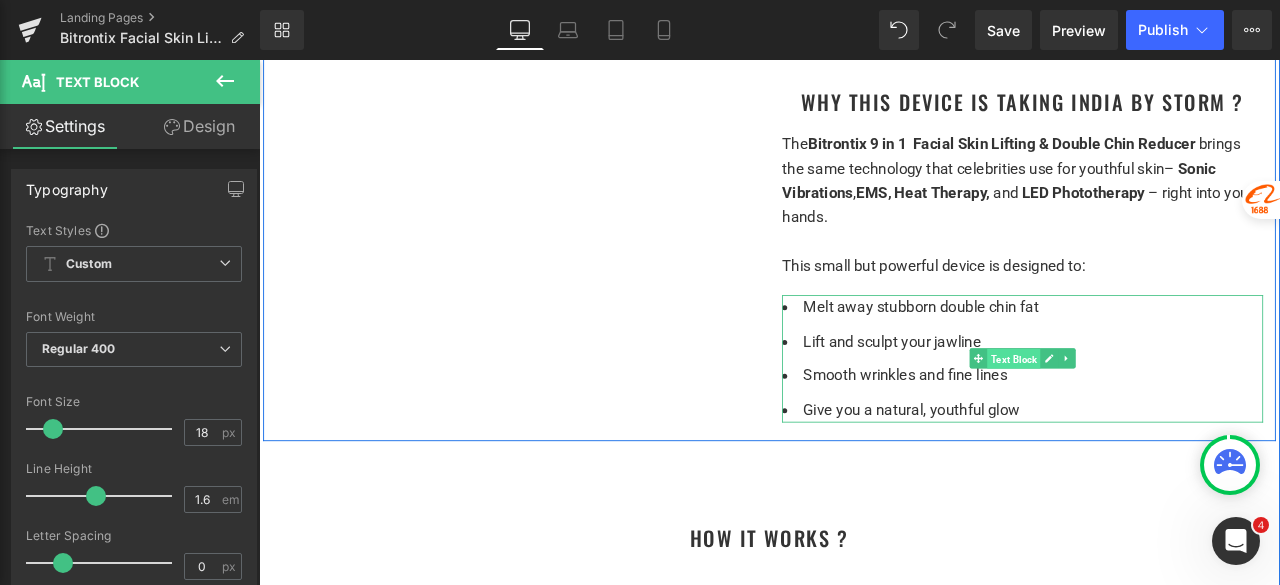 click on "Text Block" at bounding box center (1153, 415) 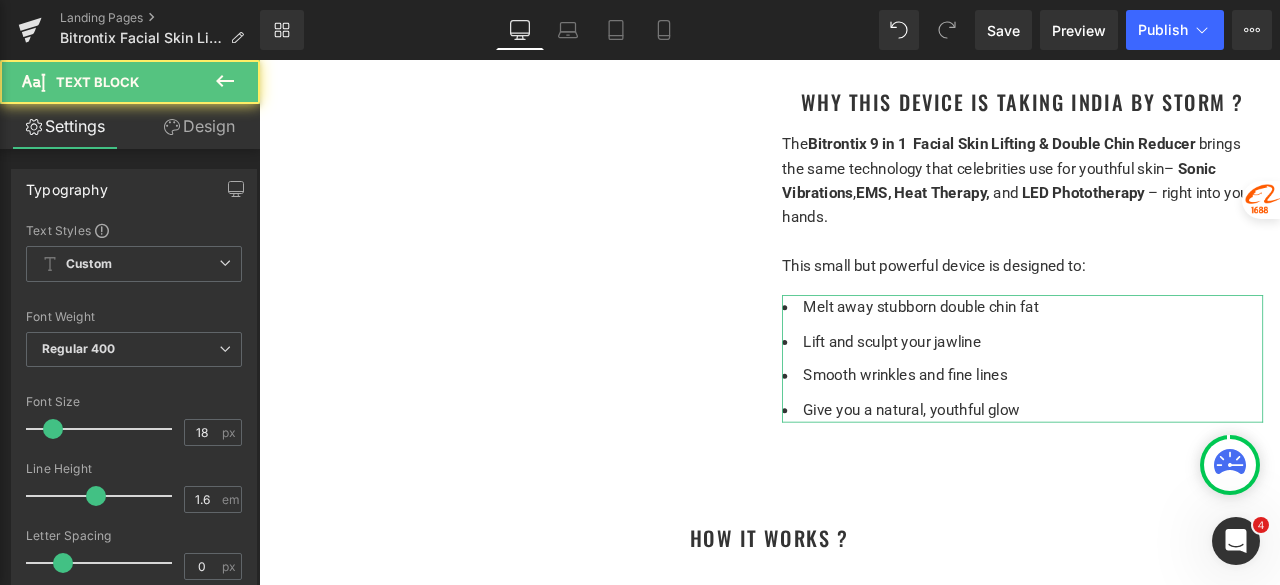 click on "Design" at bounding box center (199, 126) 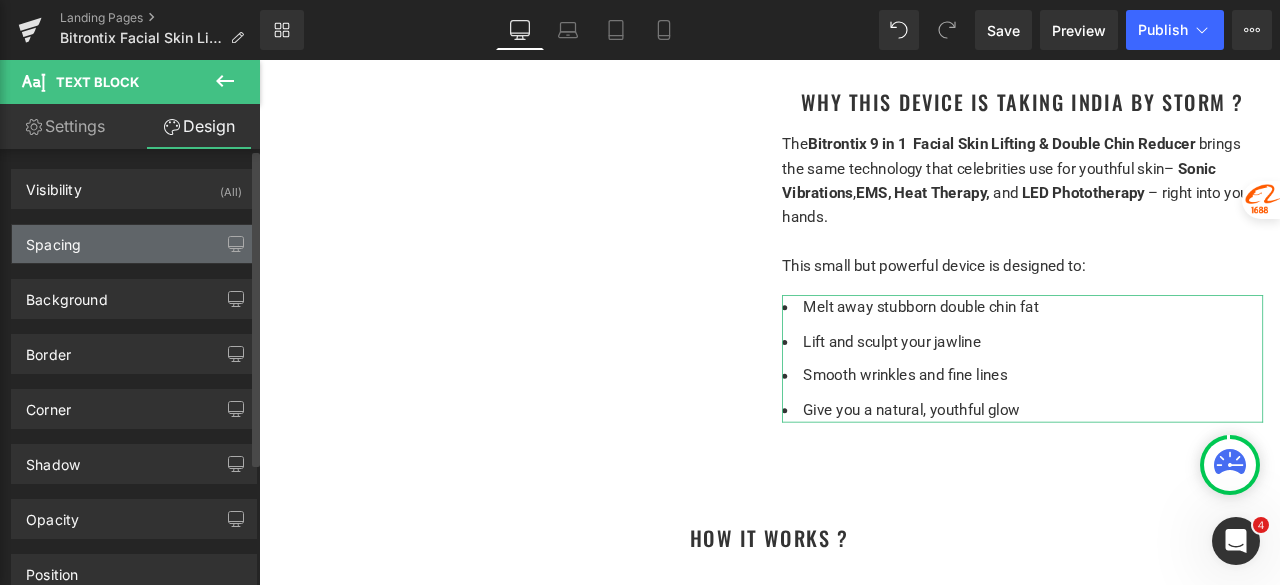 click on "Spacing" at bounding box center [134, 244] 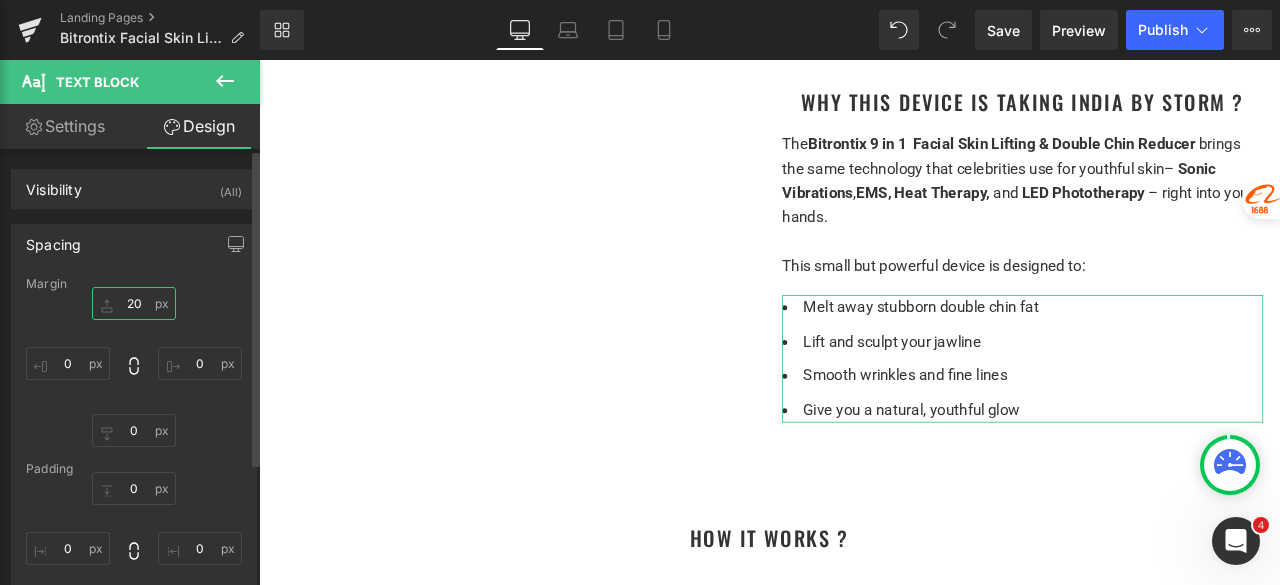 click on "20" at bounding box center (134, 303) 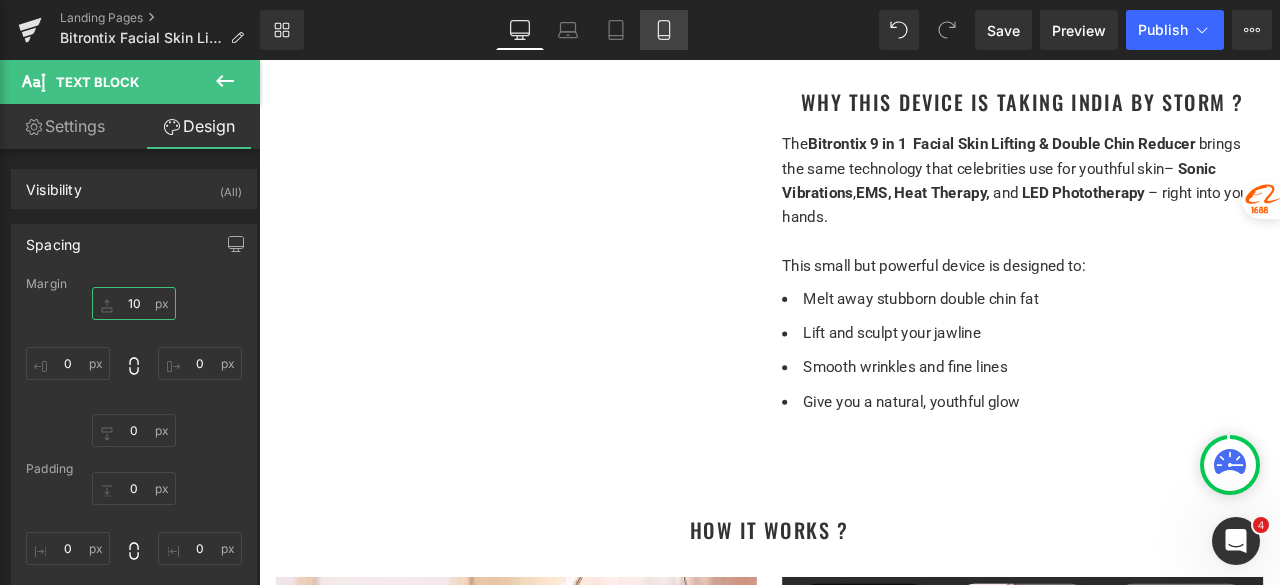 type on "10" 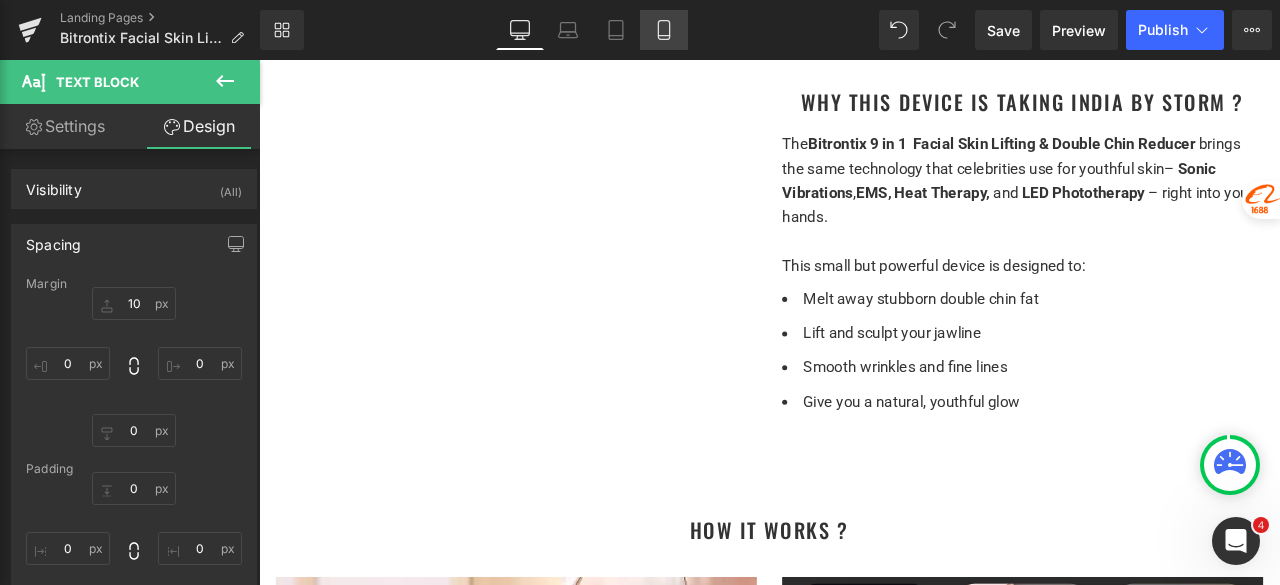 click 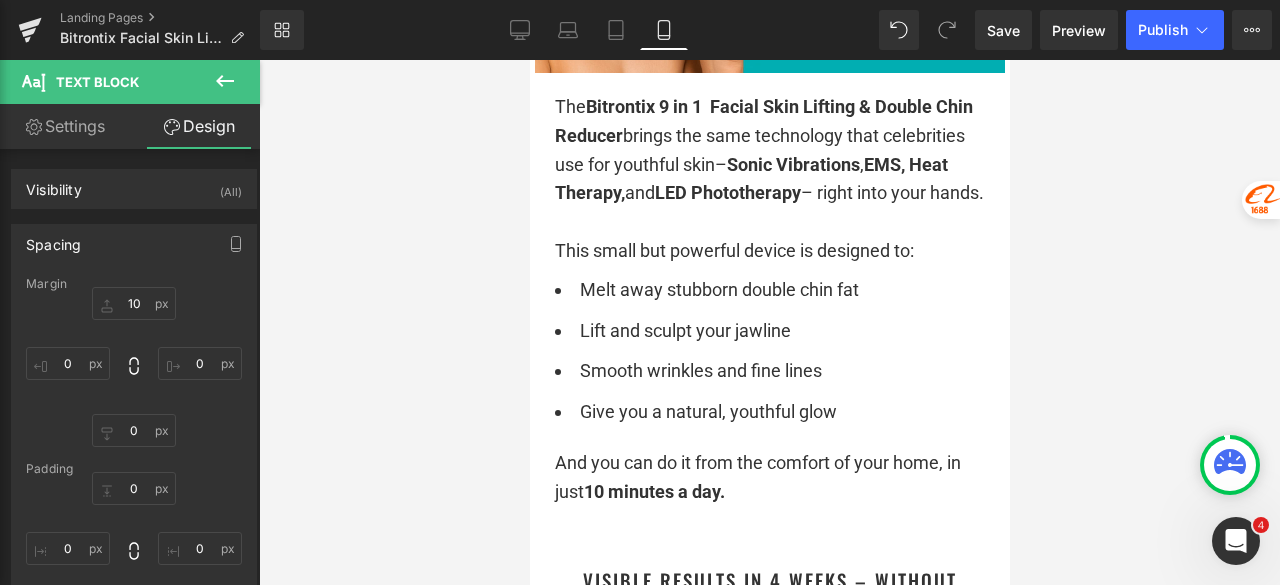 scroll, scrollTop: 3500, scrollLeft: 0, axis: vertical 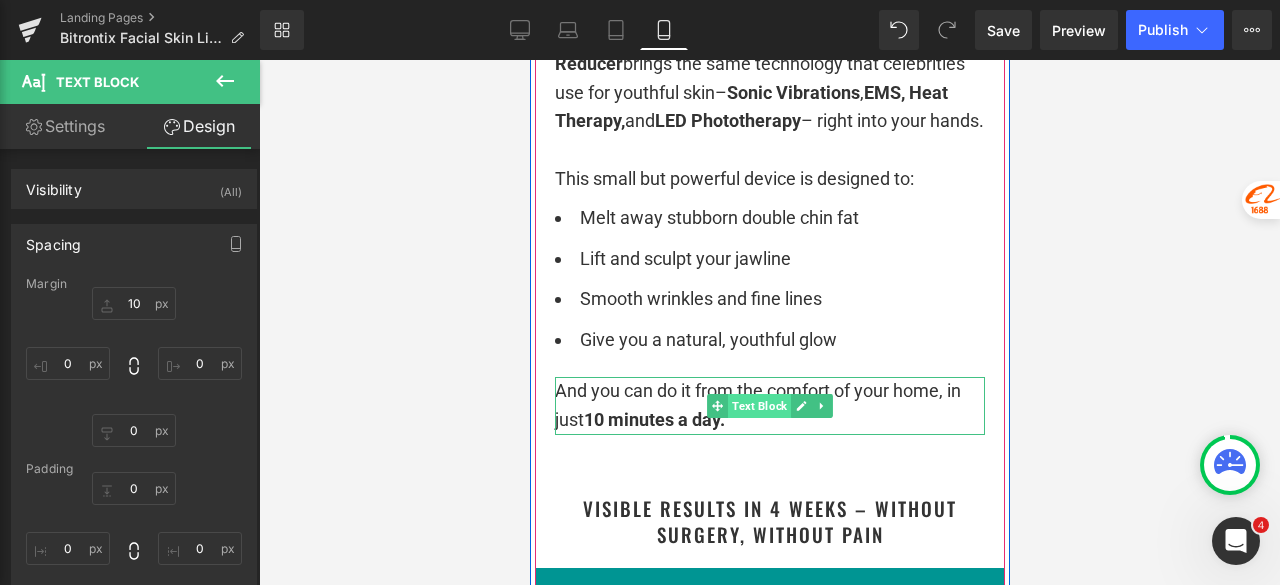 click on "Text Block" at bounding box center [758, 406] 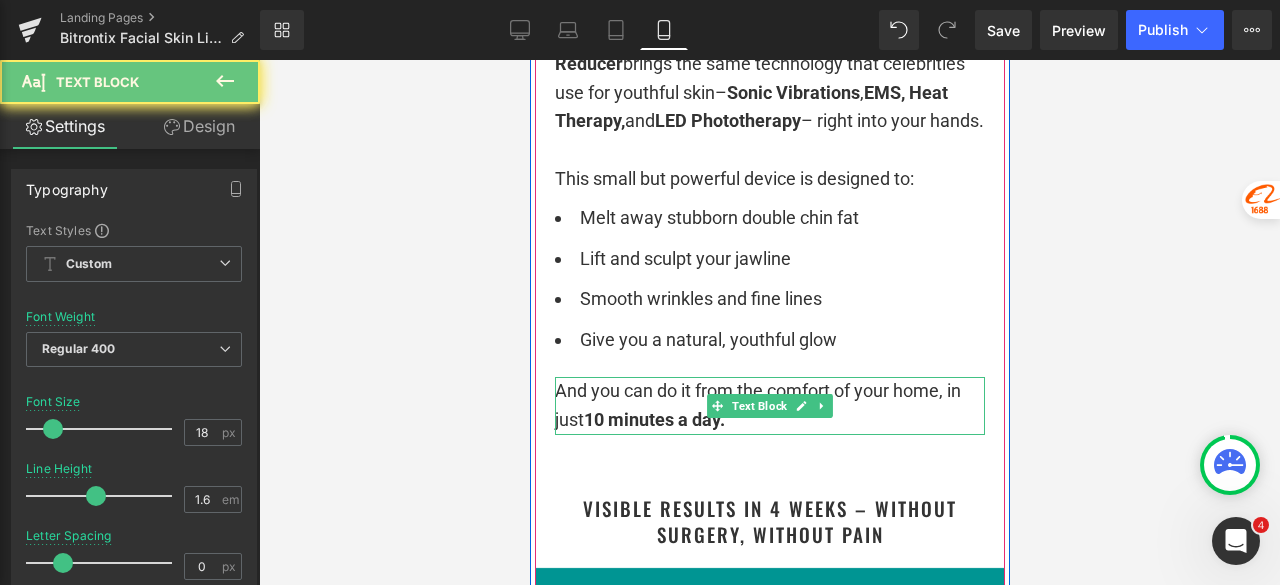click on "And you can do it from the comfort of your home, in just  10 minutes a day." at bounding box center [769, 406] 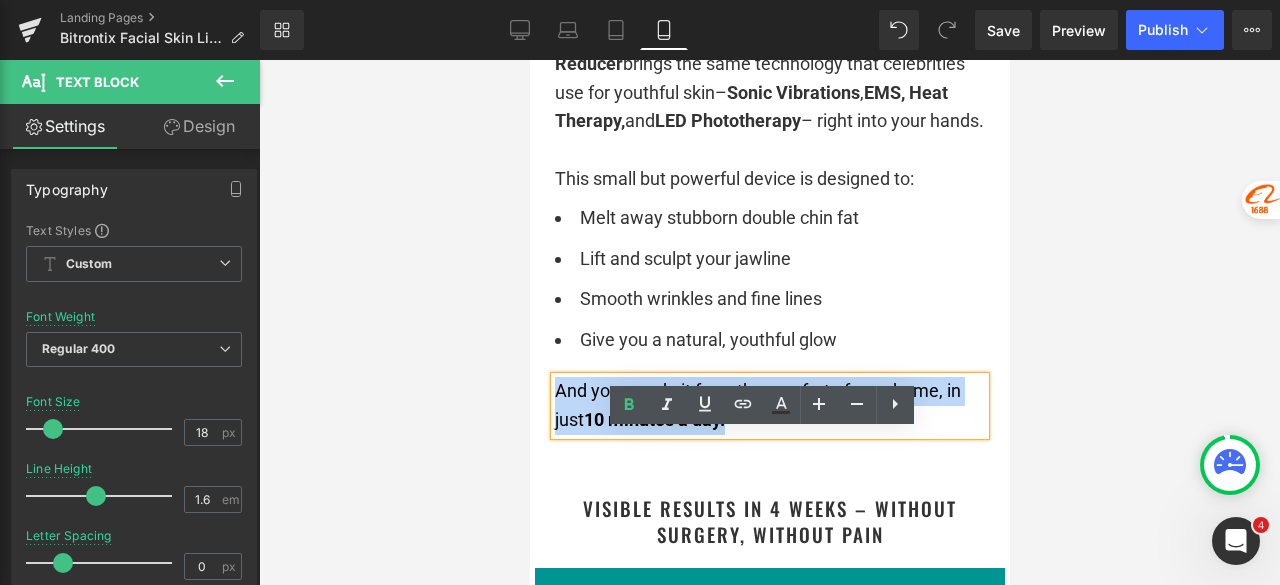 drag, startPoint x: 753, startPoint y: 477, endPoint x: 547, endPoint y: 436, distance: 210.04047 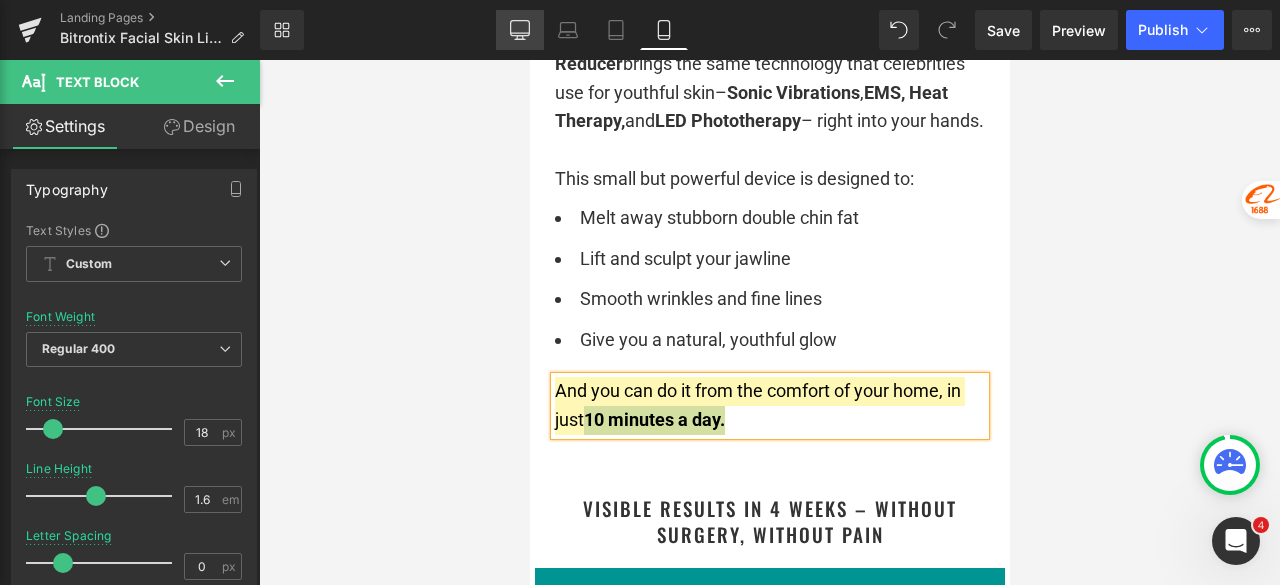 drag, startPoint x: 517, startPoint y: 31, endPoint x: 534, endPoint y: 44, distance: 21.400934 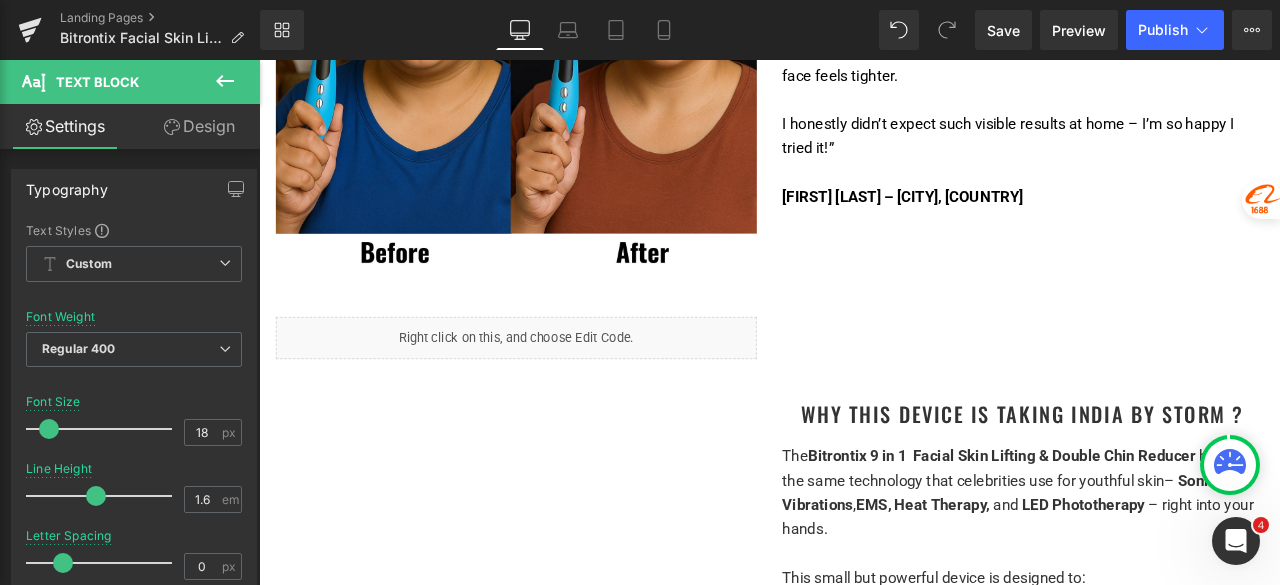 scroll, scrollTop: 2300, scrollLeft: 0, axis: vertical 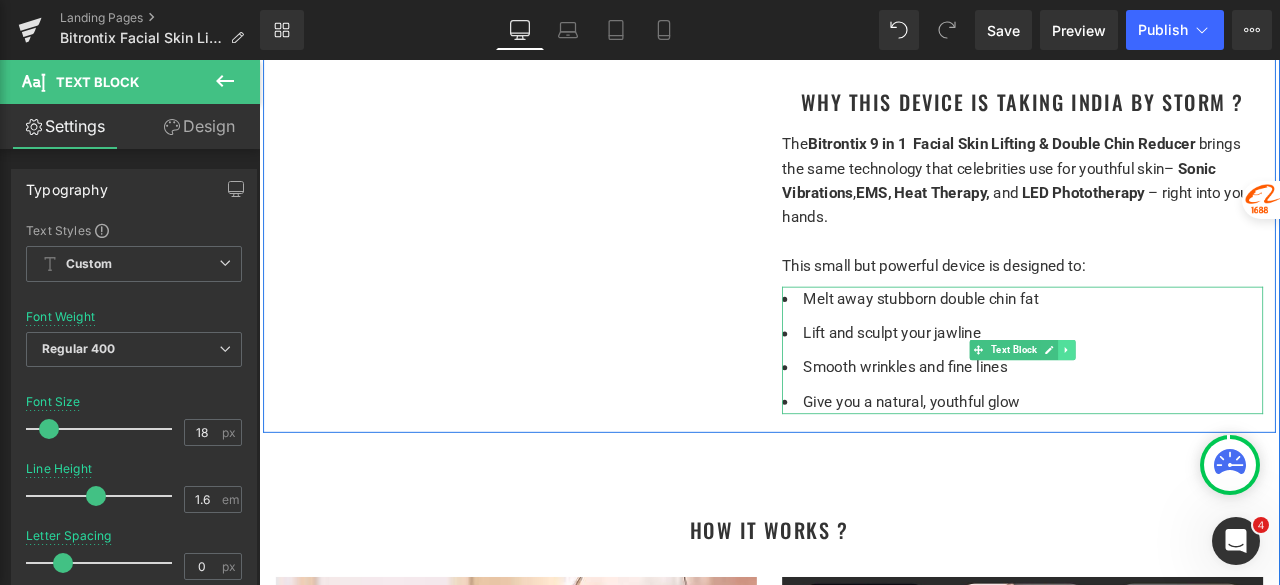 click at bounding box center [1216, 404] 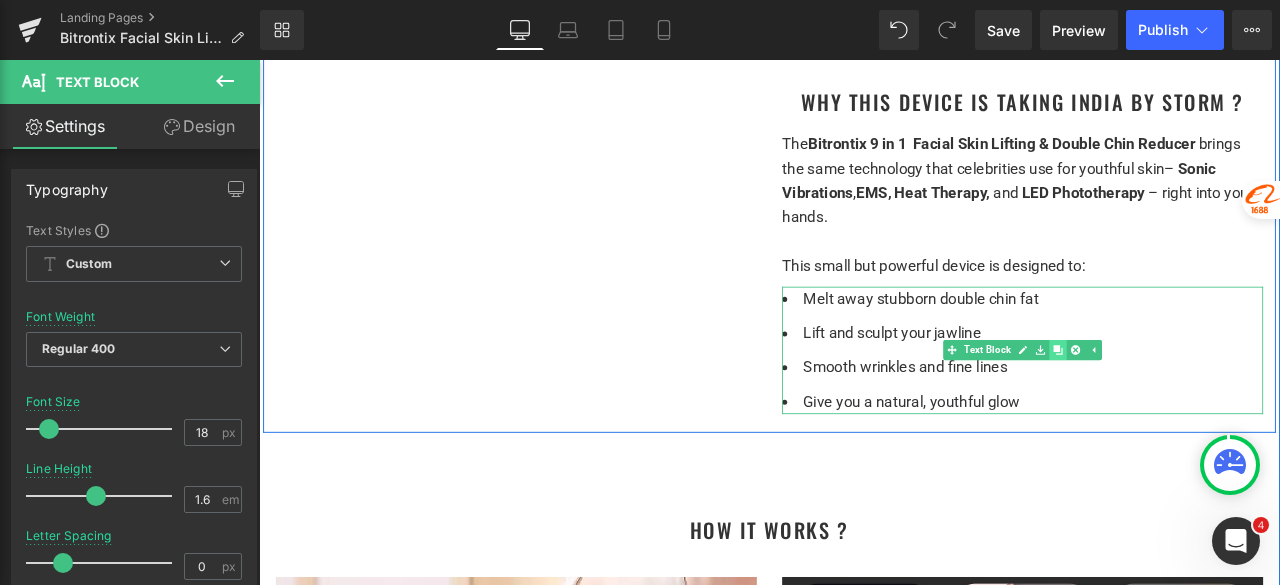 click at bounding box center [1206, 404] 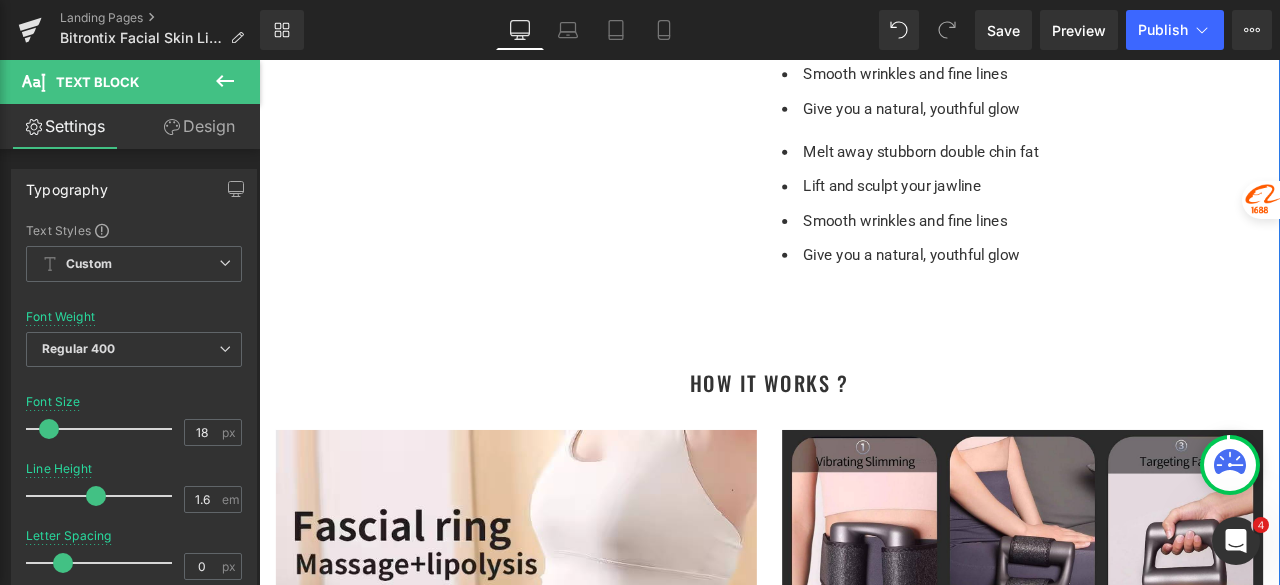 scroll, scrollTop: 2661, scrollLeft: 0, axis: vertical 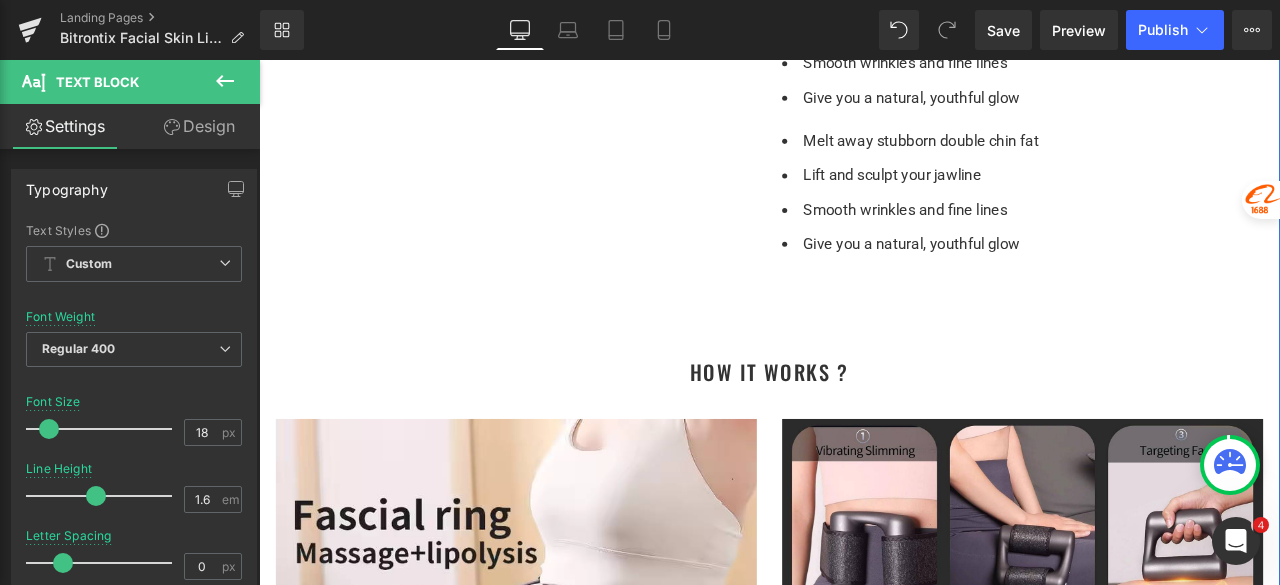 click on "Smooth wrinkles and fine lines" at bounding box center (1164, 237) 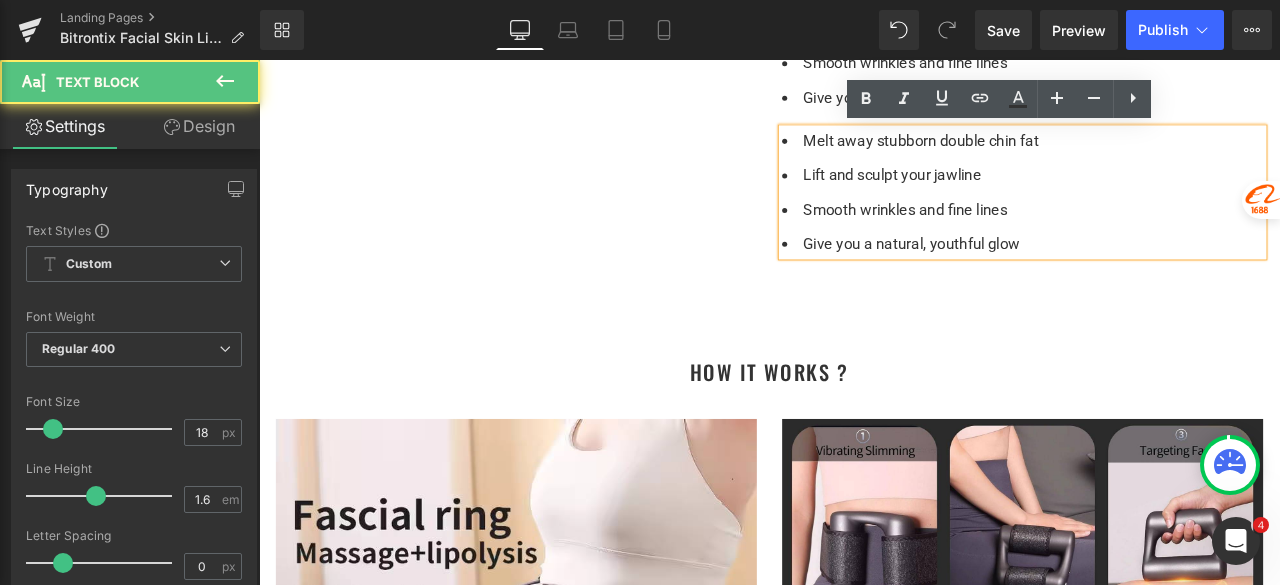 click on "Smooth wrinkles and fine lines" at bounding box center (1164, 237) 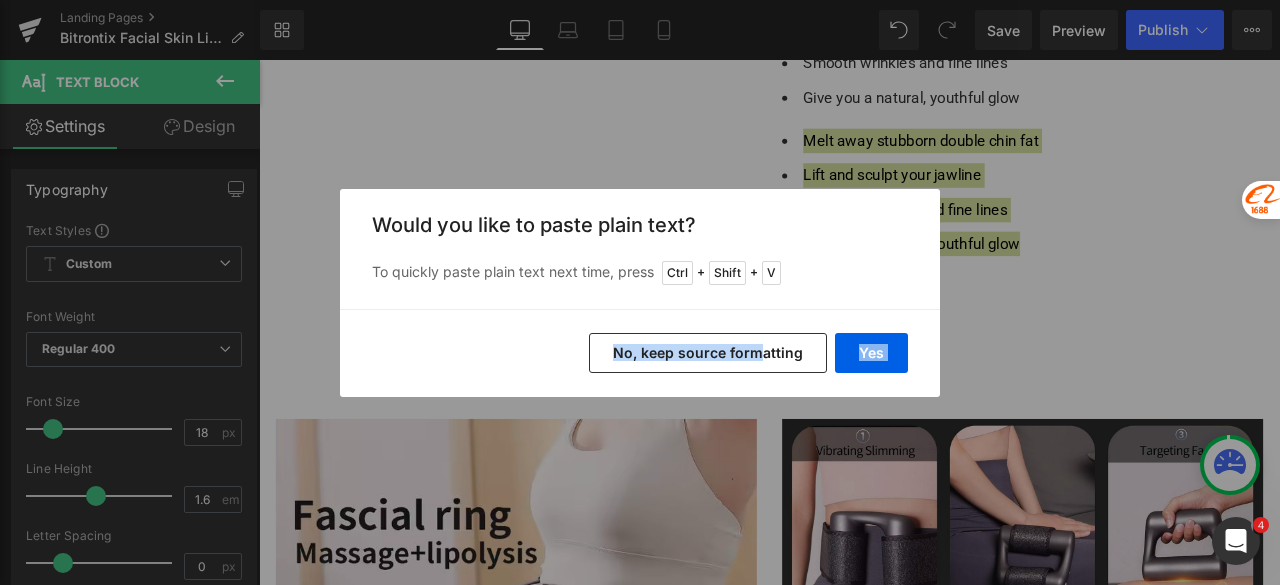 click on "Yes No, keep source formatting" at bounding box center [640, 353] 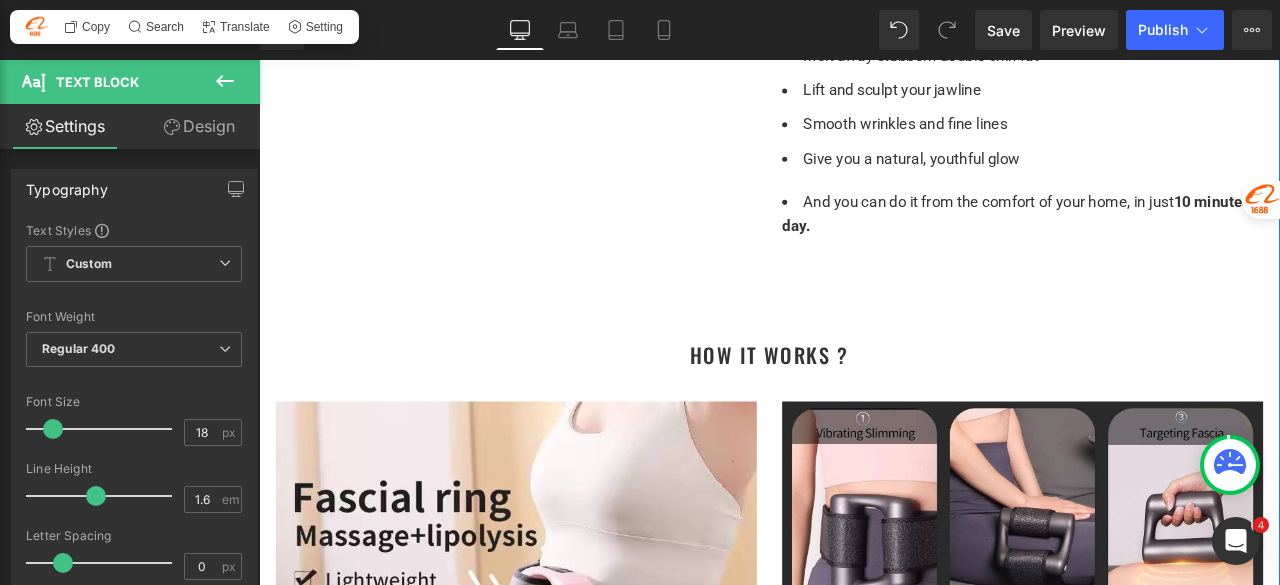 scroll, scrollTop: 2461, scrollLeft: 0, axis: vertical 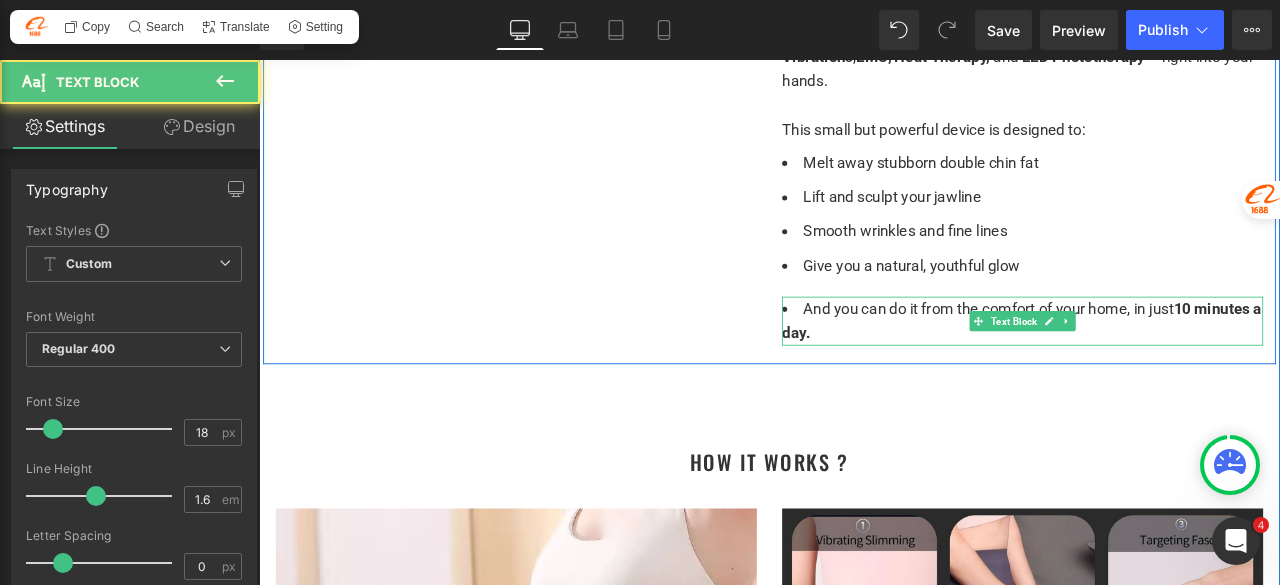 click on "And you can do it from the comfort of your home, in just  10 minutes a day." at bounding box center [1164, 370] 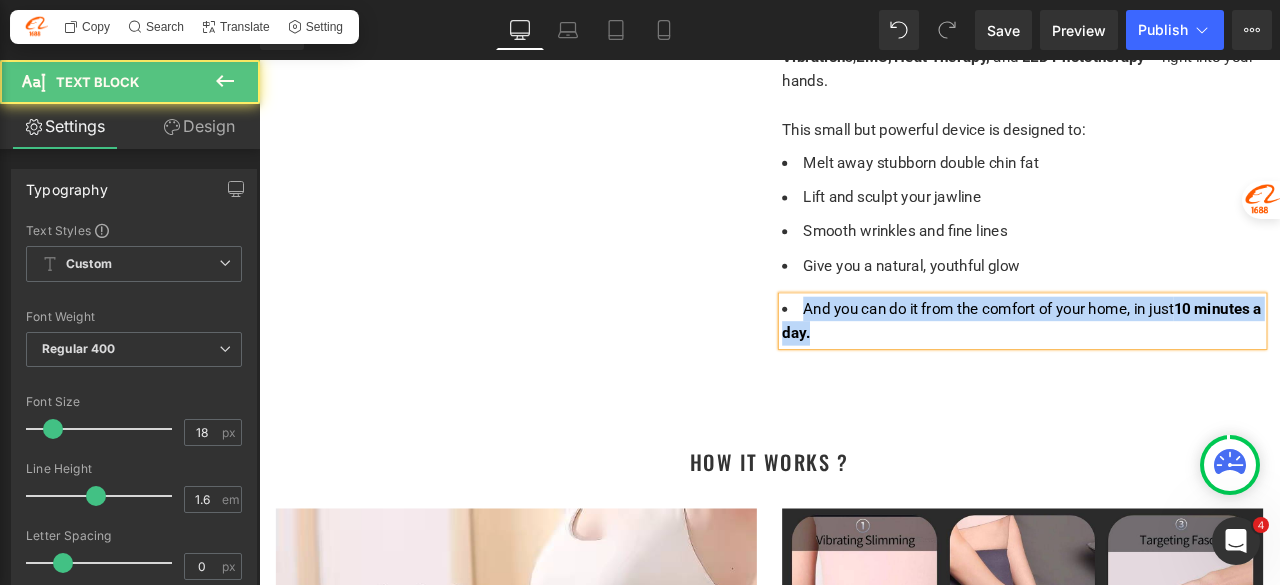 drag, startPoint x: 897, startPoint y: 386, endPoint x: 819, endPoint y: 339, distance: 91.06591 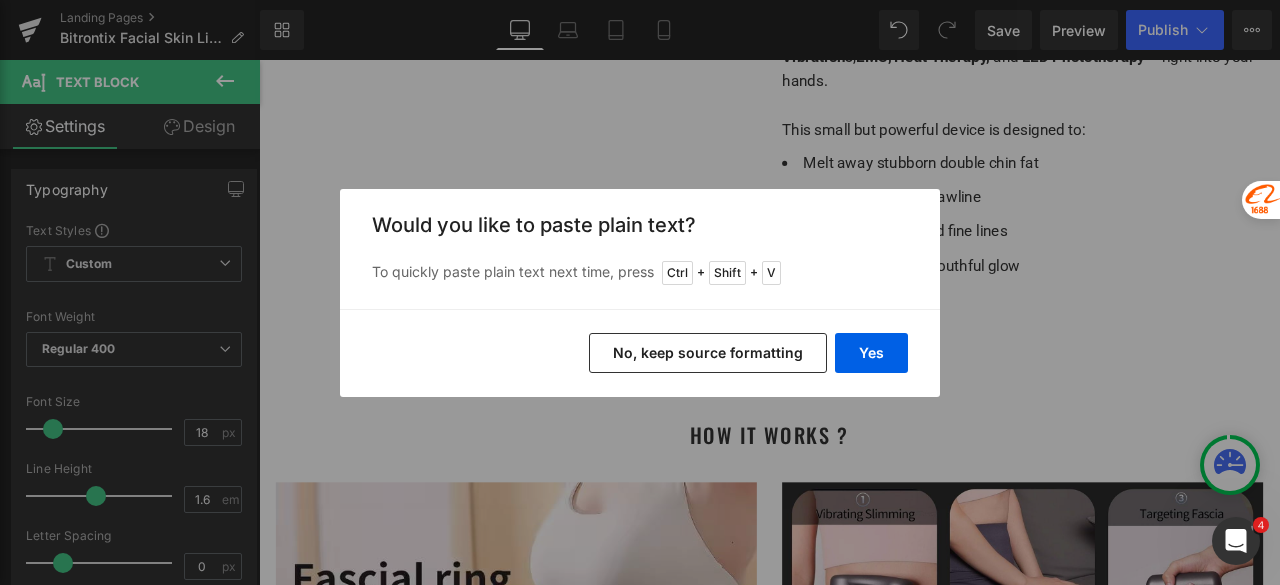 click on "No, keep source formatting" at bounding box center (708, 353) 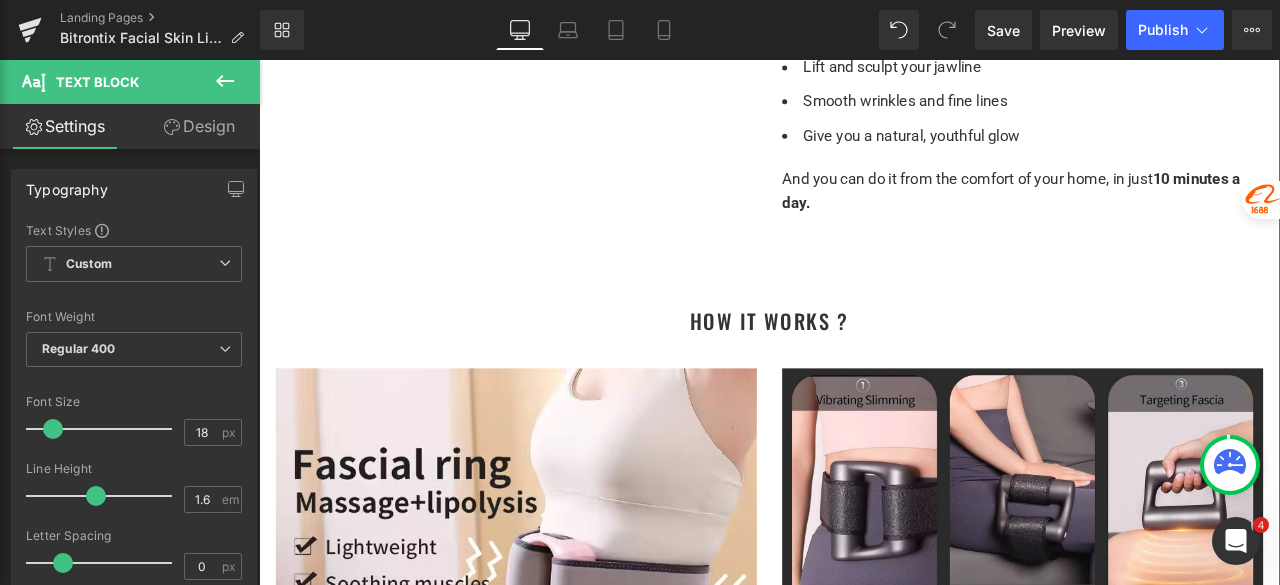 scroll, scrollTop: 2661, scrollLeft: 0, axis: vertical 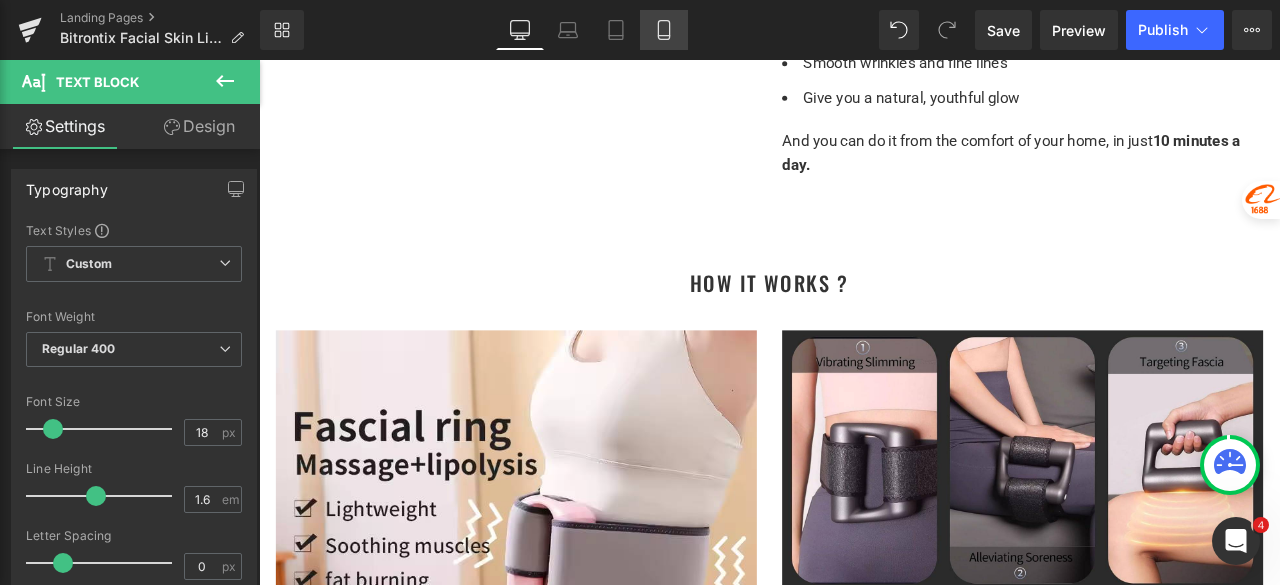 drag, startPoint x: 662, startPoint y: 20, endPoint x: 131, endPoint y: 15, distance: 531.02356 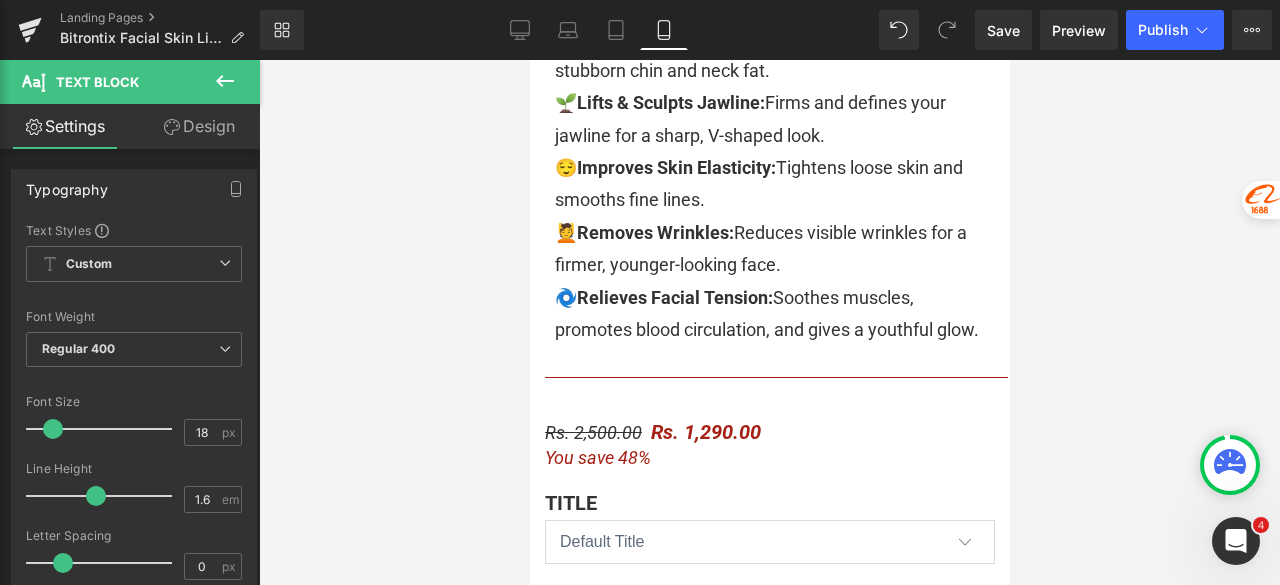 scroll, scrollTop: 1100, scrollLeft: 0, axis: vertical 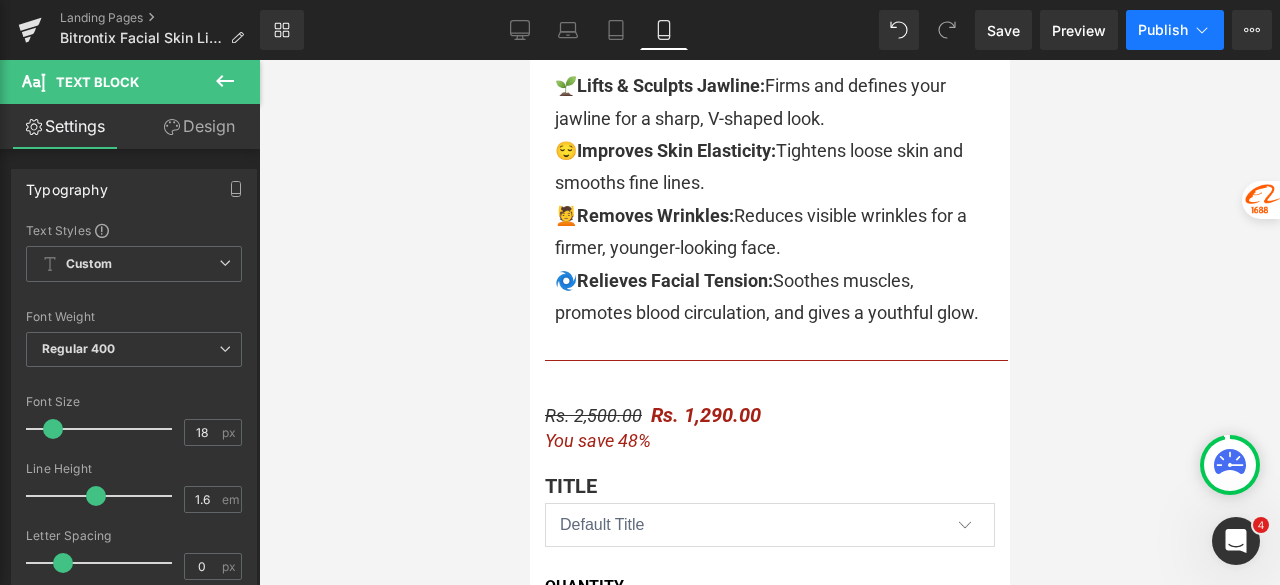 click on "Publish" at bounding box center (1163, 30) 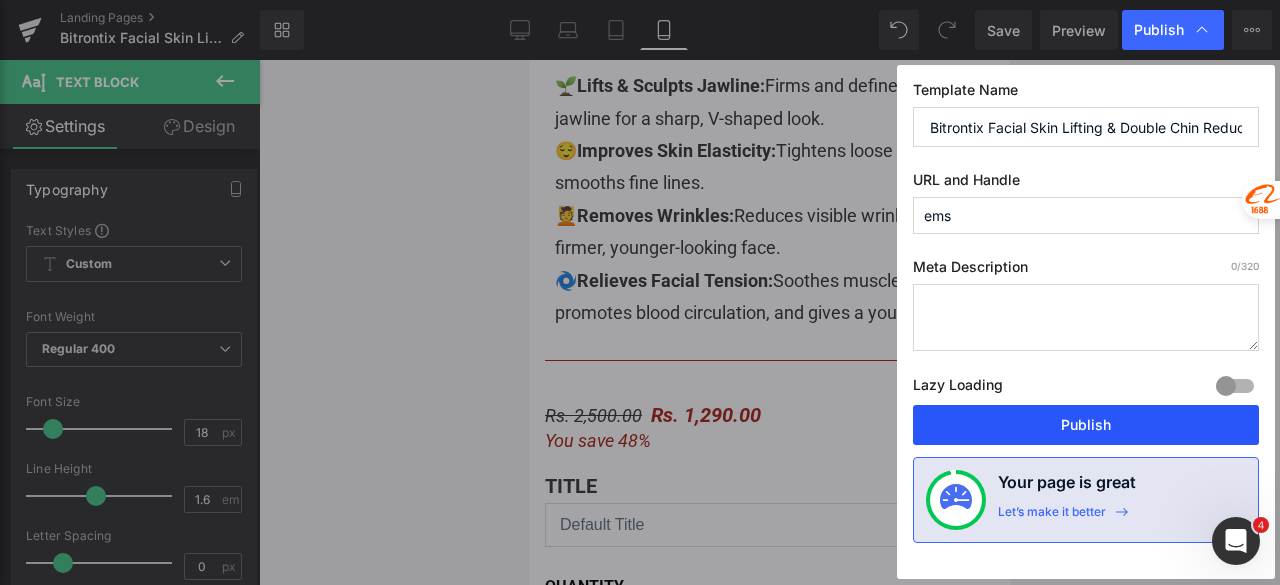 click on "Publish" at bounding box center [1086, 425] 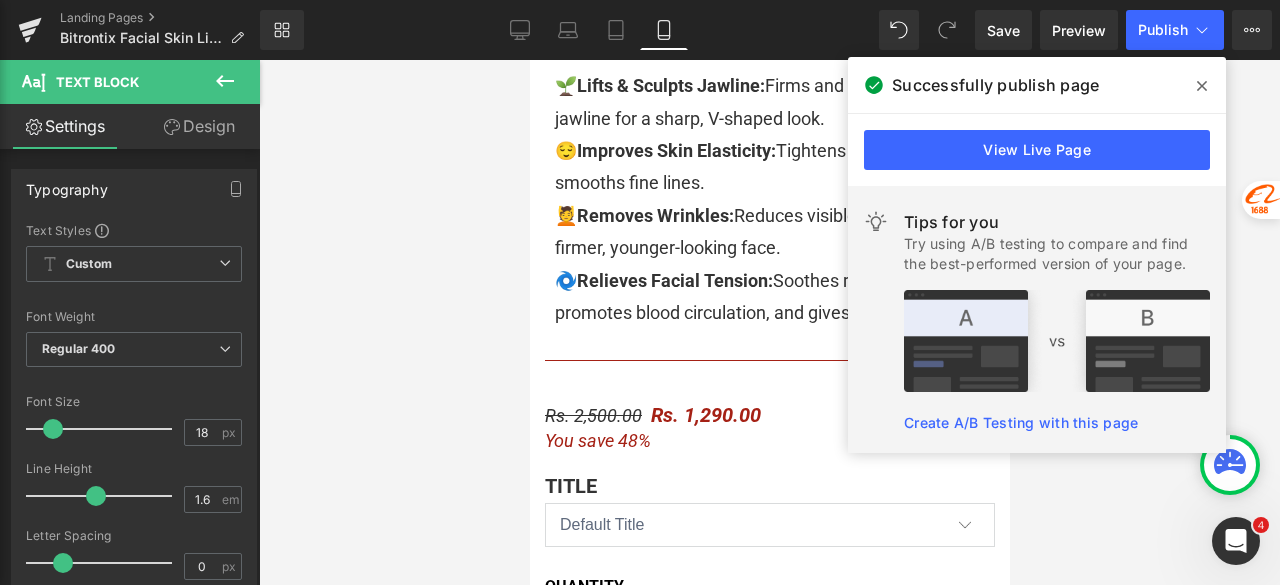 click at bounding box center [1202, 86] 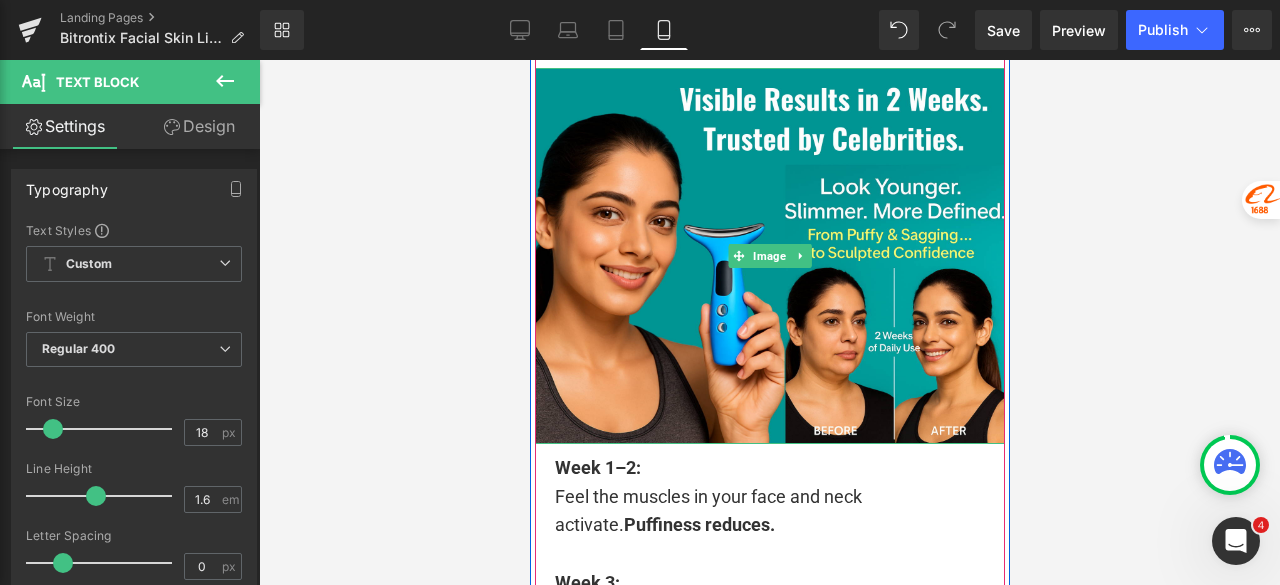 scroll, scrollTop: 3800, scrollLeft: 0, axis: vertical 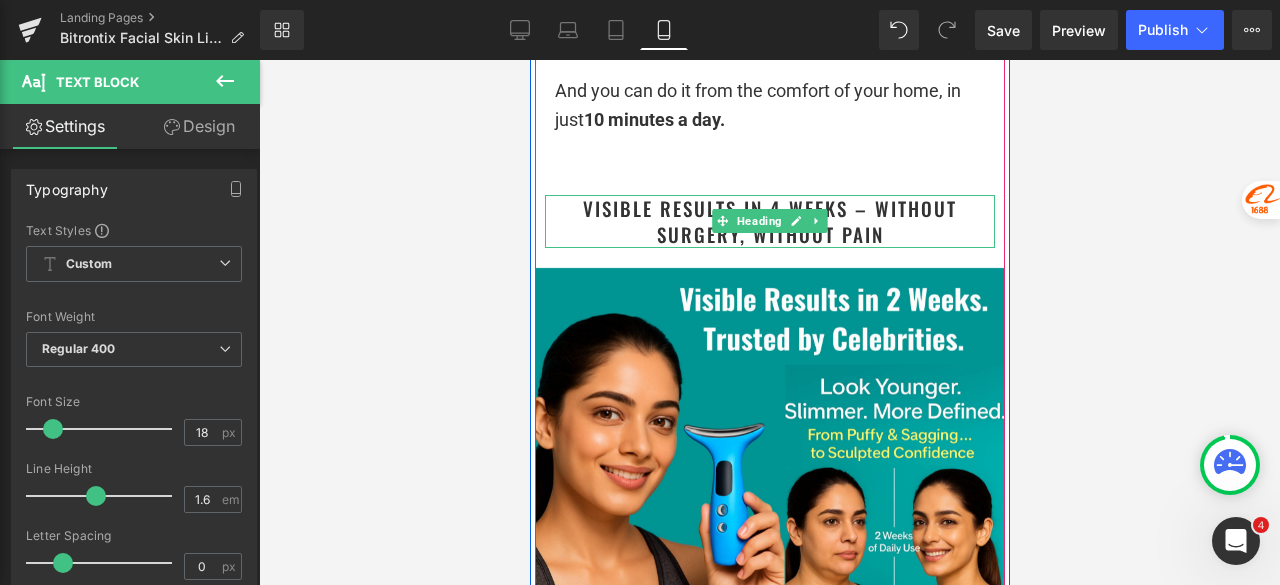 click on "Visible Results in 4 Weeks – Without Surgery, Without Pain" at bounding box center (769, 221) 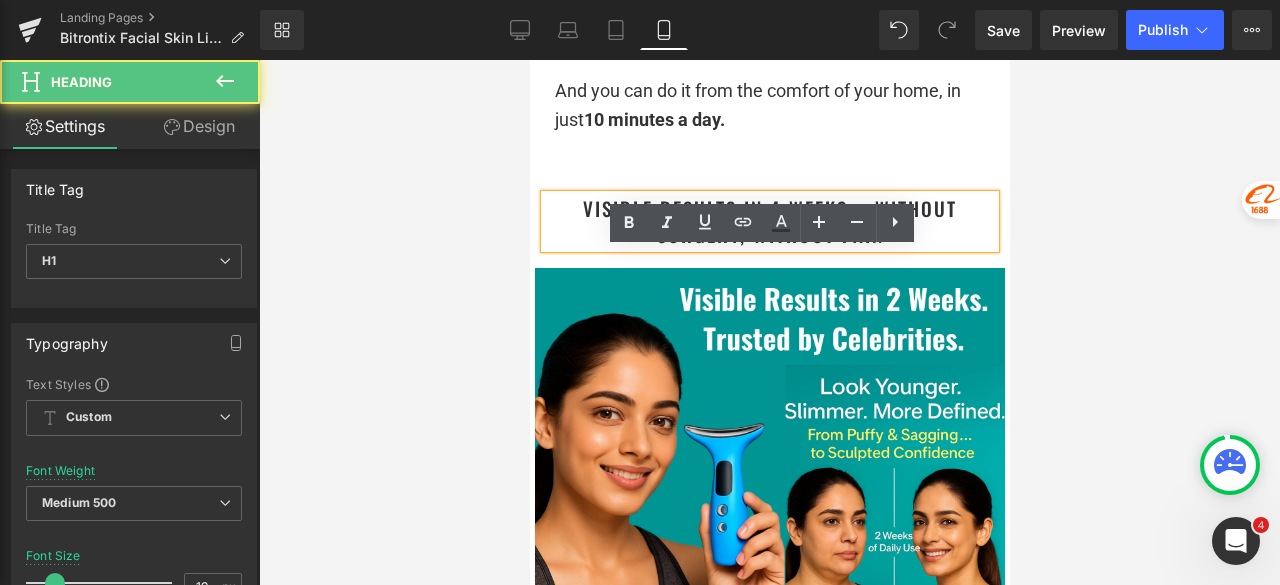 click on "Visible Results in 4 Weeks – Without Surgery, Without Pain" at bounding box center (769, 221) 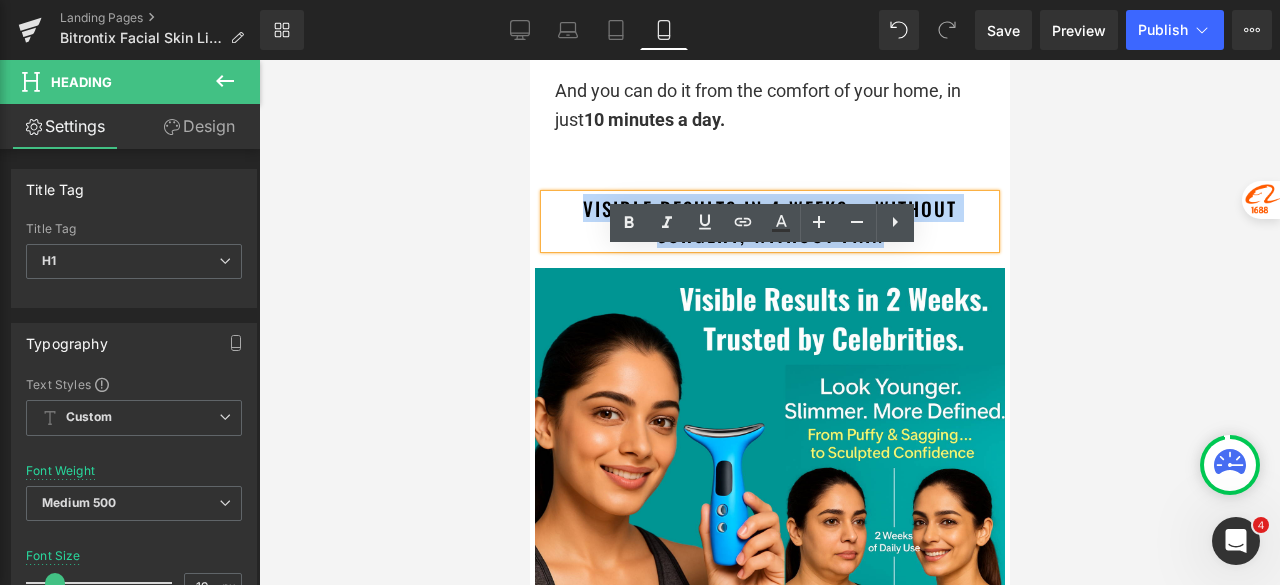 drag, startPoint x: 892, startPoint y: 287, endPoint x: 560, endPoint y: 259, distance: 333.17862 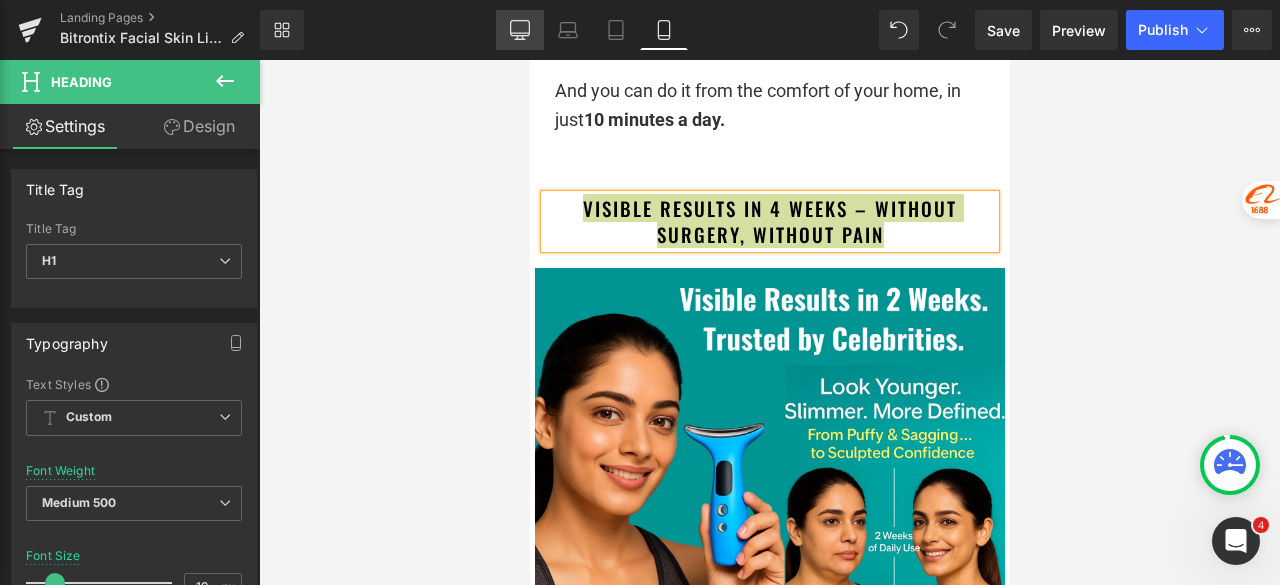 click on "Desktop" at bounding box center [520, 30] 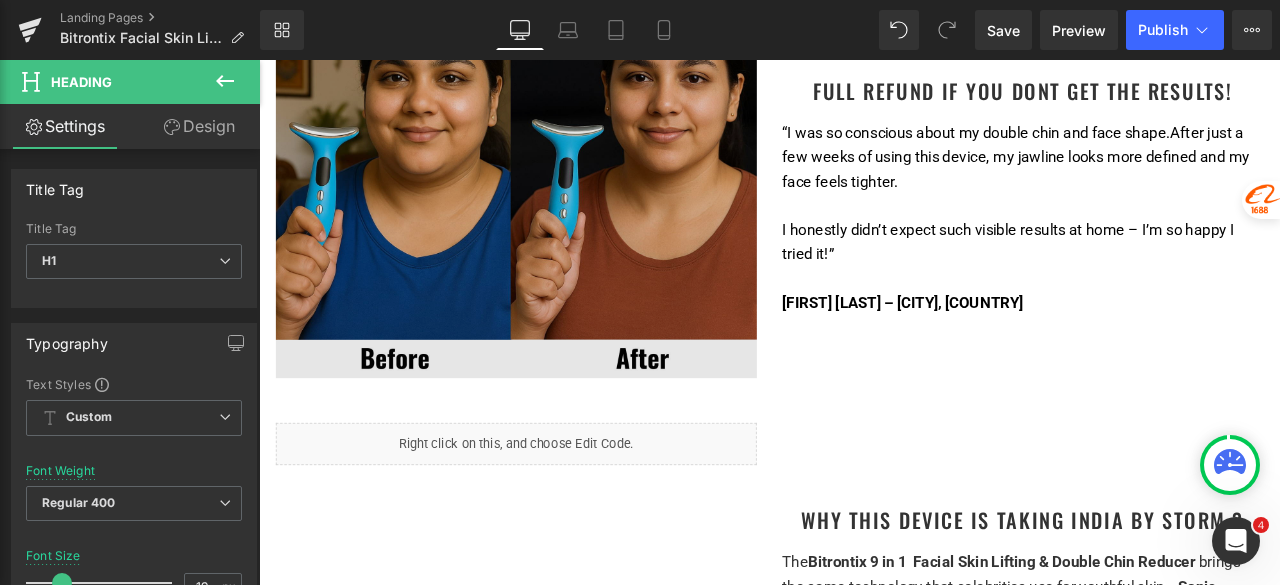 scroll, scrollTop: 1800, scrollLeft: 0, axis: vertical 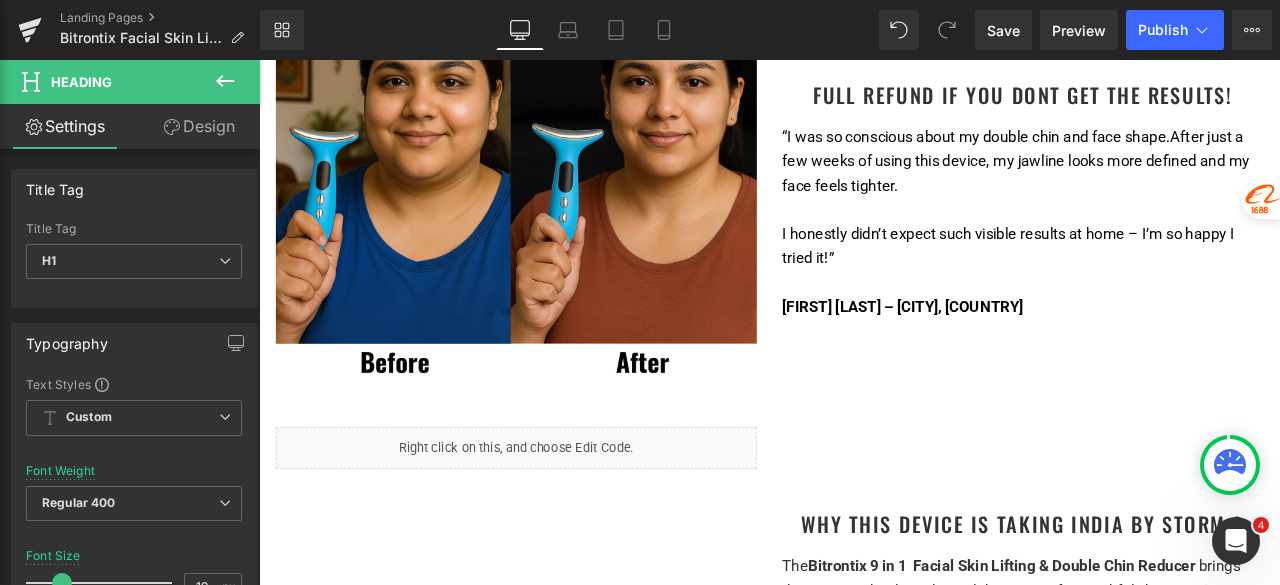 click on "Liquid         Why This Device is Taking India By Storm ? Heading         The  Bitrontix 9 in 1  Facial Skin Lifting & Double Chin Reducer   brings the same technology that celebrities use for youthful skin–   Sonic Vibrations ,  EMS, Heat Therapy,   and   LED Phototherapy   – right into your hands. This small but powerful device is designed to: Text Block         Melt away stubborn double chin fat Lift and sculpt your jawline Smooth wrinkles and fine lines Give you a natural, youthful glow Text Block         And you can do it from the comfort of your home, in just  10 minutes a day. Text Block         Row" at bounding box center (864, 781) 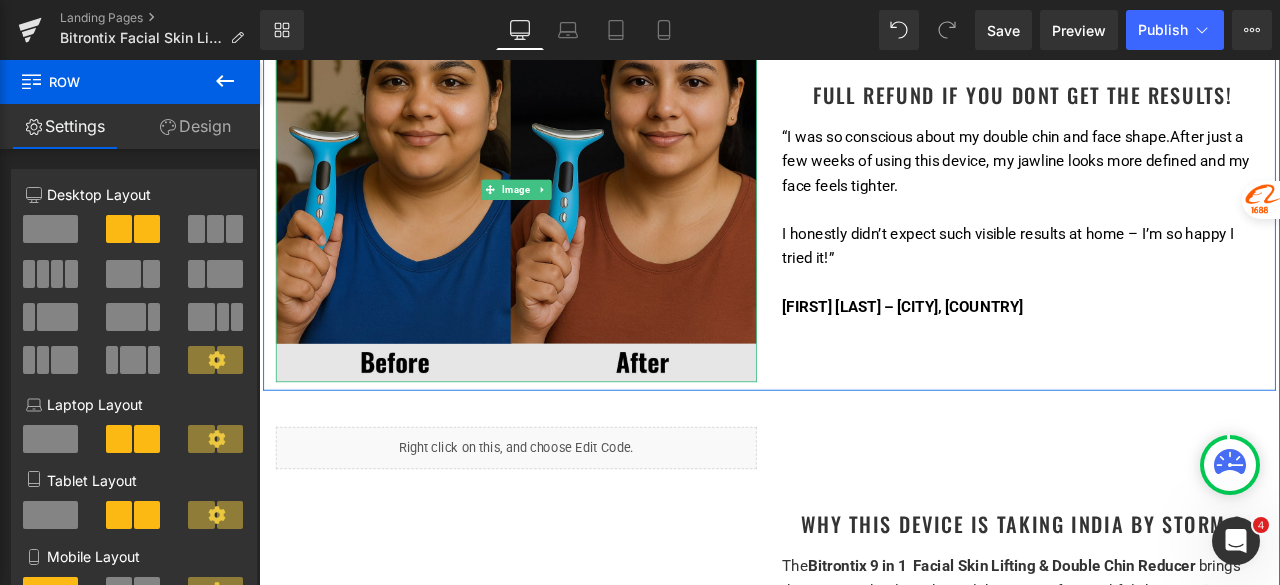 click at bounding box center [564, 214] 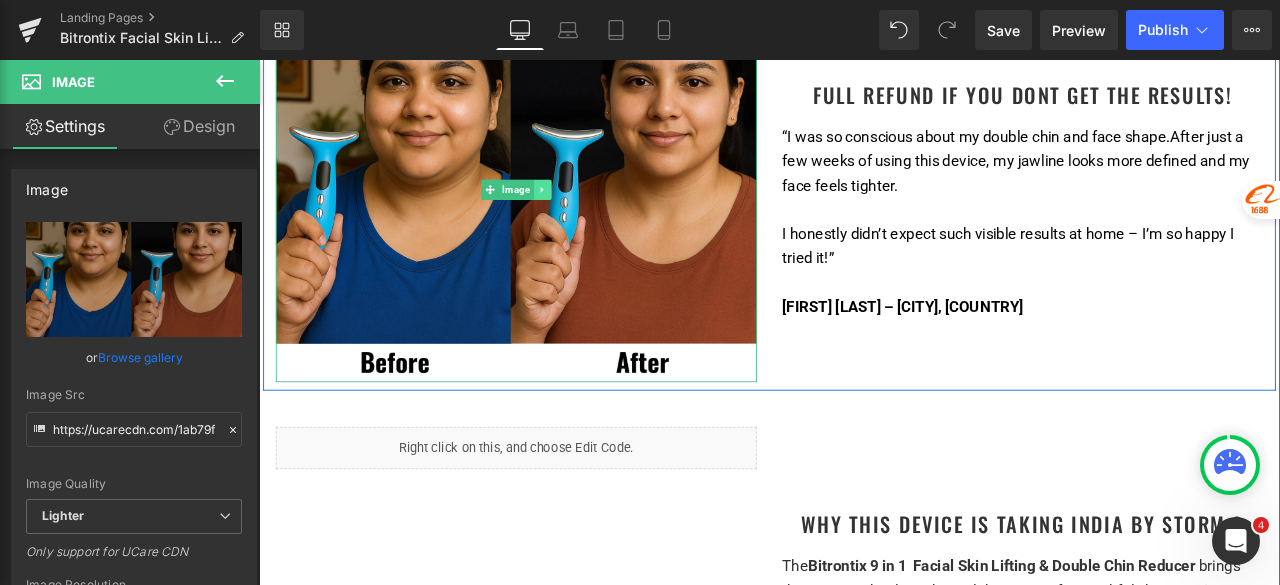 click 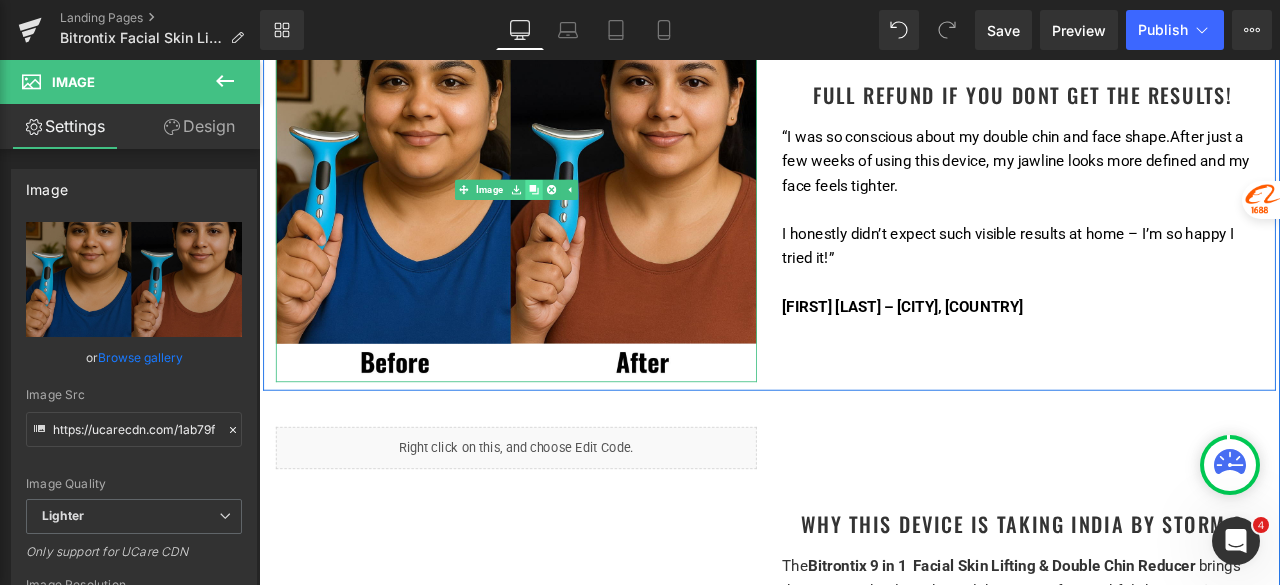 click 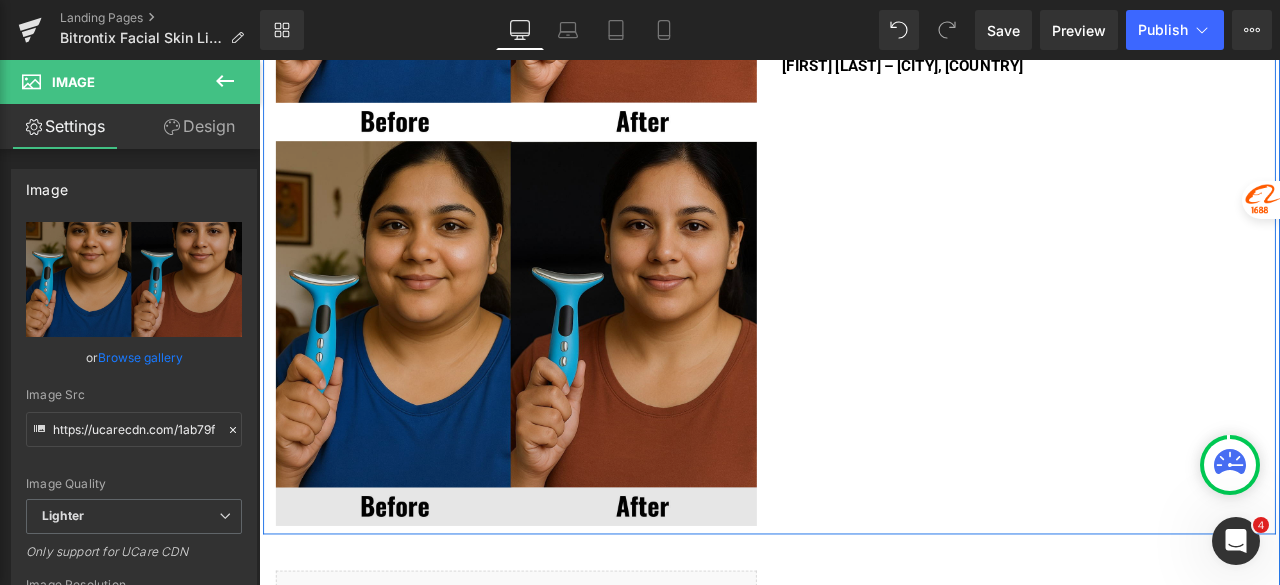 scroll, scrollTop: 2101, scrollLeft: 0, axis: vertical 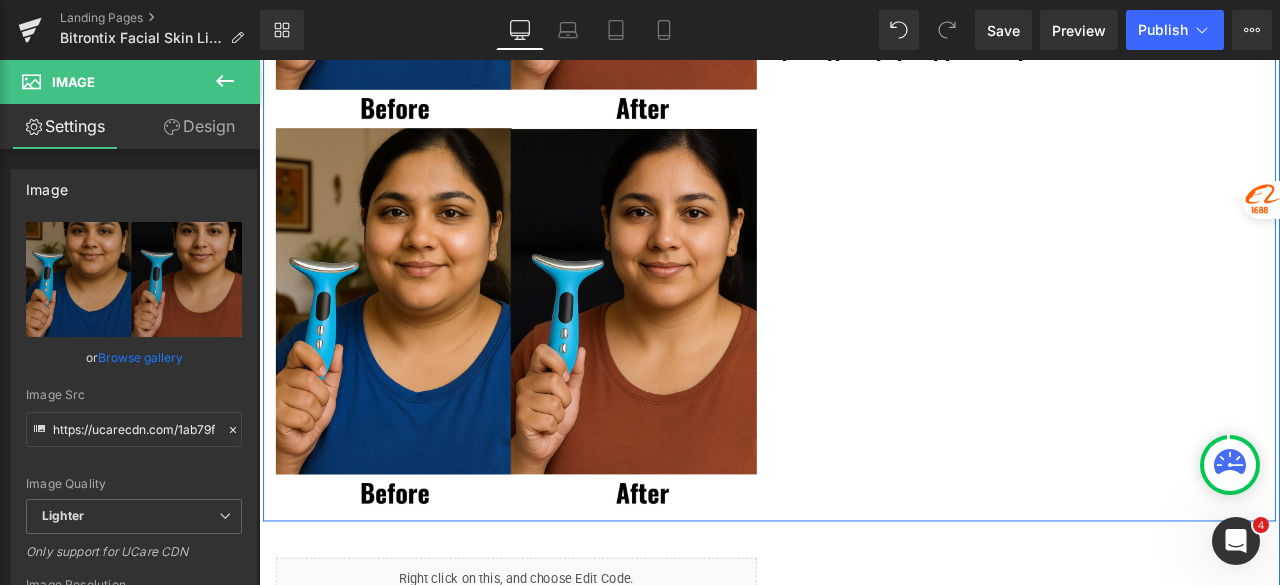 click on "Image         Image         Full Refund if you dont get the results! Heading         “I was so conscious about my double chin and face shape. After just a few weeks of using this device, my jawline looks more defined and my face feels tighter. I honestly didn’t expect such visible results at home – I’m so happy I tried it!”  Ananya R. – Bengaluru, India Text Block         Row" at bounding box center (864, 131) 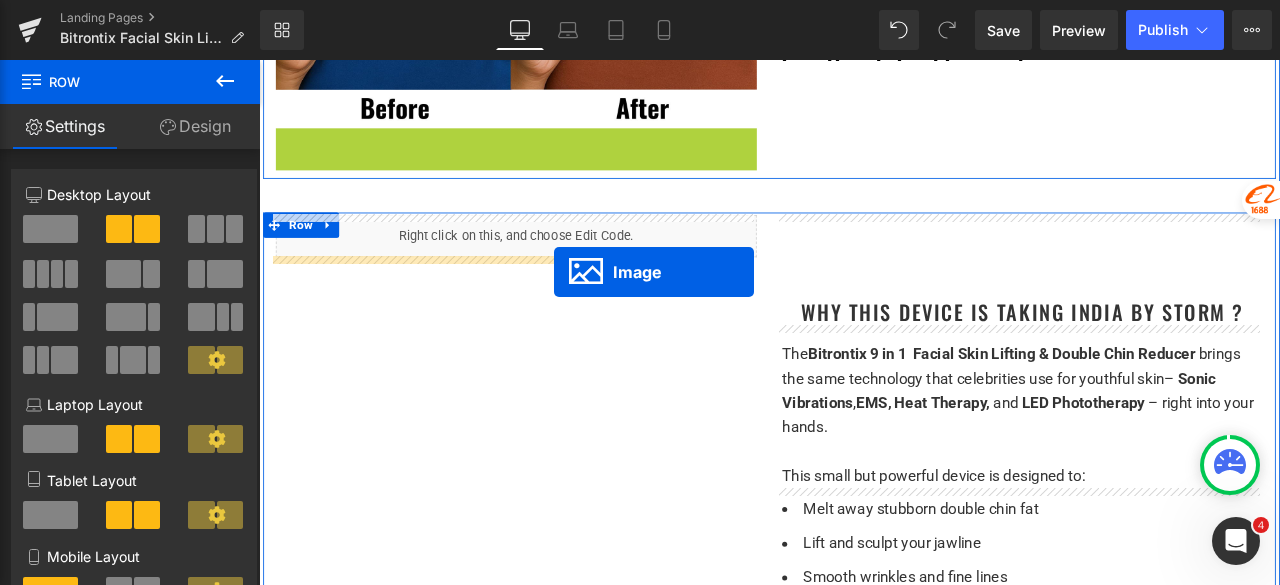 drag, startPoint x: 546, startPoint y: 362, endPoint x: 608, endPoint y: 310, distance: 80.919716 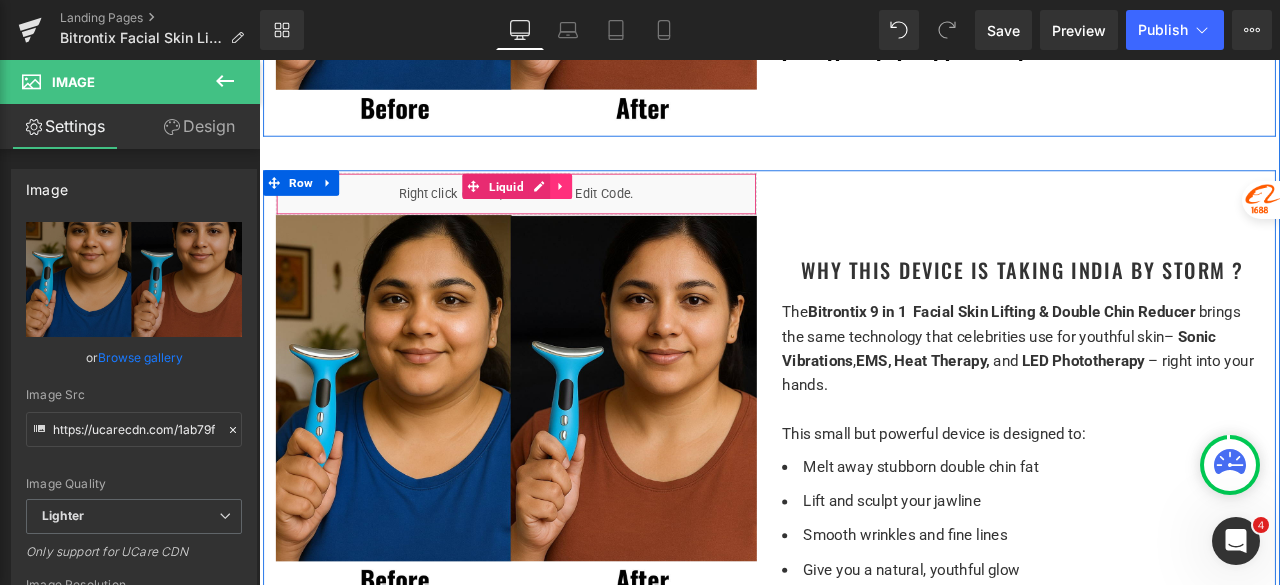 click at bounding box center [617, 210] 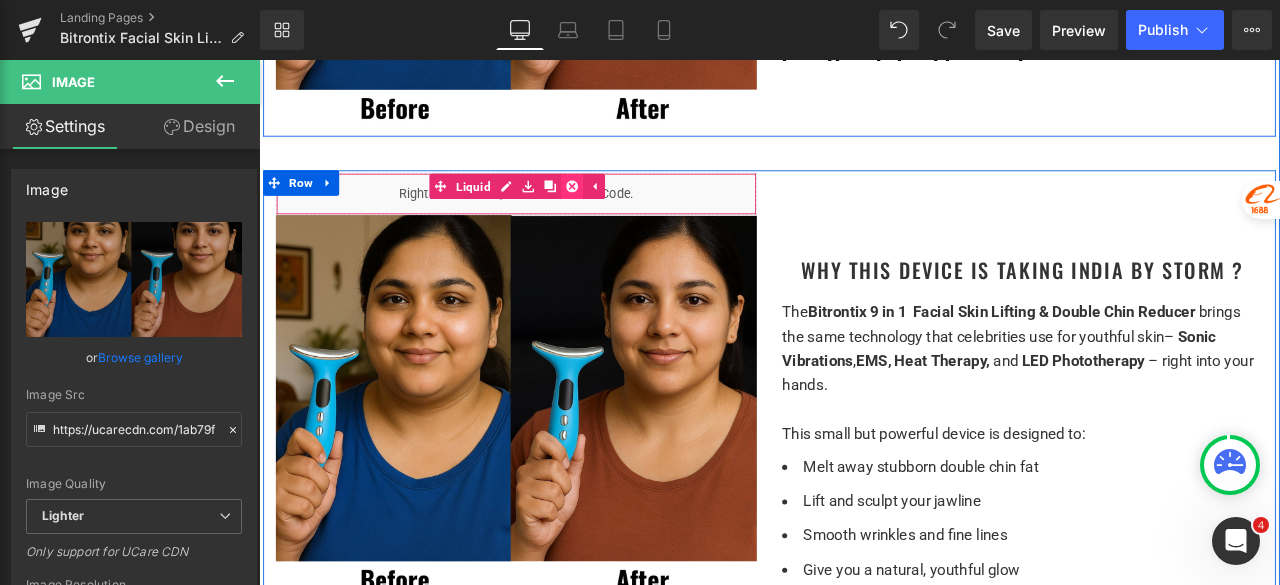 click 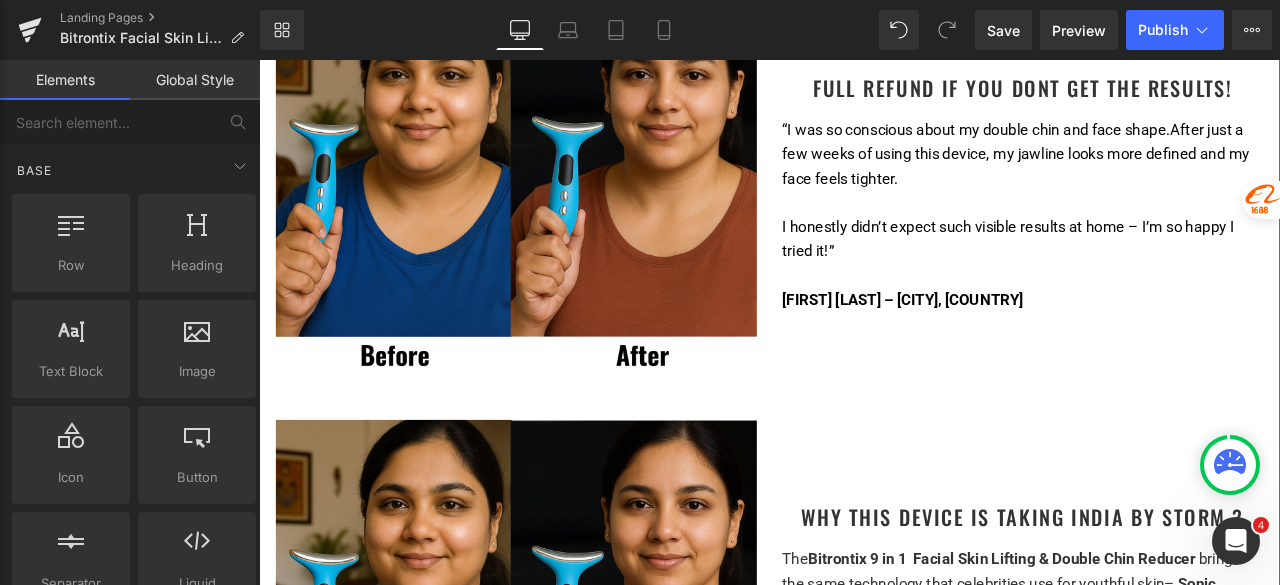scroll, scrollTop: 1801, scrollLeft: 0, axis: vertical 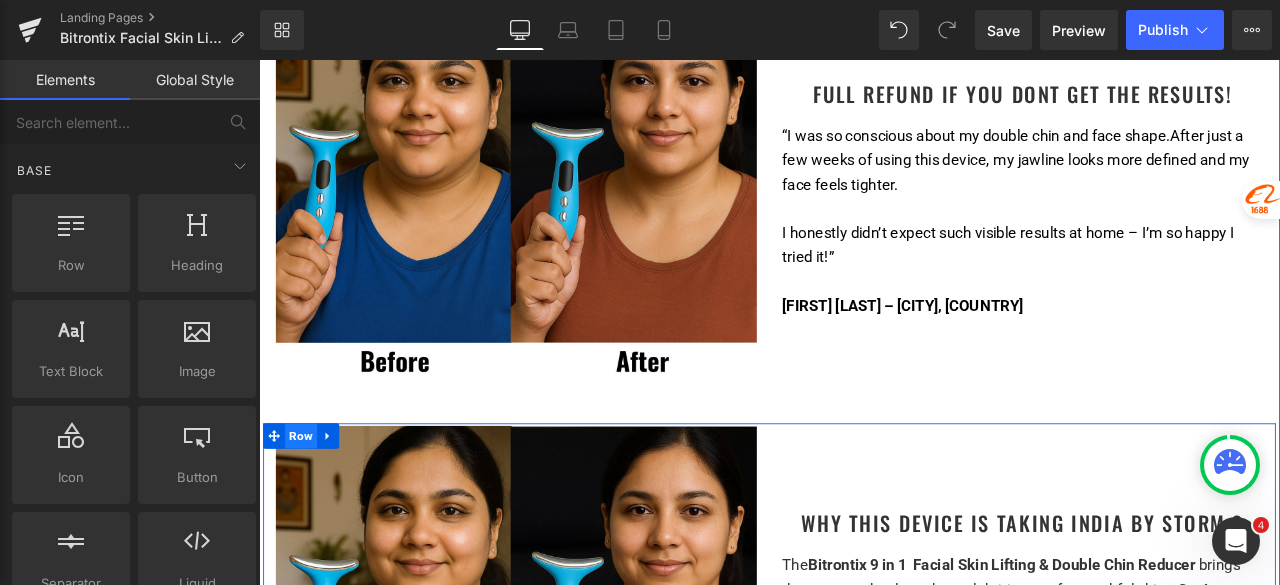 click on "Row" at bounding box center (309, 506) 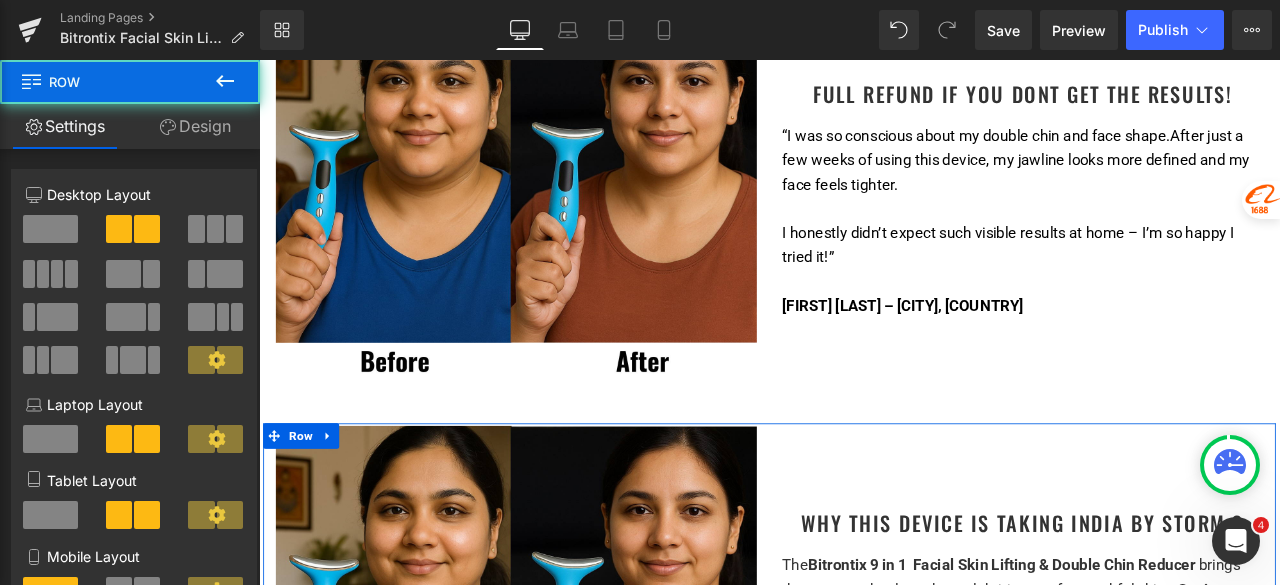 click on "Design" at bounding box center (195, 126) 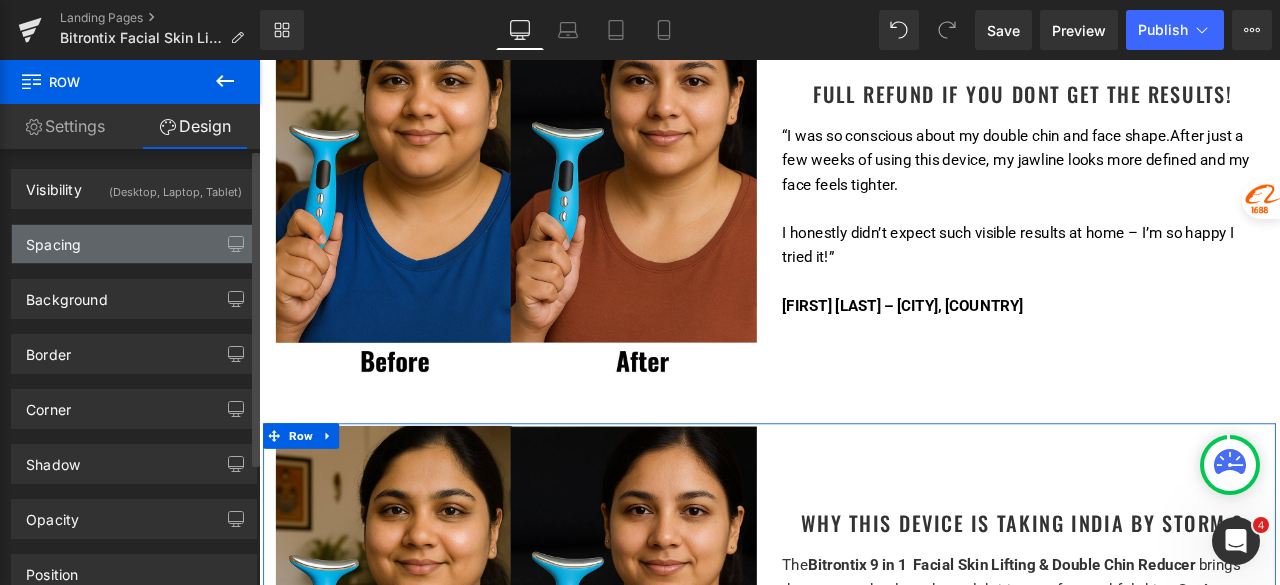 click on "Spacing" at bounding box center (53, 239) 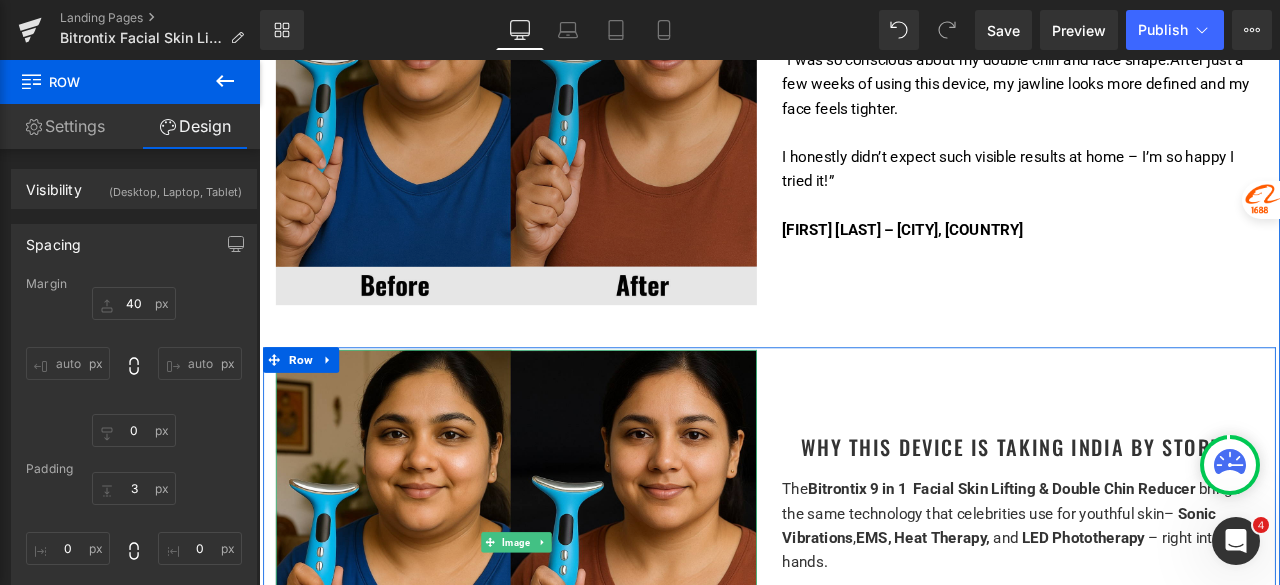 scroll, scrollTop: 2001, scrollLeft: 0, axis: vertical 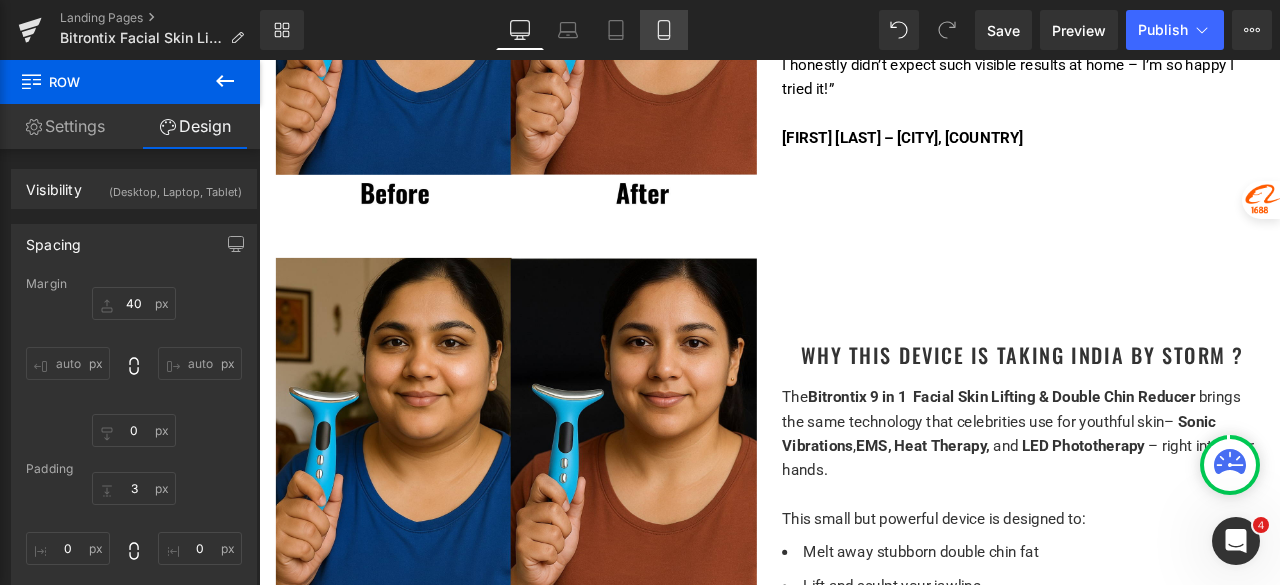 drag, startPoint x: 676, startPoint y: 27, endPoint x: 670, endPoint y: 48, distance: 21.84033 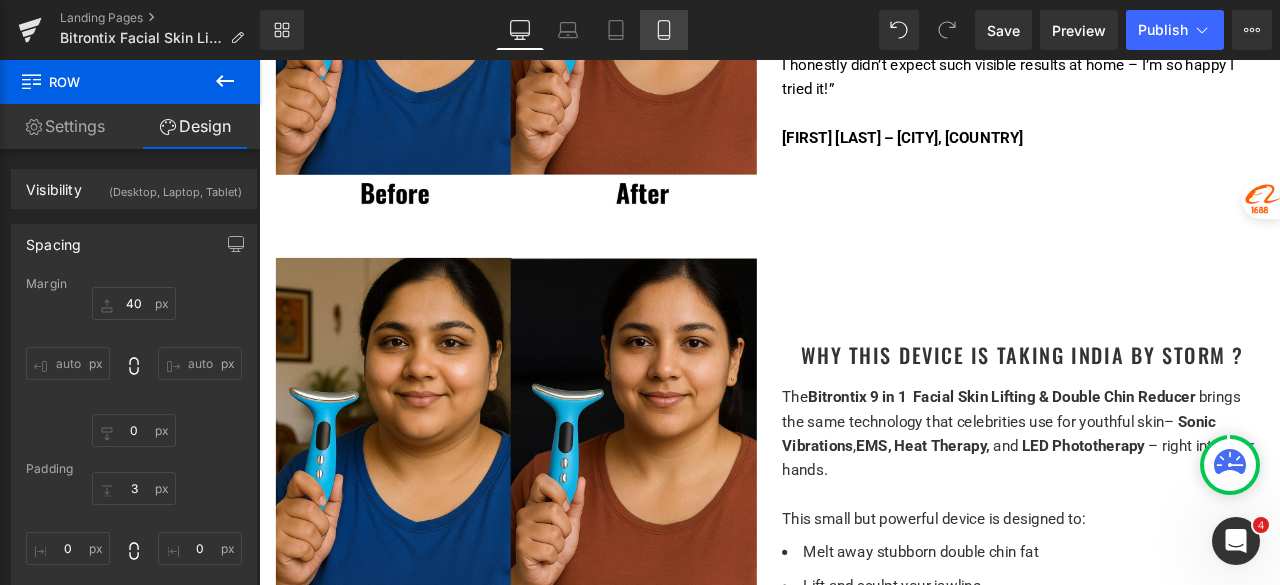 click on "Mobile" at bounding box center [664, 30] 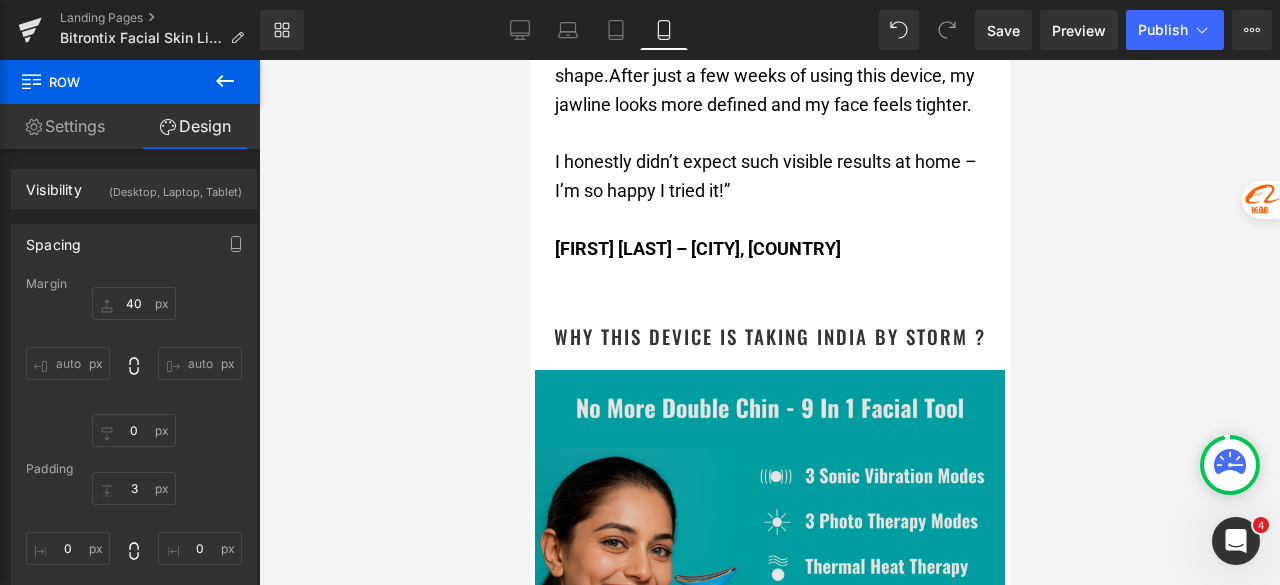 scroll, scrollTop: 2800, scrollLeft: 0, axis: vertical 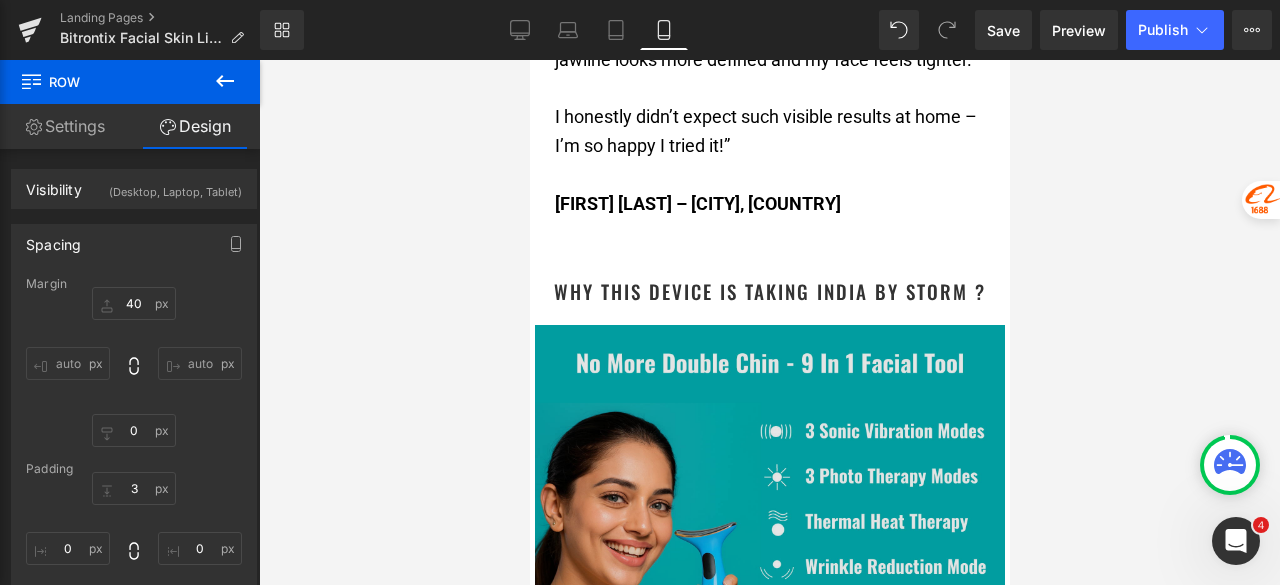 click at bounding box center [769, 513] 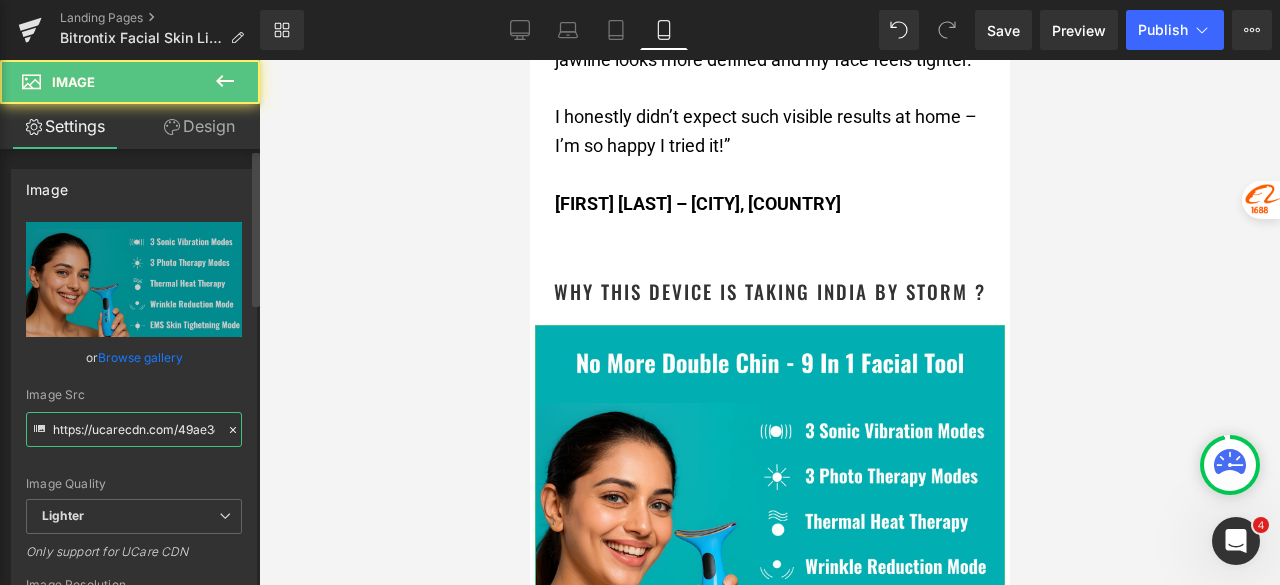 click on "https://ucarecdn.com/49ae3dbf-88e6-454f-a189-8d214ed8fc3a/-/format/auto/-/preview/3000x3000/-/quality/lighter/3%20Sonic%20Vibration%20Modes%203%20Photo%20Therapy%20Modes%20Thermal%20Heat%20Therapy%20Wrinkle%20Reduction%20Mode%20EMS%20Skin%20Tighetning%20Mode.png" at bounding box center (134, 429) 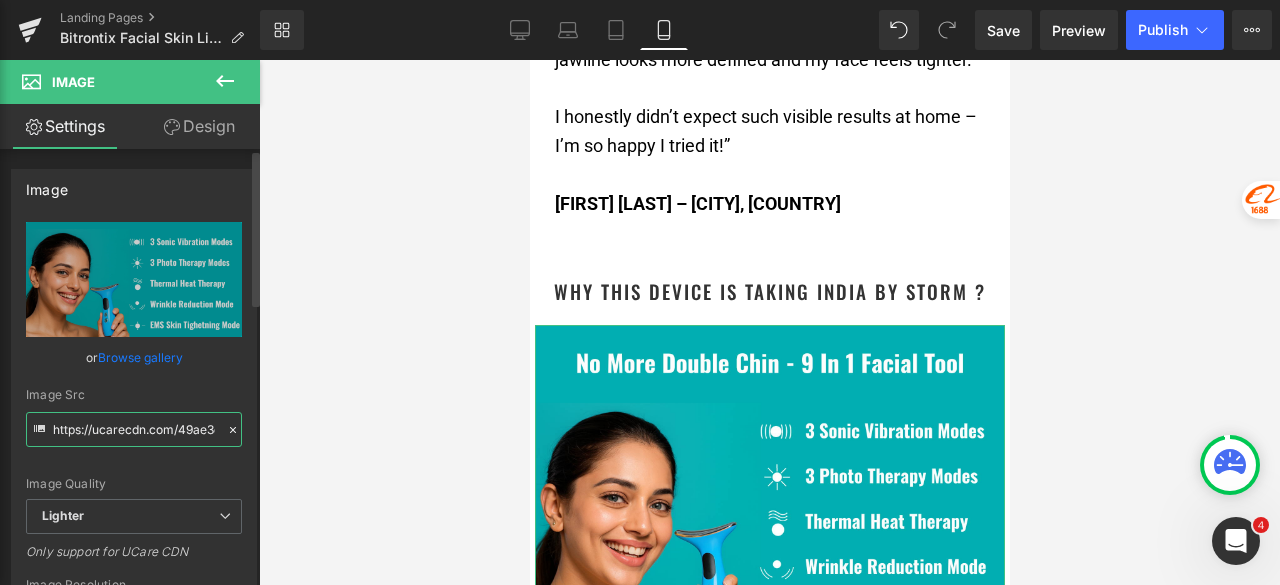click on "https://ucarecdn.com/49ae3dbf-88e6-454f-a189-8d214ed8fc3a/-/format/auto/-/preview/3000x3000/-/quality/lighter/3%20Sonic%20Vibration%20Modes%203%20Photo%20Therapy%20Modes%20Thermal%20Heat%20Therapy%20Wrinkle%20Reduction%20Mode%20EMS%20Skin%20Tighetning%20Mode.png" at bounding box center (134, 429) 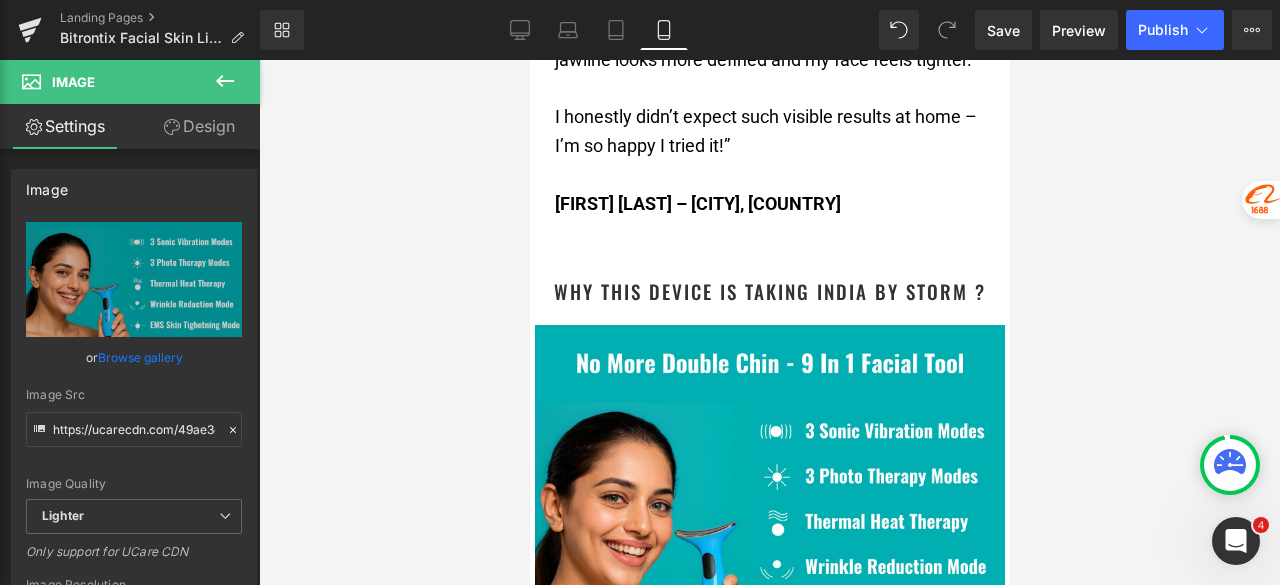 click on "Library Mobile Desktop Laptop Tablet Mobile Save Preview Publish Scheduled View Live Page View with current Template Save Template to Library Schedule Publish  Optimize  Publish Settings Shortcuts  Your page can’t be published   You've reached the maximum number of published pages on your plan  (0/0).  You need to upgrade your plan or unpublish all your pages to get 1 publish slot.   Unpublish pages   Upgrade plan" at bounding box center [770, 30] 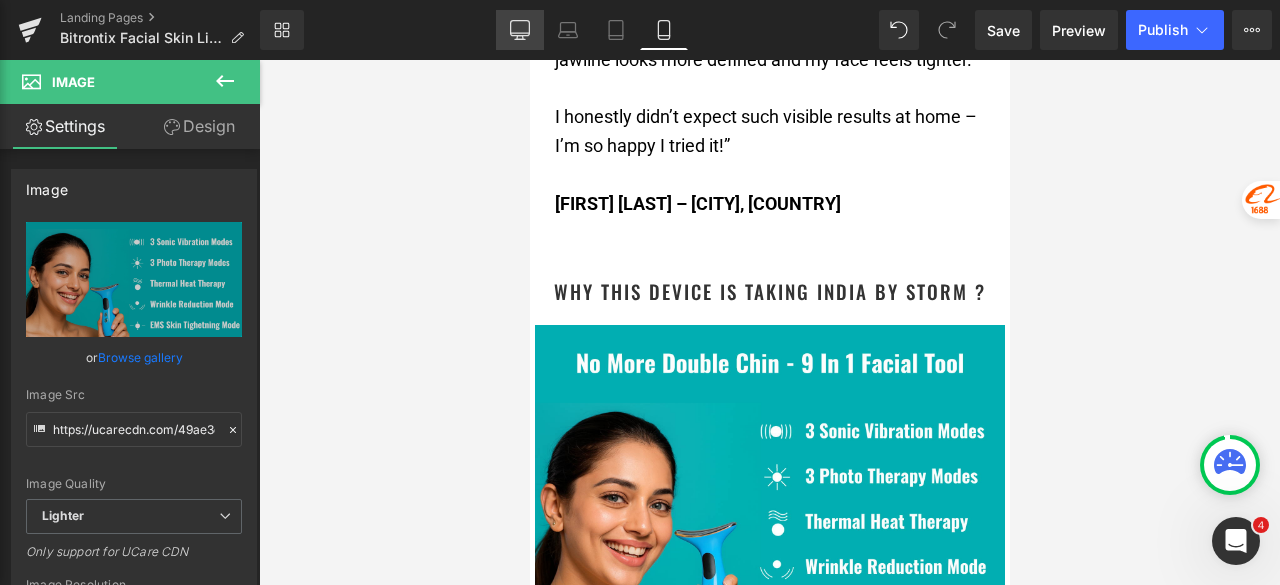 click 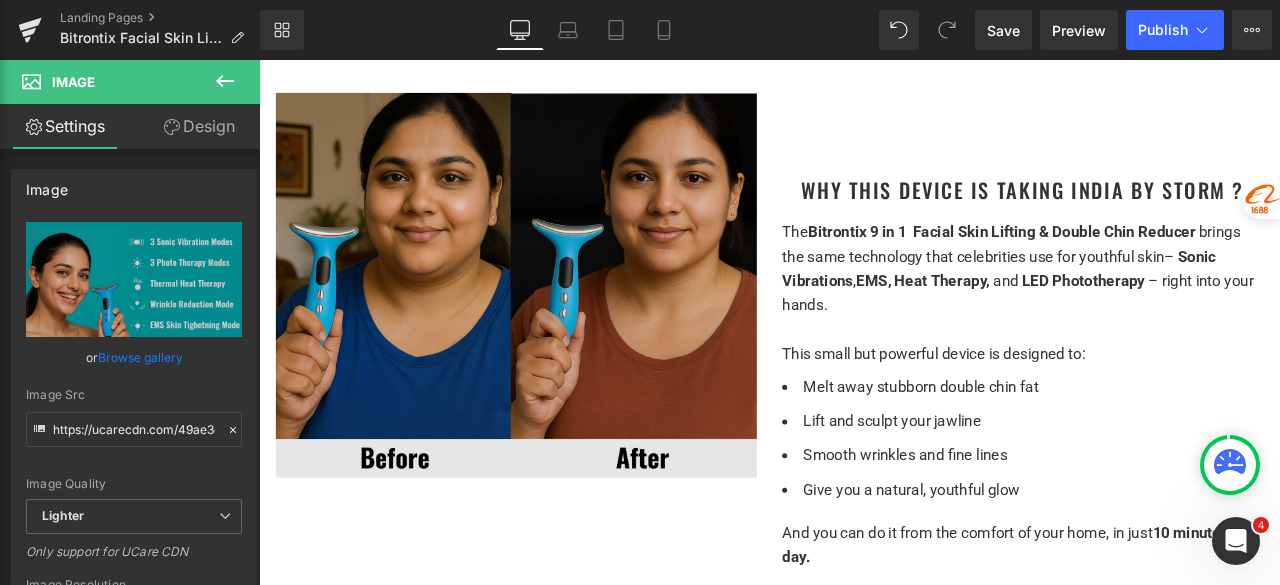 scroll, scrollTop: 2200, scrollLeft: 0, axis: vertical 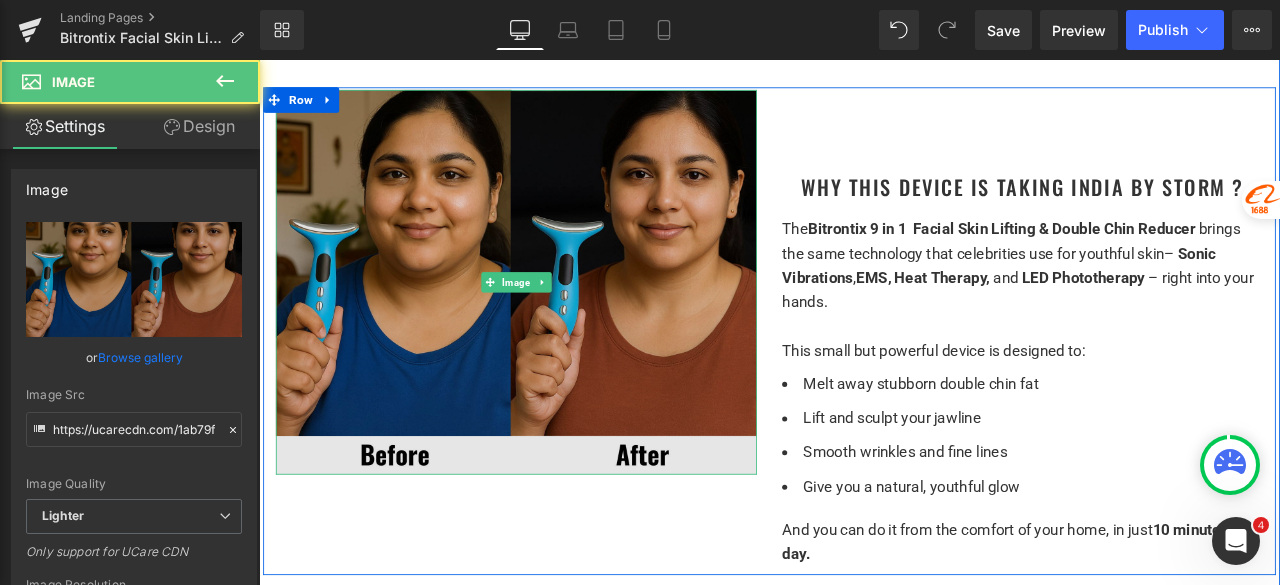 click at bounding box center (564, 323) 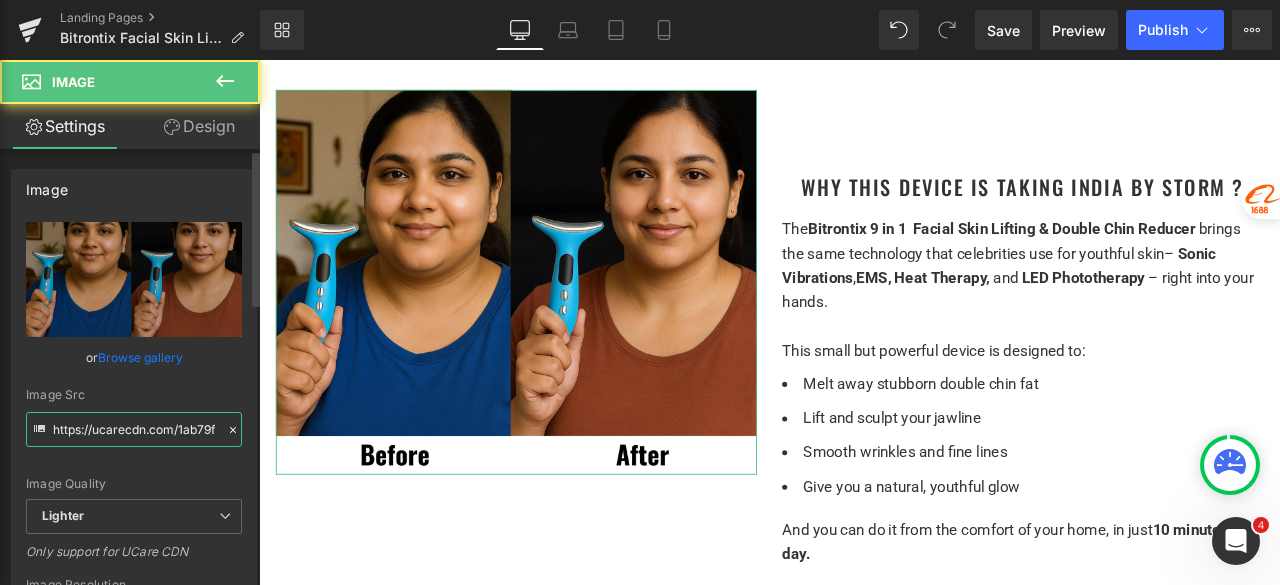 click on "https://ucarecdn.com/1ab79ff1-3572-4766-821f-cbcf1b67279c/-/format/auto/-/preview/3000x3000/-/quality/lighter/Before.png" at bounding box center [134, 429] 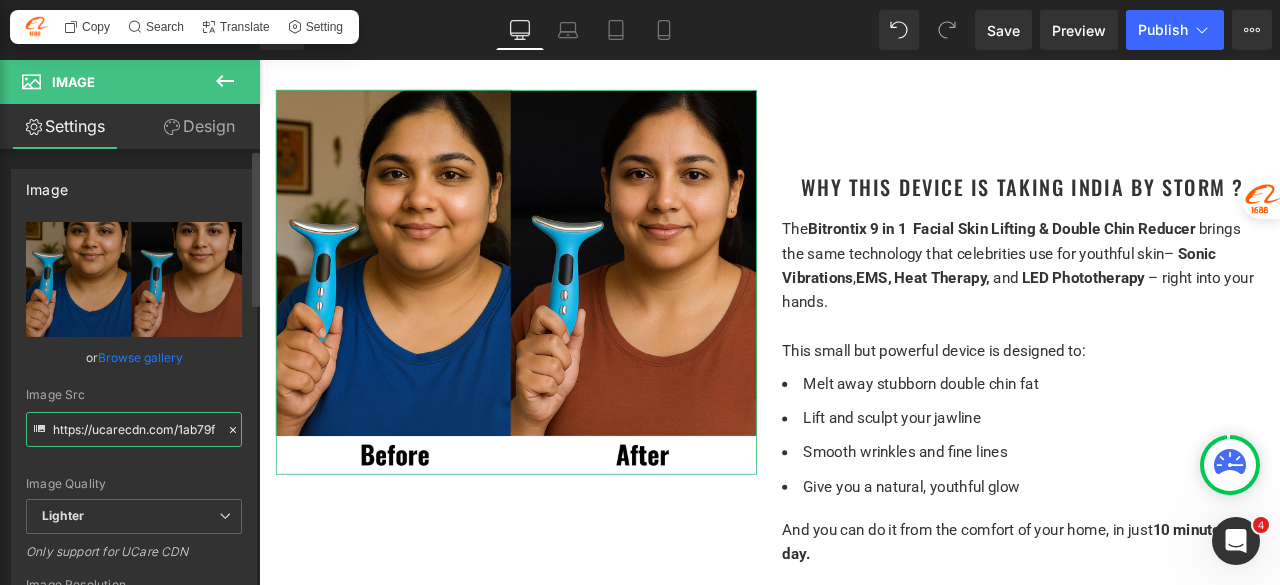 paste on "49ae3dbf-88e6-454f-a189-8d214ed8fc3a/-/format/auto/-/preview/3000x3000/-/quality/lighter/3%20Sonic%20Vibration%20Modes%203%20Photo%20Therapy%20Modes%20Thermal%20Heat%20Therapy%20Wrinkle%20Reduction%20Mode%20EMS%20Skin%20Tighetning%20Mod" 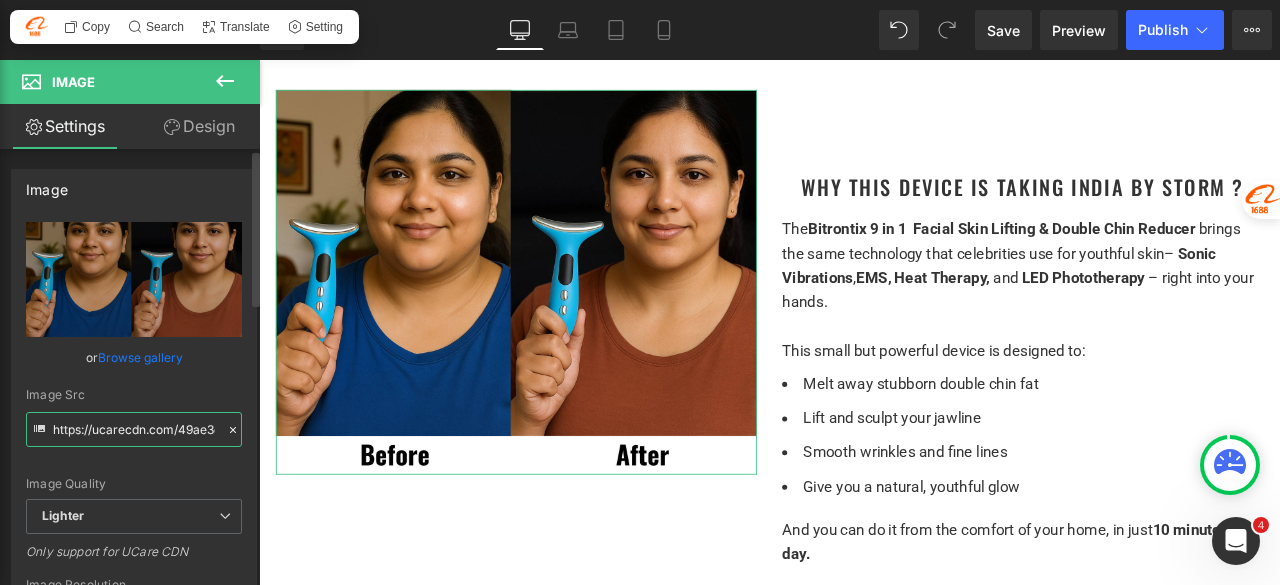 scroll, scrollTop: 0, scrollLeft: 1648, axis: horizontal 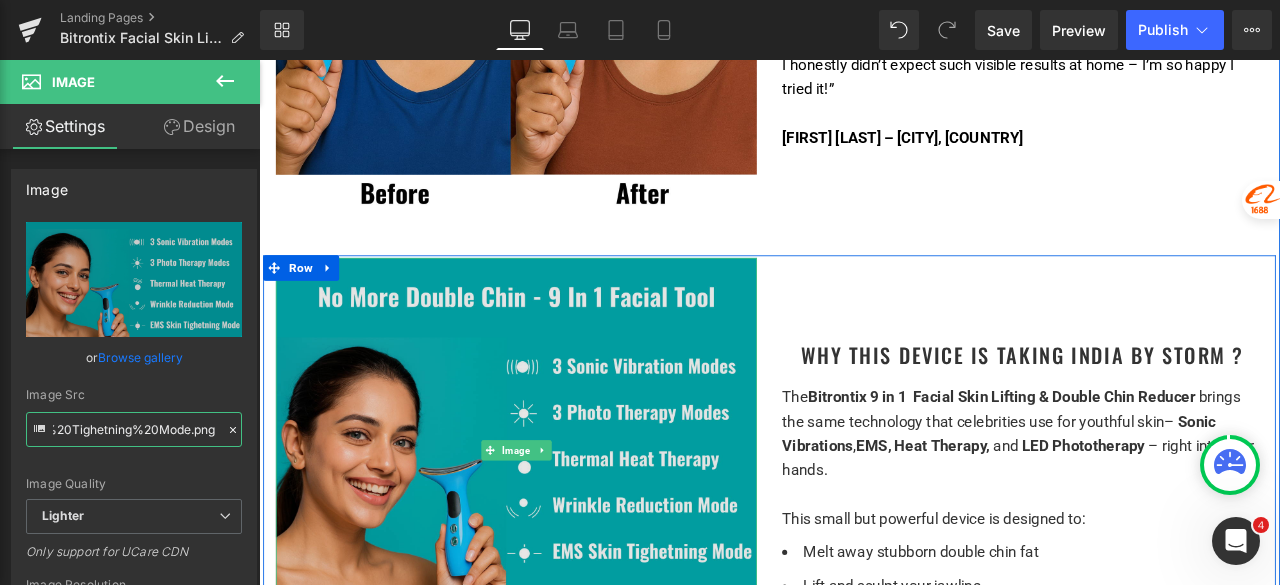 type on "https://ucarecdn.com/49ae3dbf-88e6-454f-a189-8d214ed8fc3a/-/format/auto/-/preview/3000x3000/-/quality/lighter/3%20Sonic%20Vibration%20Modes%203%20Photo%20Therapy%20Modes%20Thermal%20Heat%20Therapy%20Wrinkle%20Reduction%20Mode%20EMS%20Skin%20Tighetning%20Mode.png" 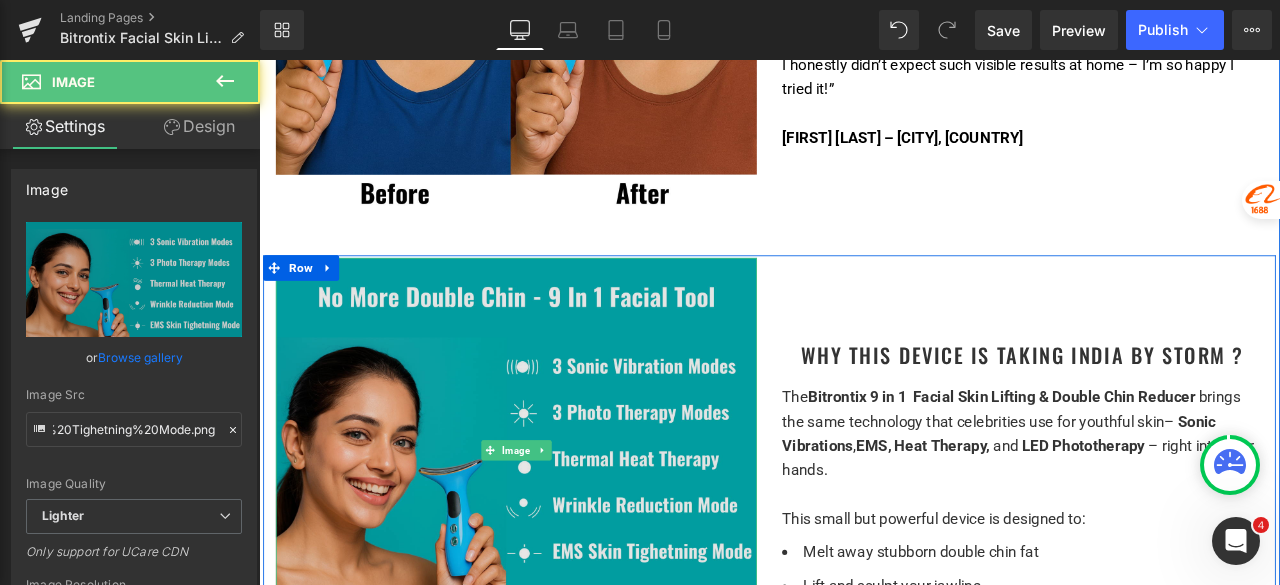 scroll, scrollTop: 0, scrollLeft: 0, axis: both 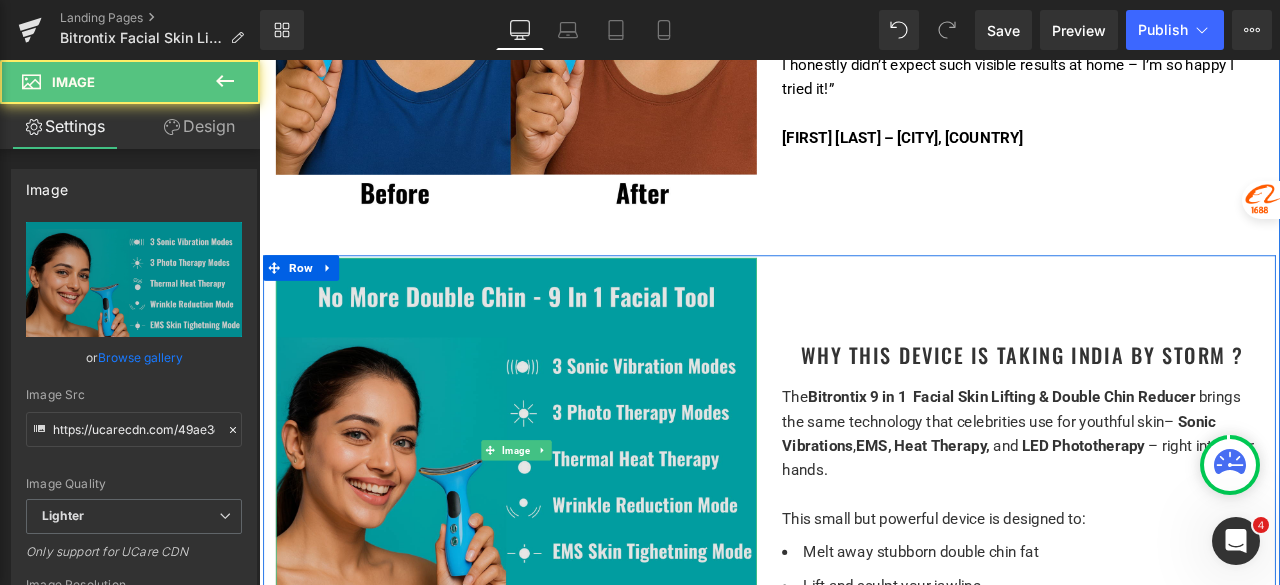 click at bounding box center (564, 523) 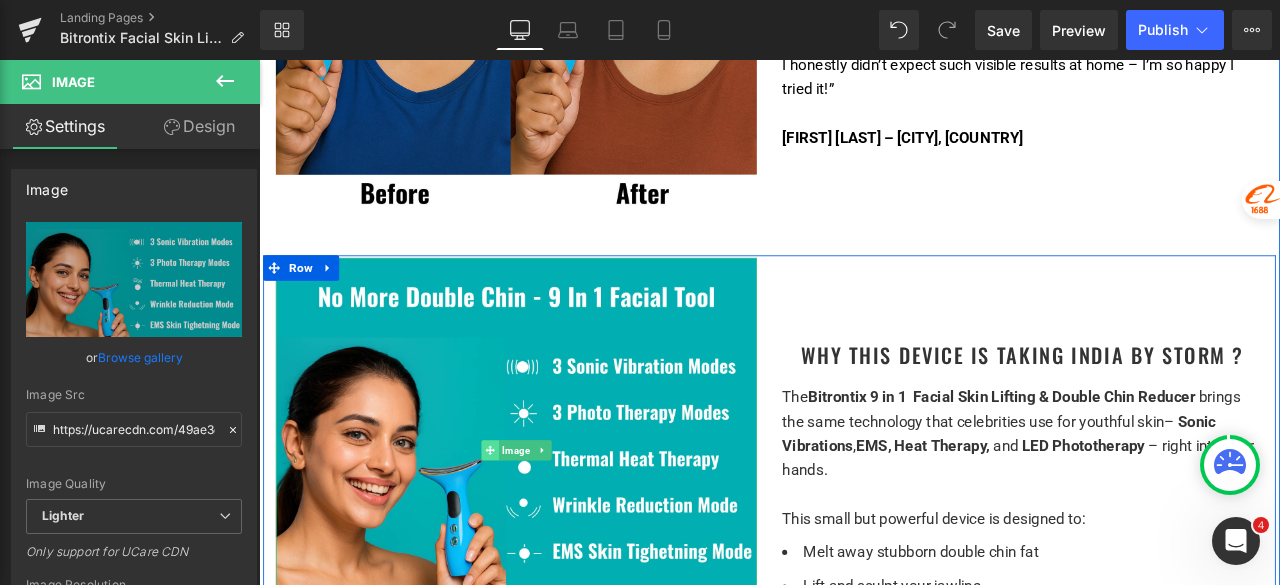 click 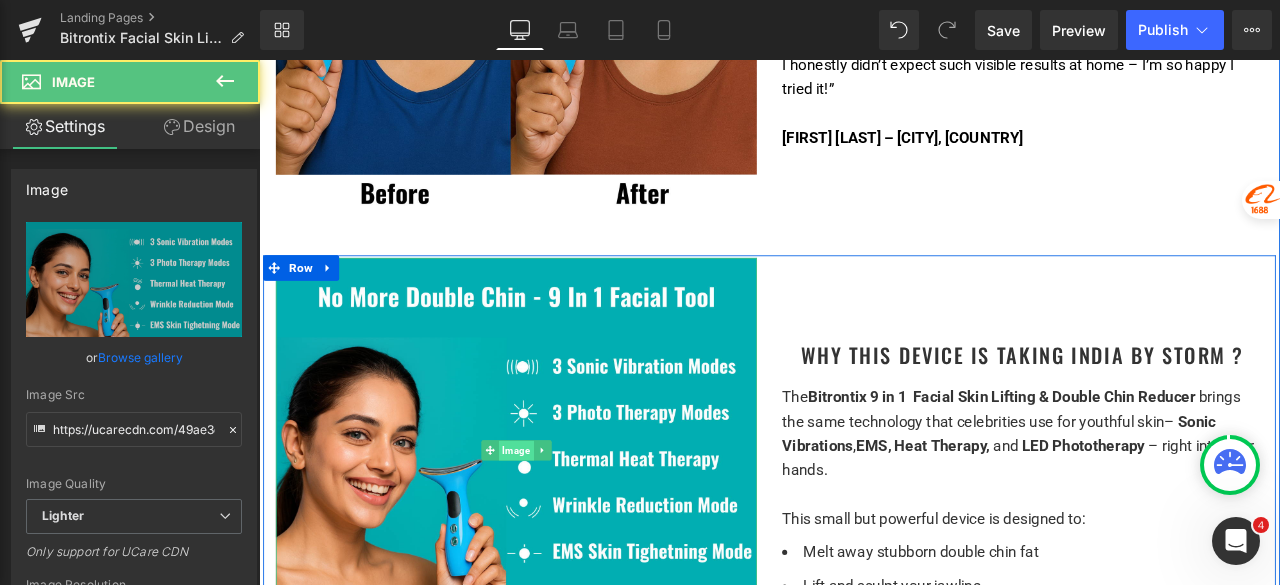 click on "Image" at bounding box center (563, 524) 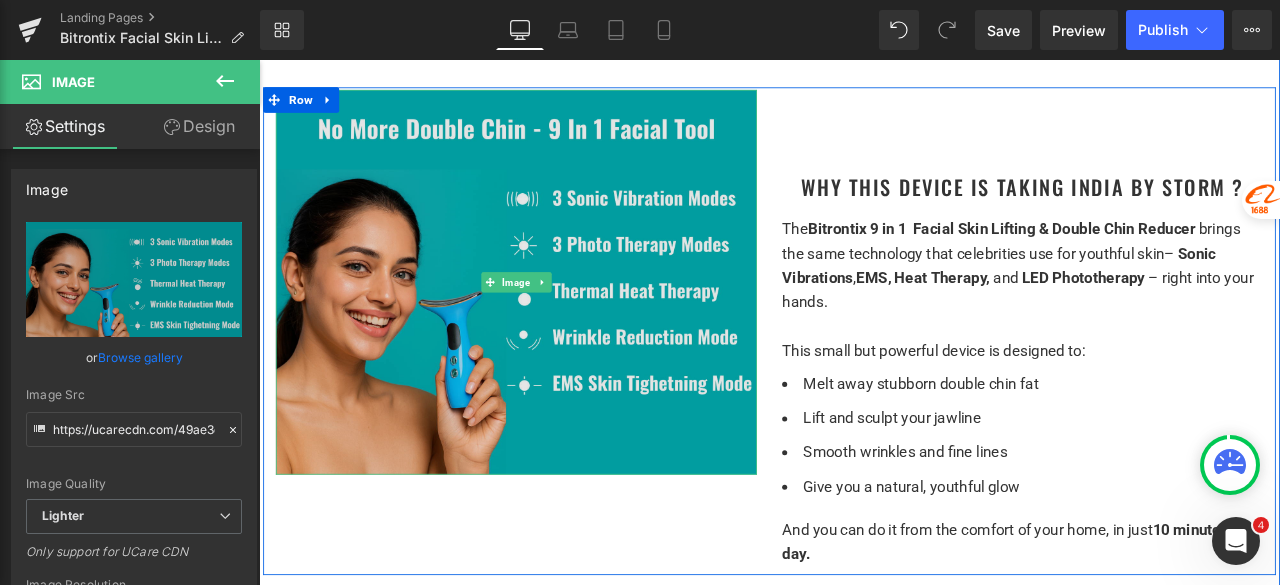 scroll, scrollTop: 2200, scrollLeft: 0, axis: vertical 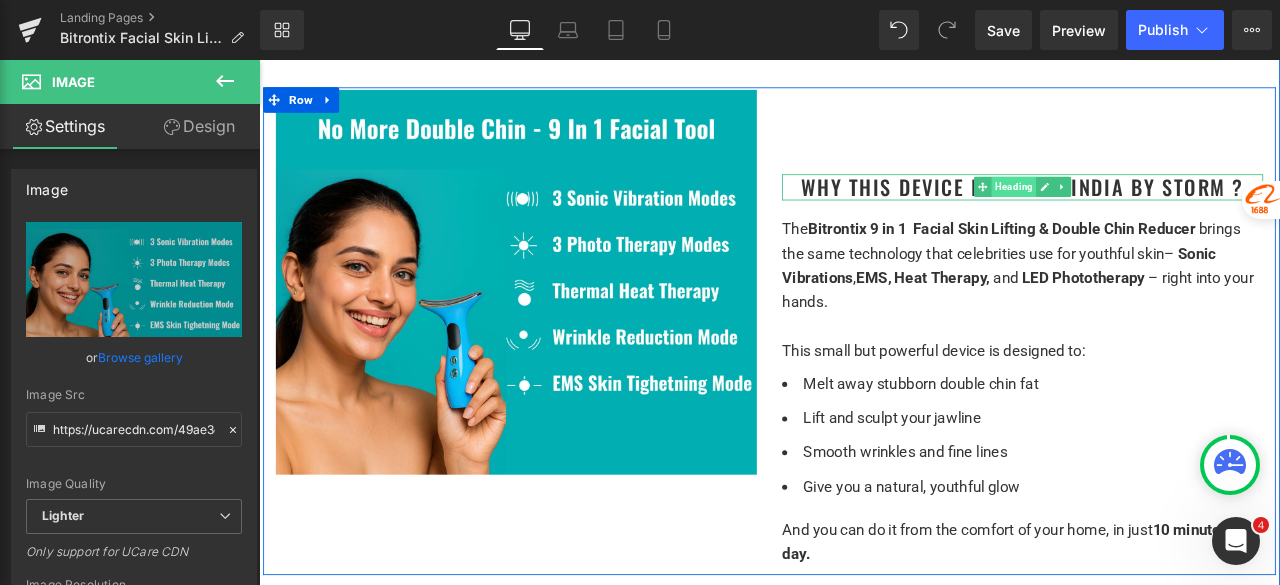 click on "Heading" at bounding box center [1153, 210] 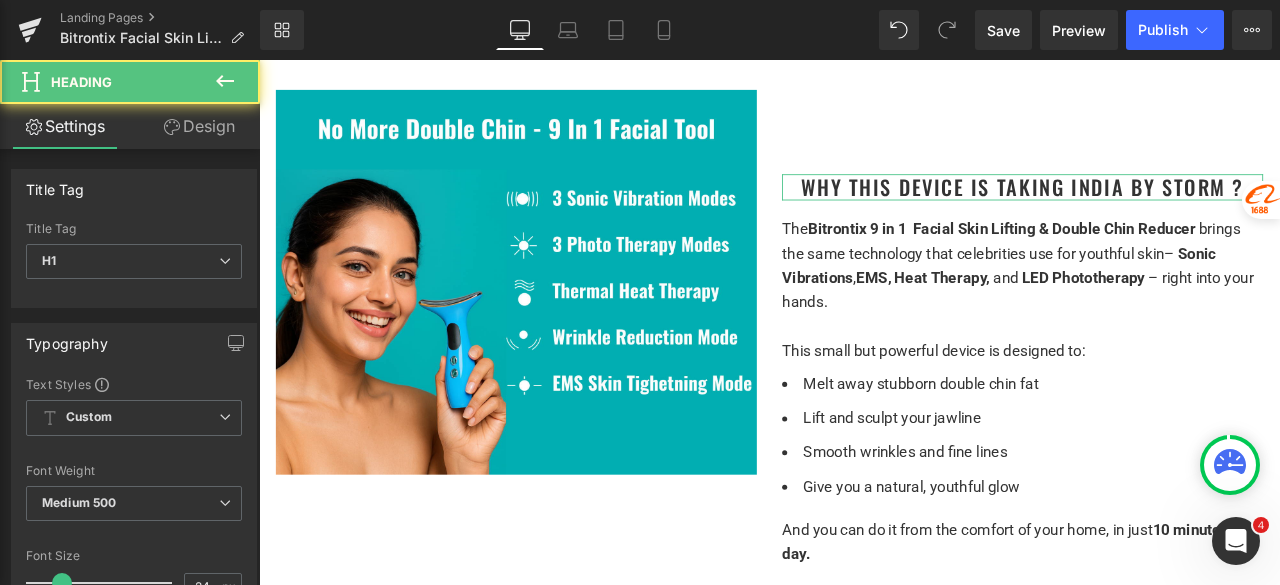 click on "Design" at bounding box center (199, 126) 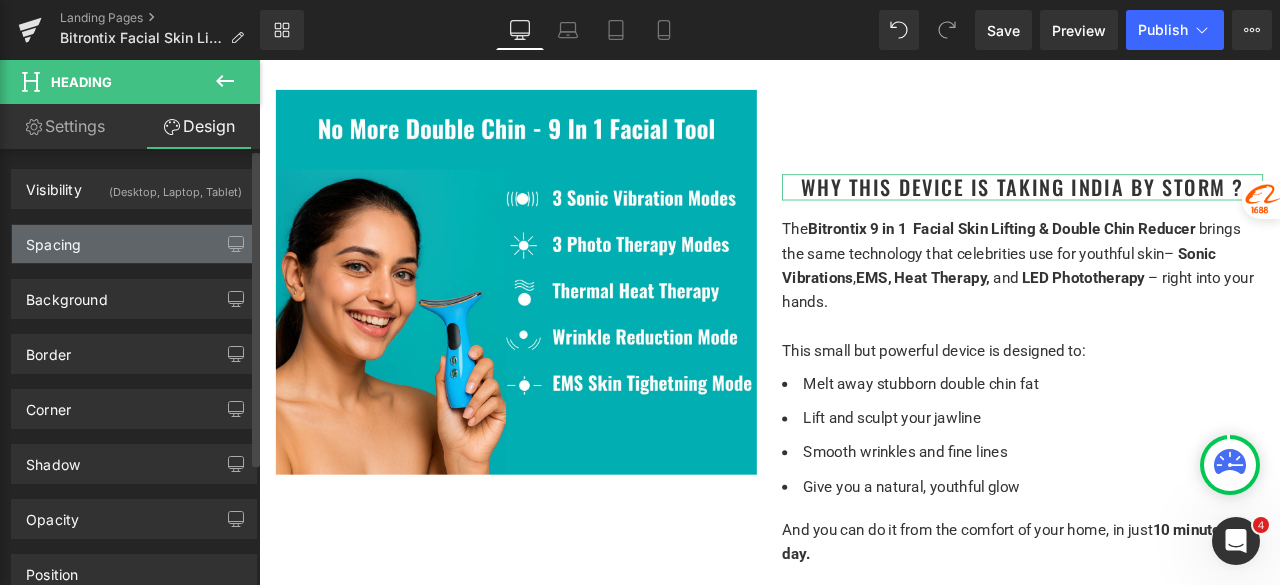 click on "Spacing" at bounding box center (134, 244) 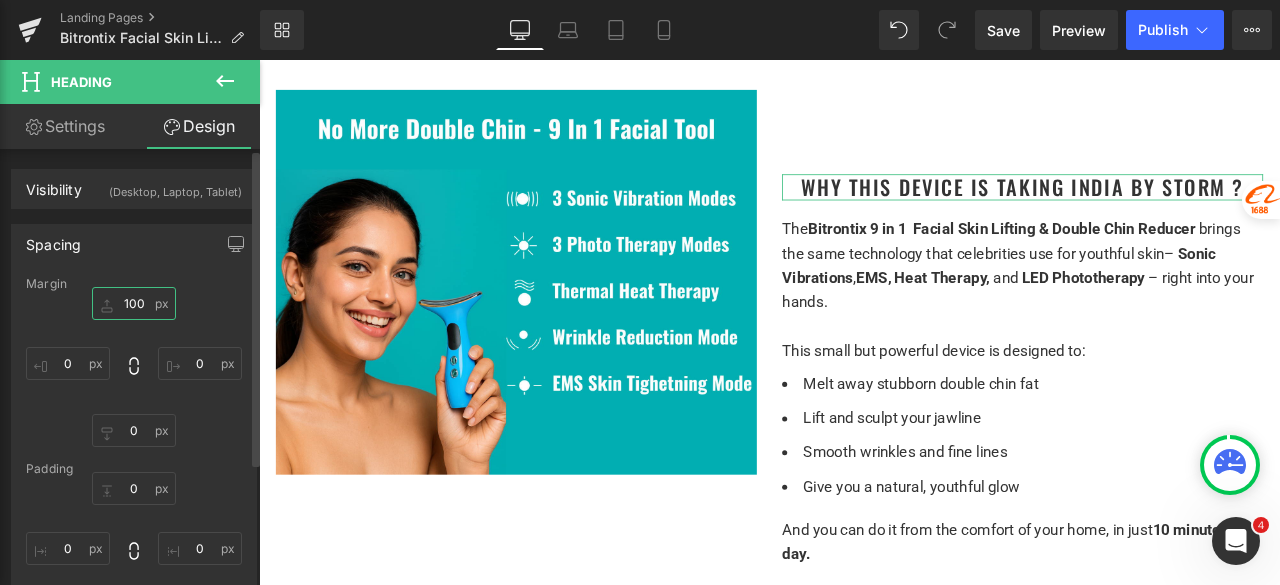 click on "100" at bounding box center [134, 303] 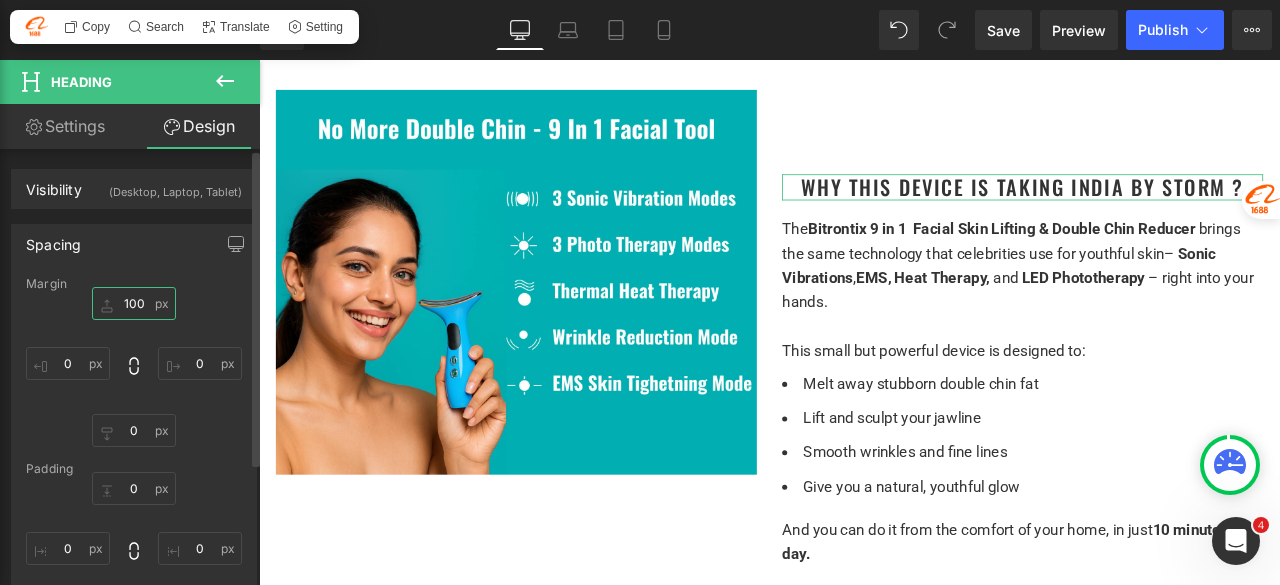 type 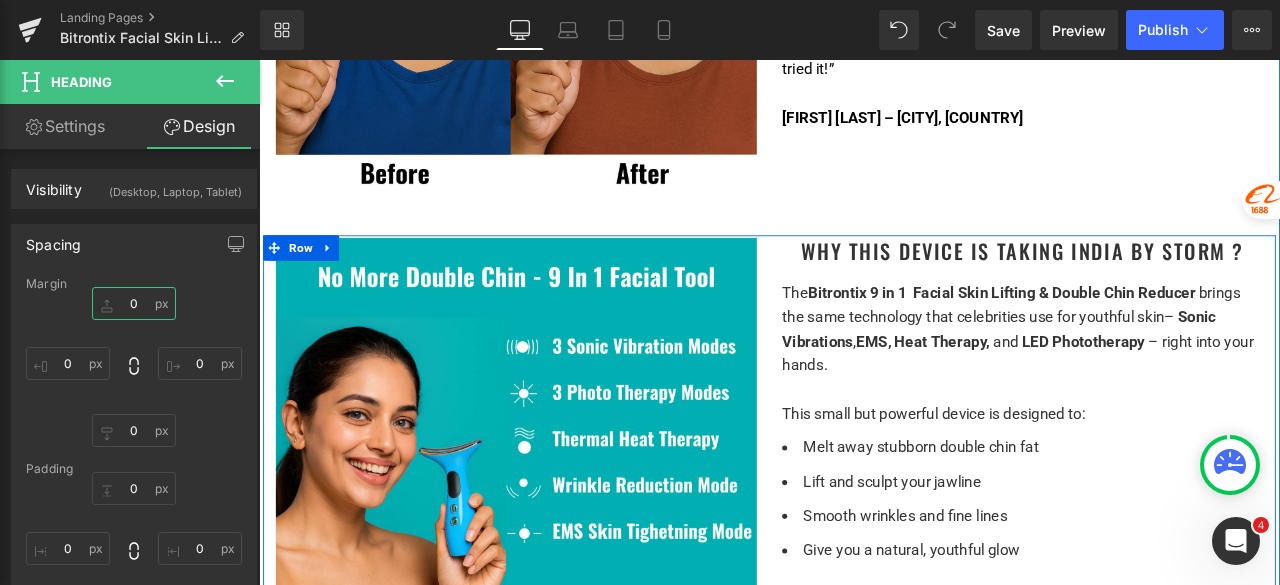 scroll, scrollTop: 2000, scrollLeft: 0, axis: vertical 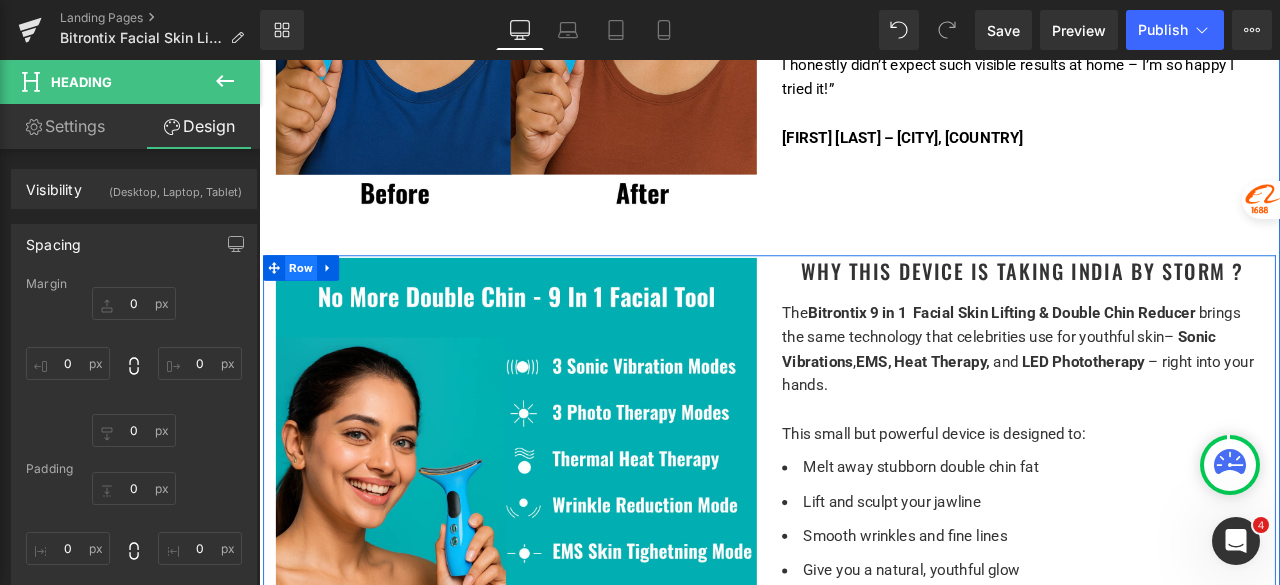 click on "Row" at bounding box center (309, 307) 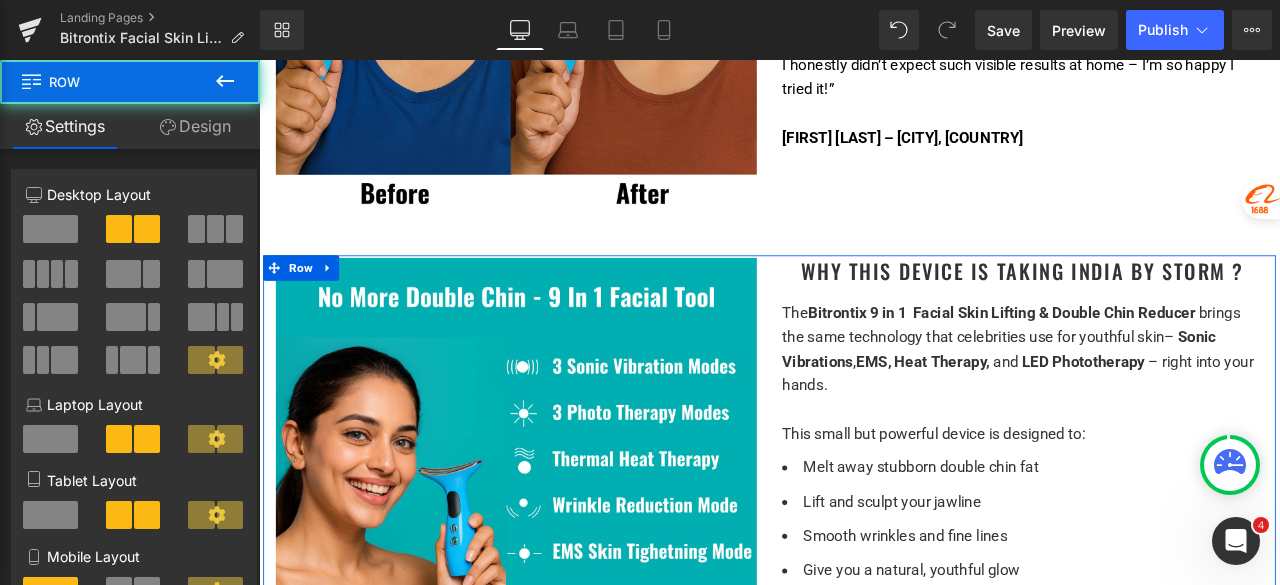 click on "Design" at bounding box center (195, 126) 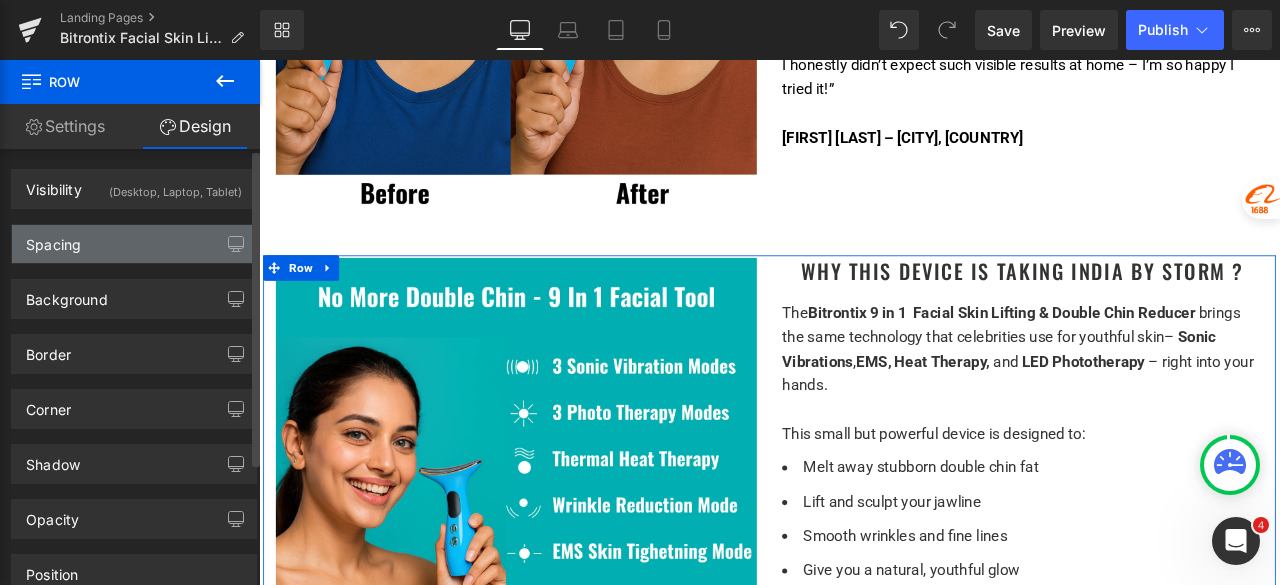click on "Spacing" at bounding box center (134, 244) 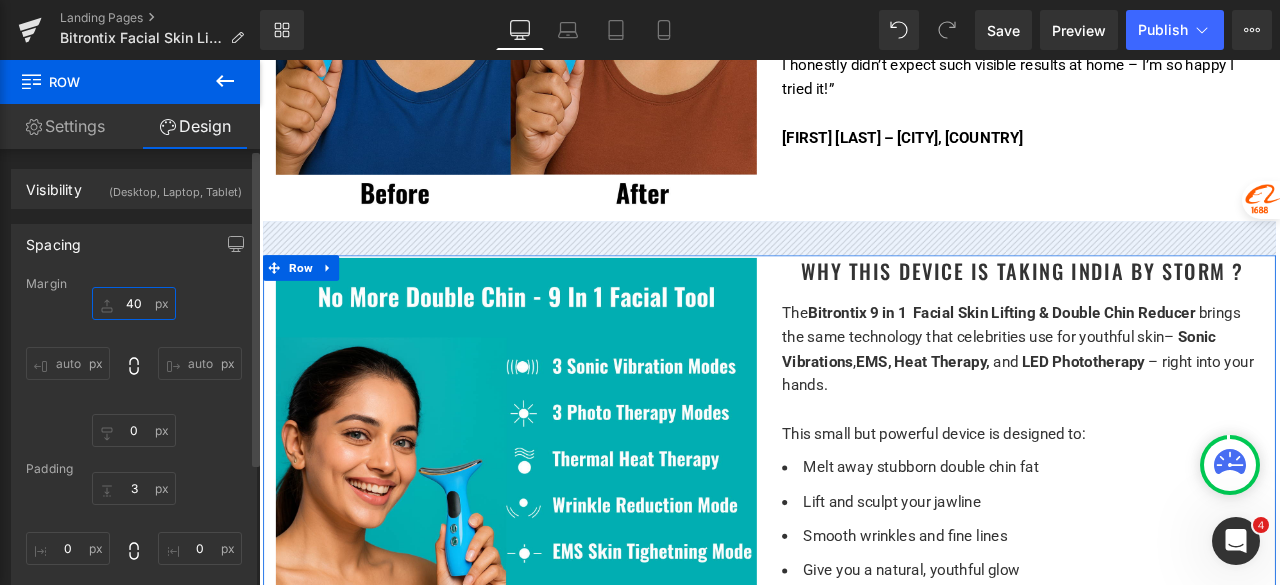 click on "40" at bounding box center (134, 303) 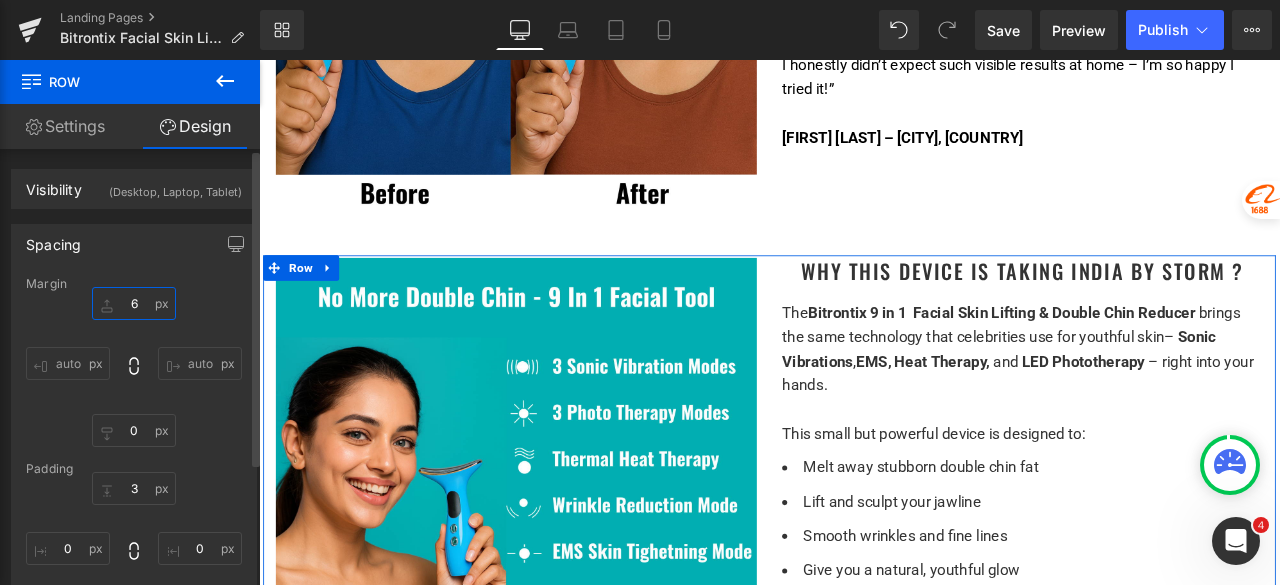 type on "60" 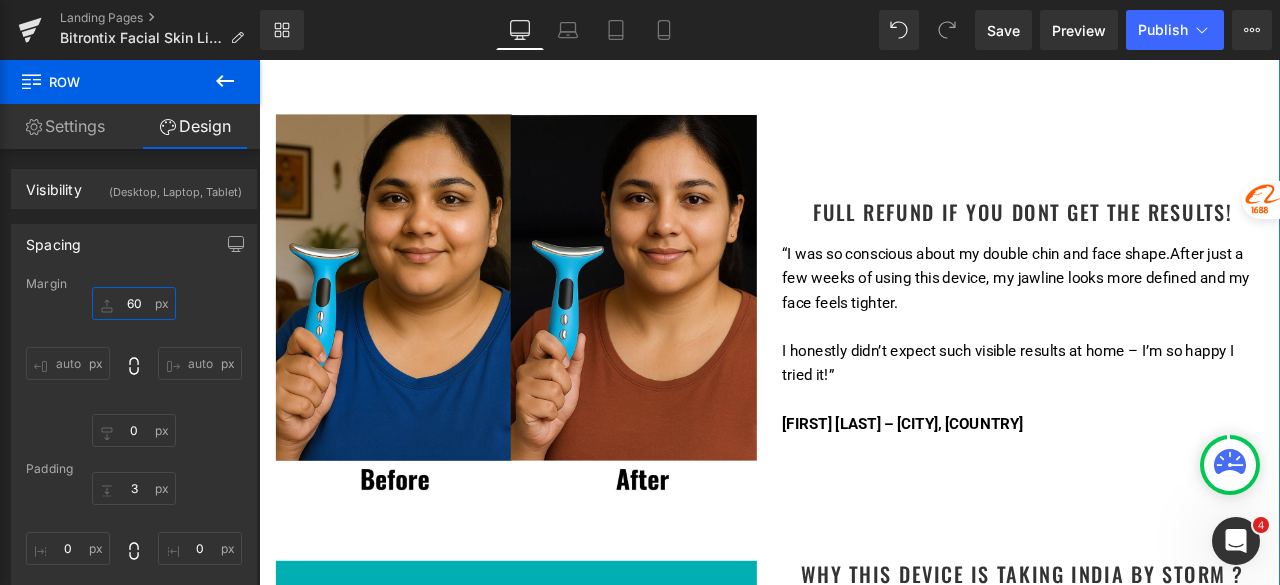 scroll, scrollTop: 1700, scrollLeft: 0, axis: vertical 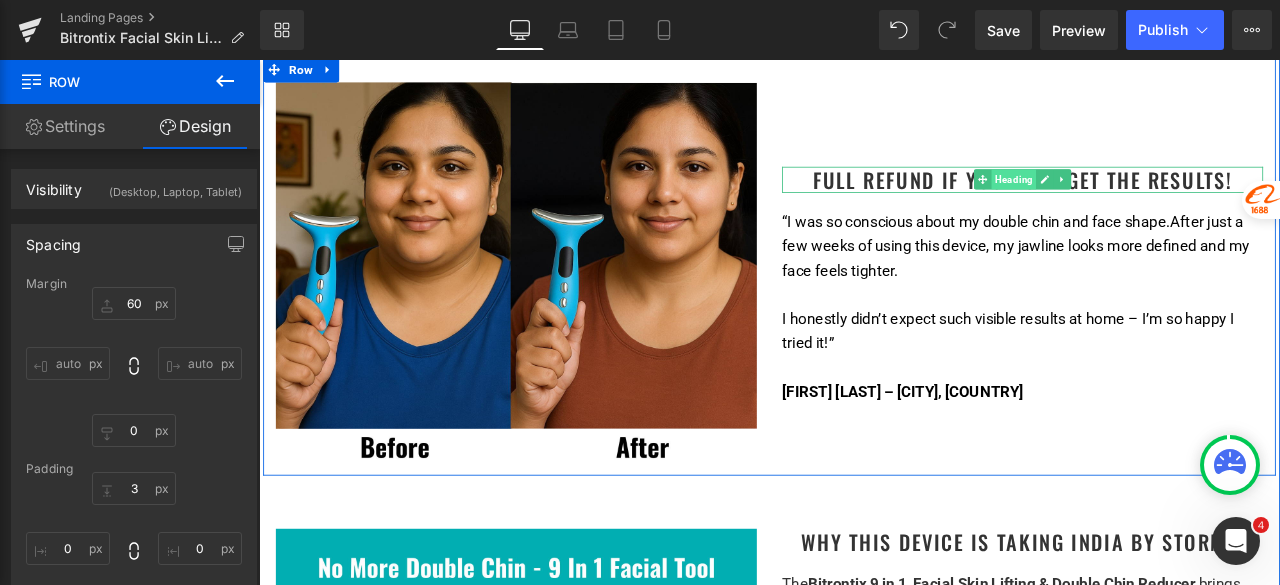 click on "Heading" at bounding box center (1153, 201) 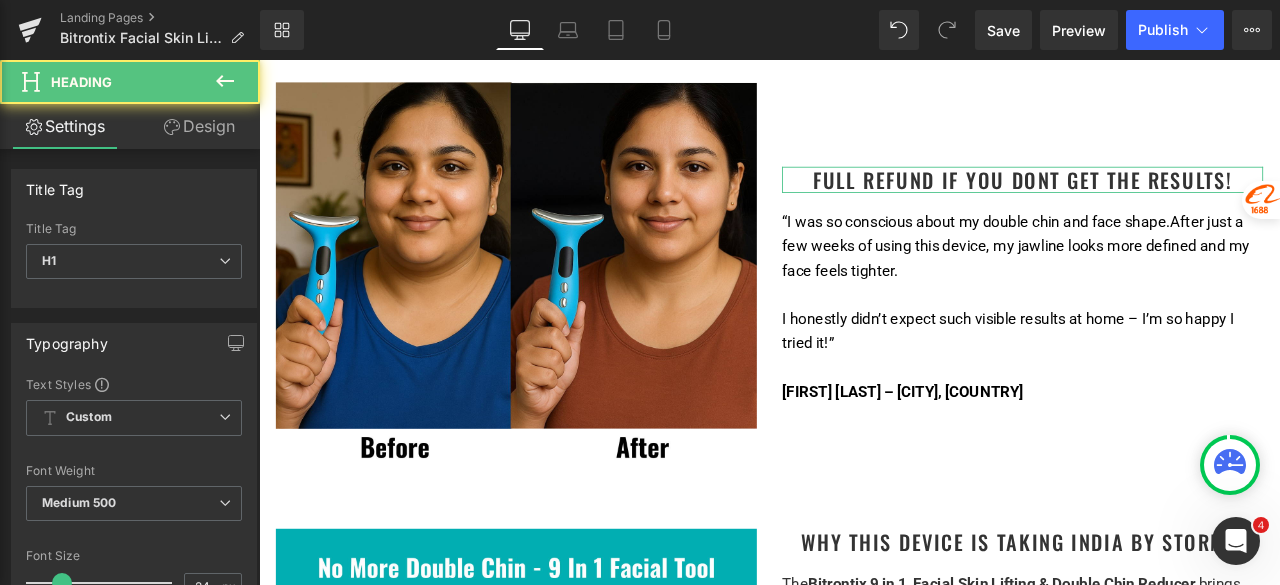 click on "Design" at bounding box center [199, 126] 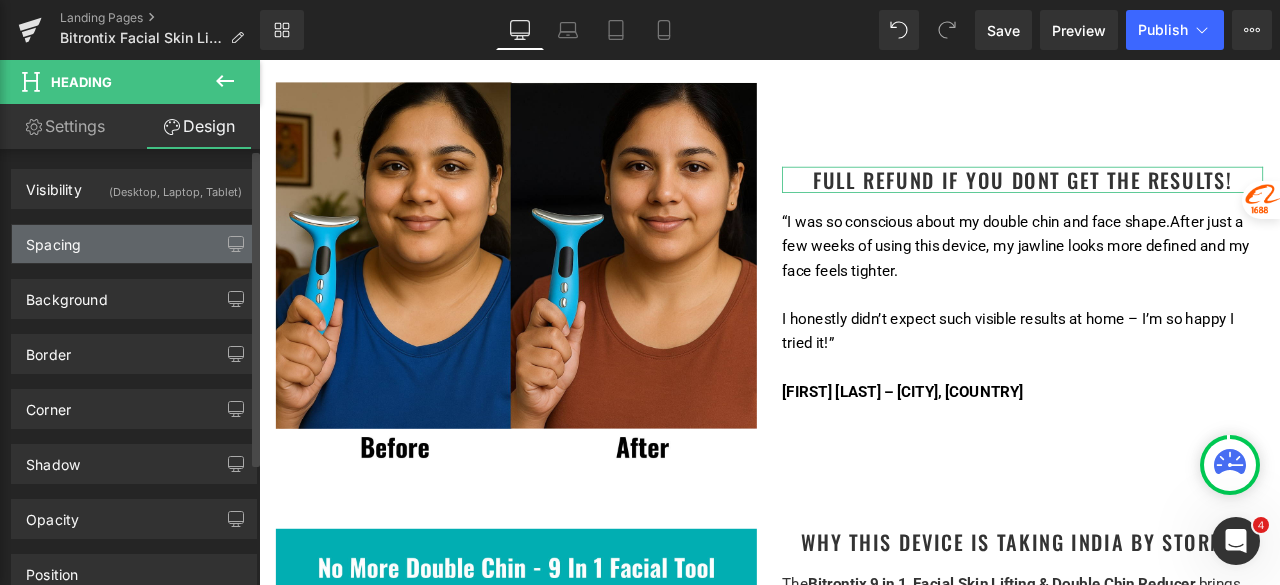 click on "Spacing" at bounding box center [53, 239] 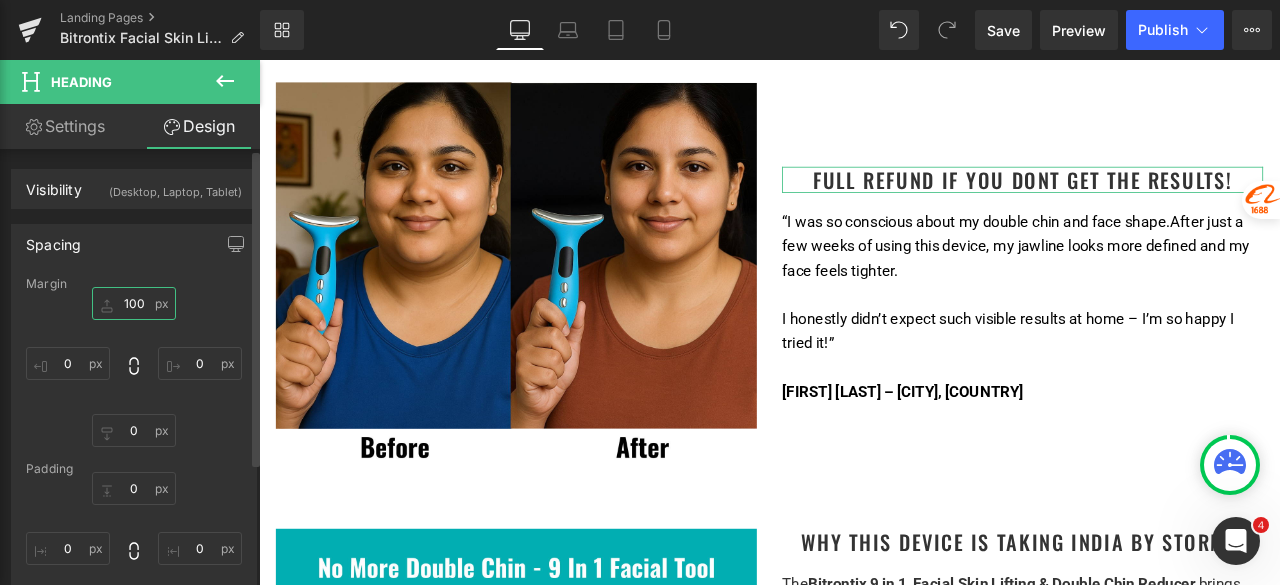 click at bounding box center (134, 303) 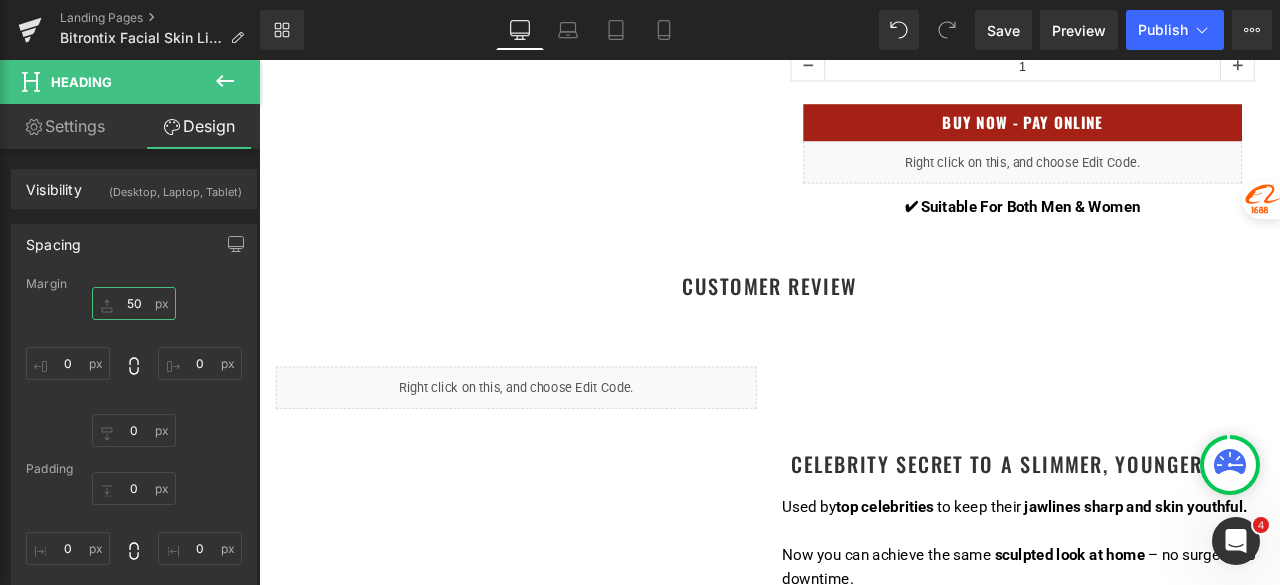 scroll, scrollTop: 1000, scrollLeft: 0, axis: vertical 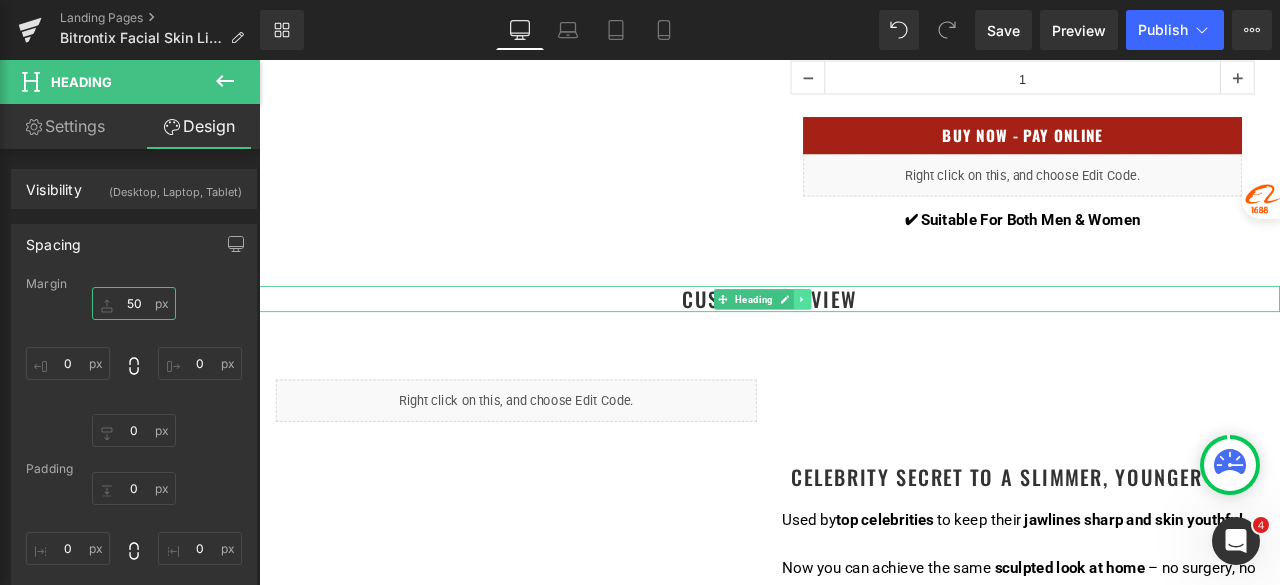 type on "50" 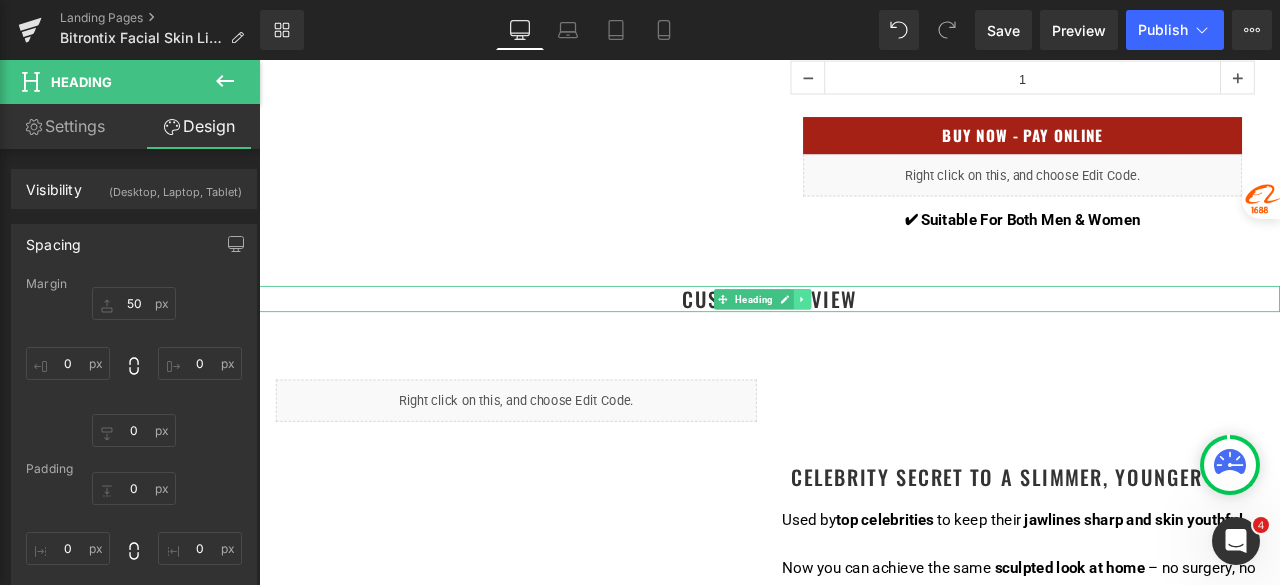 click 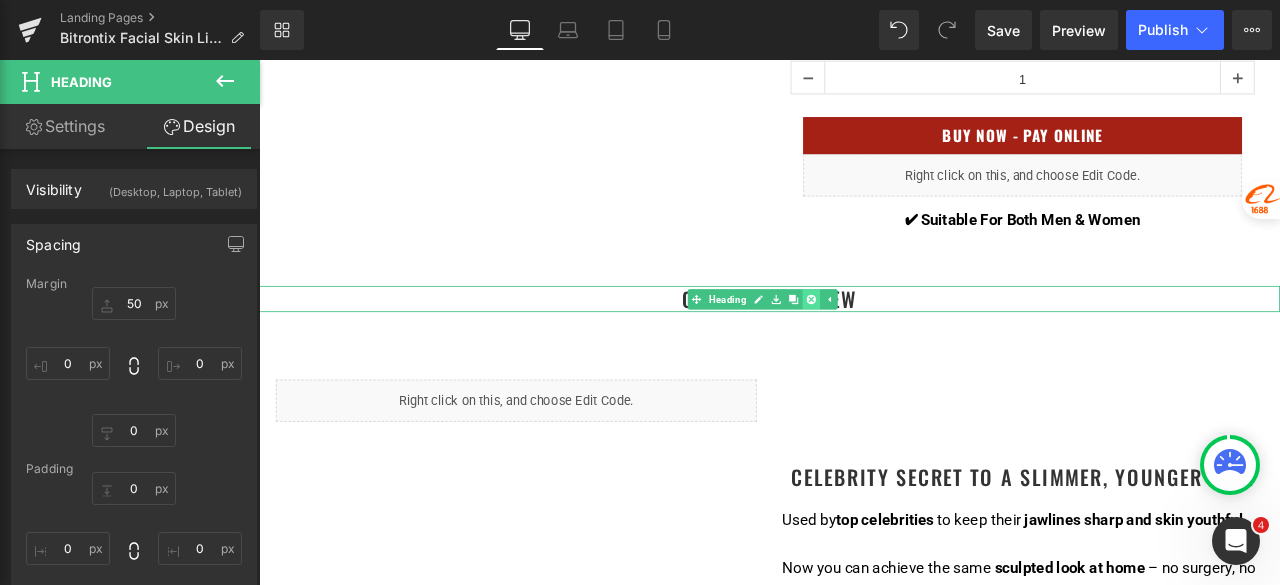 click 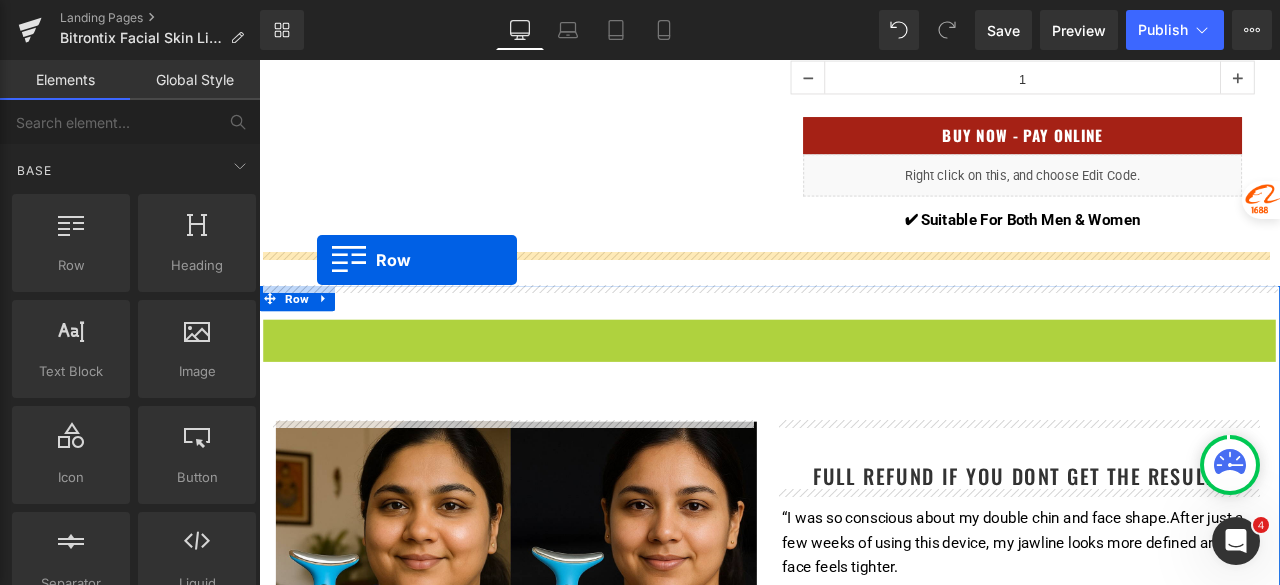 drag, startPoint x: 290, startPoint y: 389, endPoint x: 328, endPoint y: 297, distance: 99.53894 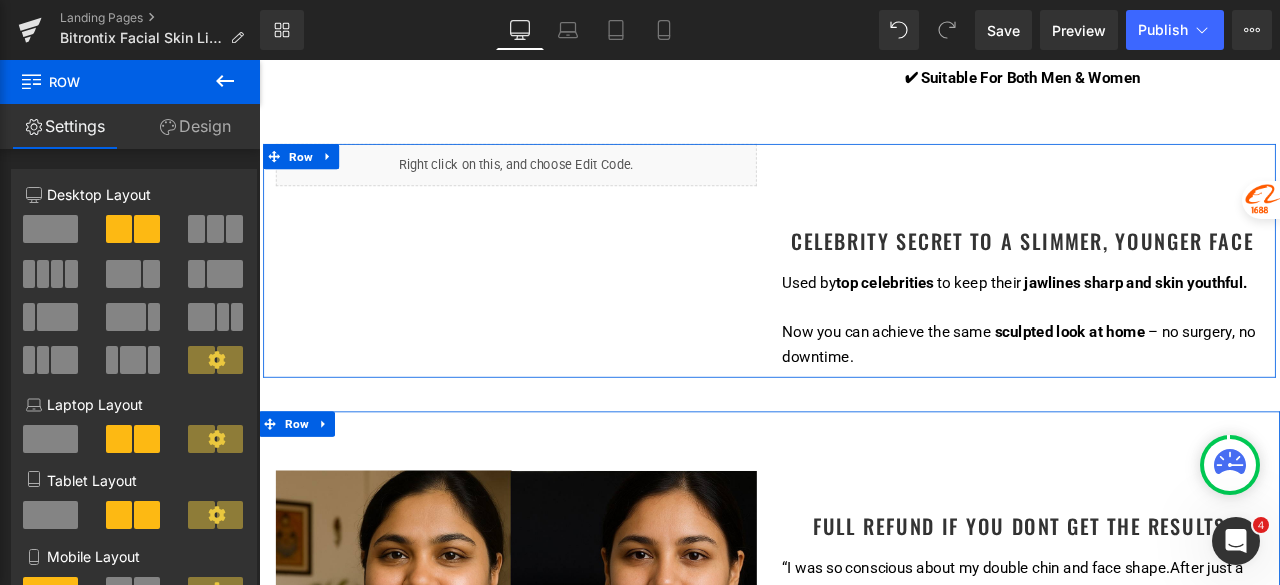 scroll, scrollTop: 1200, scrollLeft: 0, axis: vertical 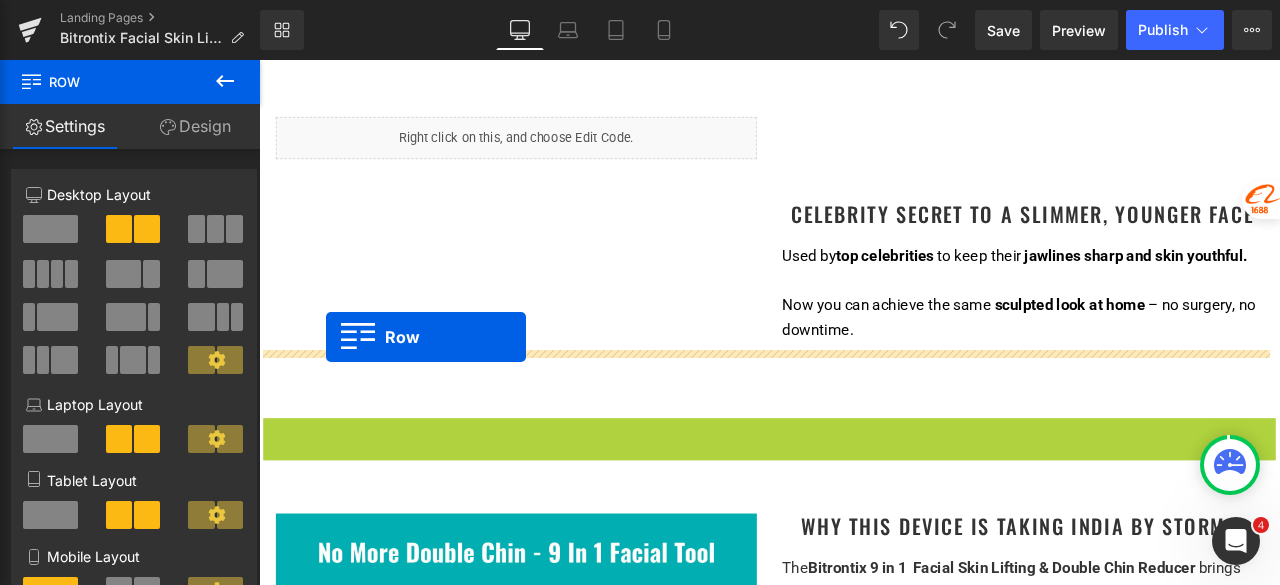 drag, startPoint x: 290, startPoint y: 498, endPoint x: 338, endPoint y: 388, distance: 120.01666 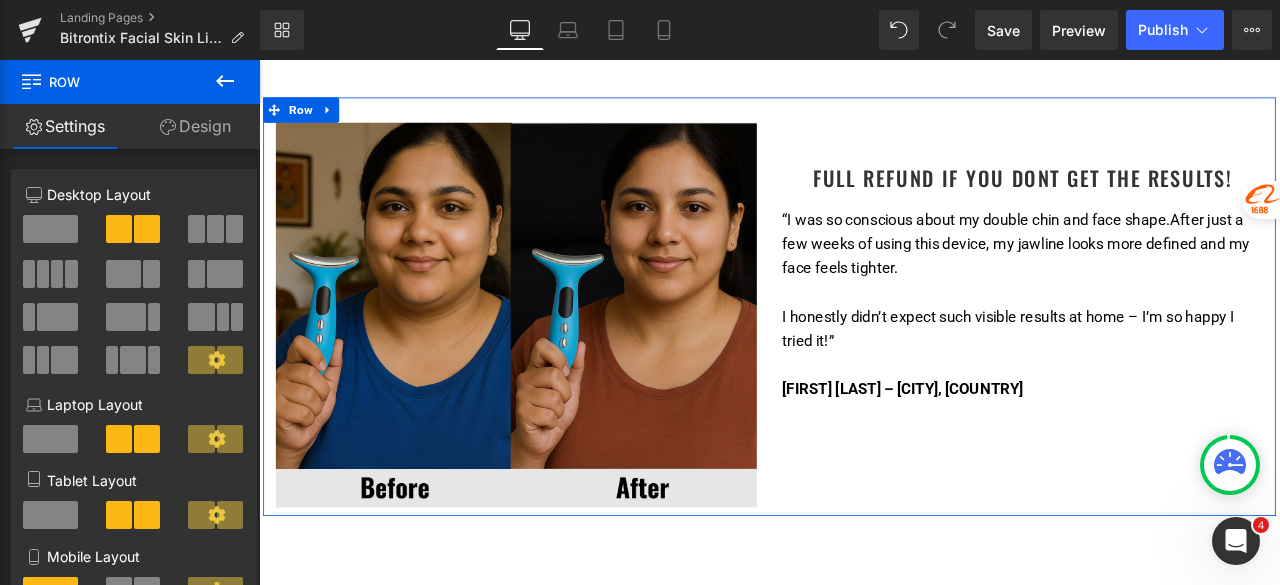 scroll, scrollTop: 1600, scrollLeft: 0, axis: vertical 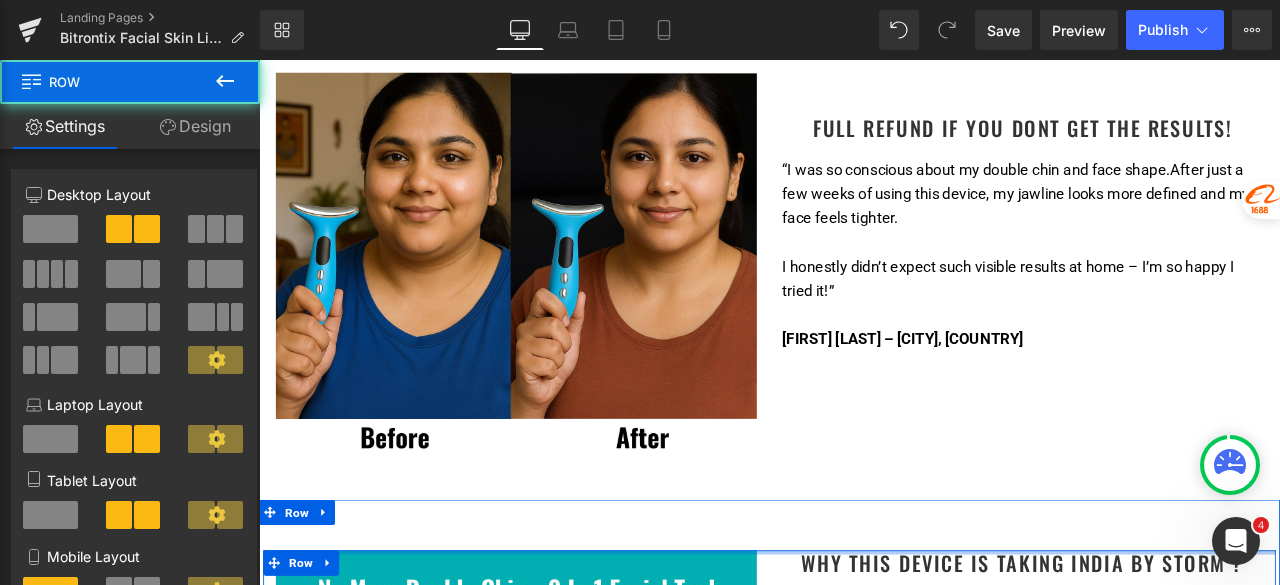 drag, startPoint x: 859, startPoint y: 637, endPoint x: 856, endPoint y: 606, distance: 31.144823 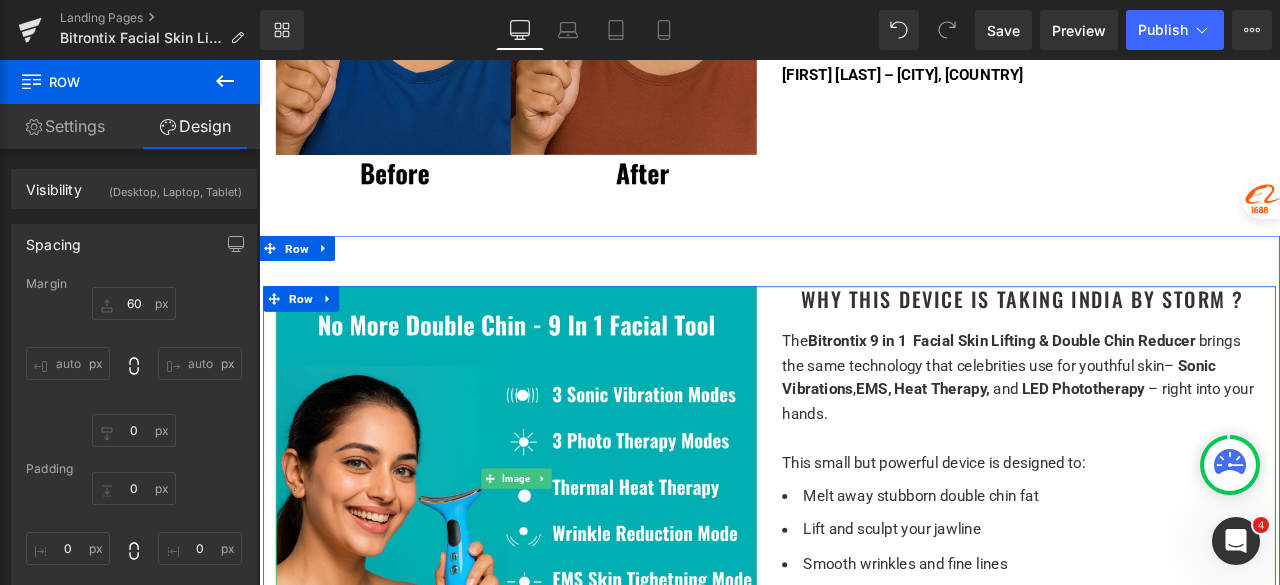 scroll, scrollTop: 1900, scrollLeft: 0, axis: vertical 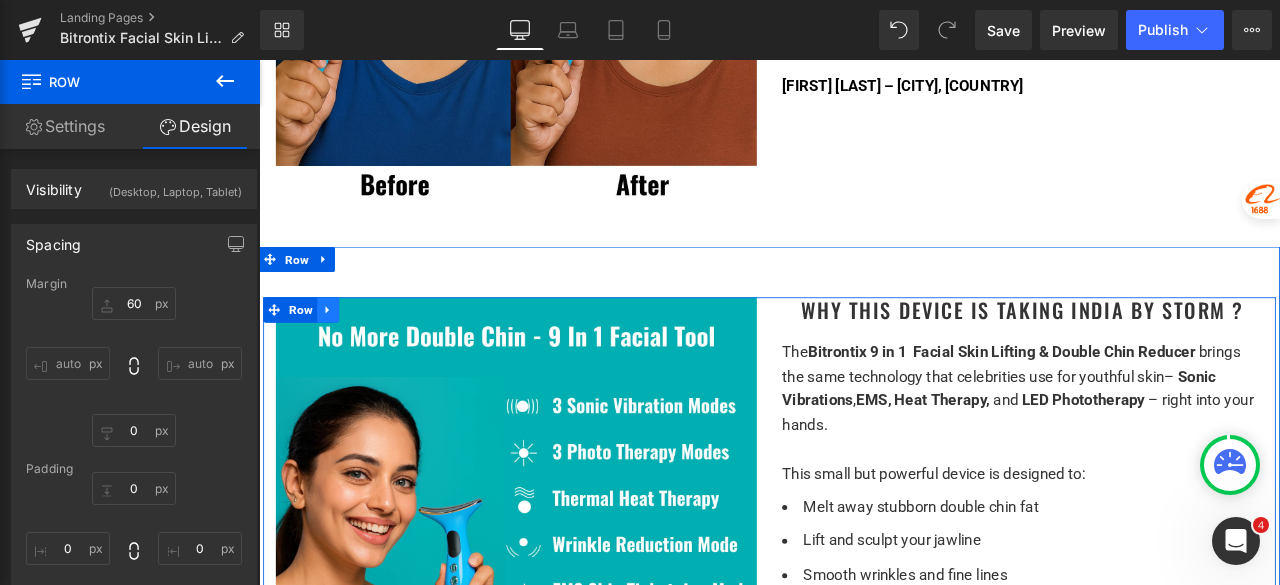 click 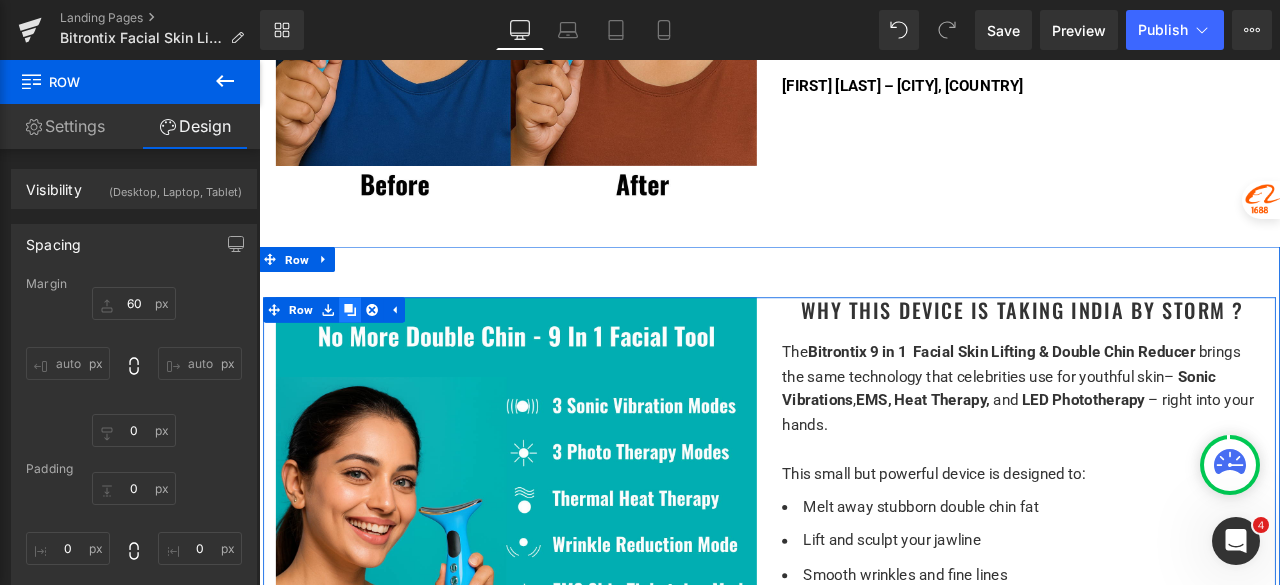click 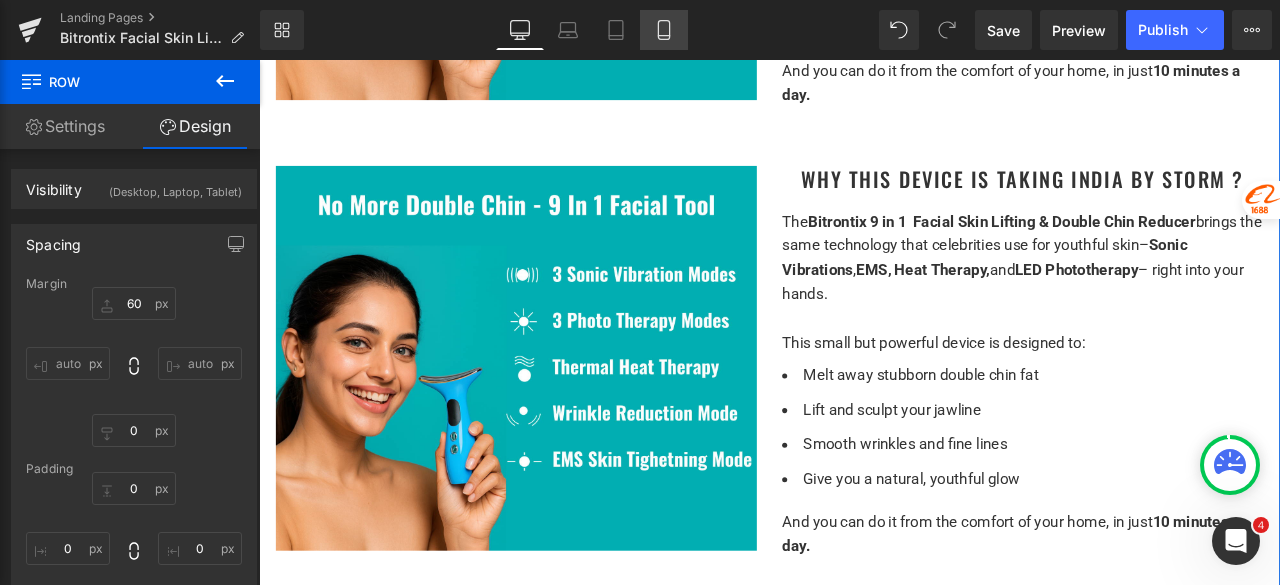scroll, scrollTop: 2632, scrollLeft: 0, axis: vertical 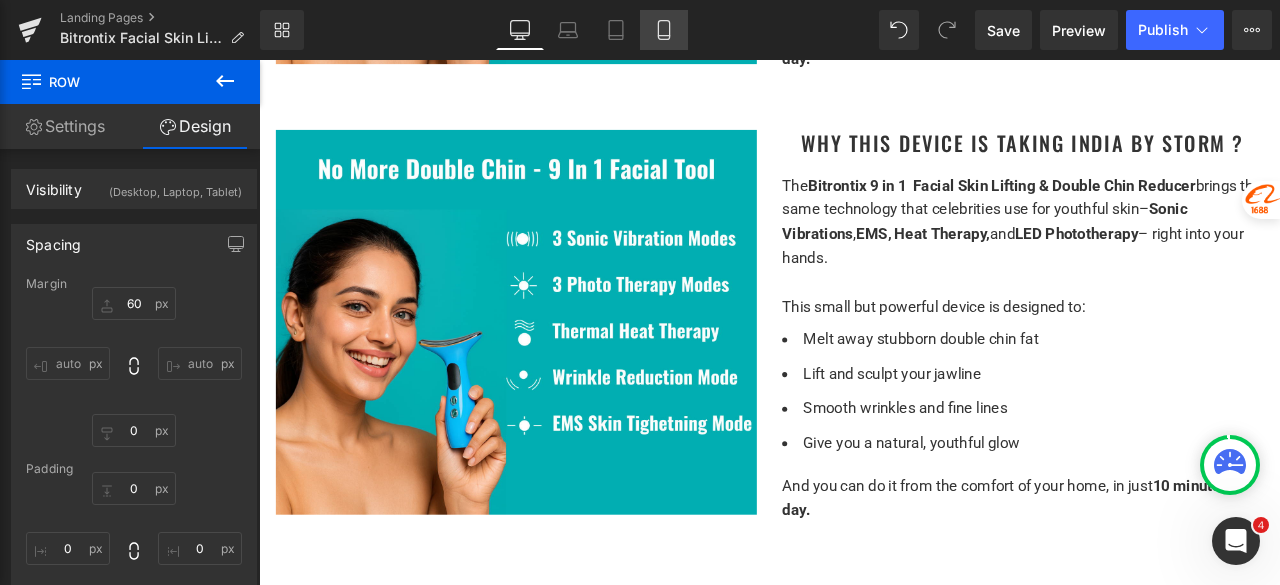 click 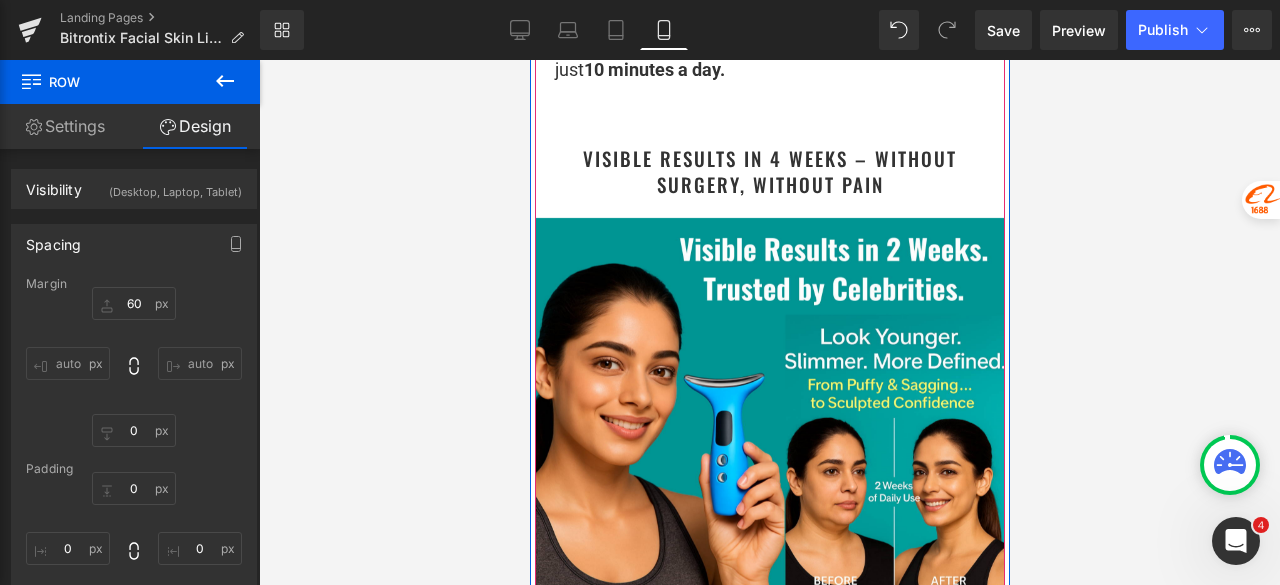 scroll, scrollTop: 3900, scrollLeft: 0, axis: vertical 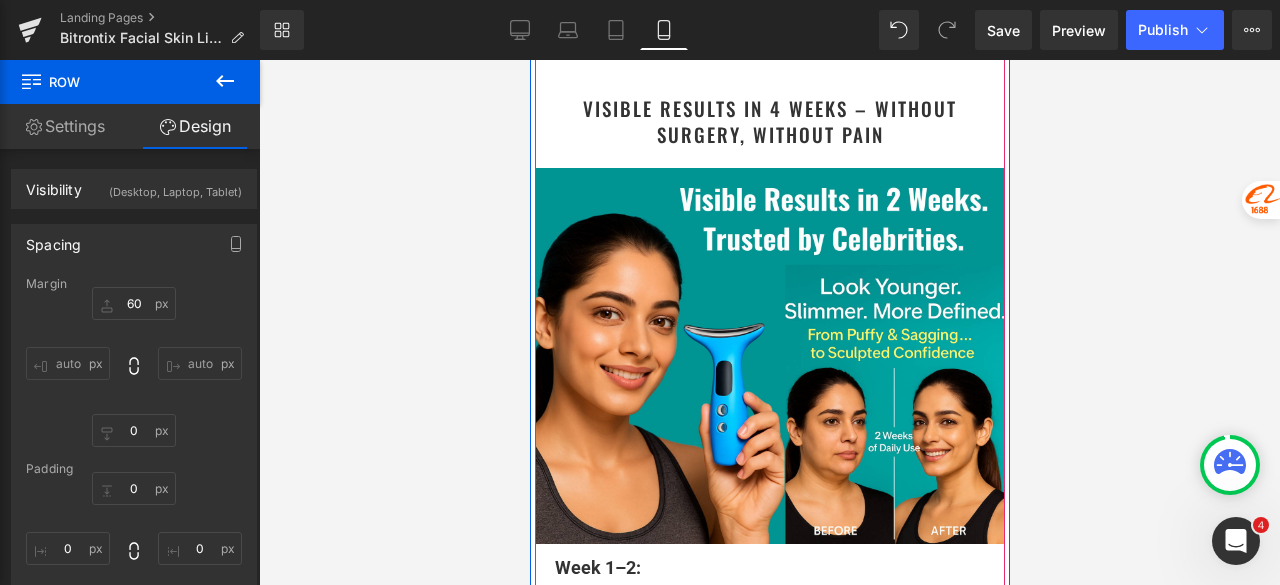 click on "Visible Results in 4 Weeks – Without Surgery, Without Pain" at bounding box center [769, 121] 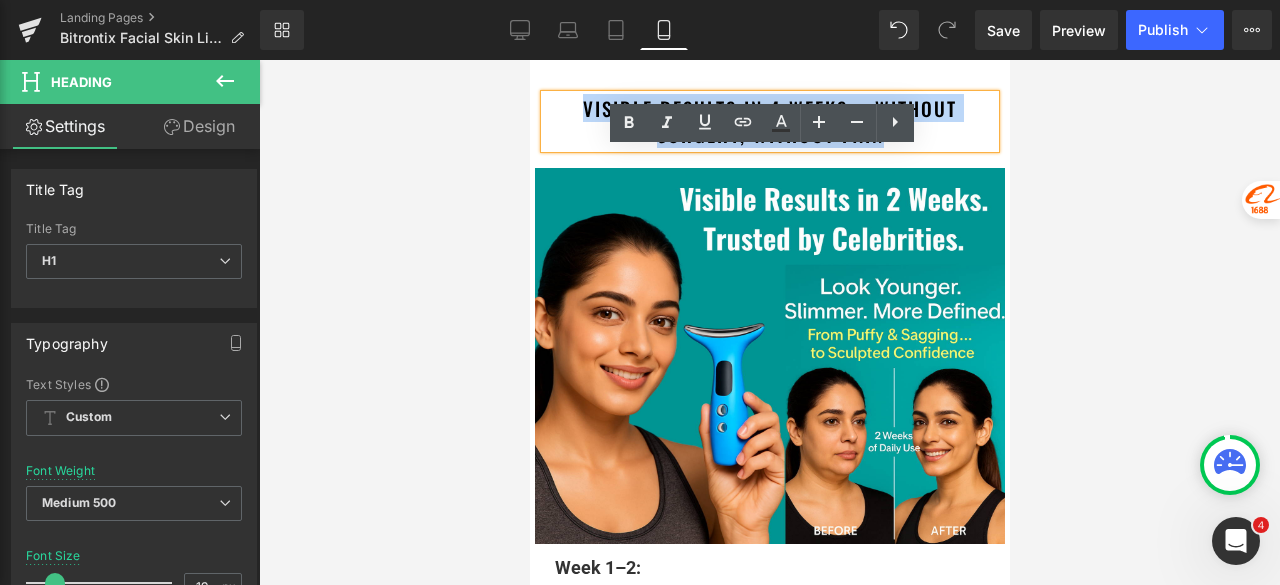 drag, startPoint x: 889, startPoint y: 187, endPoint x: 573, endPoint y: 163, distance: 316.9101 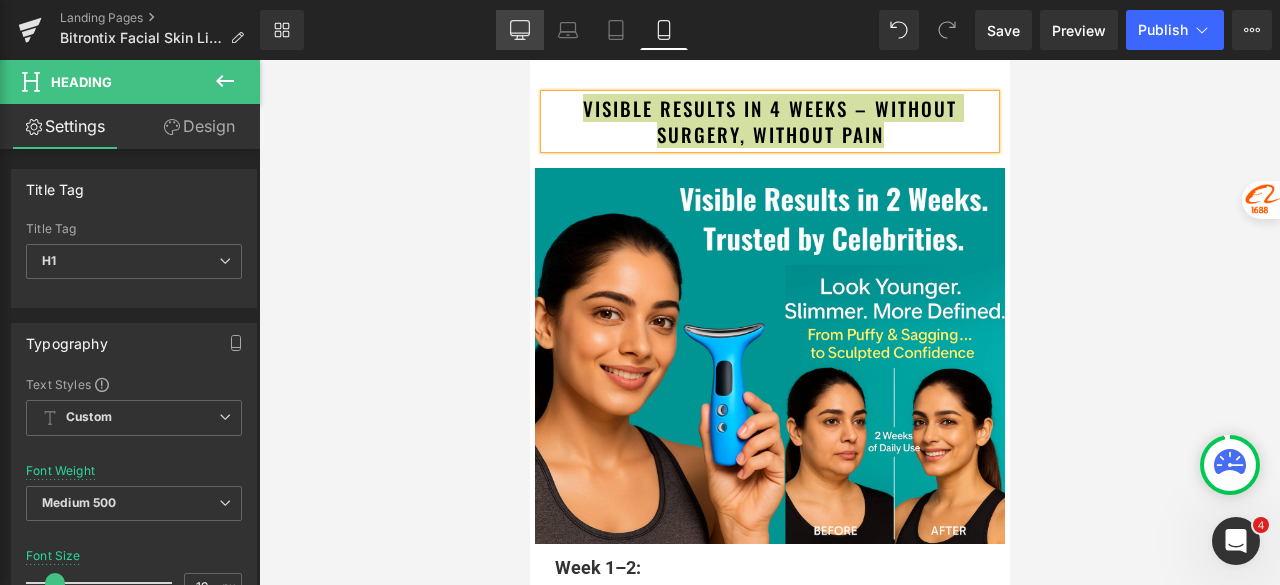 click 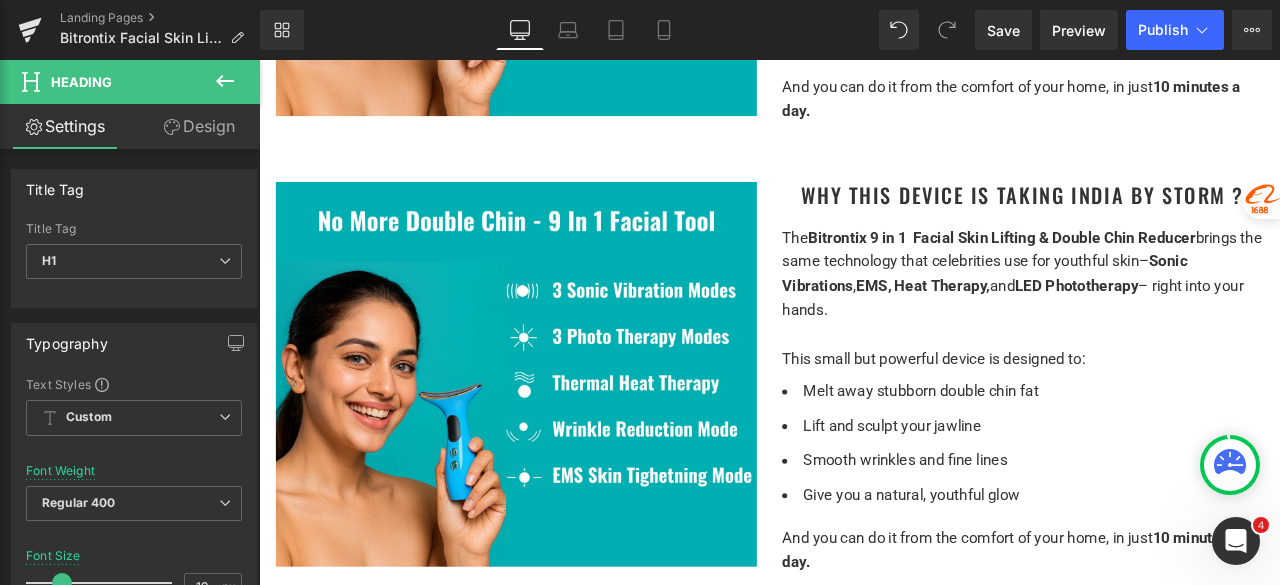 scroll, scrollTop: 2600, scrollLeft: 0, axis: vertical 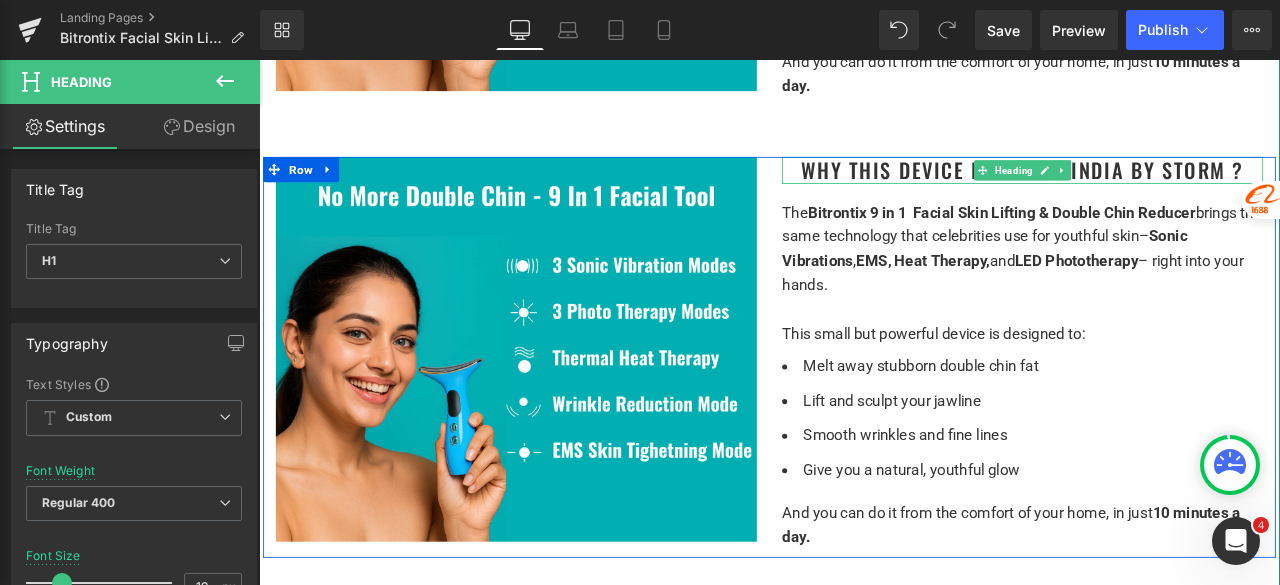 click on "Why This Device is Taking India By Storm ?" at bounding box center (1164, 190) 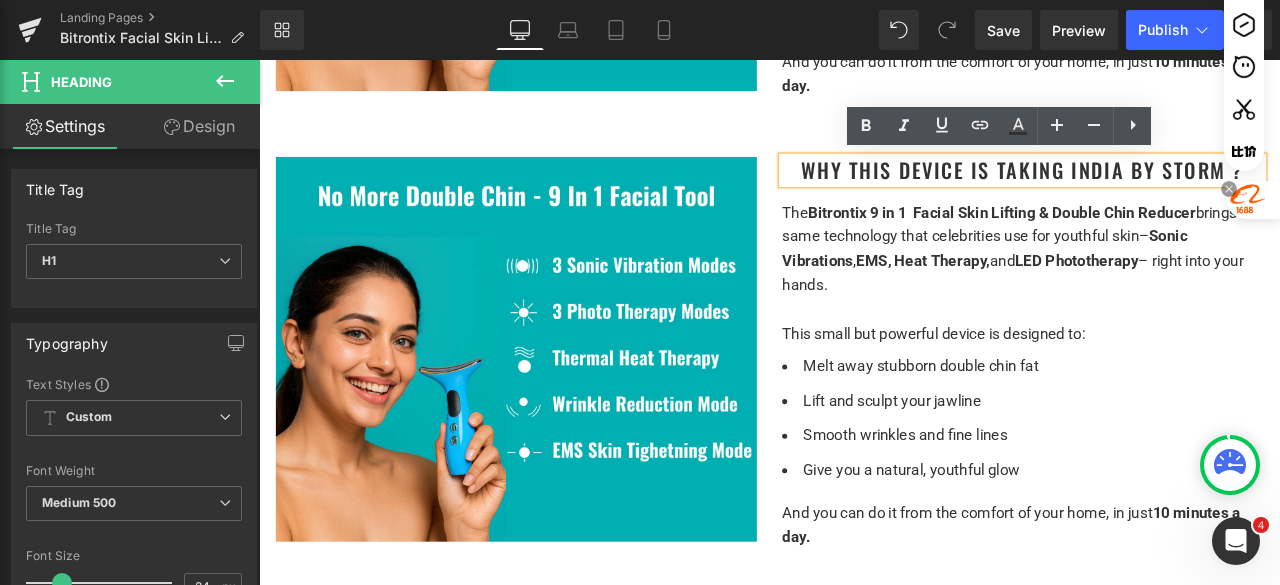 click at bounding box center (1252, 91) 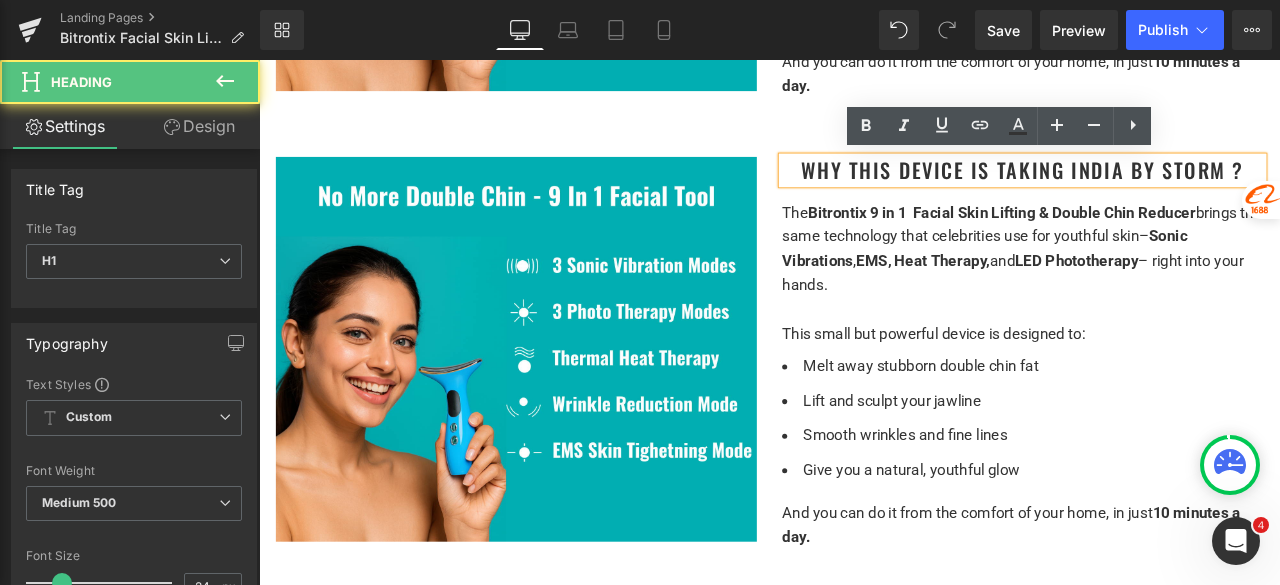 click on "Why This Device is Taking India By Storm ?" at bounding box center [1164, 190] 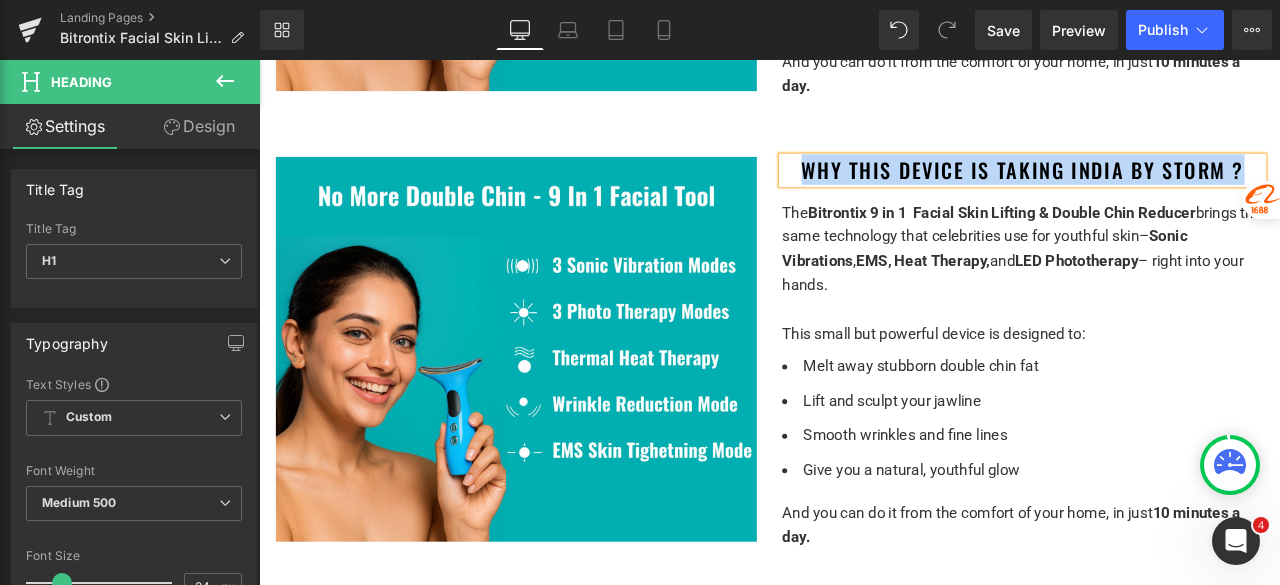 paste 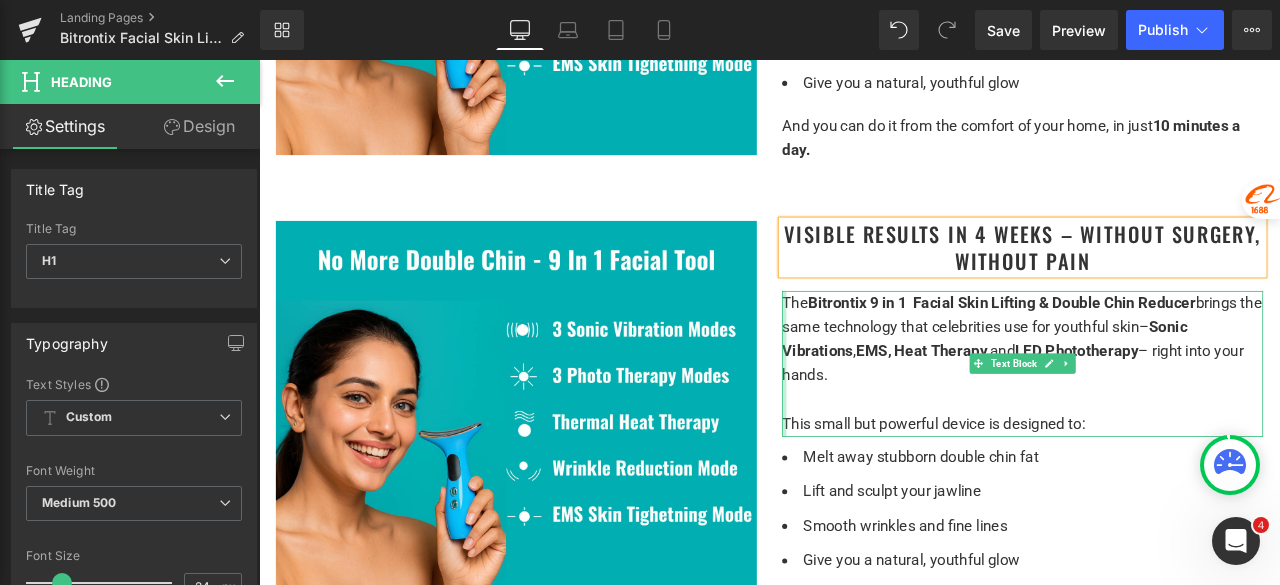 scroll, scrollTop: 2500, scrollLeft: 0, axis: vertical 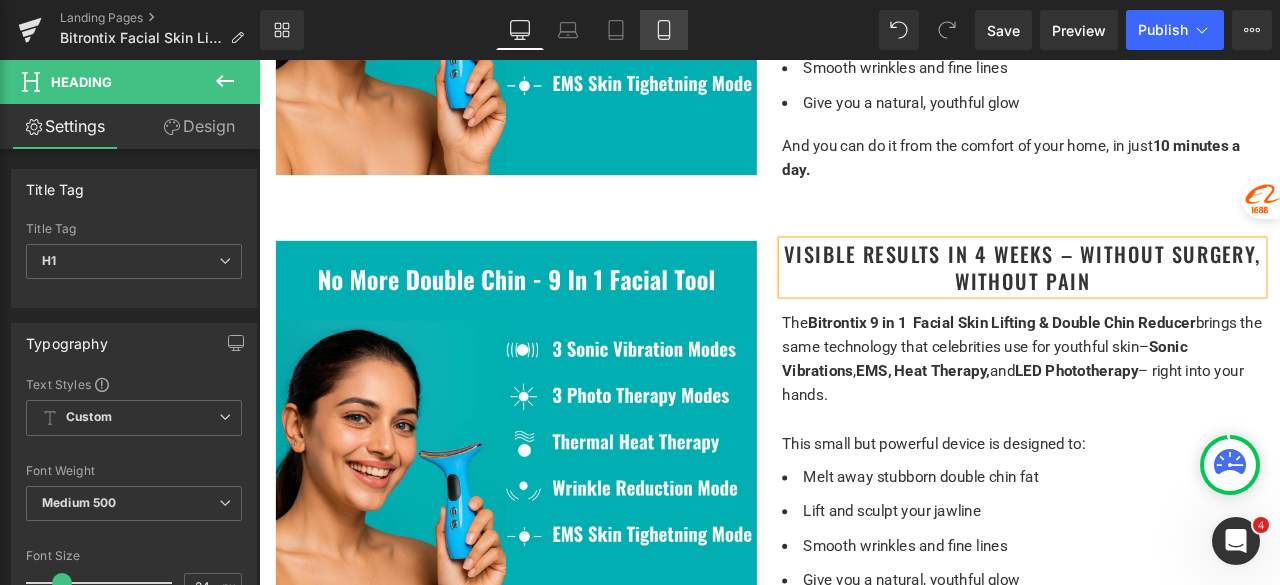 click 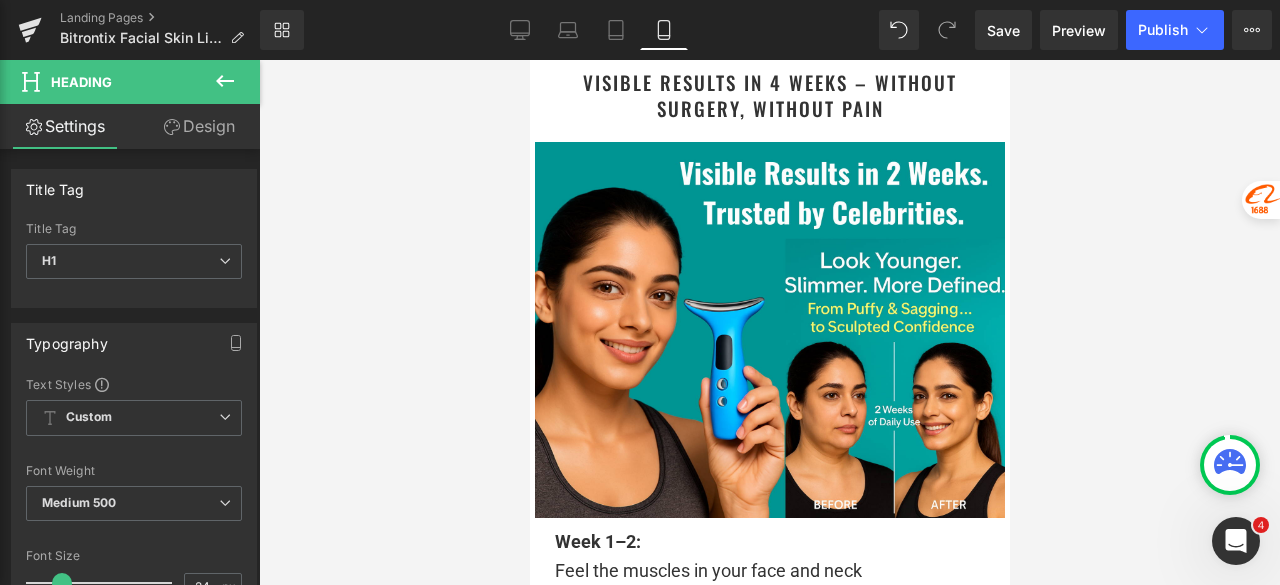 scroll, scrollTop: 3900, scrollLeft: 0, axis: vertical 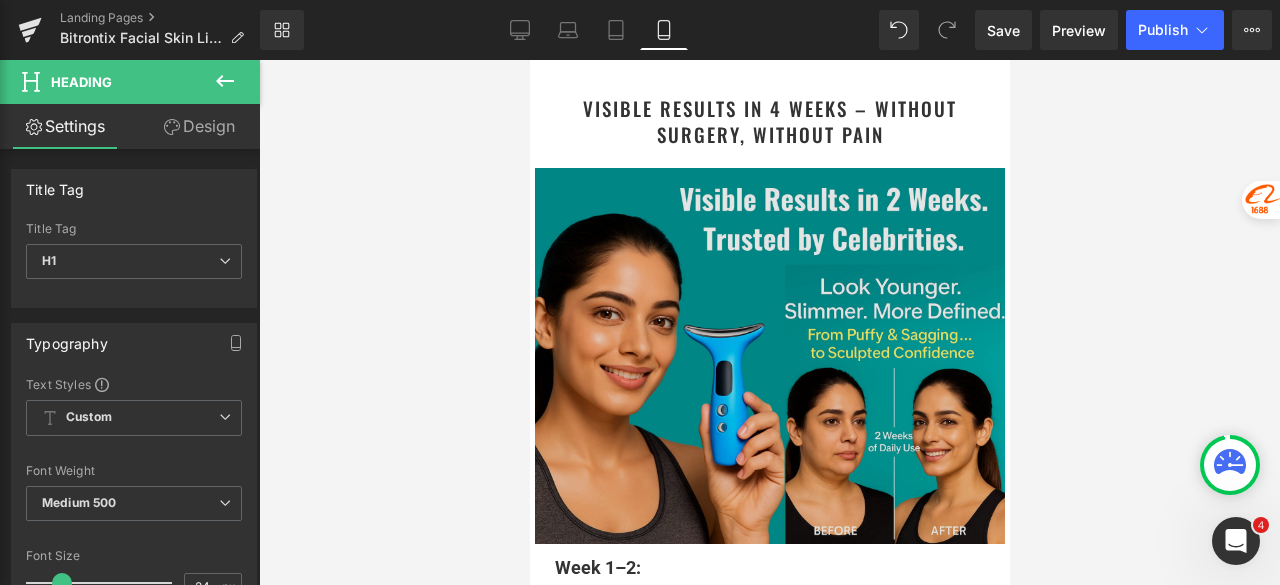 click at bounding box center (769, 356) 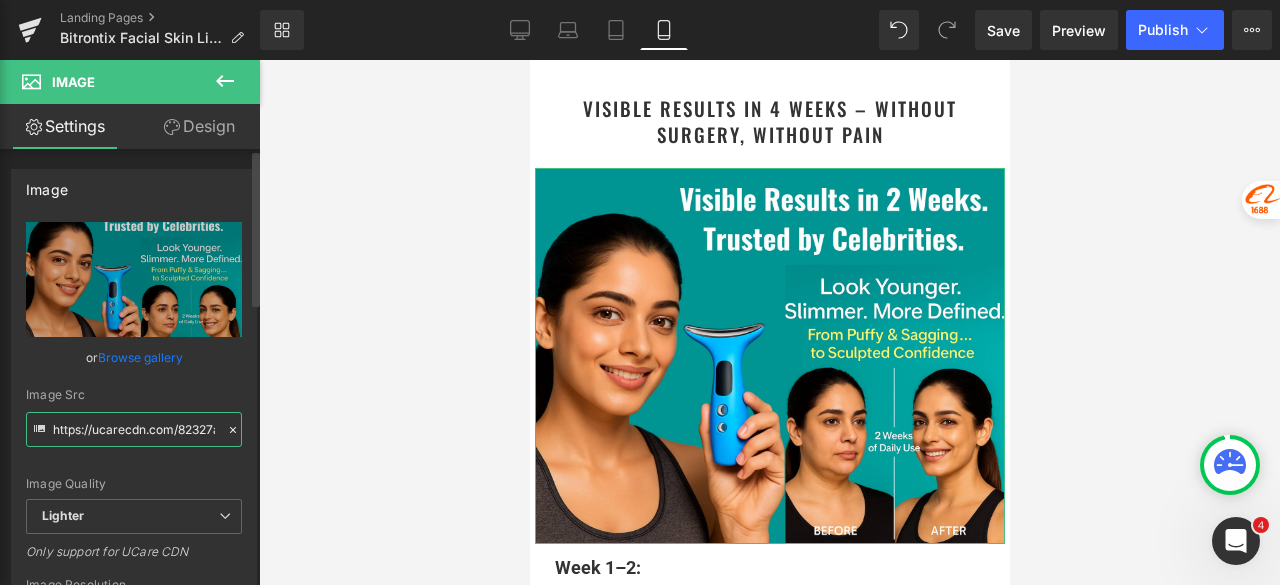 click on "https://ucarecdn.com/82327a6a-725d-4b16-a2e6-ff31b28d66f9/-/format/auto/-/preview/3000x3000/-/quality/lighter/3%20Sonic%20Vibration%20Modes%203%20Photo%20Therapy%20Modes%20Thermal%20Heat%20Therapy%20Wrinkle%20Reduction%20Mode%20EMS%20Skin%20Tighetning%20Mode%20_1_.png" at bounding box center [134, 429] 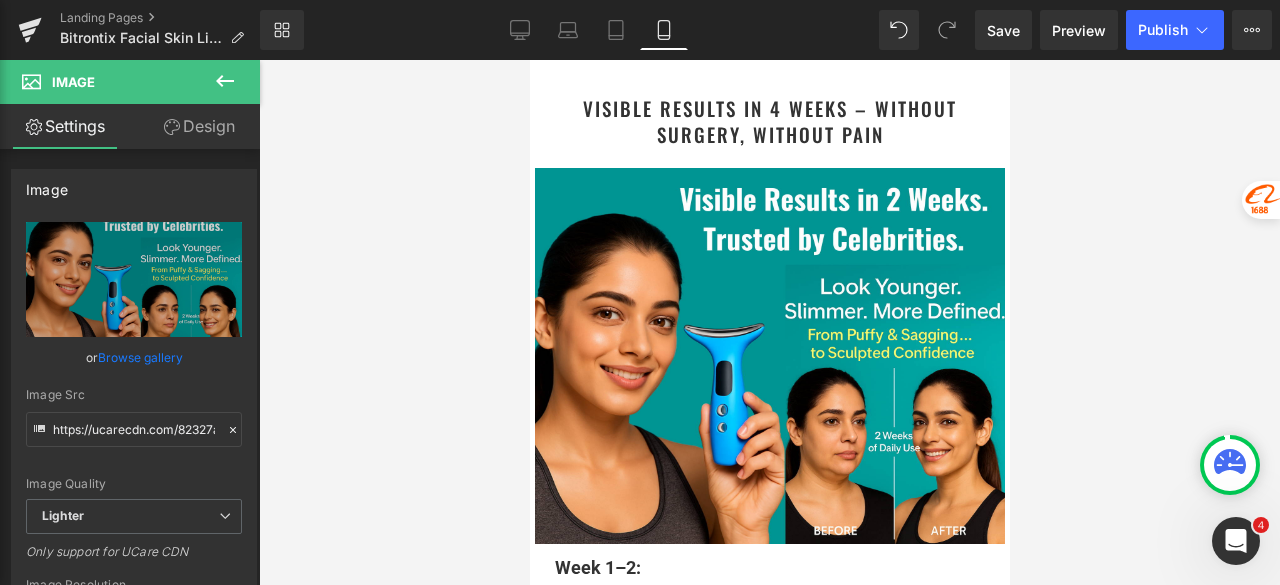 click on "Library Mobile Desktop Laptop Tablet Mobile Save Preview Publish Scheduled View Live Page View with current Template Save Template to Library Schedule Publish  Optimize  Publish Settings Shortcuts  Your page can’t be published   You've reached the maximum number of published pages on your plan  (0/0).  You need to upgrade your plan or unpublish all your pages to get 1 publish slot.   Unpublish pages   Upgrade plan" at bounding box center [770, 30] 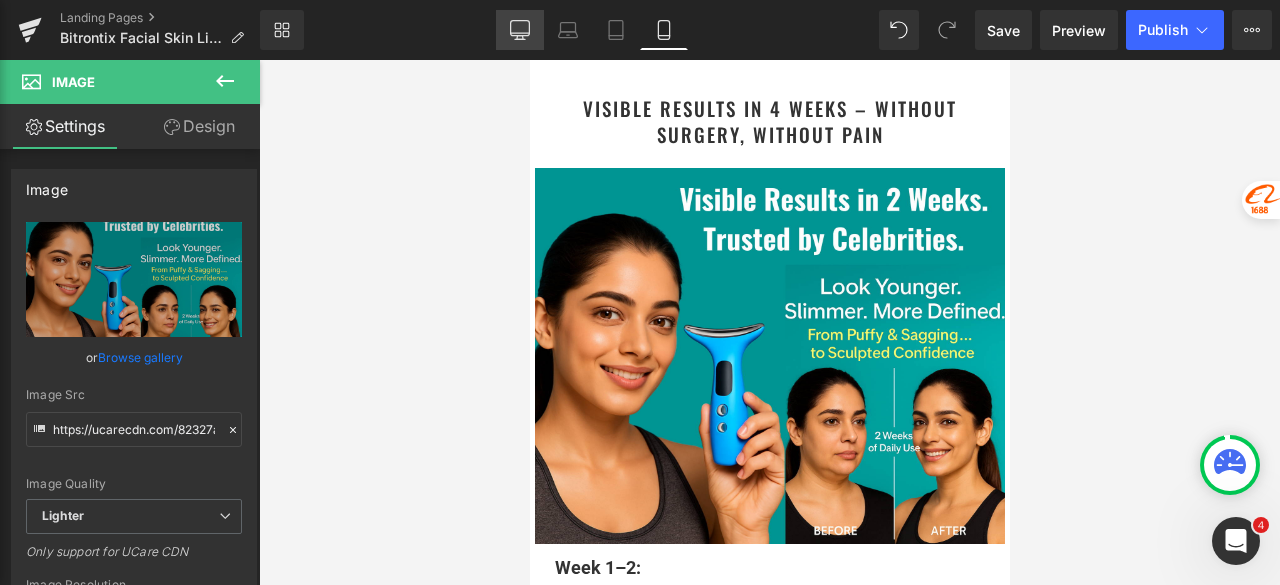 click 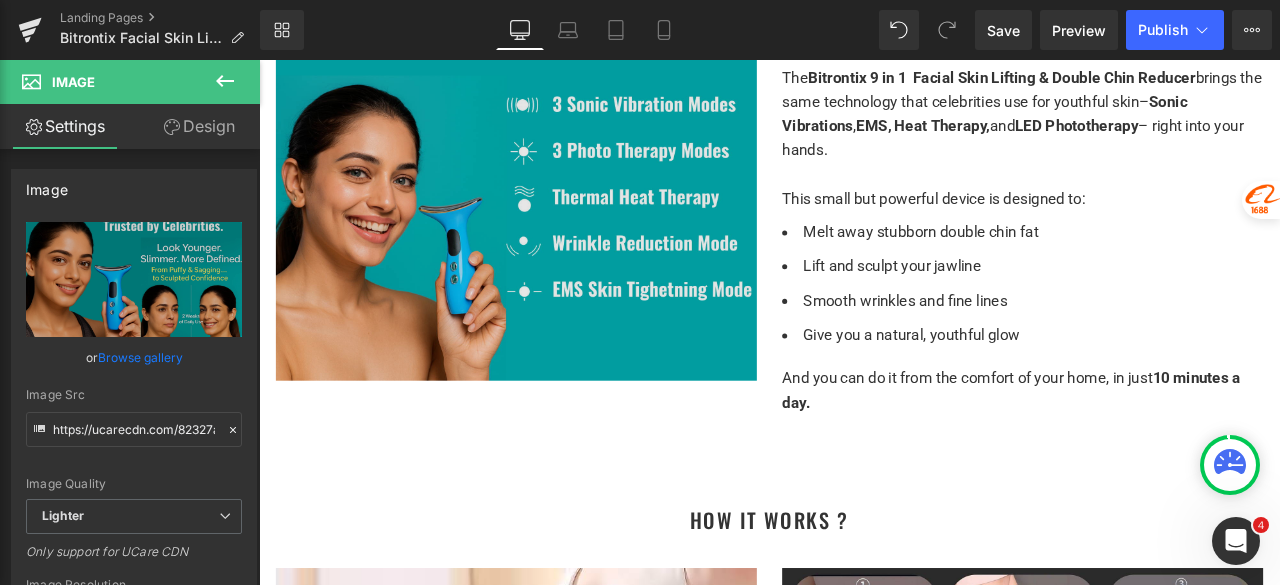 scroll, scrollTop: 2800, scrollLeft: 0, axis: vertical 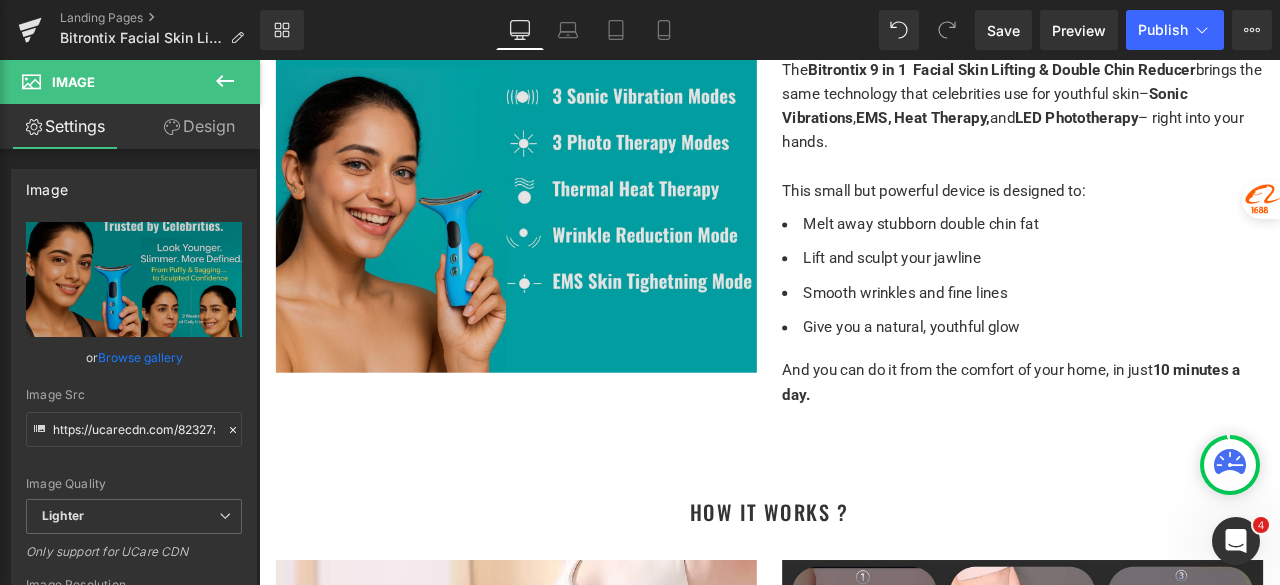 click at bounding box center [564, 203] 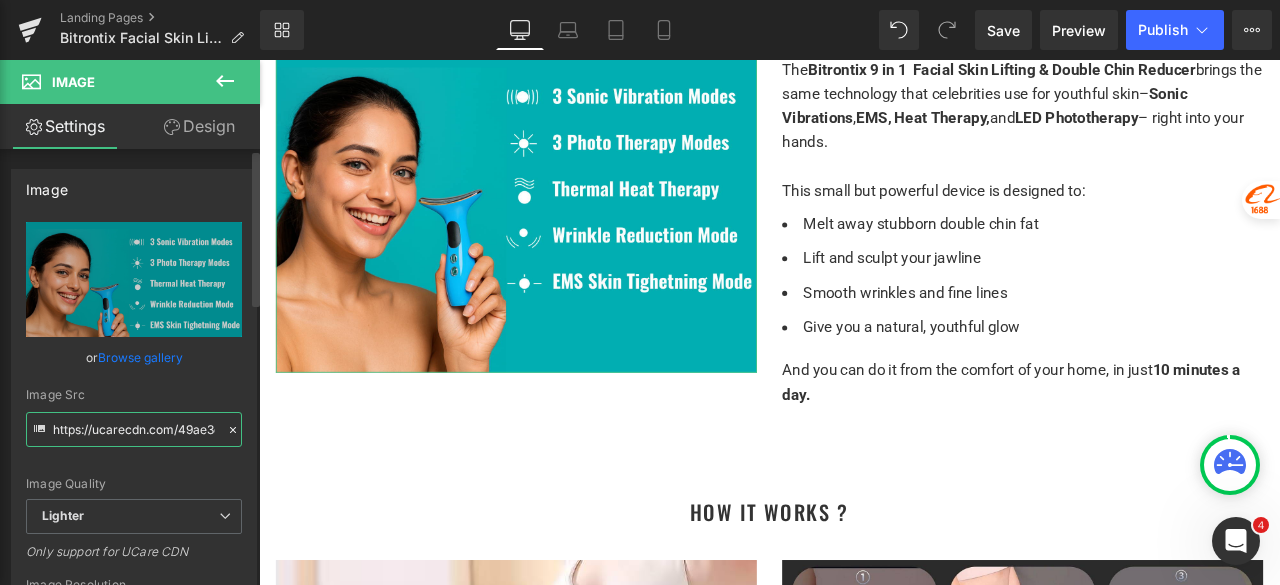 click on "https://ucarecdn.com/49ae3dbf-88e6-454f-a189-8d214ed8fc3a/-/format/auto/-/preview/3000x3000/-/quality/lighter/3%20Sonic%20Vibration%20Modes%203%20Photo%20Therapy%20Modes%20Thermal%20Heat%20Therapy%20Wrinkle%20Reduction%20Mode%20EMS%20Skin%20Tighetning%20Mode.png" at bounding box center (134, 429) 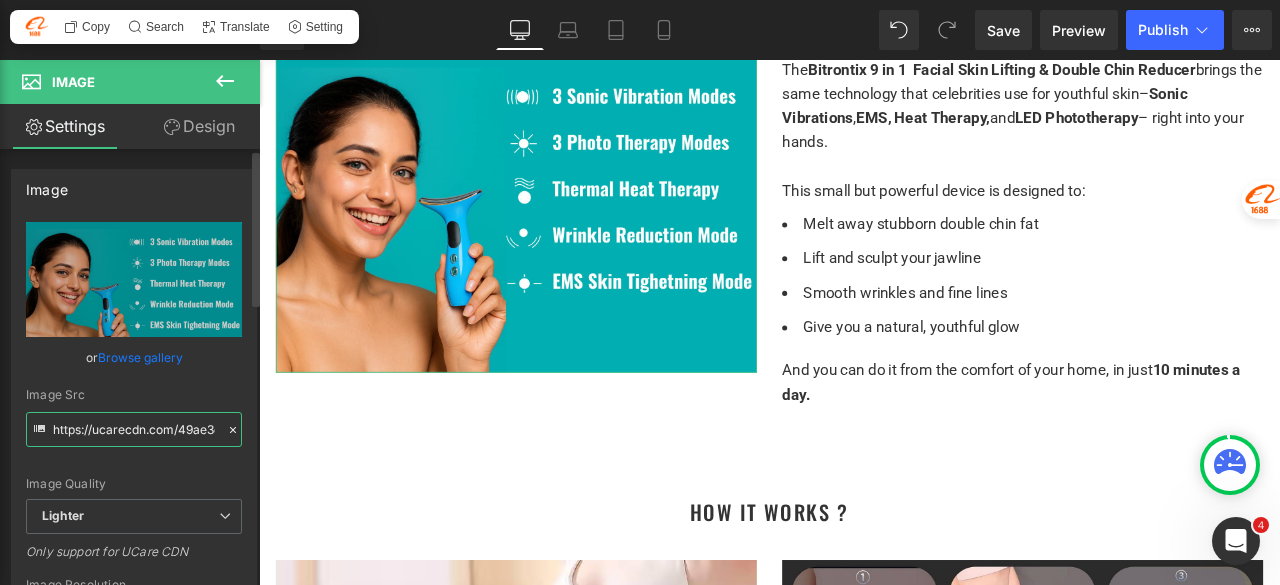 paste on "82327a6a-725d-4b16-a2e6-ff31b28d66f9/-/format/auto/-/preview/3000x3000/-/quality/lighter/3%20Sonic%20Vibration%20Modes%203%20Photo%20Therapy%20Modes%20Thermal%20Heat%20Therapy%20Wrinkle%20Reduction%20Mode%20EMS%20Skin%20Tighetning%20Mode%20_1_" 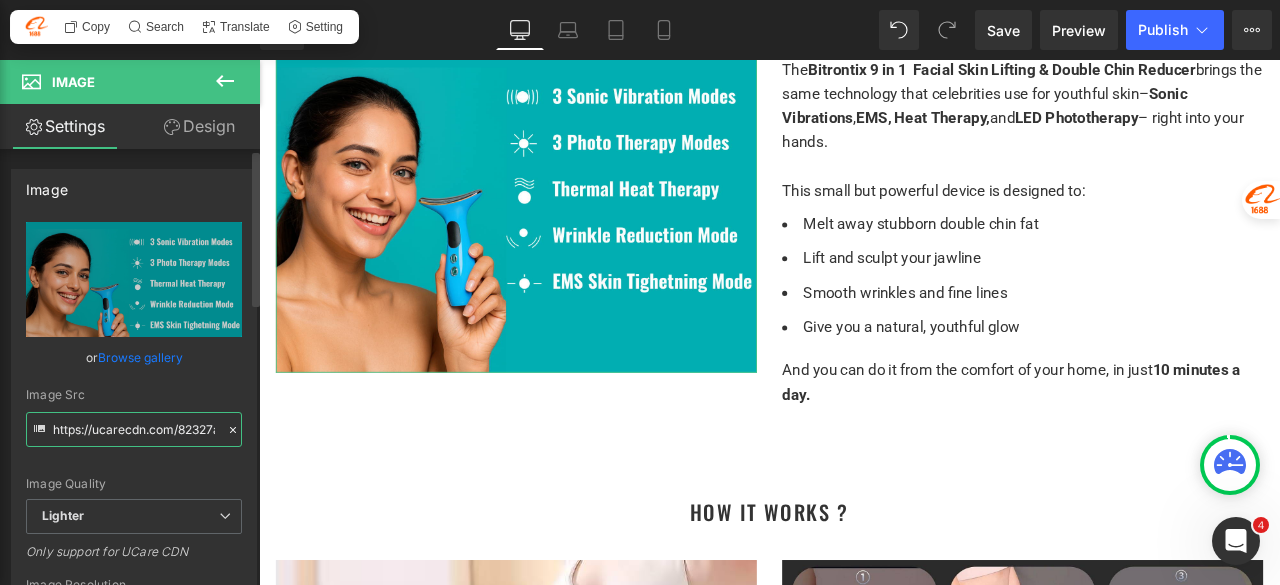 scroll, scrollTop: 0, scrollLeft: 1689, axis: horizontal 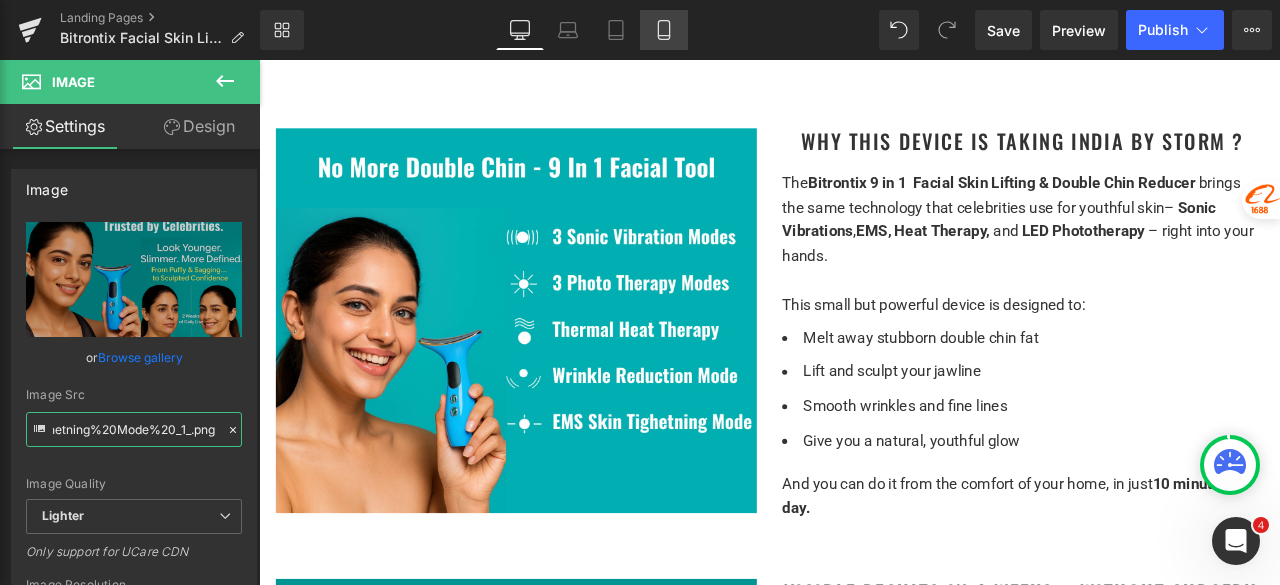 type on "https://ucarecdn.com/82327a6a-725d-4b16-a2e6-ff31b28d66f9/-/format/auto/-/preview/3000x3000/-/quality/lighter/3%20Sonic%20Vibration%20Modes%203%20Photo%20Therapy%20Modes%20Thermal%20Heat%20Therapy%20Wrinkle%20Reduction%20Mode%20EMS%20Skin%20Tighetning%20Mode%20_1_.png" 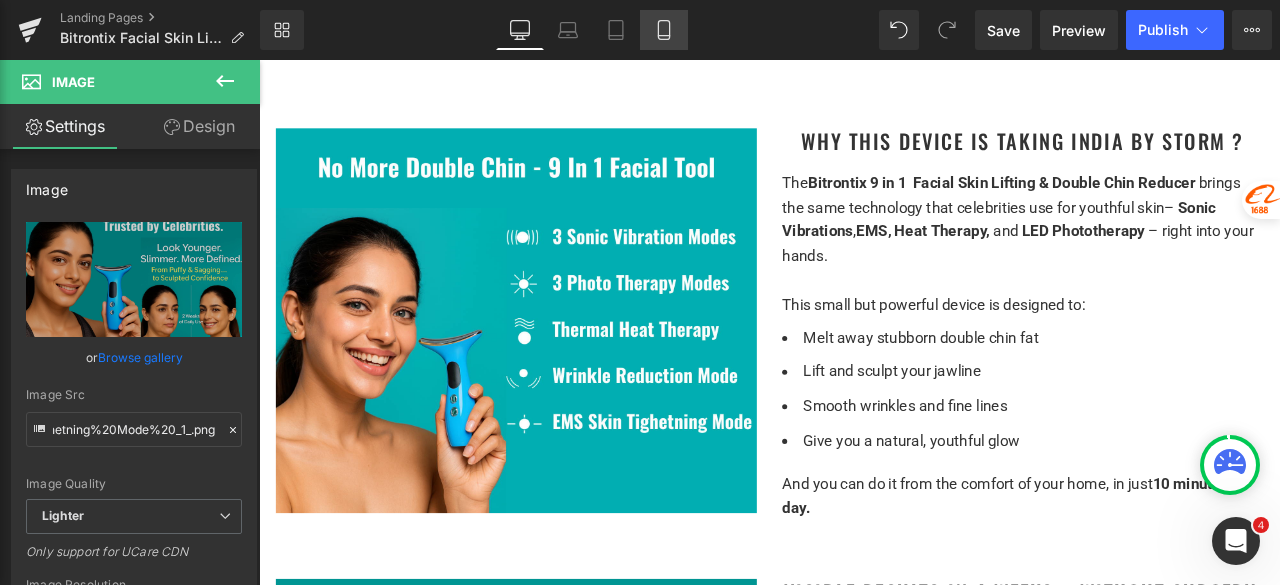 scroll, scrollTop: 0, scrollLeft: 0, axis: both 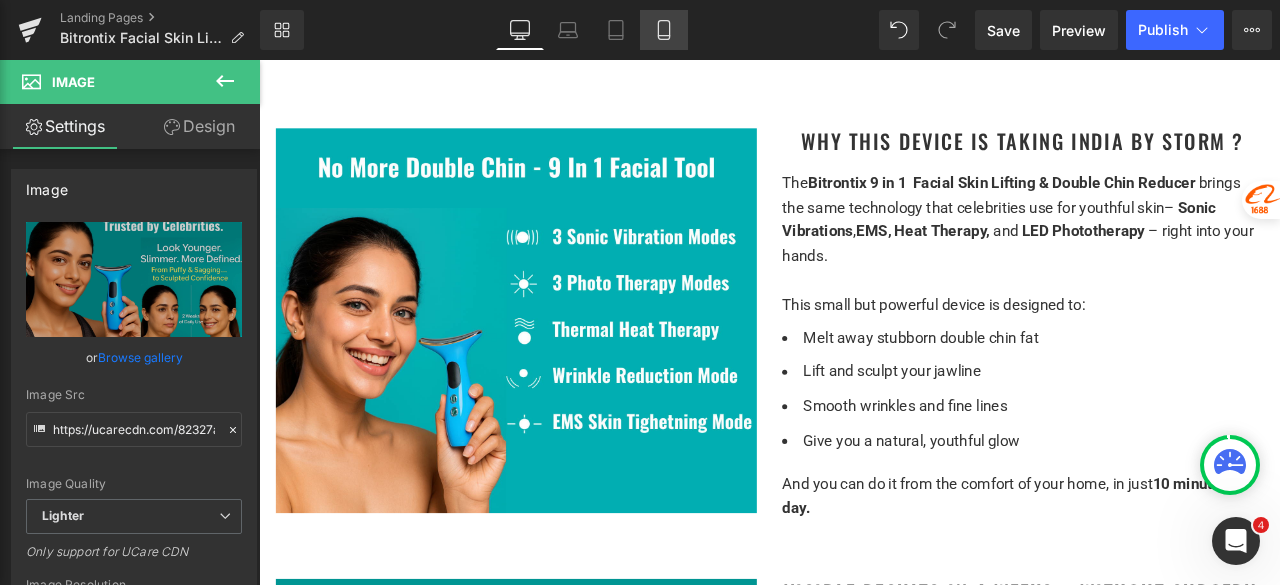 click 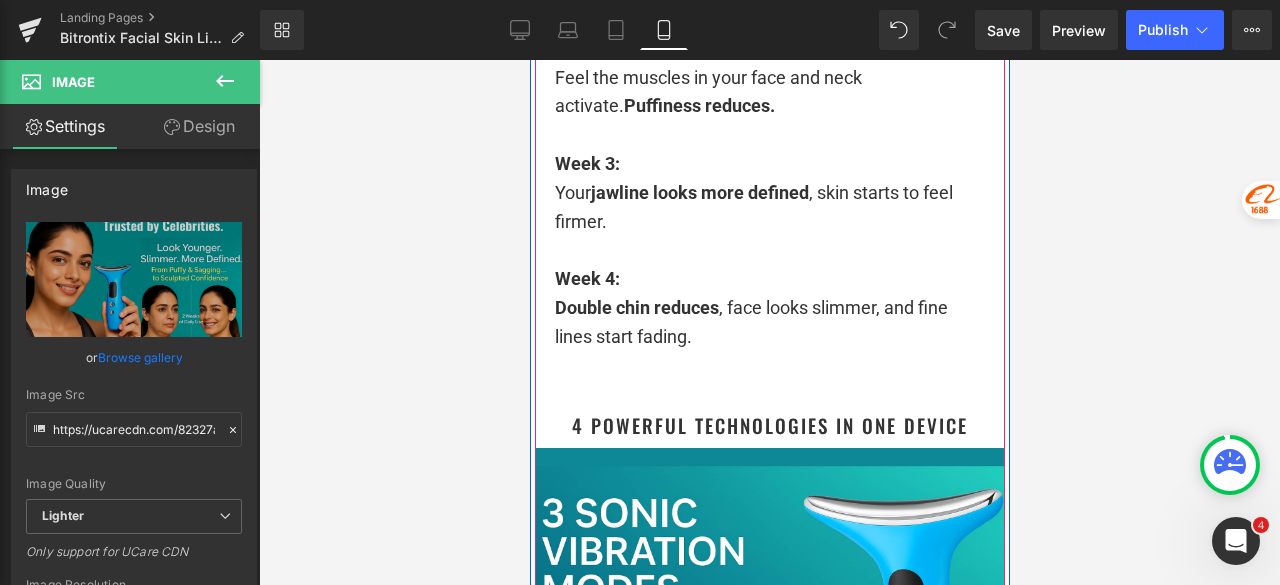 scroll, scrollTop: 4500, scrollLeft: 0, axis: vertical 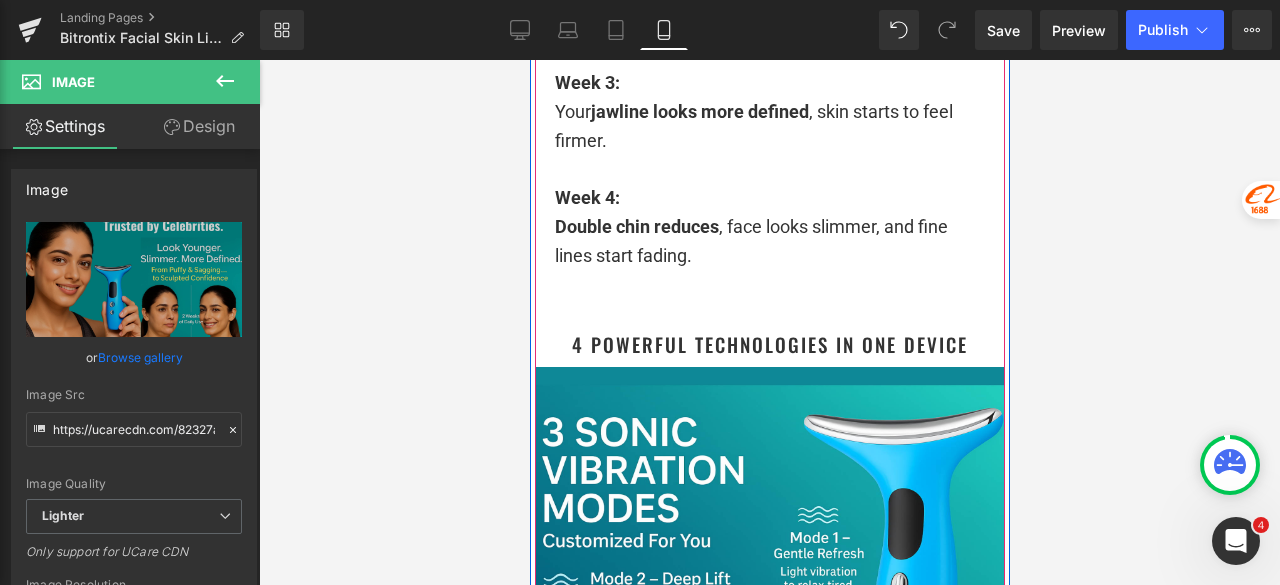 click at bounding box center [769, 169] 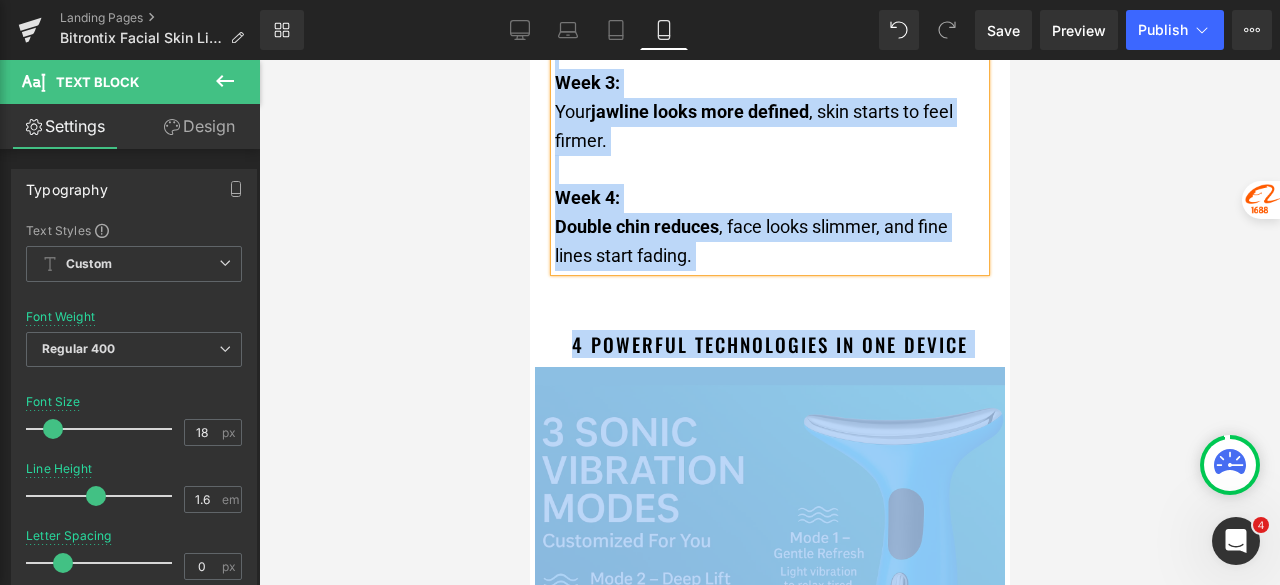 click at bounding box center [769, 169] 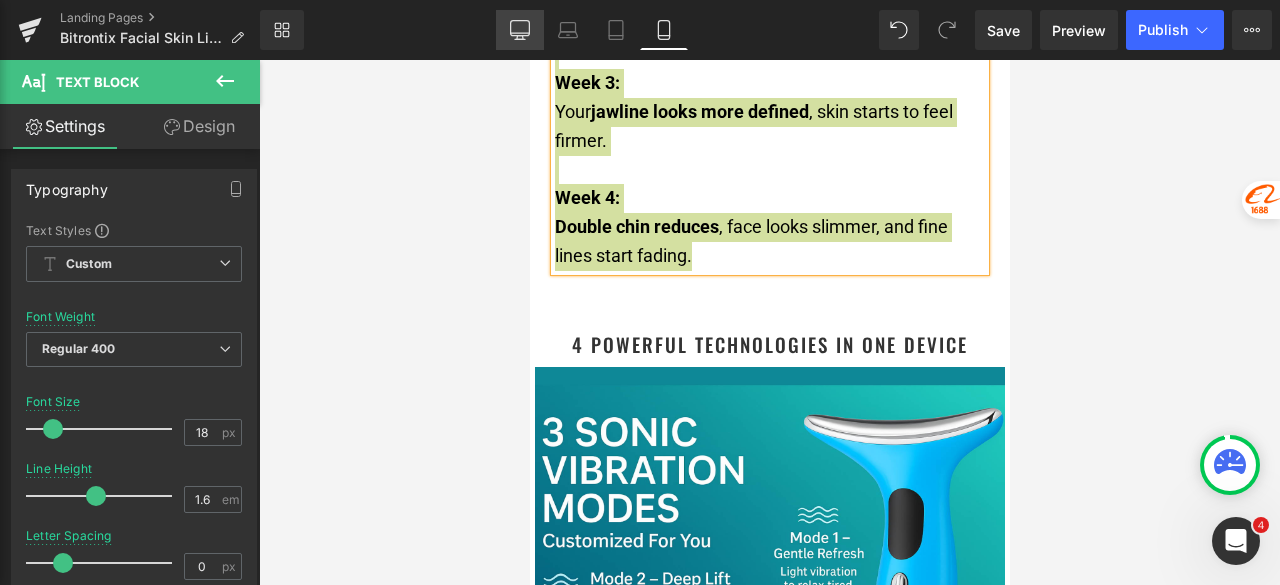 click 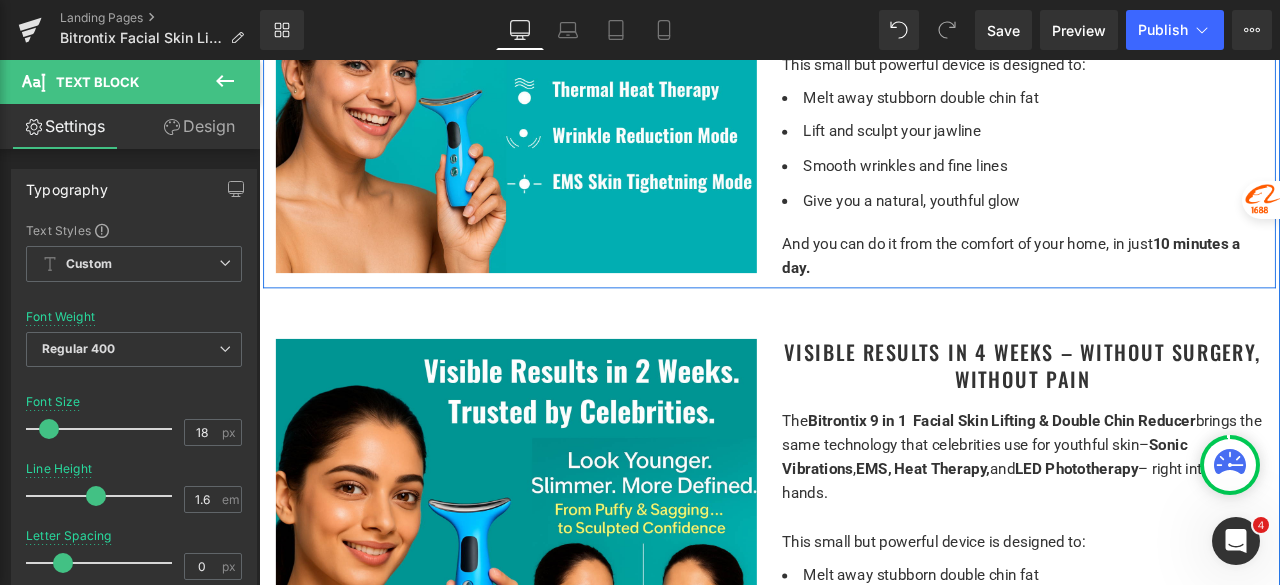 scroll, scrollTop: 2400, scrollLeft: 0, axis: vertical 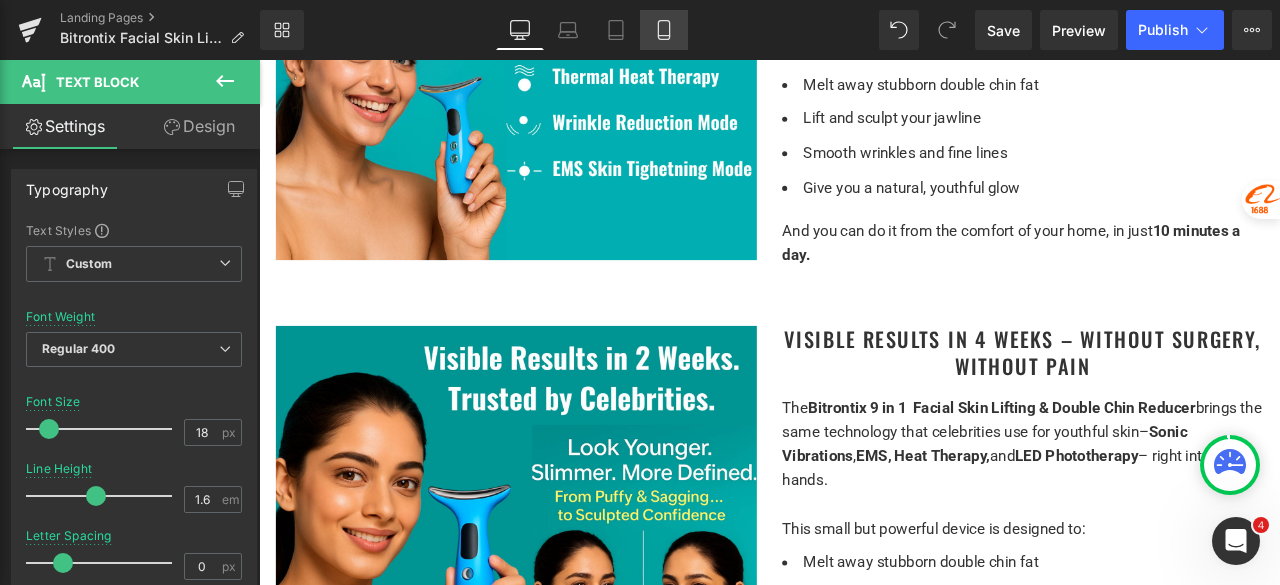click on "Mobile" at bounding box center [664, 30] 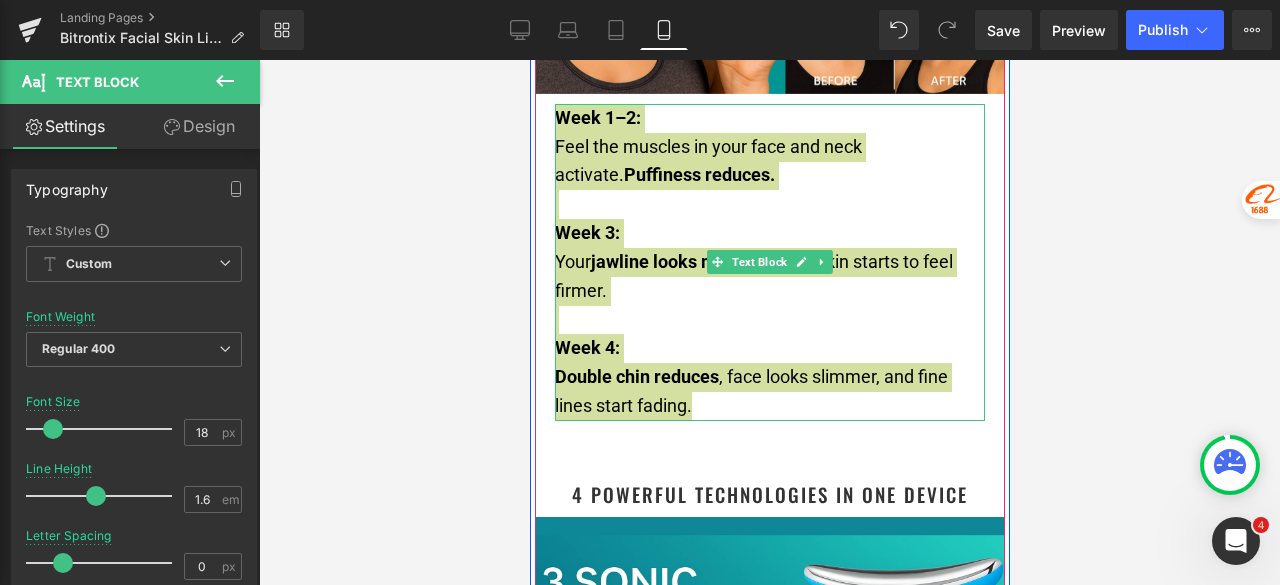 scroll, scrollTop: 4470, scrollLeft: 0, axis: vertical 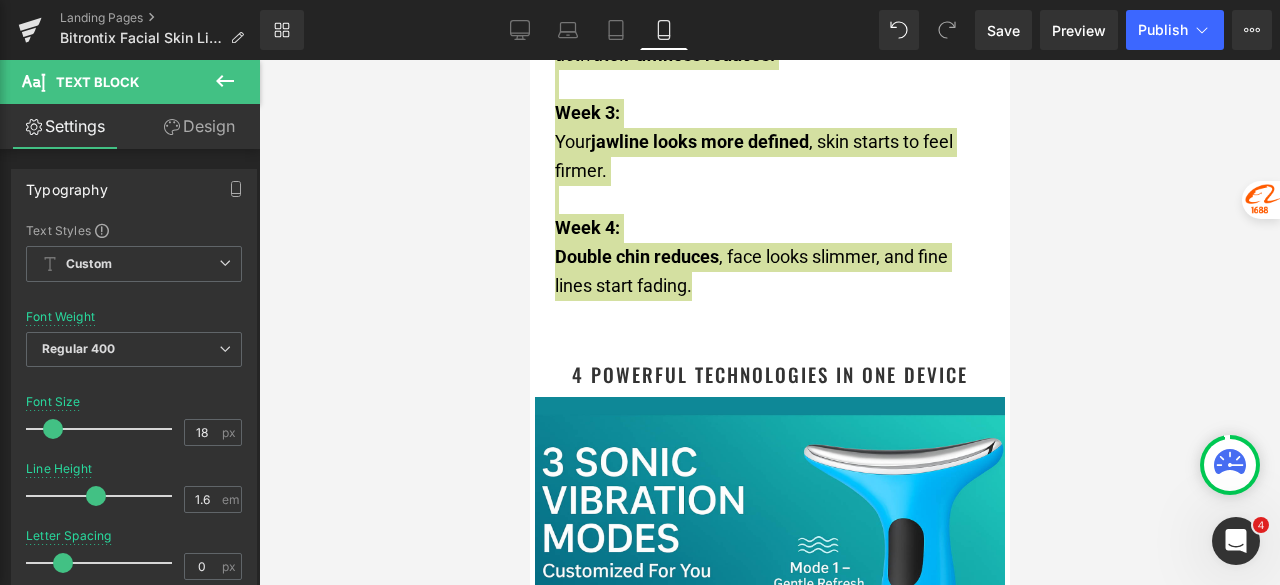 click on "Library Mobile Desktop Laptop Tablet Mobile Save Preview Publish Scheduled View Live Page View with current Template Save Template to Library Schedule Publish  Optimize  Publish Settings Shortcuts  Your page can’t be published   You've reached the maximum number of published pages on your plan  (0/0).  You need to upgrade your plan or unpublish all your pages to get 1 publish slot.   Unpublish pages   Upgrade plan" at bounding box center (770, 30) 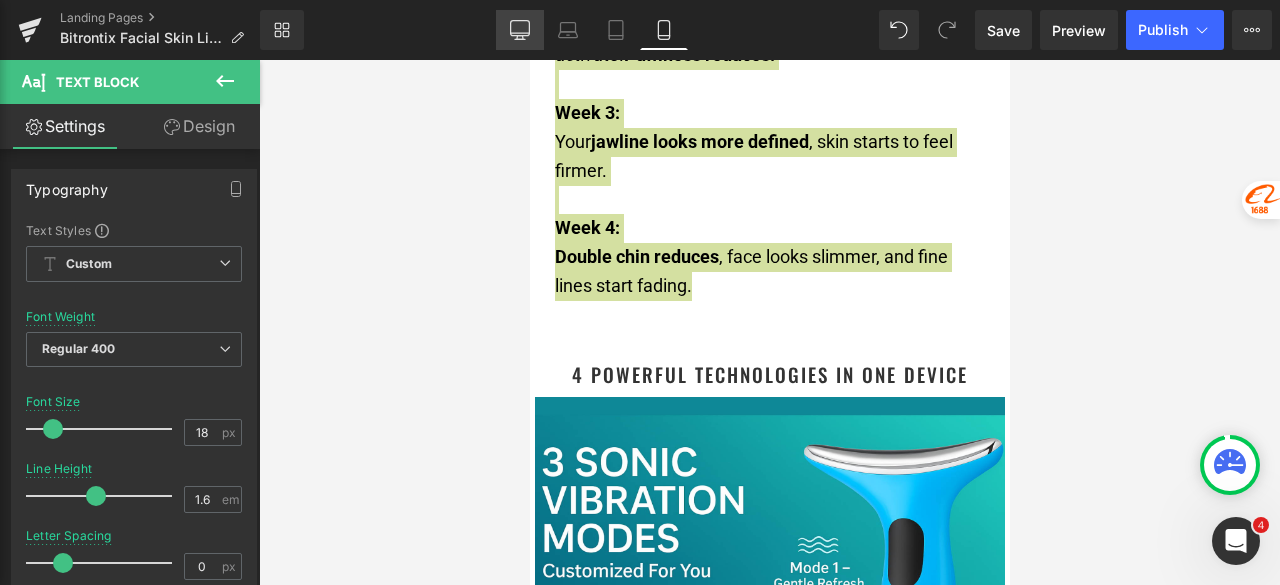 drag, startPoint x: 508, startPoint y: 17, endPoint x: 506, endPoint y: 161, distance: 144.01389 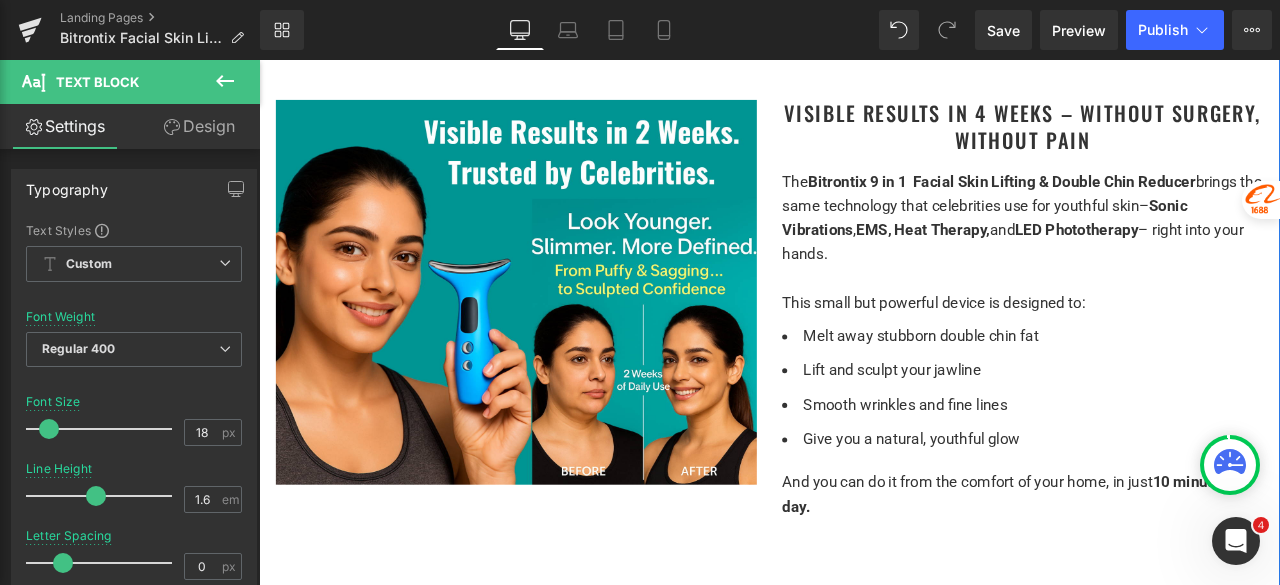 scroll, scrollTop: 2700, scrollLeft: 0, axis: vertical 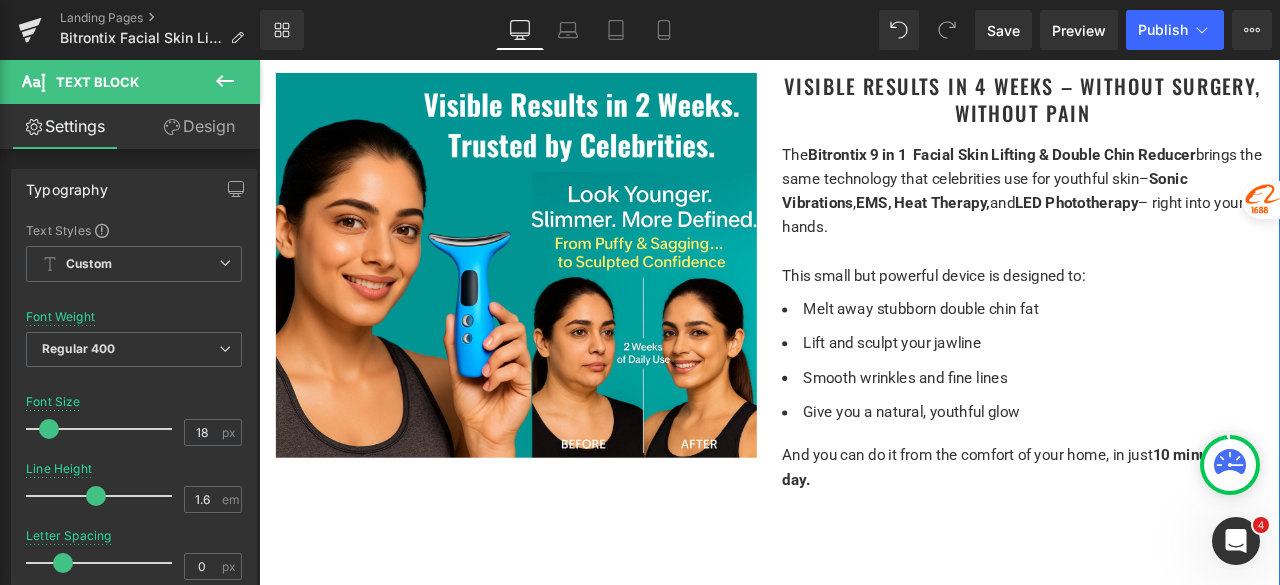 click on "Melt away stubborn double chin fat" at bounding box center [1164, 355] 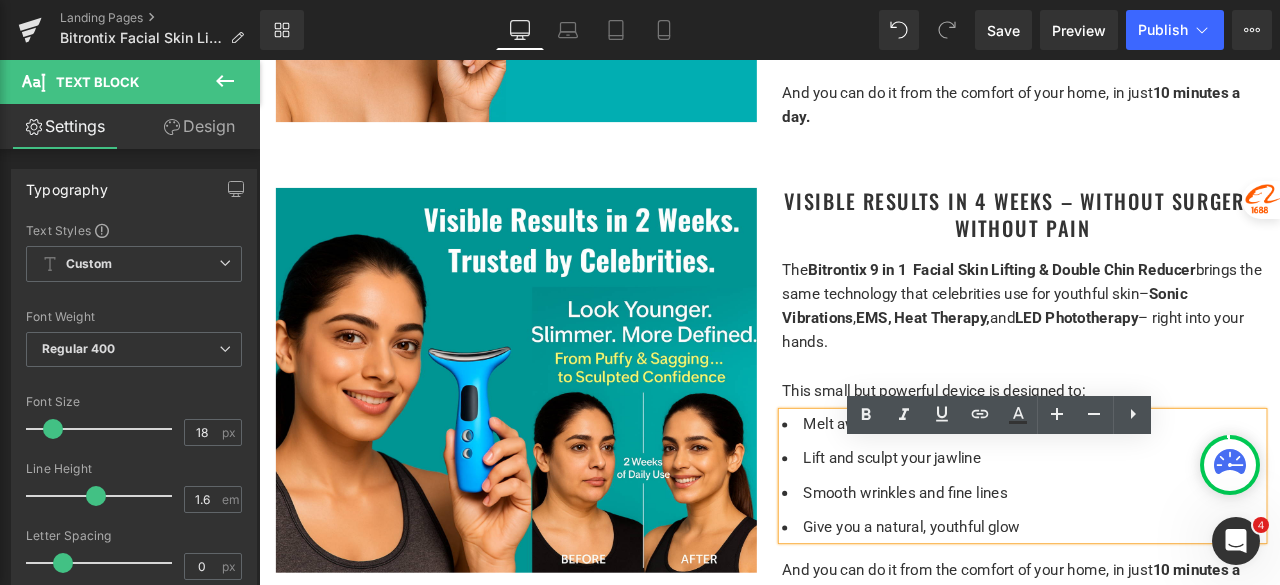 scroll, scrollTop: 2500, scrollLeft: 0, axis: vertical 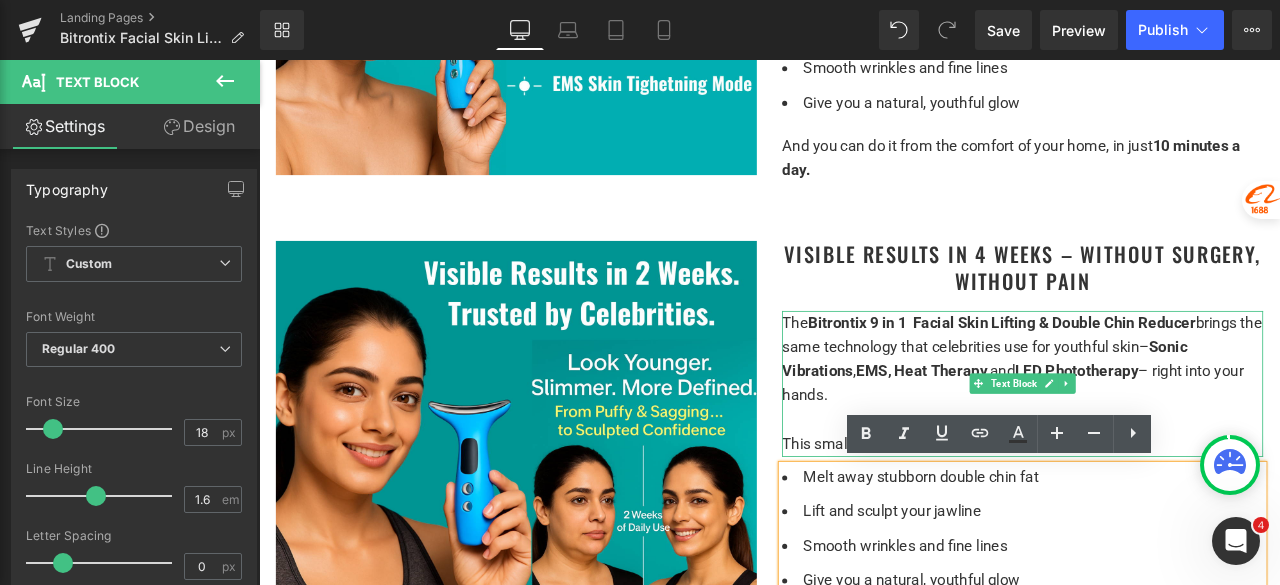 click on "The  Bitrontix 9 in 1  Facial Skin Lifting & Double Chin Reducer  brings the same technology that celebrities use for youthful skin–  Sonic Vibrations ,  EMS, Heat Therapy,  and  LED Phototherapy  – right into your hands." at bounding box center (1164, 415) 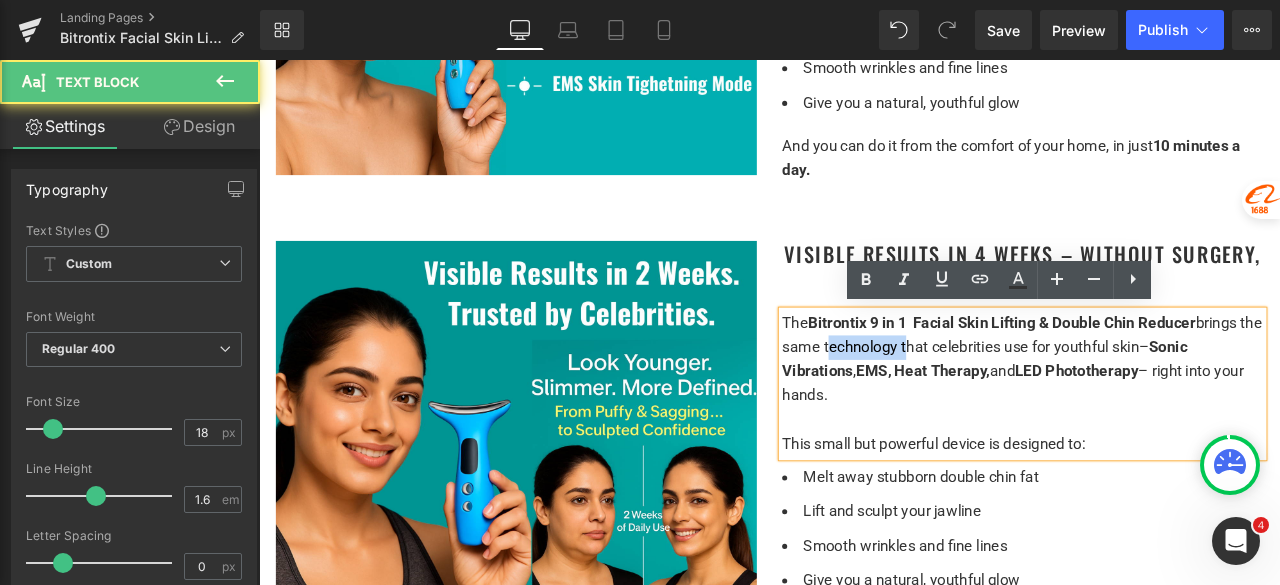 click on "The  Bitrontix 9 in 1  Facial Skin Lifting & Double Chin Reducer  brings the same technology that celebrities use for youthful skin–  Sonic Vibrations ,  EMS, Heat Therapy,  and  LED Phototherapy  – right into your hands." at bounding box center [1164, 415] 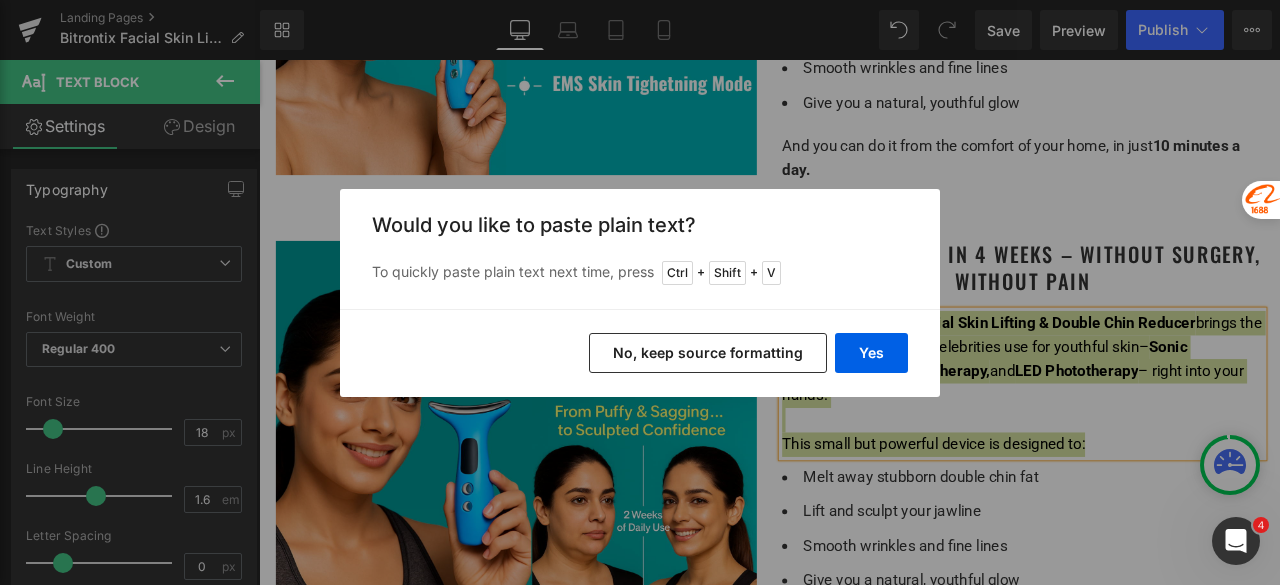 click on "No, keep source formatting" at bounding box center [708, 353] 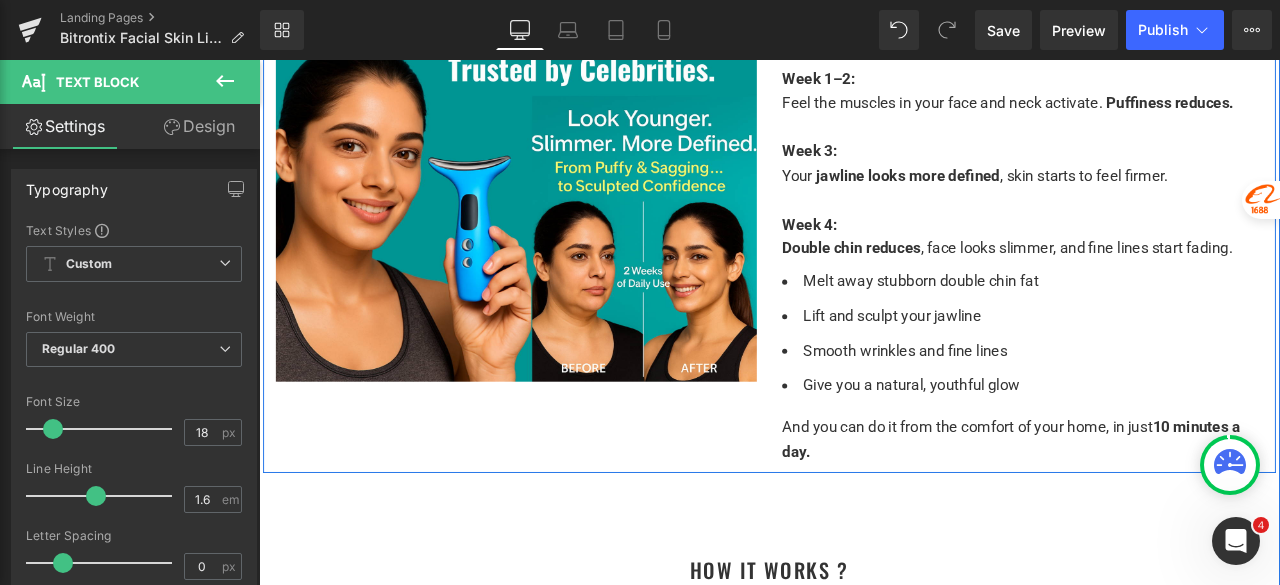 scroll, scrollTop: 2800, scrollLeft: 0, axis: vertical 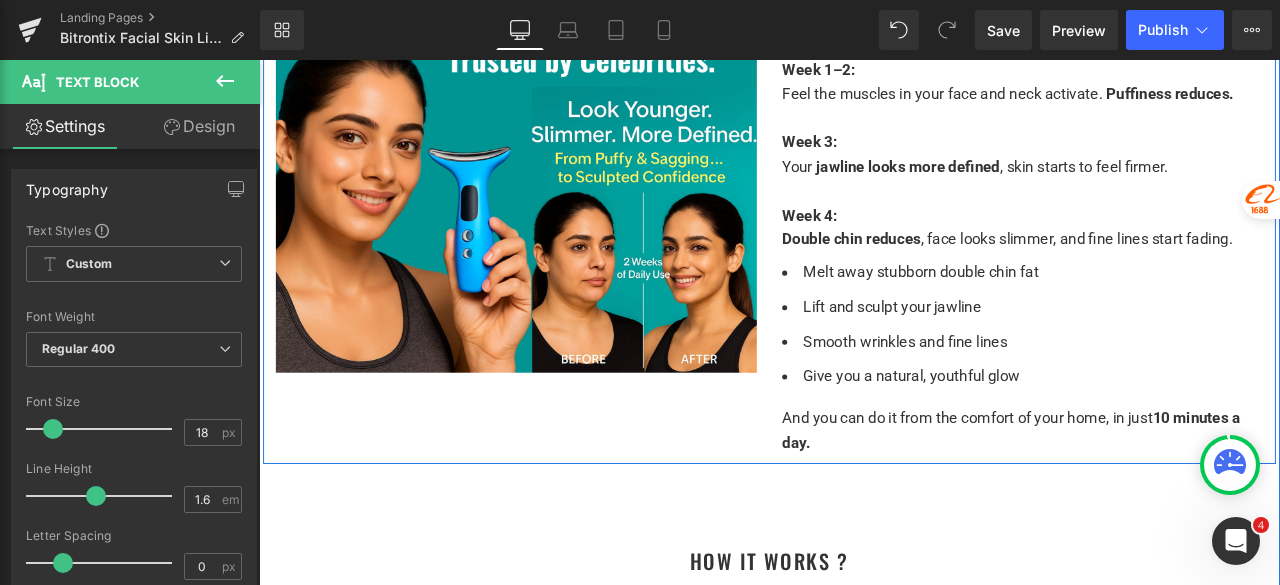 click on "Image         Visible Results in 4 Weeks – Without Surgery, Without Pain Heading         Week 1–2: Feel the muscles in your face and neck activate.   Puffiness reduces. Week 3: Your   jawline looks more defined , skin starts to feel firmer. Week 4: Double chin reduces , face looks slimmer, and fine lines start fading. Text Block         Melt away stubborn double chin fat Lift and sculpt your jawline Smooth wrinkles and fine lines Give you a natural, youthful glow Text Block         And you can do it from the comfort of your home, in just  10 minutes a day. Text Block         Row" at bounding box center [864, 257] 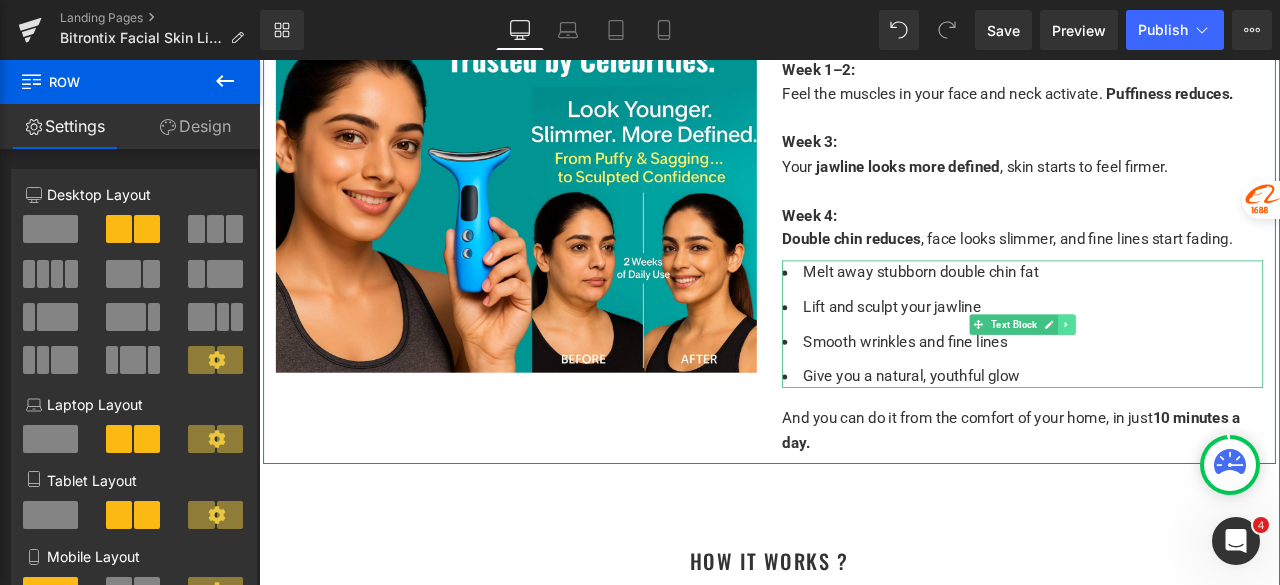 click 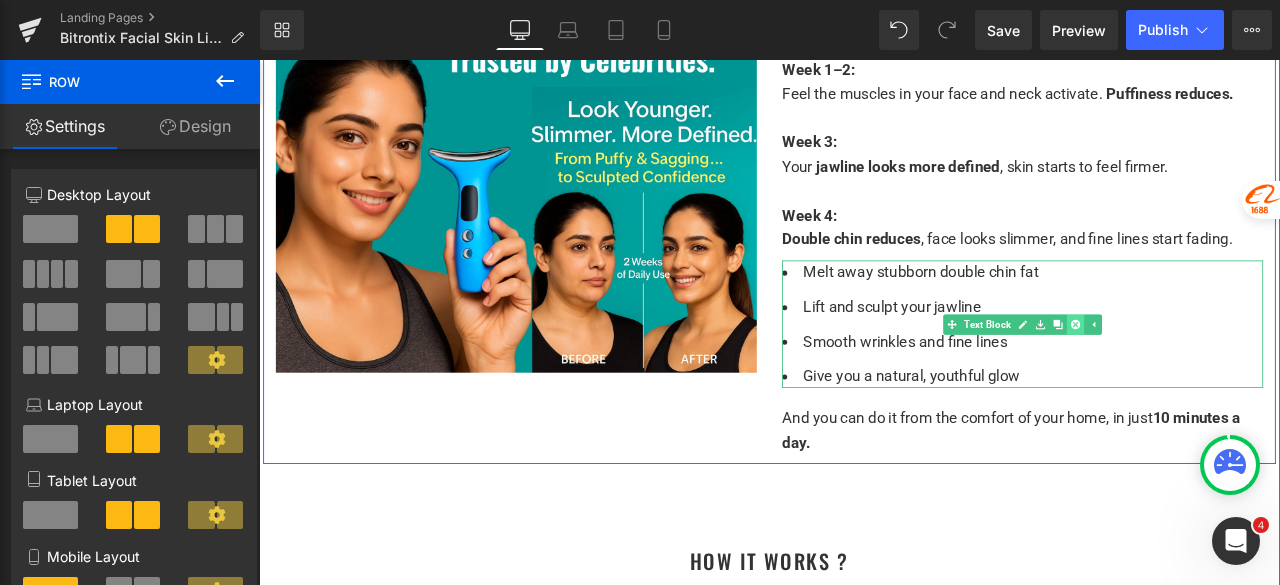 click 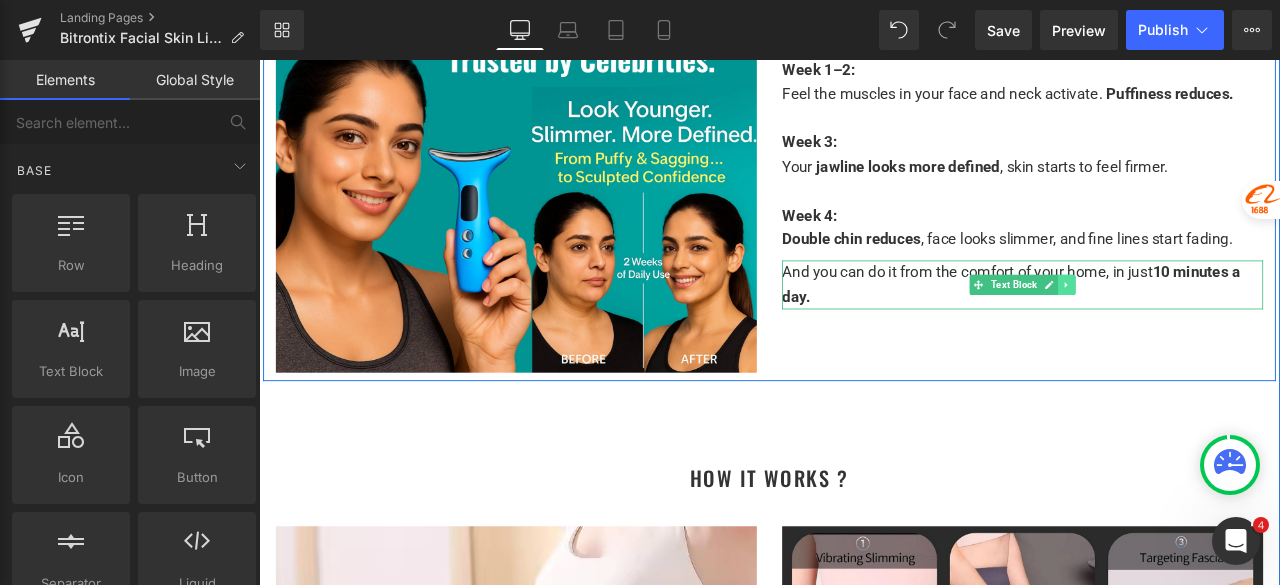 click 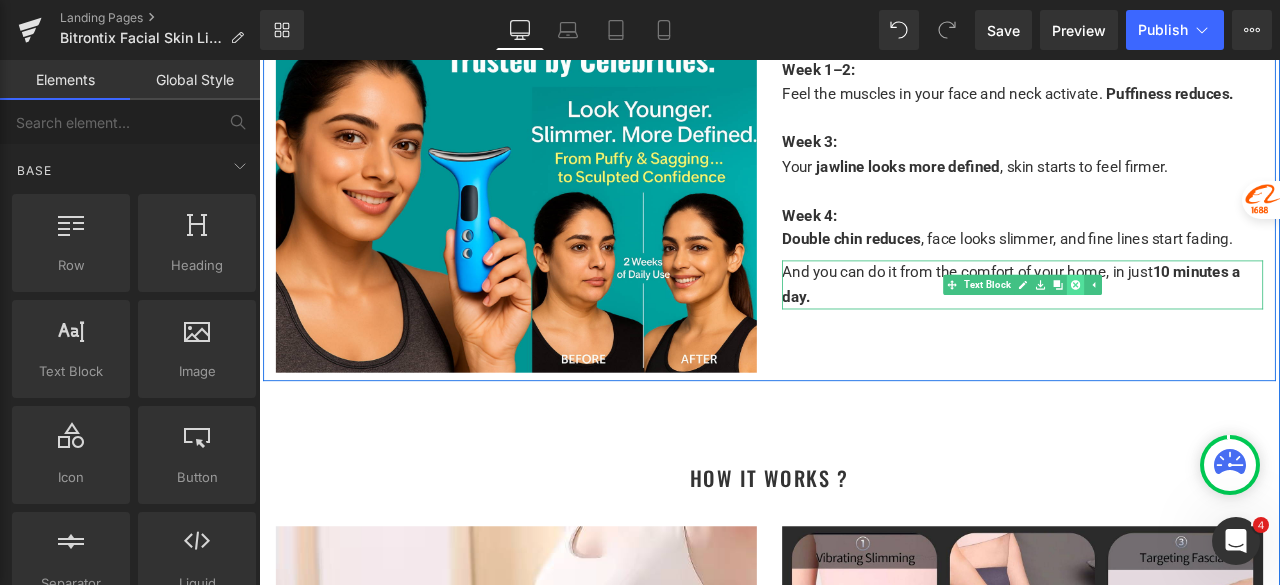 click 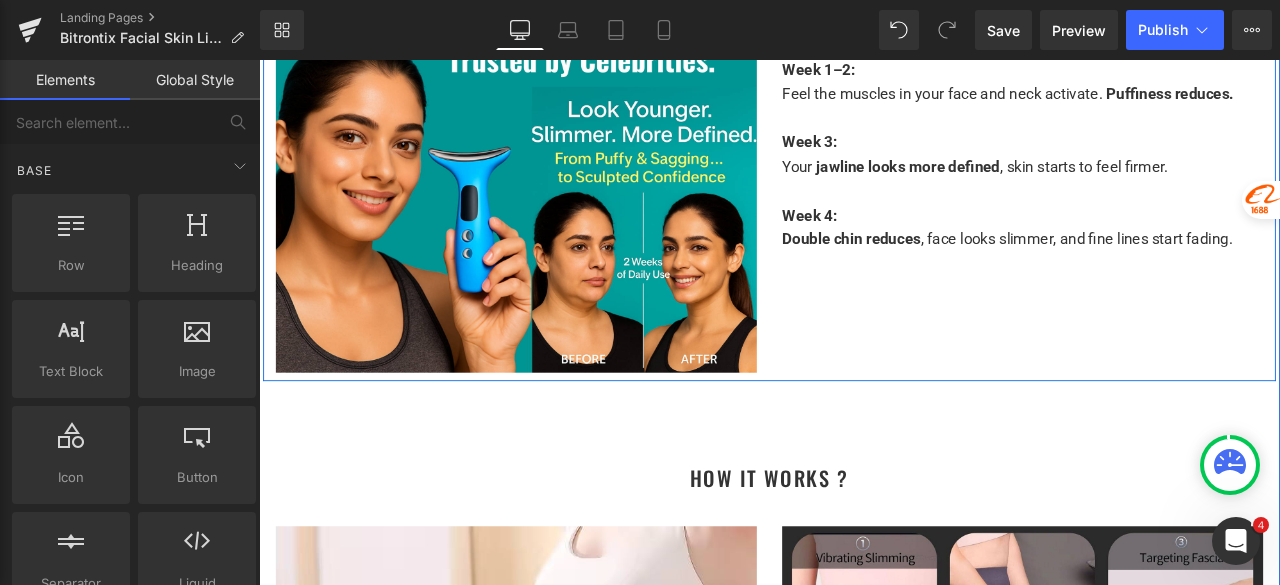 scroll, scrollTop: 2600, scrollLeft: 0, axis: vertical 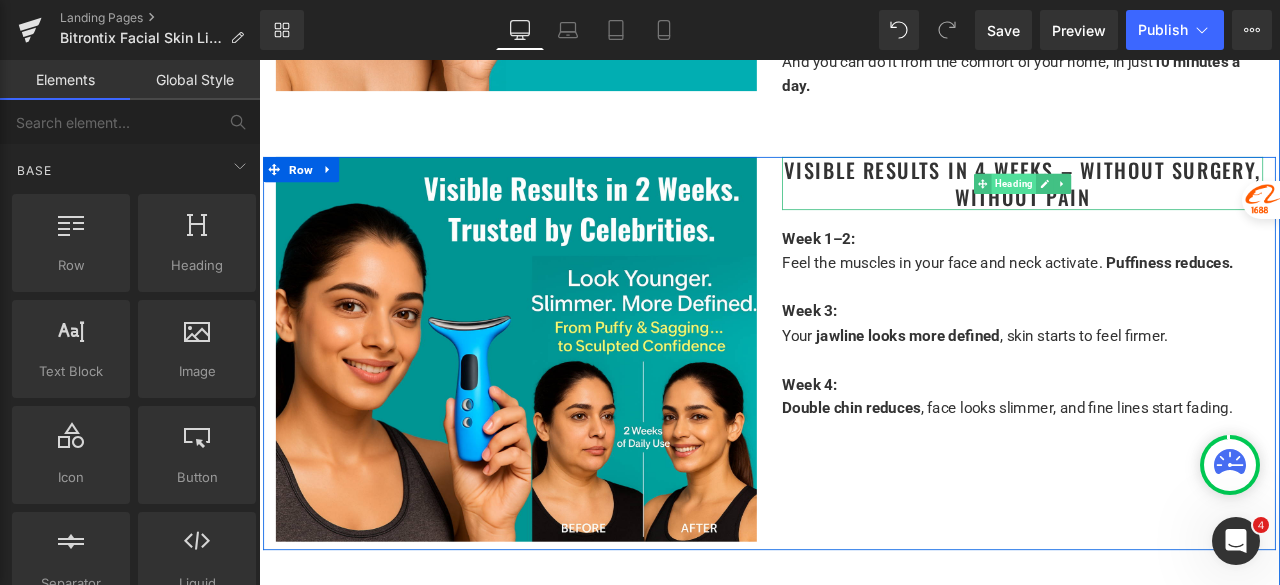 click on "Heading" at bounding box center [1153, 207] 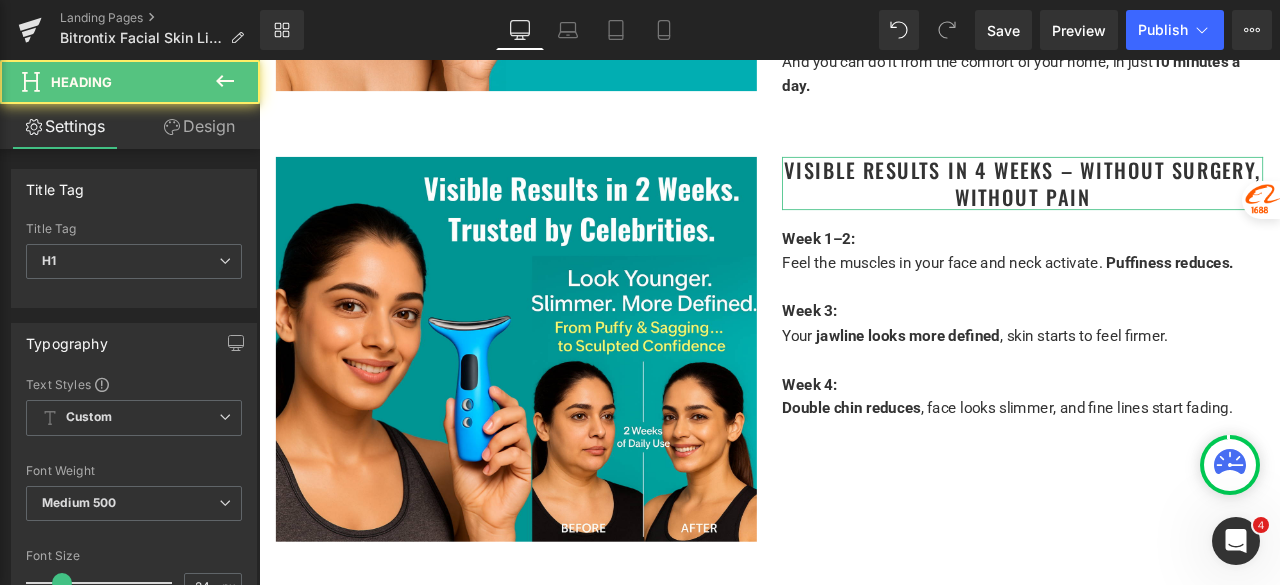 click on "Design" at bounding box center (199, 126) 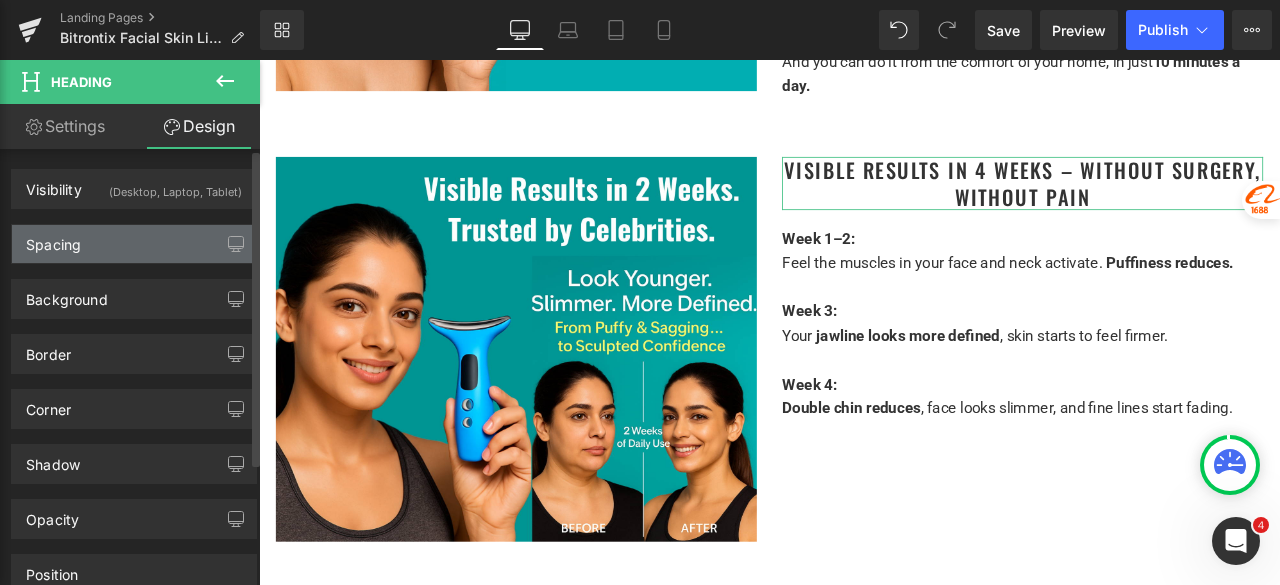click on "Spacing" at bounding box center (134, 244) 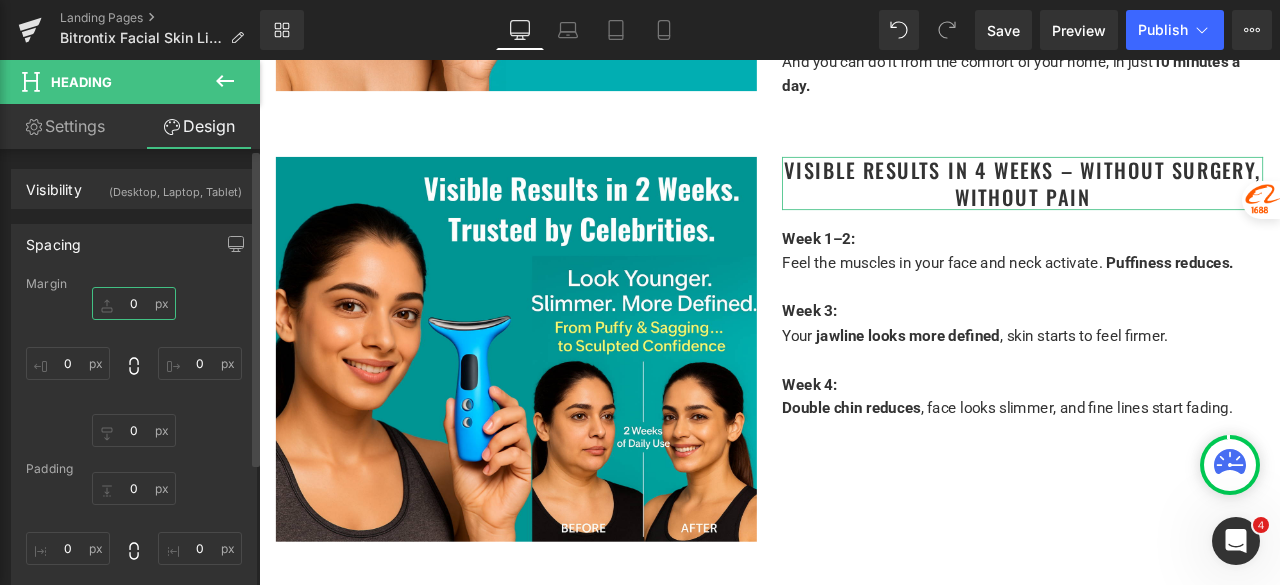 click at bounding box center [134, 303] 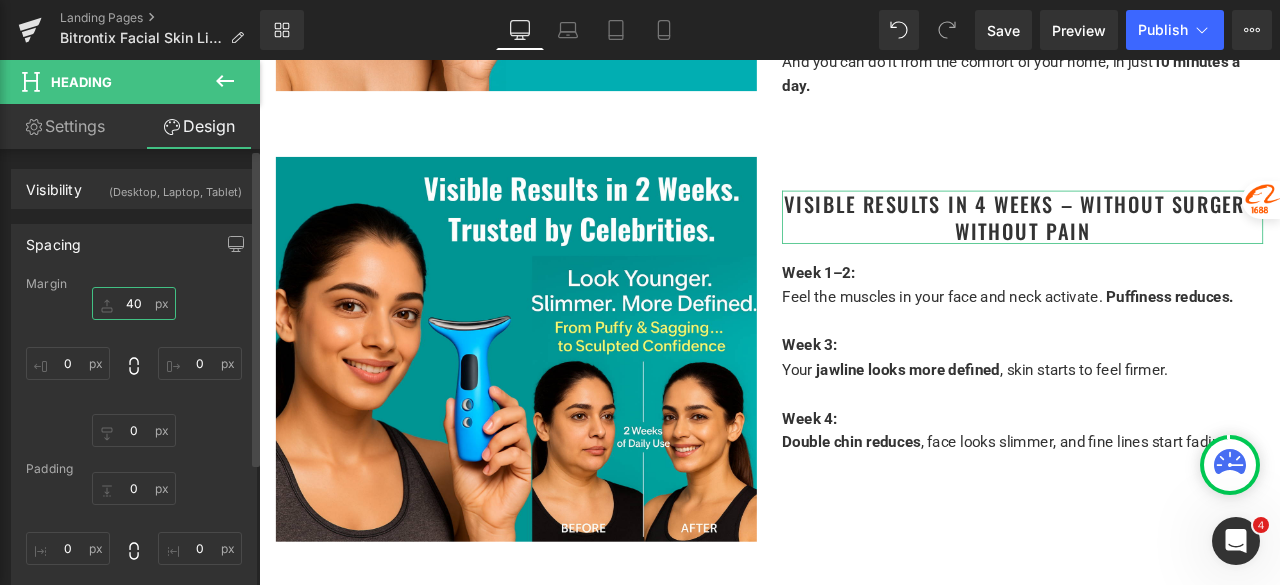 type on "4" 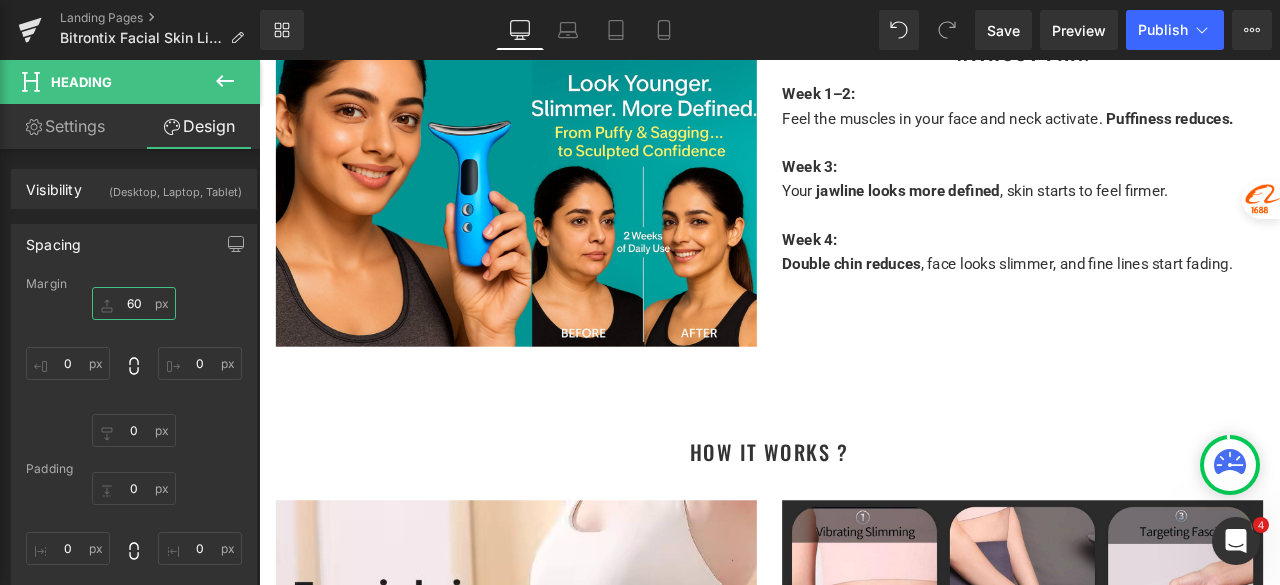 scroll, scrollTop: 2900, scrollLeft: 0, axis: vertical 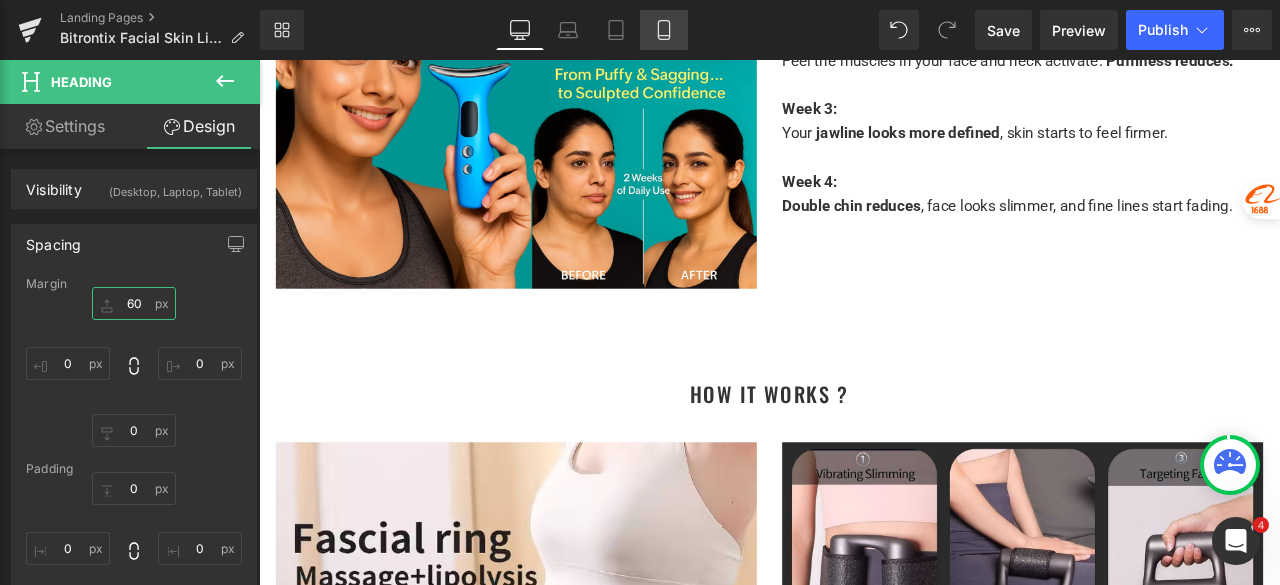 type on "60" 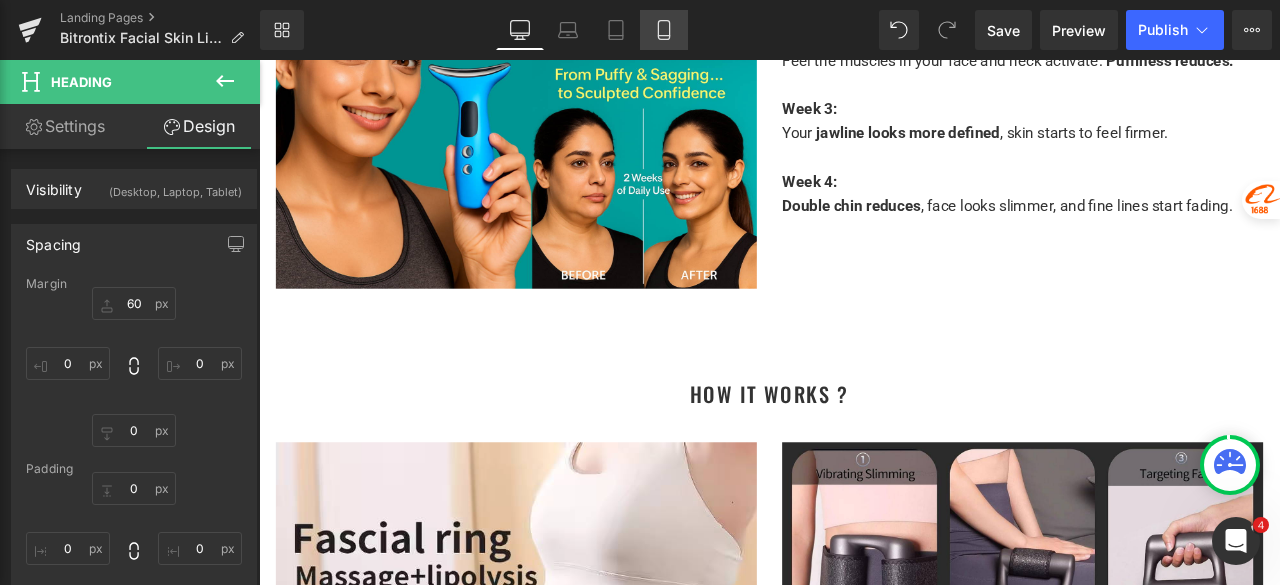 click 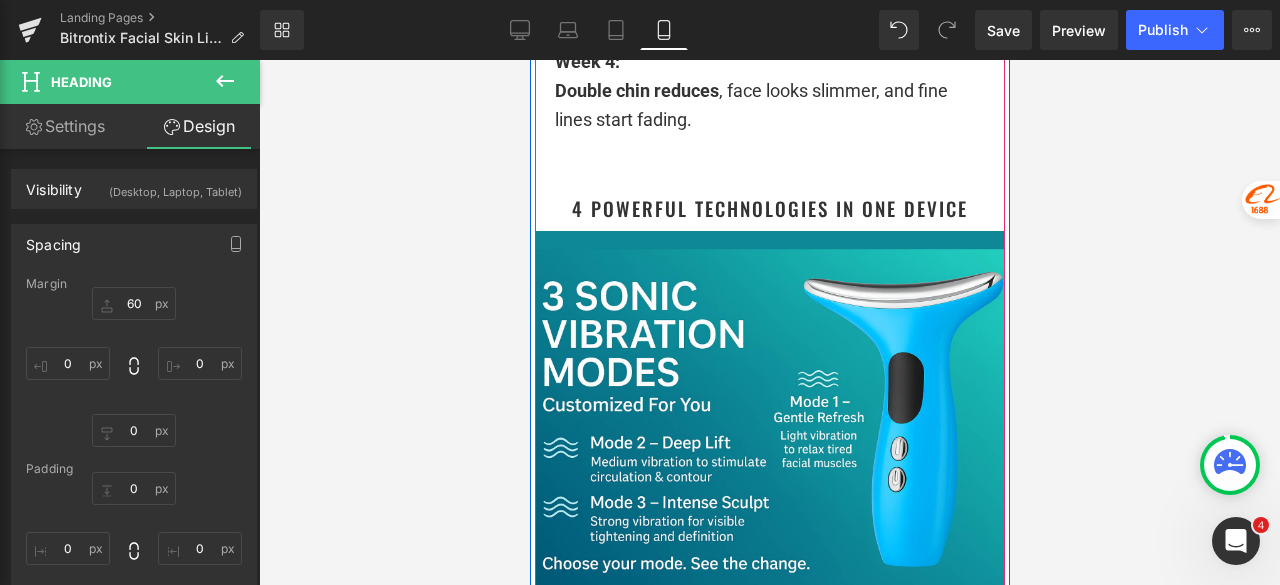 scroll, scrollTop: 4700, scrollLeft: 0, axis: vertical 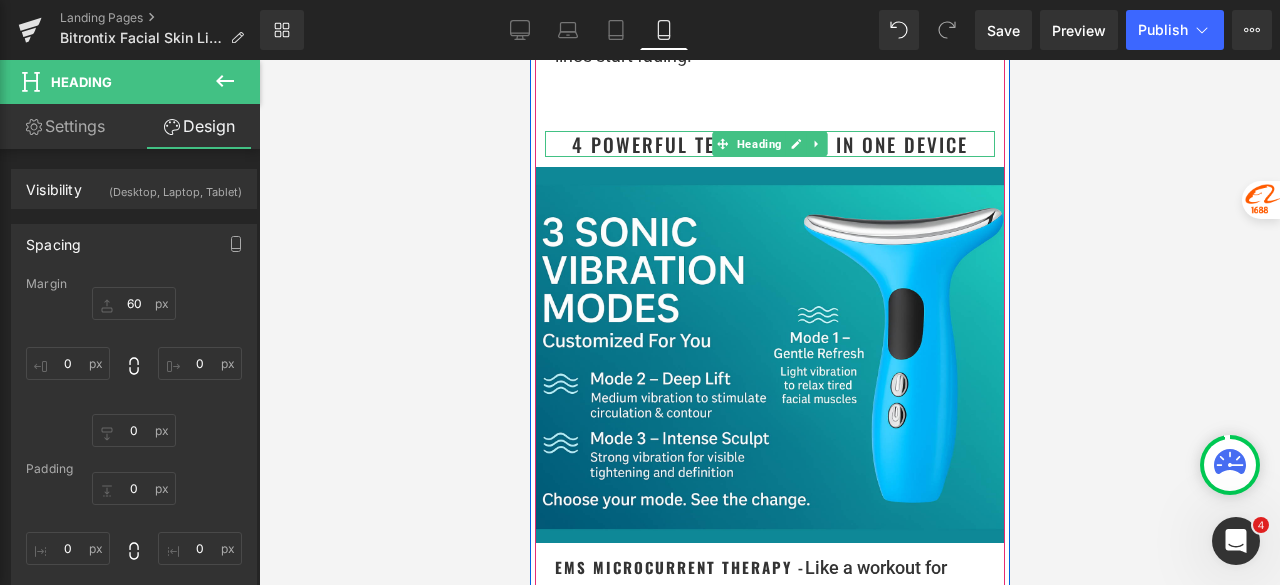 drag, startPoint x: 921, startPoint y: 197, endPoint x: 956, endPoint y: 204, distance: 35.69314 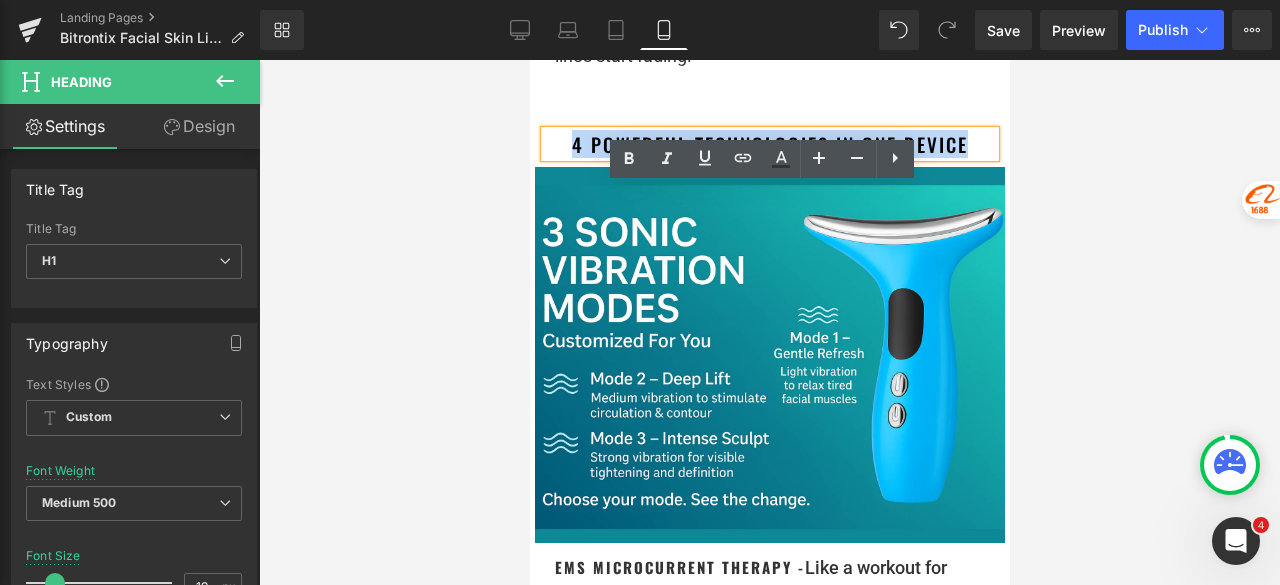 drag, startPoint x: 961, startPoint y: 205, endPoint x: 564, endPoint y: 202, distance: 397.01132 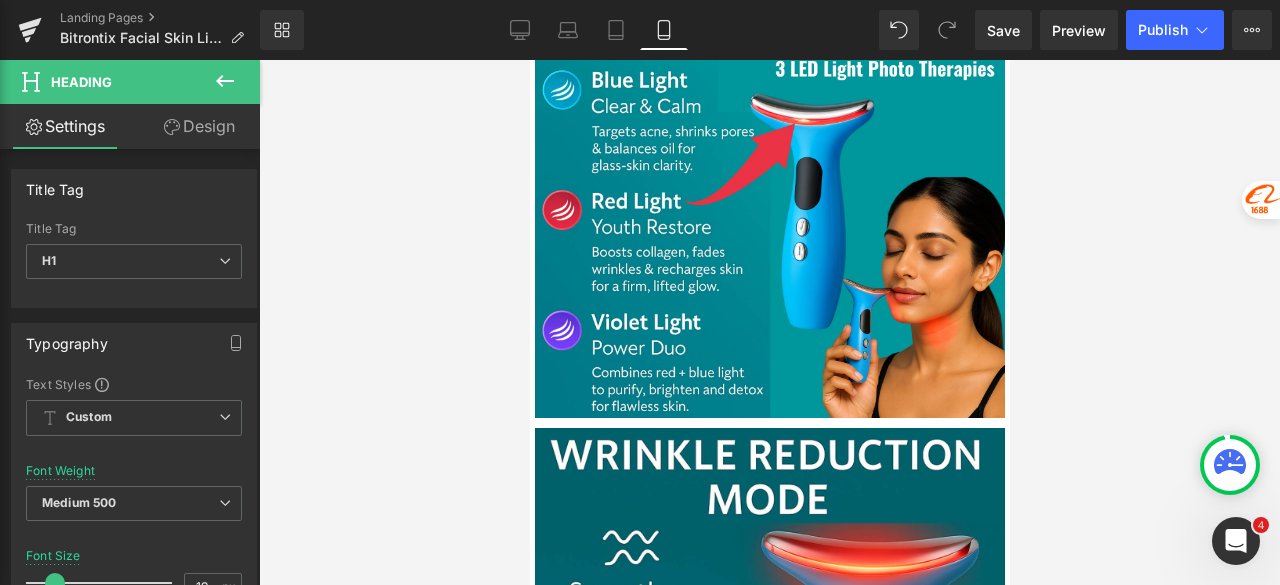 scroll, scrollTop: 5900, scrollLeft: 0, axis: vertical 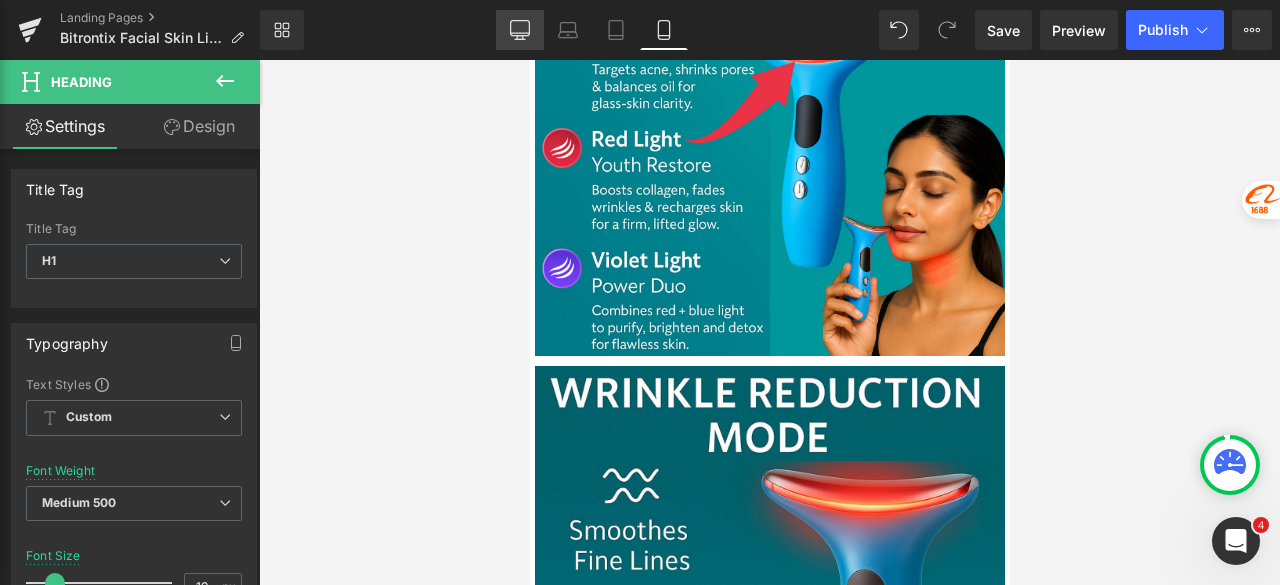 click 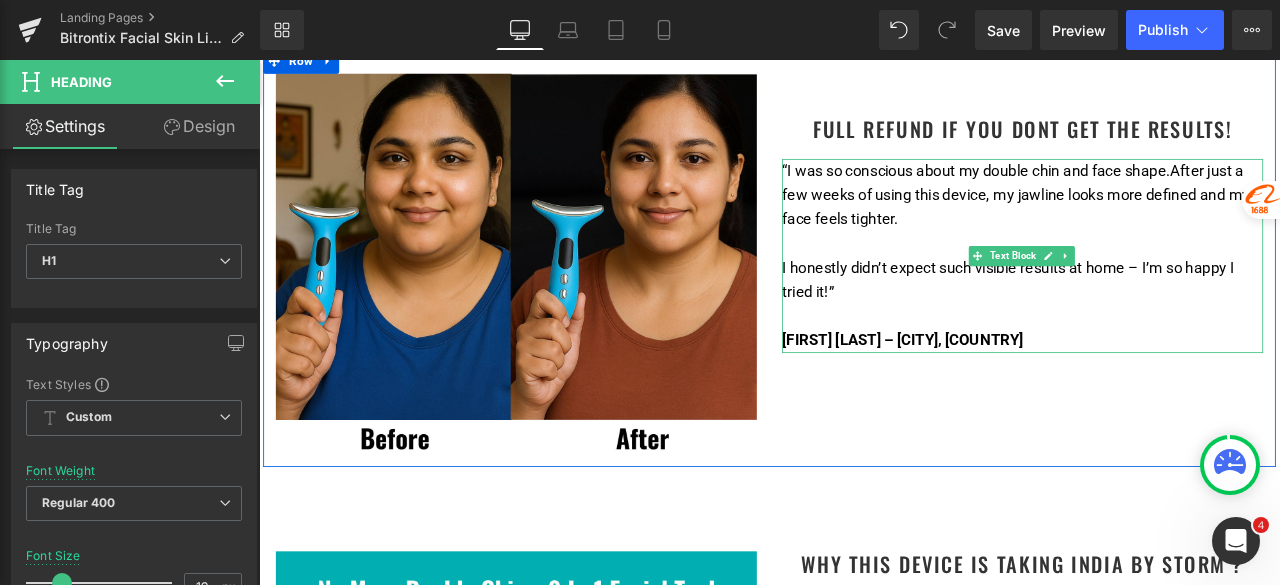 scroll, scrollTop: 1700, scrollLeft: 0, axis: vertical 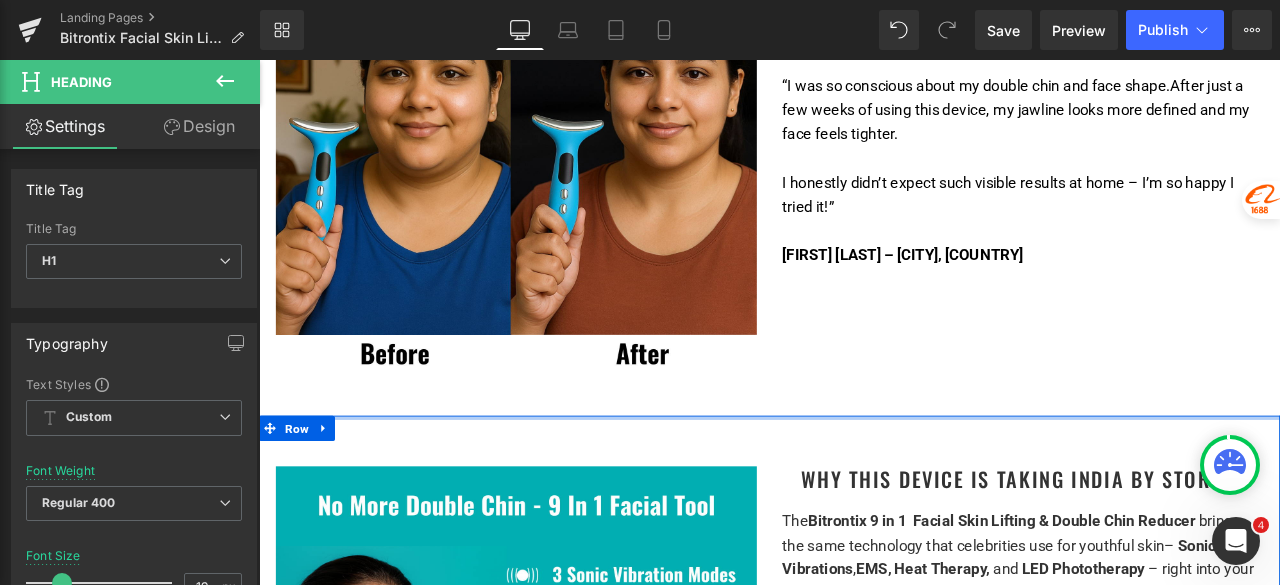 click on "Image         Why This Device is Taking India By Storm ? Heading         The  Bitrontix 9 in 1  Facial Skin Lifting & Double Chin Reducer   brings the same technology that celebrities use for youthful skin–   Sonic Vibrations ,  EMS, Heat Therapy,   and   LED Phototherapy   – right into your hands. This small but powerful device is designed to: Text Block         Melt away stubborn double chin fat Lift and sculpt your jawline Smooth wrinkles and fine lines Give you a natural, youthful glow Text Block         And you can do it from the comfort of your home, in just  10 minutes a day. Text Block         Row         Image         Visible Results in 4 Weeks – Without Surgery, Without Pain Heading         Week 1–2: Feel the muscles in your face and neck activate.   Puffiness reduces. Week 3: Your   jawline looks more defined , skin starts to feel firmer. Week 4: Double chin reduces , face looks slimmer, and fine lines start fading. Text Block         Row         how it works ? Heading" at bounding box center (864, 2142) 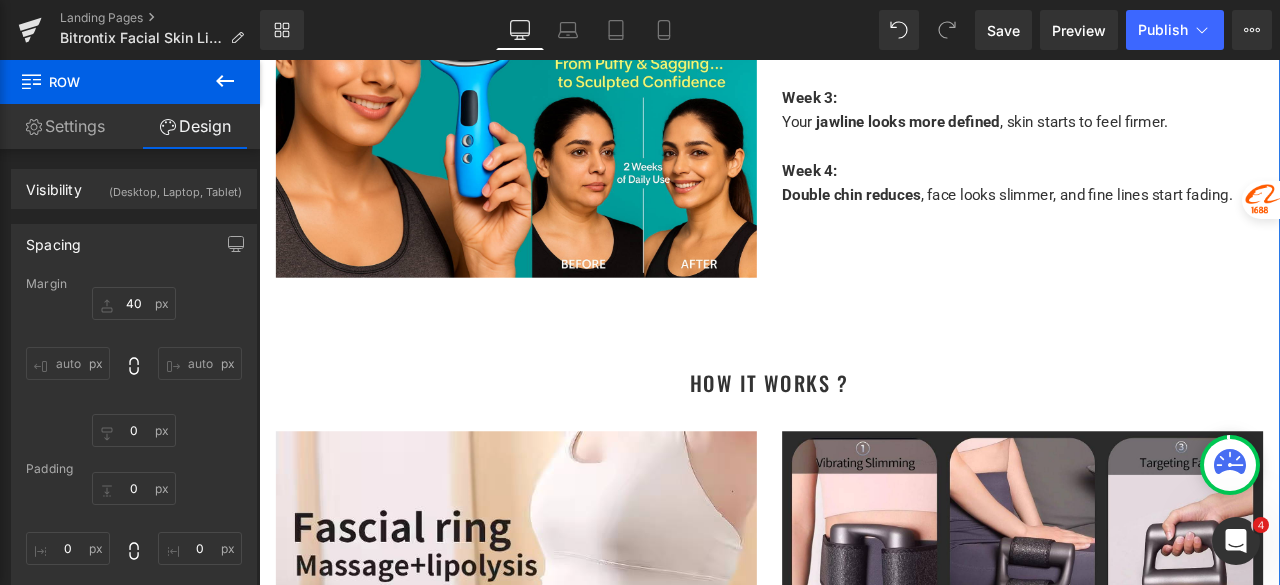 scroll, scrollTop: 3000, scrollLeft: 0, axis: vertical 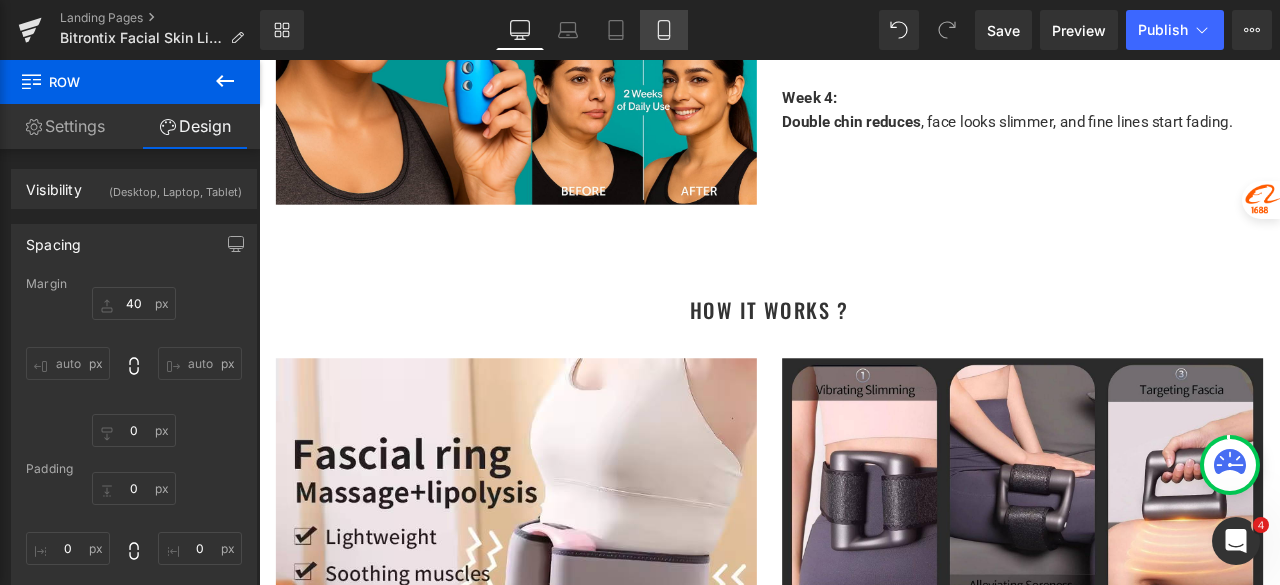 click 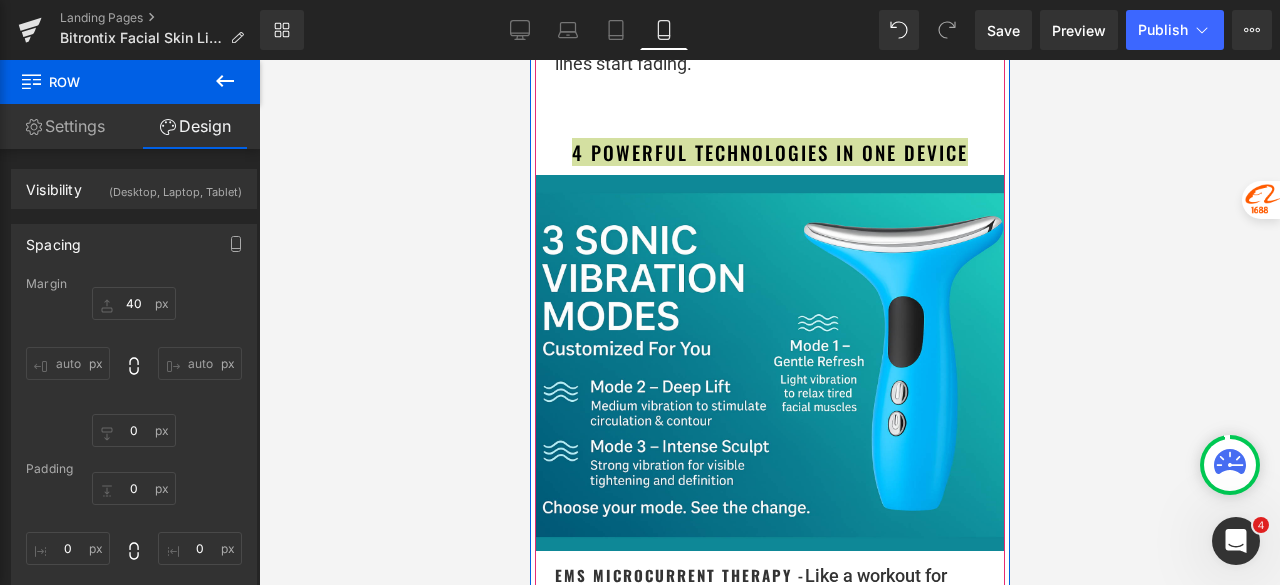 scroll, scrollTop: 4700, scrollLeft: 0, axis: vertical 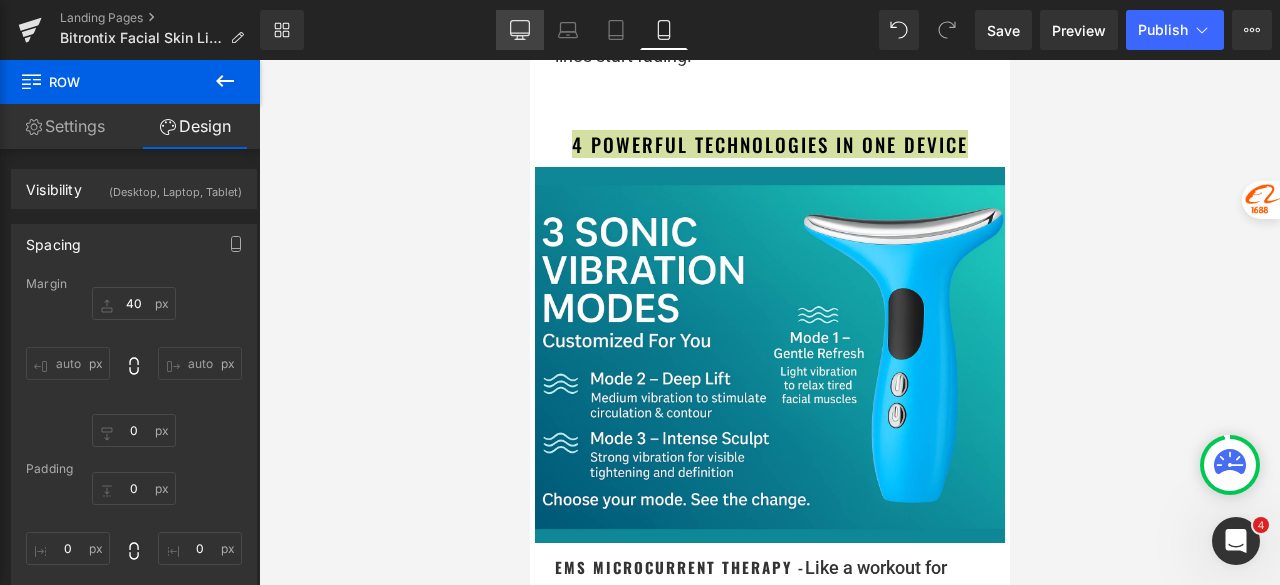 click on "Desktop" at bounding box center (520, 30) 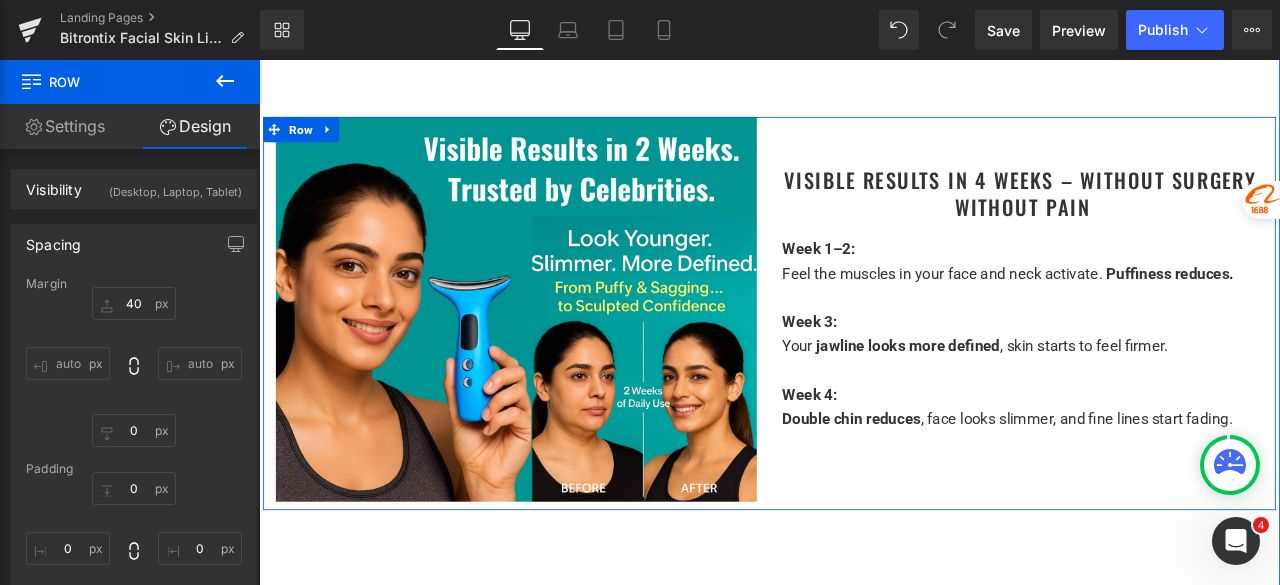 scroll, scrollTop: 2740, scrollLeft: 0, axis: vertical 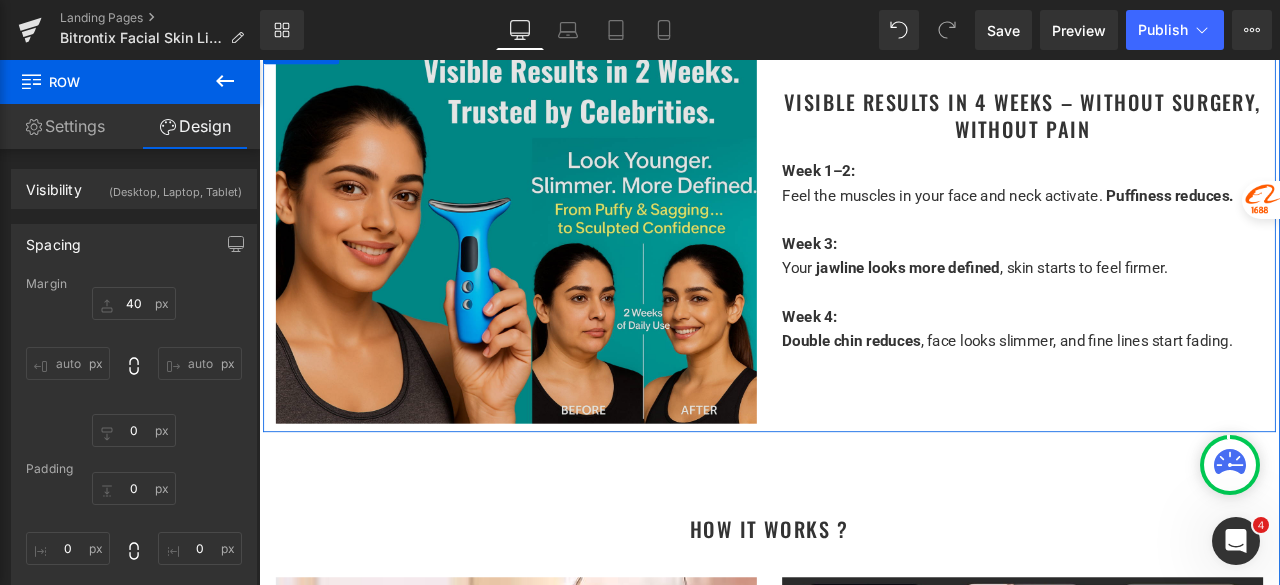 click at bounding box center [564, 263] 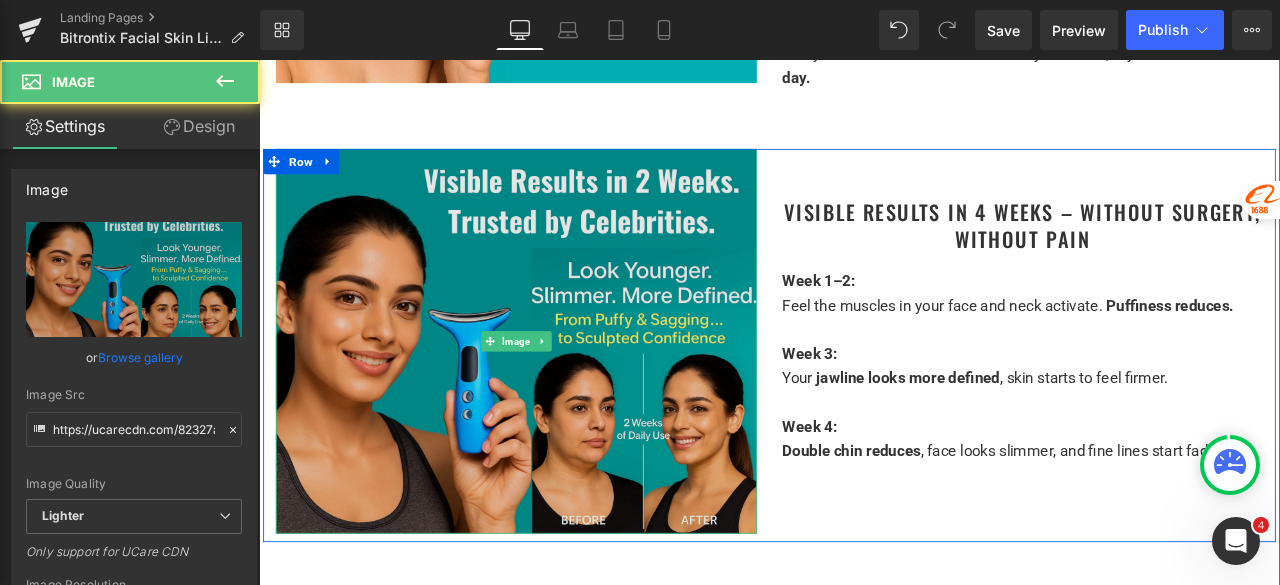 scroll, scrollTop: 2540, scrollLeft: 0, axis: vertical 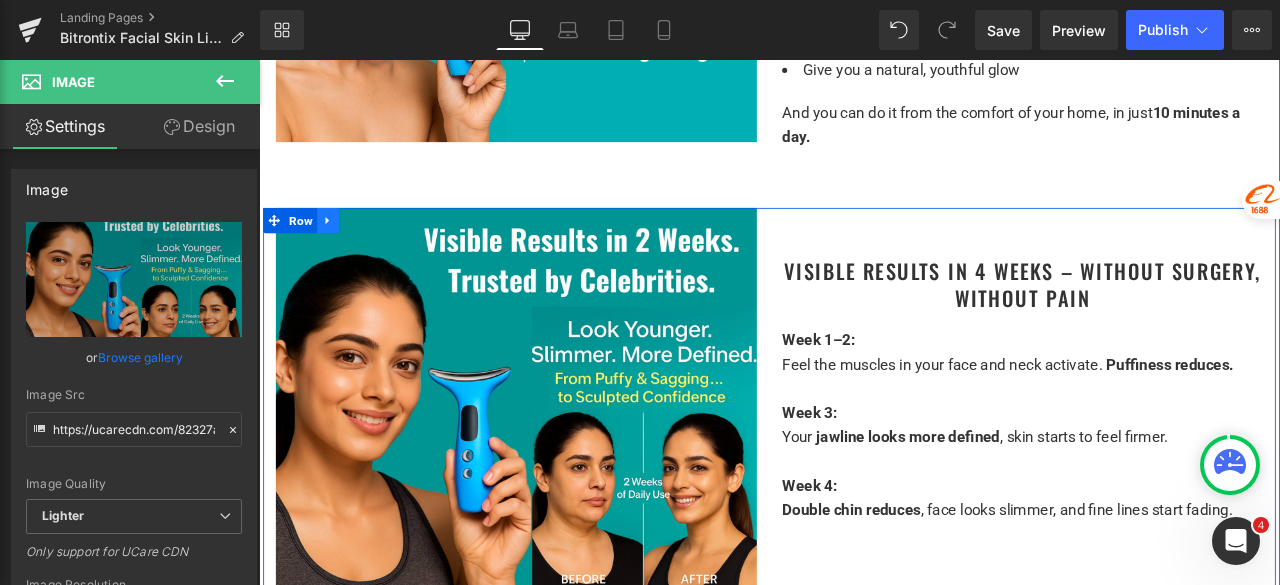 click 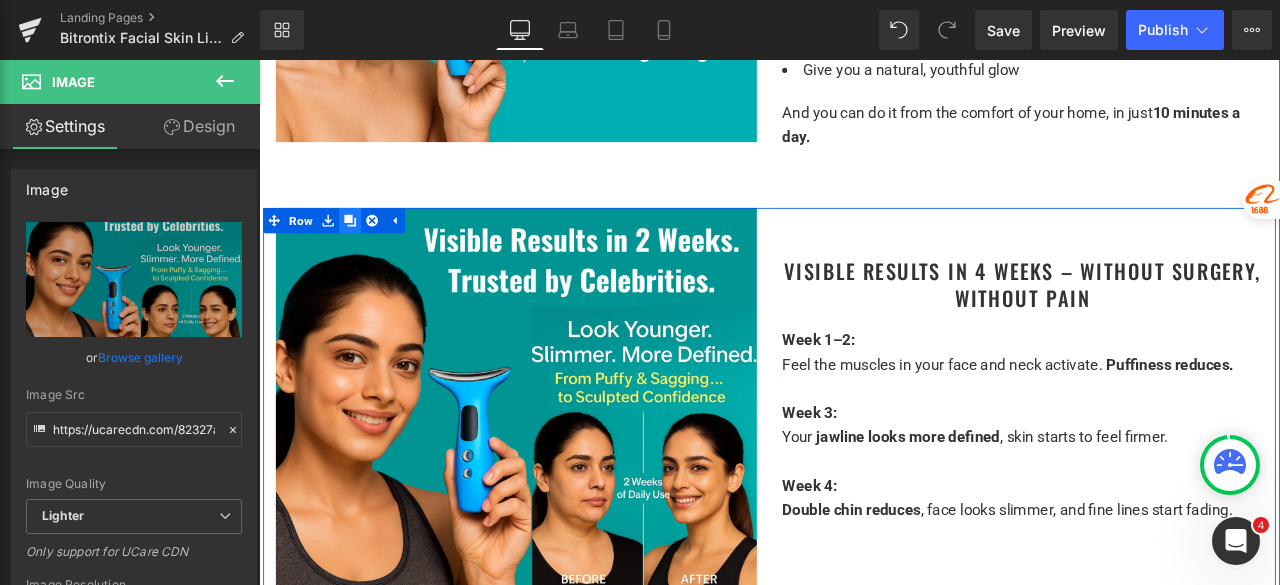 click at bounding box center (367, 250) 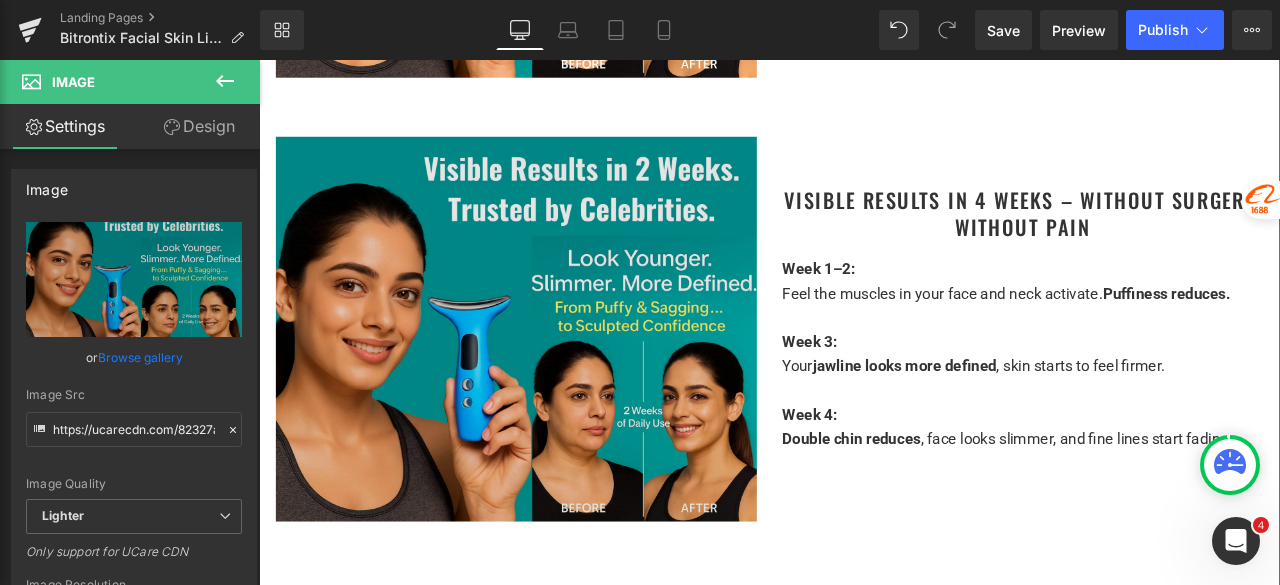 scroll, scrollTop: 3158, scrollLeft: 0, axis: vertical 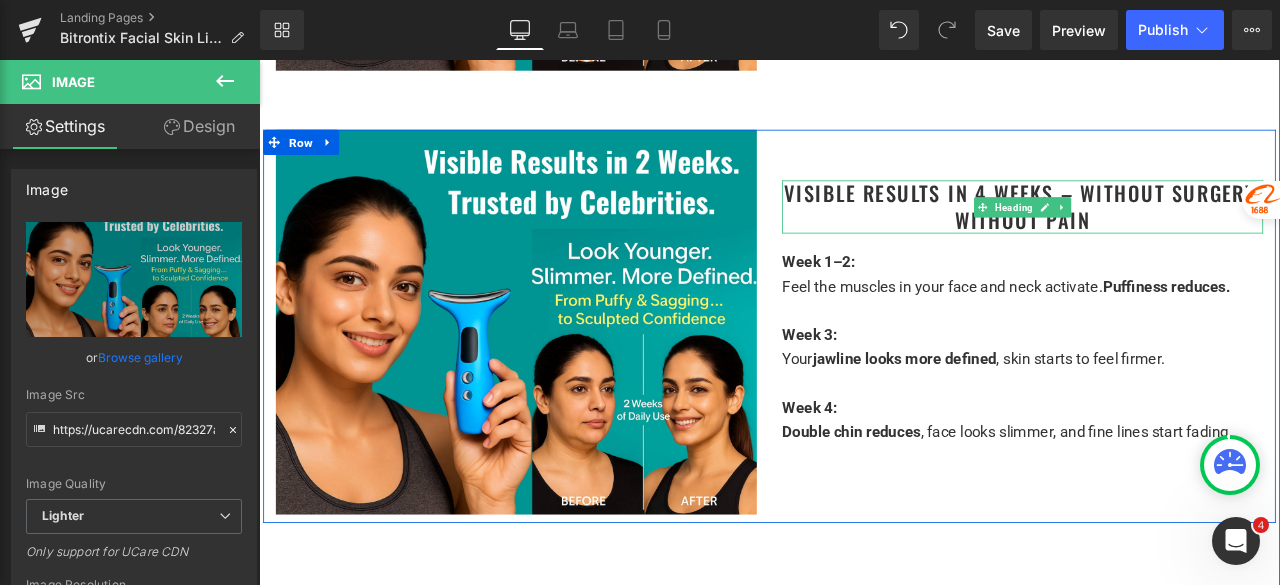 click on "Visible Results in 4 Weeks – Without Surgery, Without Pain" at bounding box center [1164, 234] 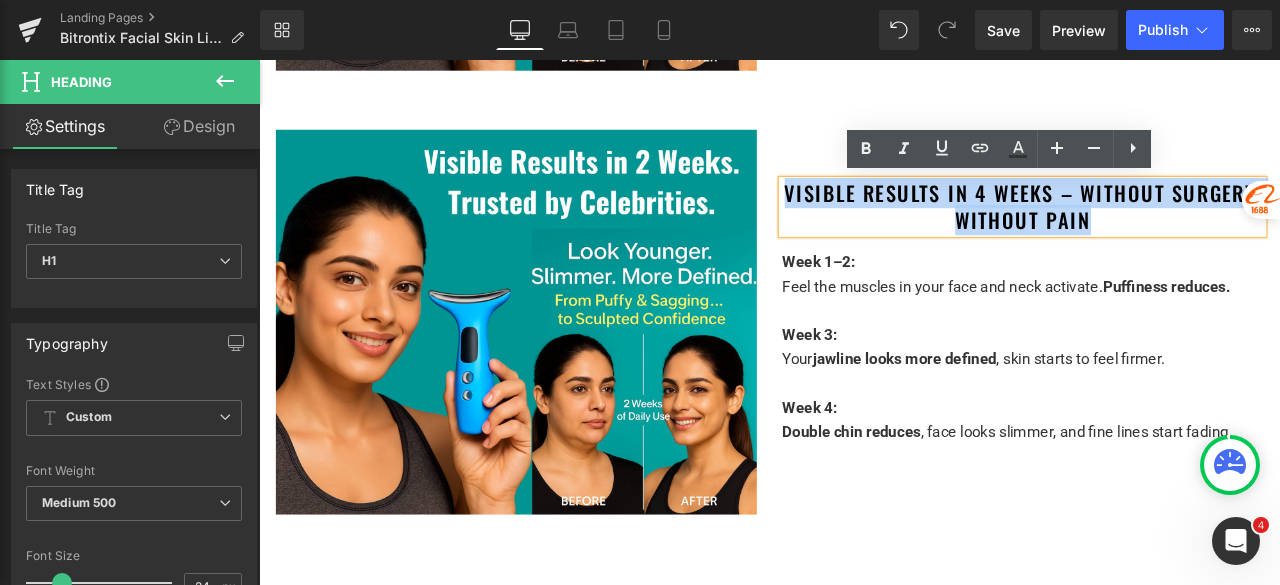 drag, startPoint x: 1260, startPoint y: 249, endPoint x: 874, endPoint y: 227, distance: 386.62643 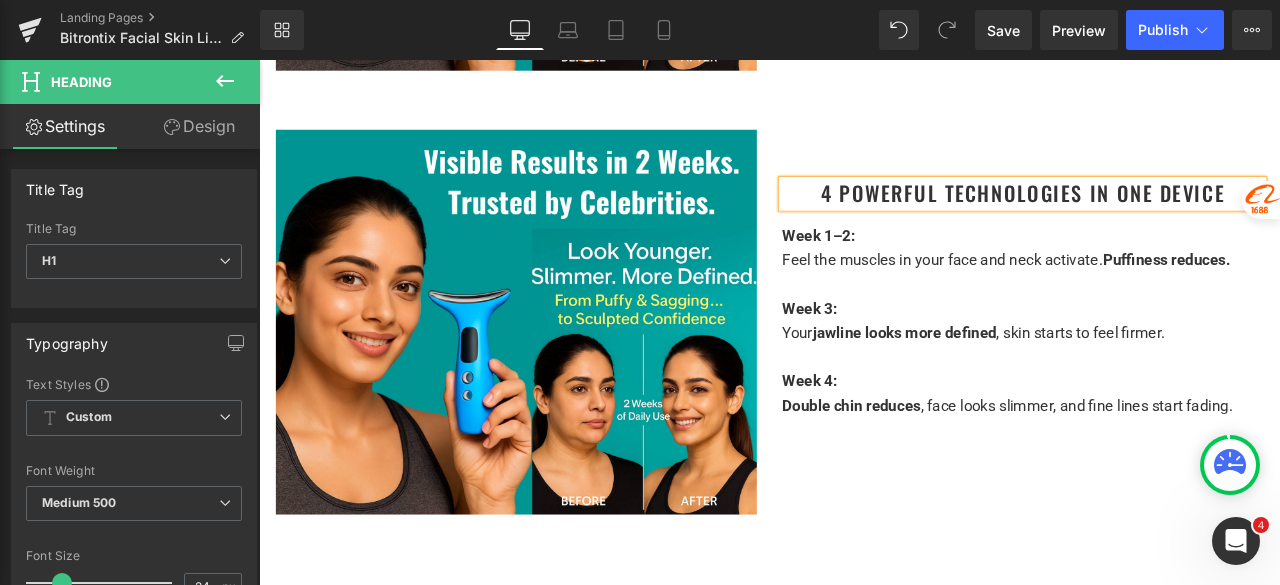 click on "Image         4 Powerful Technologies in One Device Heading         Week 1–2: Feel the muscles in your face and neck activate.  Puffiness reduces. Week 3: Your  jawline looks more defined , skin starts to feel firmer. Week 4: Double chin reduces , face looks slimmer, and fine lines start fading. Text Block         Row" at bounding box center [864, 376] 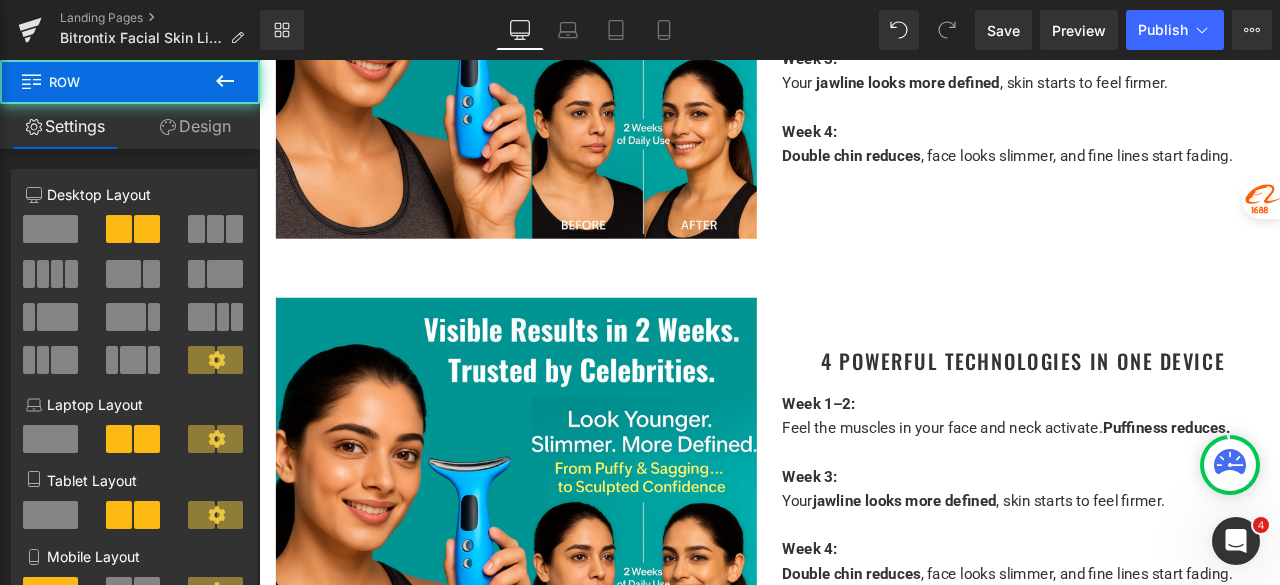 scroll, scrollTop: 2958, scrollLeft: 0, axis: vertical 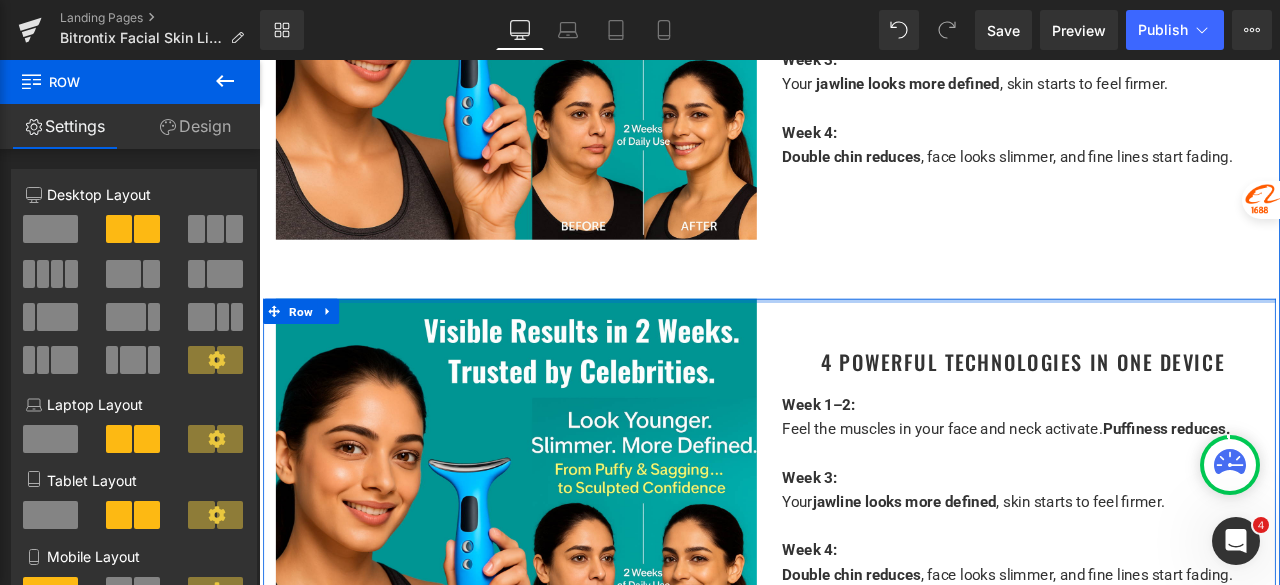 click at bounding box center [864, 345] 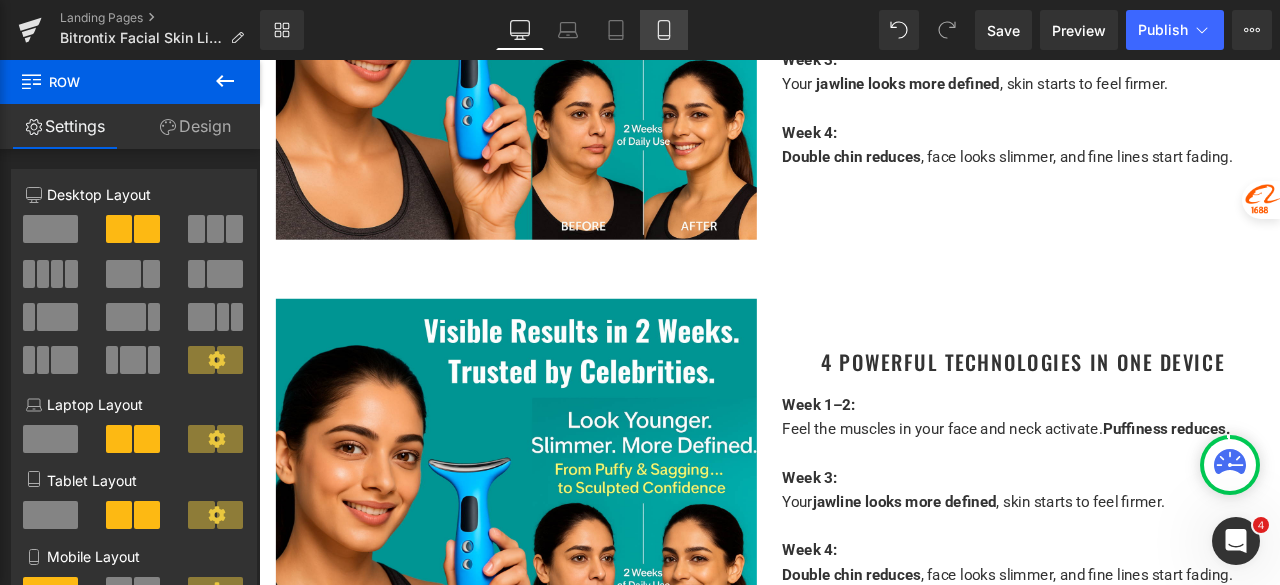click on "Mobile" at bounding box center [664, 30] 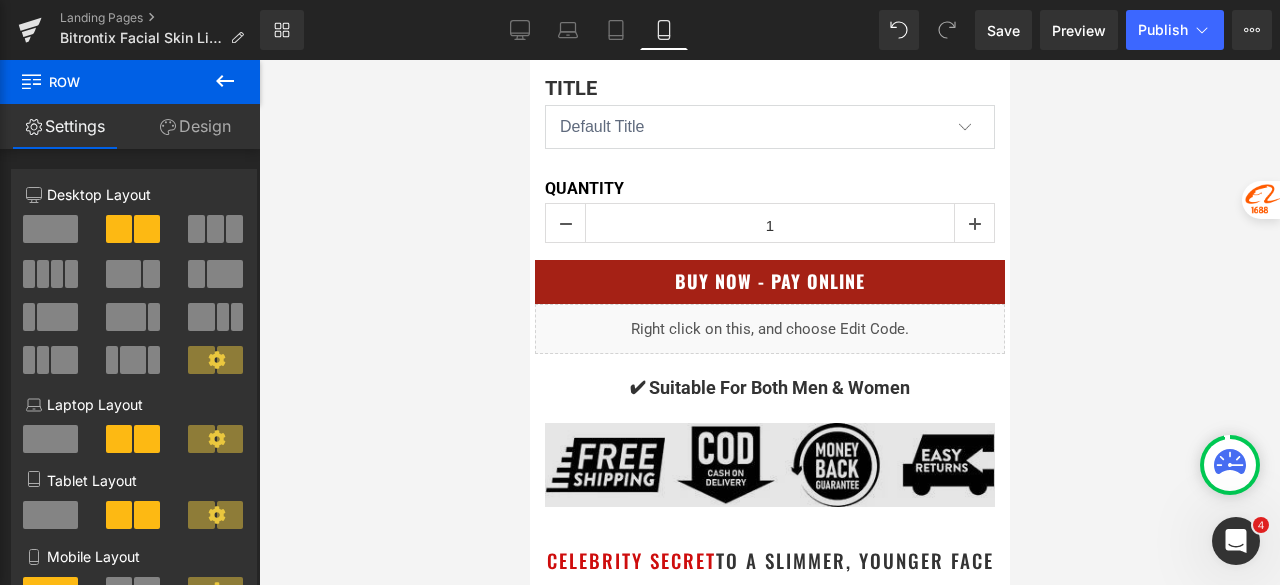 scroll, scrollTop: 1700, scrollLeft: 0, axis: vertical 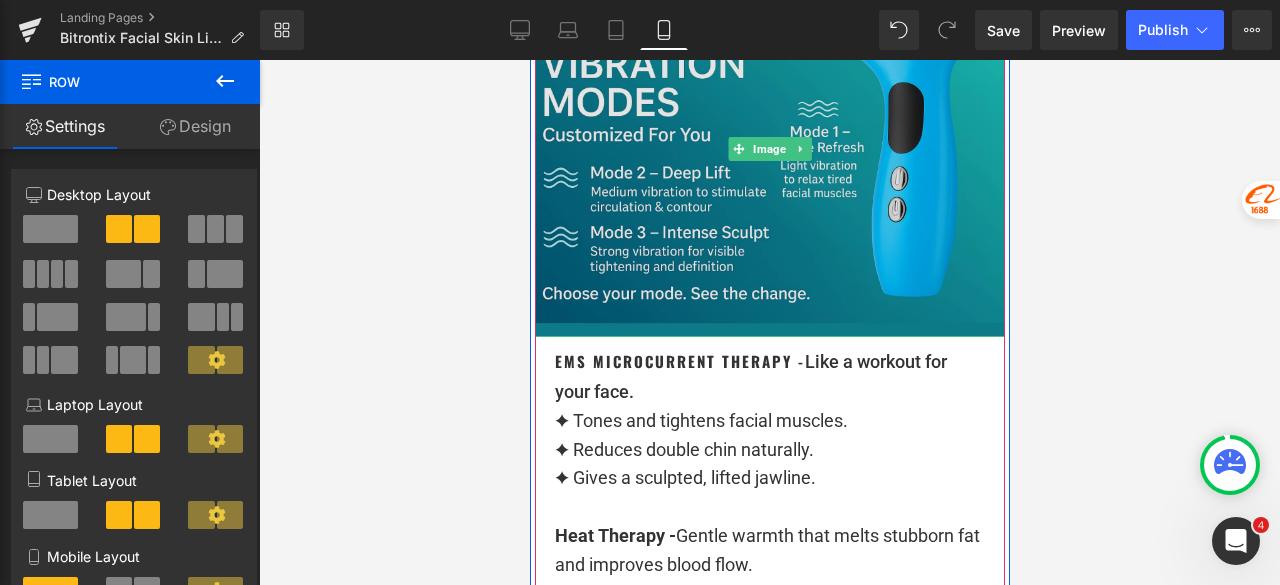 click at bounding box center (769, 149) 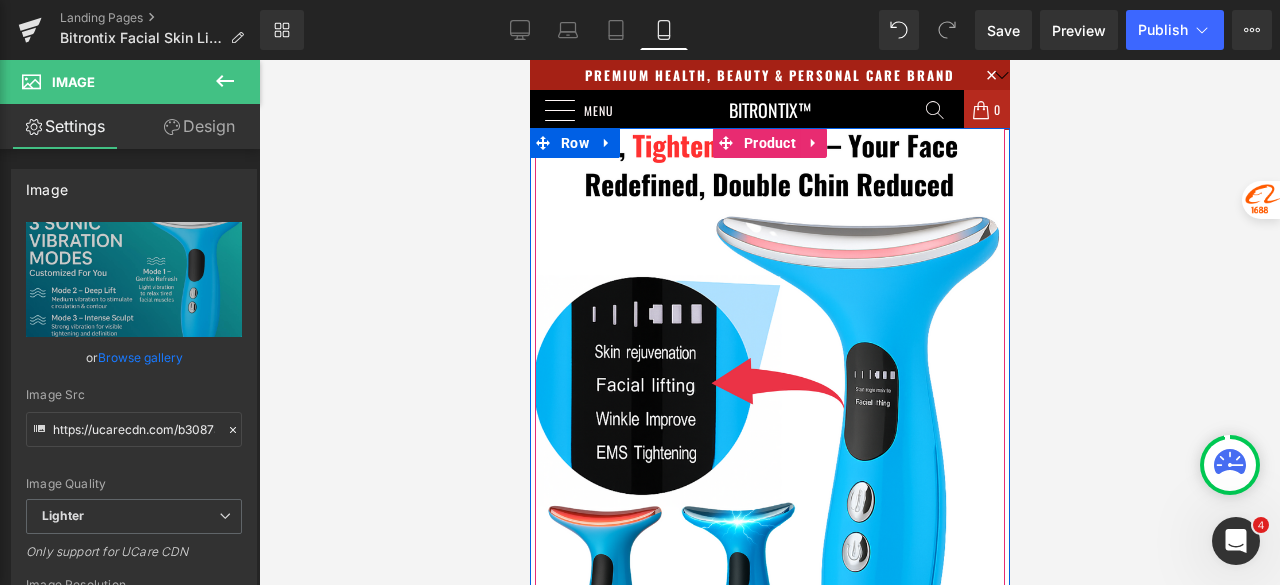 scroll, scrollTop: 4906, scrollLeft: 0, axis: vertical 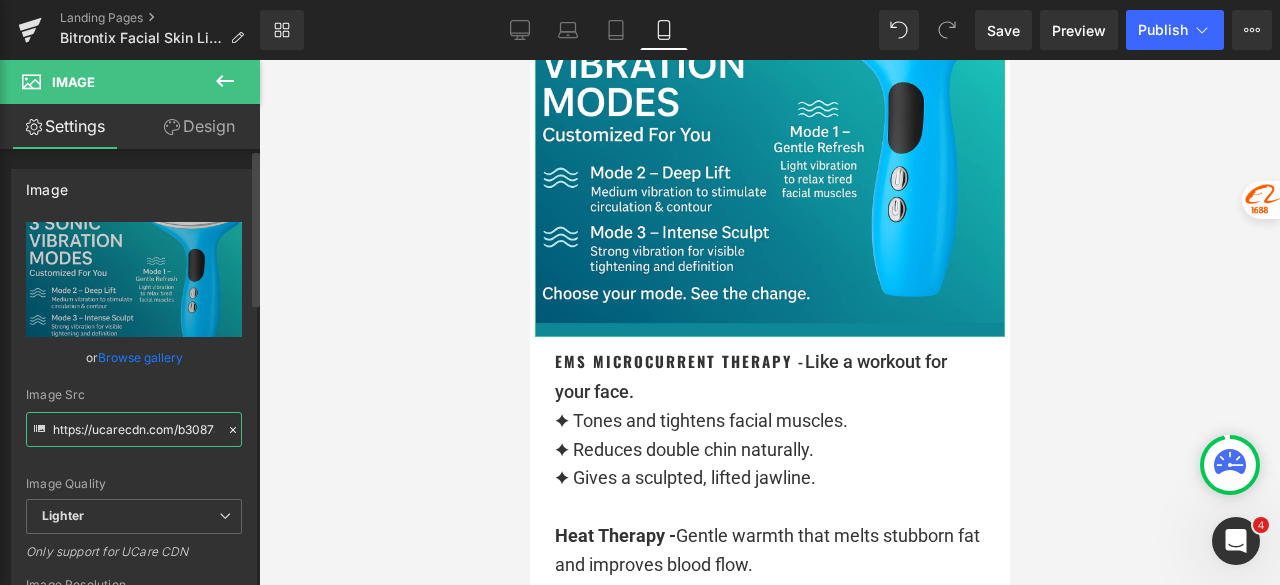 click on "https://ucarecdn.com/b30873f5-642c-4251-a457-4e58abc049eb/-/format/auto/-/preview/3000x3000/-/quality/lighter/Visible%20Results%20in%202%20Weeks.%20Trusted%20by%20Thousands..png" at bounding box center [134, 429] 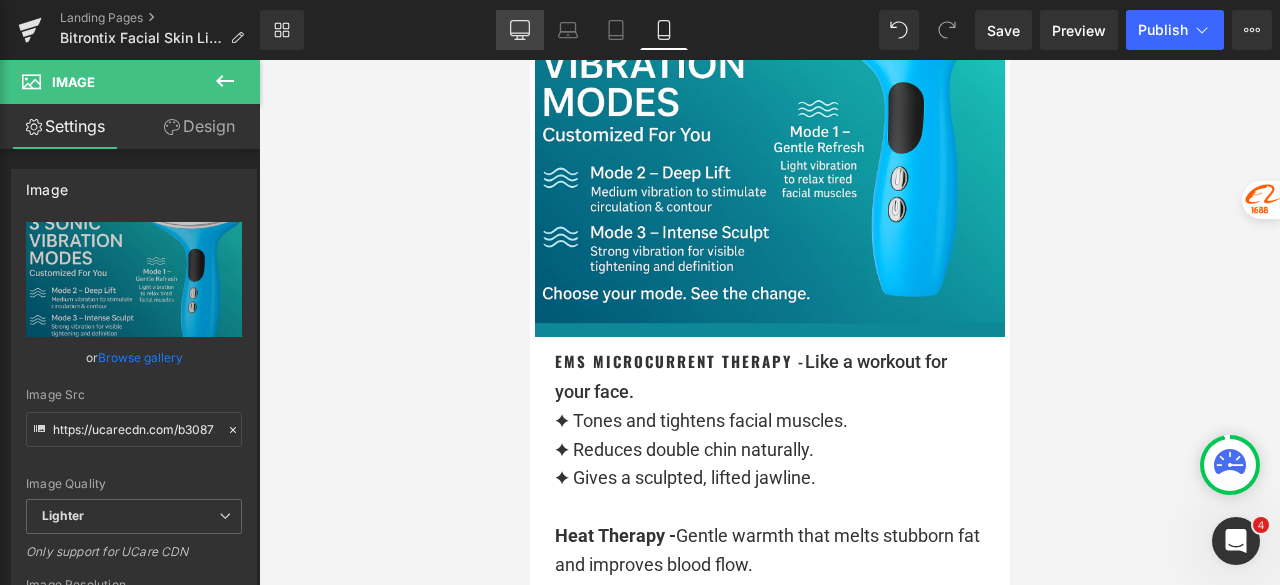 click on "Desktop" at bounding box center (520, 30) 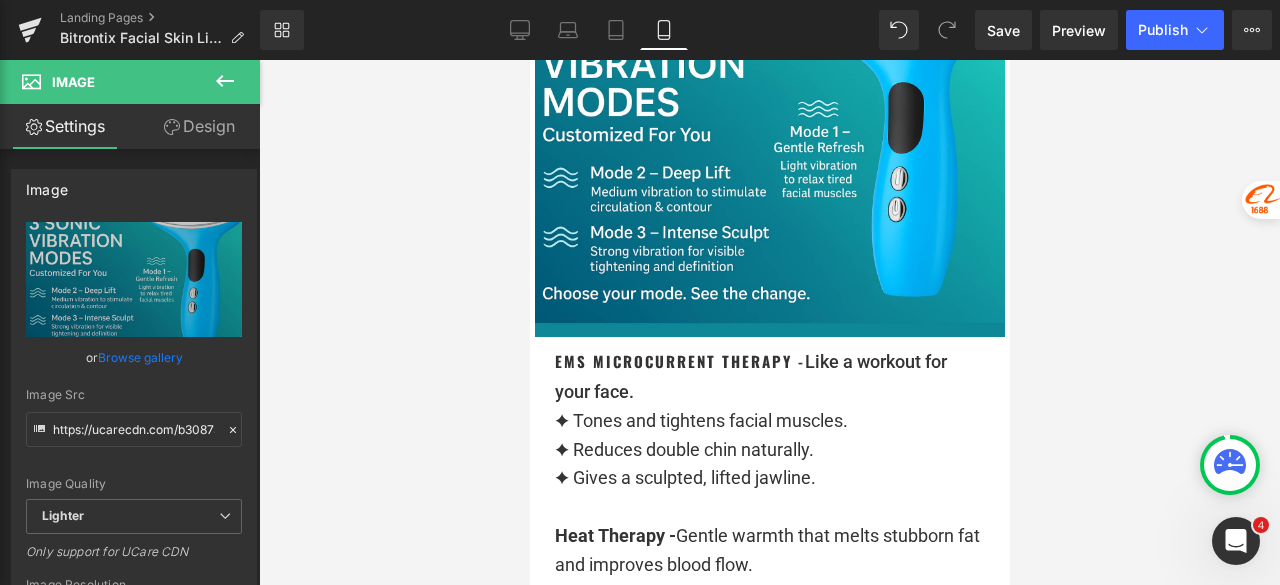 type on "auto" 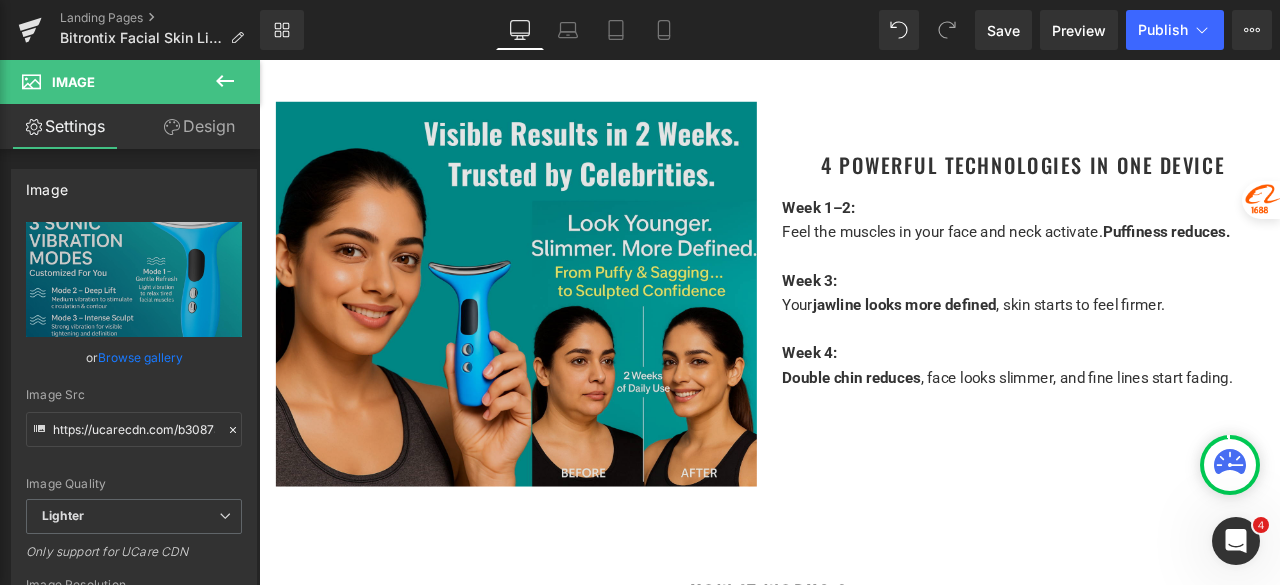 scroll, scrollTop: 3200, scrollLeft: 0, axis: vertical 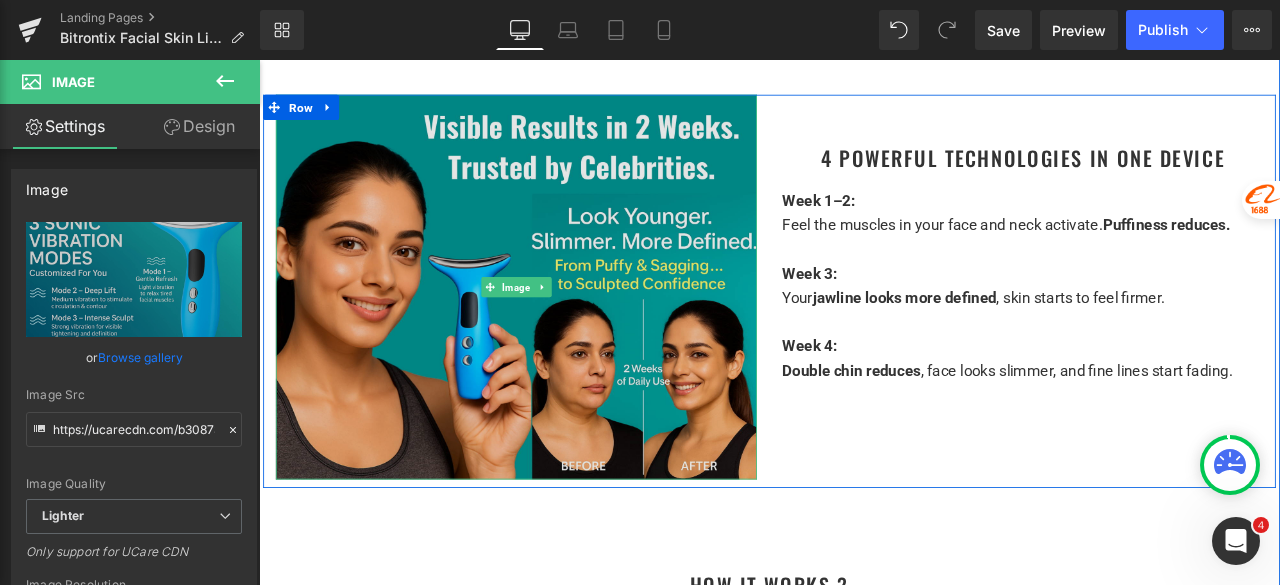 click at bounding box center [564, 329] 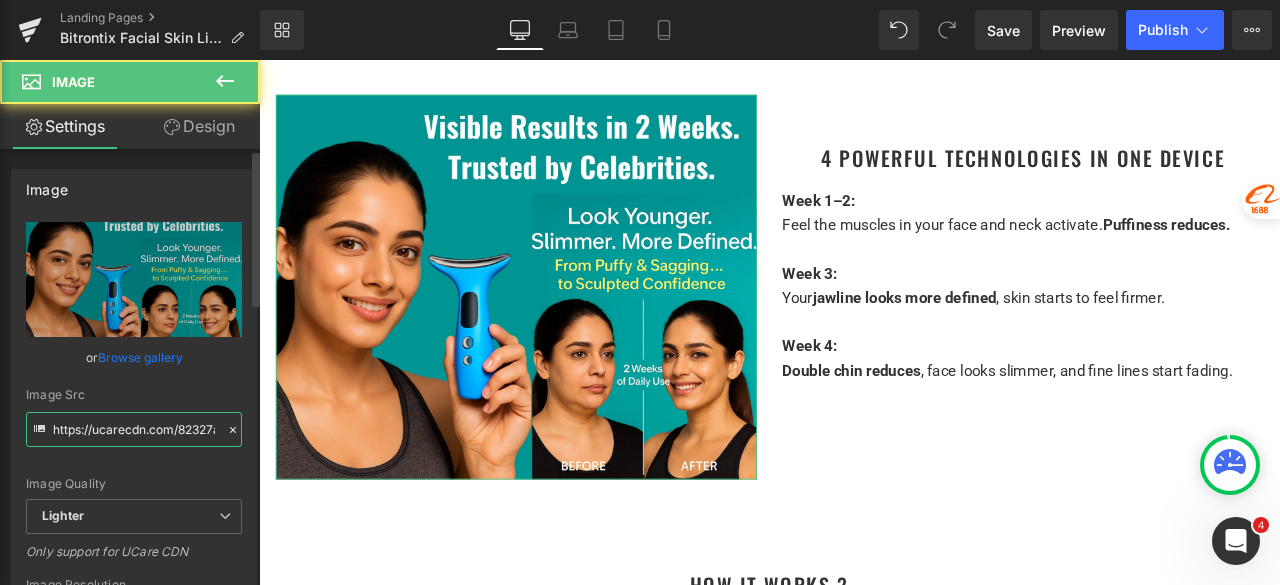 click on "https://ucarecdn.com/82327a6a-725d-4b16-a2e6-ff31b28d66f9/-/format/auto/-/preview/3000x3000/-/quality/lighter/3%20Sonic%20Vibration%20Modes%203%20Photo%20Therapy%20Modes%20Thermal%20Heat%20Therapy%20Wrinkle%20Reduction%20Mode%20EMS%20Skin%20Tighetning%20Mode%20_1_.png" at bounding box center (134, 429) 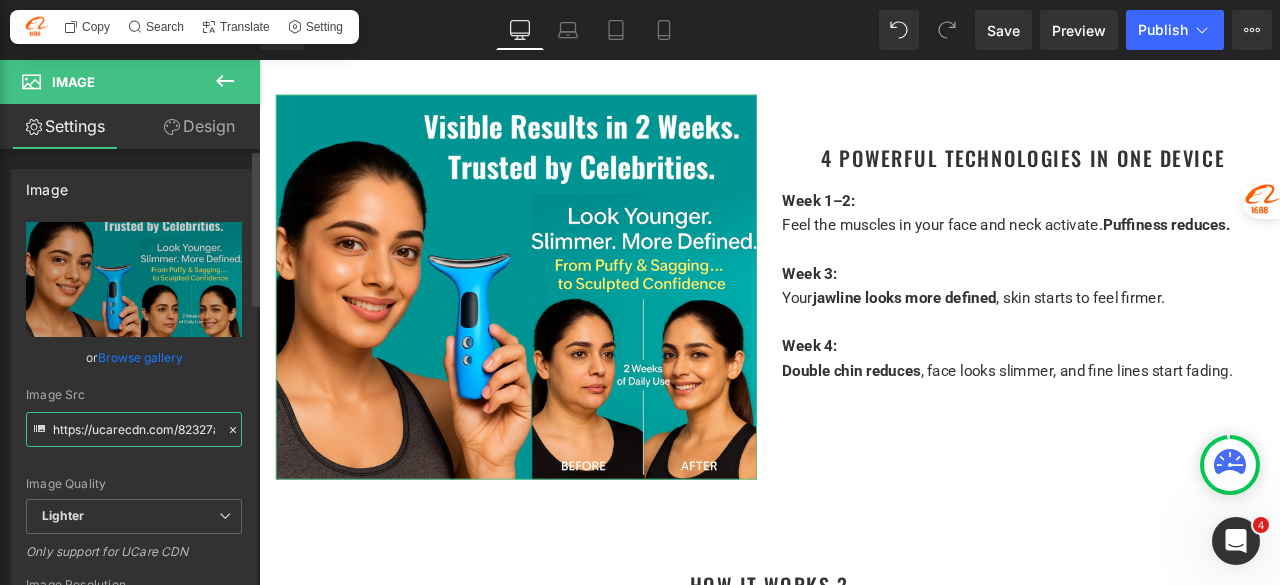 paste on "b30873f5-642c-4251-a457-4e58abc049eb/-/format/auto/-/preview/3000x3000/-/quality/lighter/Visible%20Results%20in%202%20Weeks.%20Trusted%20by%20Thousands." 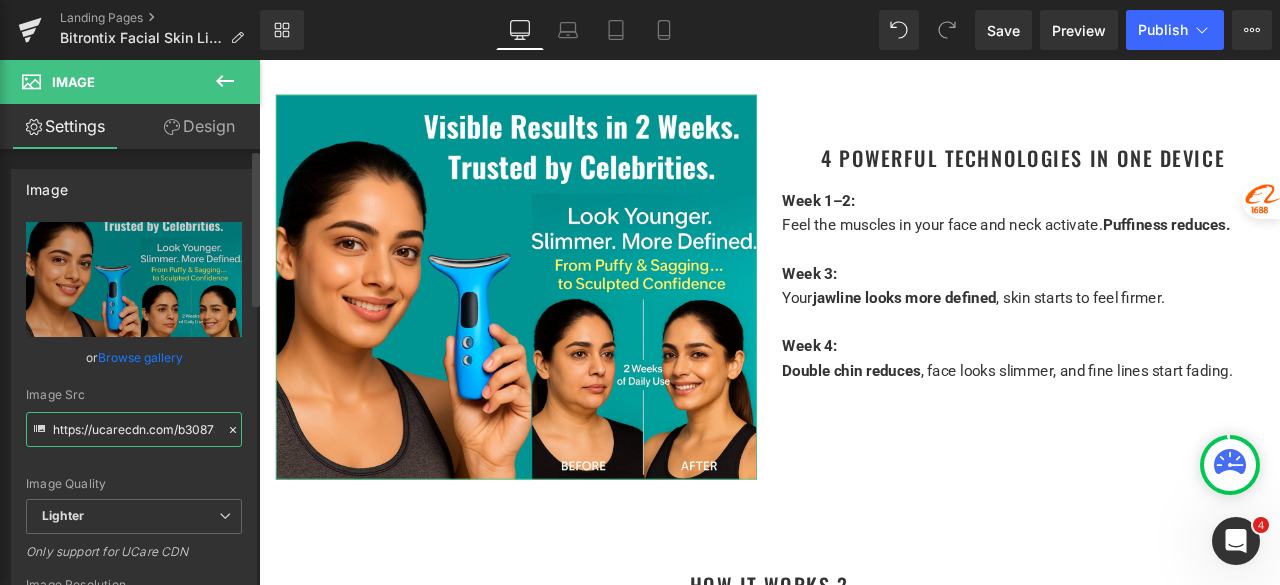 scroll, scrollTop: 0, scrollLeft: 1001, axis: horizontal 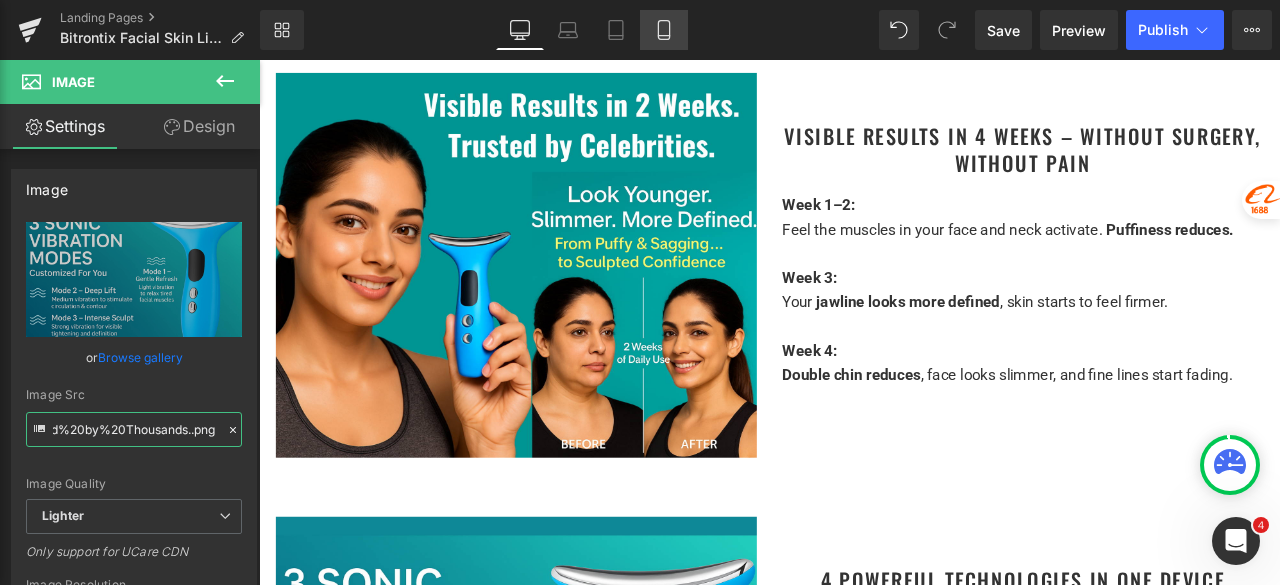 type on "https://ucarecdn.com/b30873f5-642c-4251-a457-4e58abc049eb/-/format/auto/-/preview/3000x3000/-/quality/lighter/Visible%20Results%20in%202%20Weeks.%20Trusted%20by%20Thousands..png" 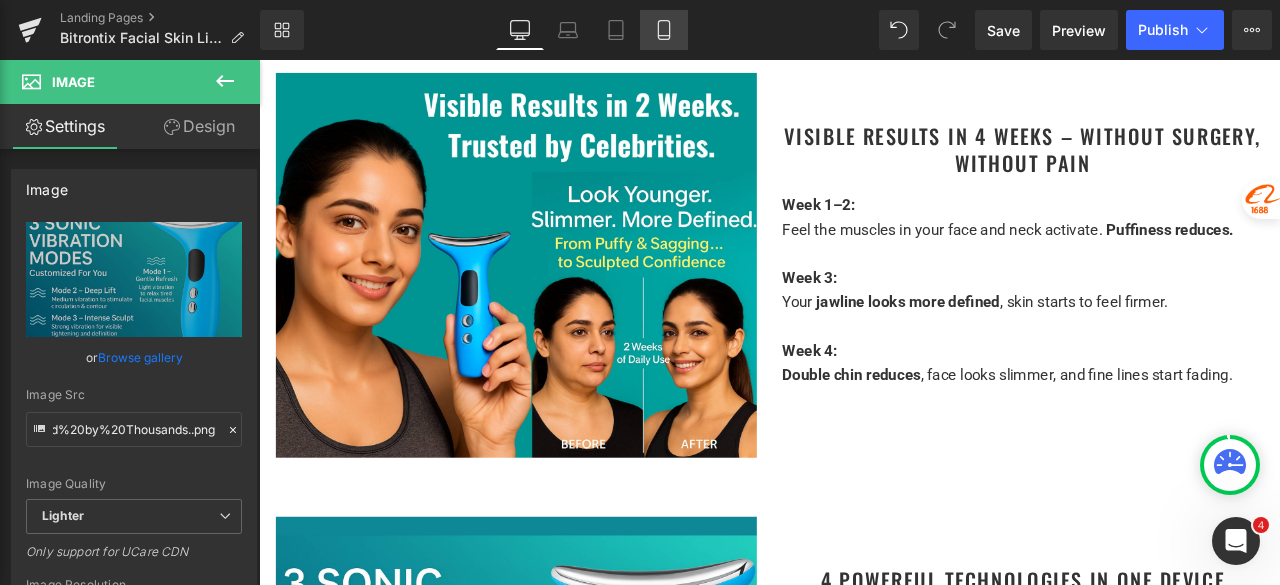 scroll, scrollTop: 0, scrollLeft: 0, axis: both 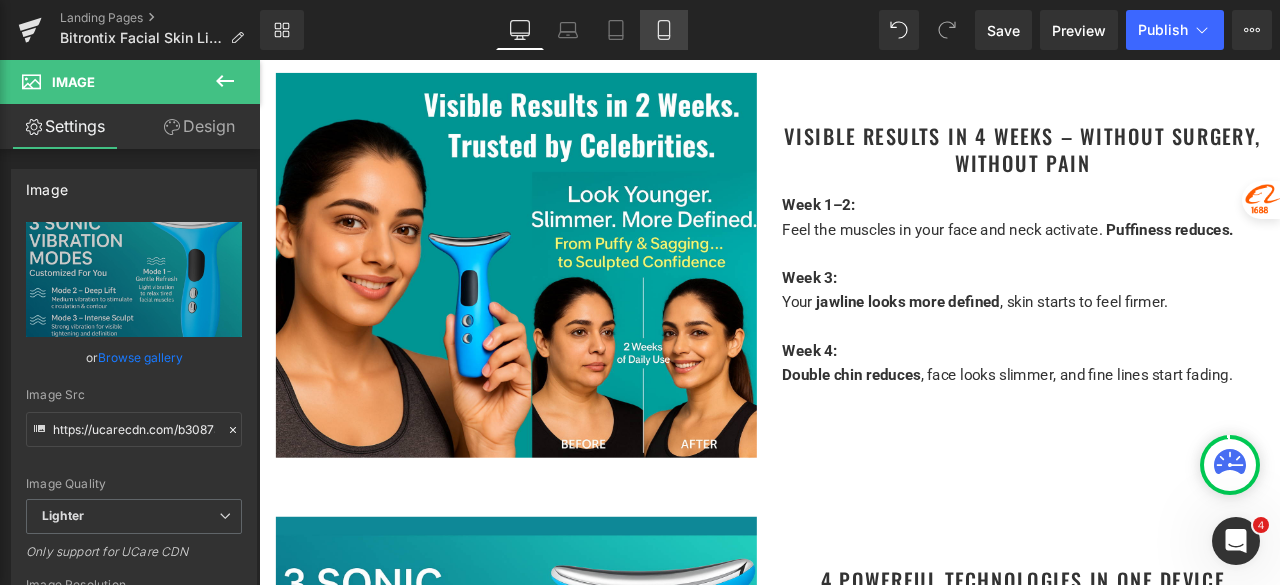 click 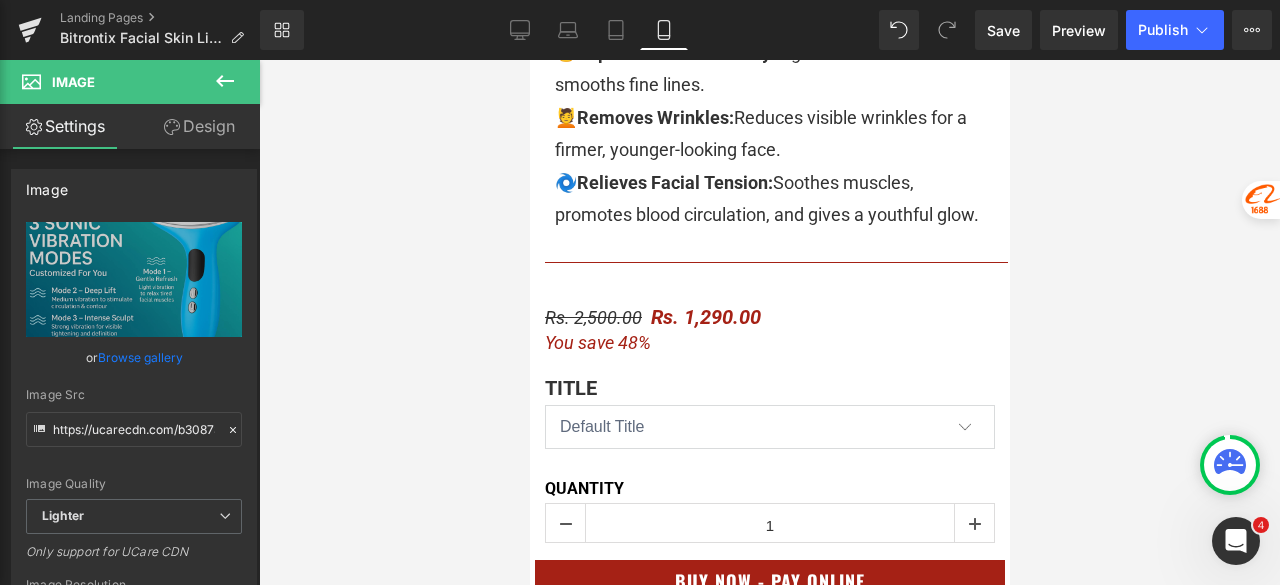 scroll, scrollTop: 1200, scrollLeft: 0, axis: vertical 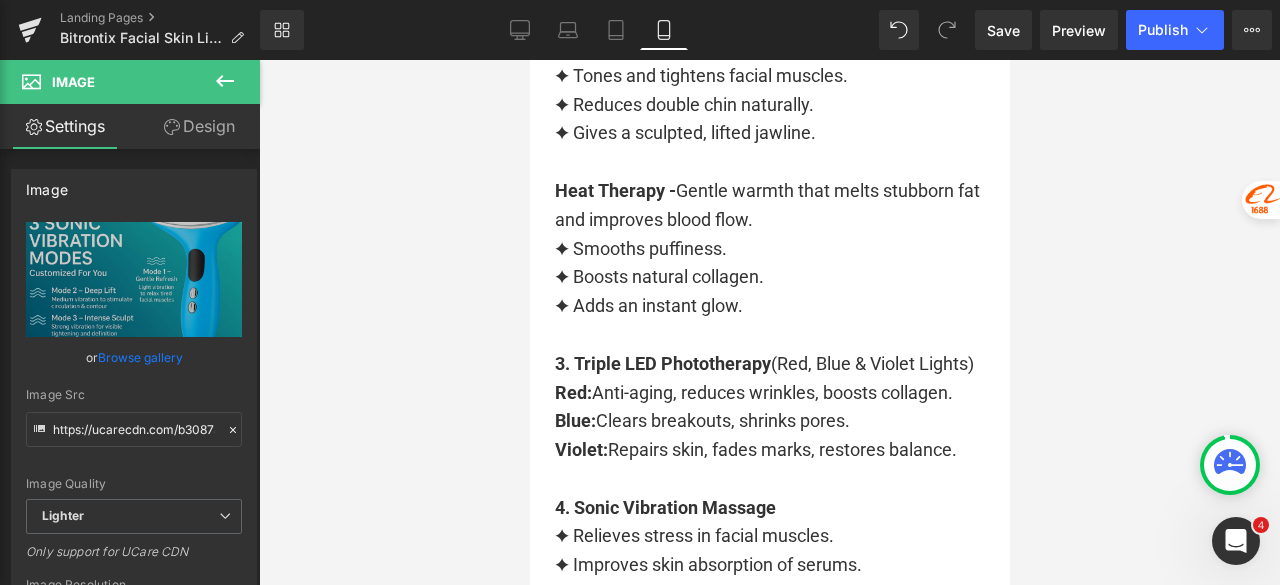 click on "✦ Smooths puffiness." at bounding box center [769, 249] 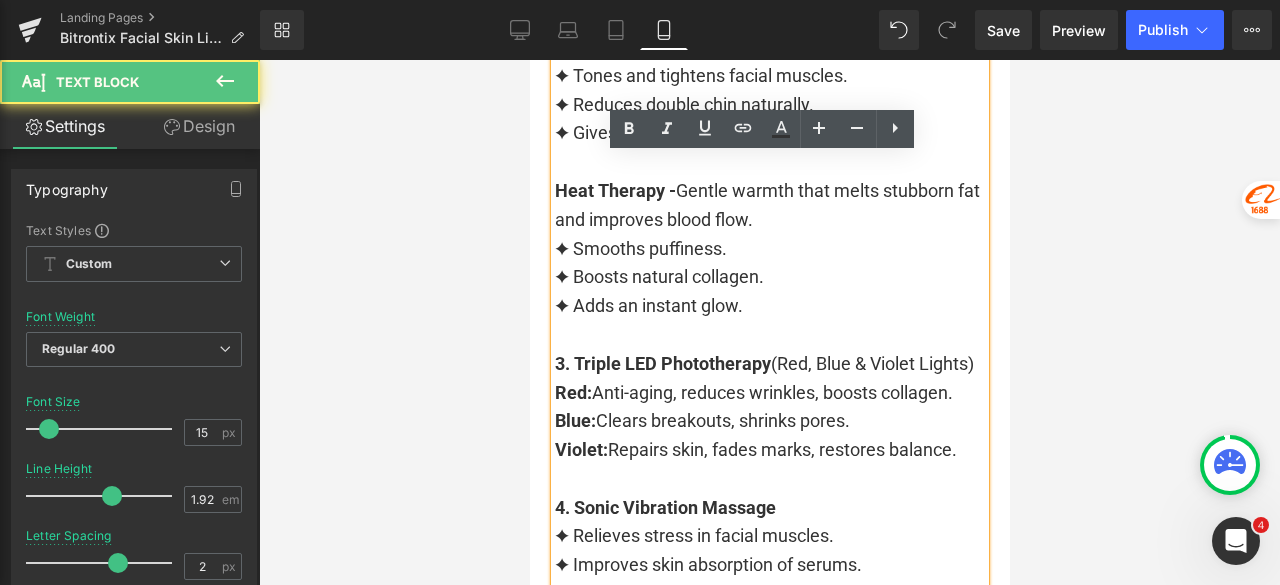 click on "✦ Smooths puffiness." at bounding box center [769, 249] 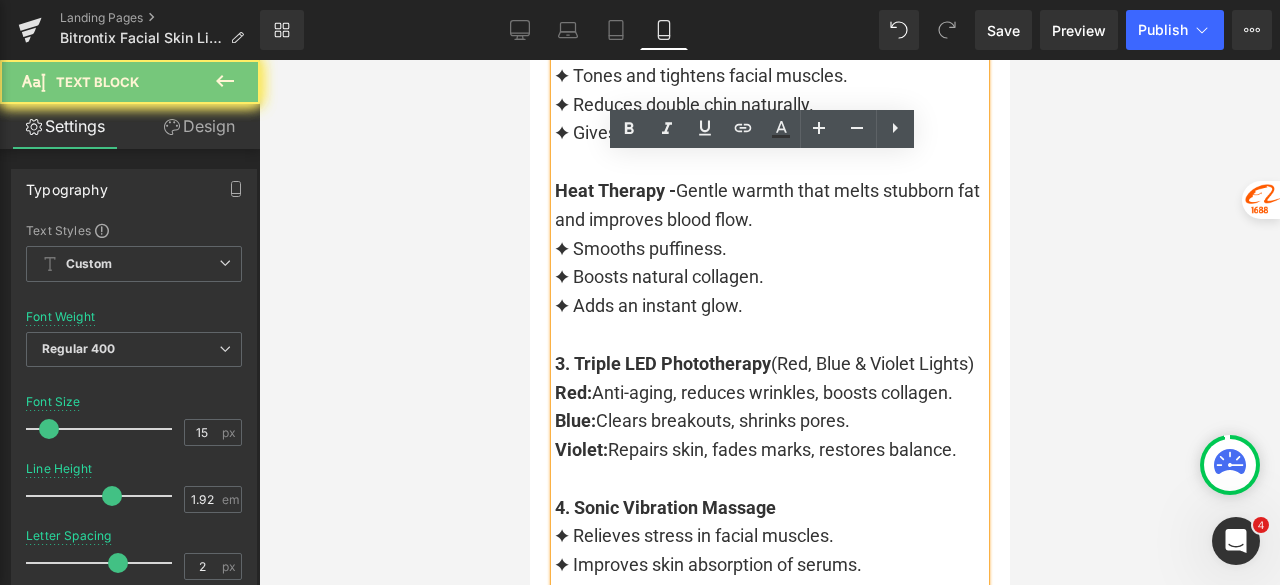 click on "✦ Smooths puffiness." at bounding box center (769, 249) 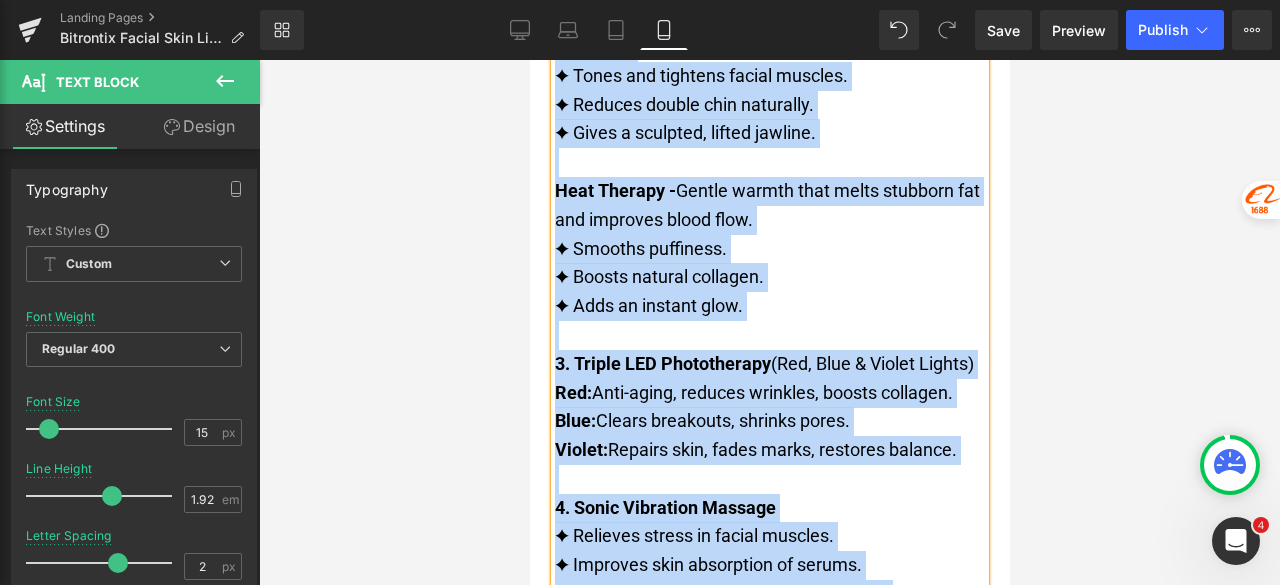 copy on "EMS Microcurrent Therapy -  Like a workout for your face. ✦ Tones and tightens facial muscles. ✦ Reduces double chin naturally. ✦ Gives a sculpted, lifted jawline. Heat Therapy -  Gentle warmth that melts stubborn fat and improves blood flow. ✦ Smooths puffiness. ✦ Boosts natural collagen. ✦ Adds an instant glow. 3. Triple LED Phototherapy  (Red, Blue & Violet Lights) Red:  Anti-aging, reduces wrinkles, boosts collagen. Blue:  Clears breakouts, shrinks pores. Violet:  Repairs skin, fades marks, restores balance. 4. Sonic Vibration Massage ✦ Relieves stress in facial muscles. ✦ Improves skin absorption of serums. ✦ Refreshes and revitalizes in just minutes" 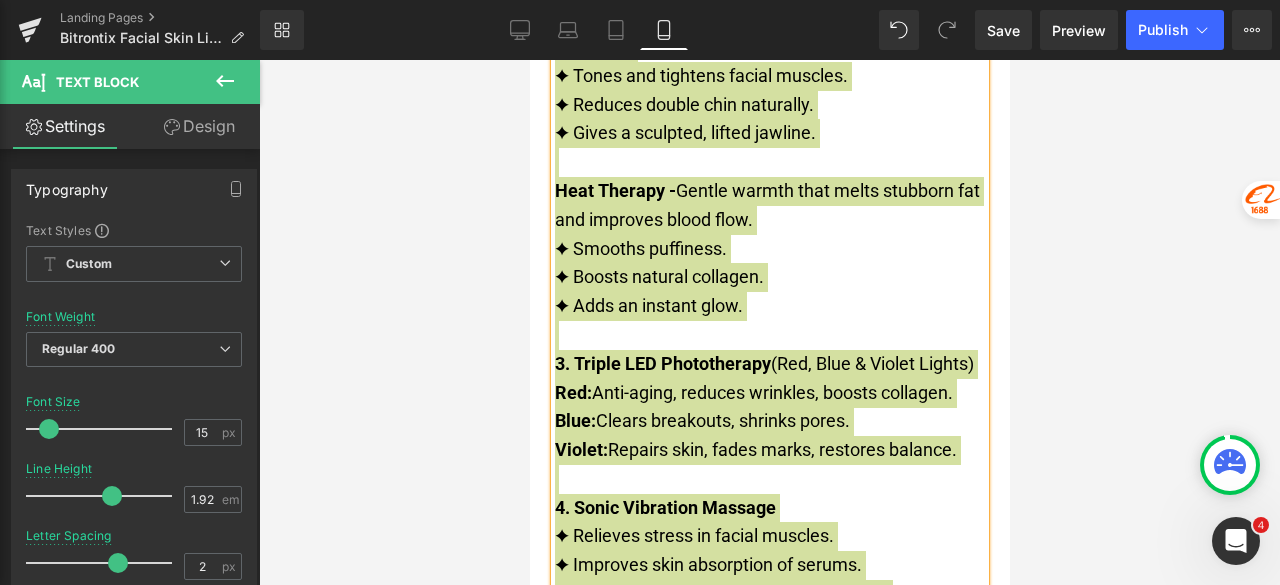 click on "Library Mobile Desktop Laptop Tablet Mobile Save Preview Publish Scheduled View Live Page View with current Template Save Template to Library Schedule Publish  Optimize  Publish Settings Shortcuts  Your page can’t be published   You've reached the maximum number of published pages on your plan  (0/0).  You need to upgrade your plan or unpublish all your pages to get 1 publish slot.   Unpublish pages   Upgrade plan" at bounding box center [770, 30] 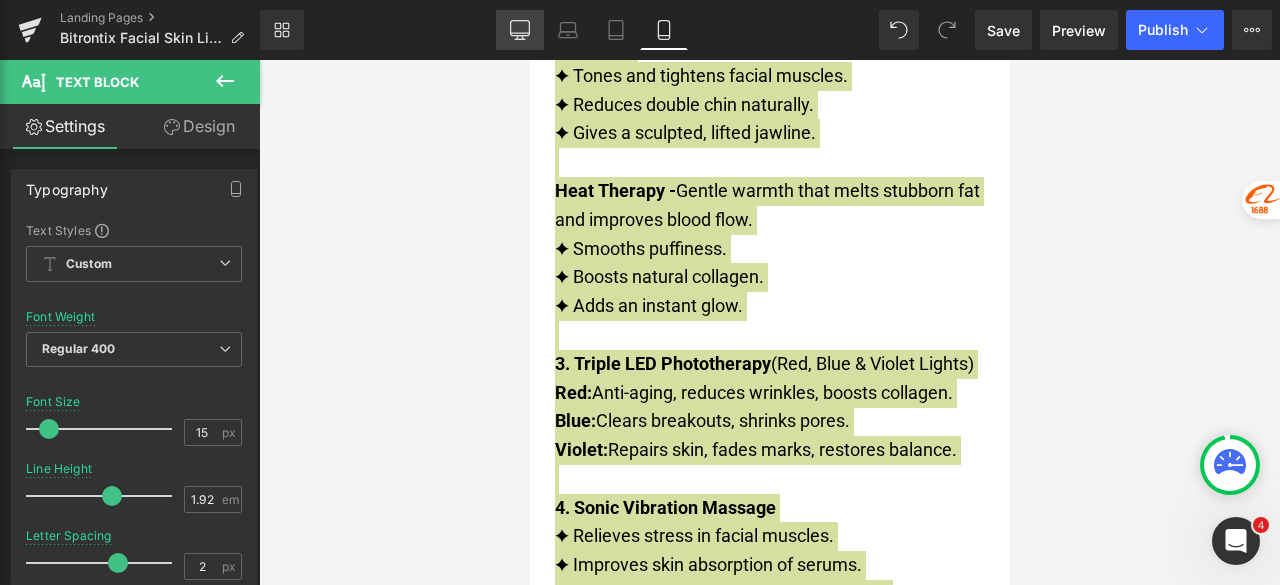 click on "Desktop" at bounding box center [520, 30] 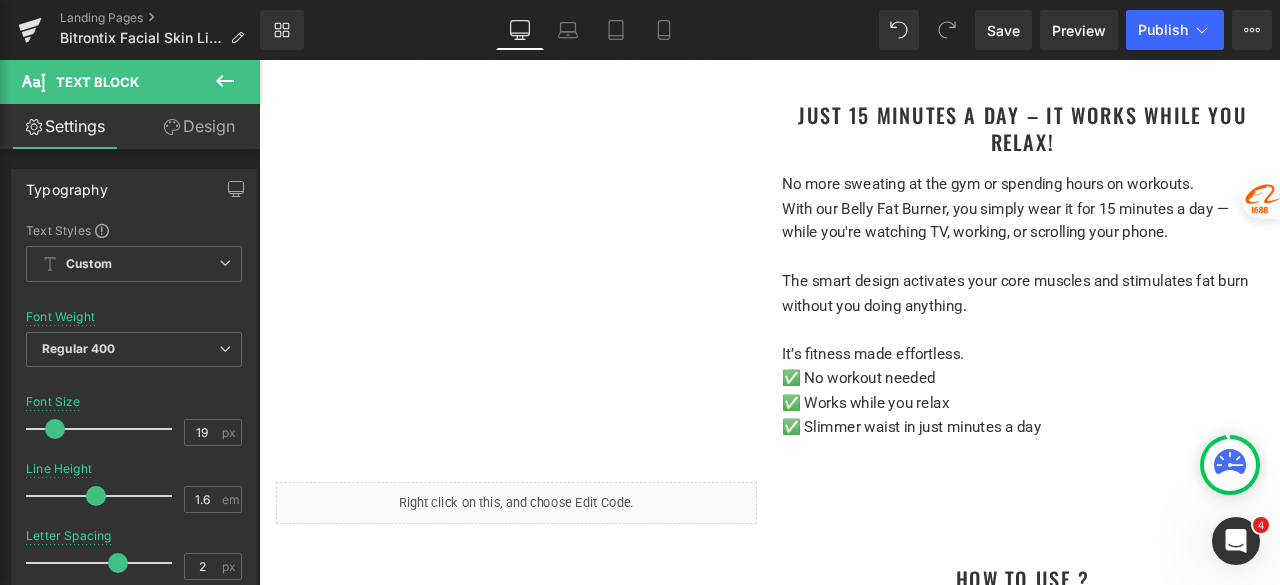scroll, scrollTop: 0, scrollLeft: 0, axis: both 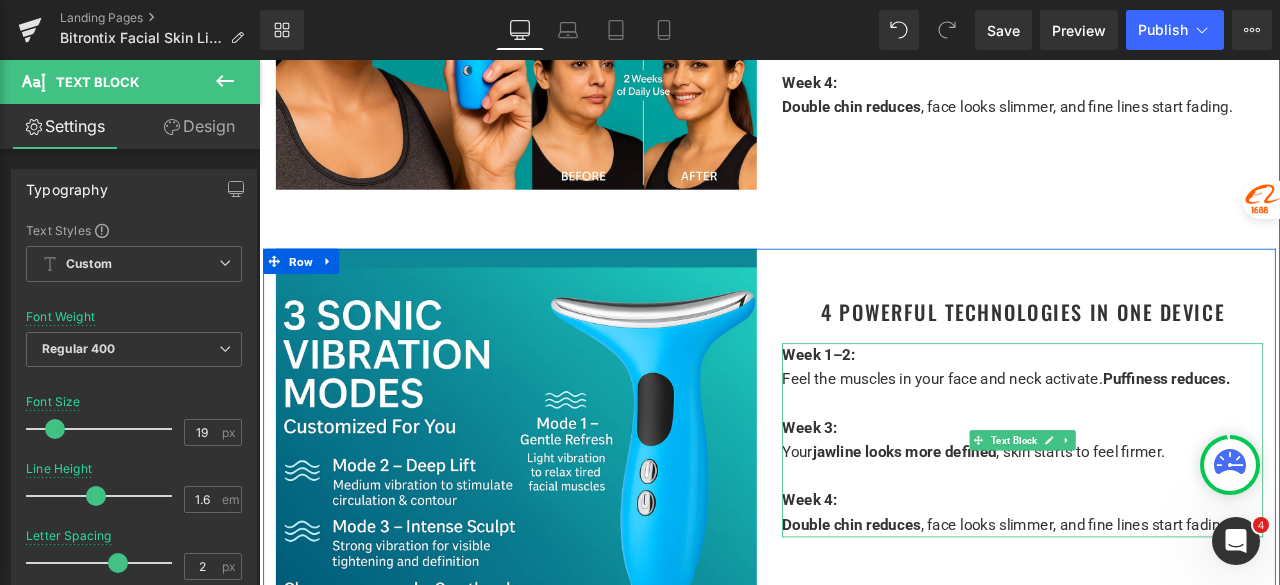 click at bounding box center [1164, 467] 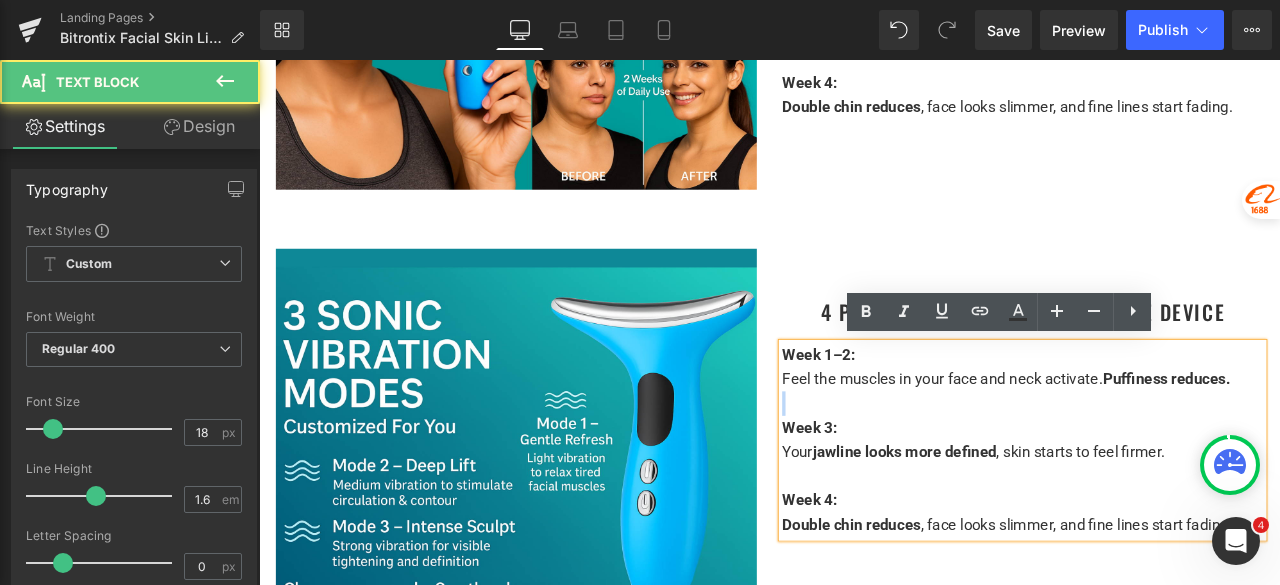 click at bounding box center [1164, 467] 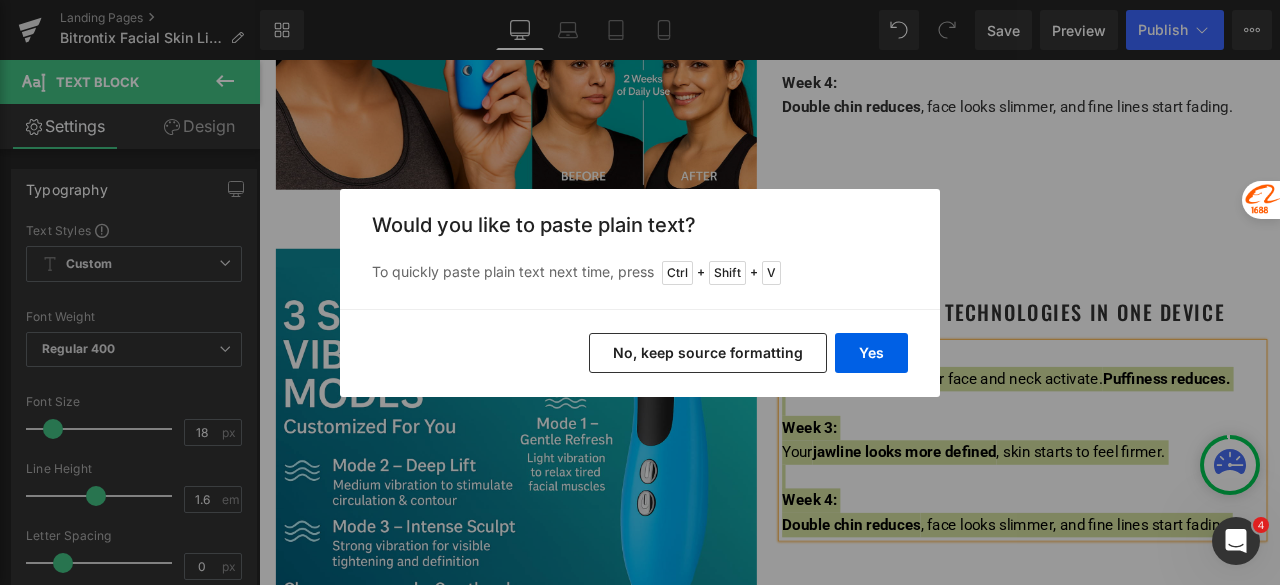 click on "No, keep source formatting" at bounding box center [708, 353] 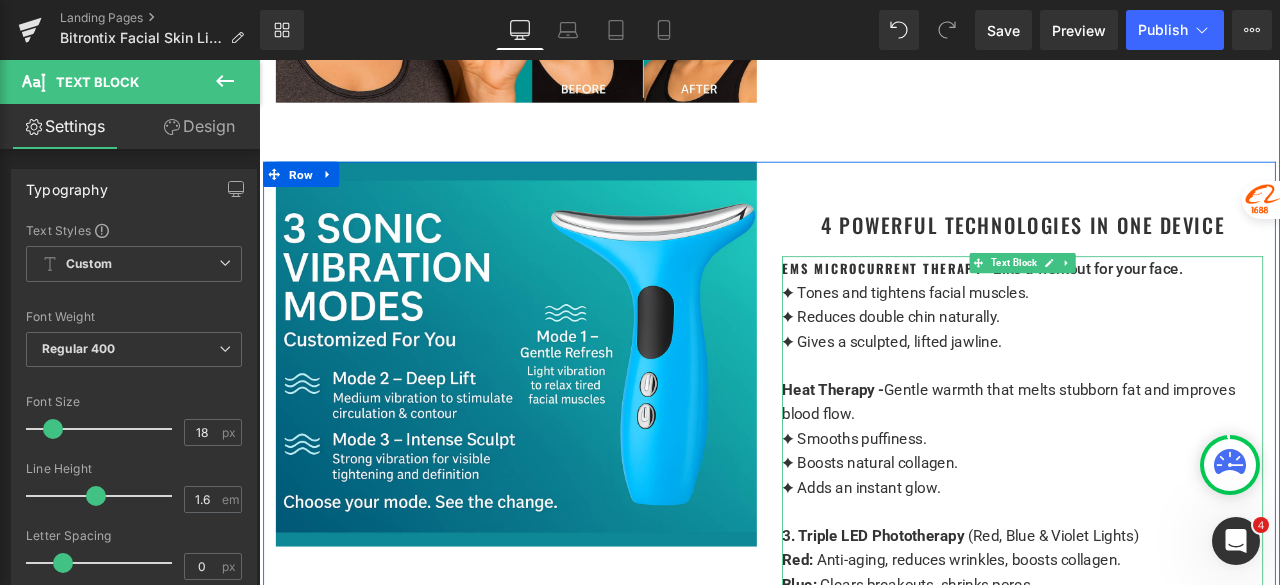 scroll, scrollTop: 3117, scrollLeft: 0, axis: vertical 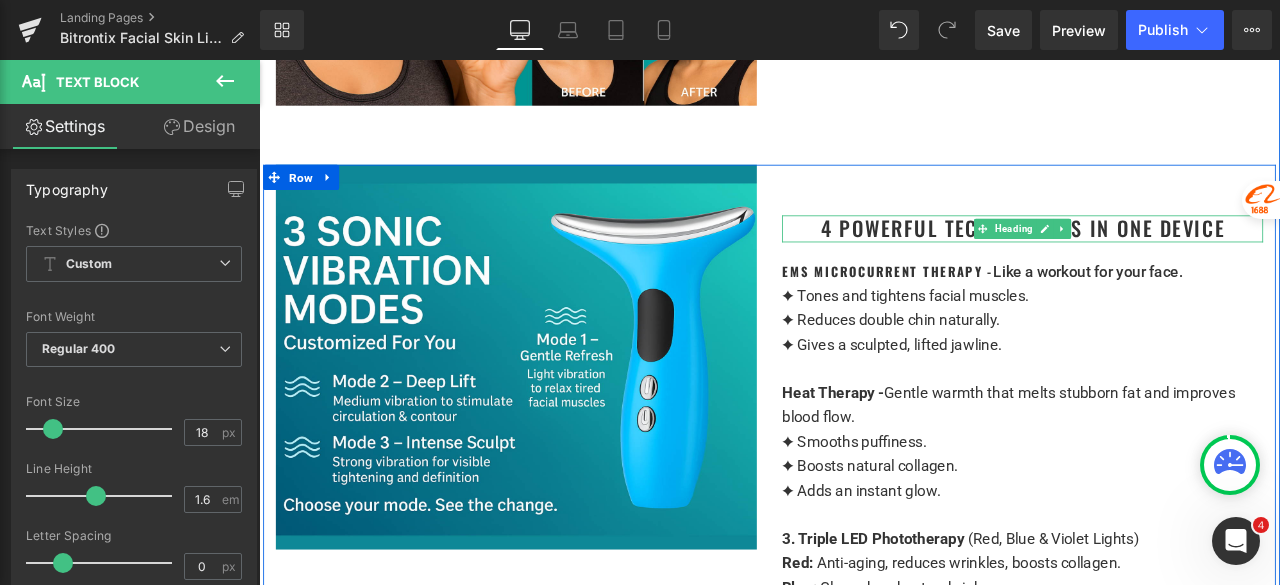 click on "Heading" at bounding box center [1153, 260] 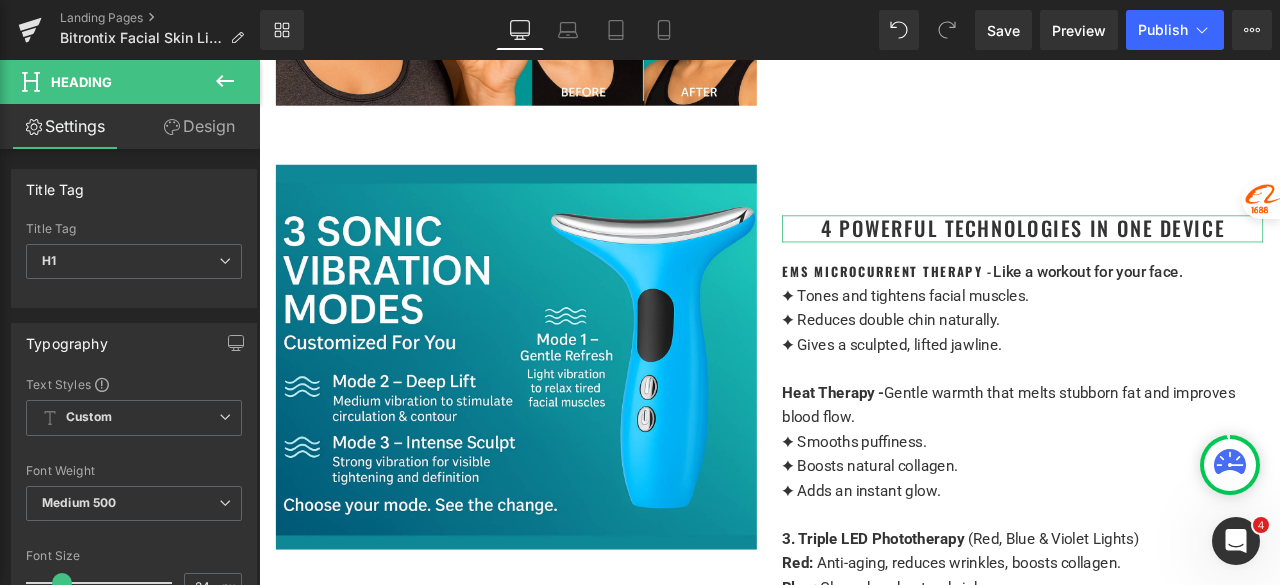 click on "Design" at bounding box center [199, 126] 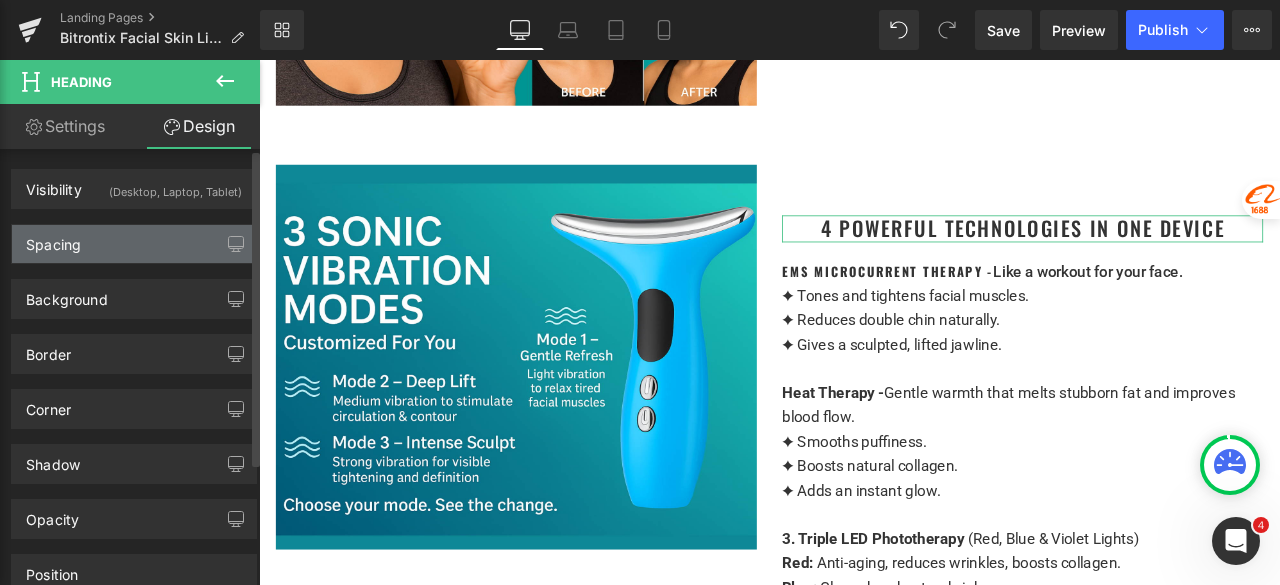 drag, startPoint x: 96, startPoint y: 239, endPoint x: 118, endPoint y: 246, distance: 23.086792 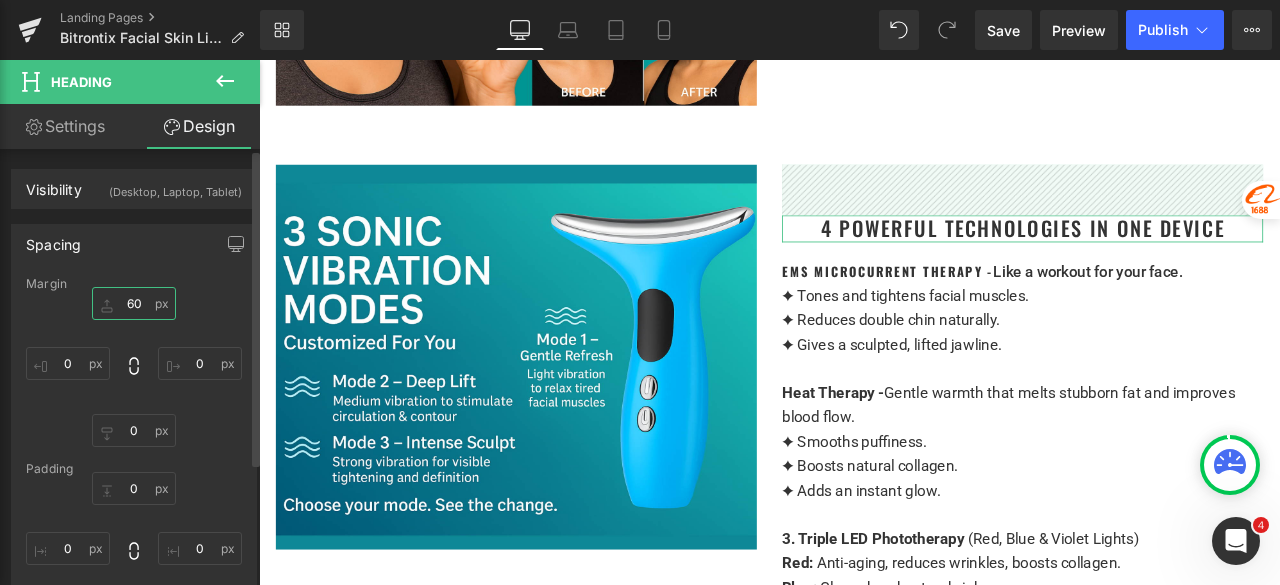 click on "60" at bounding box center (134, 303) 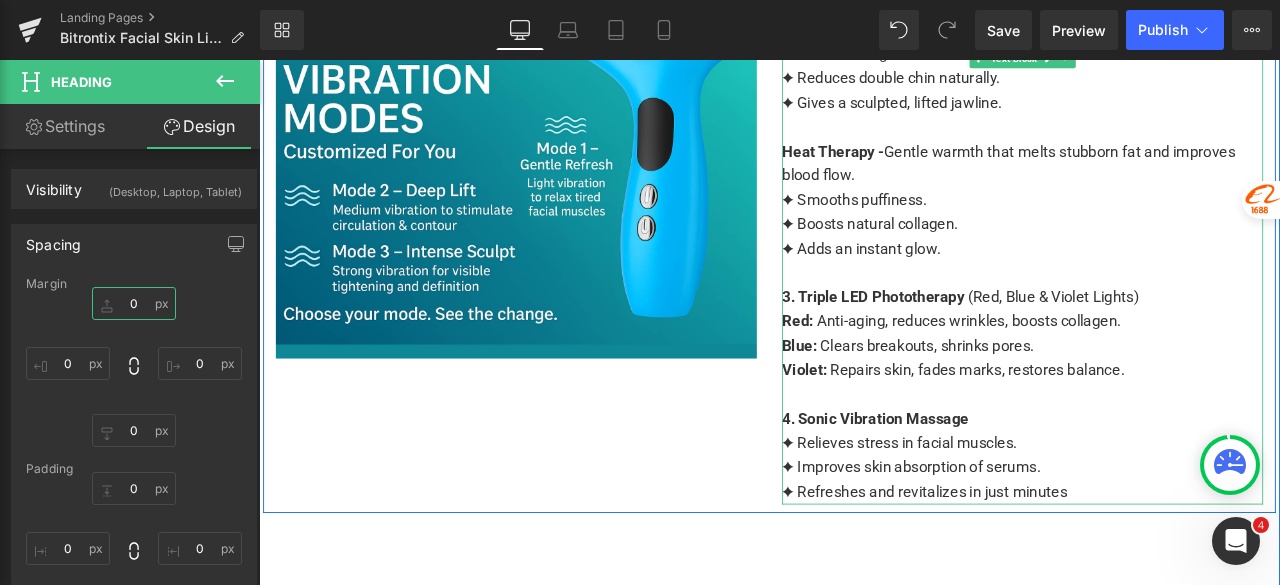 scroll, scrollTop: 3417, scrollLeft: 0, axis: vertical 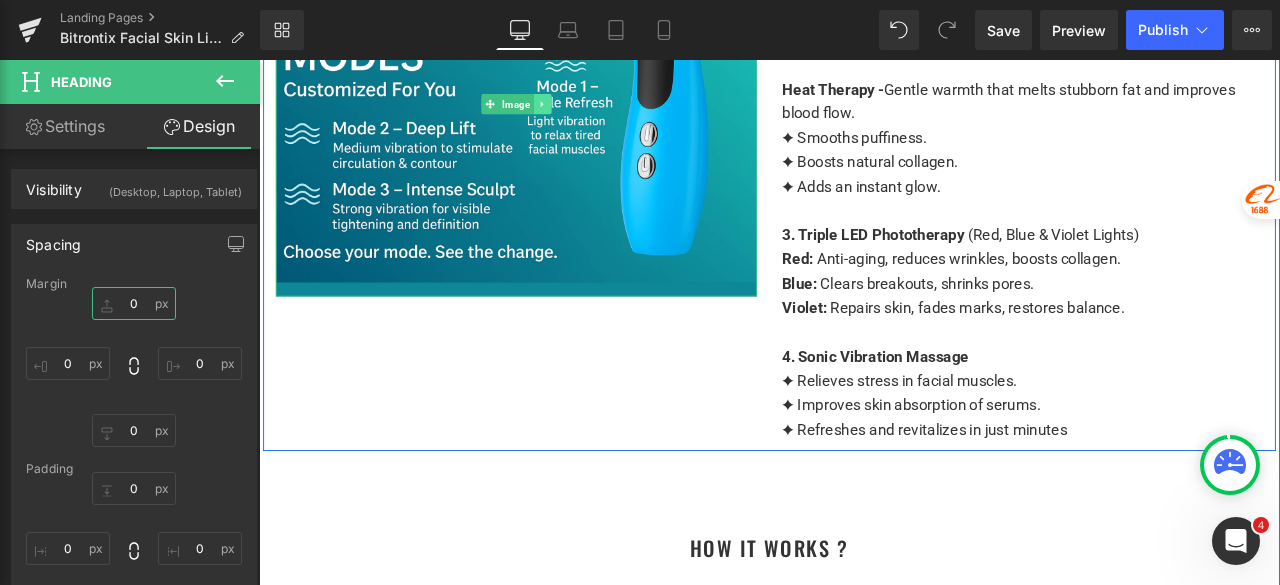 type 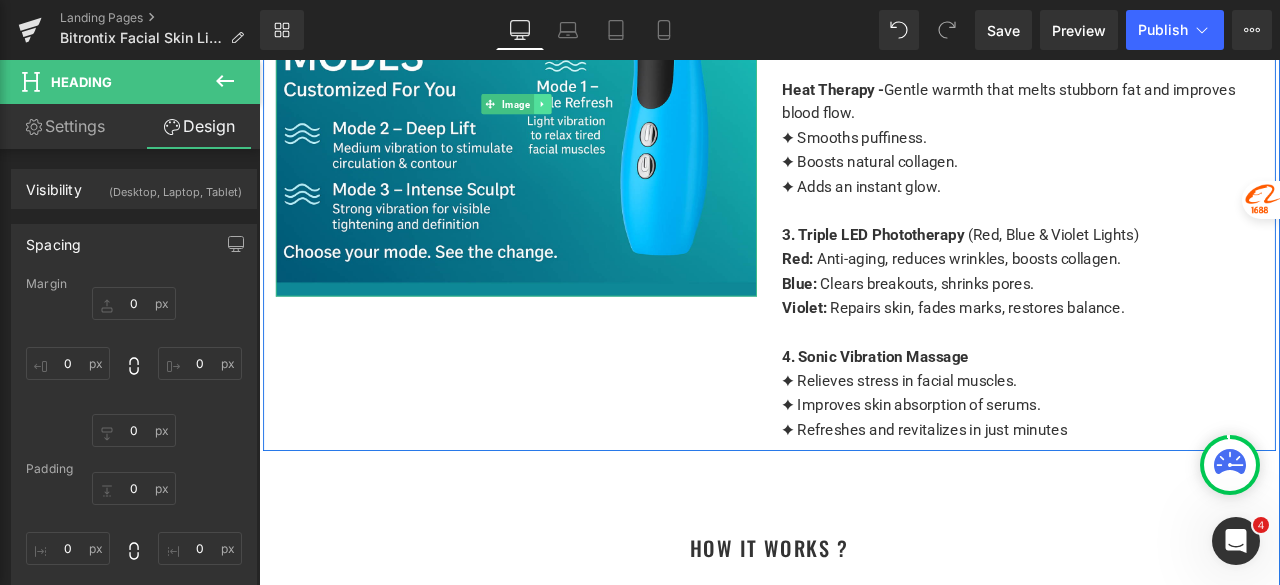 click 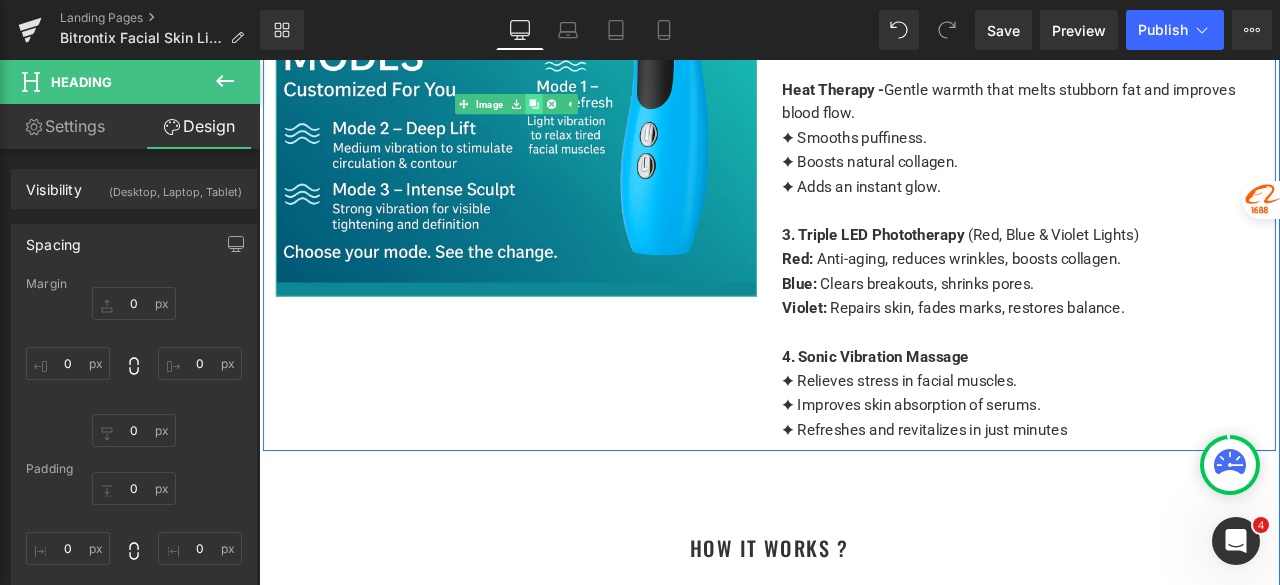 click 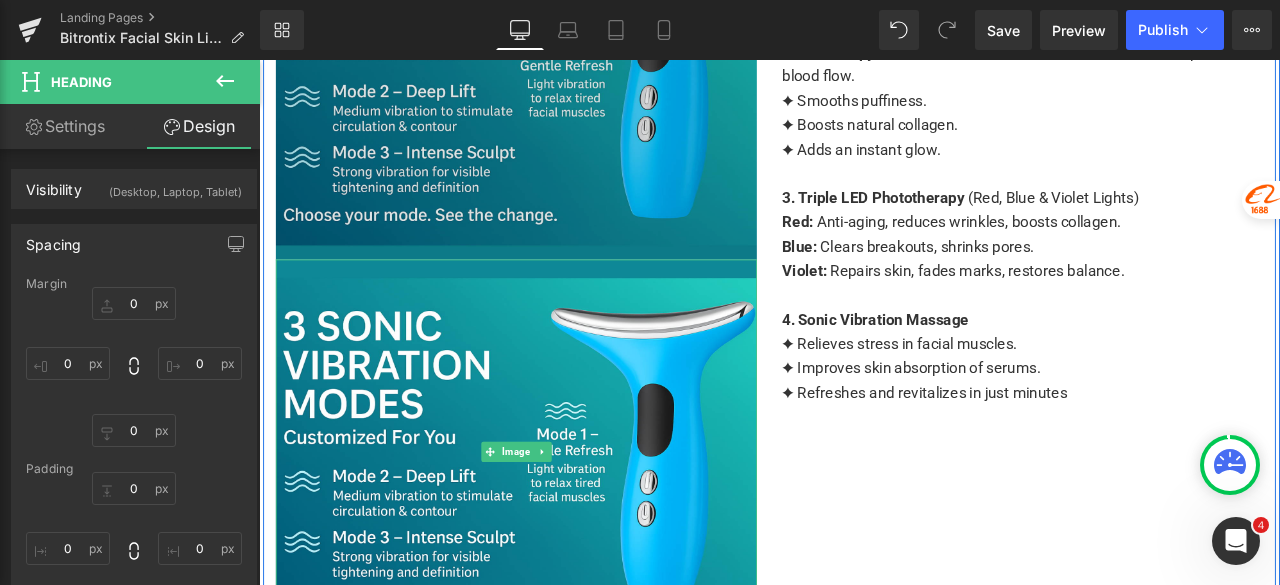 scroll, scrollTop: 3414, scrollLeft: 0, axis: vertical 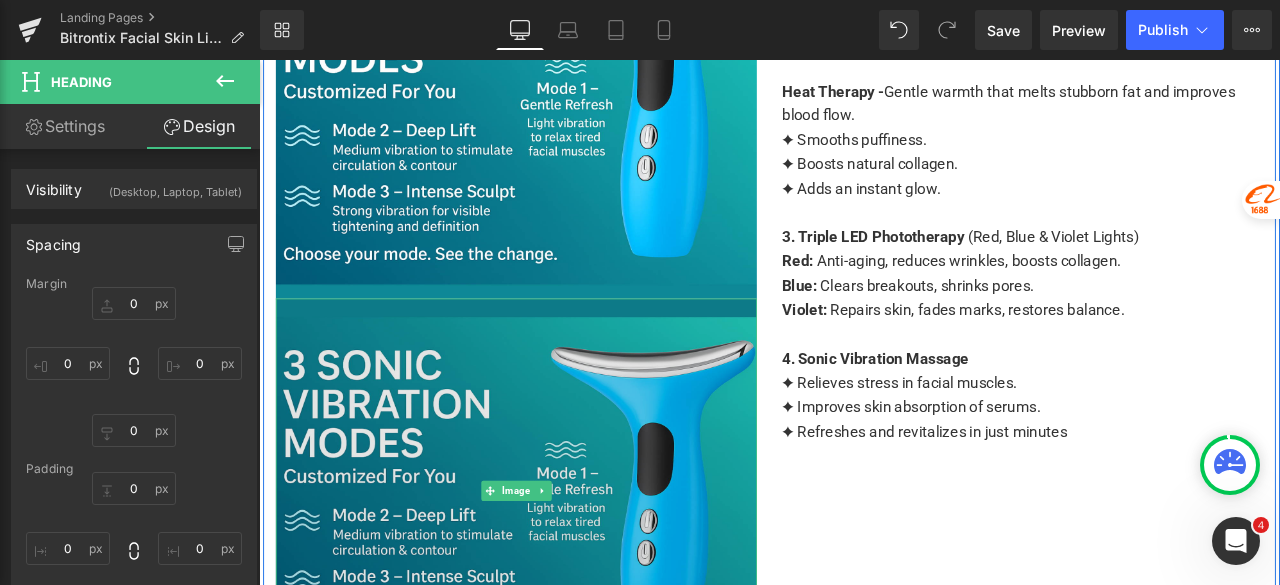 click at bounding box center [564, 571] 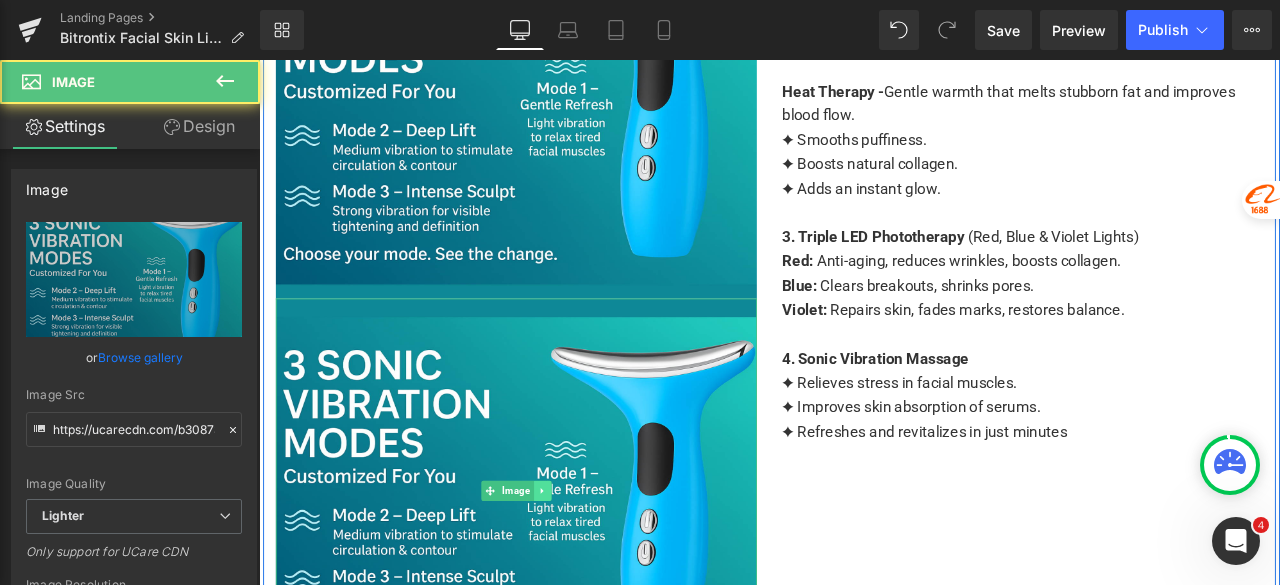 click 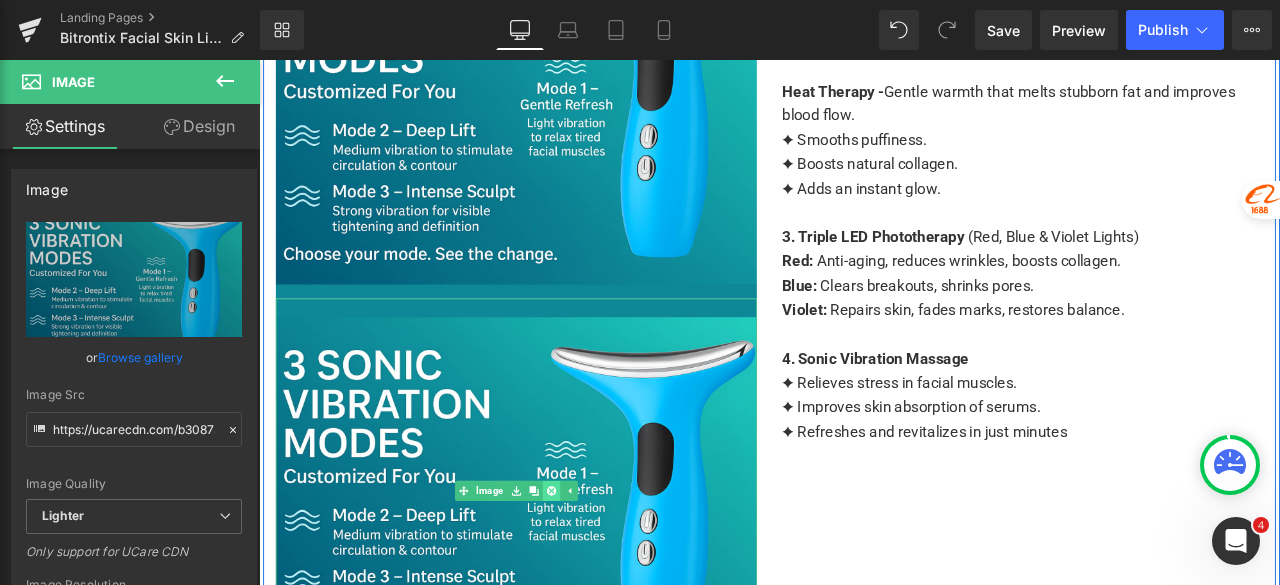 click 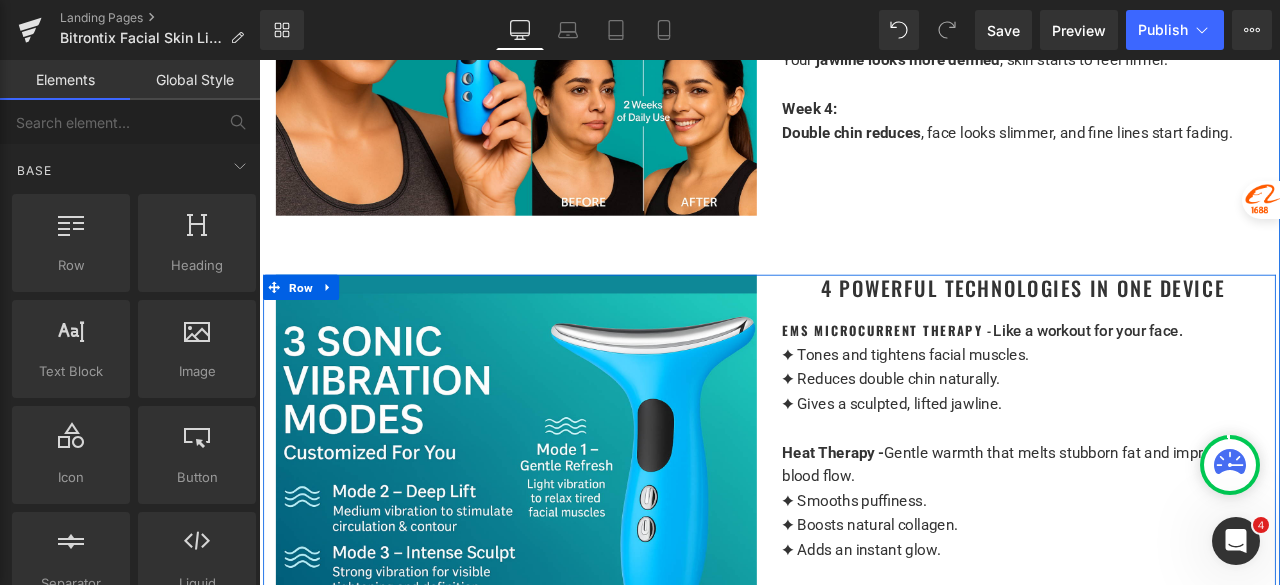 scroll, scrollTop: 2914, scrollLeft: 0, axis: vertical 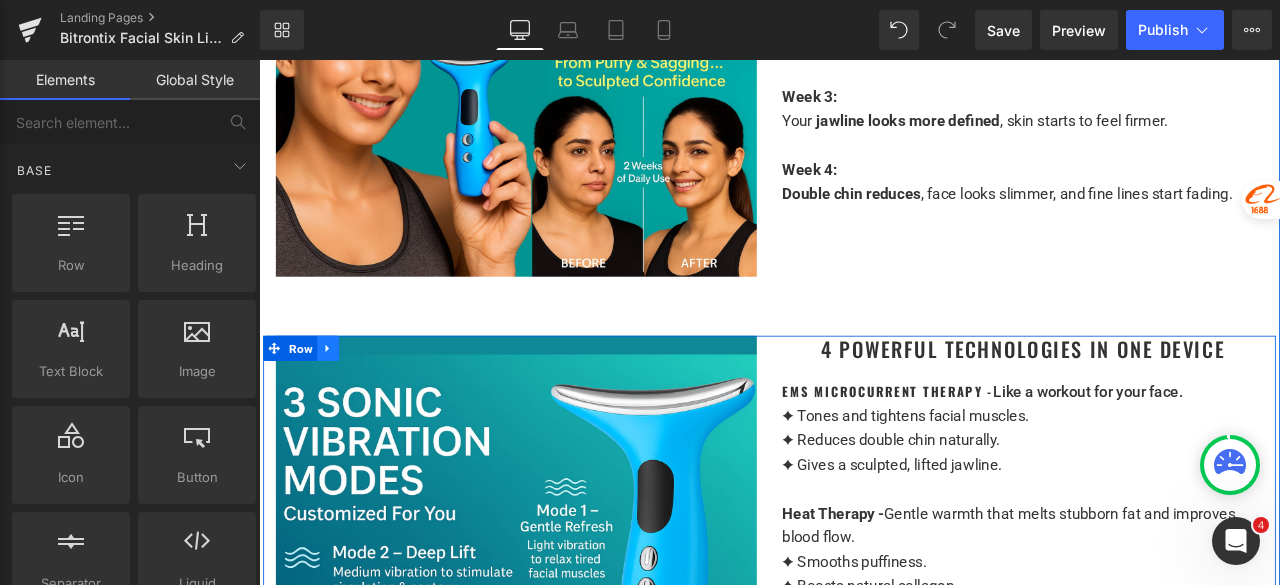 click 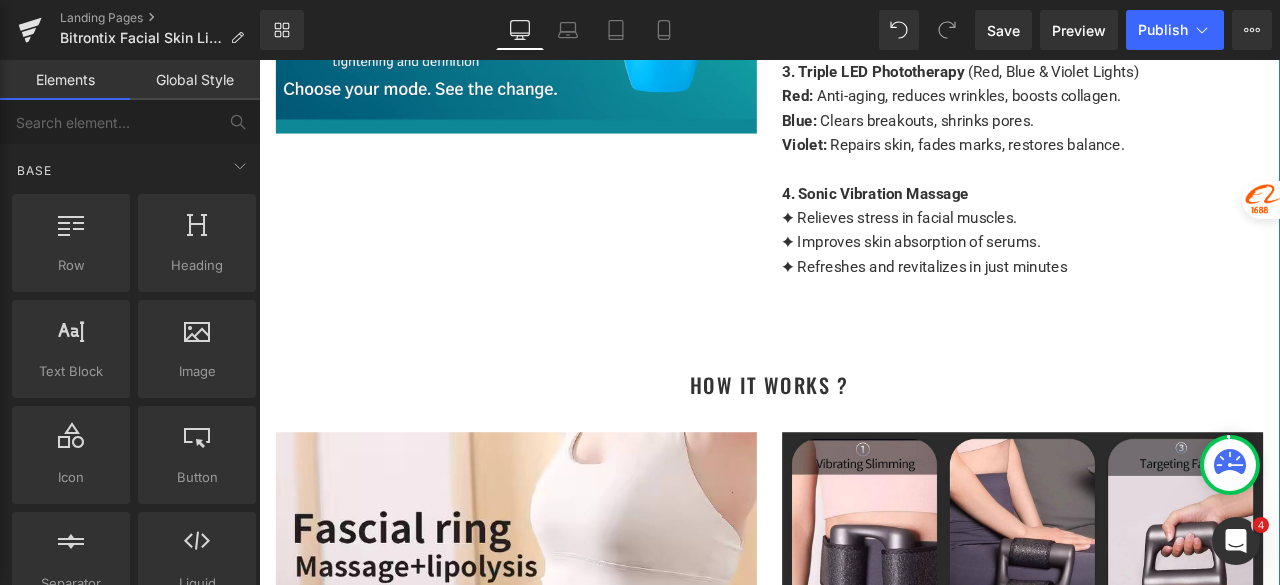 scroll, scrollTop: 3514, scrollLeft: 0, axis: vertical 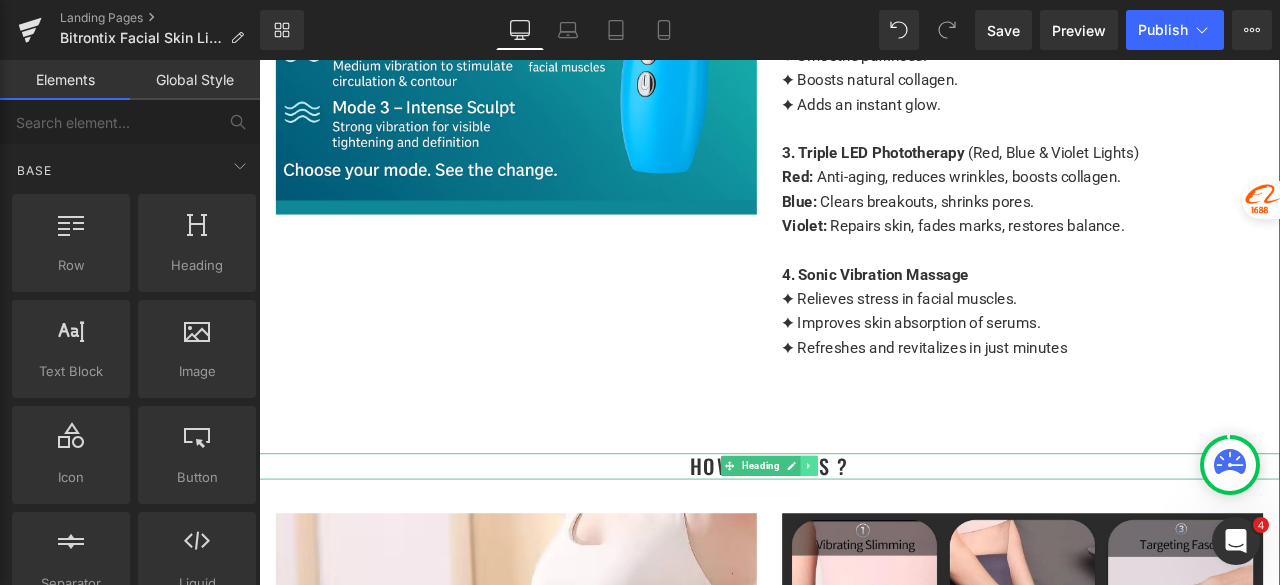 click 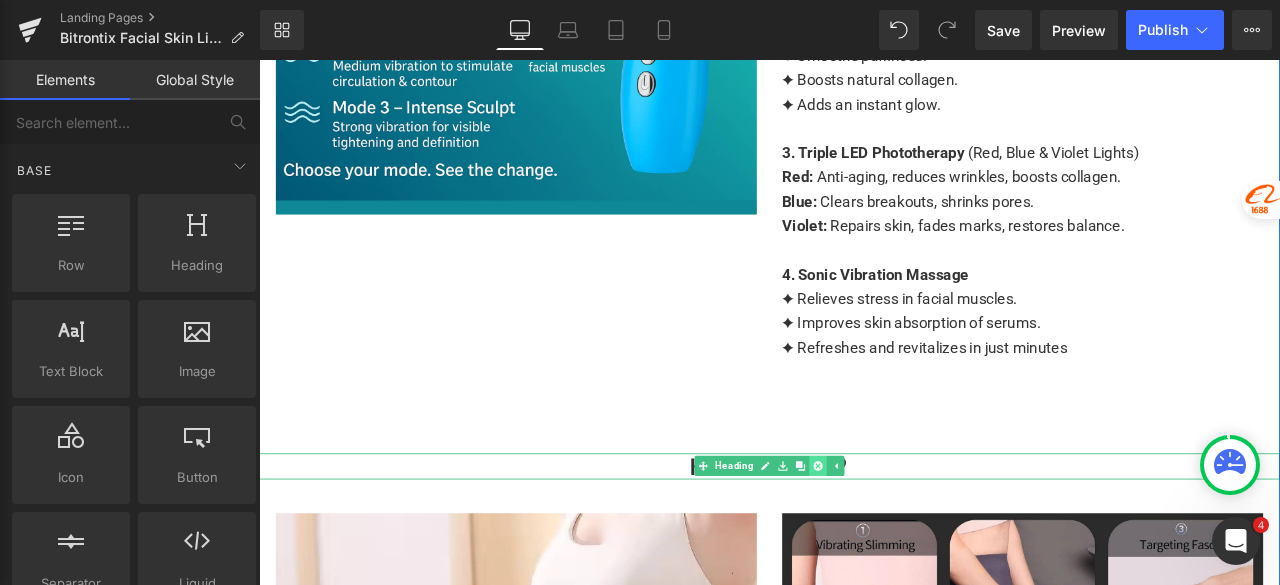 click 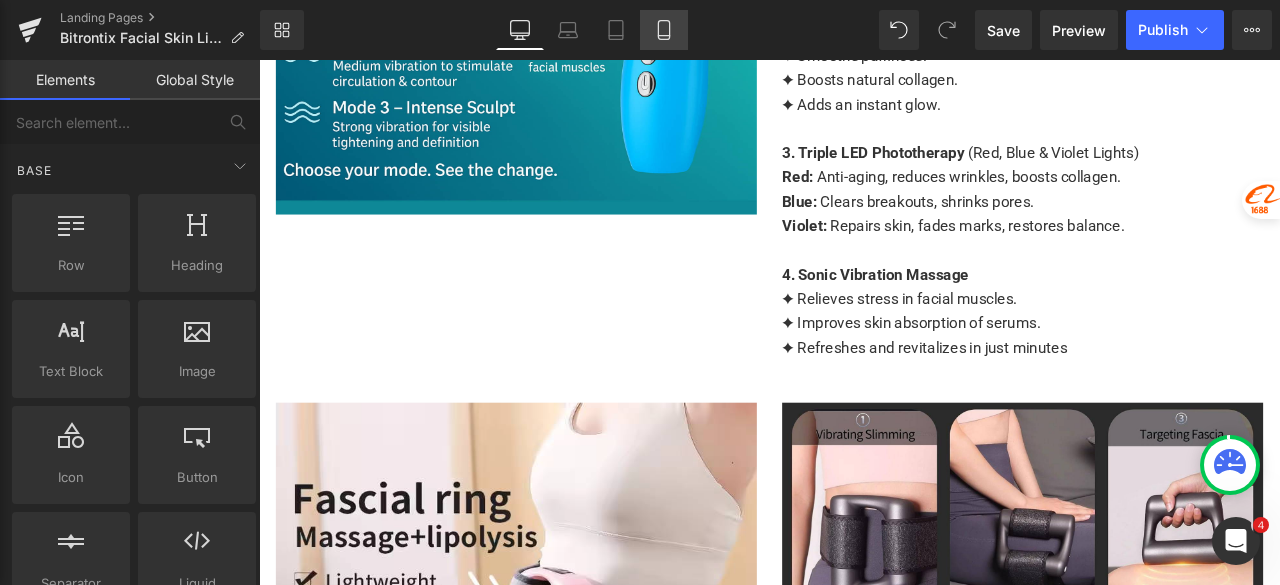 click 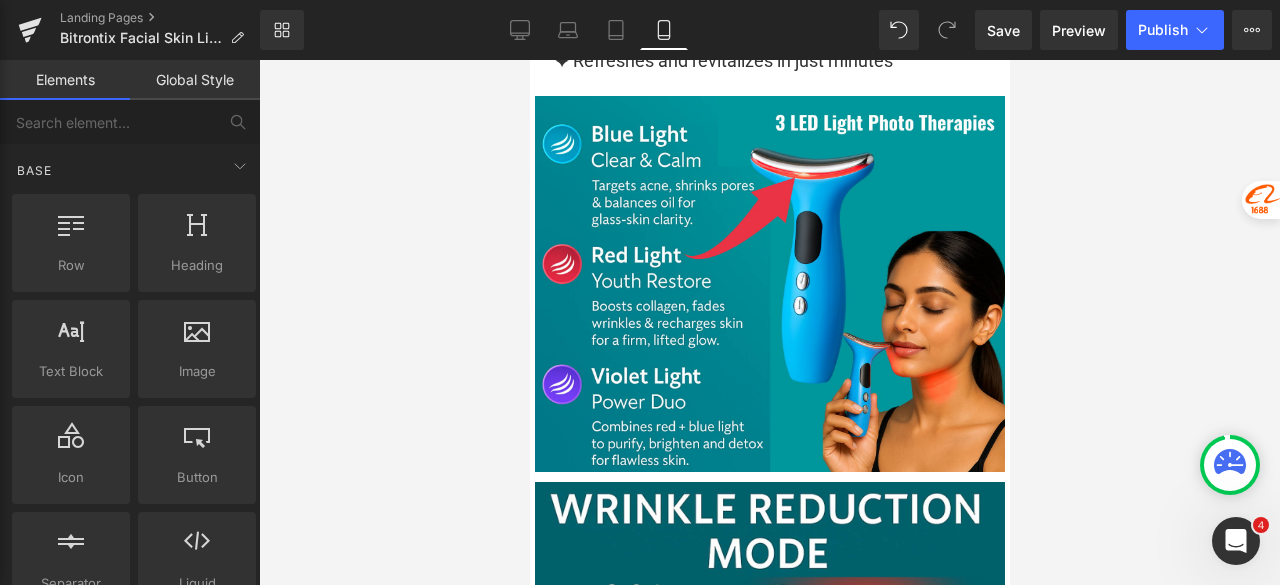 scroll, scrollTop: 5802, scrollLeft: 0, axis: vertical 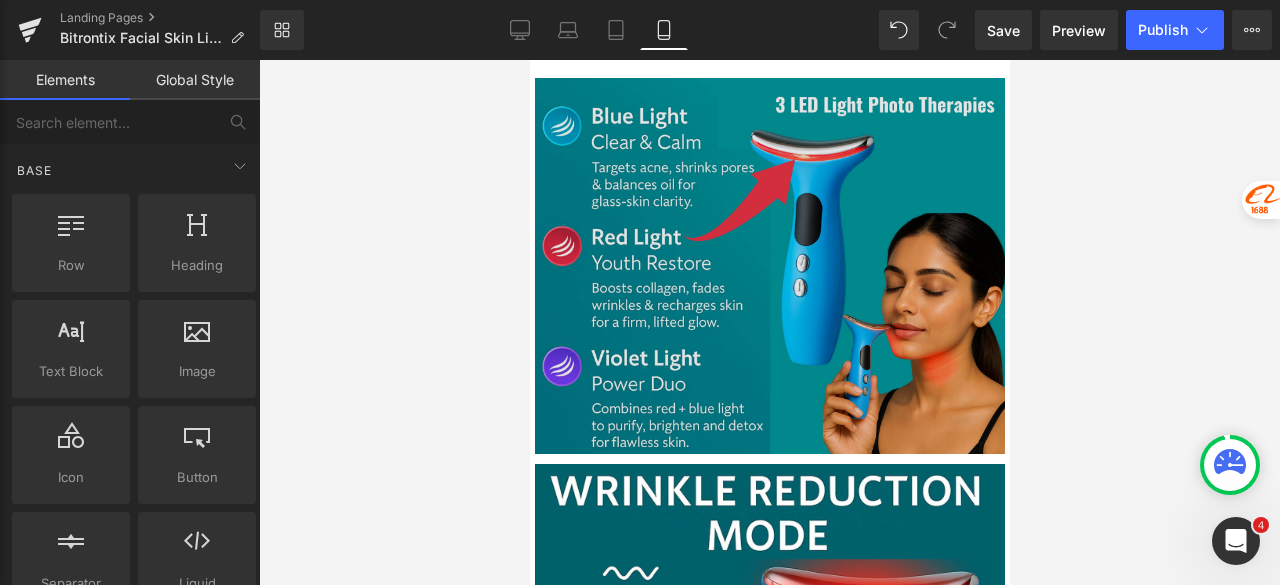 click on "Image" at bounding box center [769, 266] 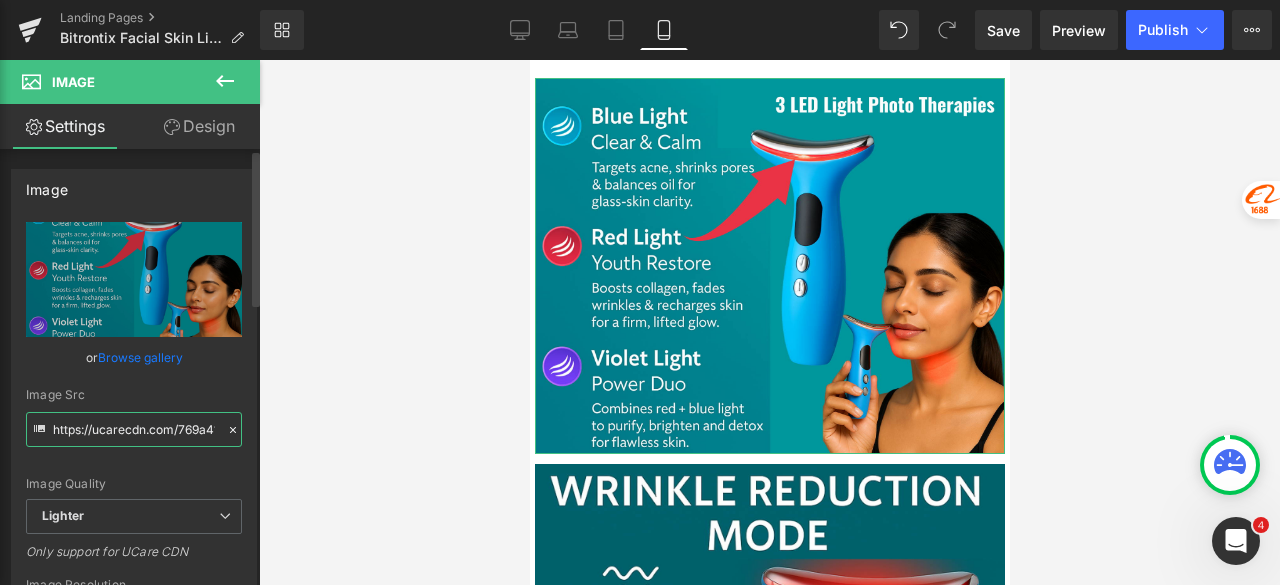 click on "https://ucarecdn.com/769a41de-ca50-4f1e-9721-395b0bf1c952/-/format/auto/-/preview/3000x3000/-/quality/lighter/3%20LED%20Light%20Photo%20Therapies.png" at bounding box center [134, 429] 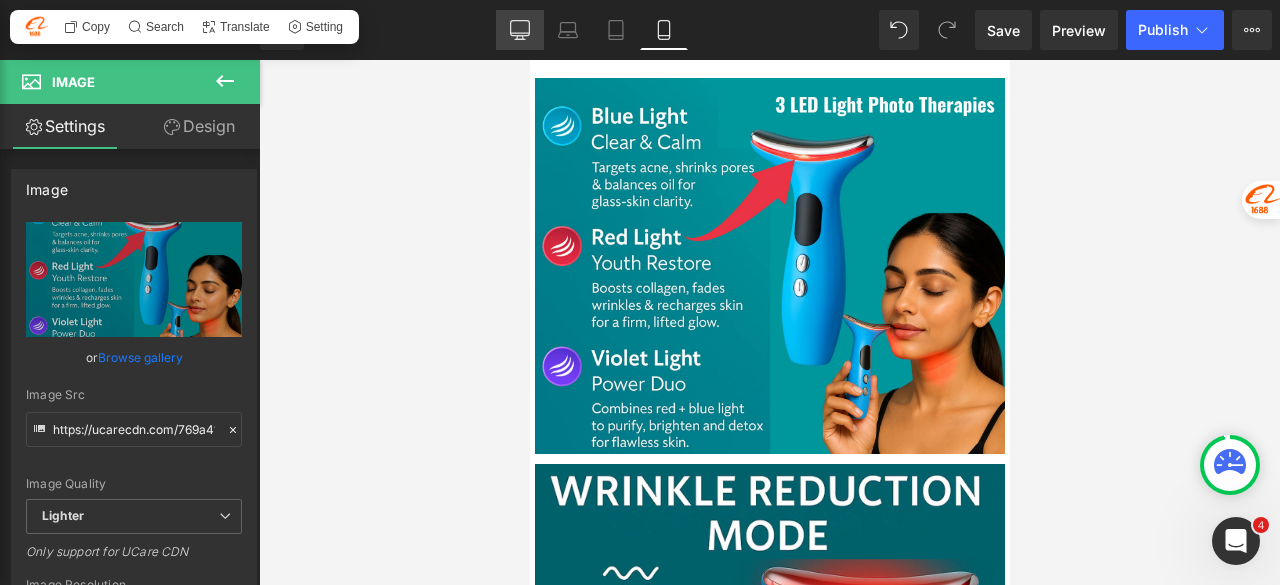 click 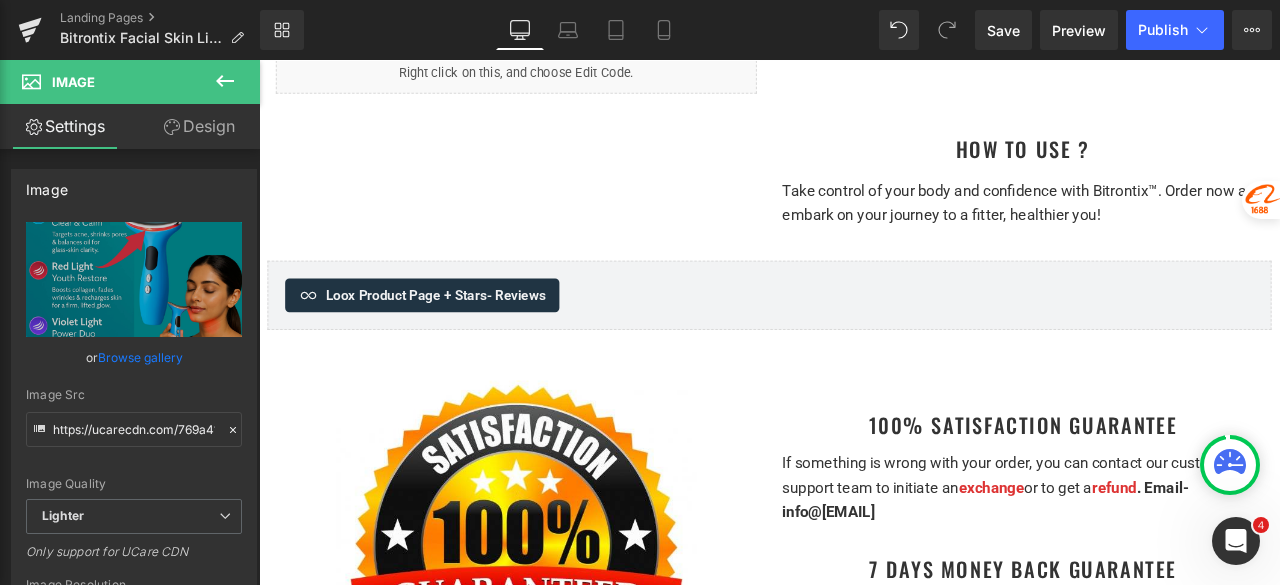 type on "auto" 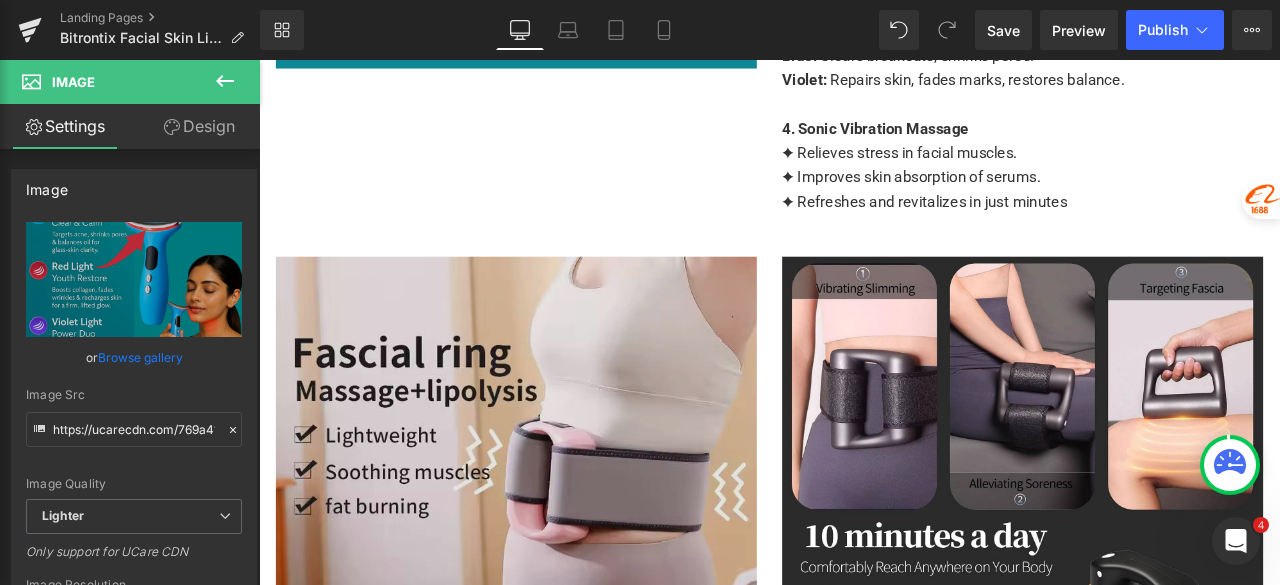 scroll, scrollTop: 3704, scrollLeft: 0, axis: vertical 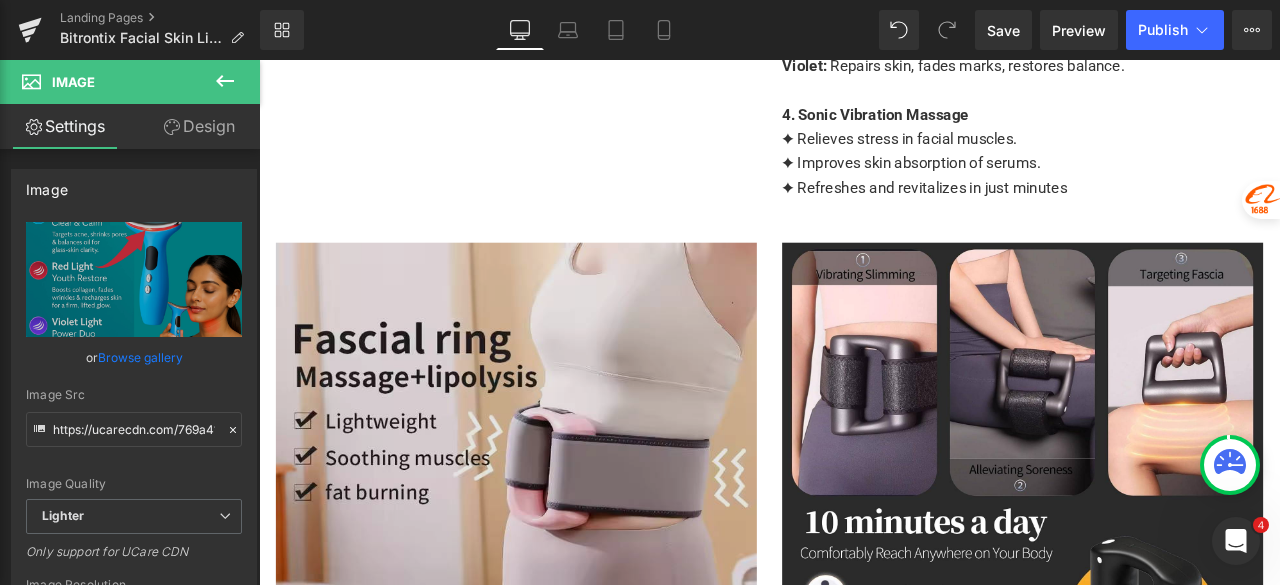 click at bounding box center [564, 561] 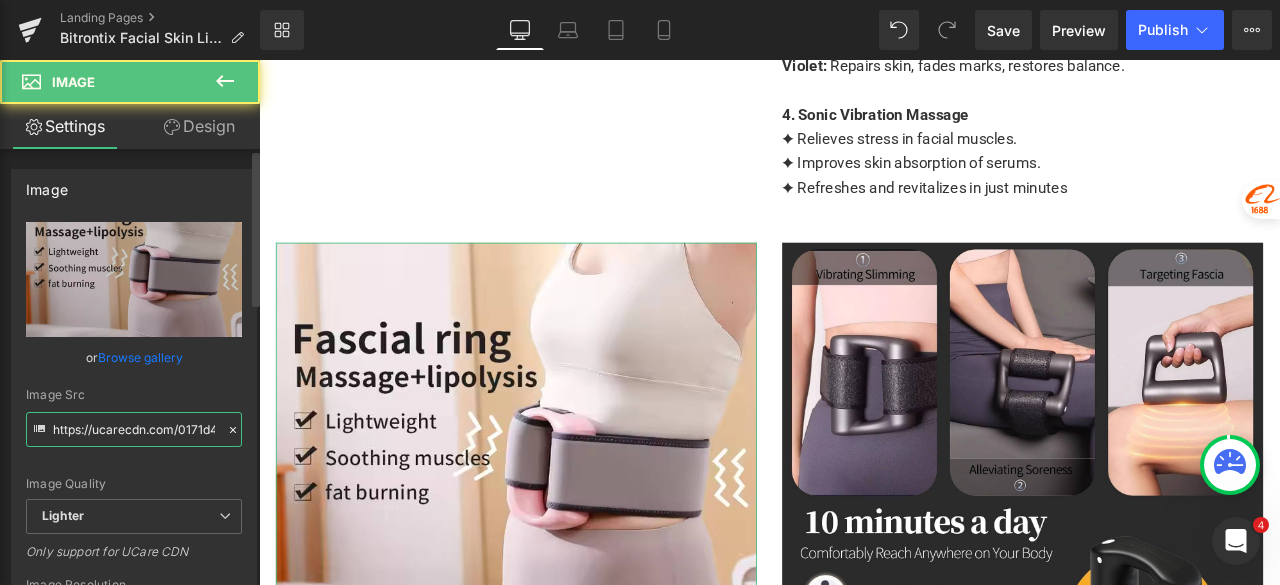 click on "https://ucarecdn.com/0171d41c-f264-4b9f-a983-0e81eca84247/-/format/auto/-/preview/3000x3000/-/quality/lighter/Hffa03d2c802348149766e8ea26cef704z.jpg_720x720q50.avif" at bounding box center (134, 429) 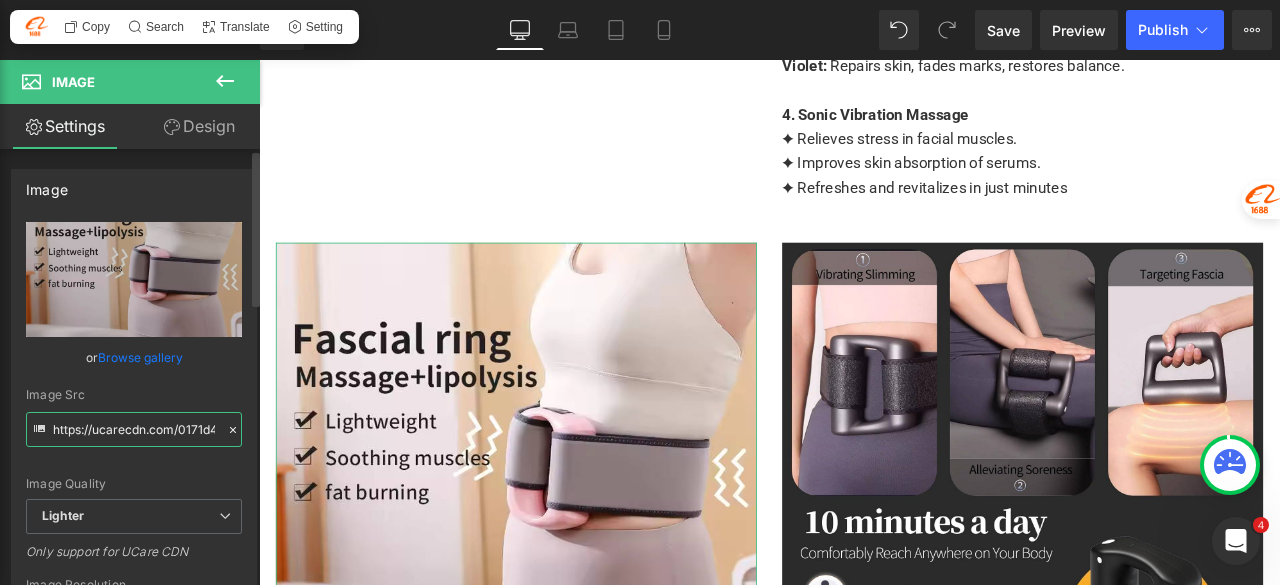 paste on "769a41de-ca50-4f1e-9721-395b0bf1c952/-/format/auto/-/preview/3000x3000/-/quality/lighter/3%20LED%20Light%20Photo%20Therapies.png" 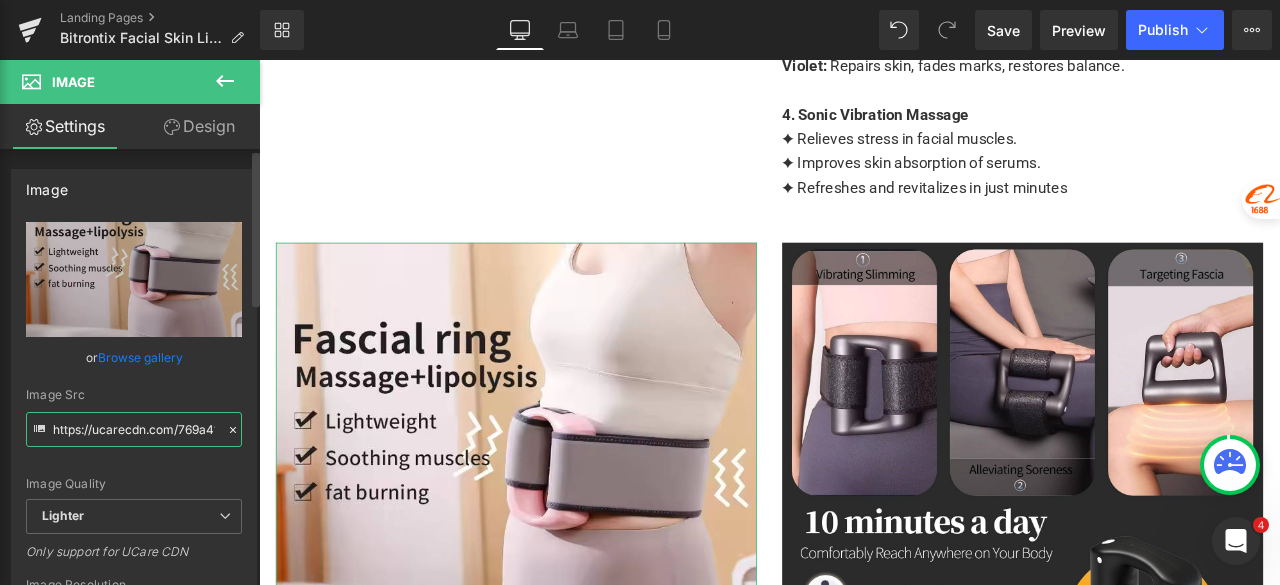 scroll, scrollTop: 0, scrollLeft: 796, axis: horizontal 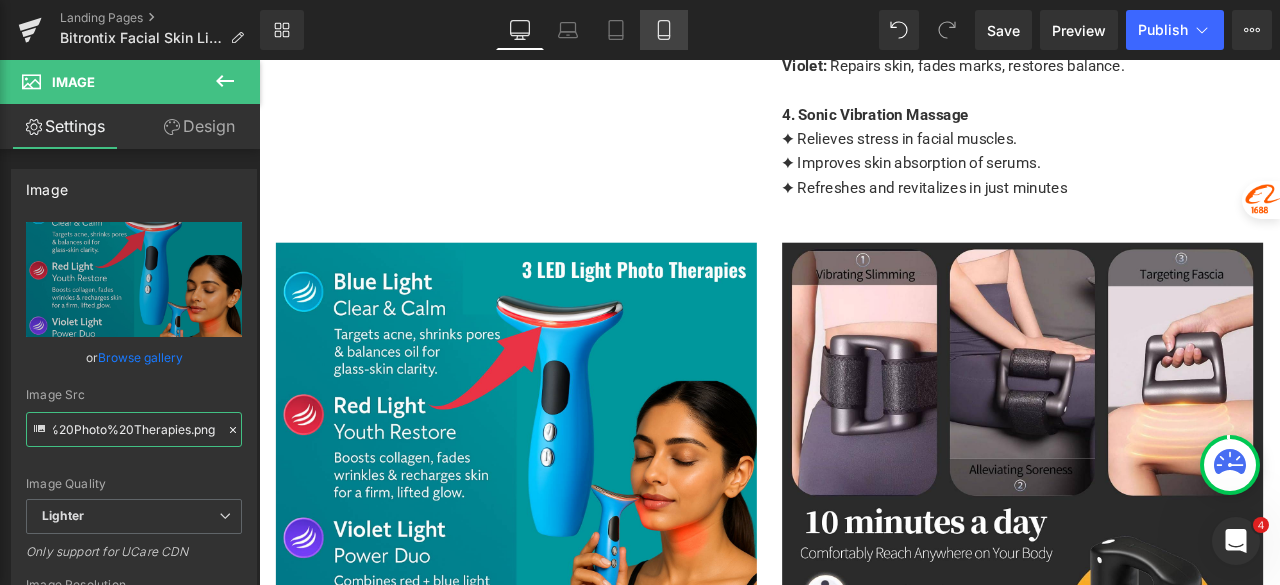 type on "https://ucarecdn.com/769a41de-ca50-4f1e-9721-395b0bf1c952/-/format/auto/-/preview/3000x3000/-/quality/lighter/3%20LED%20Light%20Photo%20Therapies.png" 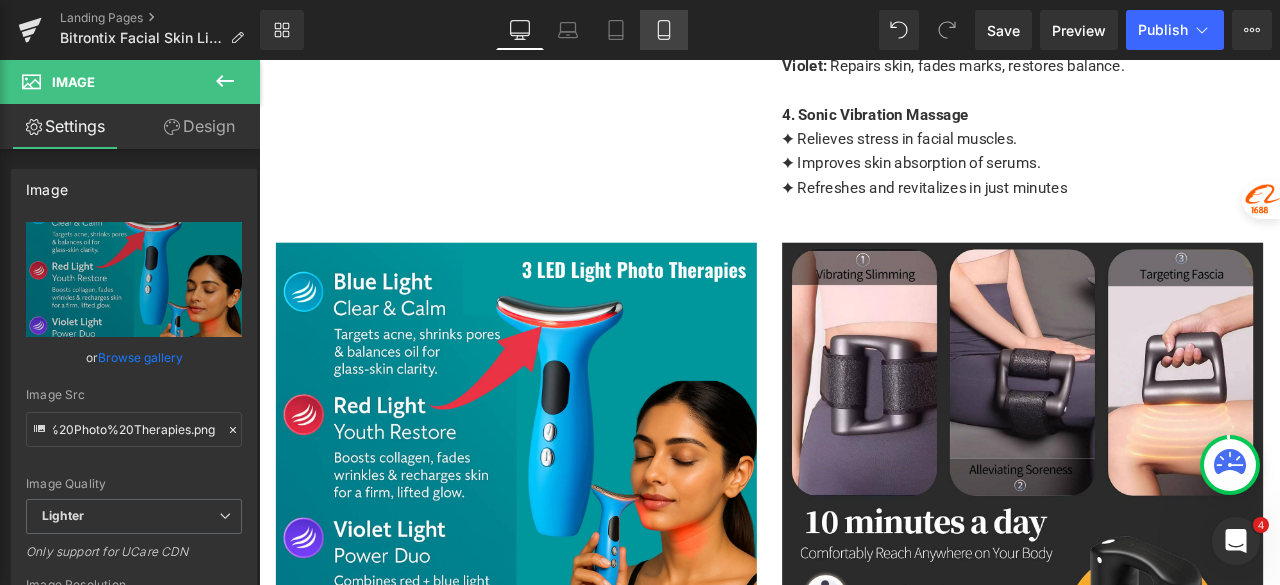 click 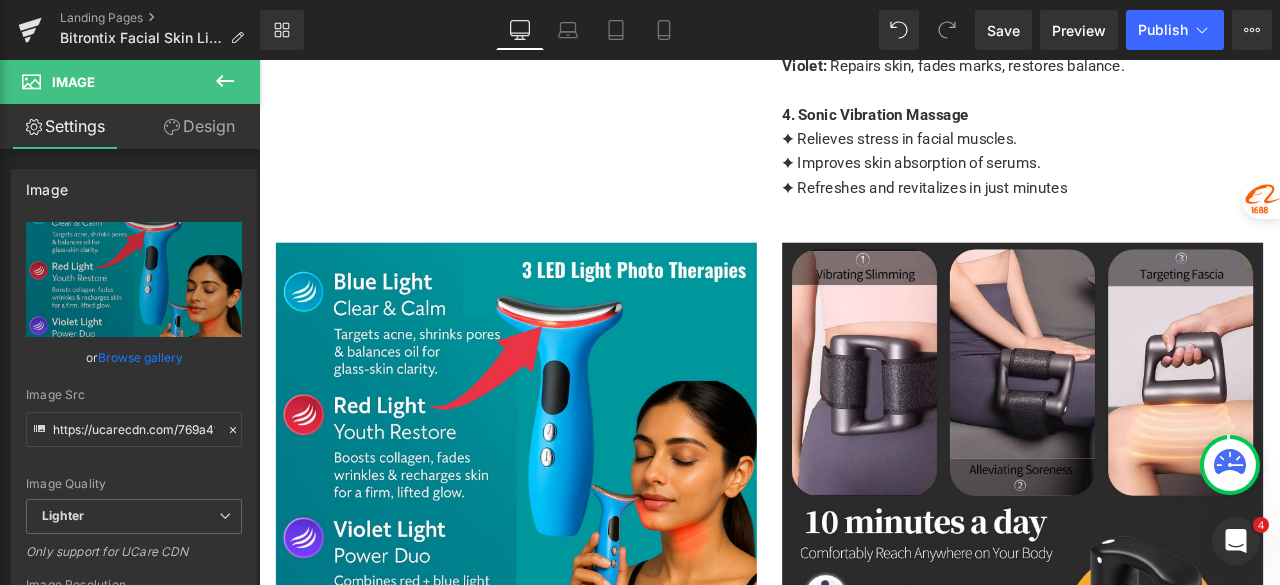 type on "100" 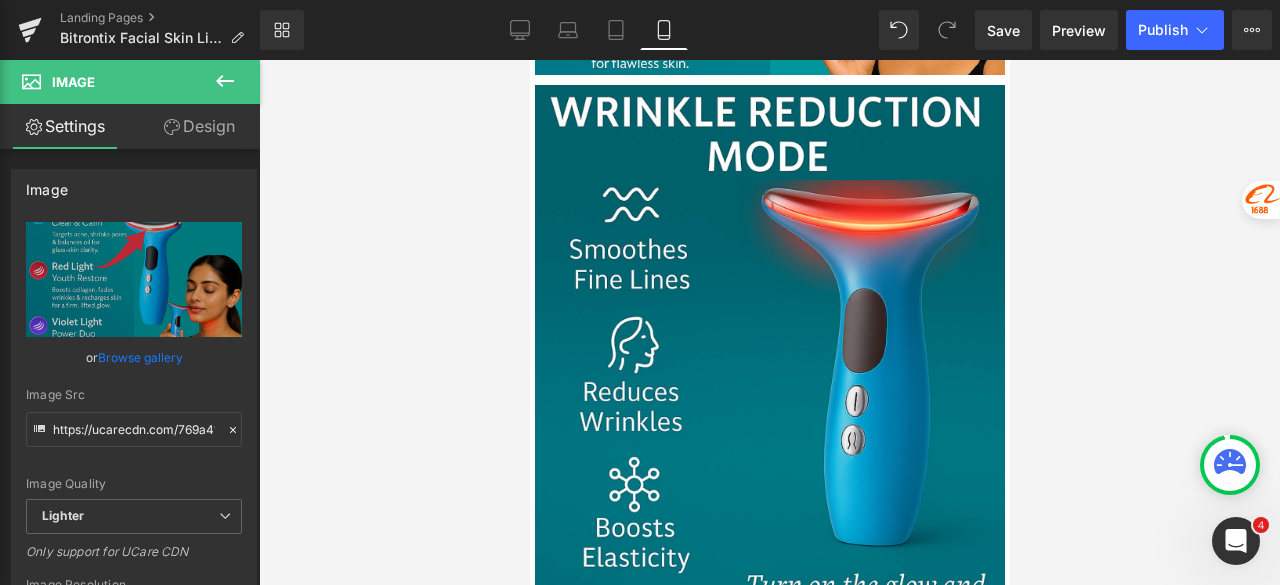 scroll, scrollTop: 6284, scrollLeft: 0, axis: vertical 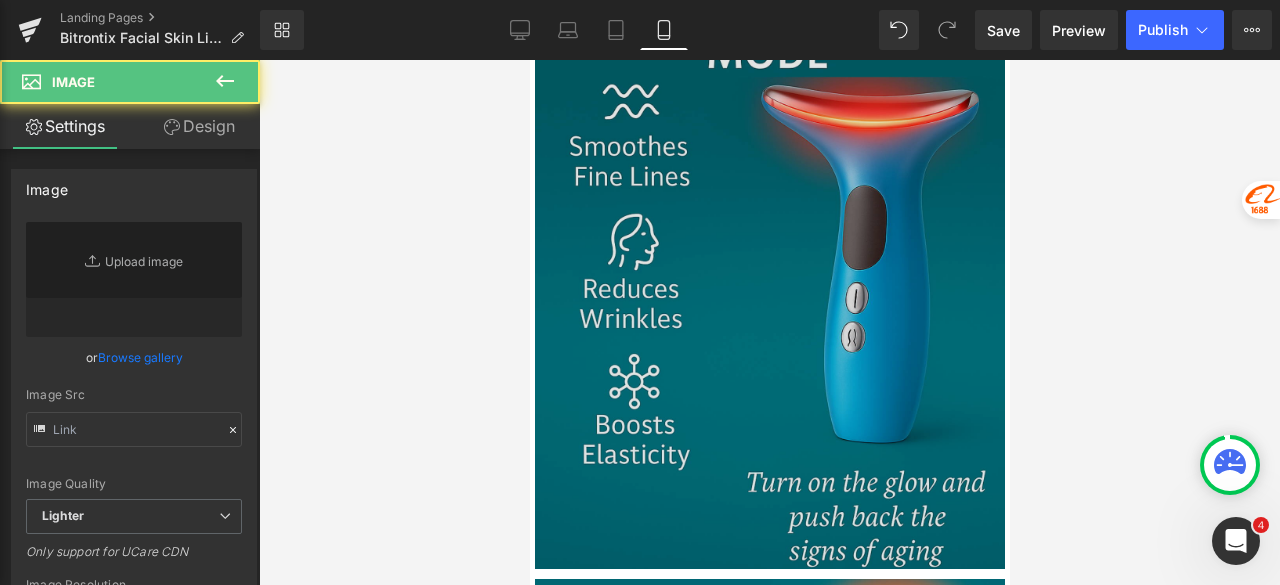 click at bounding box center (769, 276) 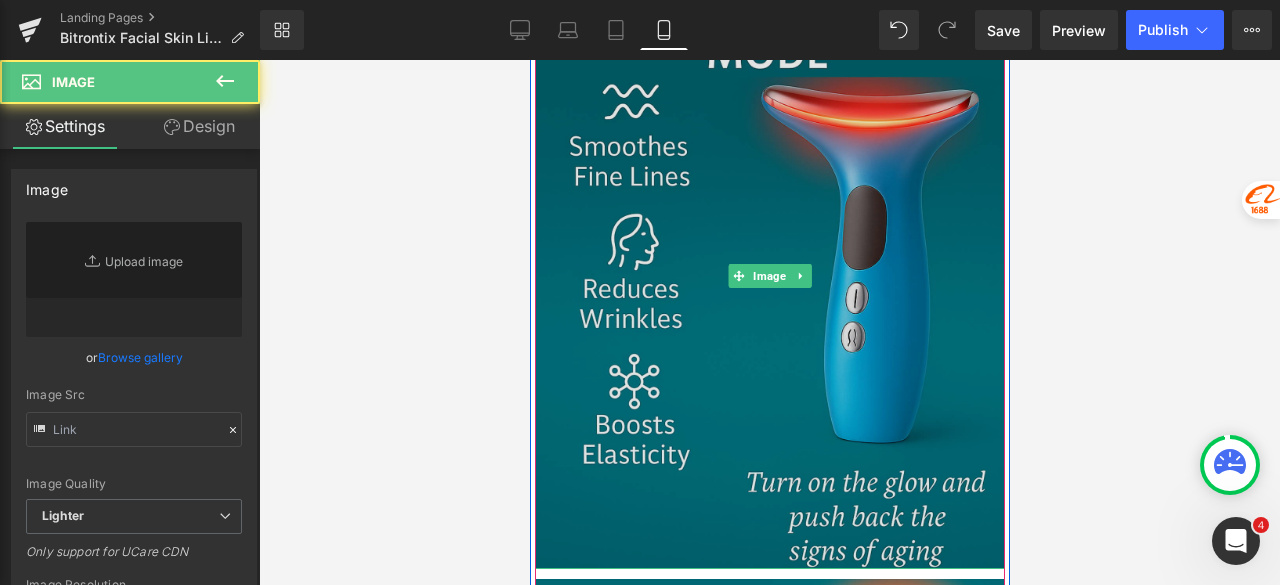 type on "https://ucarecdn.com/144c9aee-1fc0-421f-a74a-2ac0424a1744/-/format/auto/-/preview/3000x3000/-/quality/lighter/Untitled%20design%20-%202025-08-04T124112.870.png" 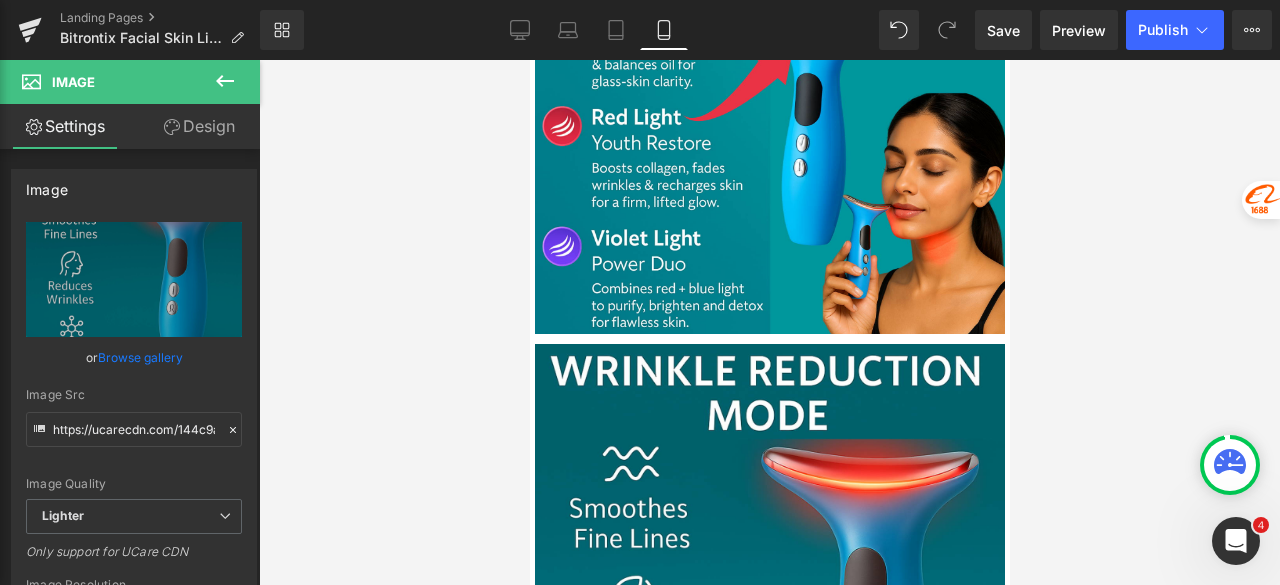 scroll, scrollTop: 6094, scrollLeft: 0, axis: vertical 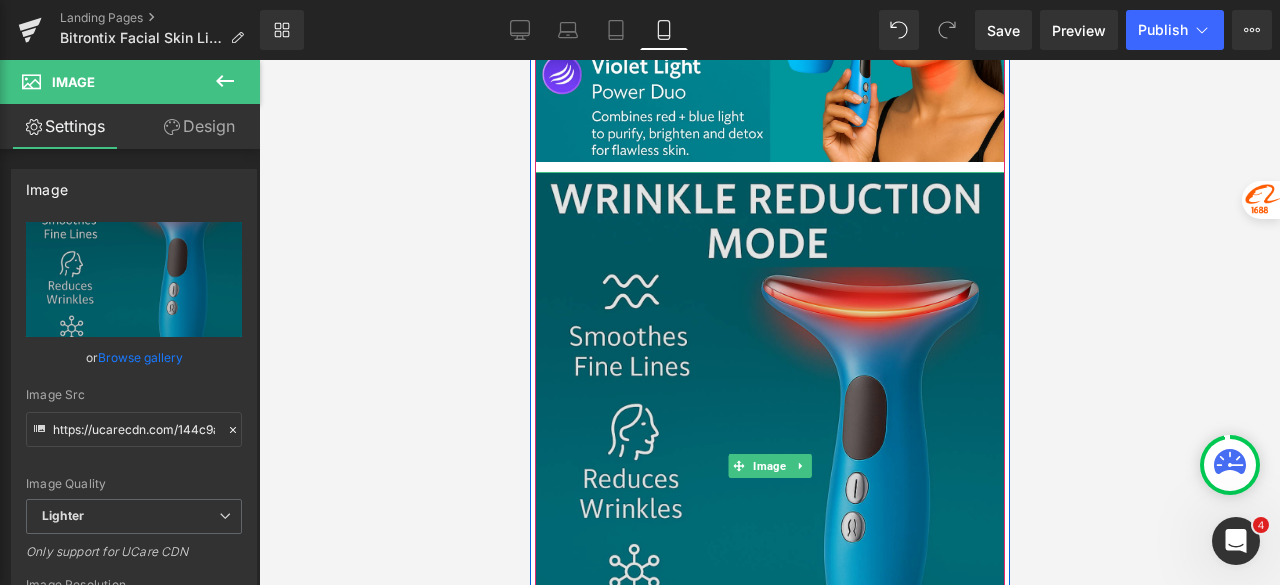 click at bounding box center [769, 466] 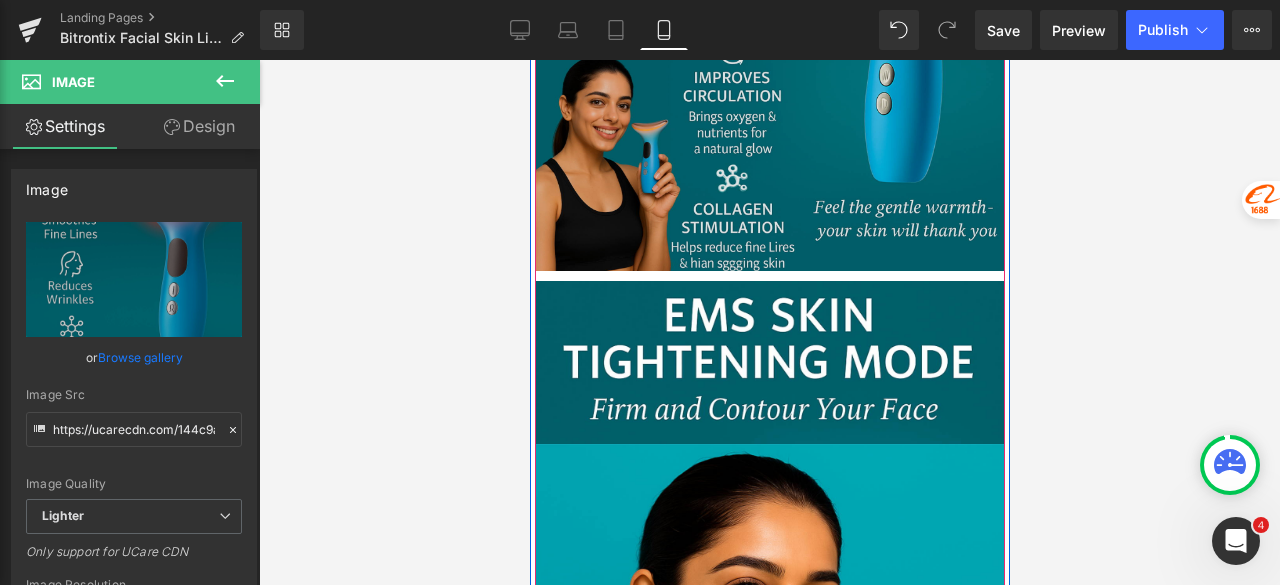 scroll, scrollTop: 6894, scrollLeft: 0, axis: vertical 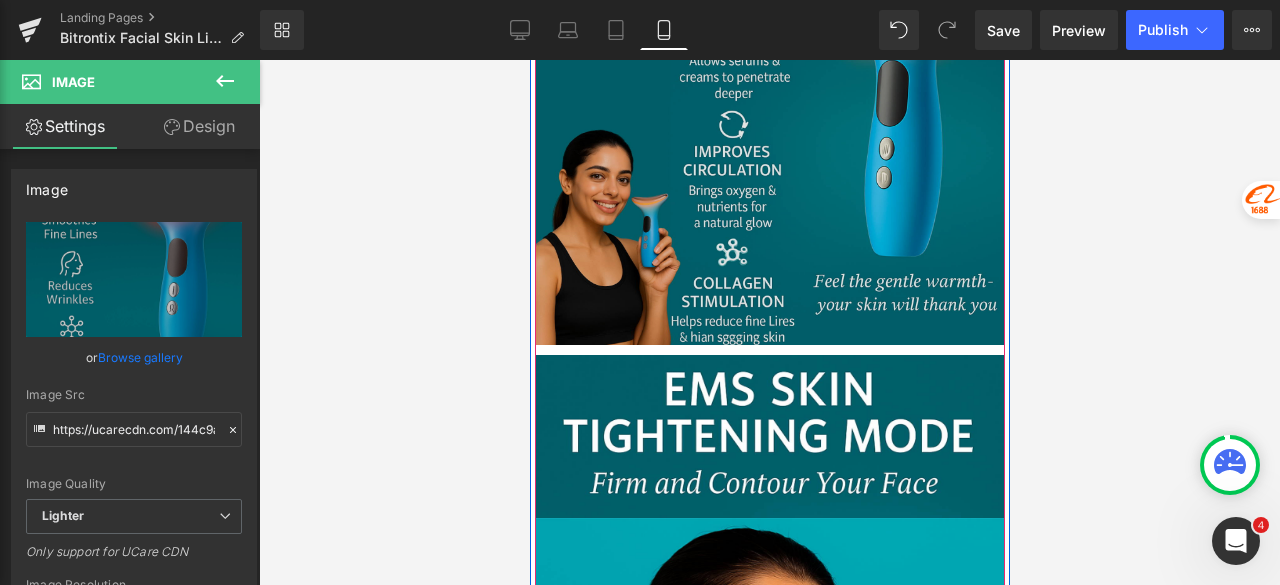 click at bounding box center [769, 157] 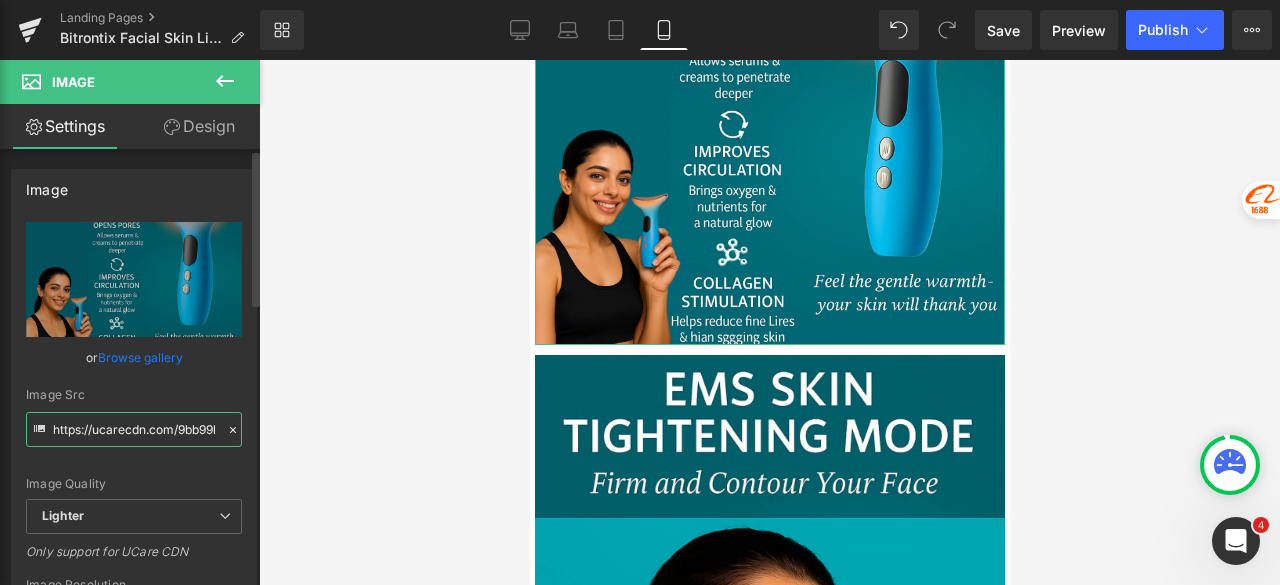 click on "https://ucarecdn.com/9bb99b7d-8808-465d-a0a6-3560bfa94daa/-/format/auto/-/preview/3000x3000/-/quality/lighter/Untitled%20design%20-%202025-08-04T123531.832.png" at bounding box center (134, 429) 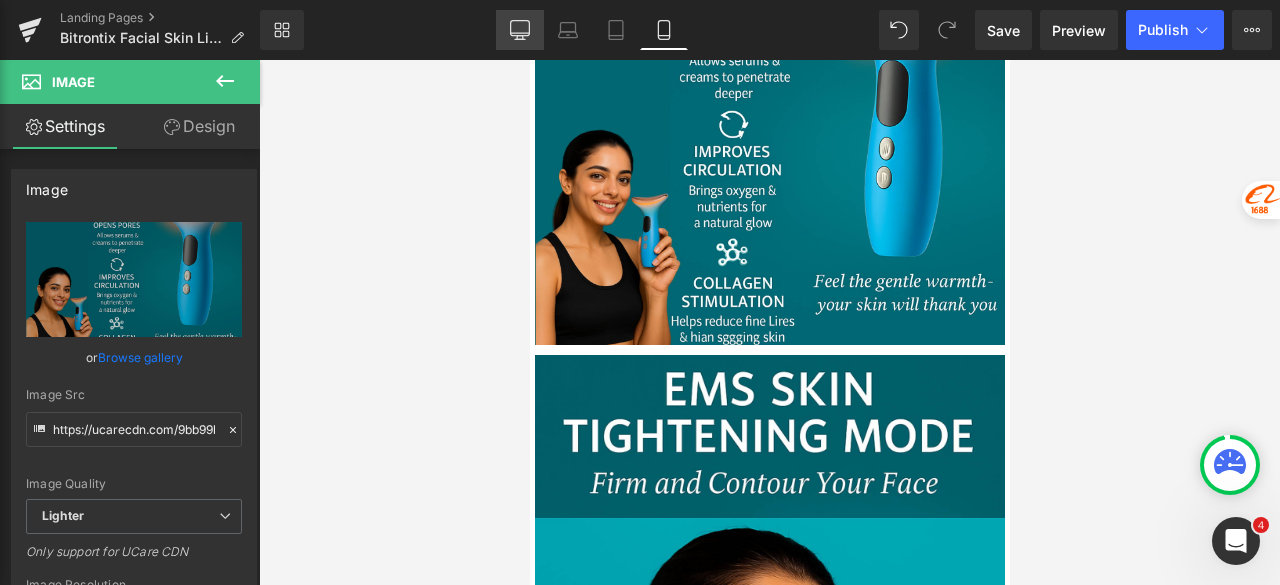 click on "Desktop" at bounding box center [520, 30] 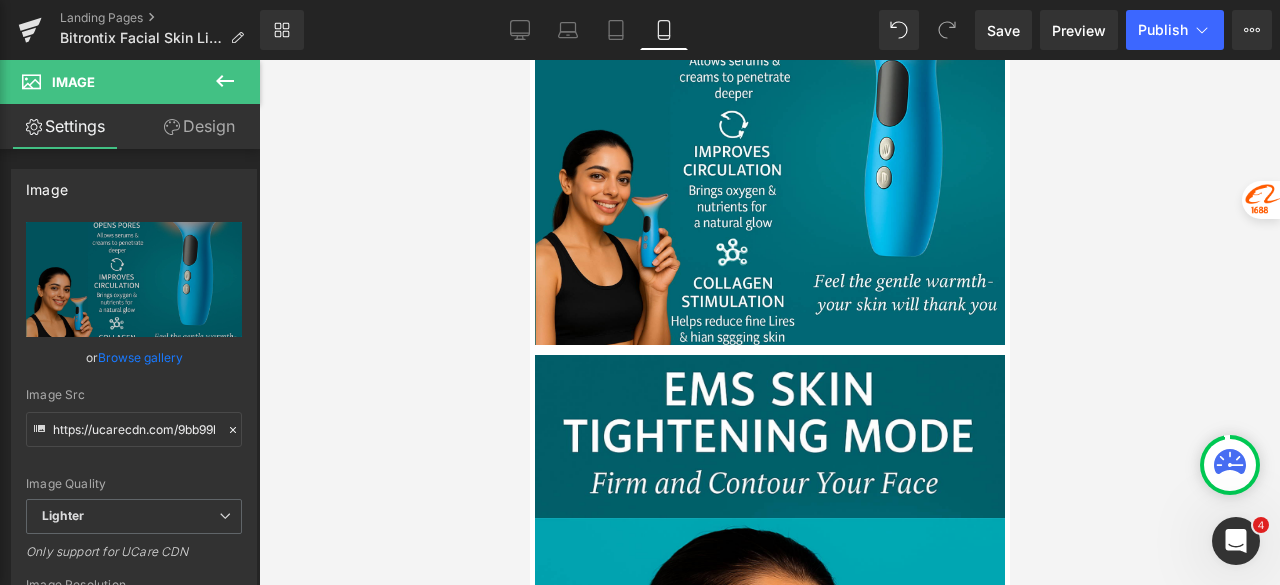 type on "auto" 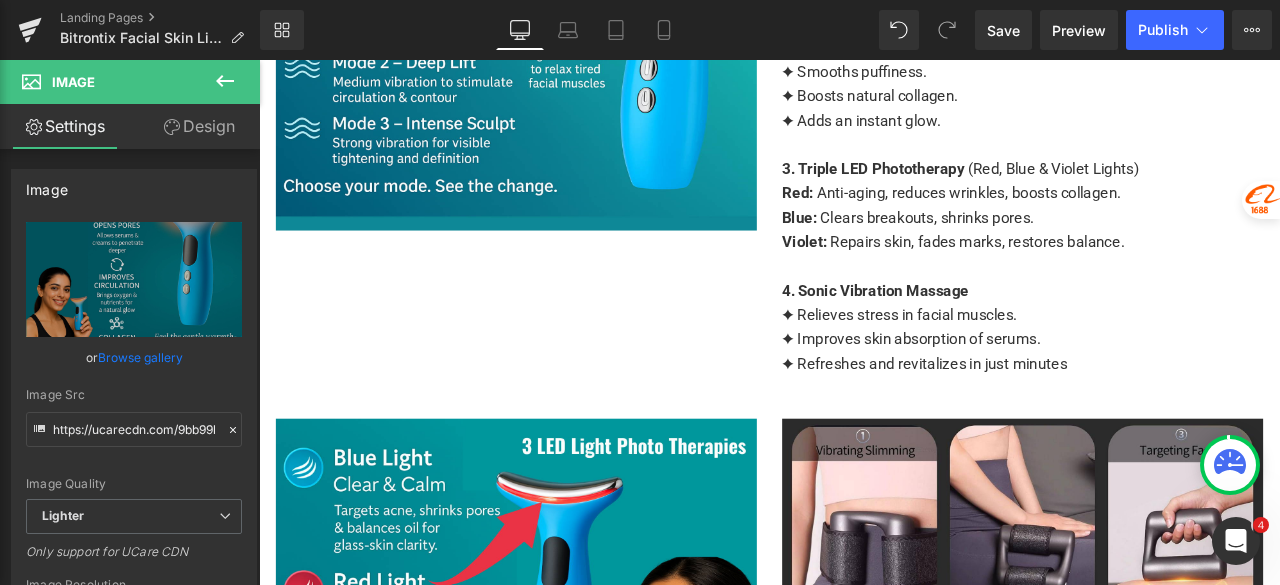 scroll, scrollTop: 3822, scrollLeft: 0, axis: vertical 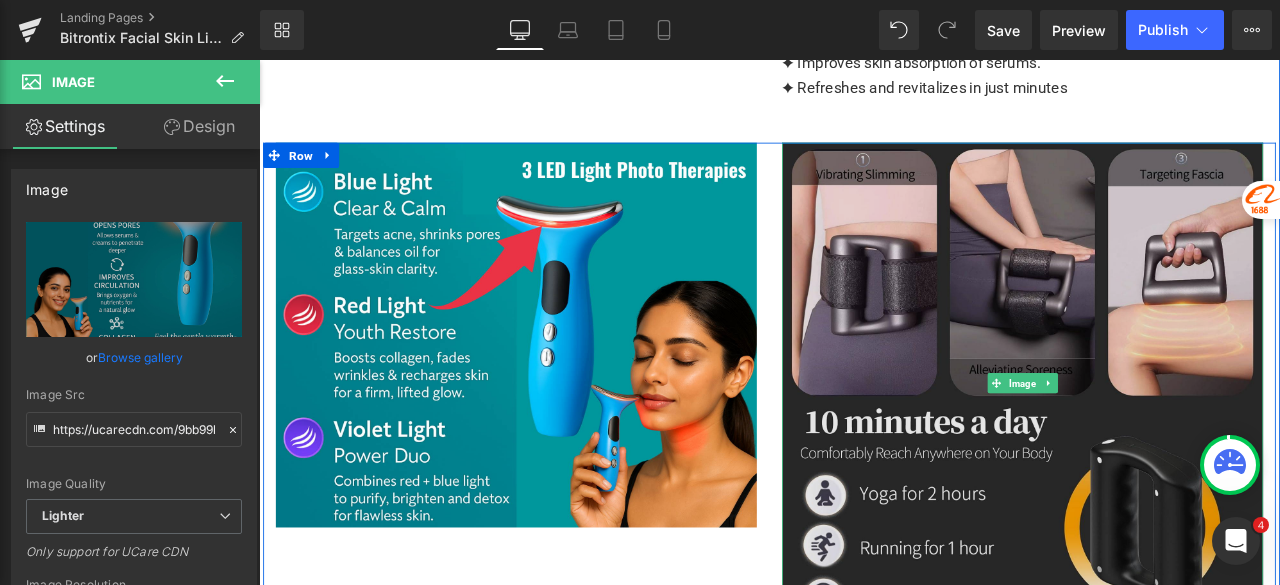 click at bounding box center (1164, 443) 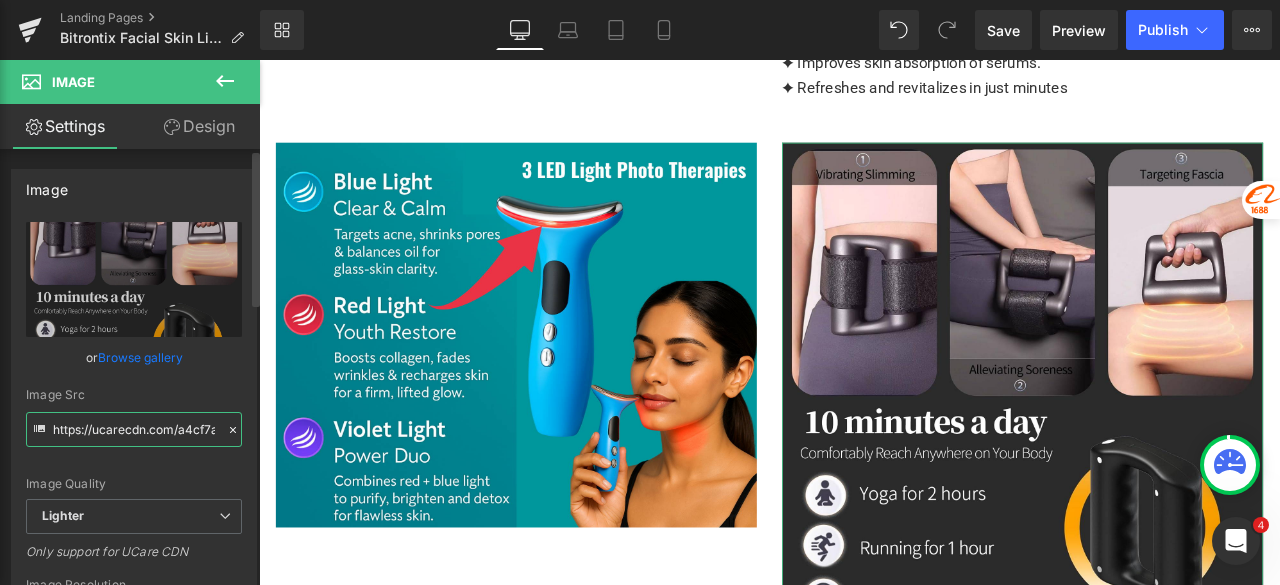 click on "https://ucarecdn.com/a4cf7a58-6749-4940-abc6-9cfe70a65c1a/-/format/auto/-/preview/3000x3000/-/quality/lighter/71iSREQgGeL._AC_SL1500_.jpg" at bounding box center [134, 429] 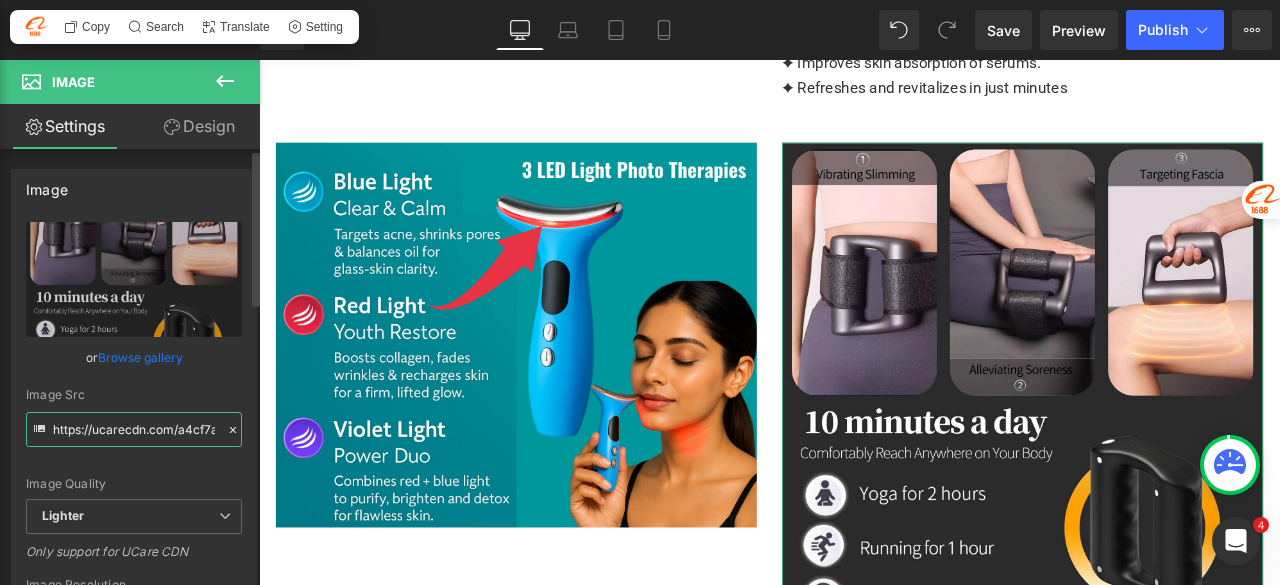 paste on "9bb99b7d-8808-465d-a0a6-3560bfa94daa/-/format/auto/-/preview/3000x3000/-/quality/lighter/Untitled%20design%20-%202025-08-04T123531.832.pn" 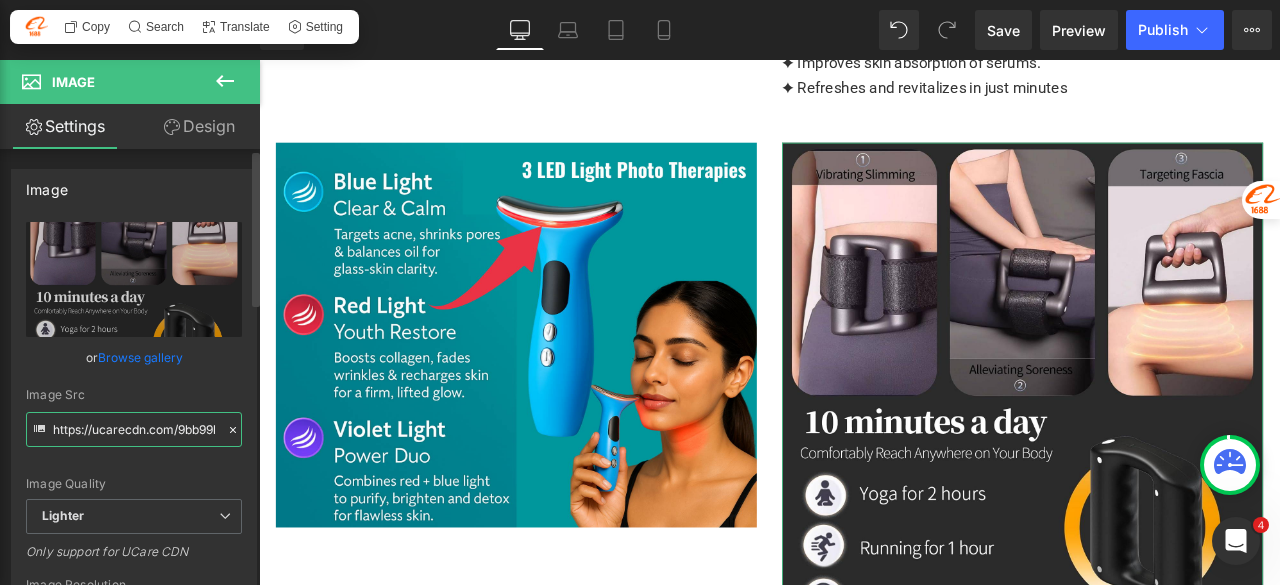 scroll, scrollTop: 0, scrollLeft: 866, axis: horizontal 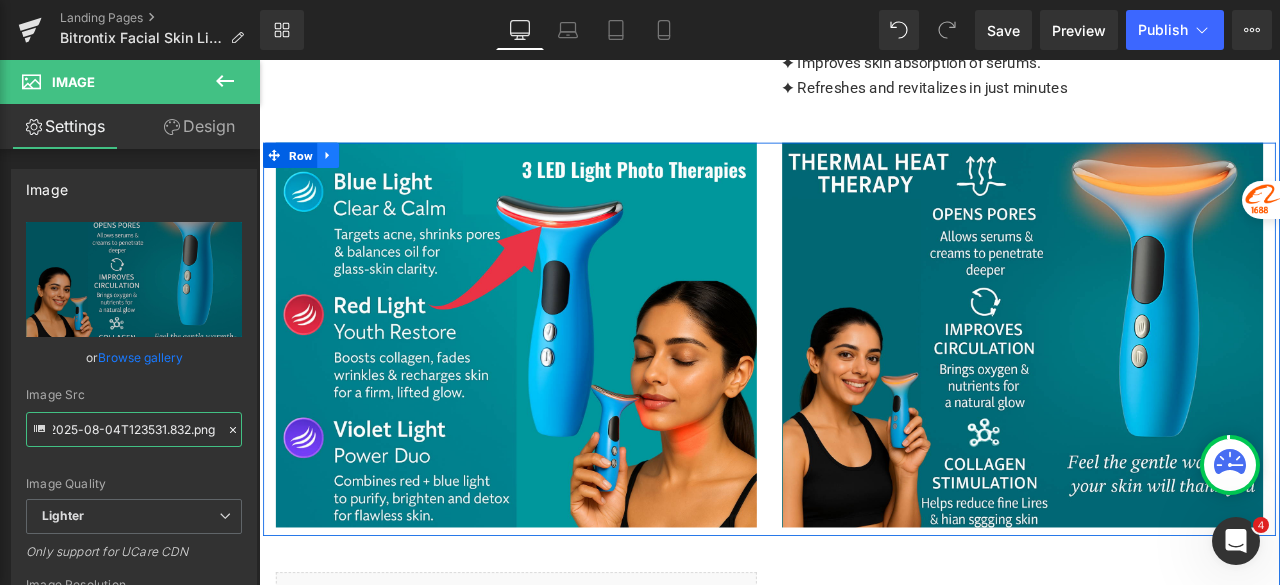 type on "https://ucarecdn.com/9bb99b7d-8808-465d-a0a6-3560bfa94daa/-/format/auto/-/preview/3000x3000/-/quality/lighter/Untitled%20design%20-%202025-08-04T123531.832.png" 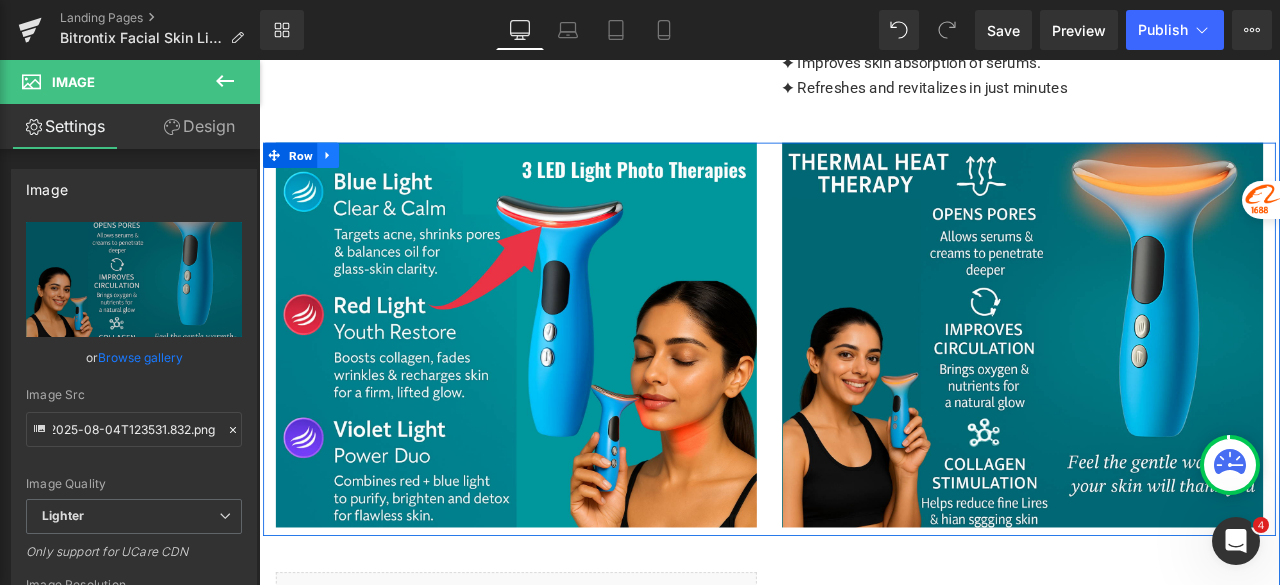 scroll, scrollTop: 0, scrollLeft: 0, axis: both 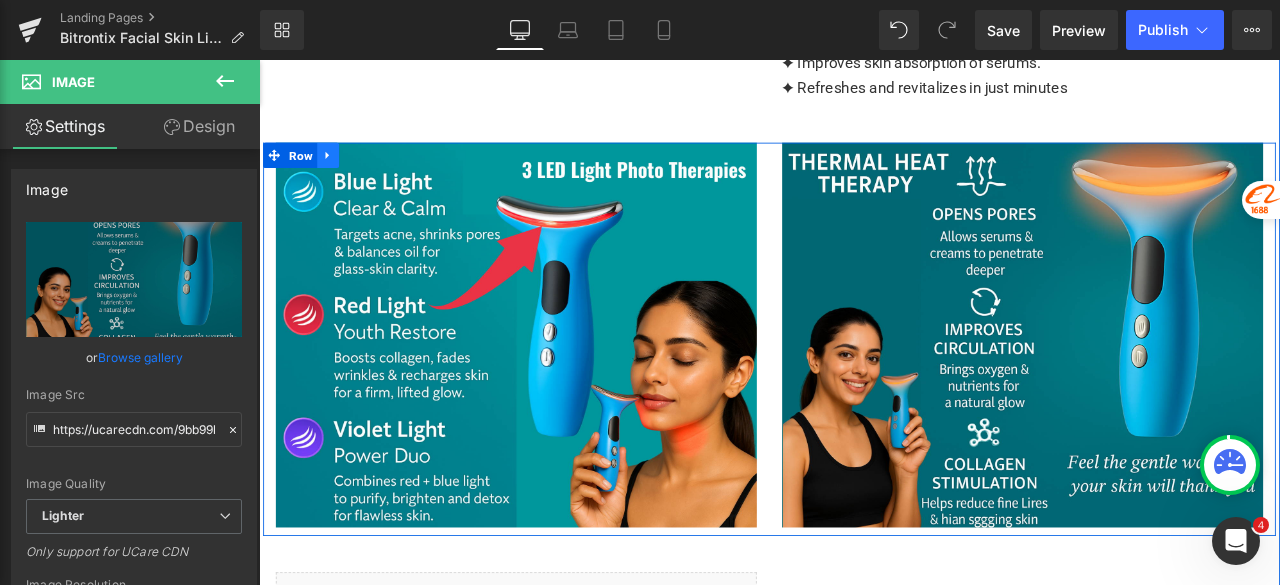 click 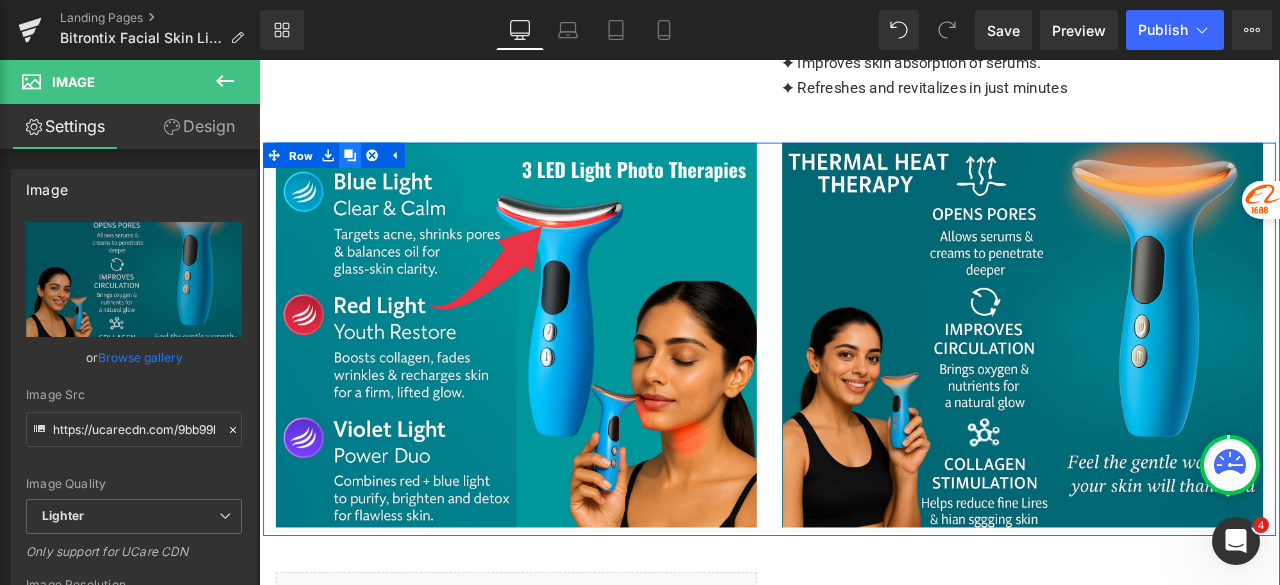 click 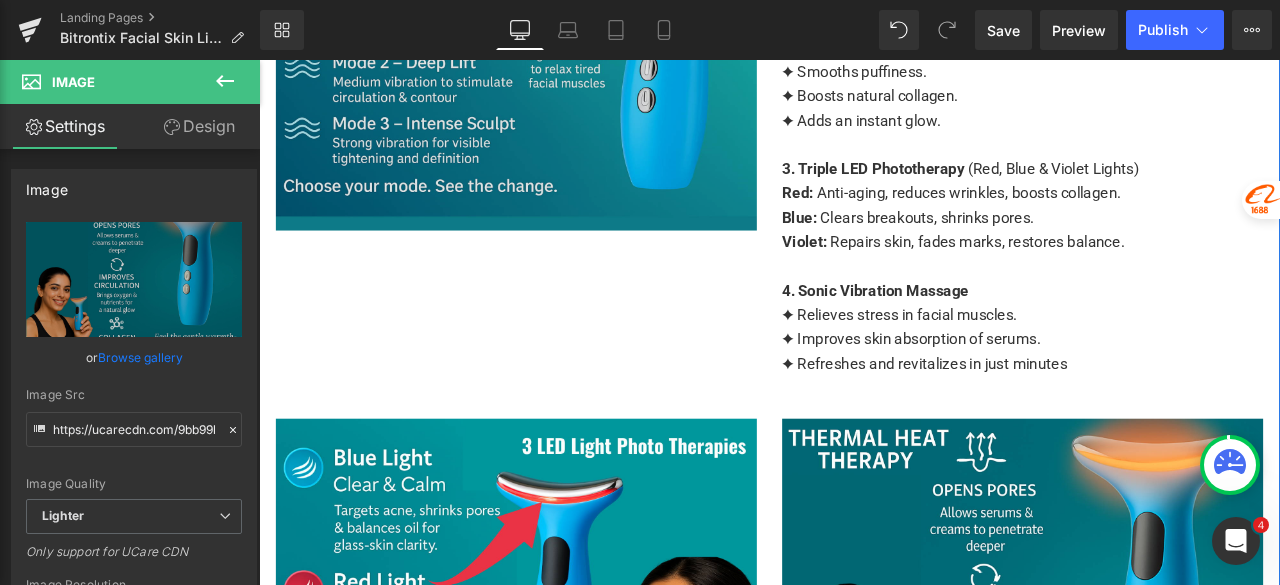 scroll, scrollTop: 3449, scrollLeft: 0, axis: vertical 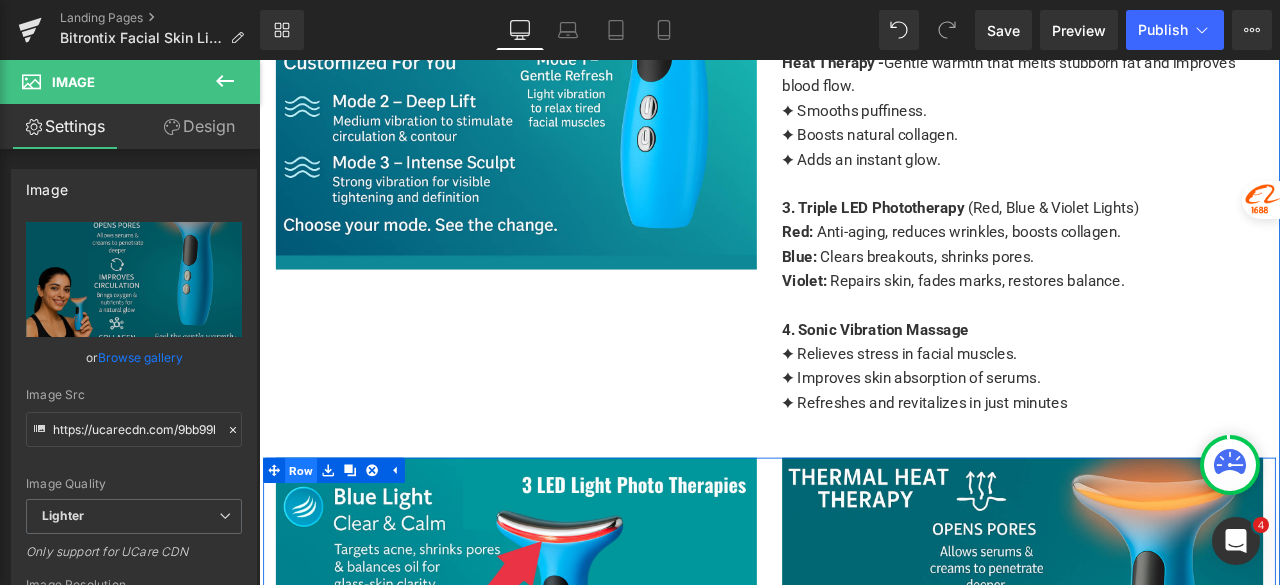 click on "Row" at bounding box center (309, 546) 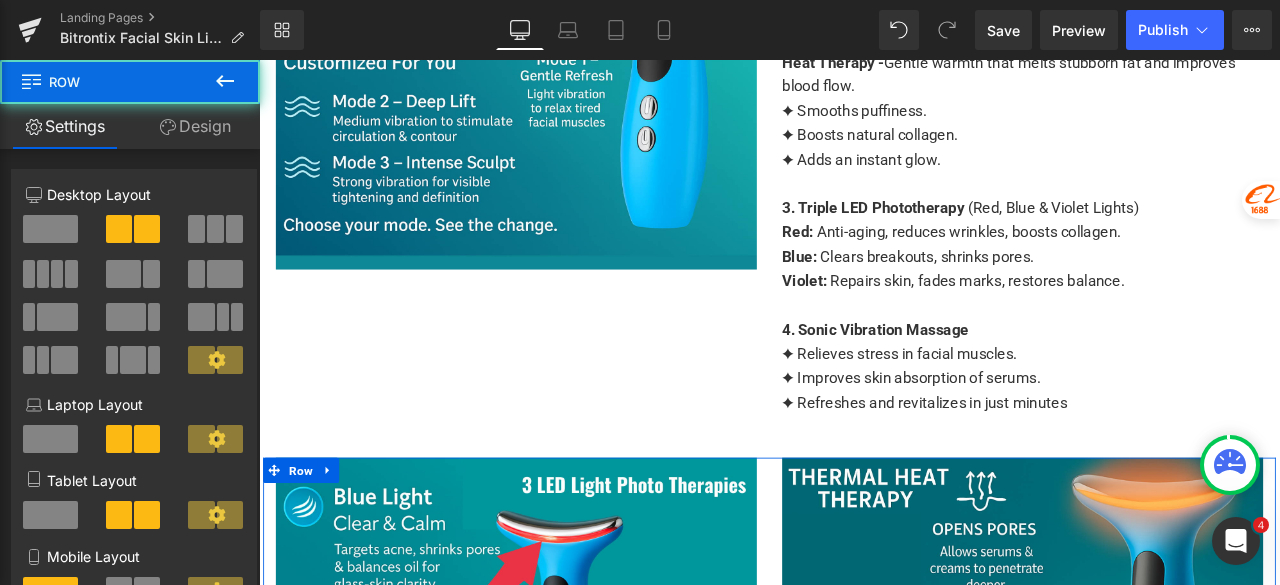 click on "Design" at bounding box center [195, 126] 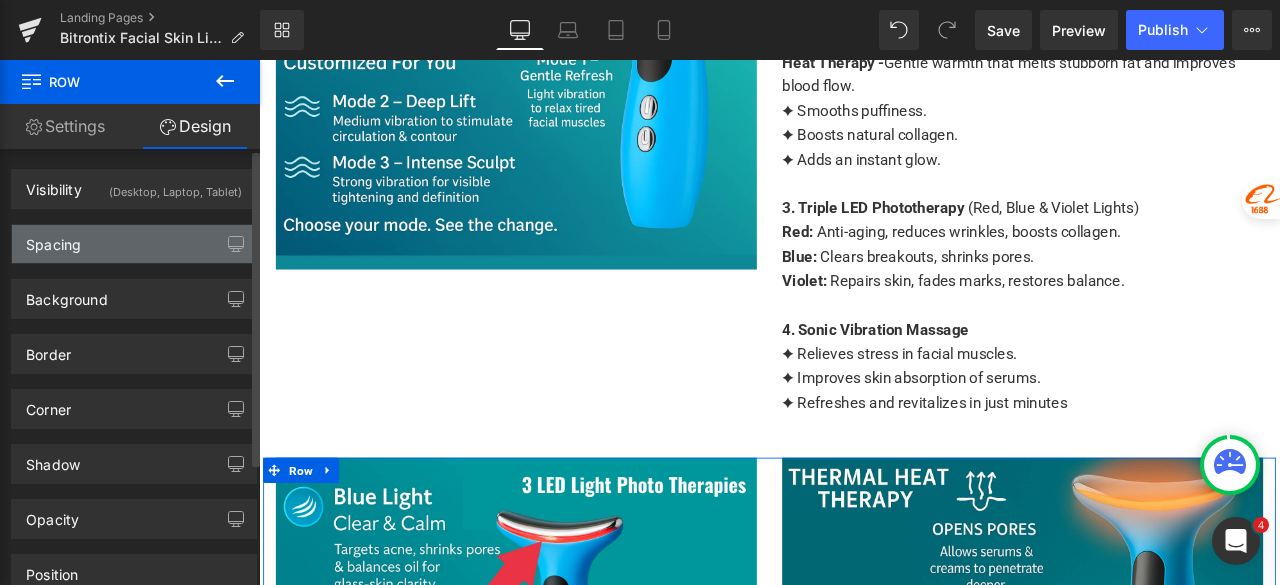 click on "Spacing" at bounding box center [134, 244] 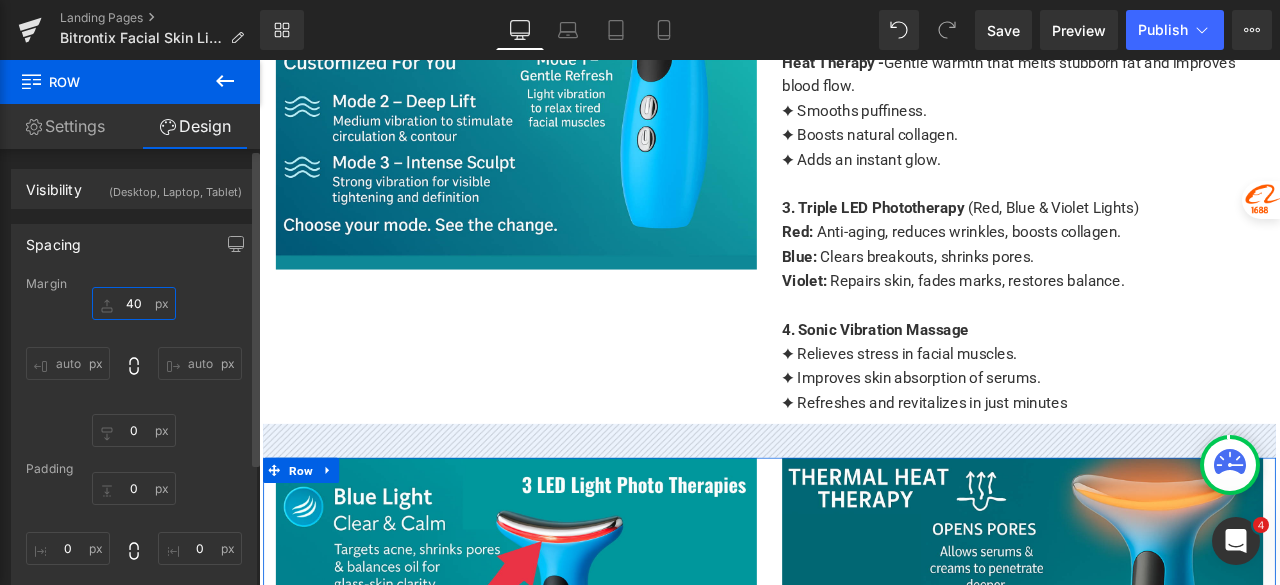 click on "40" at bounding box center (134, 303) 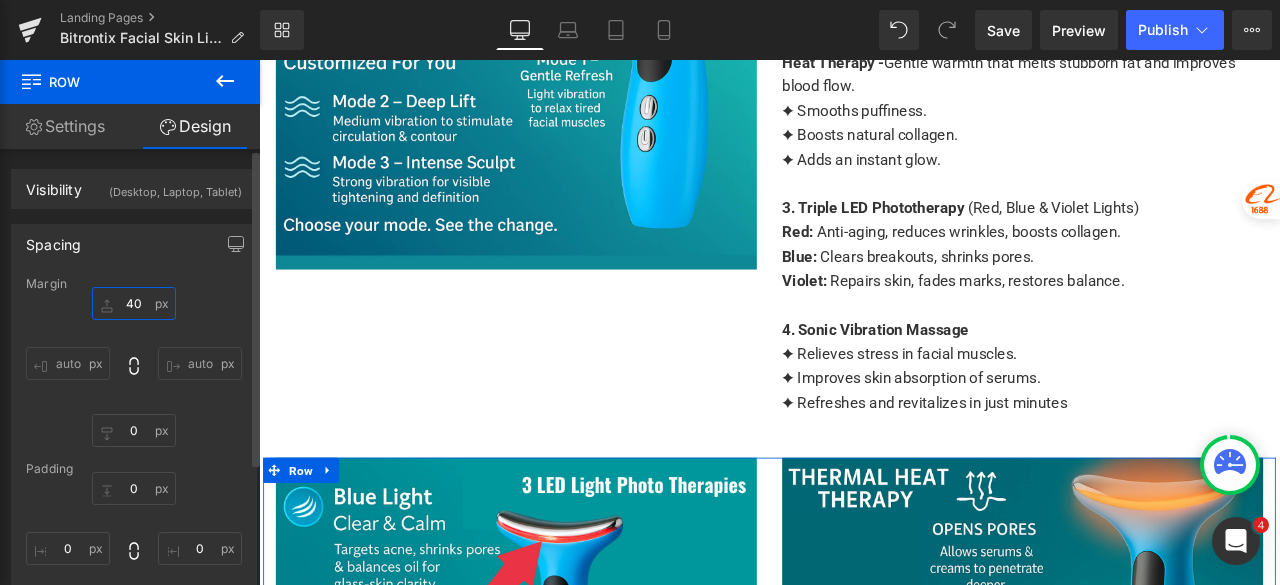 type on "4" 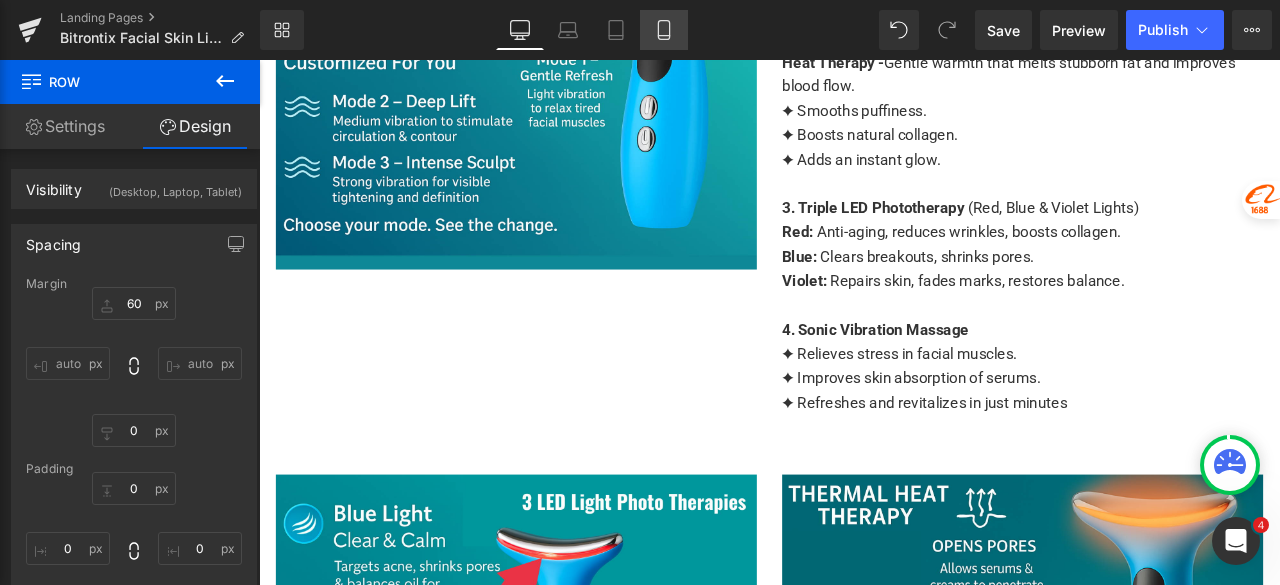 click 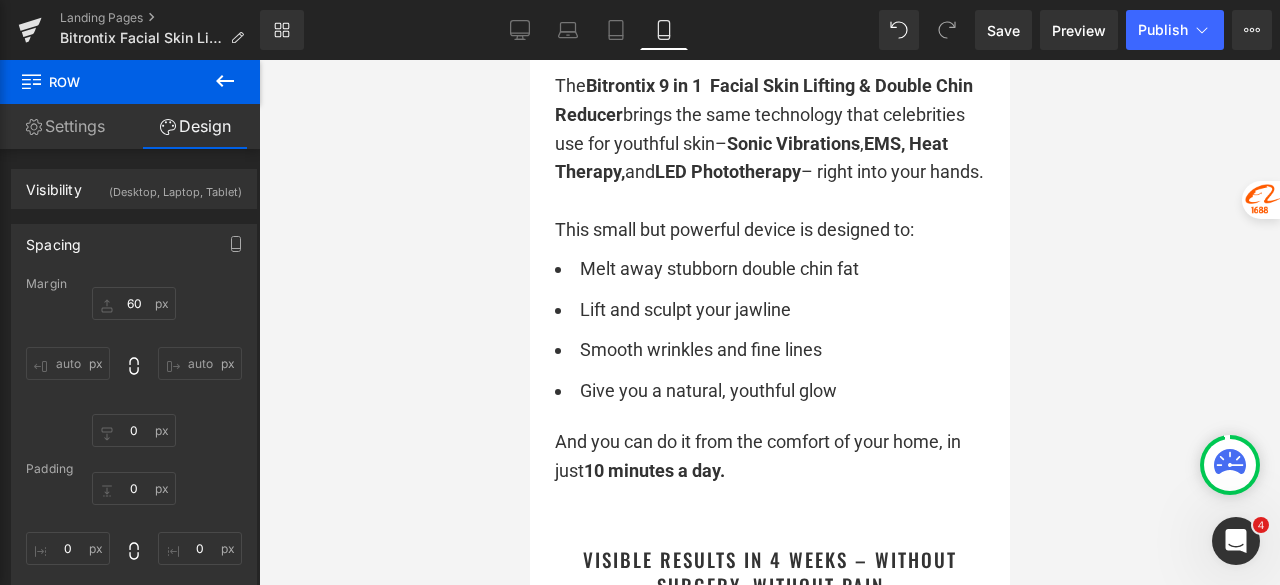 type on "60" 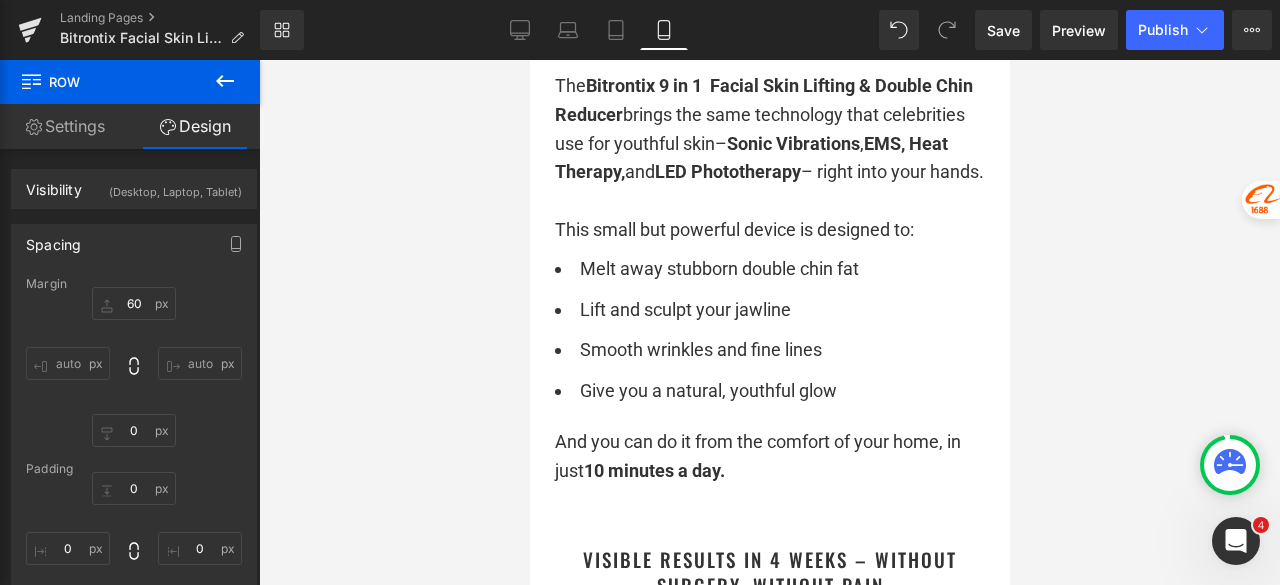 type on "0" 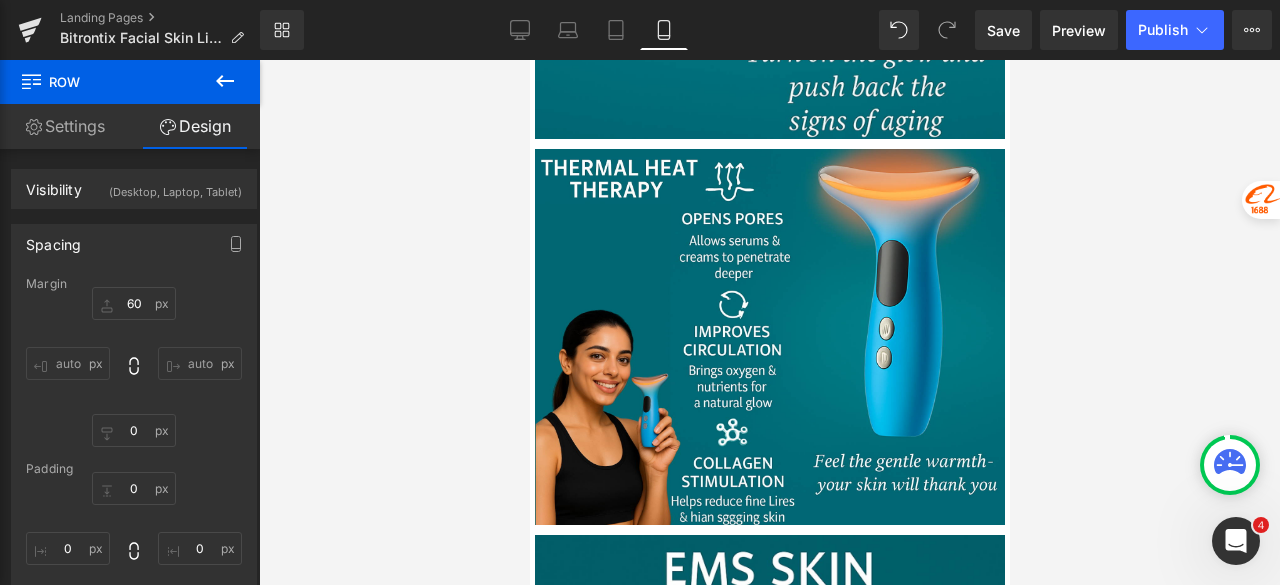 scroll, scrollTop: 6318, scrollLeft: 0, axis: vertical 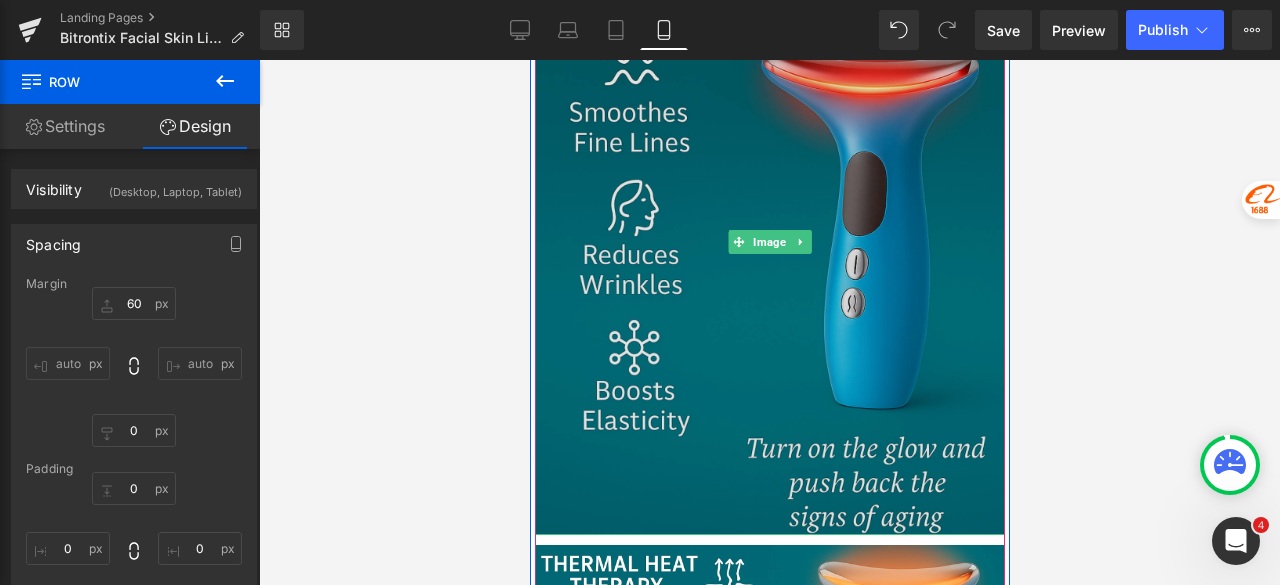 click at bounding box center [769, 242] 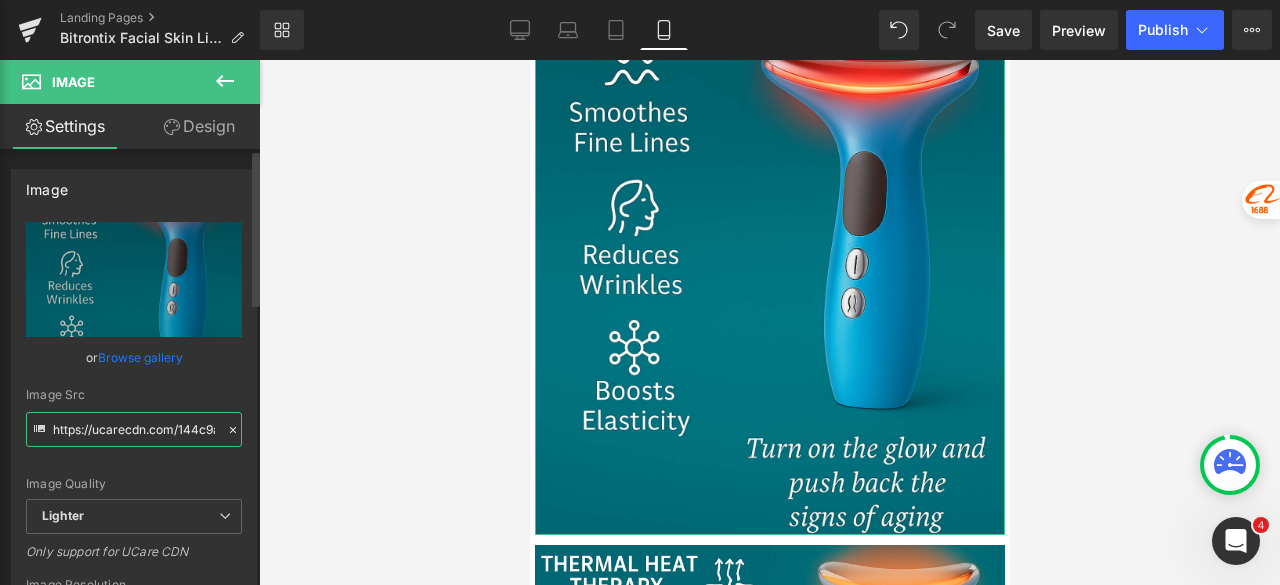 click on "https://ucarecdn.com/144c9aee-1fc0-421f-a74a-2ac0424a1744/-/format/auto/-/preview/3000x3000/-/quality/lighter/Untitled%20design%20-%202025-08-04T124112.870.png" at bounding box center [134, 429] 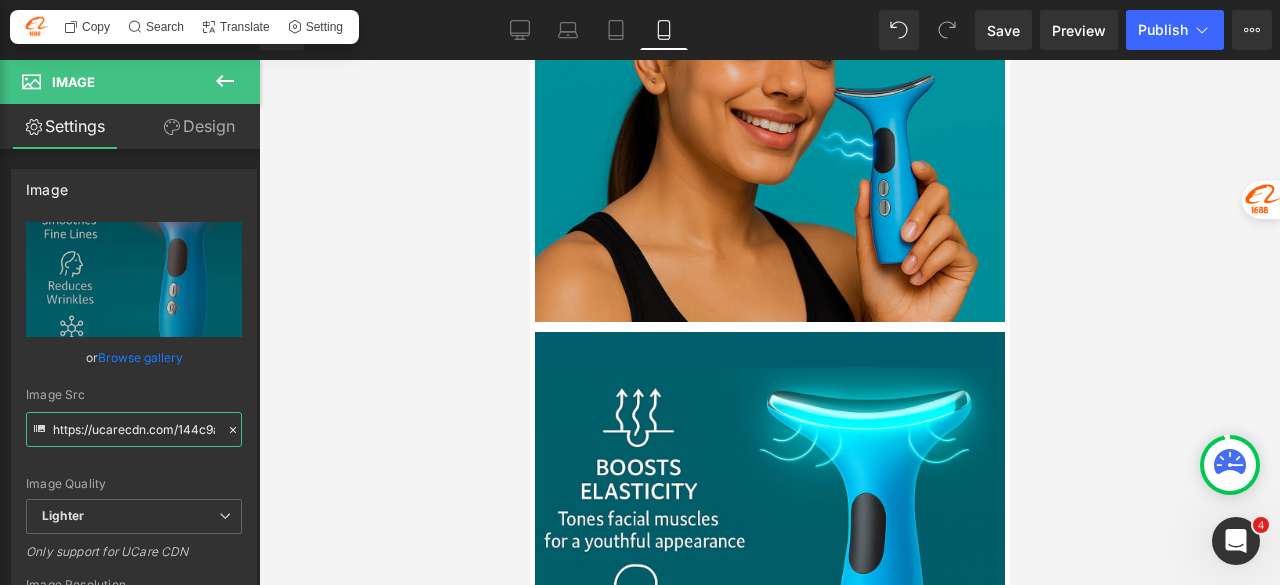 scroll, scrollTop: 7518, scrollLeft: 0, axis: vertical 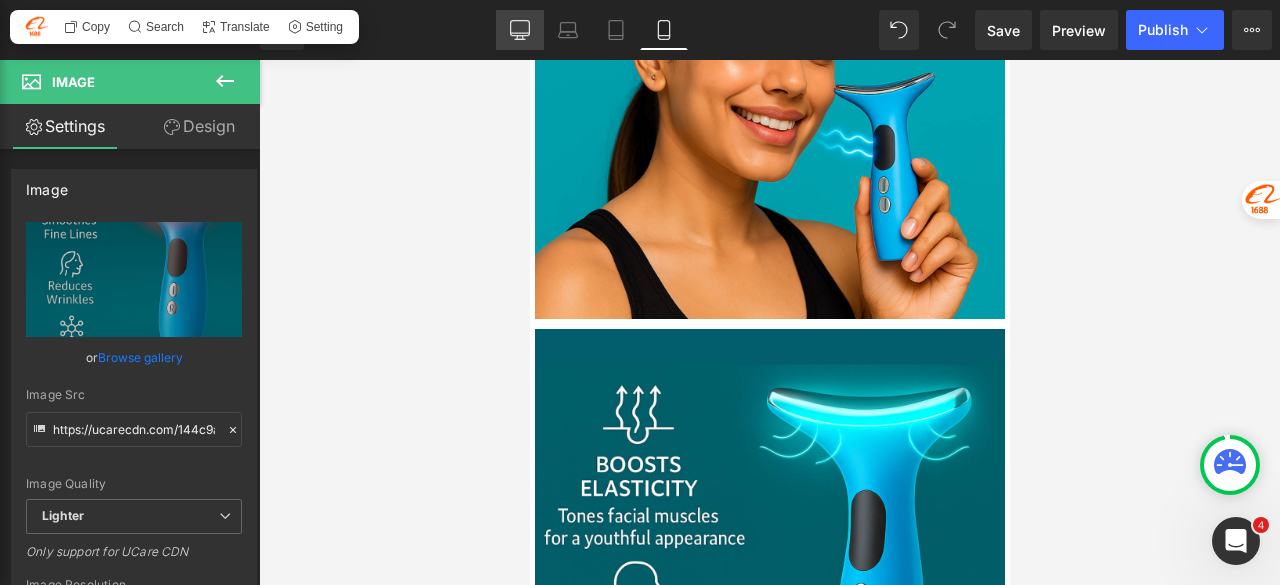 click on "Desktop" at bounding box center [520, 30] 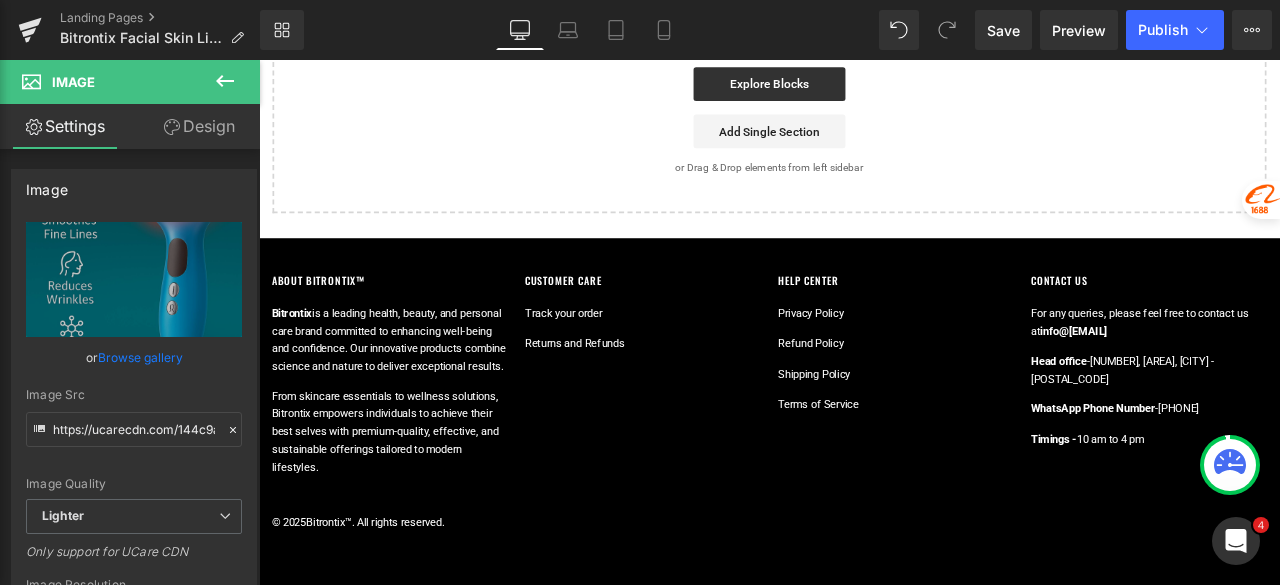 type on "auto" 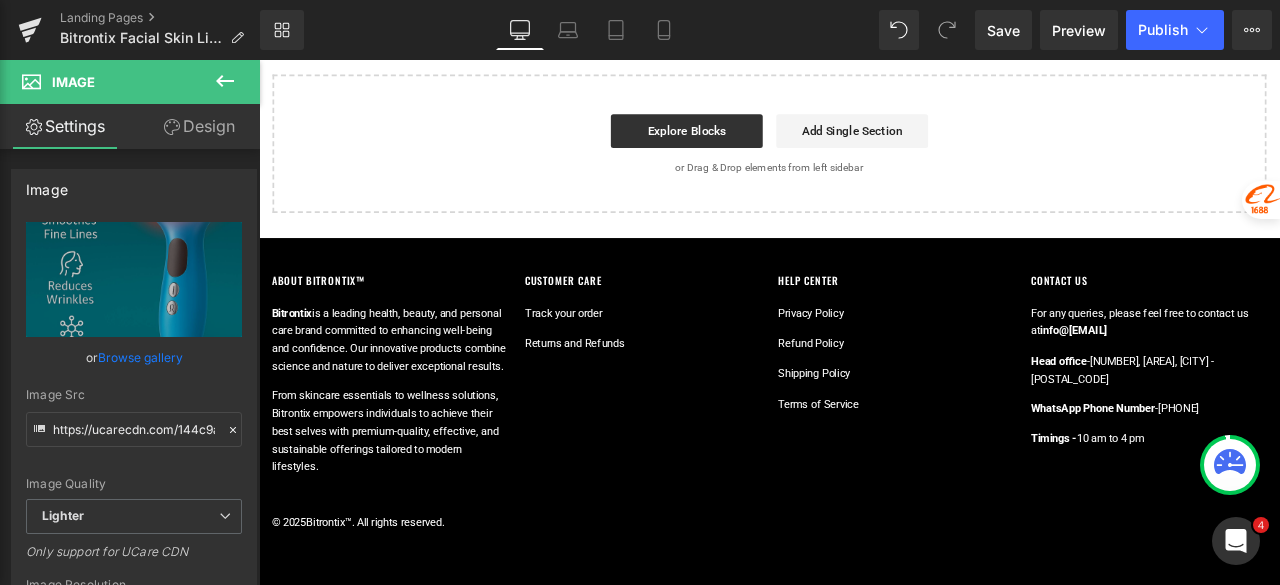 scroll, scrollTop: 0, scrollLeft: 0, axis: both 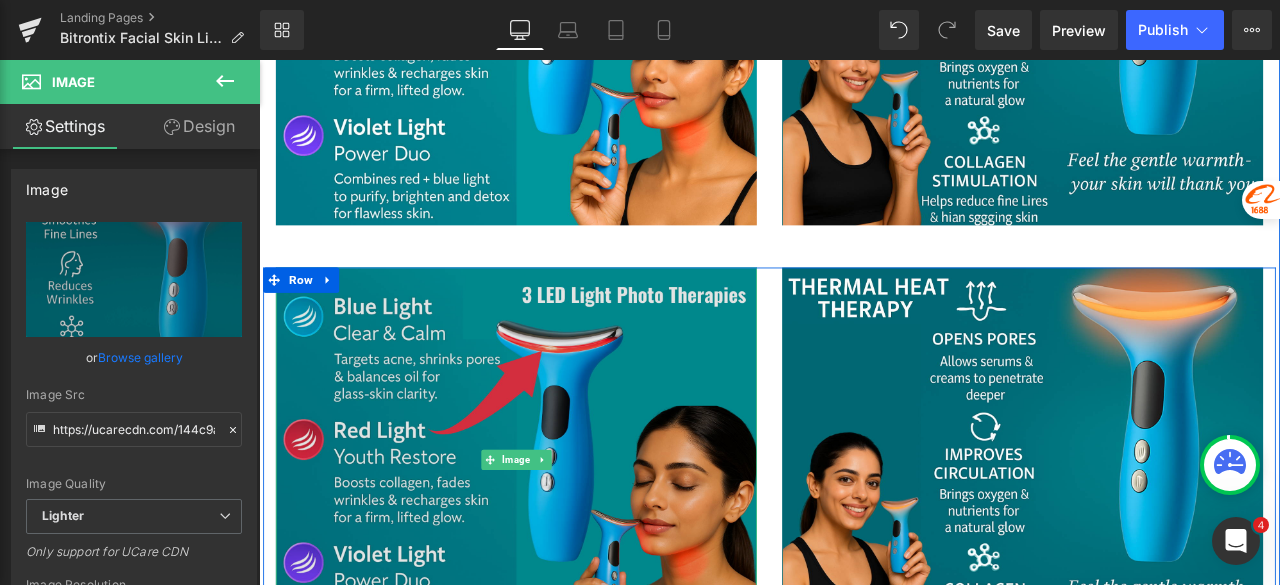 click at bounding box center [564, 534] 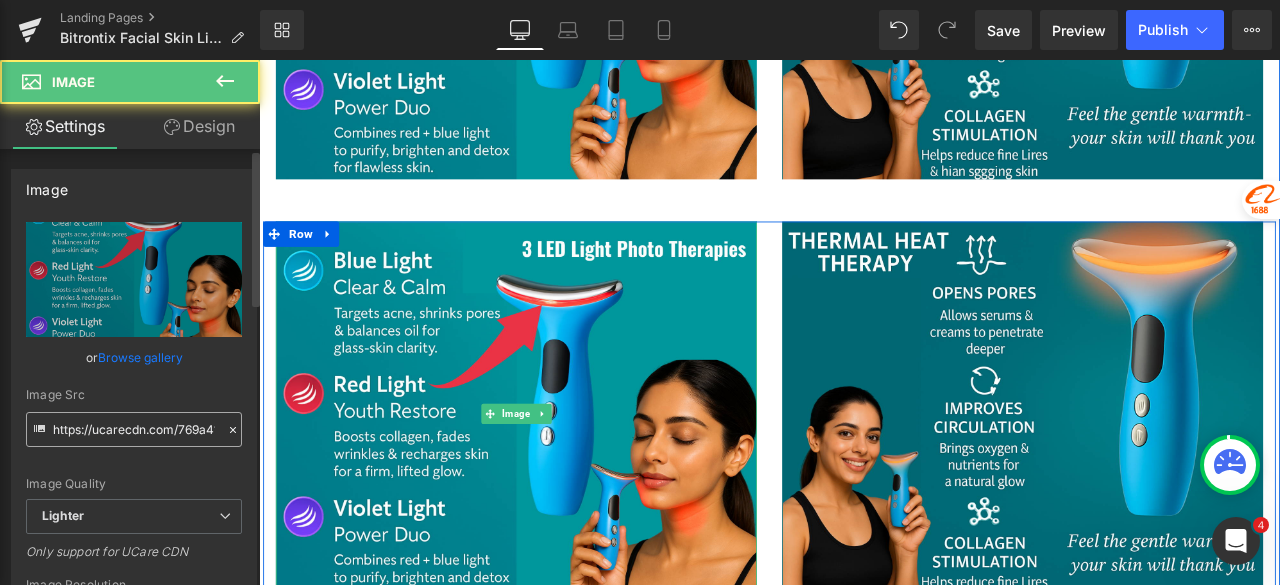 scroll, scrollTop: 4300, scrollLeft: 0, axis: vertical 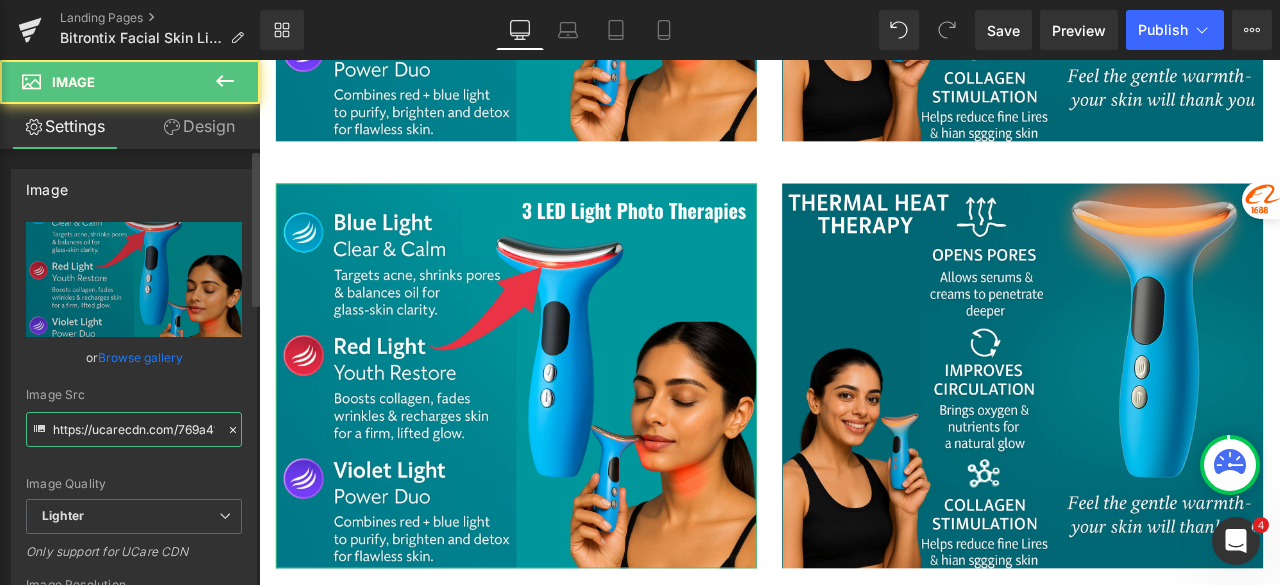 click on "https://ucarecdn.com/769a41de-ca50-4f1e-9721-395b0bf1c952/-/format/auto/-/preview/3000x3000/-/quality/lighter/3%20LED%20Light%20Photo%20Therapies.png" at bounding box center [134, 429] 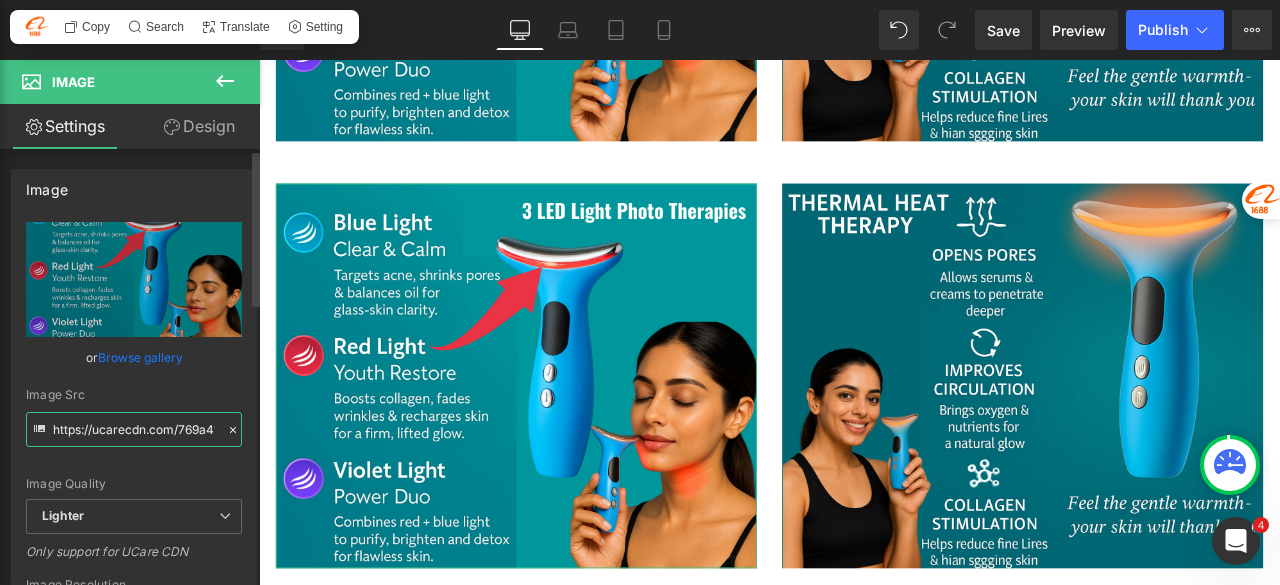 paste on "144c9aee-1fc0-421f-a74a-2ac0424a1744/-/format/auto/-/preview/3000x3000/-/quality/lighter/Untitled%20design%20-%202025-08-04T124112.870" 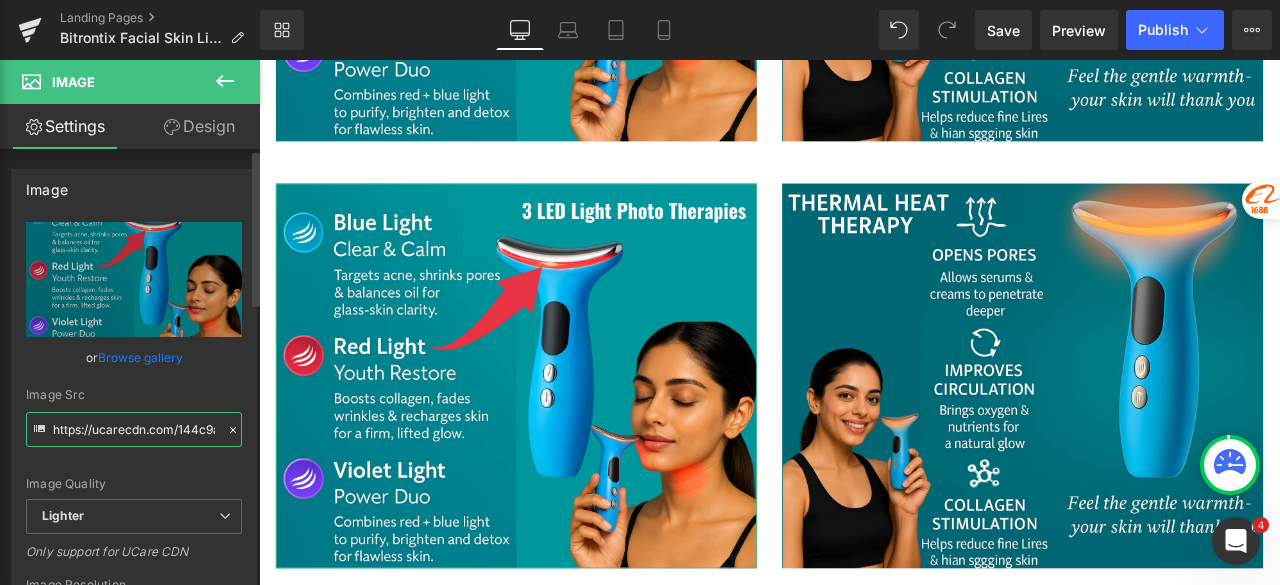 scroll, scrollTop: 0, scrollLeft: 848, axis: horizontal 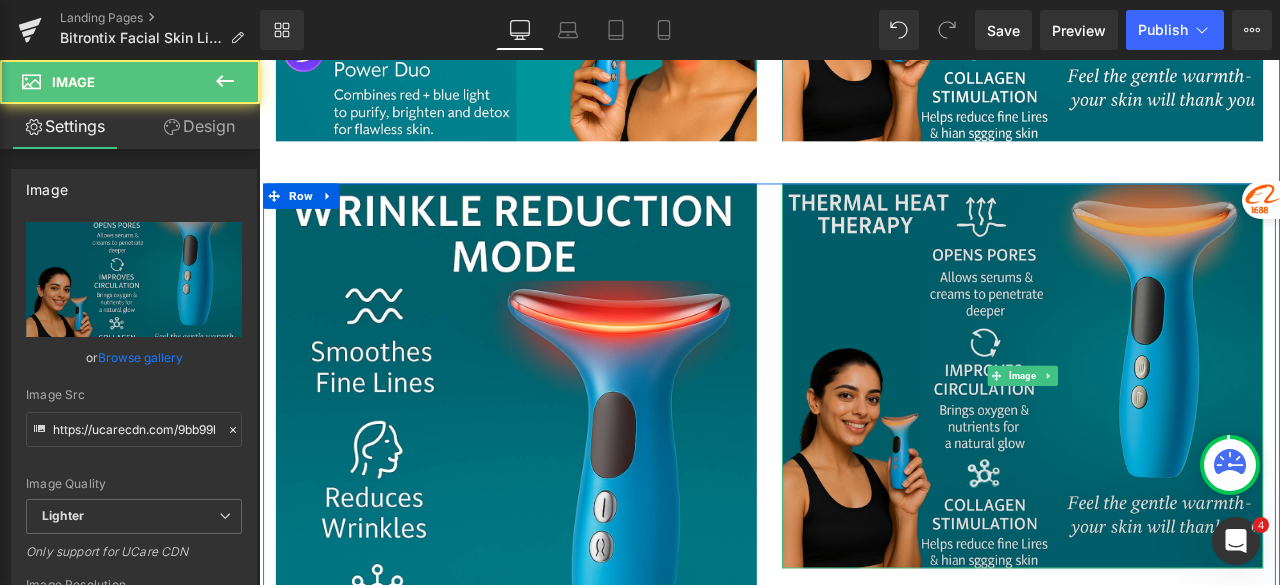click at bounding box center [1164, 434] 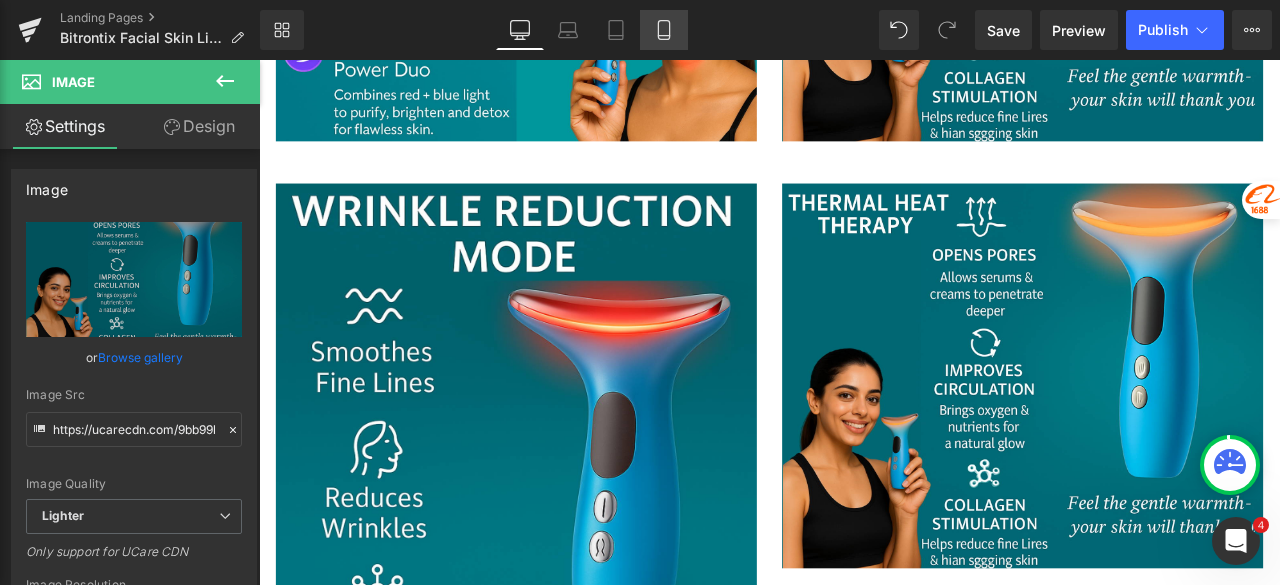 click 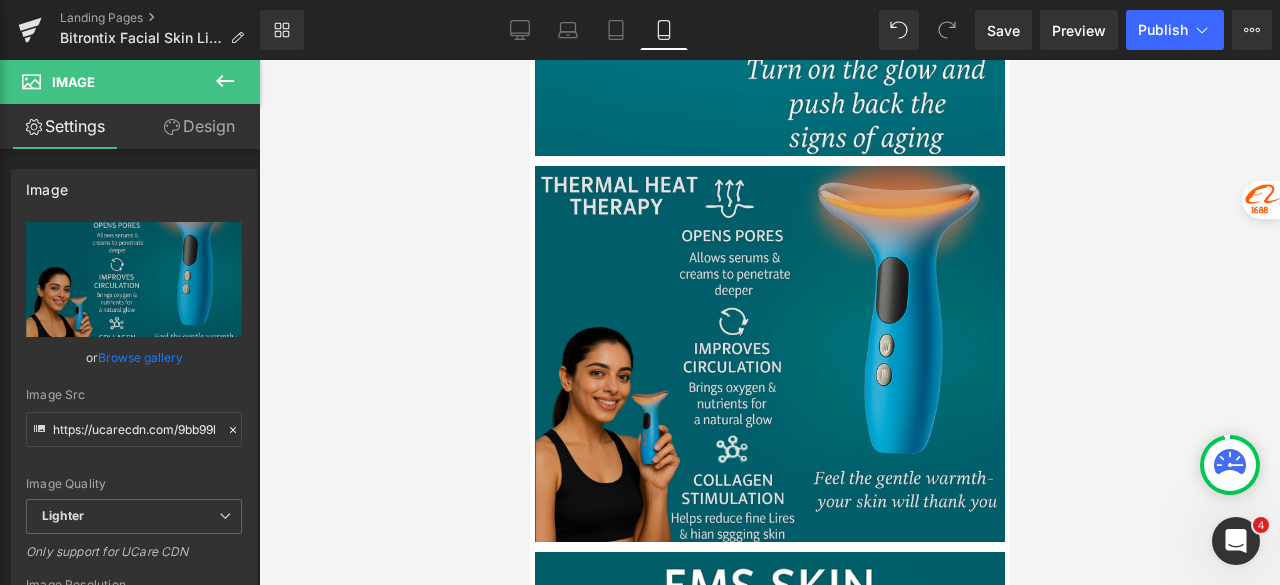scroll, scrollTop: 6766, scrollLeft: 0, axis: vertical 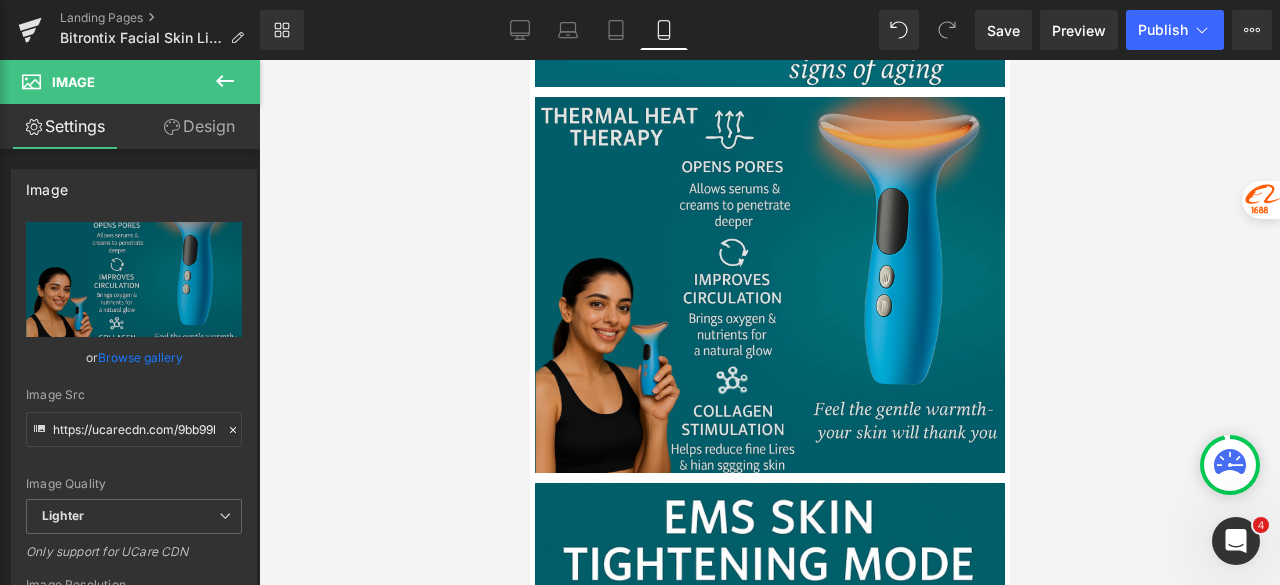click at bounding box center (769, 285) 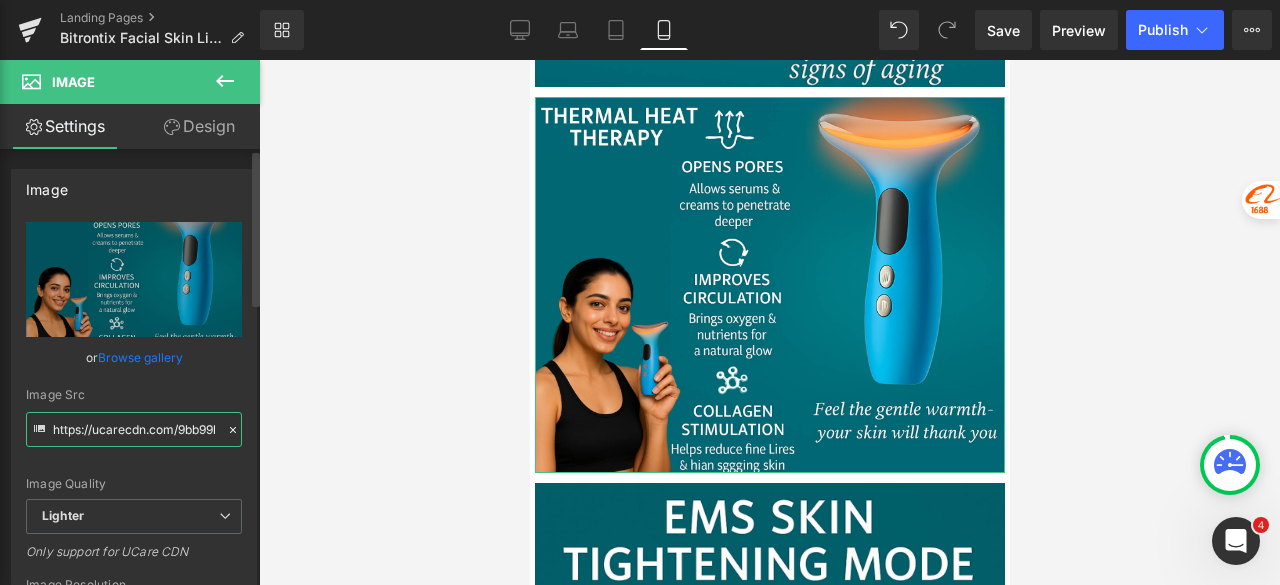 click on "https://ucarecdn.com/9bb99b7d-8808-465d-a0a6-3560bfa94daa/-/format/auto/-/preview/3000x3000/-/quality/lighter/Untitled%20design%20-%202025-08-04T123531.832.png" at bounding box center (134, 429) 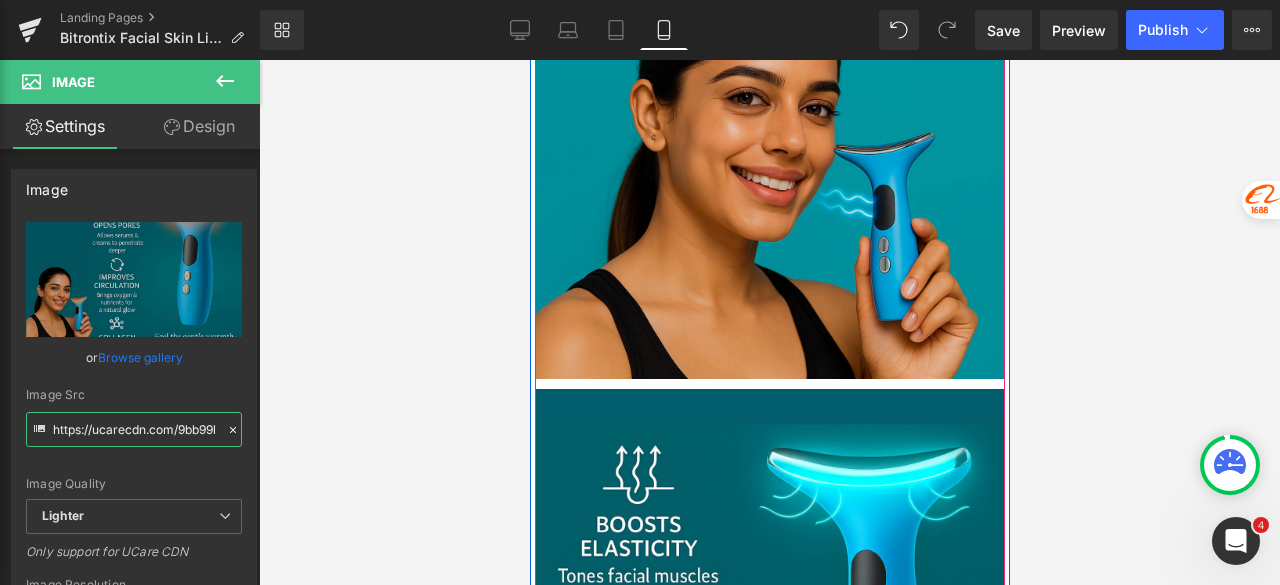 scroll, scrollTop: 7466, scrollLeft: 0, axis: vertical 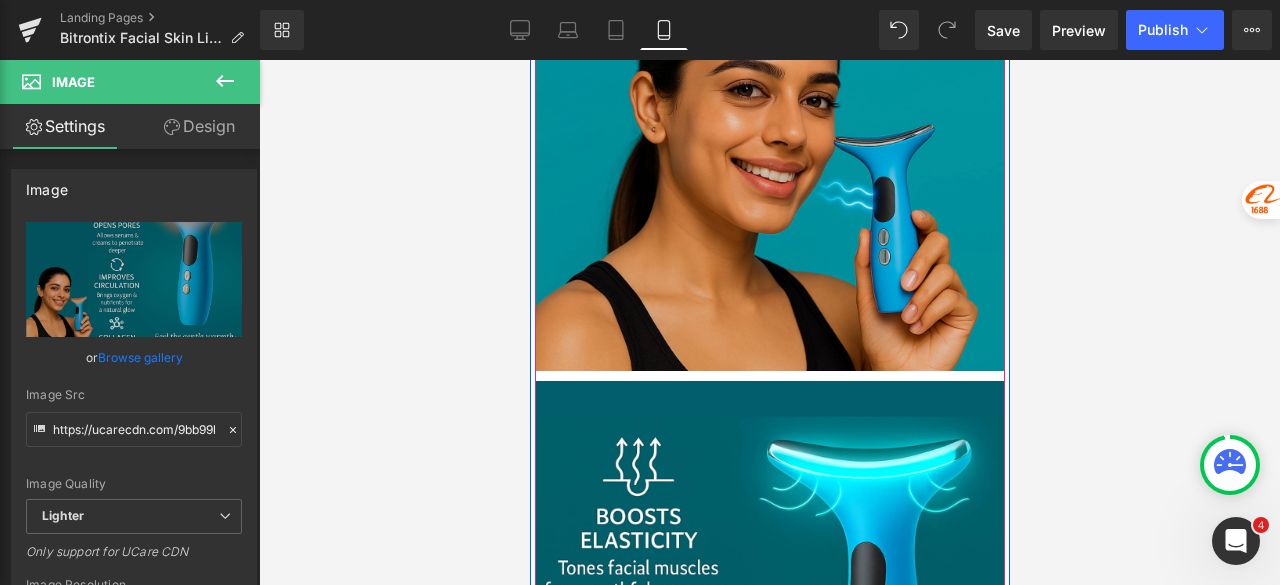 click at bounding box center (769, 77) 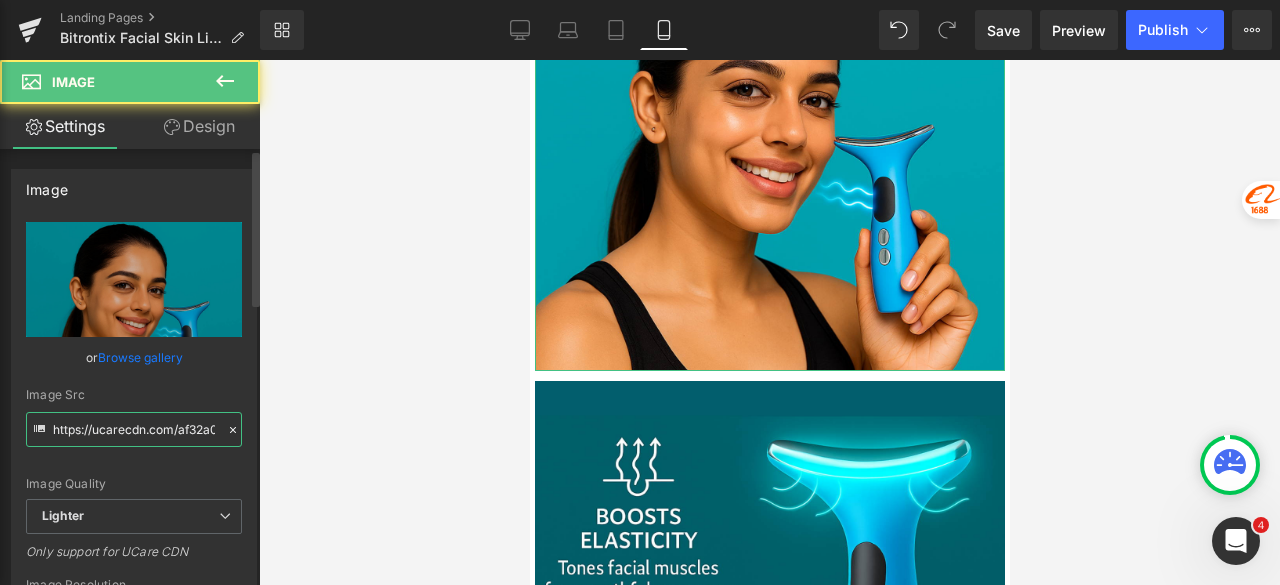 click on "https://ucarecdn.com/af32a031-f78e-4aef-b9ab-51905e0708e8/-/format/auto/-/preview/3000x3000/-/quality/lighter/Untitled%20design%20-%202025-08-04T124917.031.png" at bounding box center (134, 429) 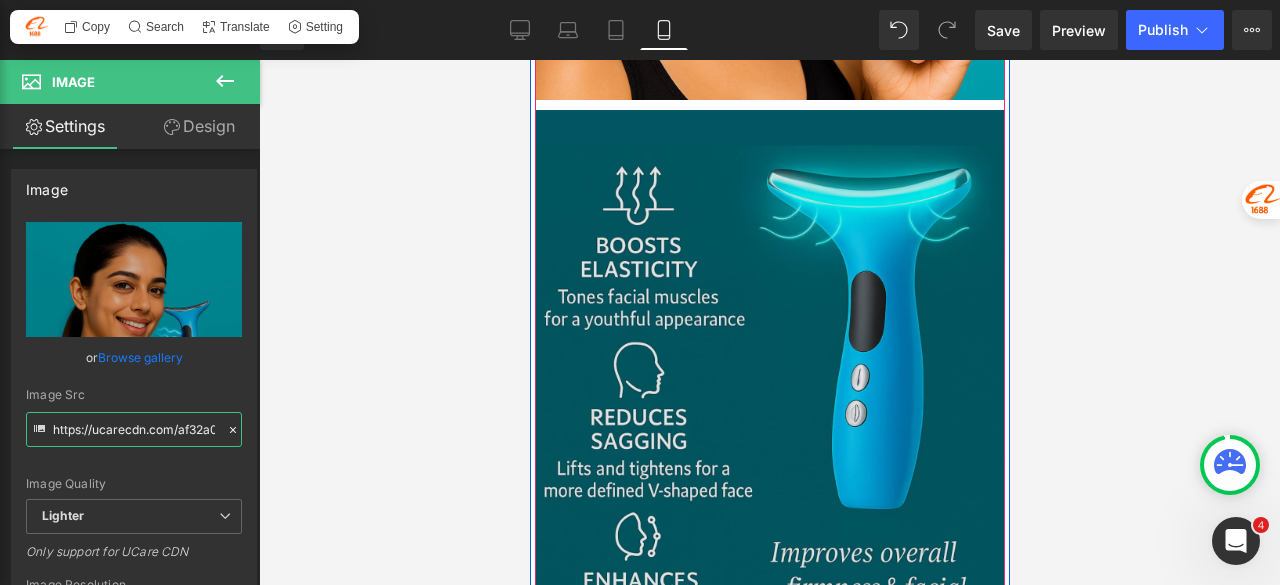 scroll, scrollTop: 7766, scrollLeft: 0, axis: vertical 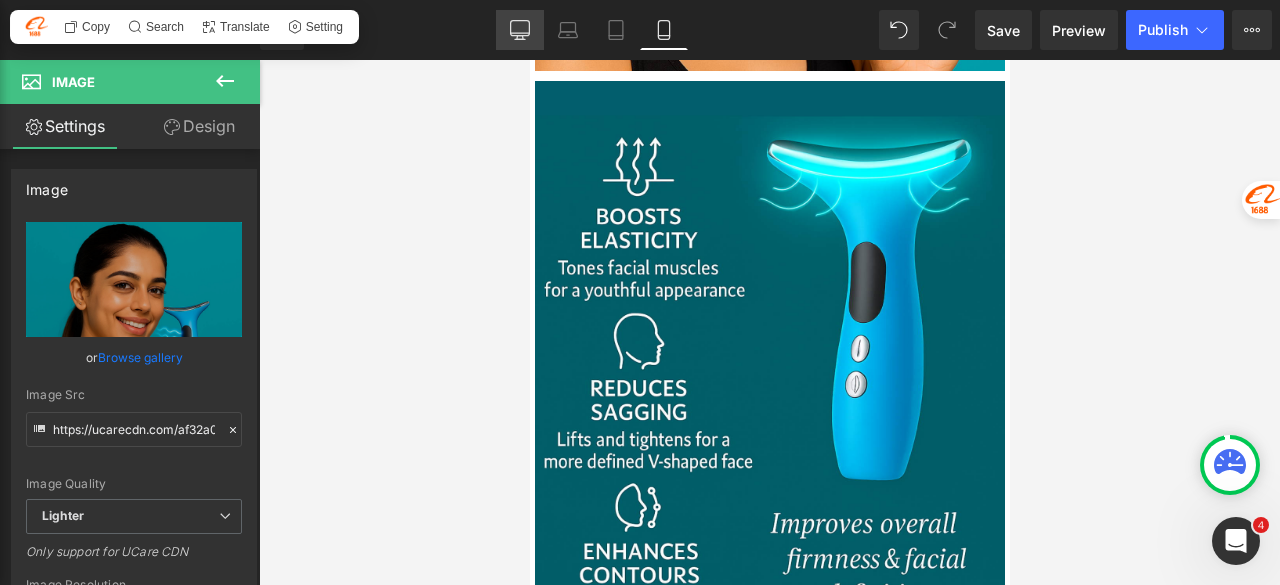 click 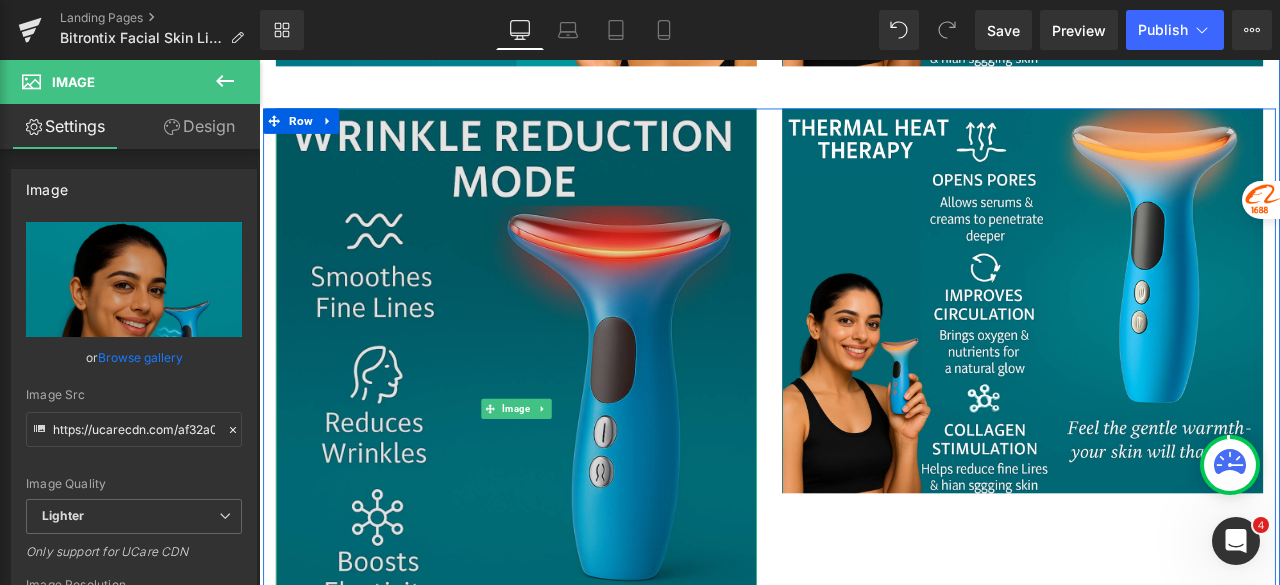 scroll, scrollTop: 4366, scrollLeft: 0, axis: vertical 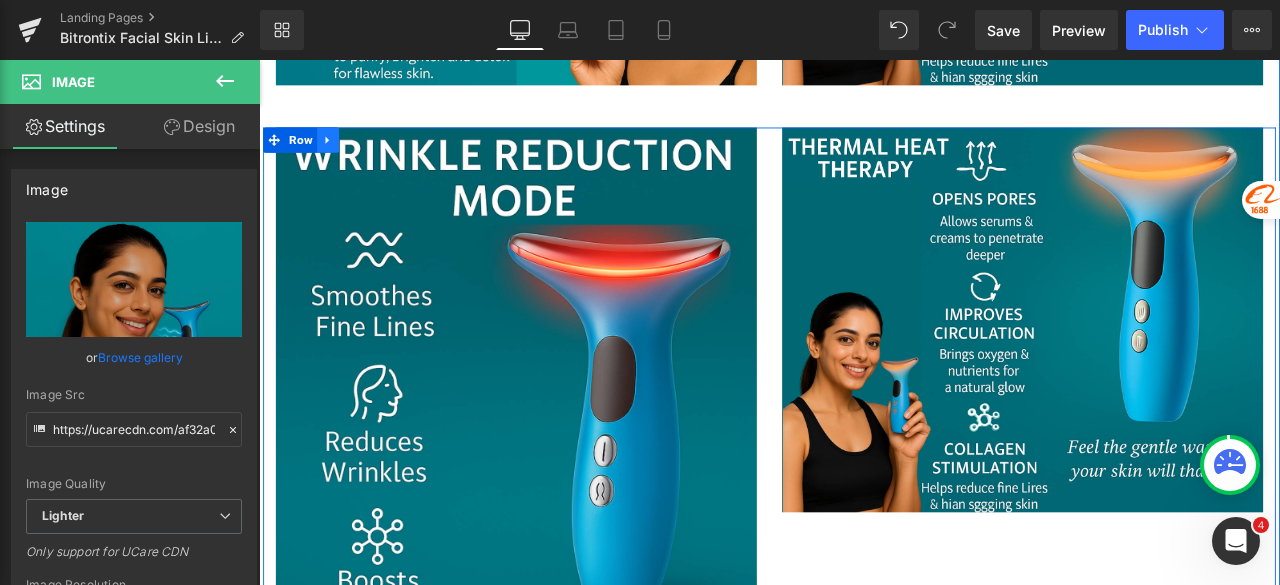 click 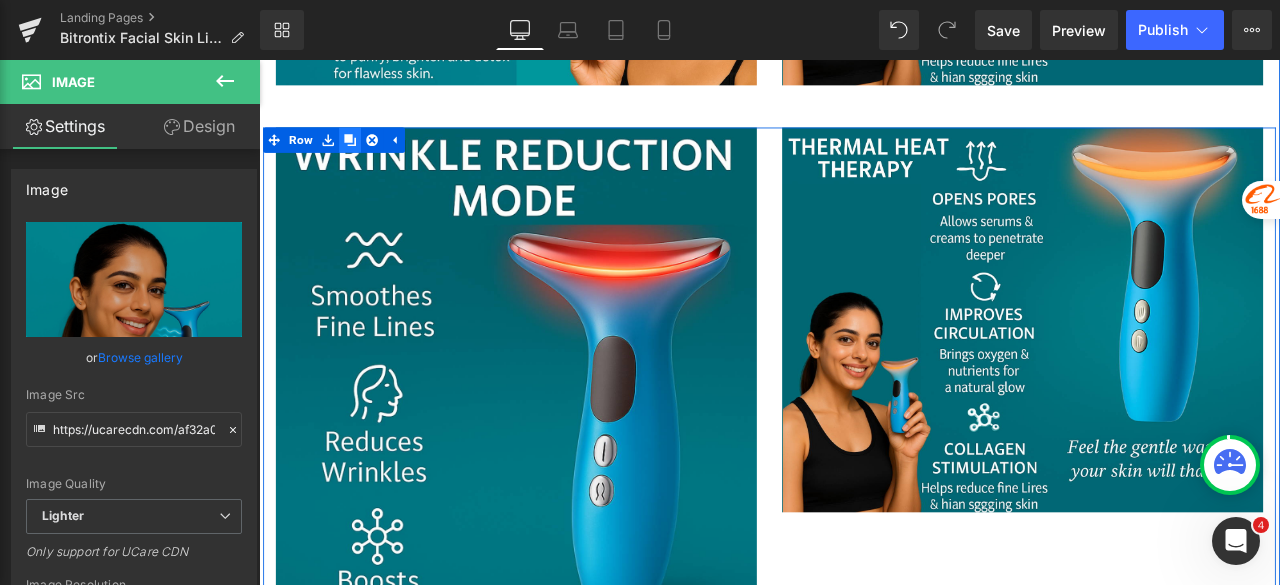 click 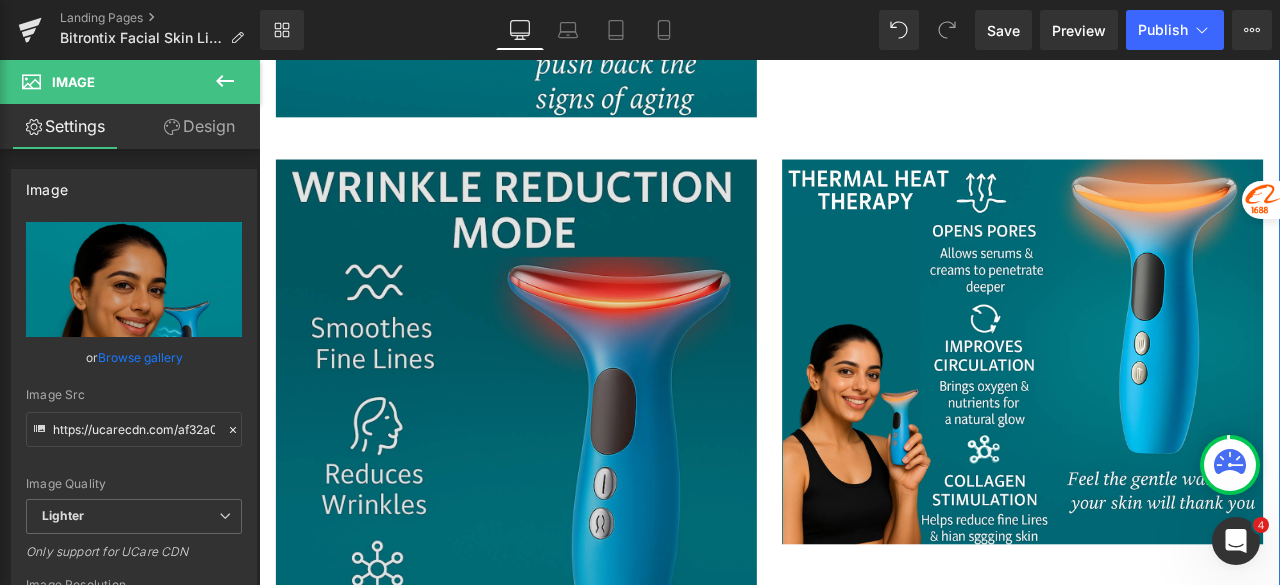 scroll, scrollTop: 5124, scrollLeft: 0, axis: vertical 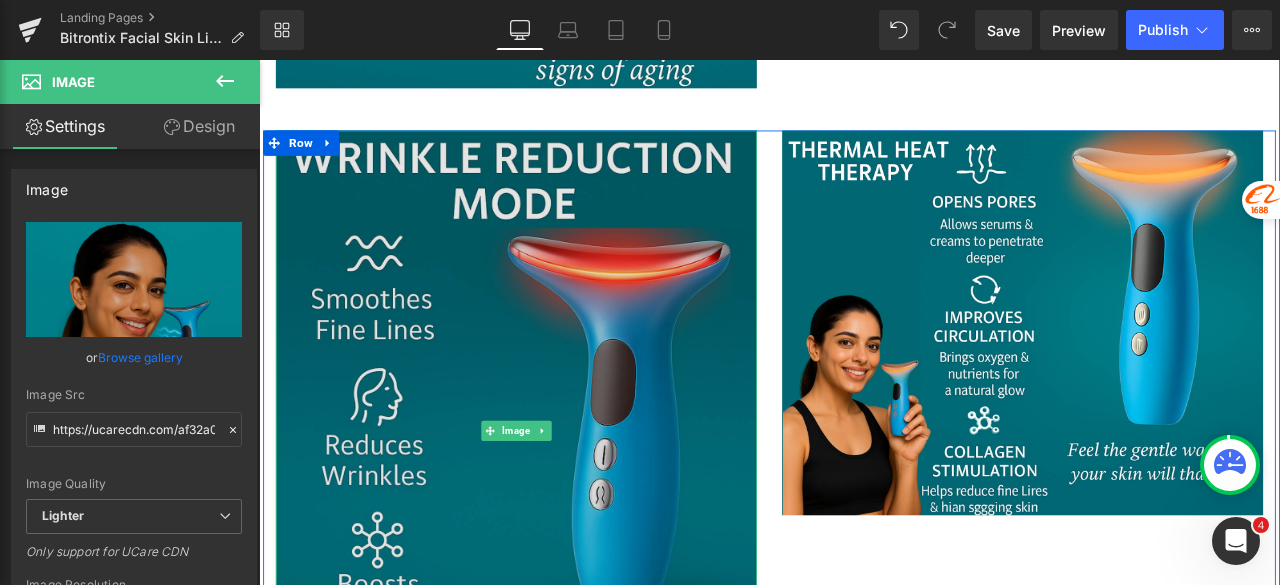 click at bounding box center (564, 500) 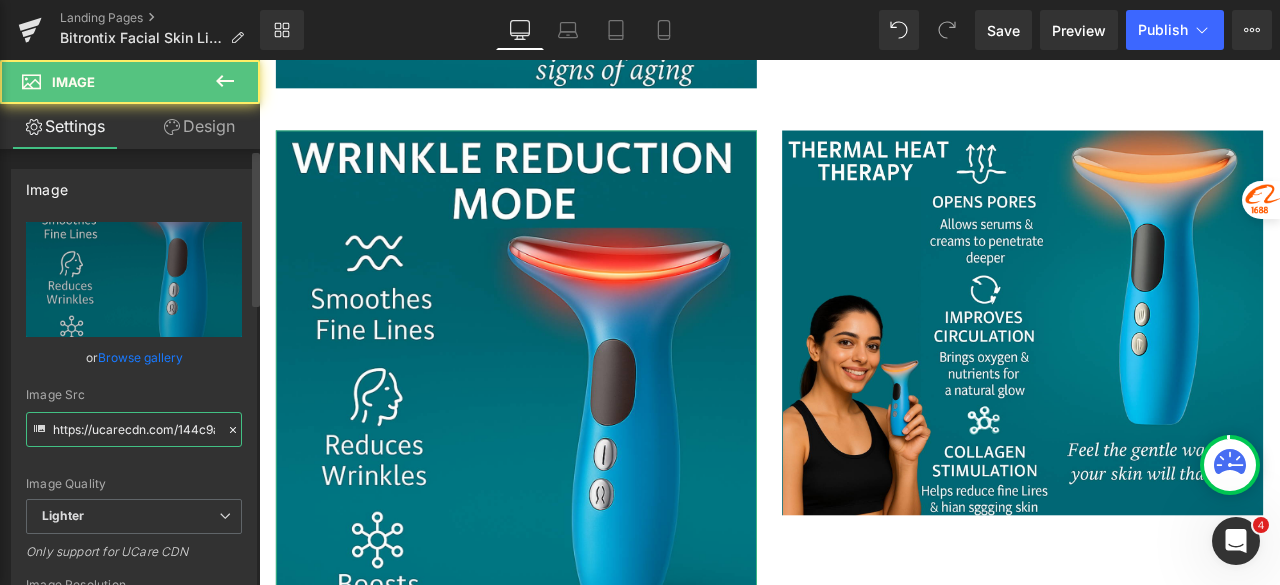click on "https://ucarecdn.com/144c9aee-1fc0-421f-a74a-2ac0424a1744/-/format/auto/-/preview/3000x3000/-/quality/lighter/Untitled%20design%20-%202025-08-04T124112.870.png" at bounding box center (134, 429) 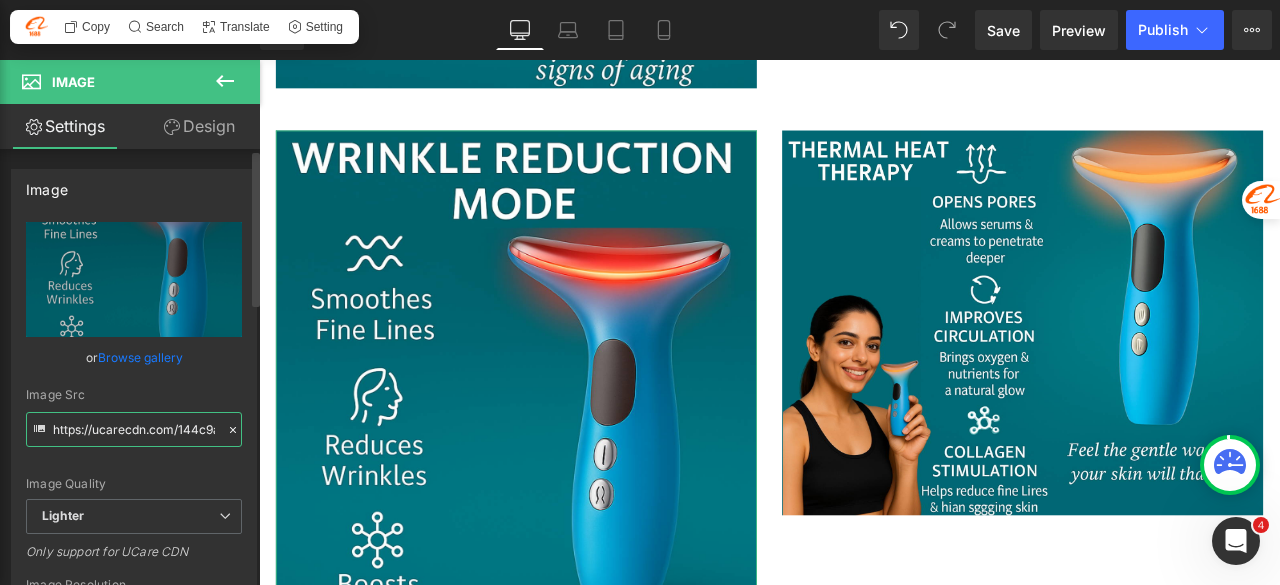paste on "af32a031-f78e-4aef-b9ab-51905e0708e8/-/format/auto/-/preview/3000x3000/-/quality/lighter/Untitled%20design%20-%202025-08-04T124917.031" 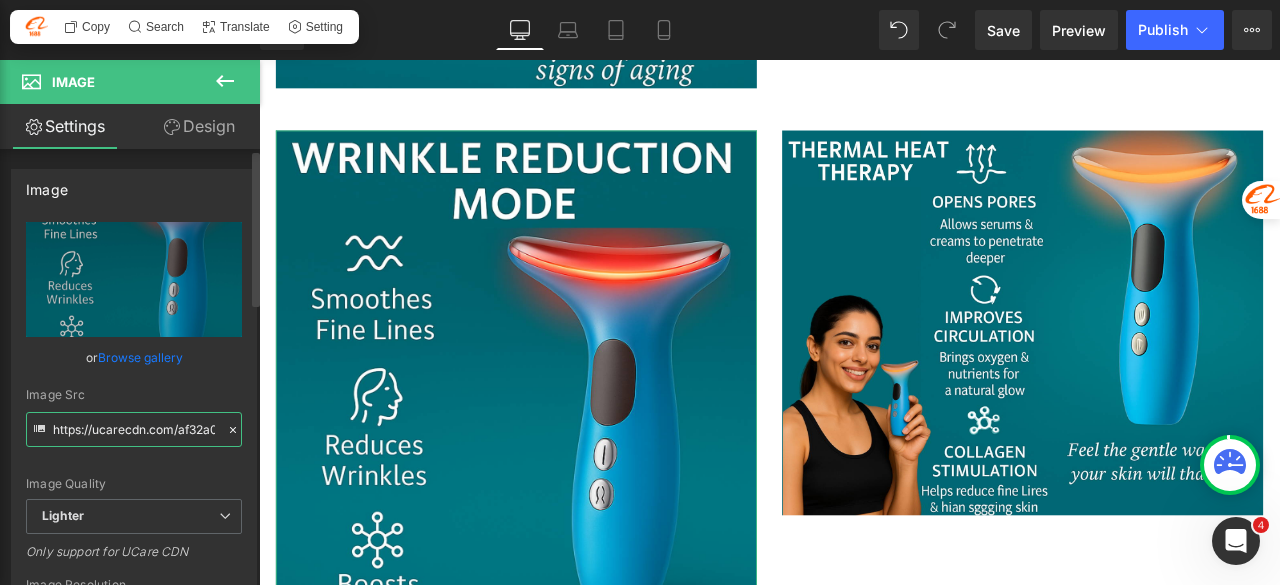 scroll, scrollTop: 0, scrollLeft: 850, axis: horizontal 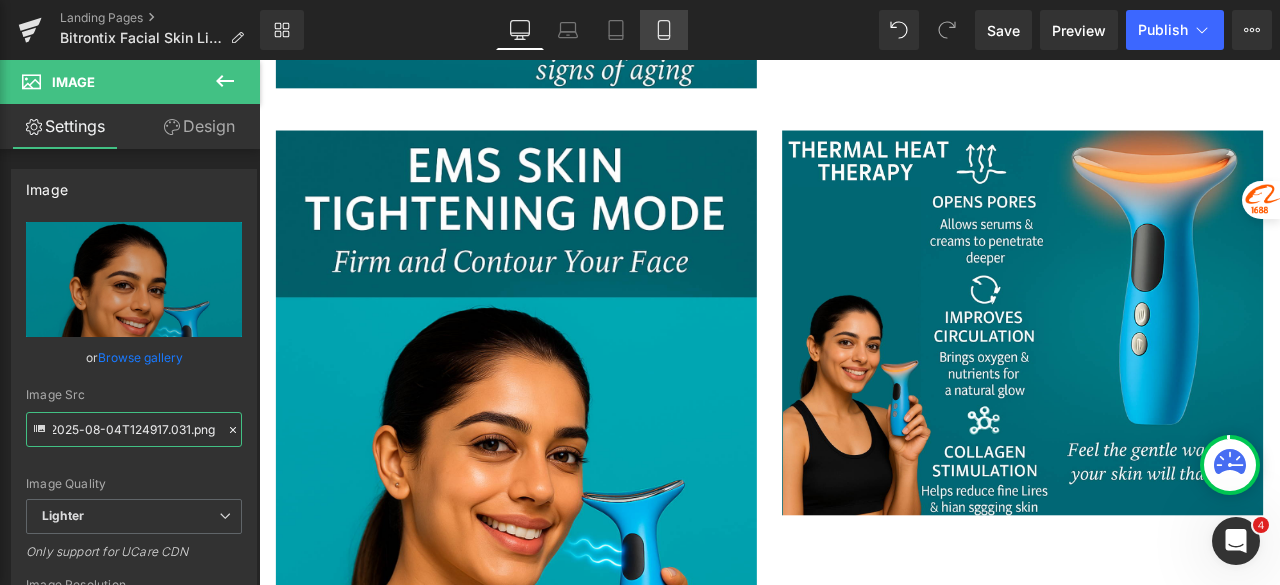 type on "https://ucarecdn.com/af32a031-f78e-4aef-b9ab-51905e0708e8/-/format/auto/-/preview/3000x3000/-/quality/lighter/Untitled%20design%20-%202025-08-04T124917.031.png" 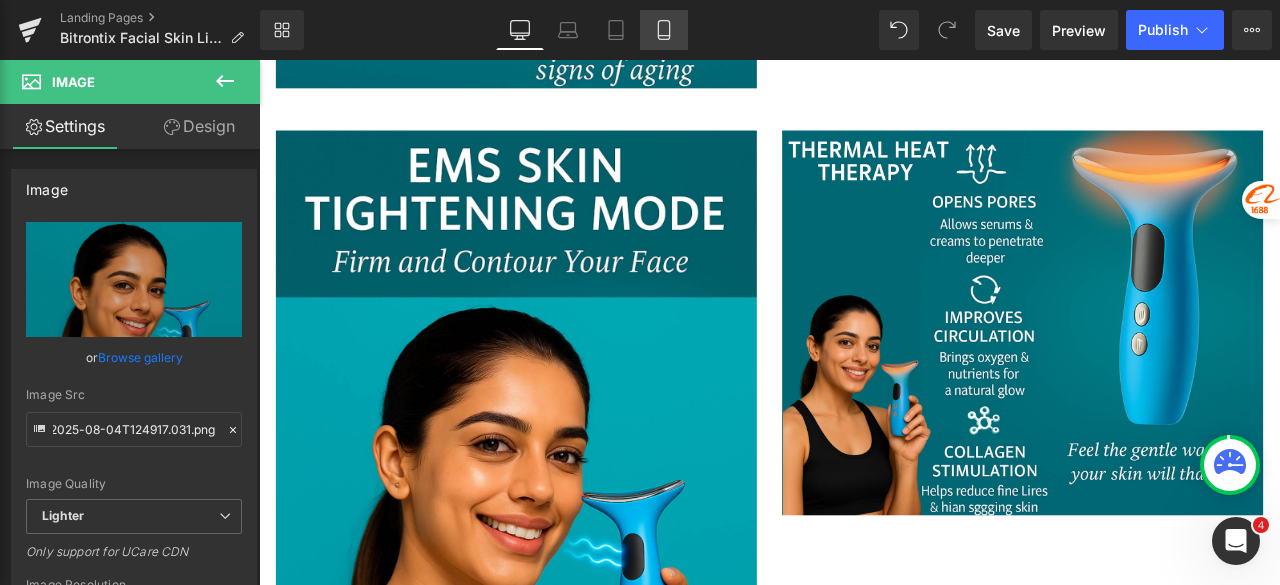 scroll, scrollTop: 0, scrollLeft: 0, axis: both 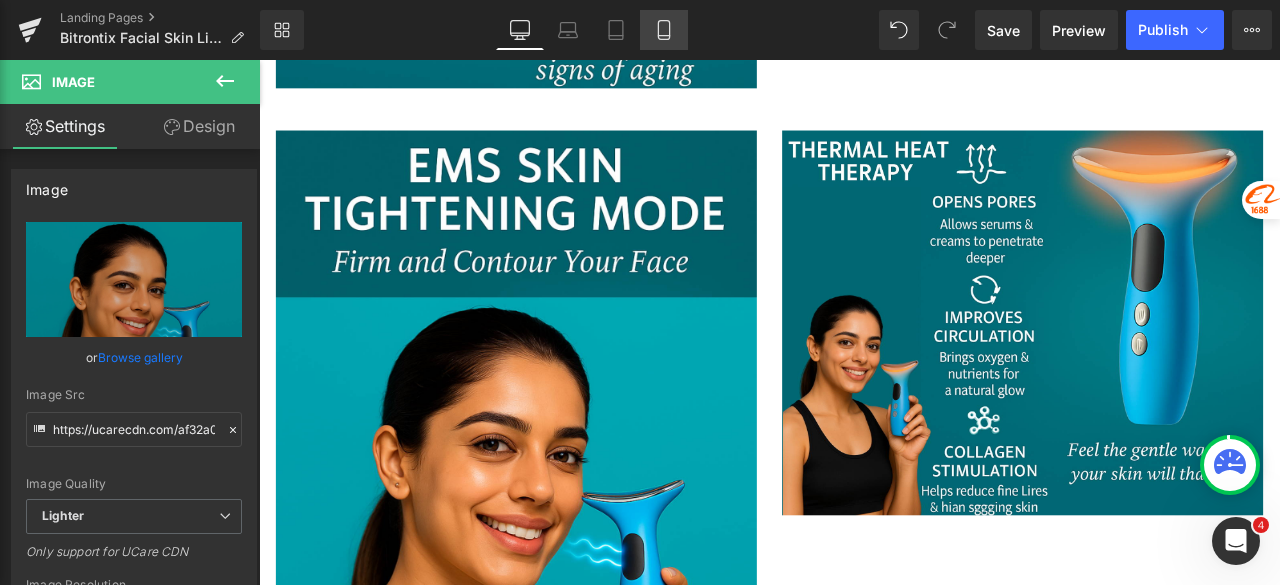 click on "Mobile" at bounding box center (664, 30) 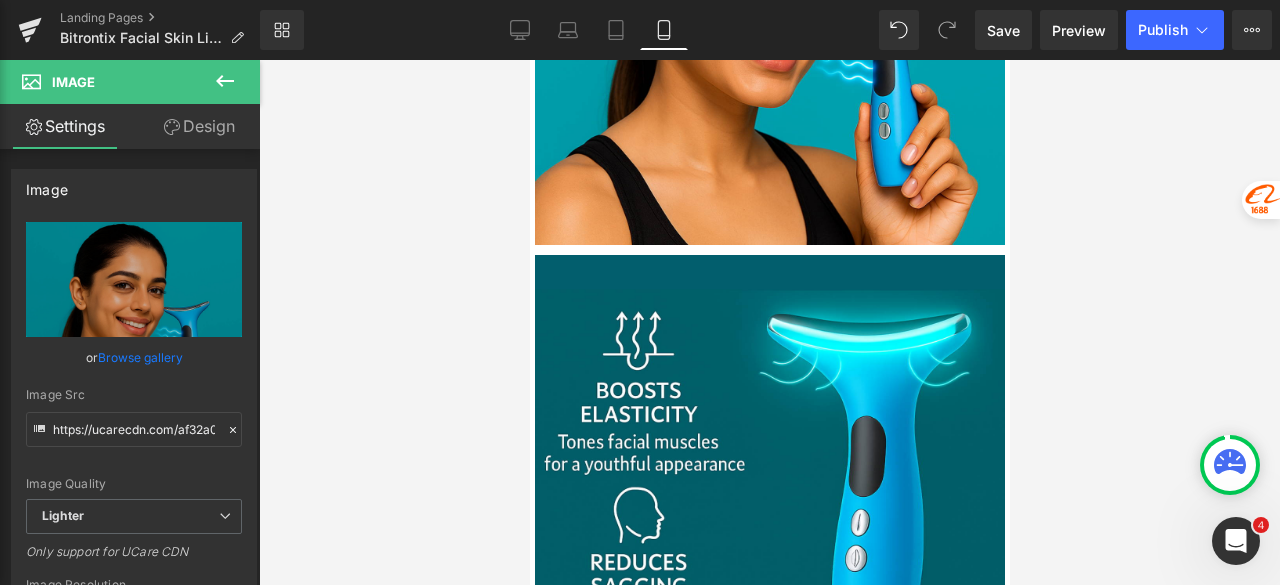 scroll, scrollTop: 7782, scrollLeft: 0, axis: vertical 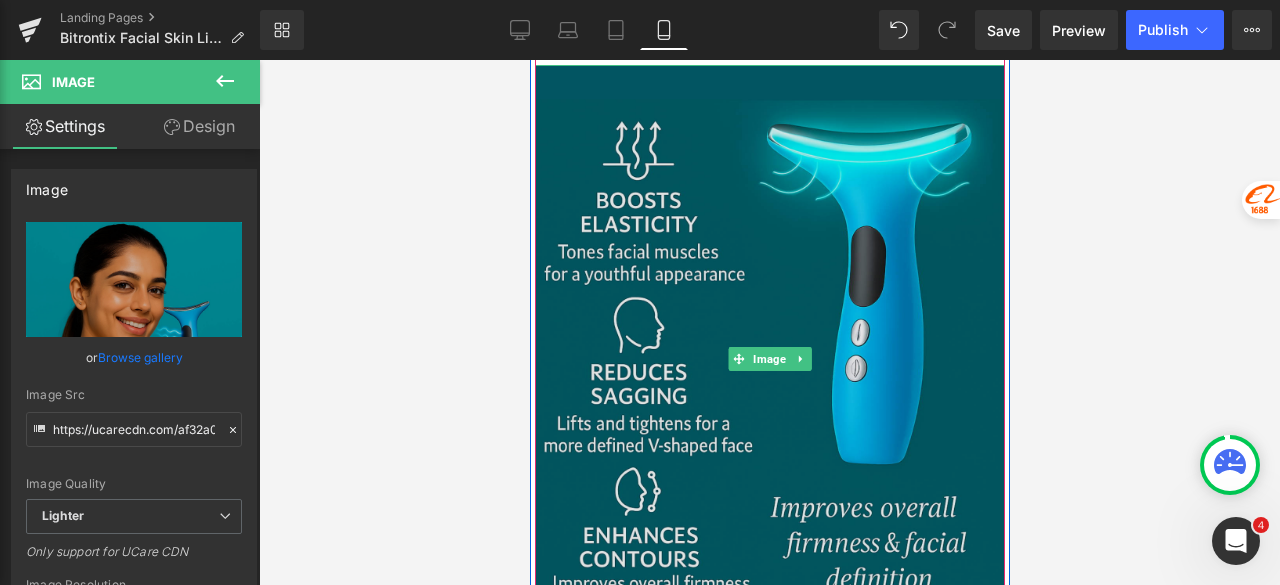 click at bounding box center (769, 359) 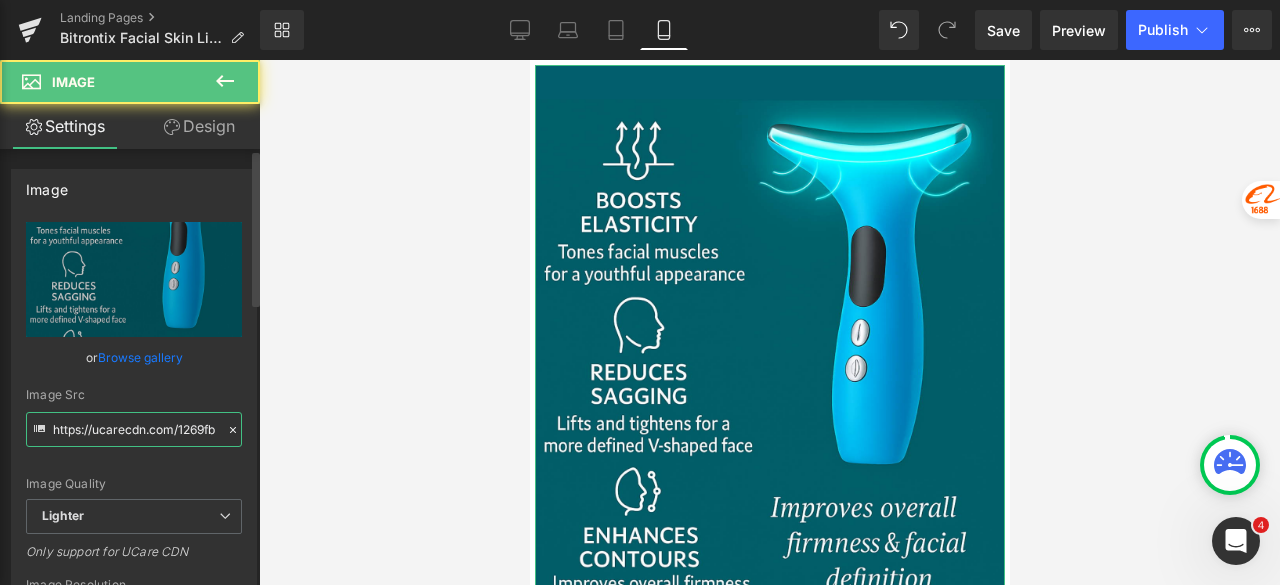 click on "https://ucarecdn.com/1269fb8c-c9af-4106-92c1-c4aa77725ba1/-/format/auto/-/preview/3000x3000/-/quality/lighter/Untitled%20design%20-%202025-08-04T125112.791.png" at bounding box center [134, 429] 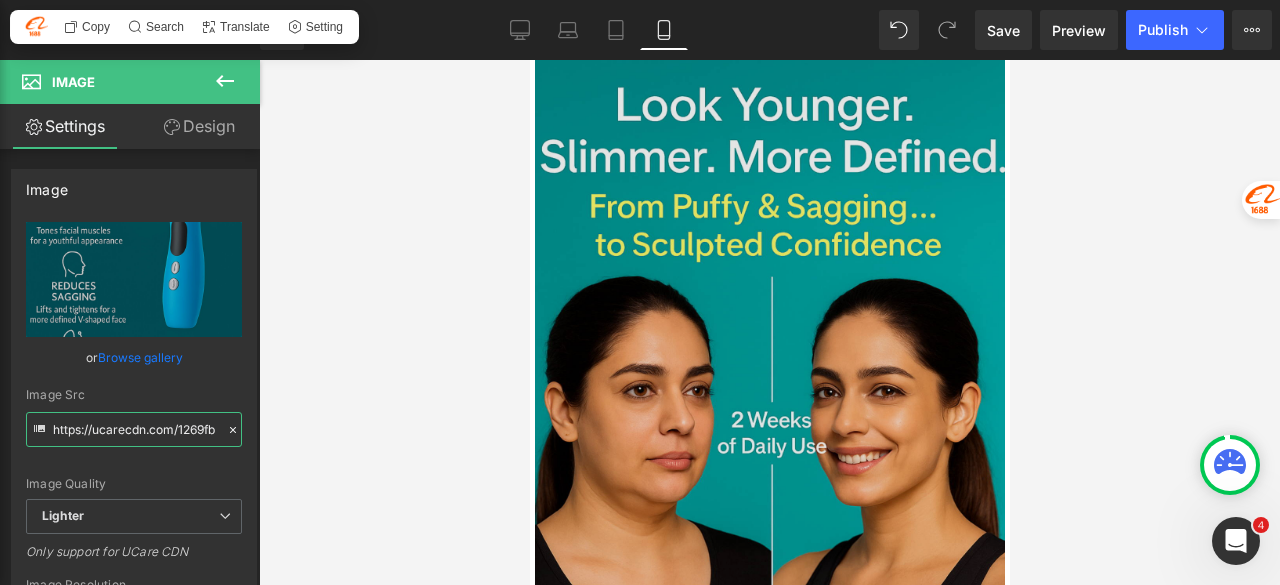 scroll, scrollTop: 8482, scrollLeft: 0, axis: vertical 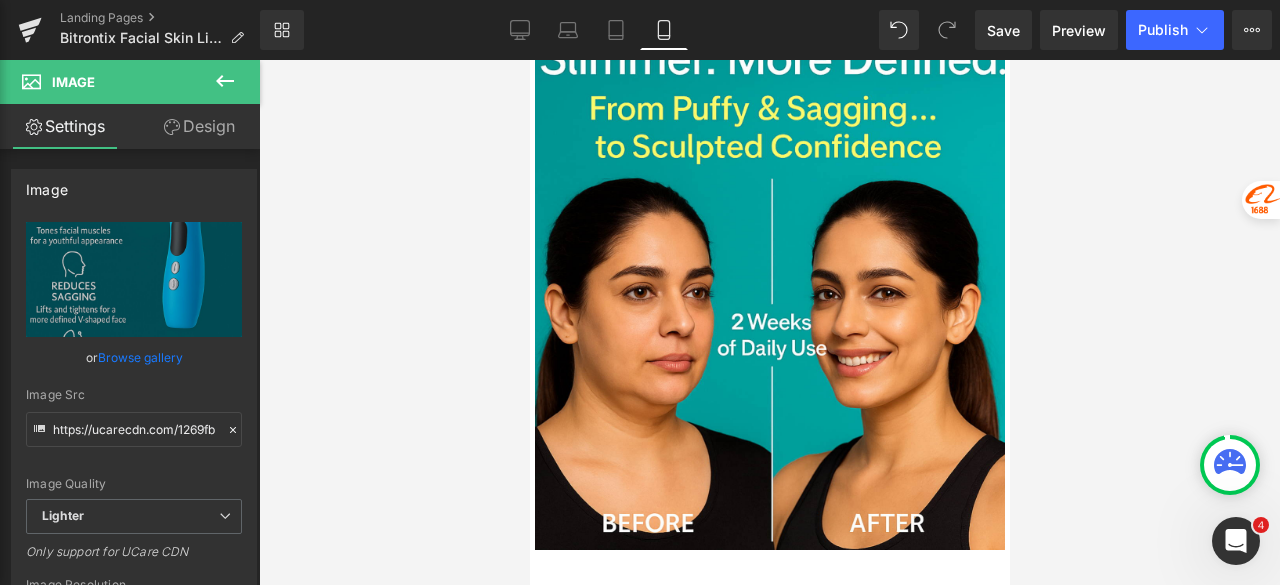 click 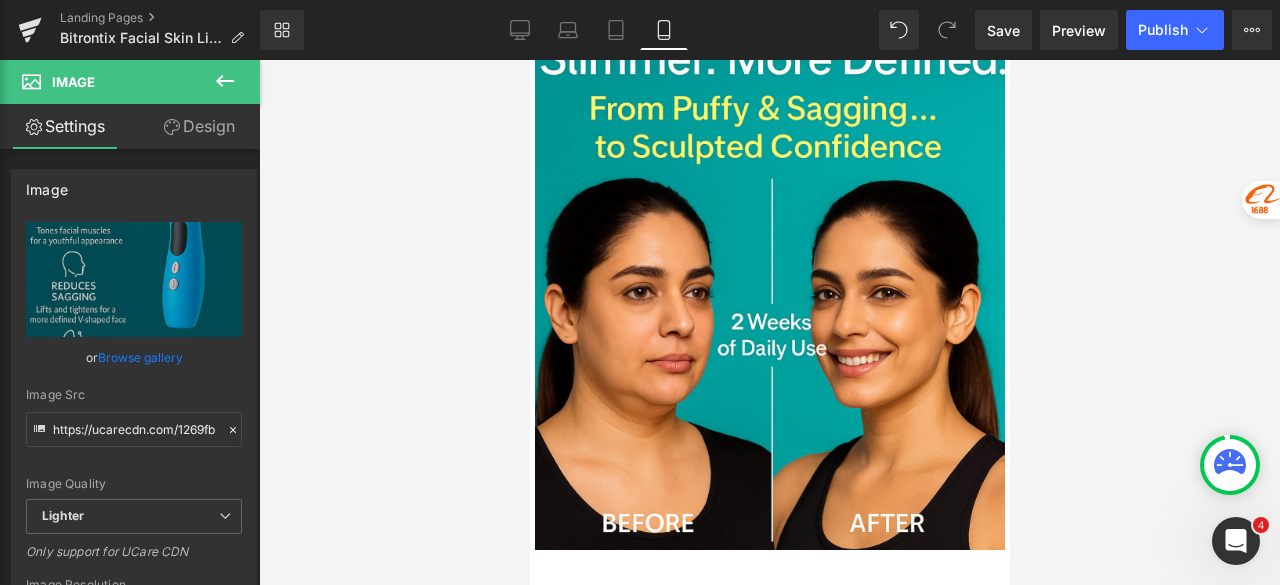 click 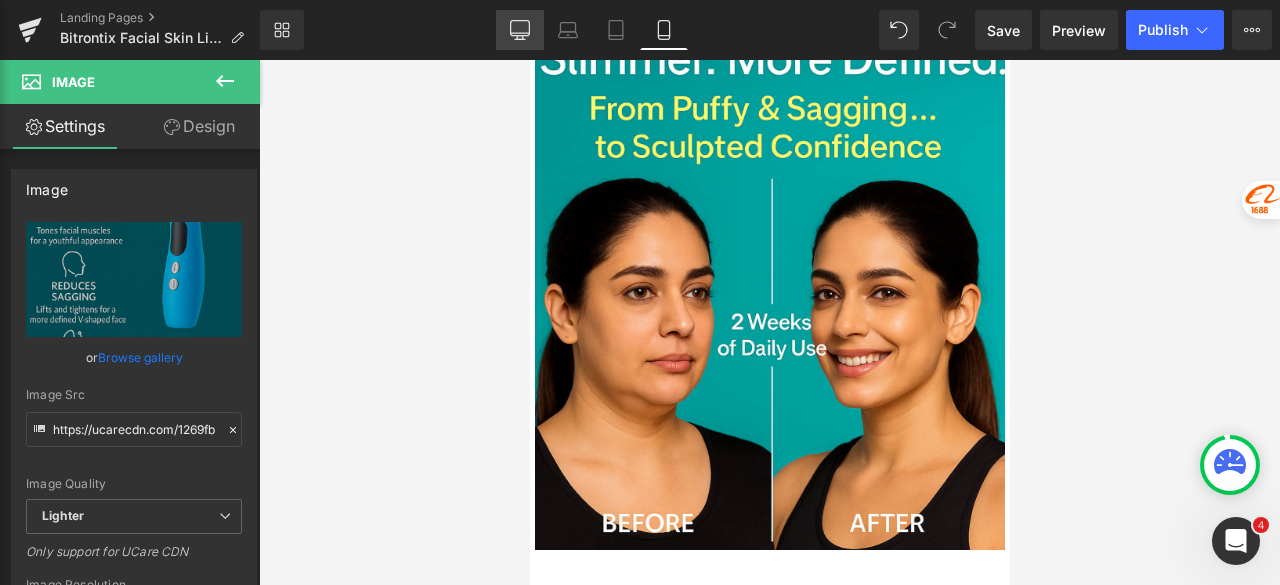 click 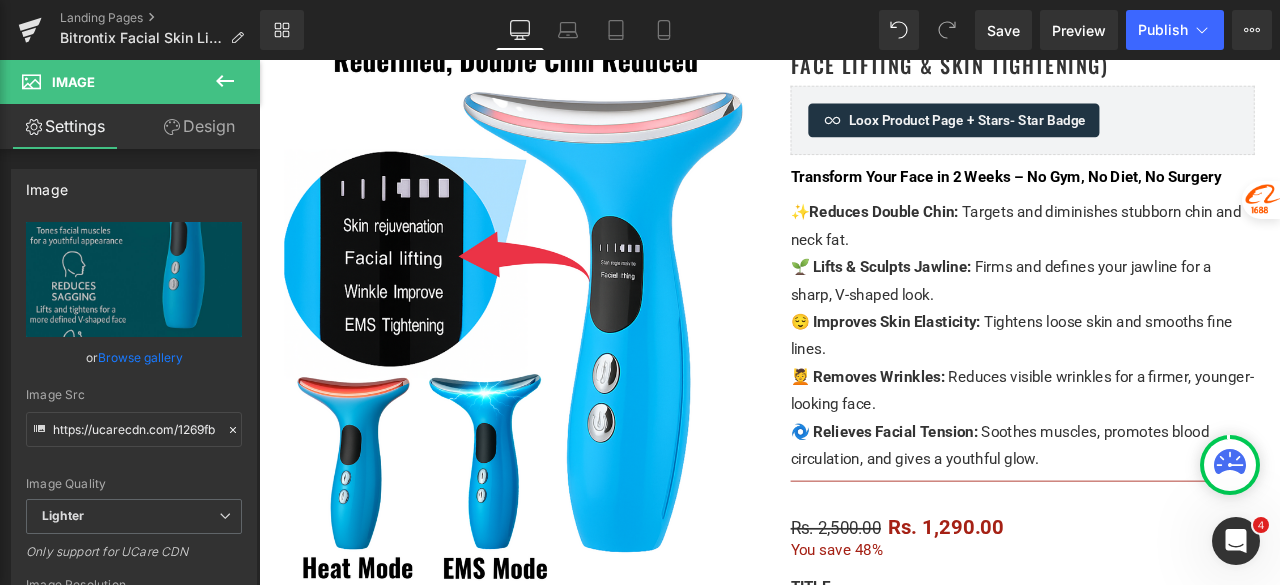 scroll, scrollTop: 600, scrollLeft: 0, axis: vertical 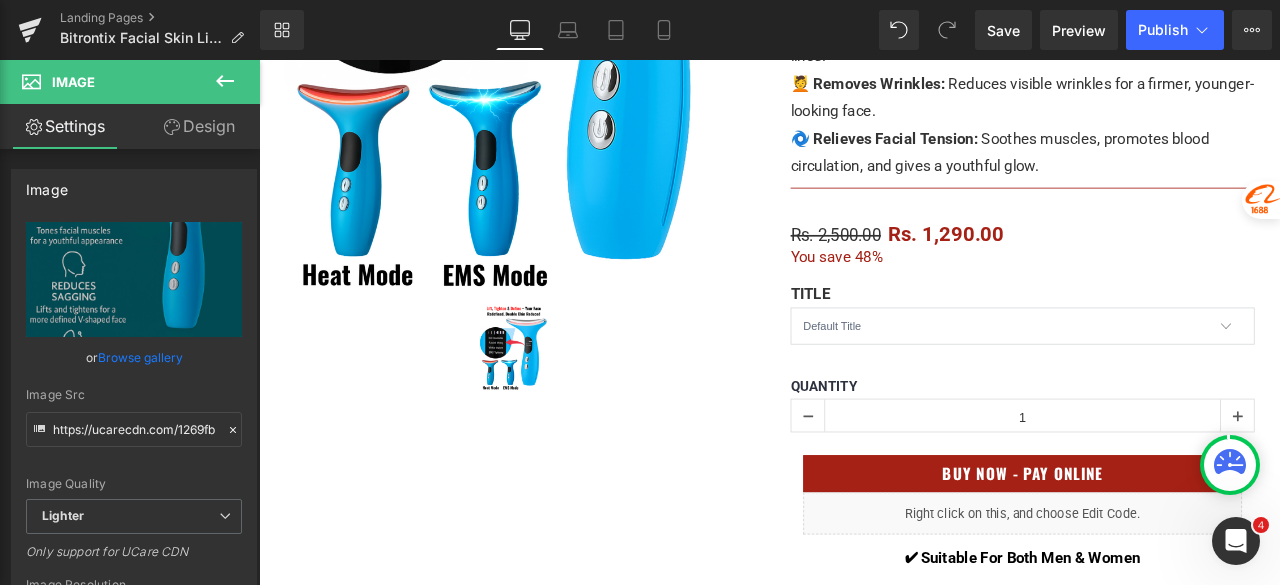 drag, startPoint x: 1276, startPoint y: 131, endPoint x: 1264, endPoint y: 218, distance: 87.823685 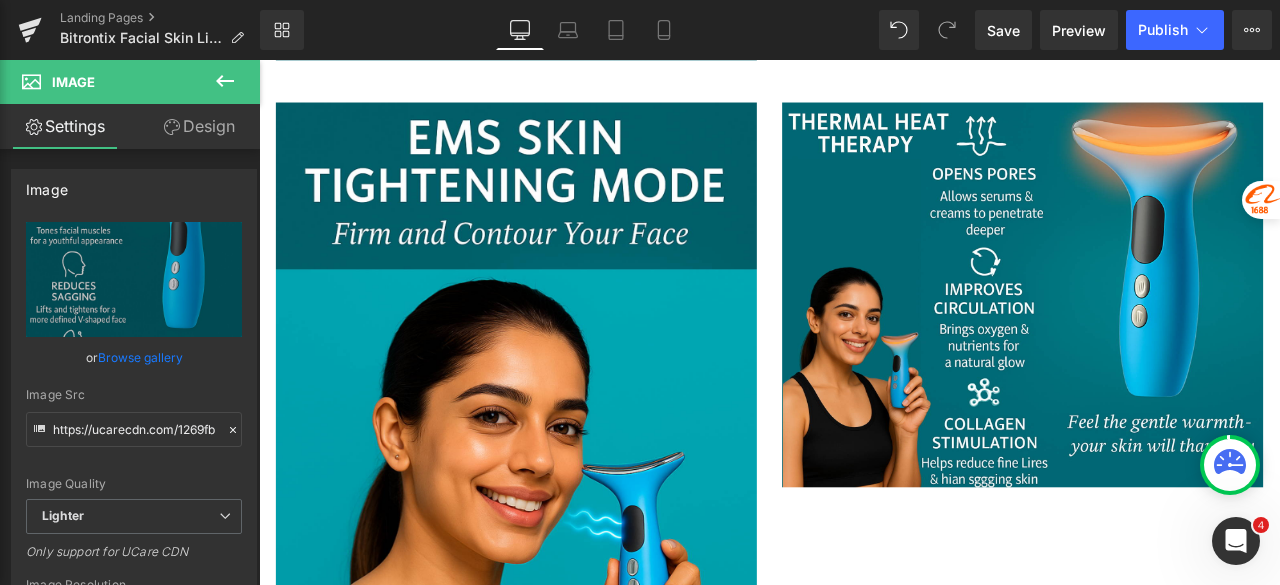 scroll, scrollTop: 5199, scrollLeft: 0, axis: vertical 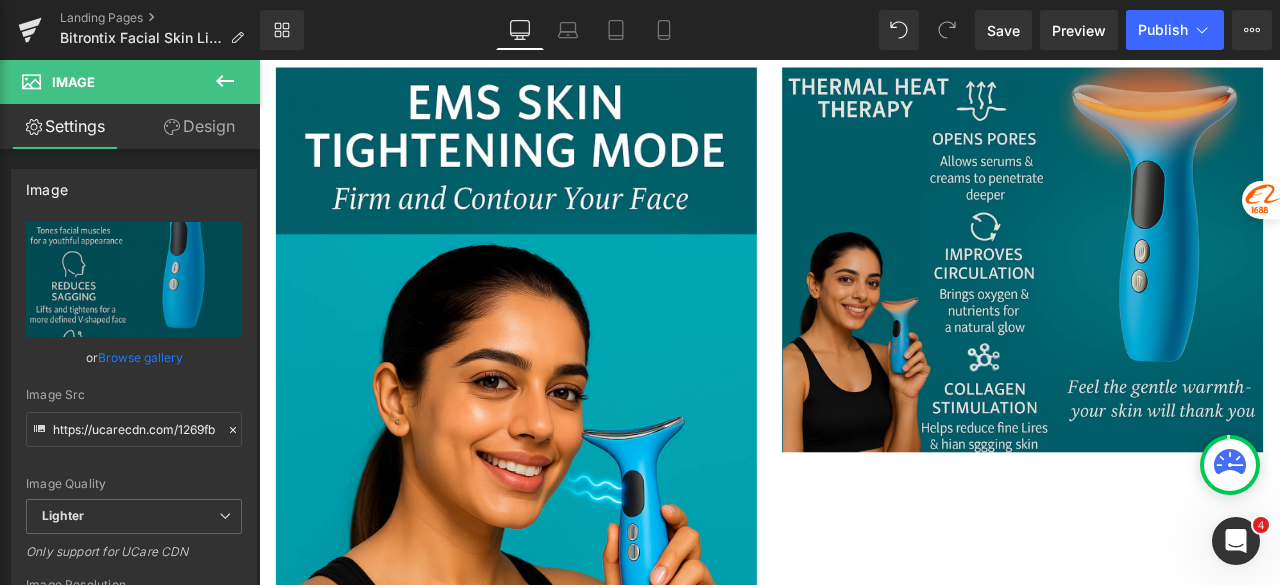 click at bounding box center [1164, 297] 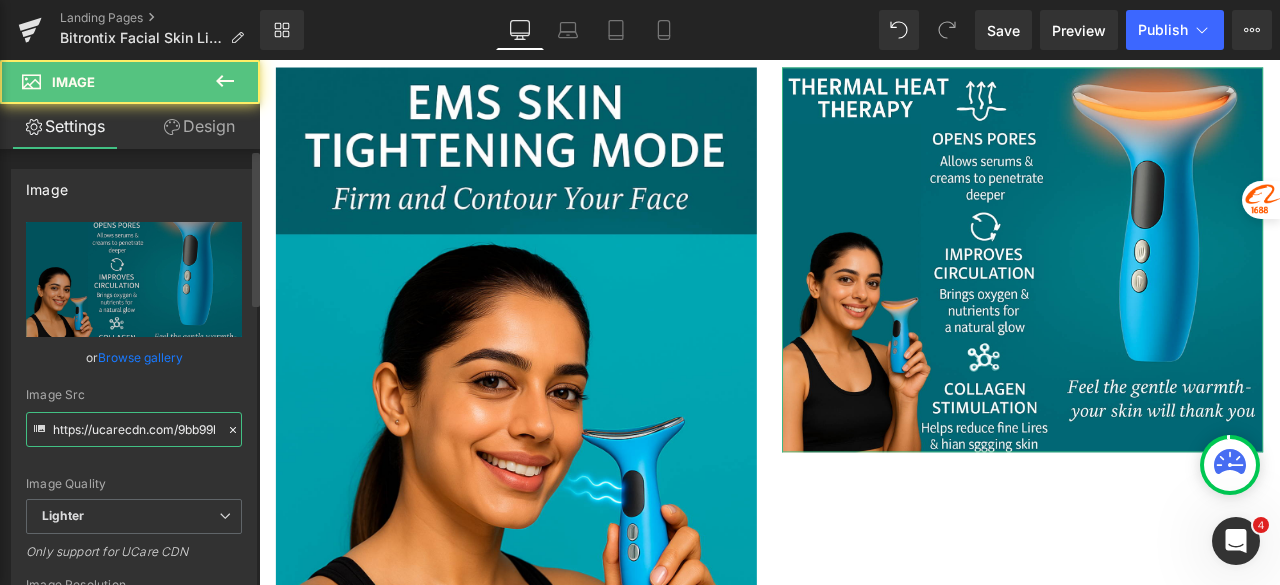 click on "https://ucarecdn.com/9bb99b7d-8808-465d-a0a6-3560bfa94daa/-/format/auto/-/preview/3000x3000/-/quality/lighter/Untitled%20design%20-%202025-08-04T123531.832.png" at bounding box center (134, 429) 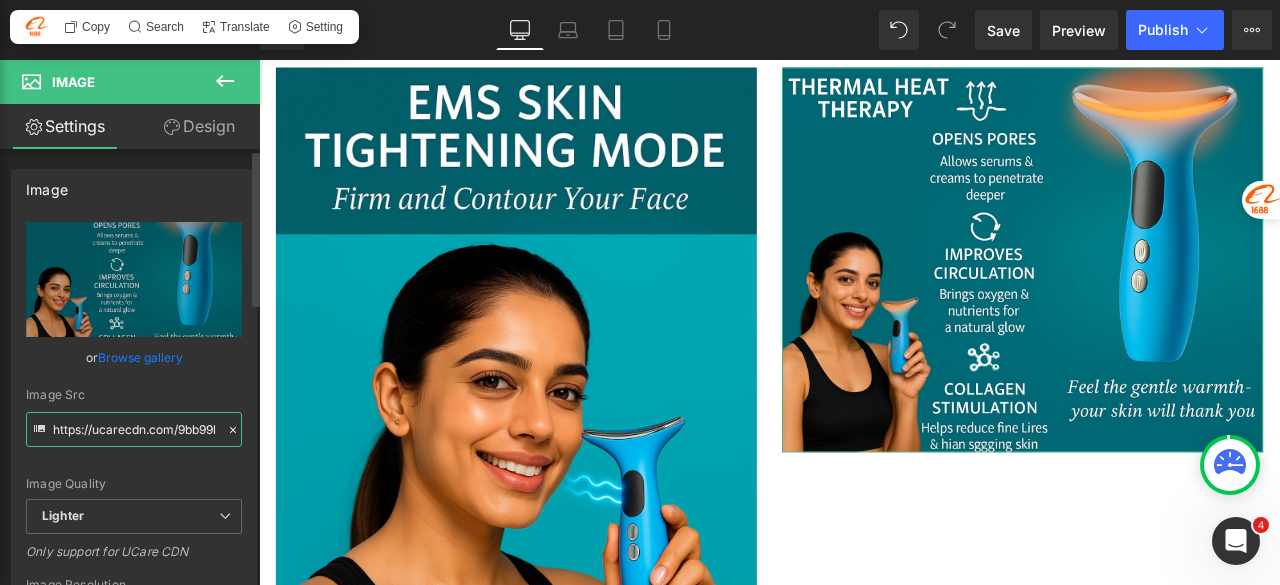 paste on "1269fb8c-c9af-4106-92c1-c4aa77725ba1/-/format/auto/-/preview/3000x3000/-/quality/lighter/Untitled%20design%20-%202025-08-04T125112.791" 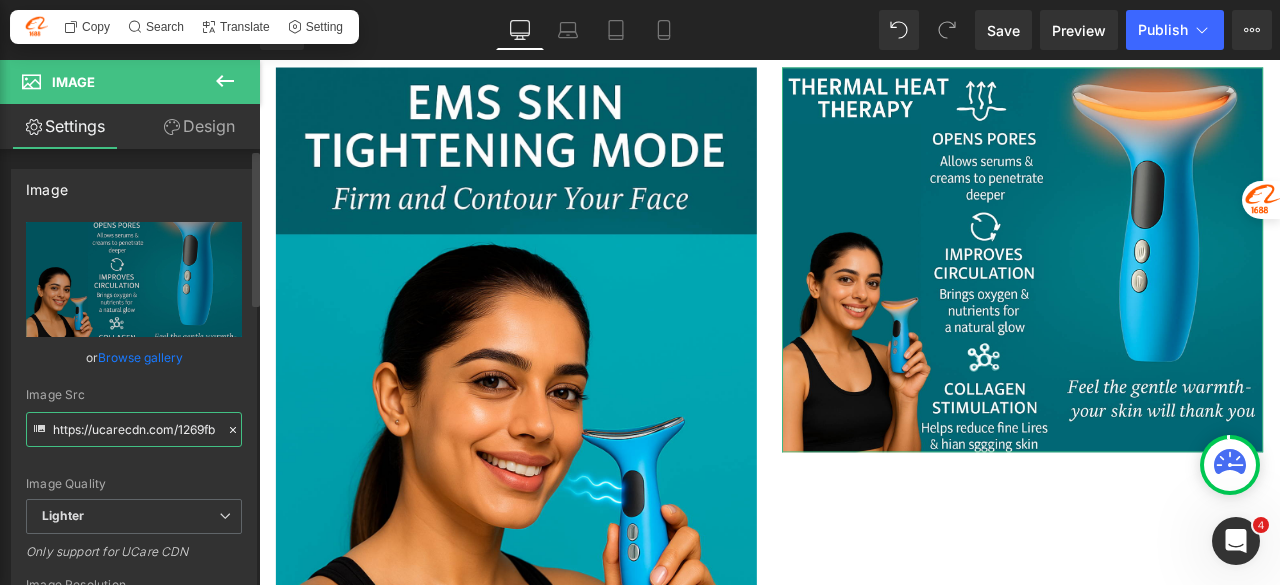 scroll, scrollTop: 0, scrollLeft: 844, axis: horizontal 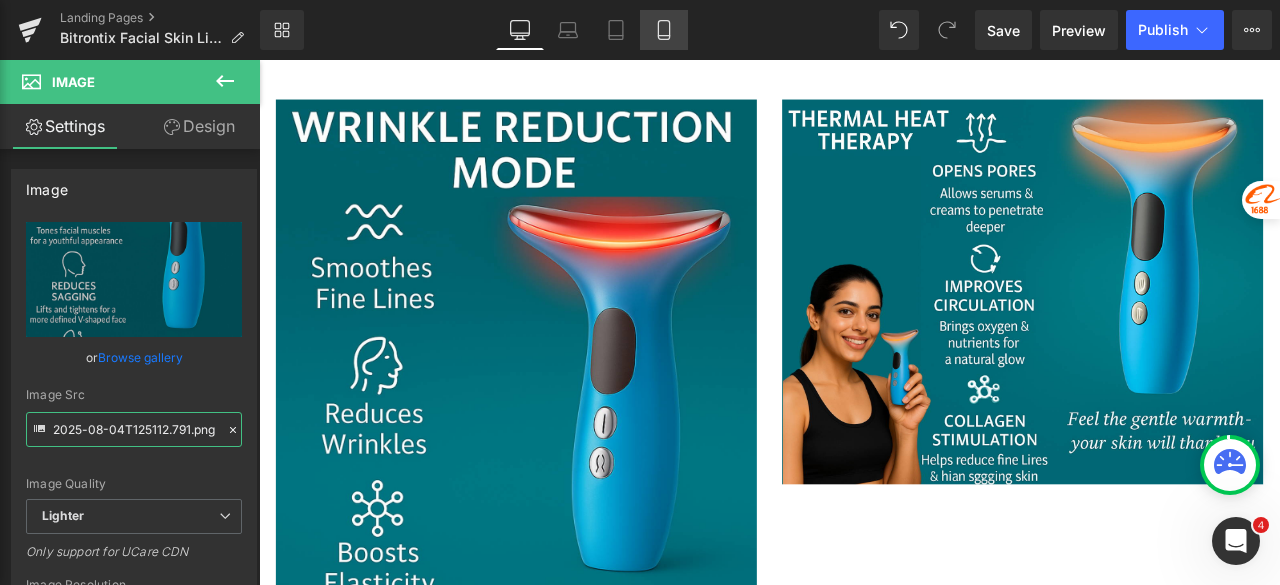 type on "https://ucarecdn.com/1269fb8c-c9af-4106-92c1-c4aa77725ba1/-/format/auto/-/preview/3000x3000/-/quality/lighter/Untitled%20design%20-%202025-08-04T125112.791.png" 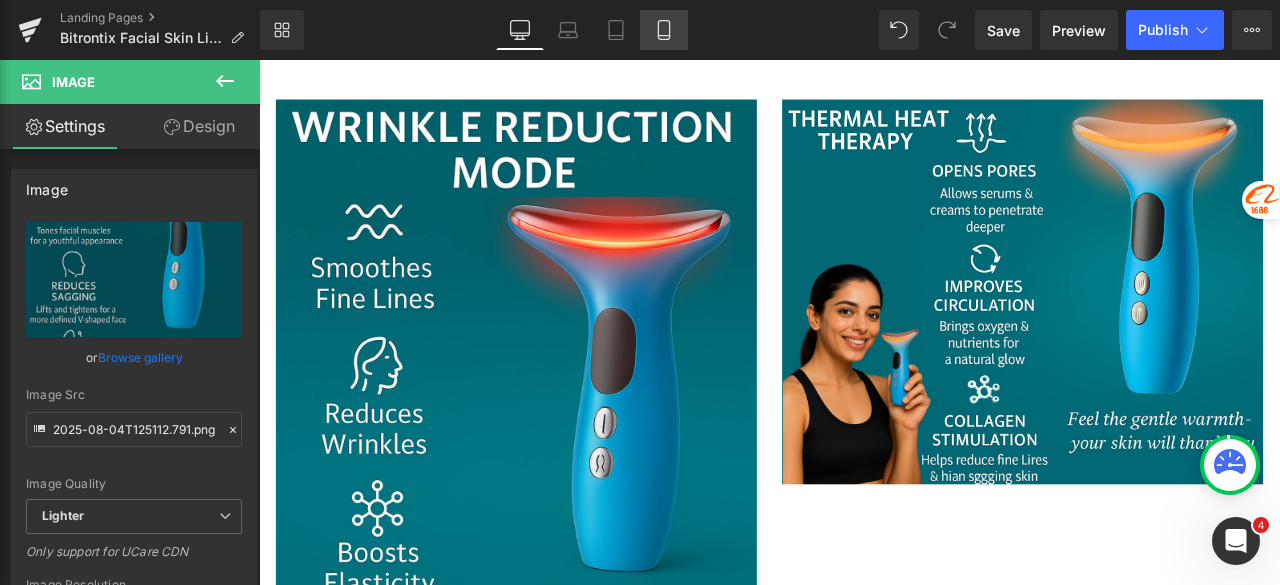 click on "Mobile" at bounding box center [664, 30] 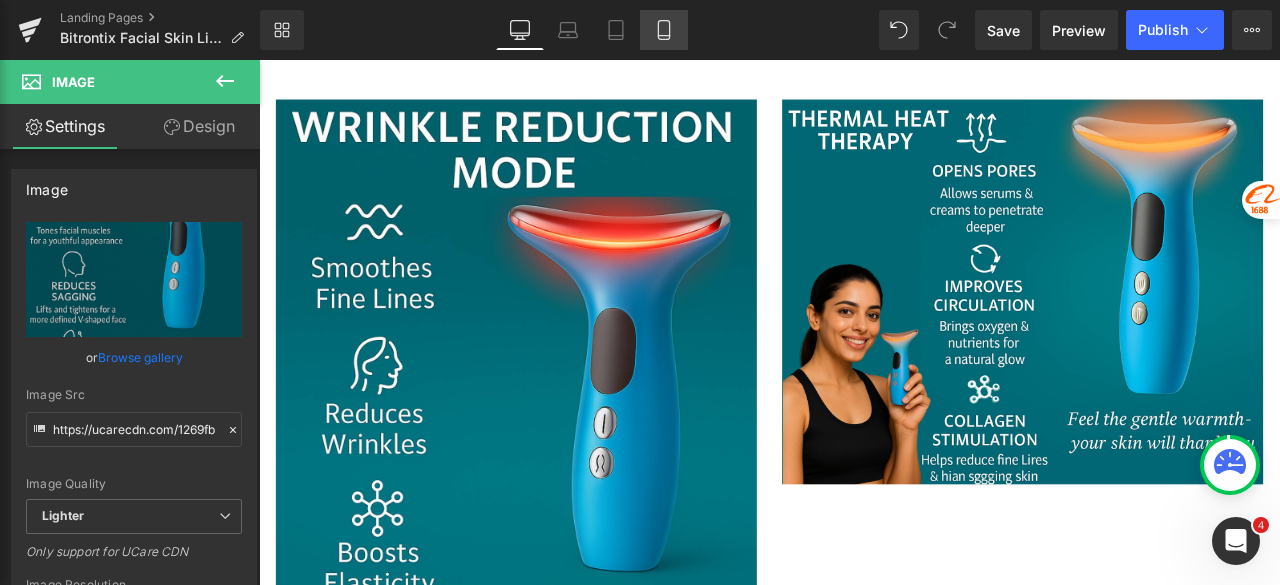 type on "100" 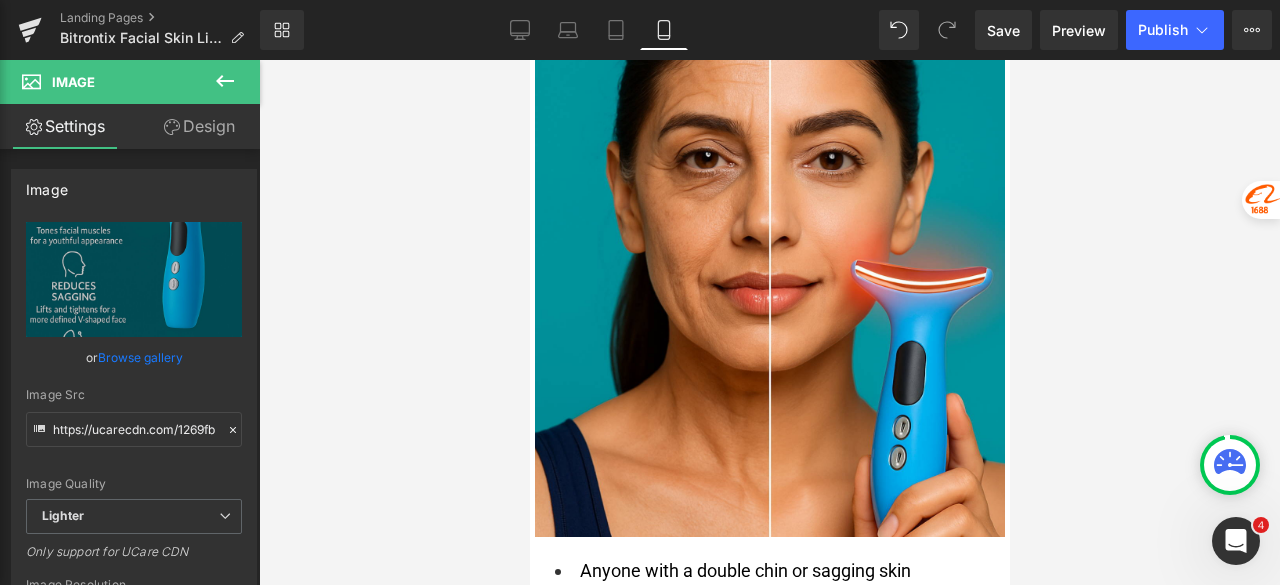 scroll, scrollTop: 8987, scrollLeft: 0, axis: vertical 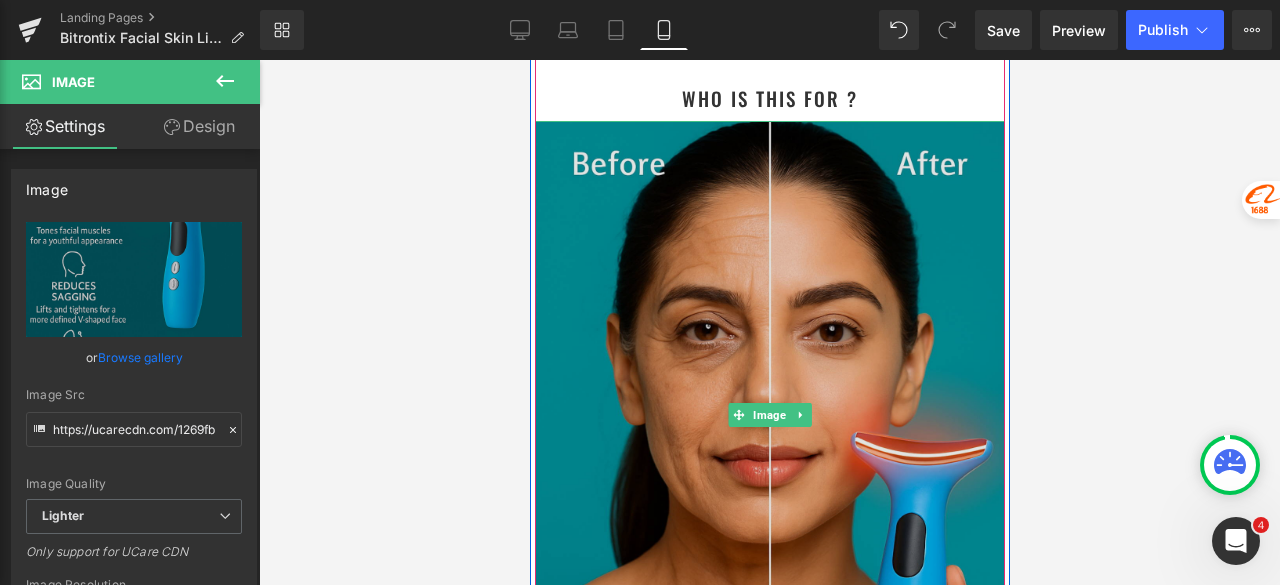 click at bounding box center [769, 415] 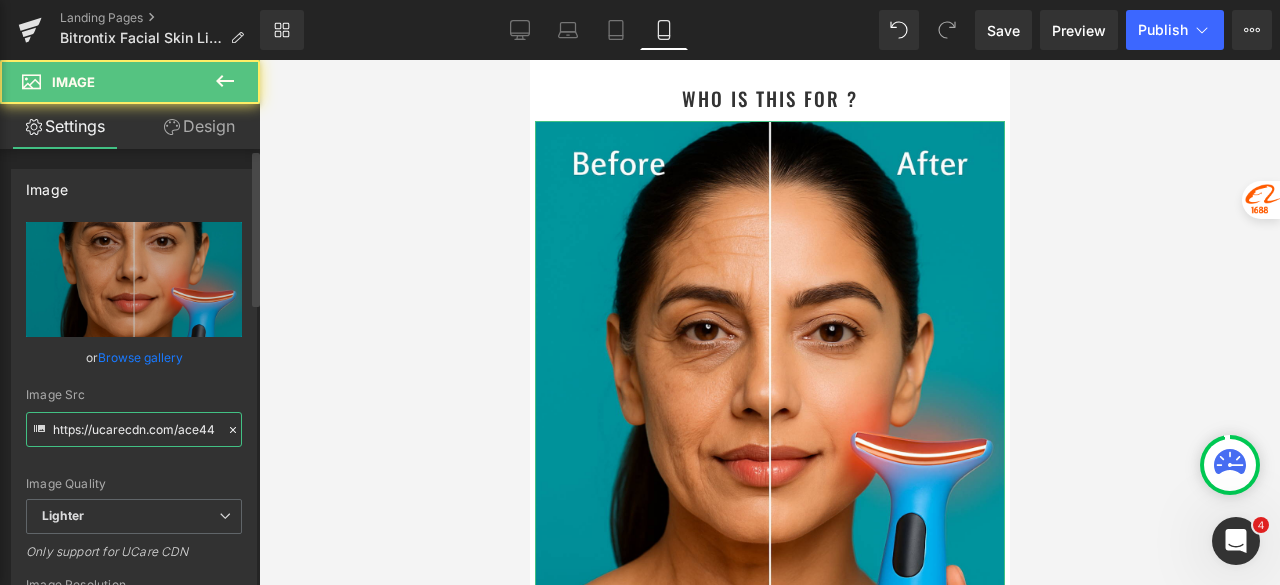 click on "https://ucarecdn.com/ace4442b-4ad6-4d2c-badb-a750fb007e3e/-/format/auto/-/preview/3000x3000/-/quality/lighter/Untitled%20design%20-%202025-08-04T123841.775.png" at bounding box center (134, 429) 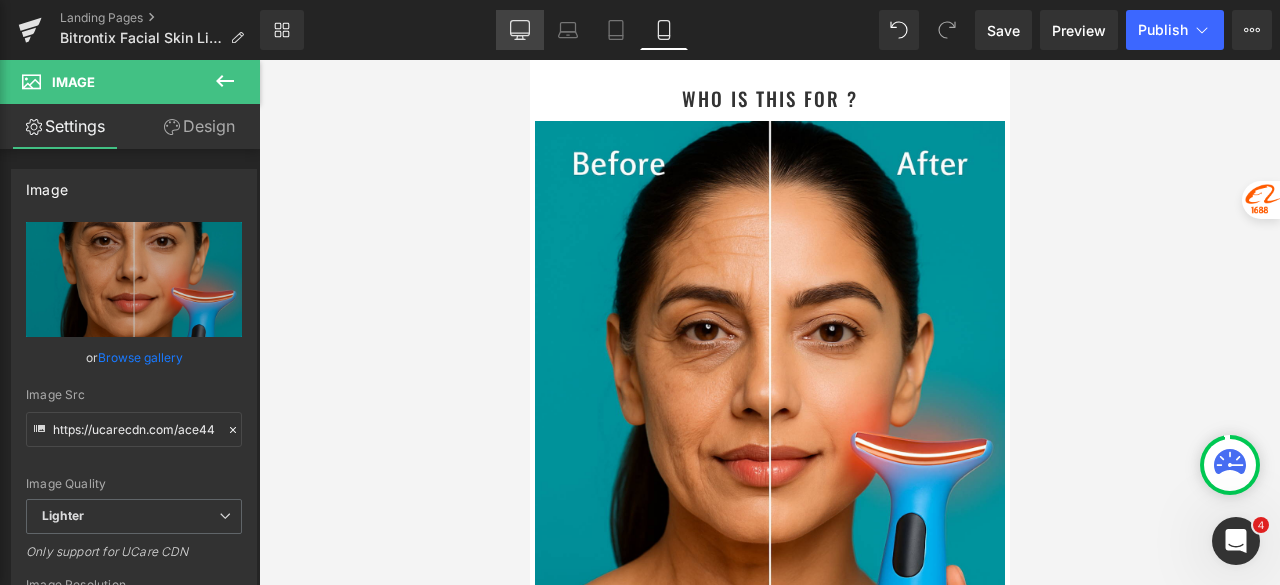click on "Desktop" at bounding box center [520, 30] 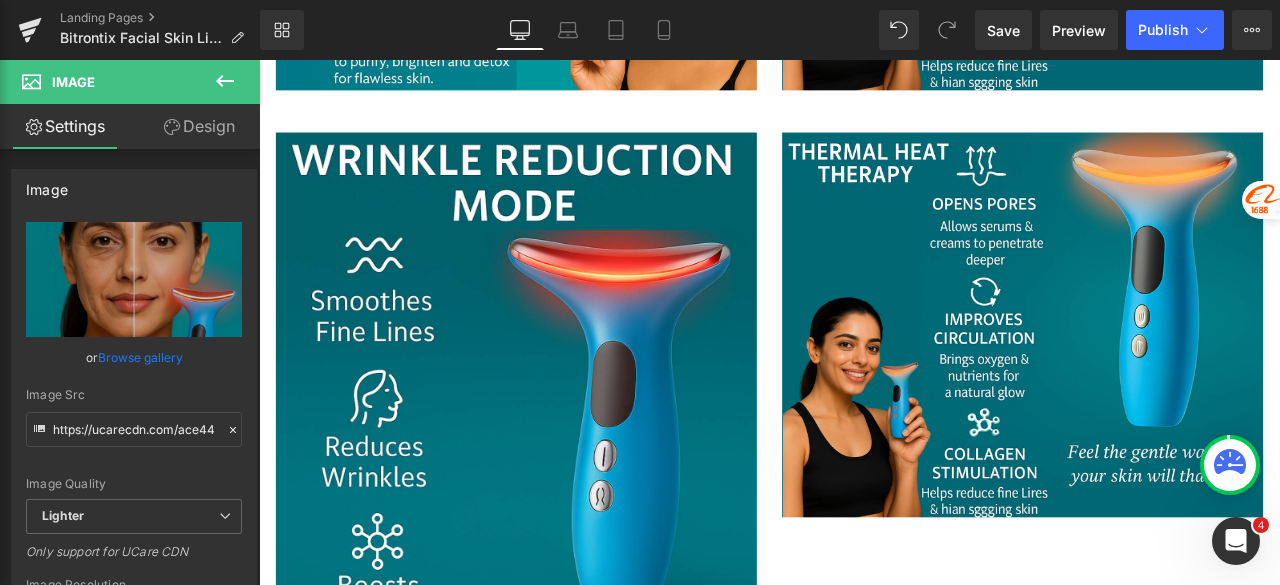 scroll, scrollTop: 4420, scrollLeft: 0, axis: vertical 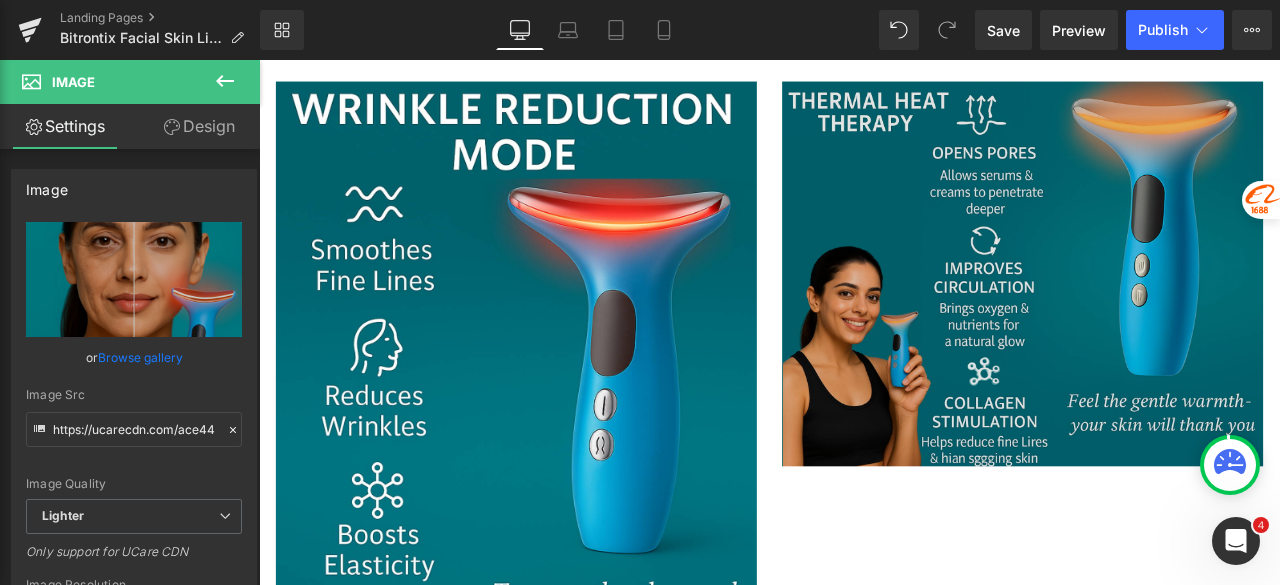 click at bounding box center (1164, 314) 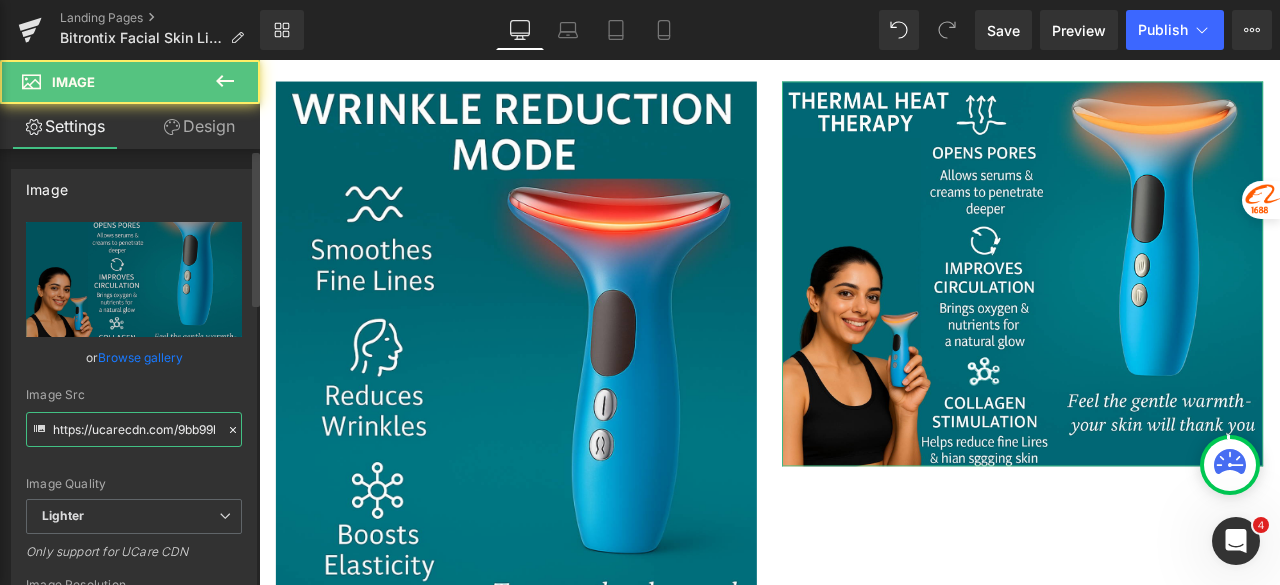 click on "https://ucarecdn.com/9bb99b7d-8808-465d-a0a6-3560bfa94daa/-/format/auto/-/preview/3000x3000/-/quality/lighter/Untitled%20design%20-%202025-08-04T123531.832.png" at bounding box center [134, 429] 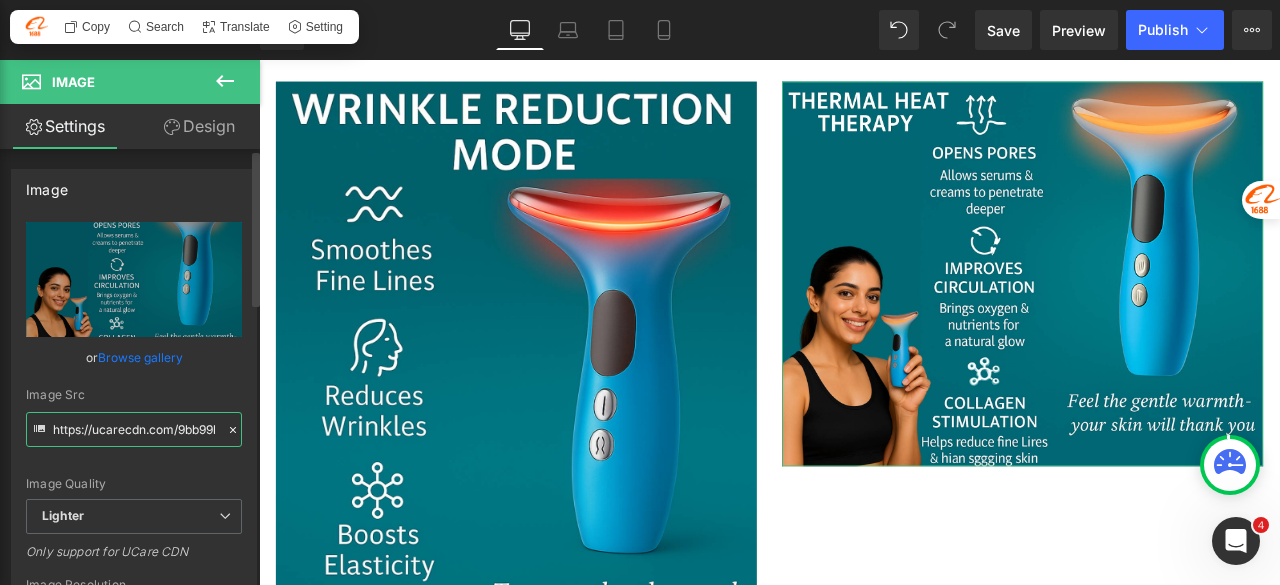 paste on "ace4442b-4ad6-4d2c-badb-a750fb007e3e/-/format/auto/-/preview/3000x3000/-/quality/lighter/Untitled%20design%20-%202025-08-04T123841.775" 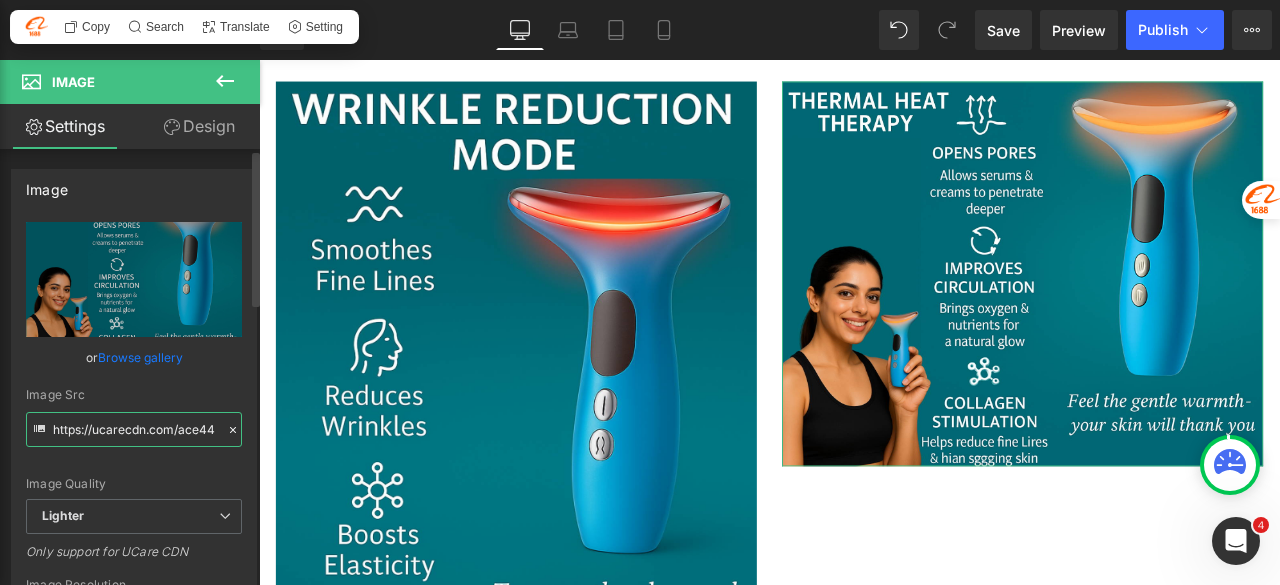 scroll, scrollTop: 0, scrollLeft: 864, axis: horizontal 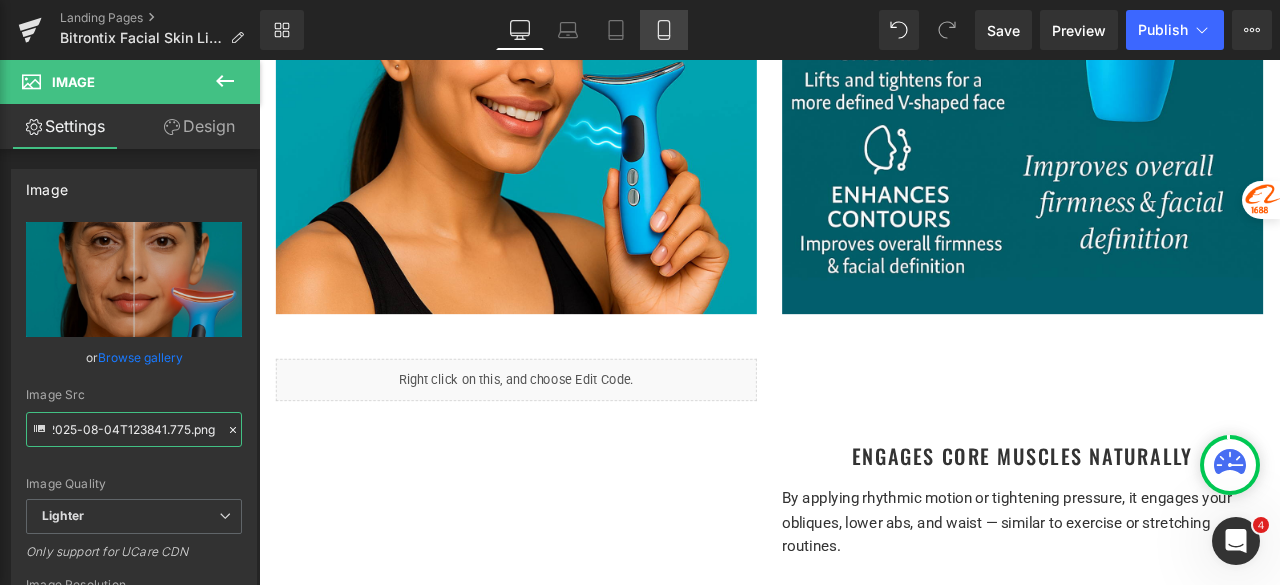 type on "https://ucarecdn.com/ace4442b-4ad6-4d2c-badb-a750fb007e3e/-/format/auto/-/preview/3000x3000/-/quality/lighter/Untitled%20design%20-%202025-08-04T123841.775.png" 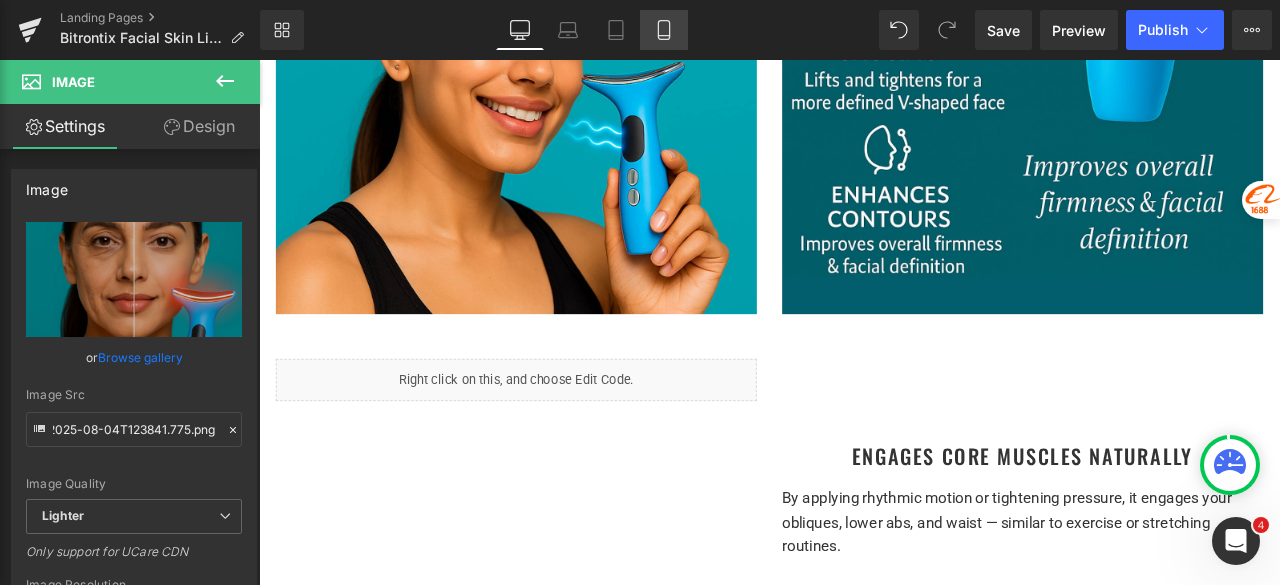 click 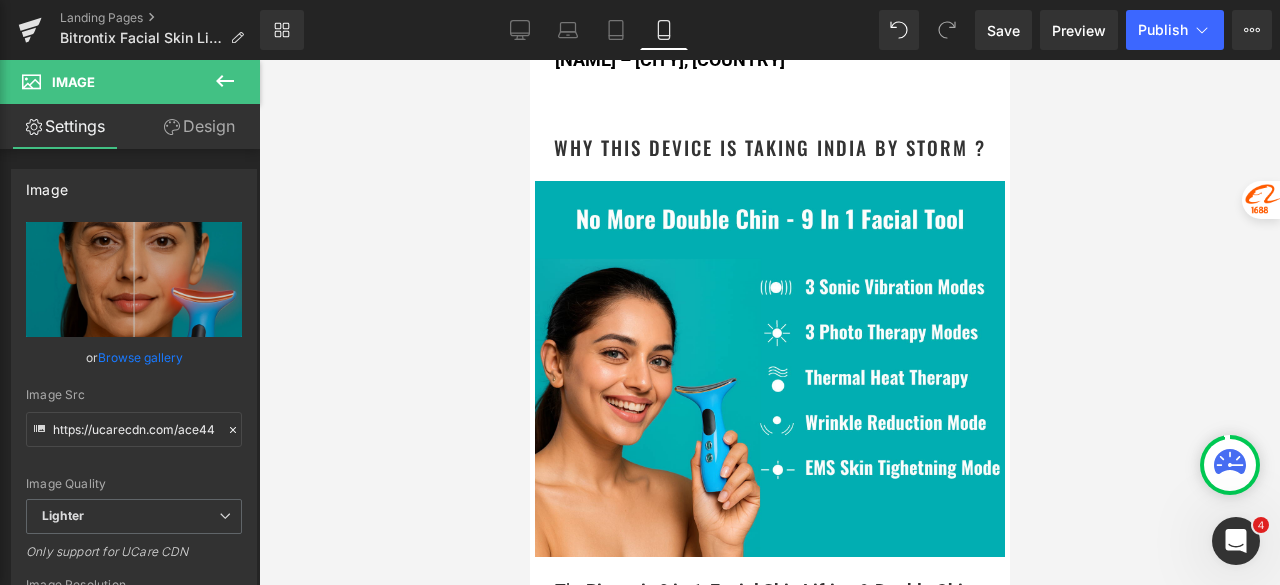 scroll, scrollTop: 3357, scrollLeft: 0, axis: vertical 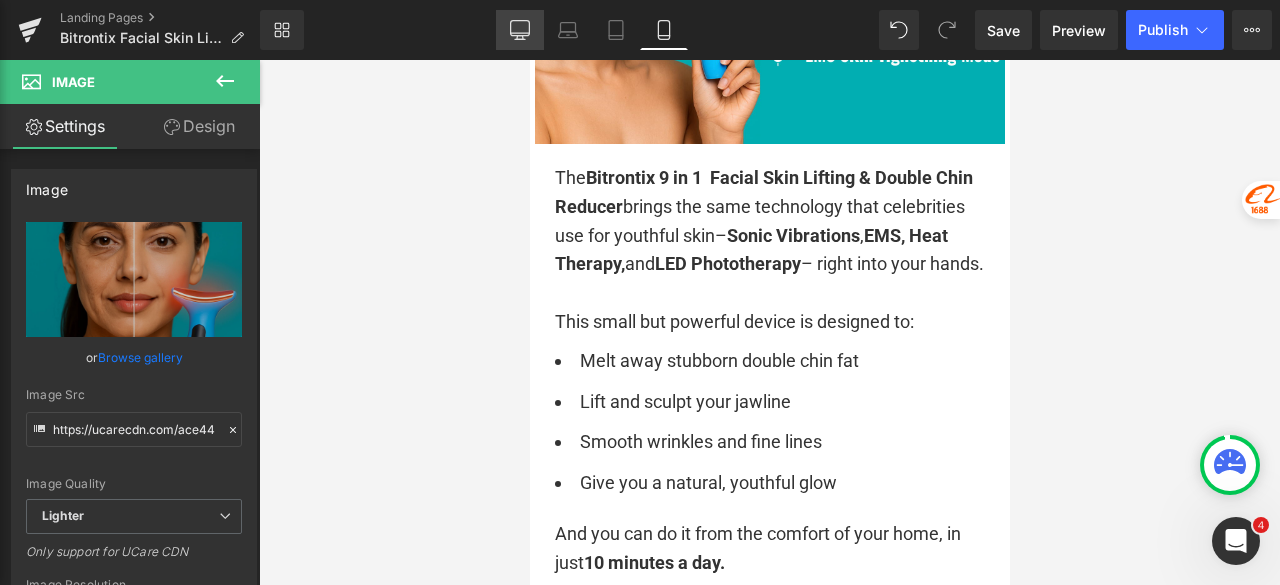 click on "Desktop" at bounding box center (520, 30) 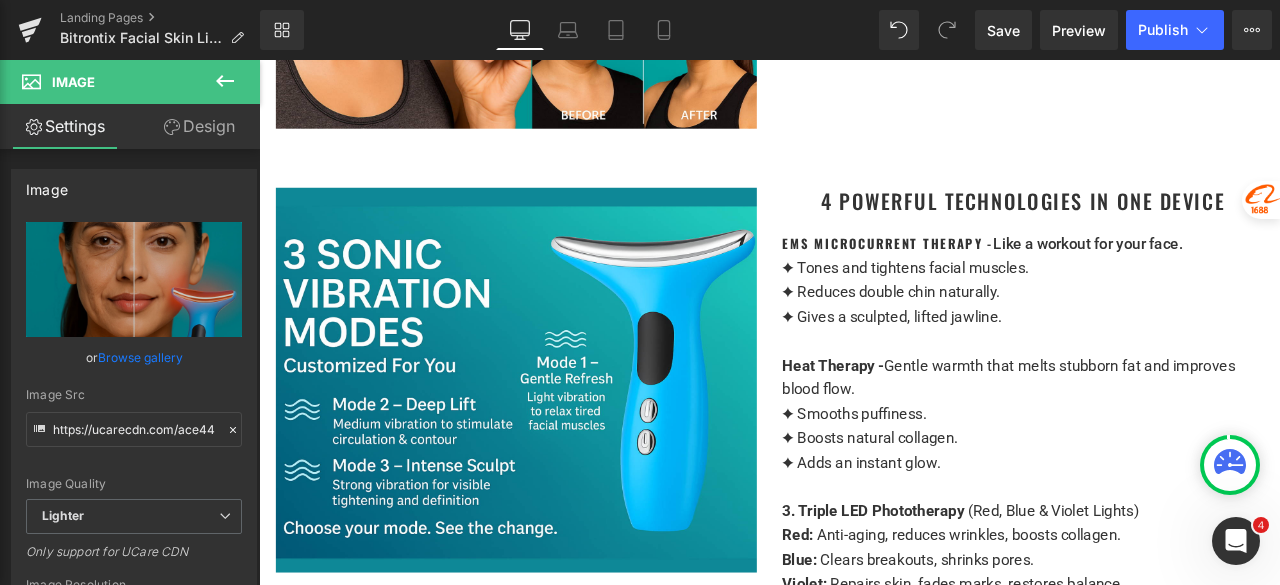 scroll, scrollTop: 3064, scrollLeft: 0, axis: vertical 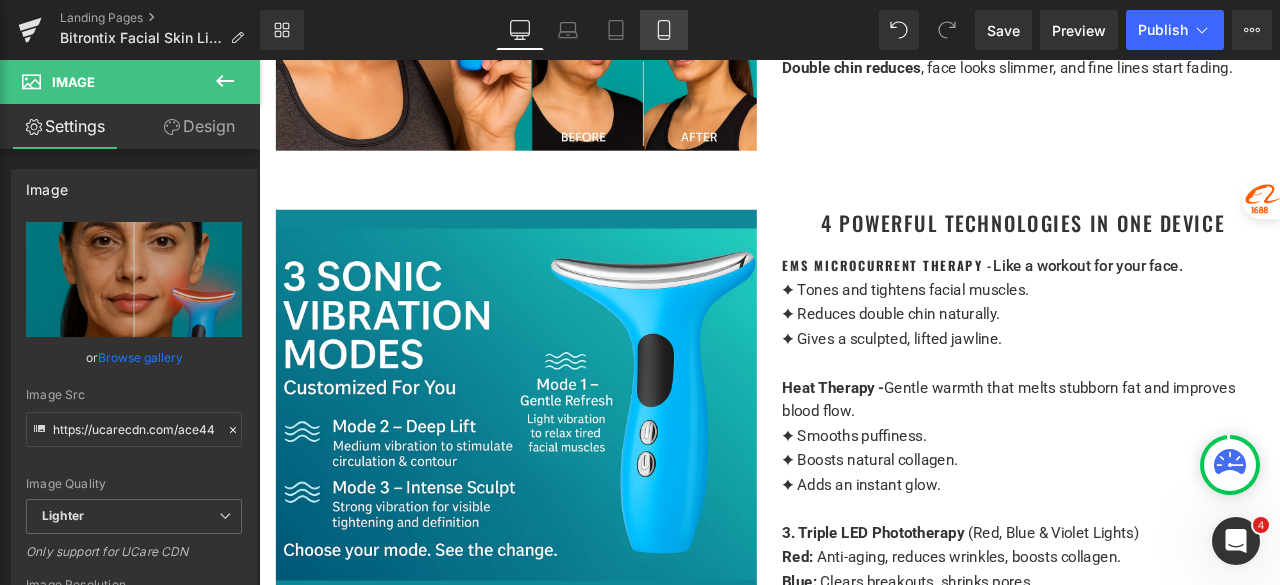 click 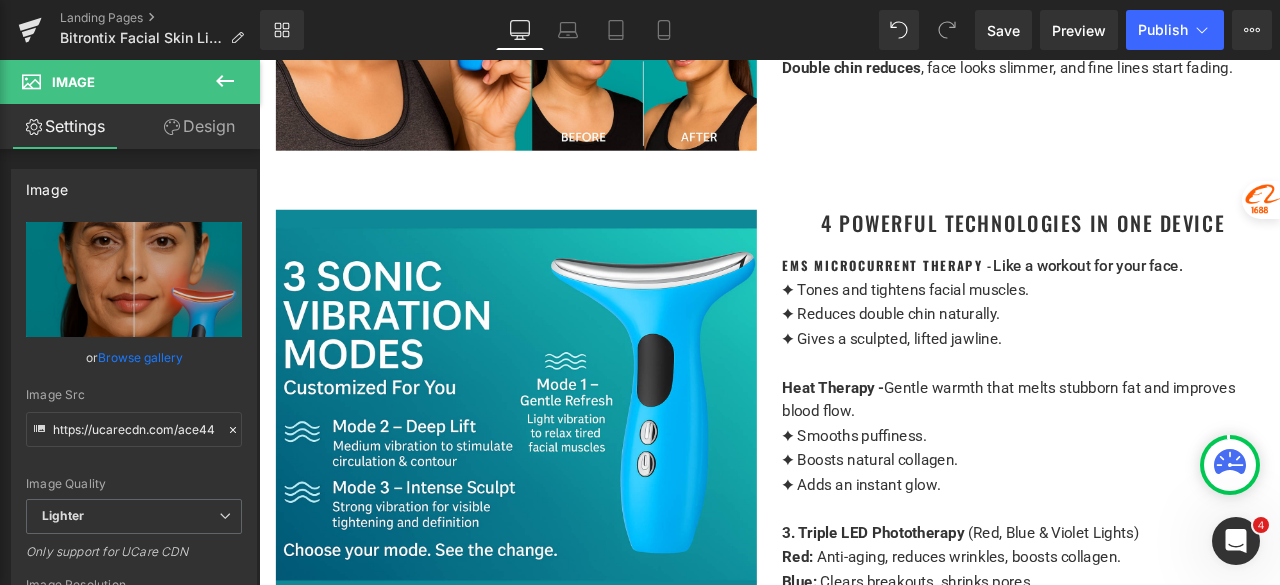 type on "100" 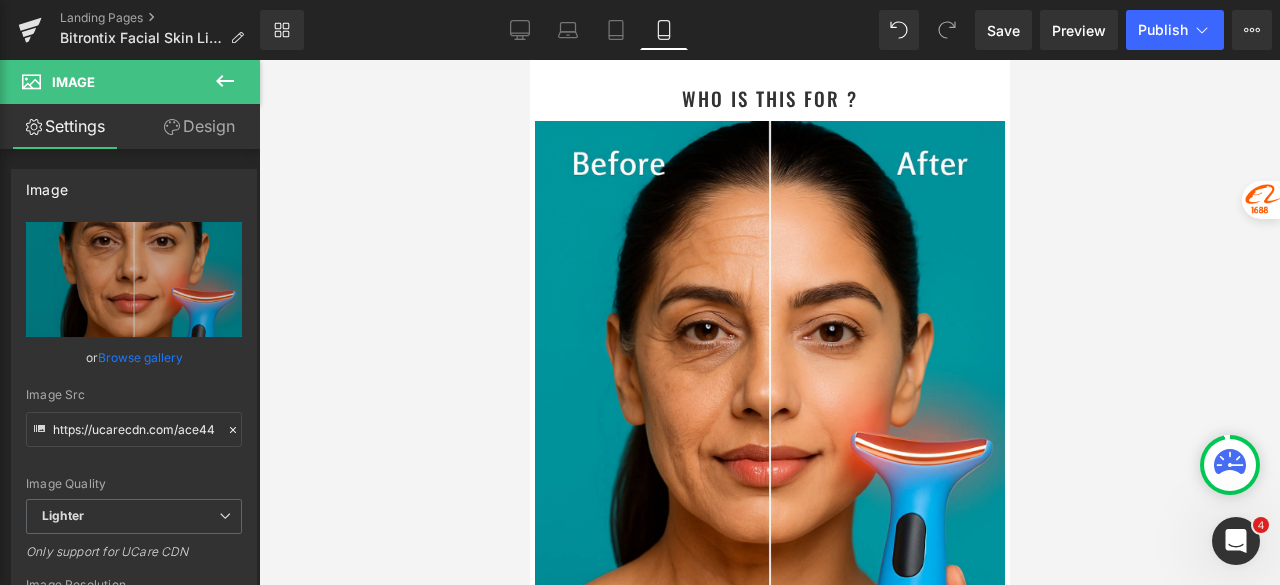 scroll, scrollTop: 8970, scrollLeft: 0, axis: vertical 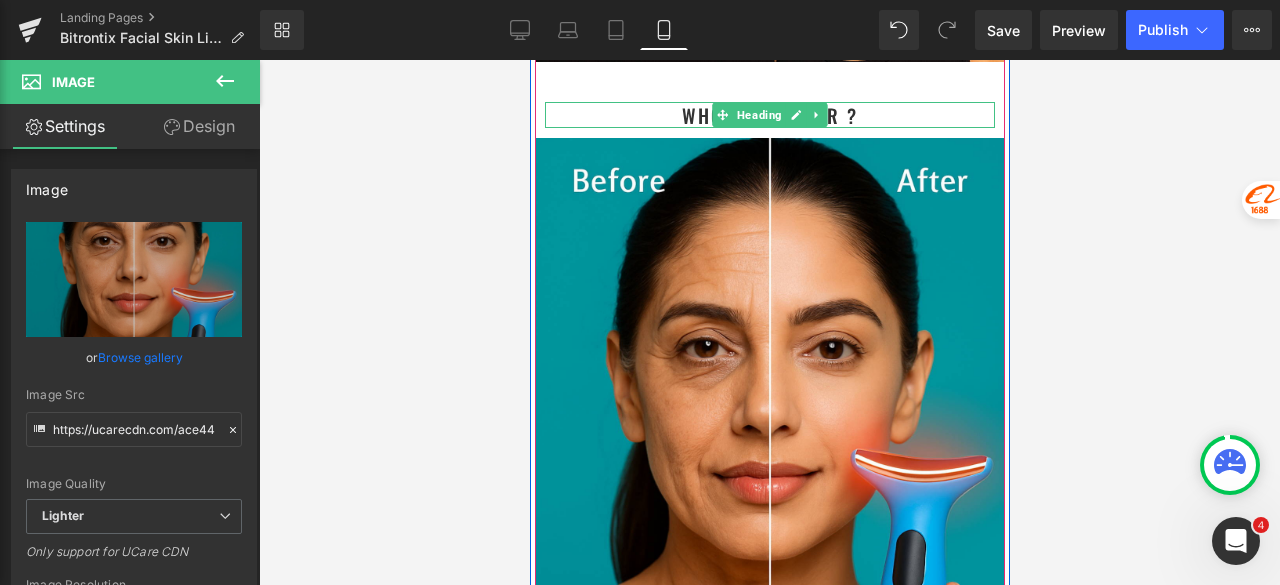 click on "Who Is This For ?" at bounding box center (769, 115) 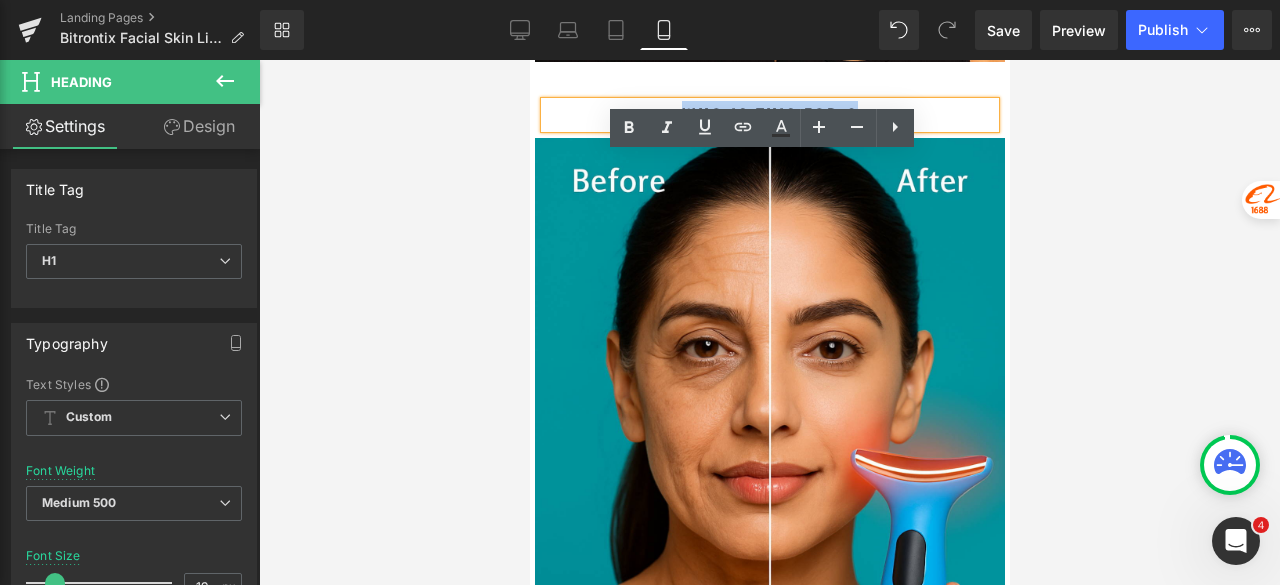 drag, startPoint x: 867, startPoint y: 167, endPoint x: 676, endPoint y: 176, distance: 191.21193 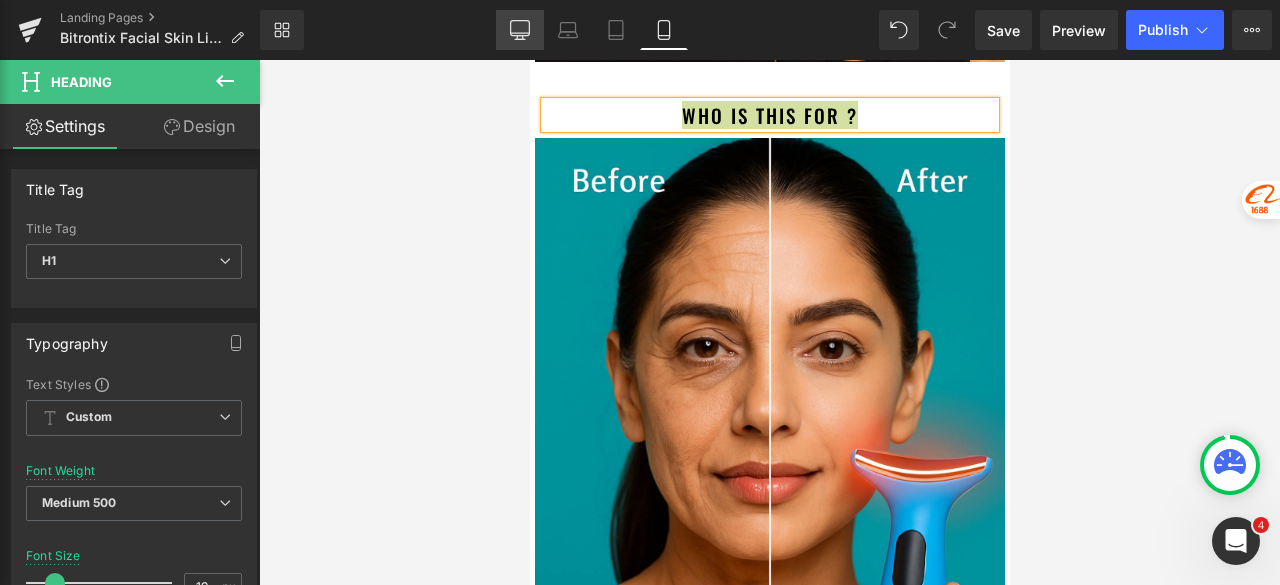 click 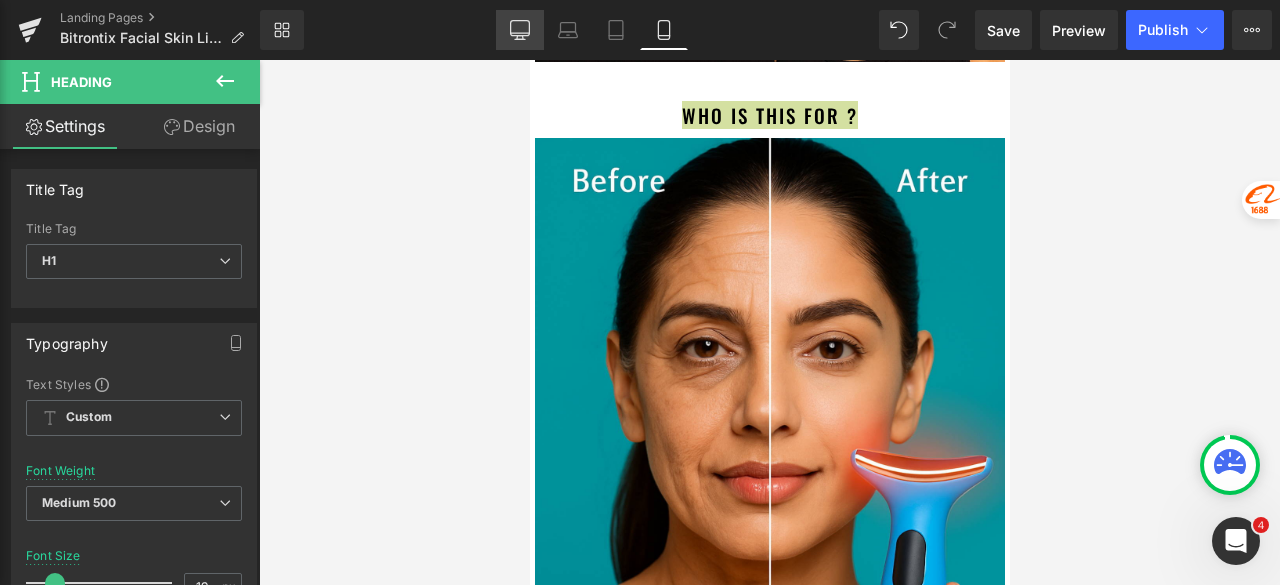 type on "24" 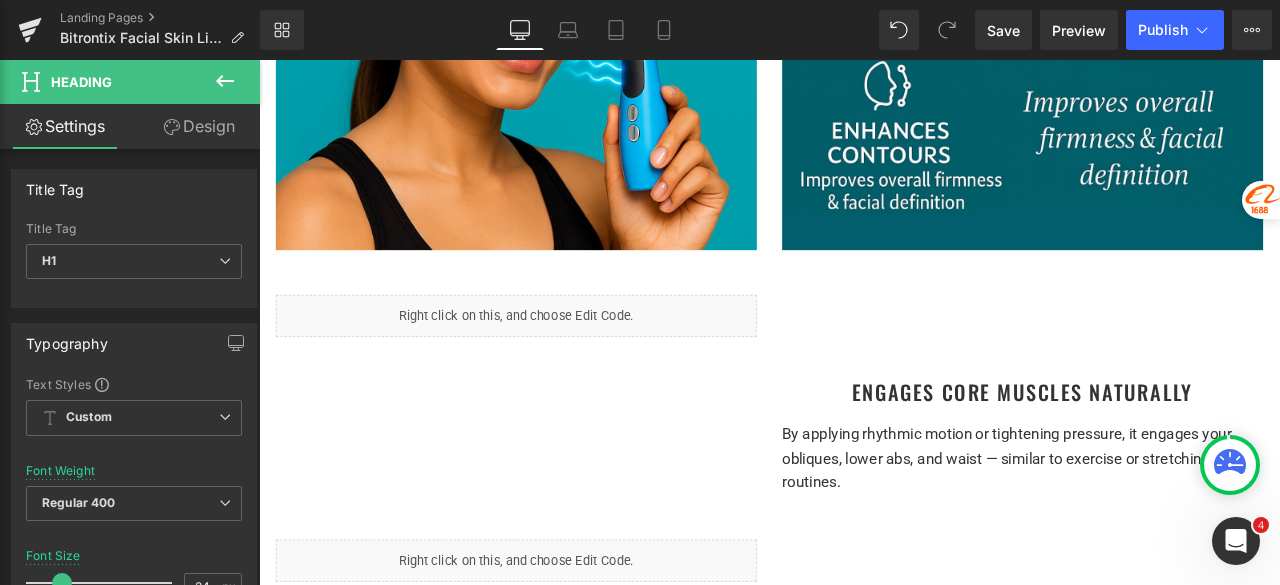 scroll, scrollTop: 5700, scrollLeft: 0, axis: vertical 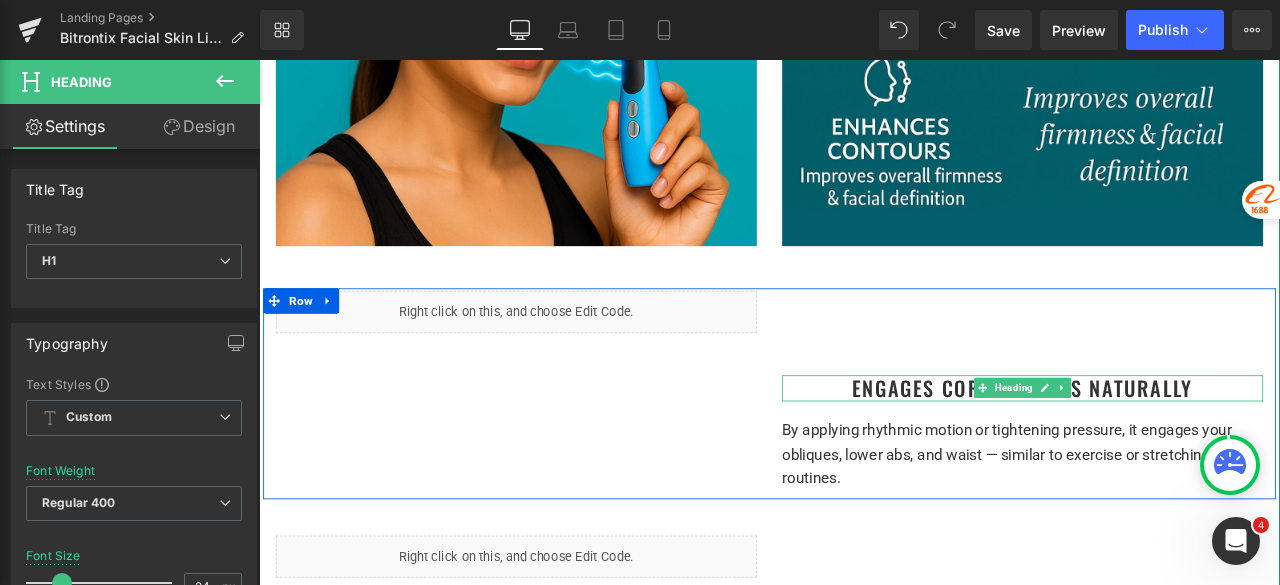 click on "Engages Core Muscles Naturally" at bounding box center [1164, 449] 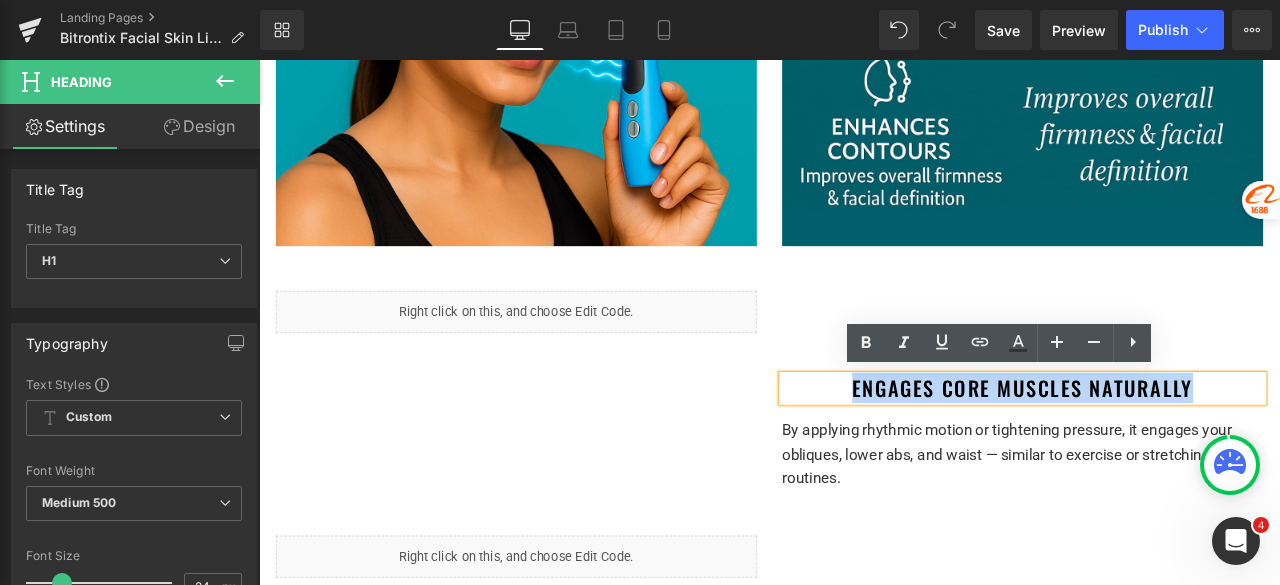 drag, startPoint x: 1364, startPoint y: 438, endPoint x: 946, endPoint y: 453, distance: 418.26904 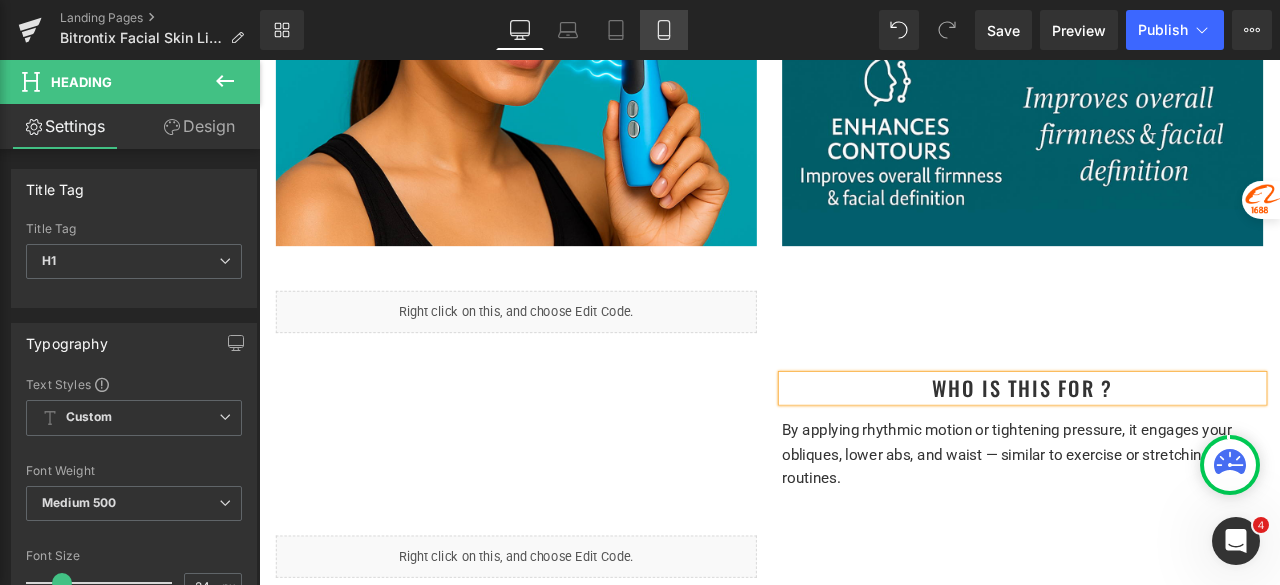 click on "Mobile" at bounding box center (664, 30) 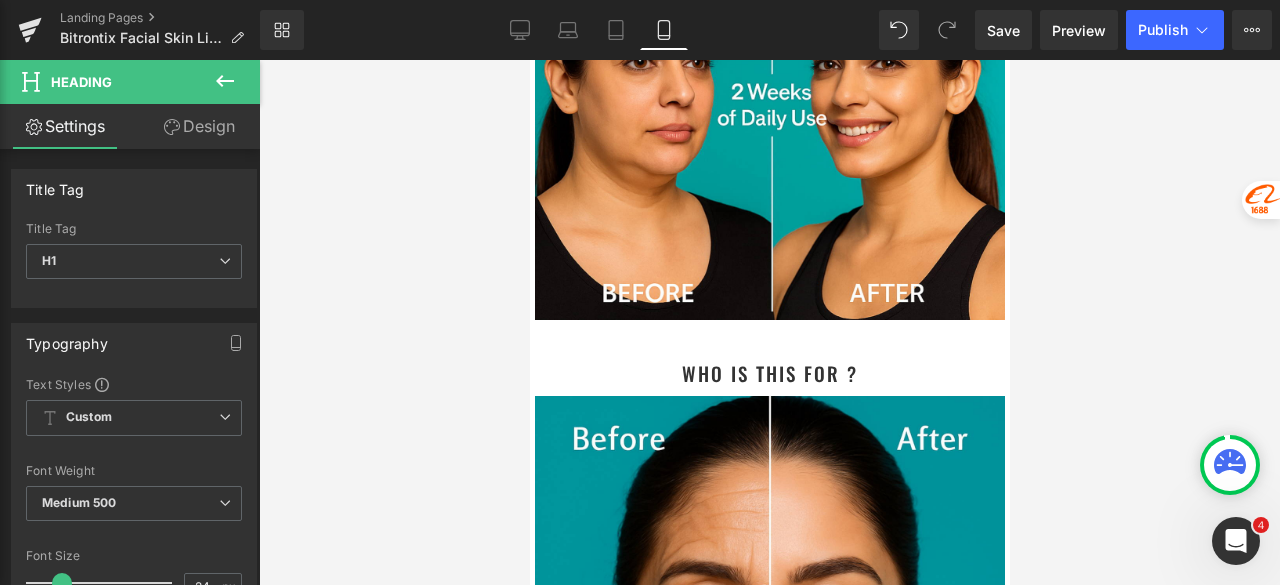scroll, scrollTop: 8367, scrollLeft: 0, axis: vertical 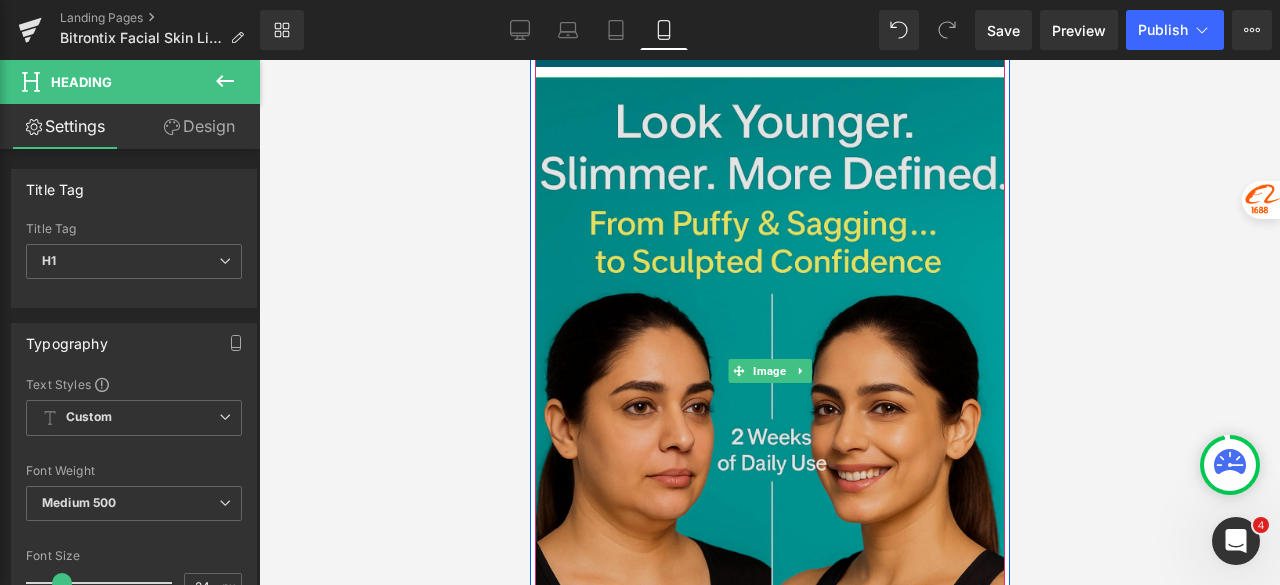 click at bounding box center [769, 371] 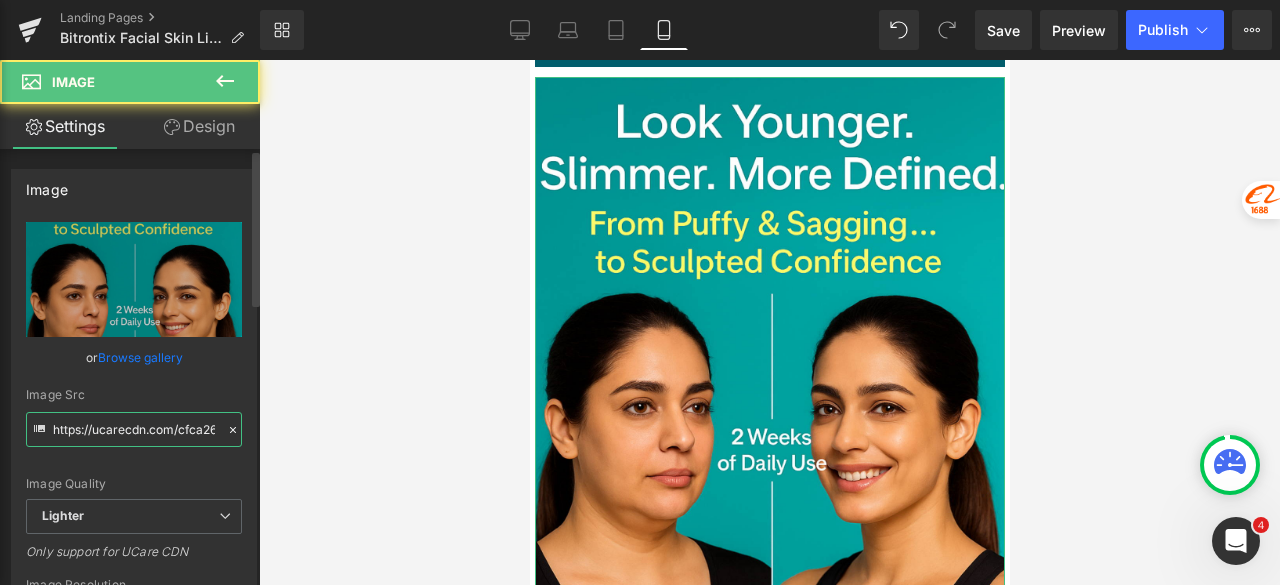 click on "https://ucarecdn.com/cfca2647-75a1-4af2-b5d2-bc78c7f9839f/-/format/auto/-/preview/3000x3000/-/quality/lighter/Untitled%20design%20-%202025-08-04T125507.733.png" at bounding box center [134, 429] 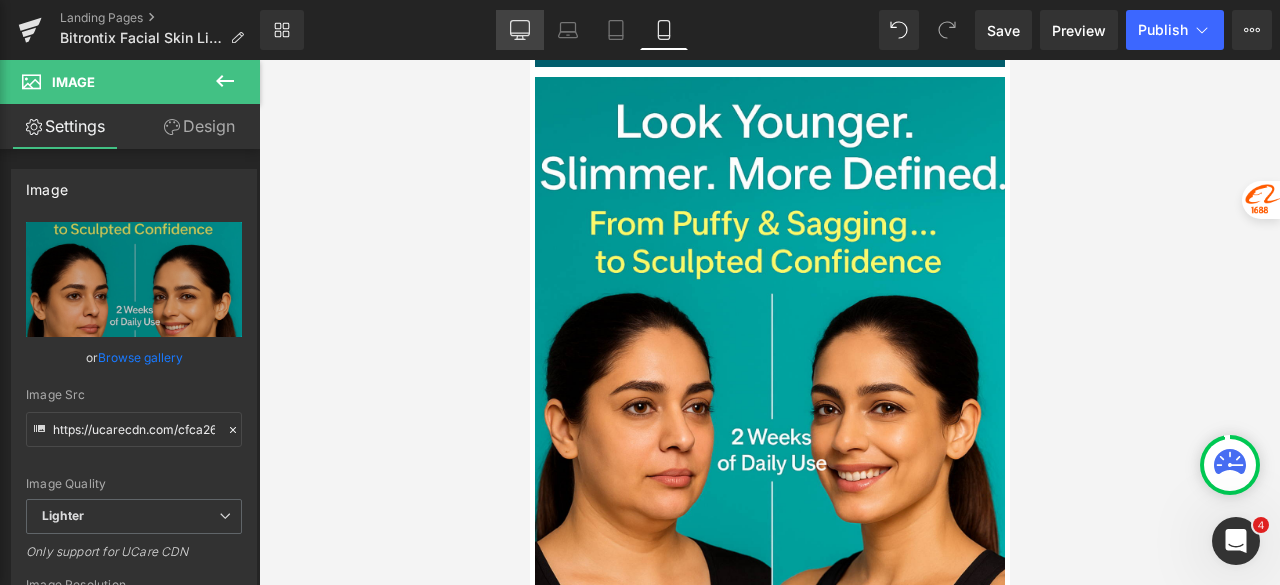click 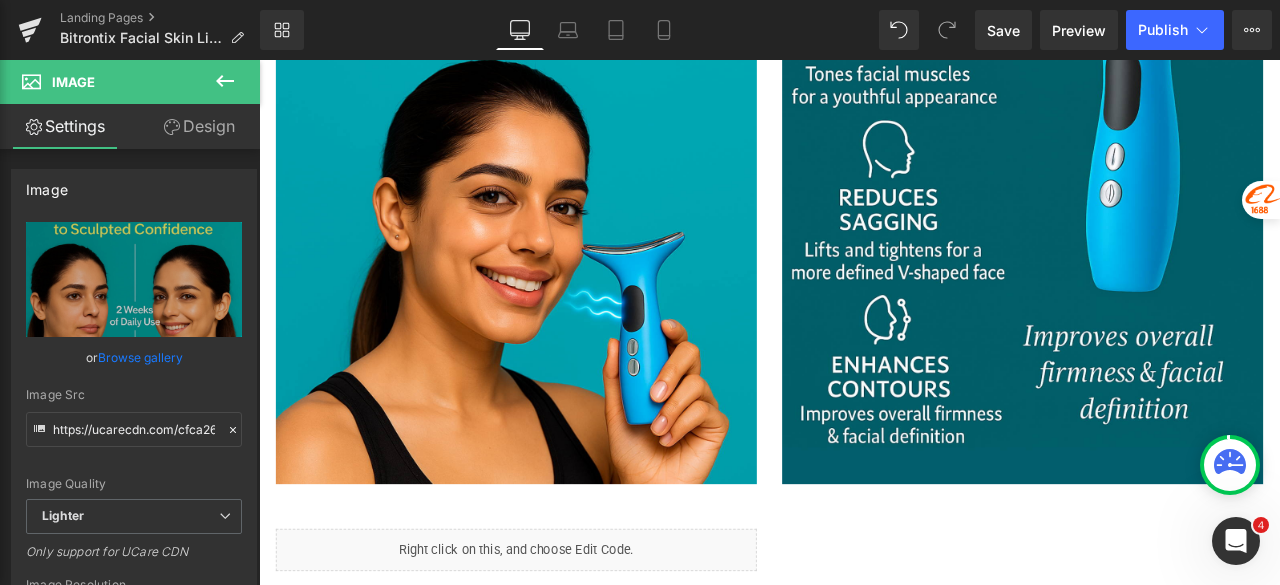 scroll, scrollTop: 5508, scrollLeft: 0, axis: vertical 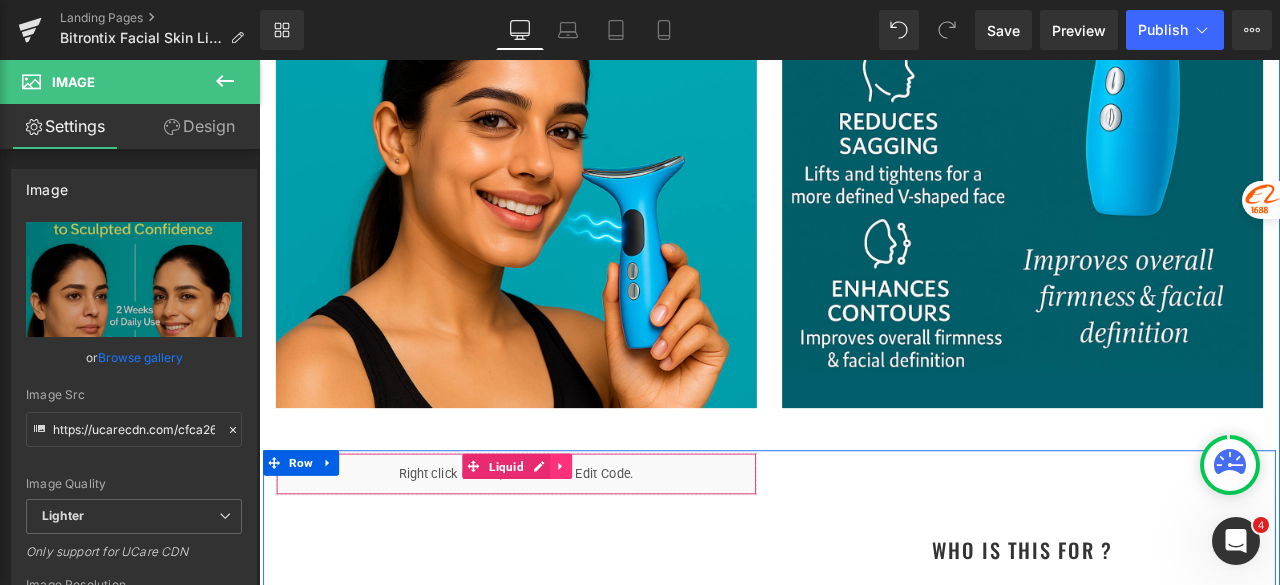 click at bounding box center [617, 542] 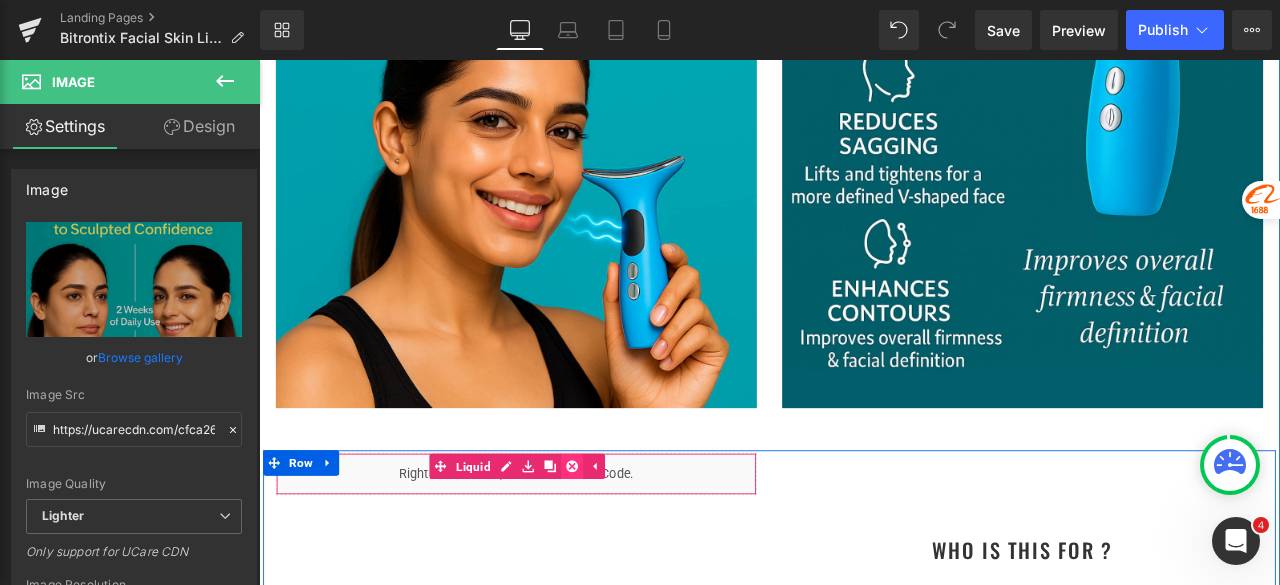 click at bounding box center [630, 542] 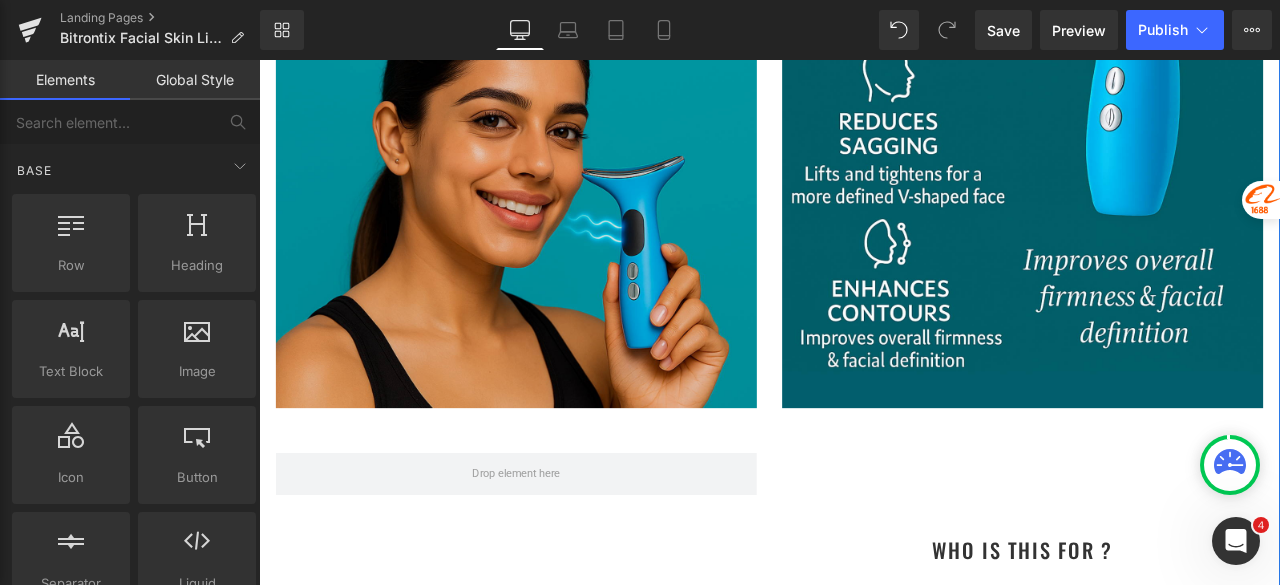 click at bounding box center (564, 116) 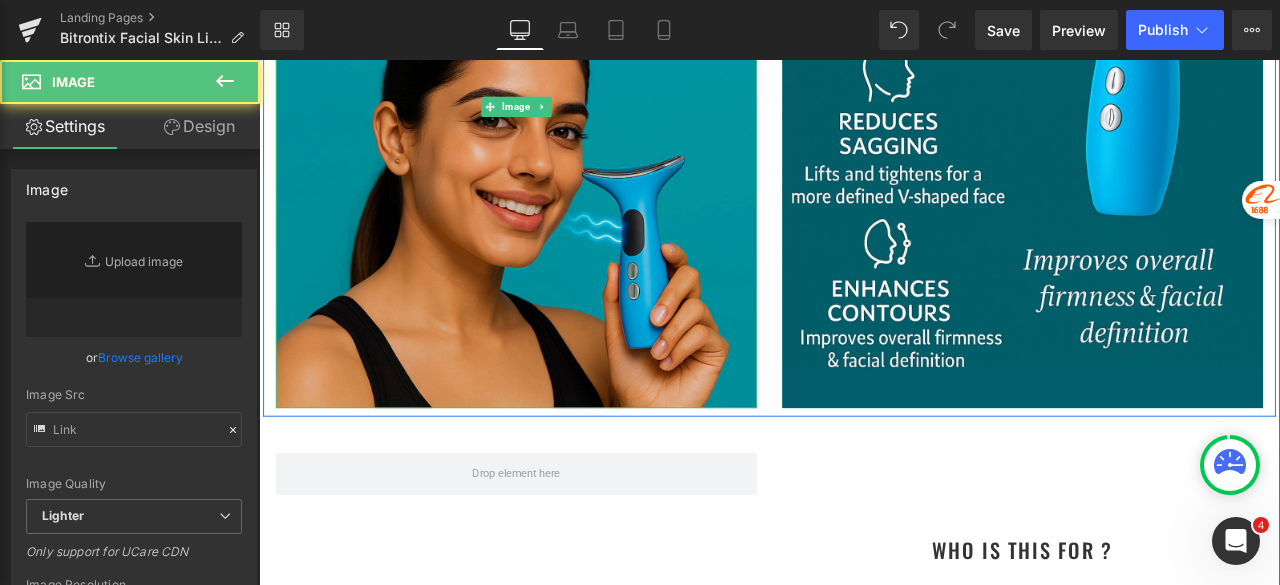type on "https://ucarecdn.com/af32a031-f78e-4aef-b9ab-51905e0708e8/-/format/auto/-/preview/3000x3000/-/quality/lighter/Untitled%20design%20-%202025-08-04T124917.031.png" 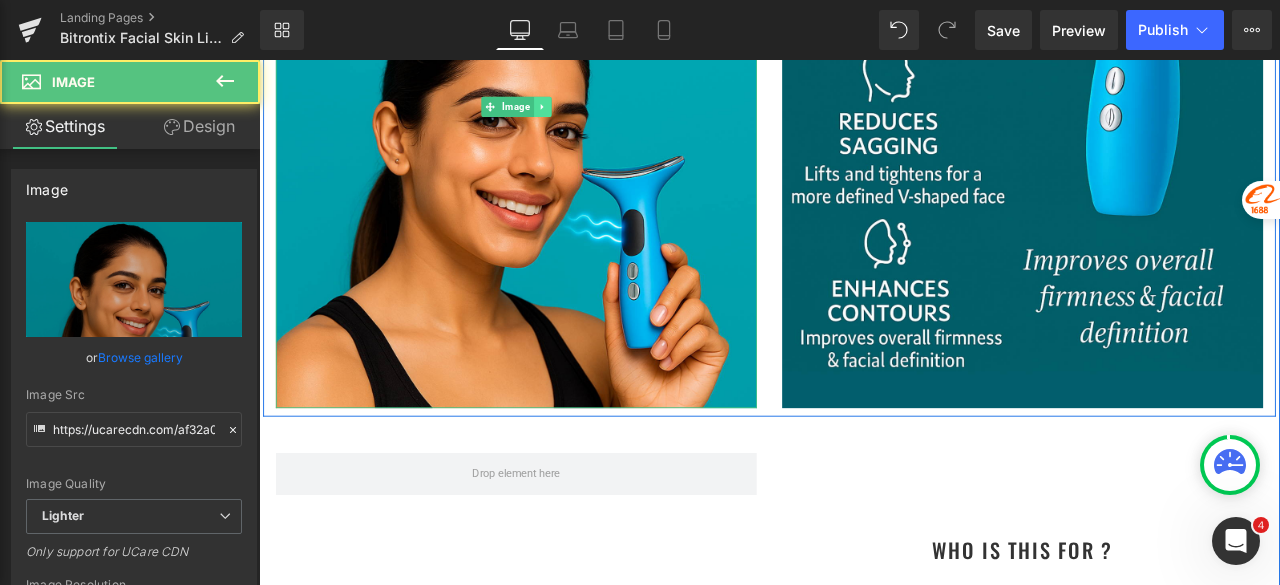 click at bounding box center (595, 116) 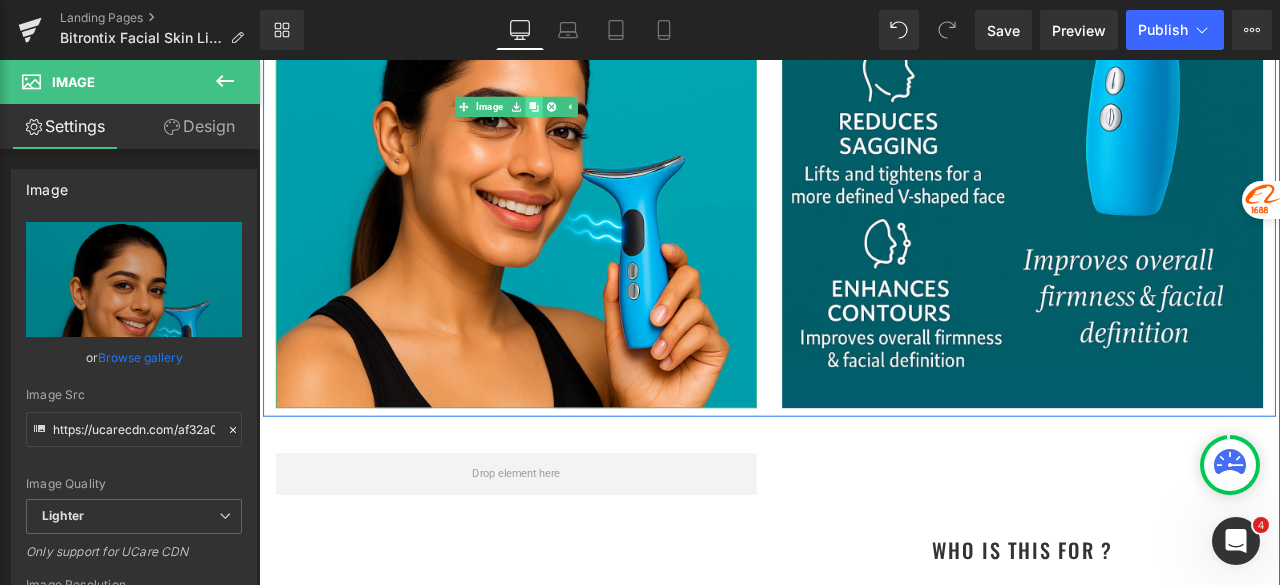 click at bounding box center (584, 116) 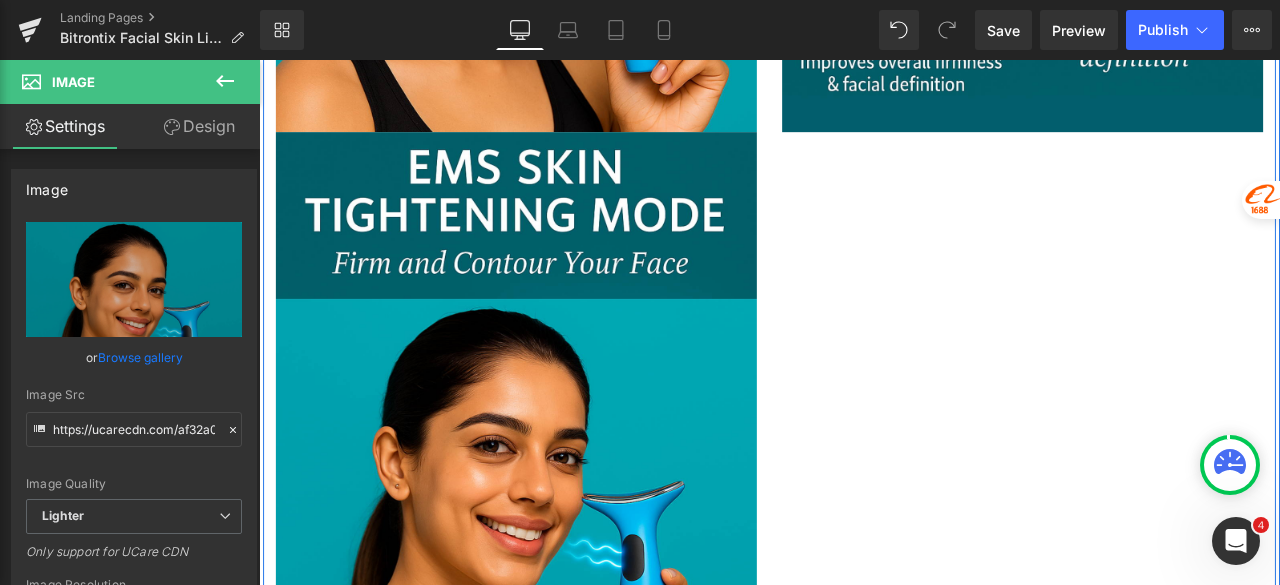 scroll, scrollTop: 5837, scrollLeft: 0, axis: vertical 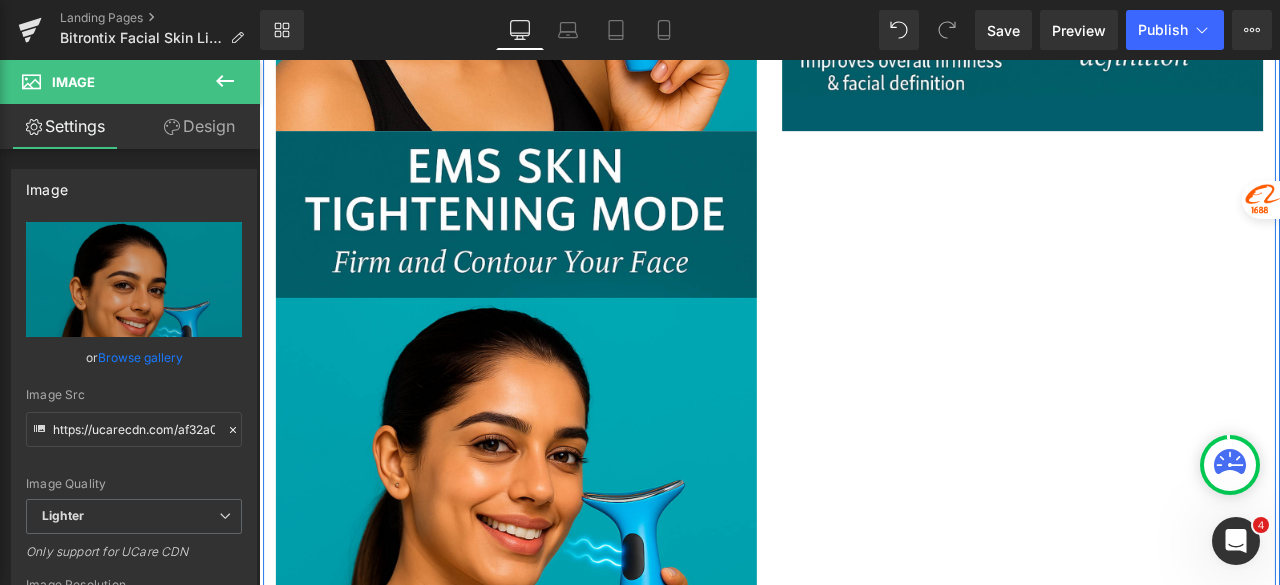 click on "Image         Image         Image         Row" at bounding box center (864, 148) 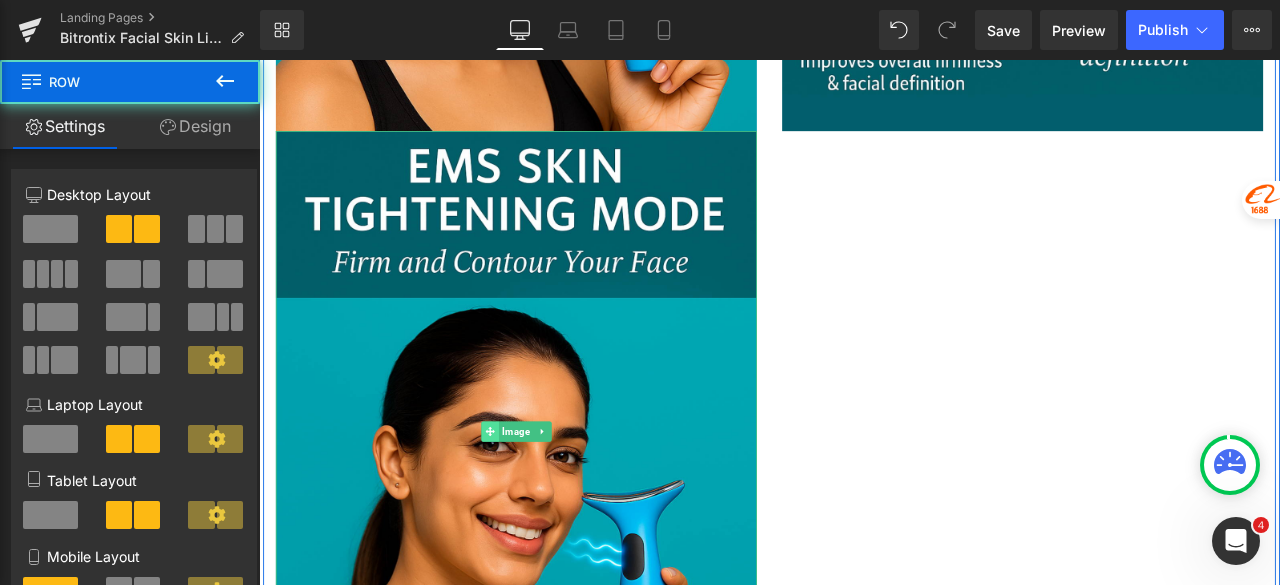 click 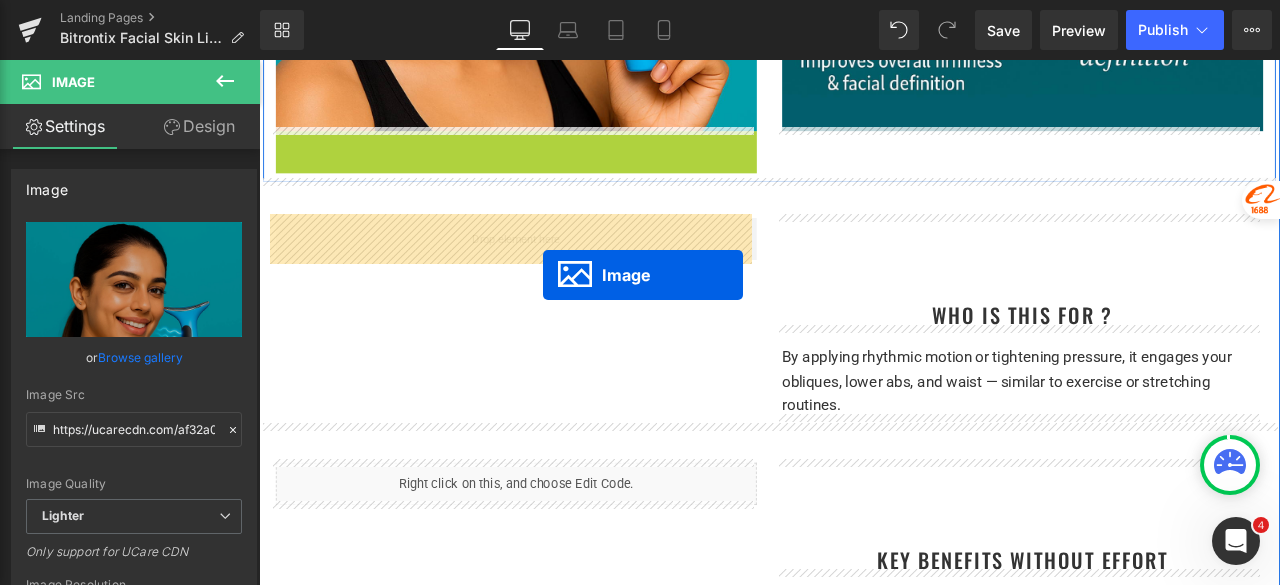 drag, startPoint x: 549, startPoint y: 494, endPoint x: 595, endPoint y: 314, distance: 185.78482 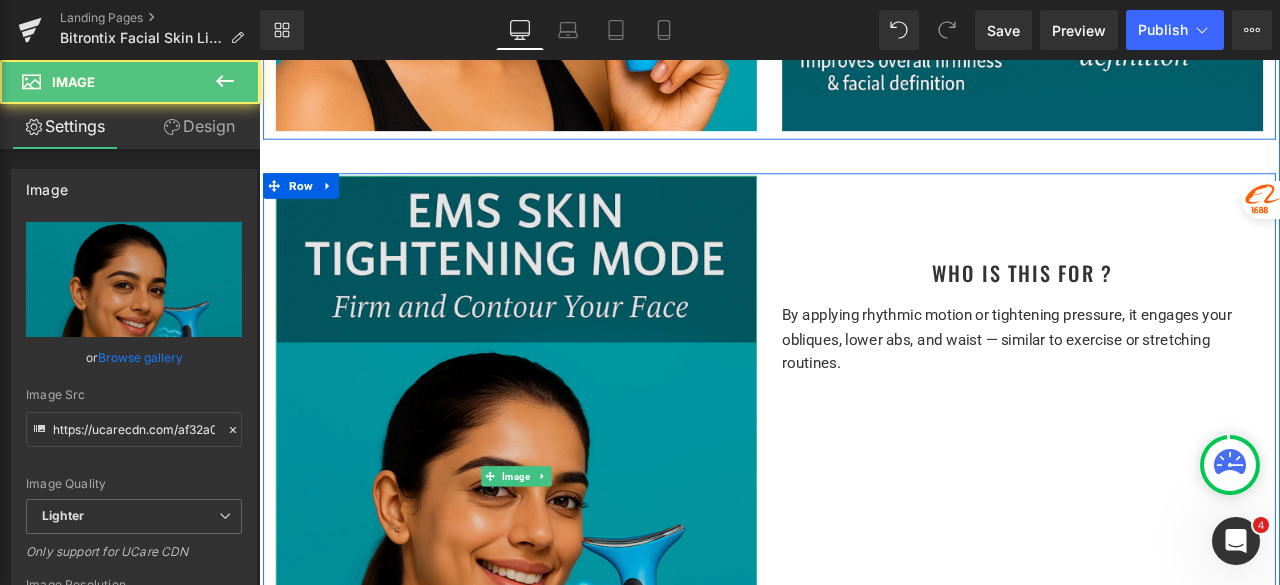 click at bounding box center [564, 553] 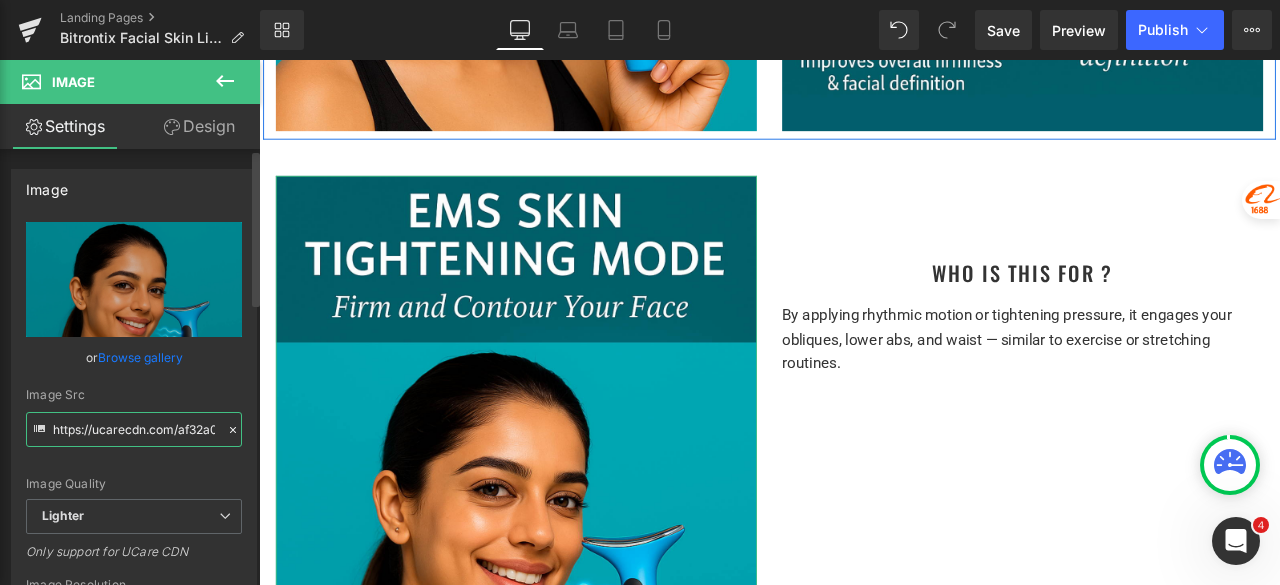 click on "https://ucarecdn.com/af32a031-f78e-4aef-b9ab-51905e0708e8/-/format/auto/-/preview/3000x3000/-/quality/lighter/Untitled%20design%20-%202025-08-04T124917.031.png" at bounding box center (134, 429) 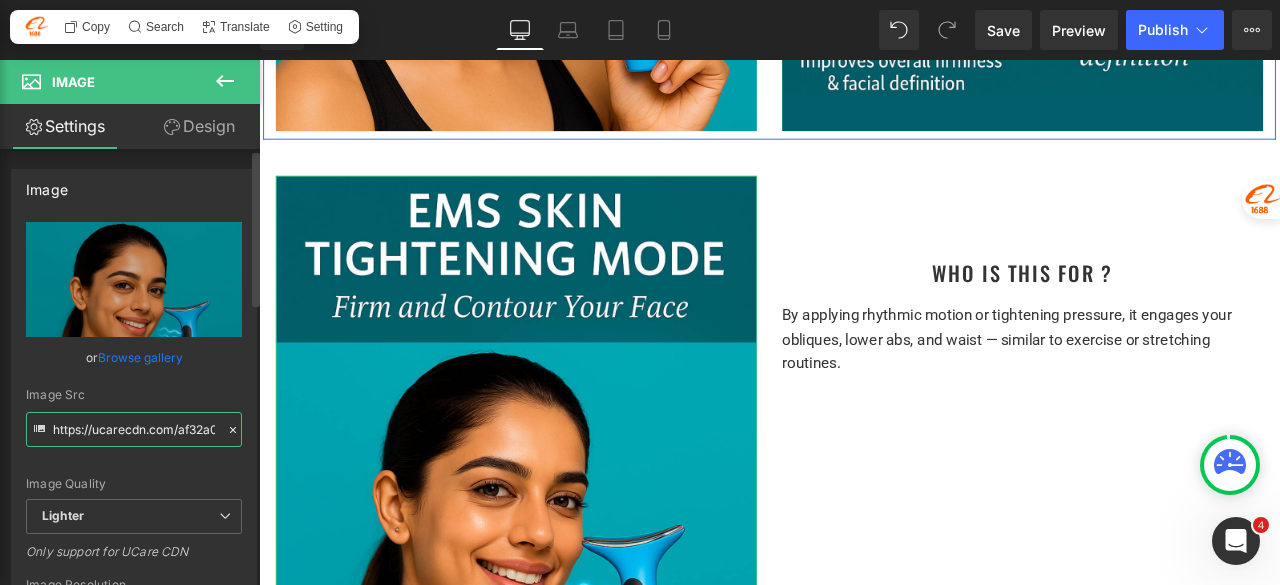 paste on "cfca2647-75a1-4af2-b5d2-bc78c7f9839f/-/format/auto/-/preview/3000x3000/-/quality/lighter/Untitled%20design%20-%202025-08-04T125507.733" 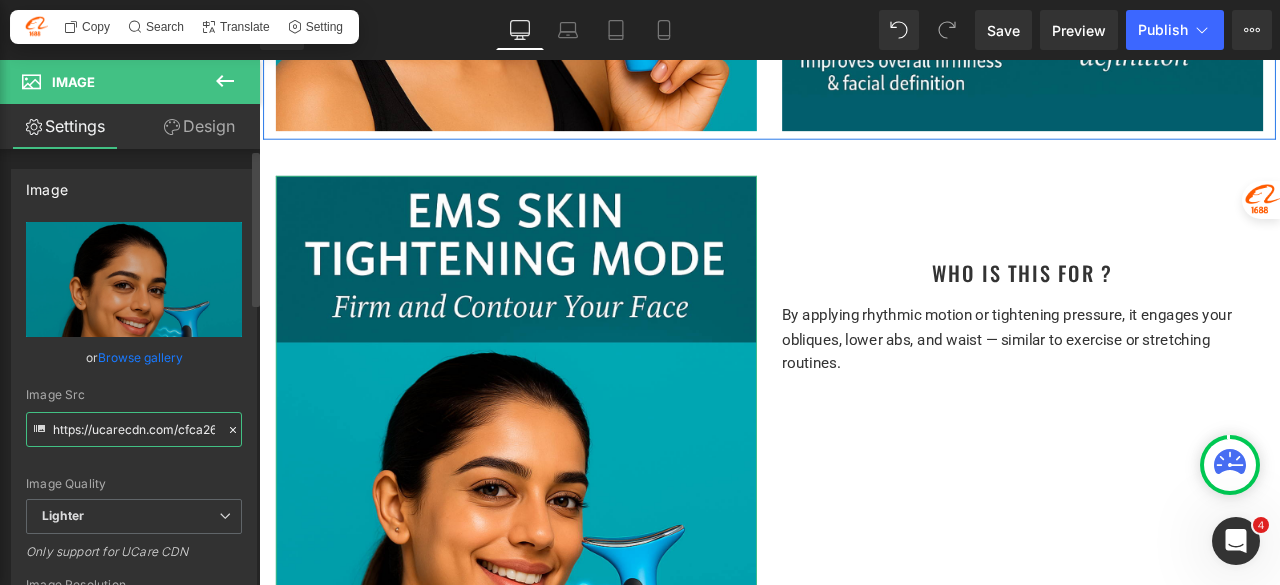 scroll, scrollTop: 0, scrollLeft: 850, axis: horizontal 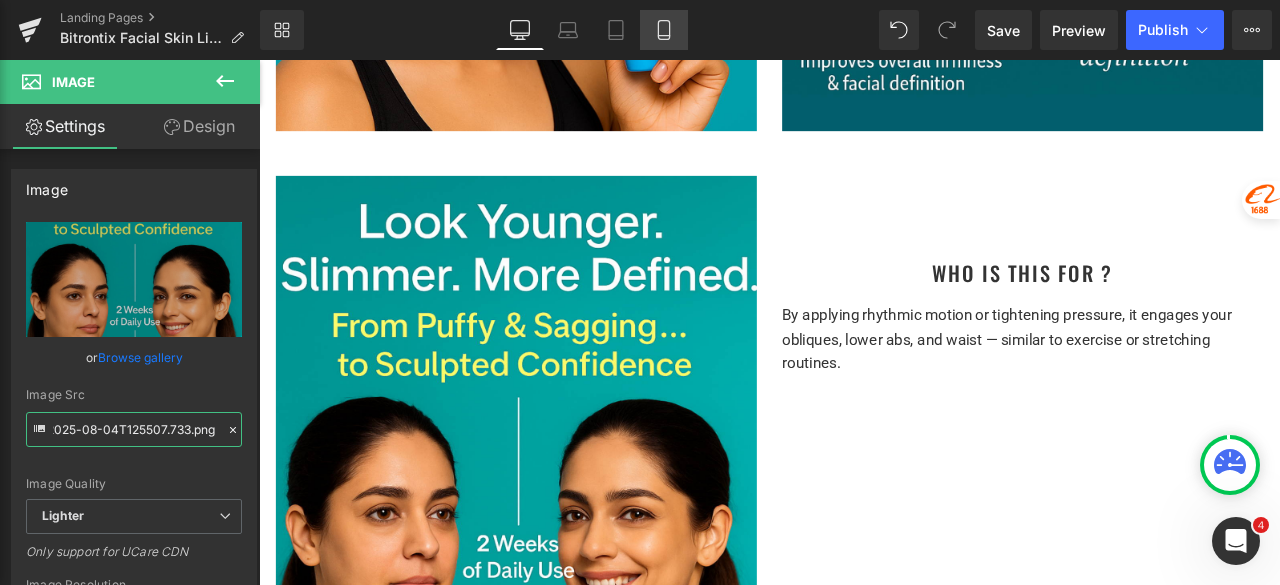 type on "https://ucarecdn.com/cfca2647-75a1-4af2-b5d2-bc78c7f9839f/-/format/auto/-/preview/3000x3000/-/quality/lighter/Untitled%20design%20-%202025-08-04T125507.733.png" 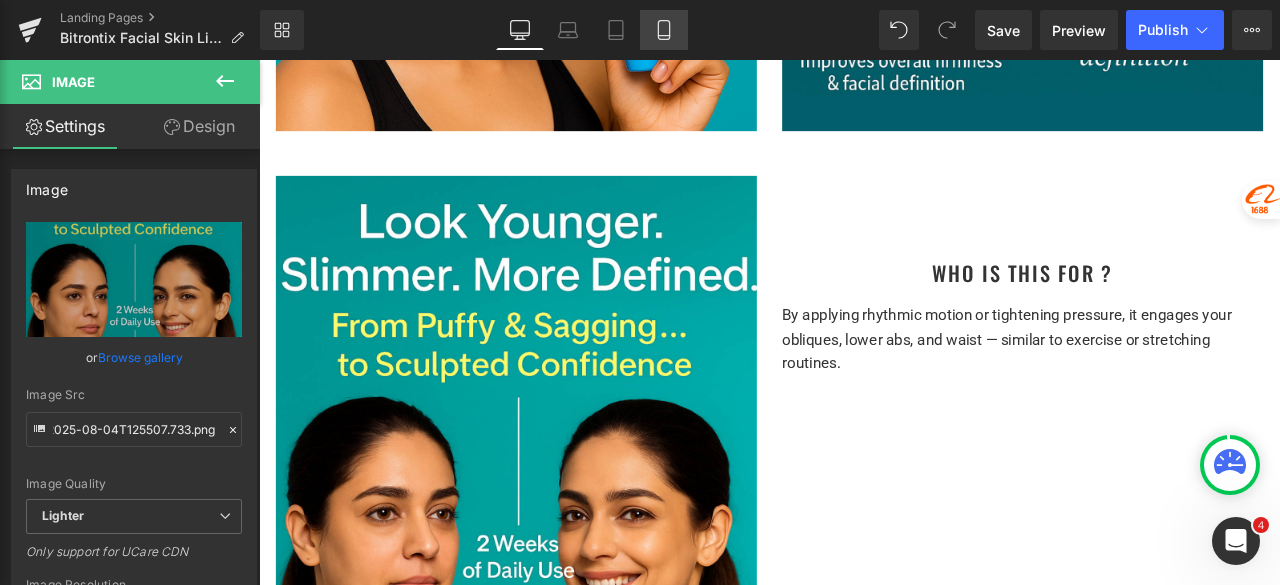 click 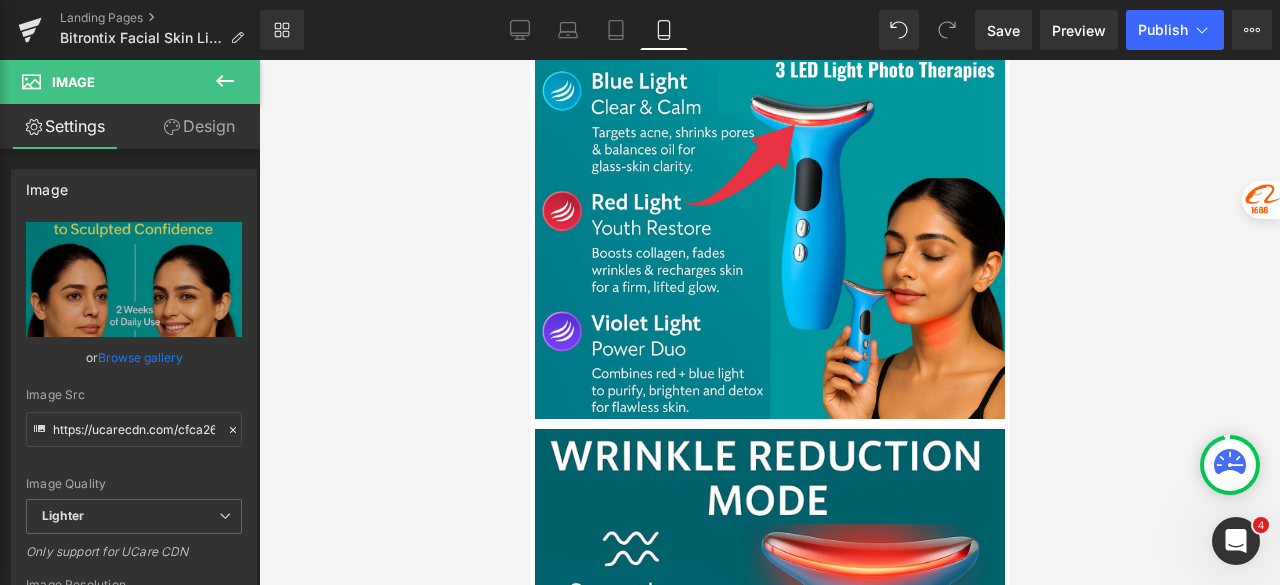 type on "100" 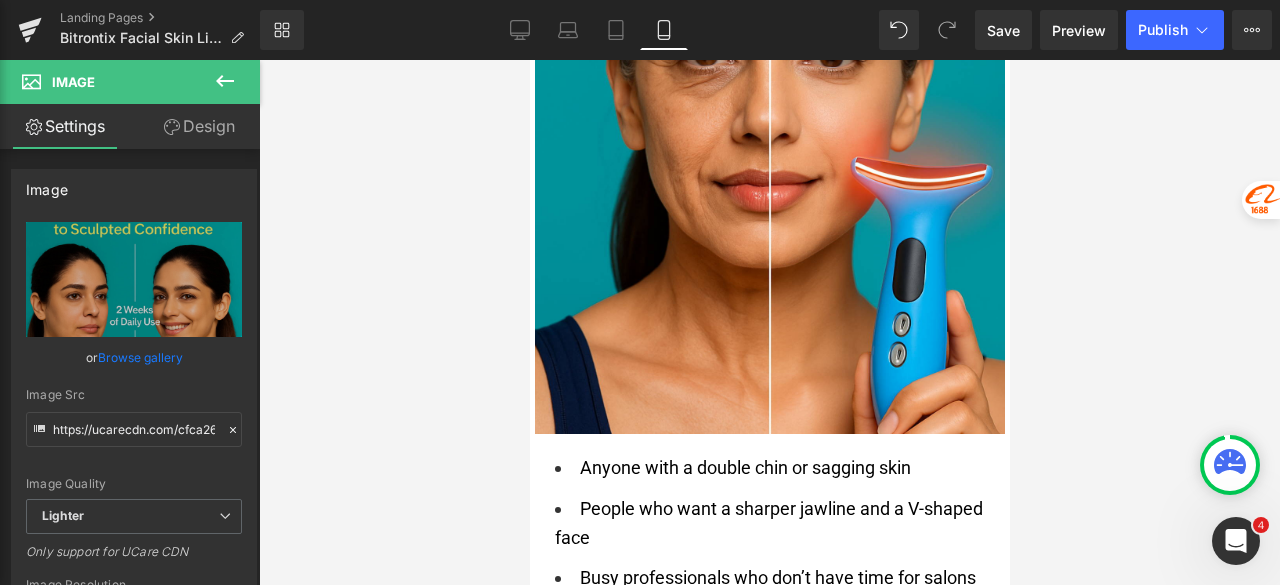 scroll, scrollTop: 9504, scrollLeft: 0, axis: vertical 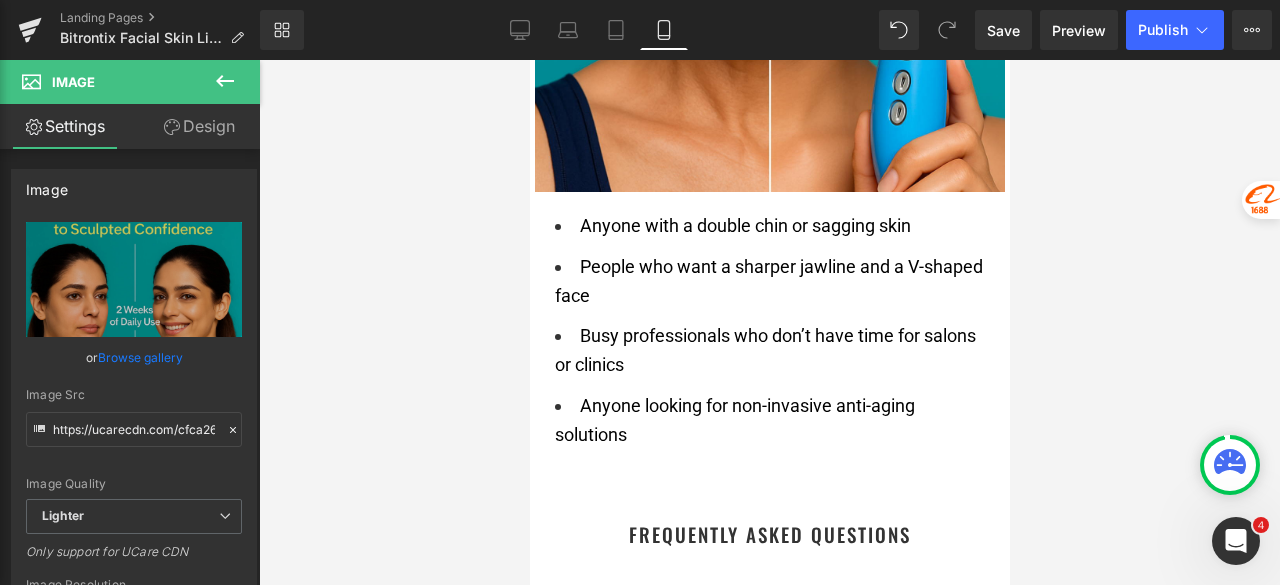 click on "Busy professionals who don’t have time for salons or clinics" at bounding box center [769, 351] 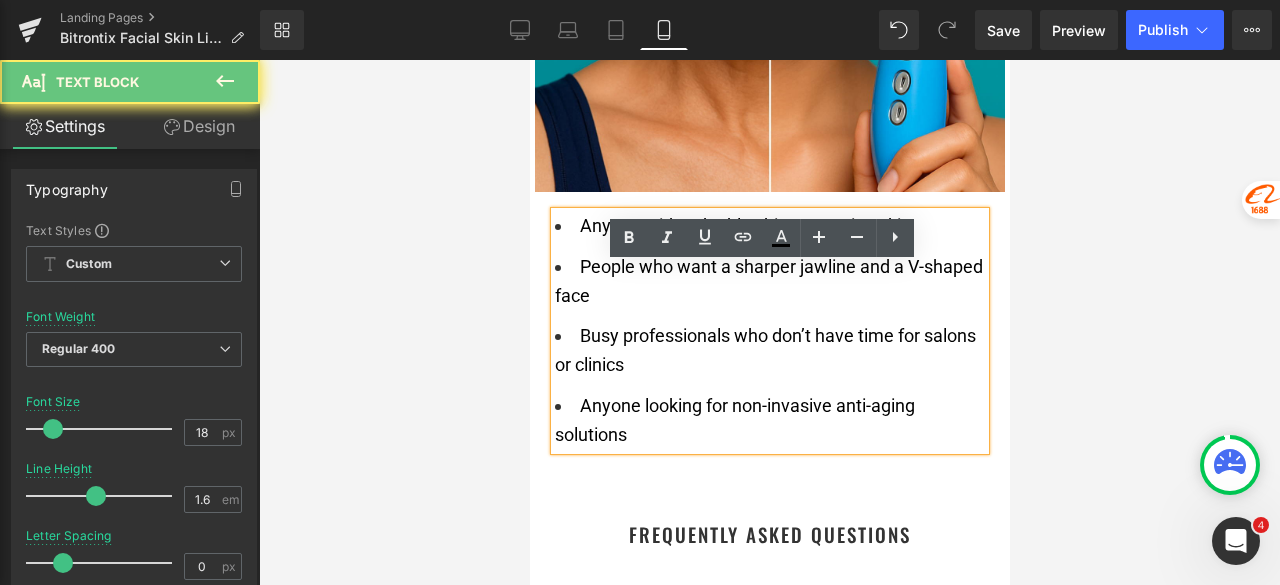 click on "Anyone with a double chin or sagging skin People who want a sharper jawline and a V-shaped face Busy professionals who don’t have time for salons or clinics Anyone looking for non-invasive anti-aging solutions" at bounding box center (769, 331) 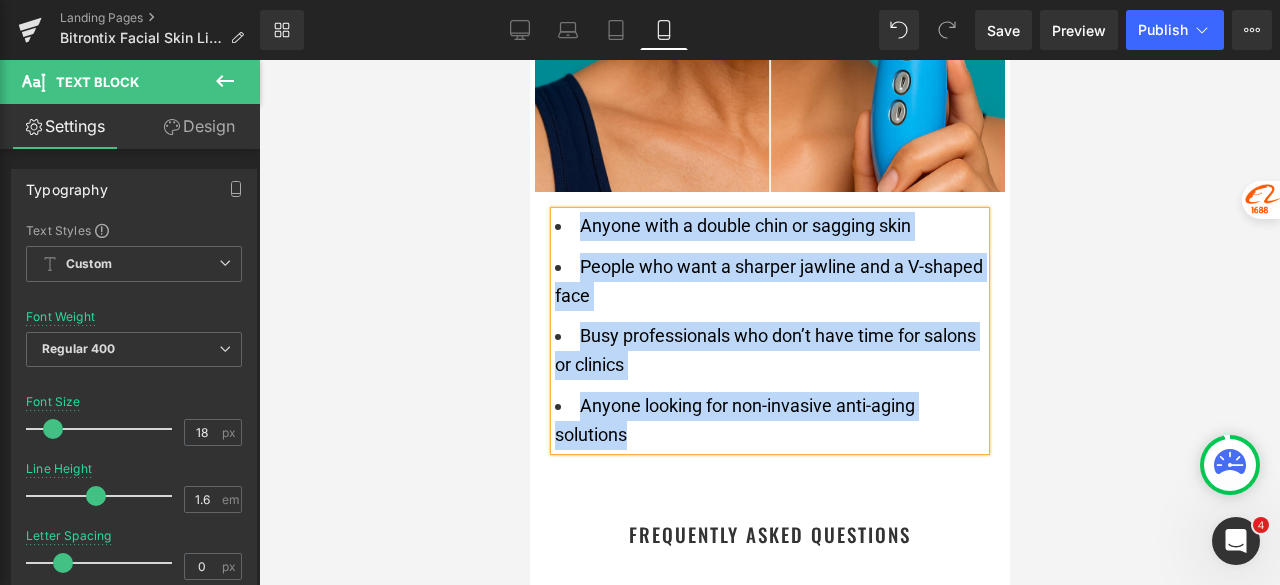copy on "Anyone with a double chin or sagging skin People who want a sharper jawline and a V-shaped face Busy professionals who don’t have time for salons or clinics Anyone looking for non-invasive anti-aging solutions" 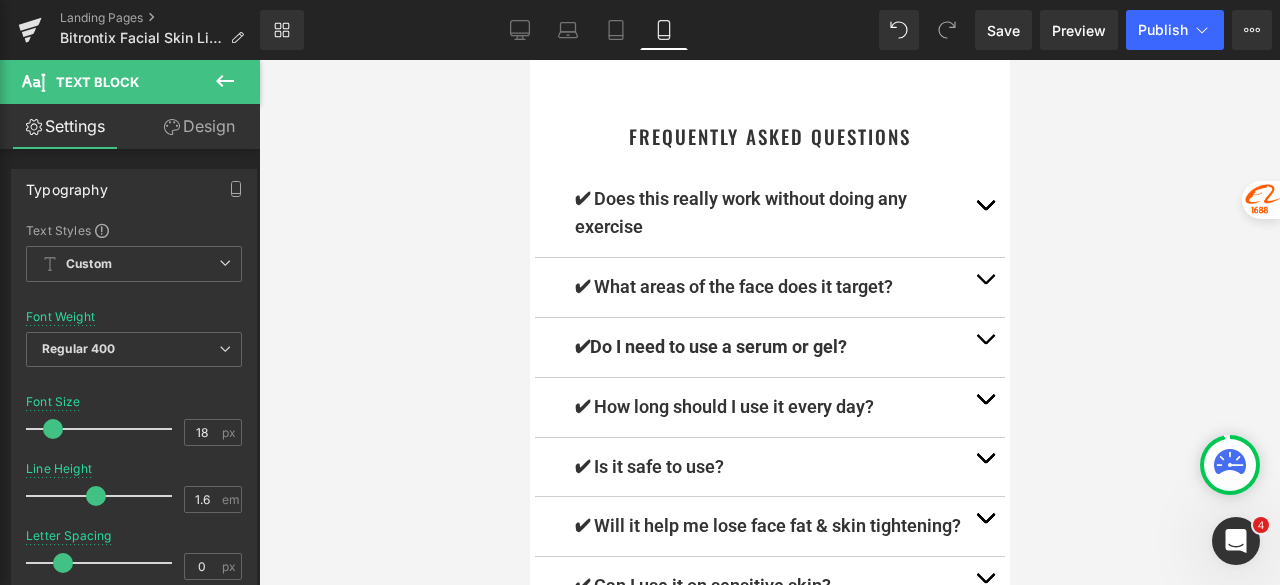 scroll, scrollTop: 9904, scrollLeft: 0, axis: vertical 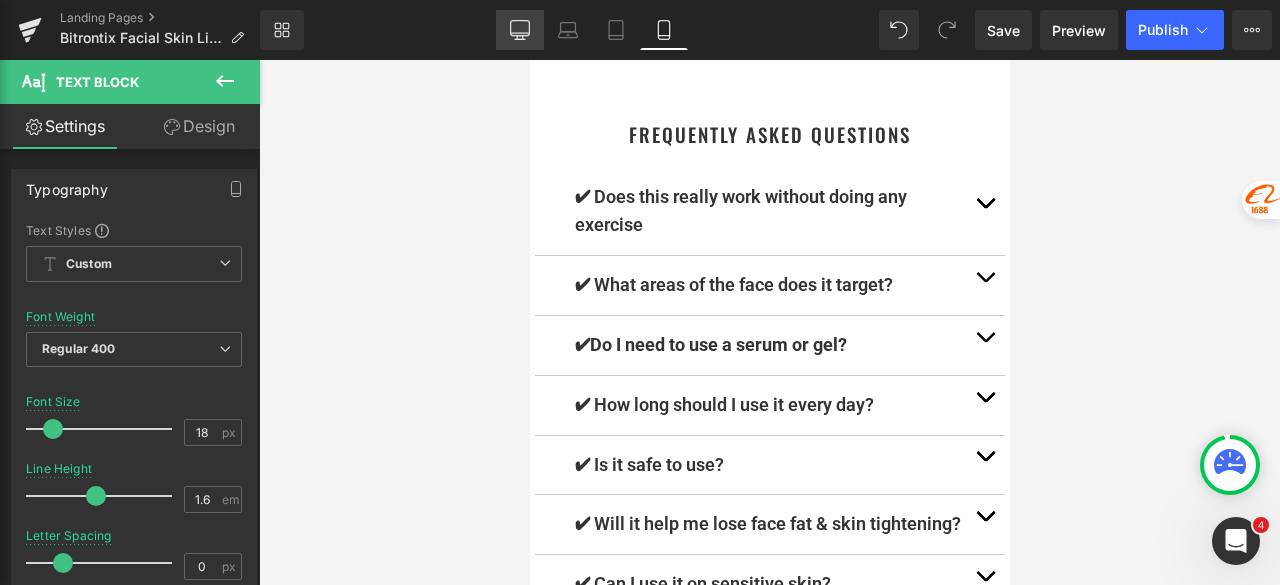 click 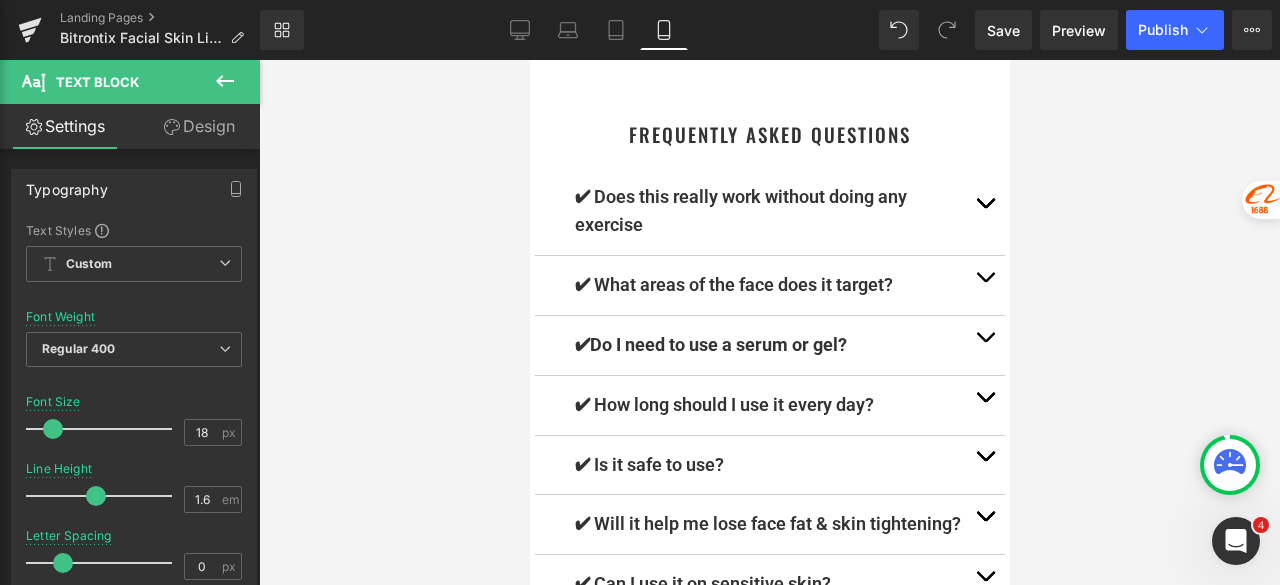 type on "15" 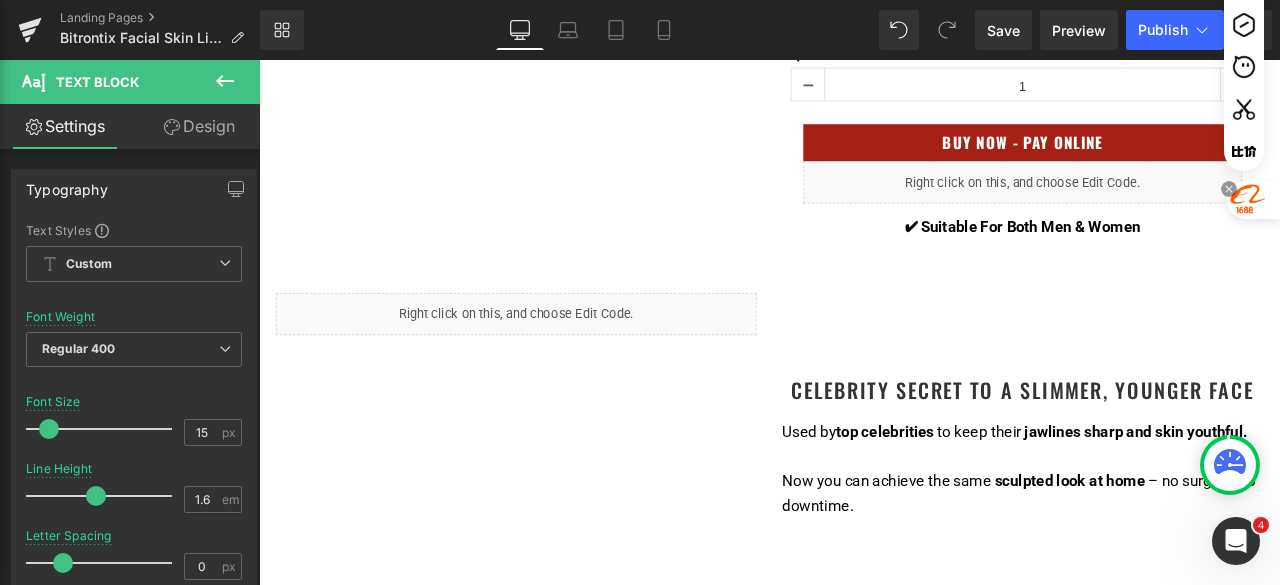 scroll, scrollTop: 1000, scrollLeft: 0, axis: vertical 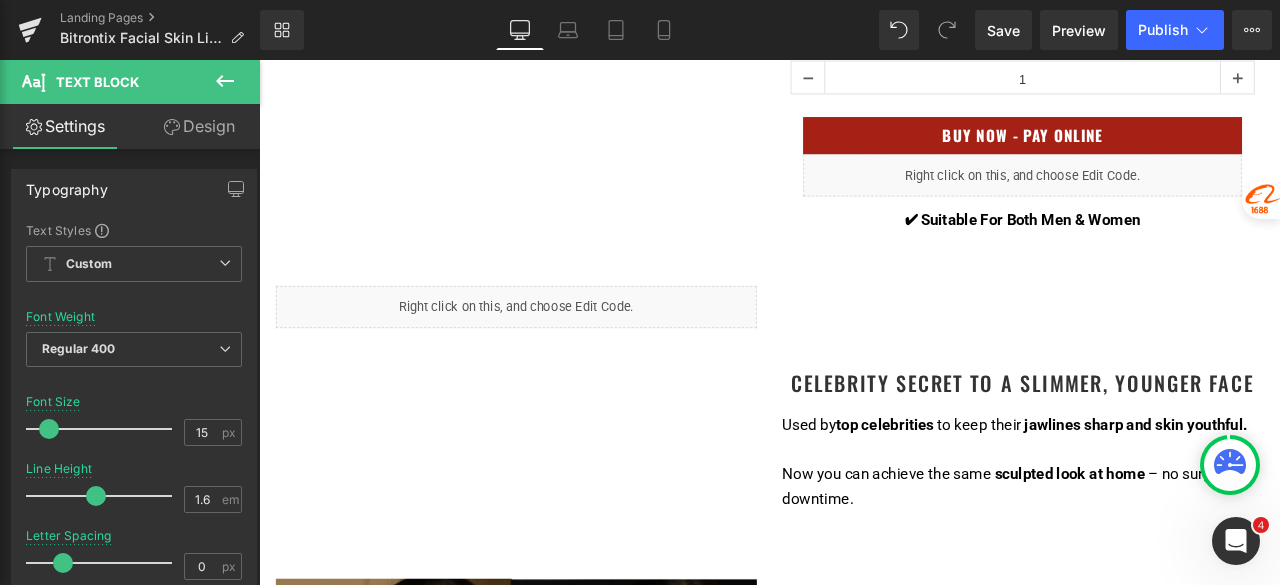 drag, startPoint x: 1268, startPoint y: 149, endPoint x: 1266, endPoint y: 255, distance: 106.01887 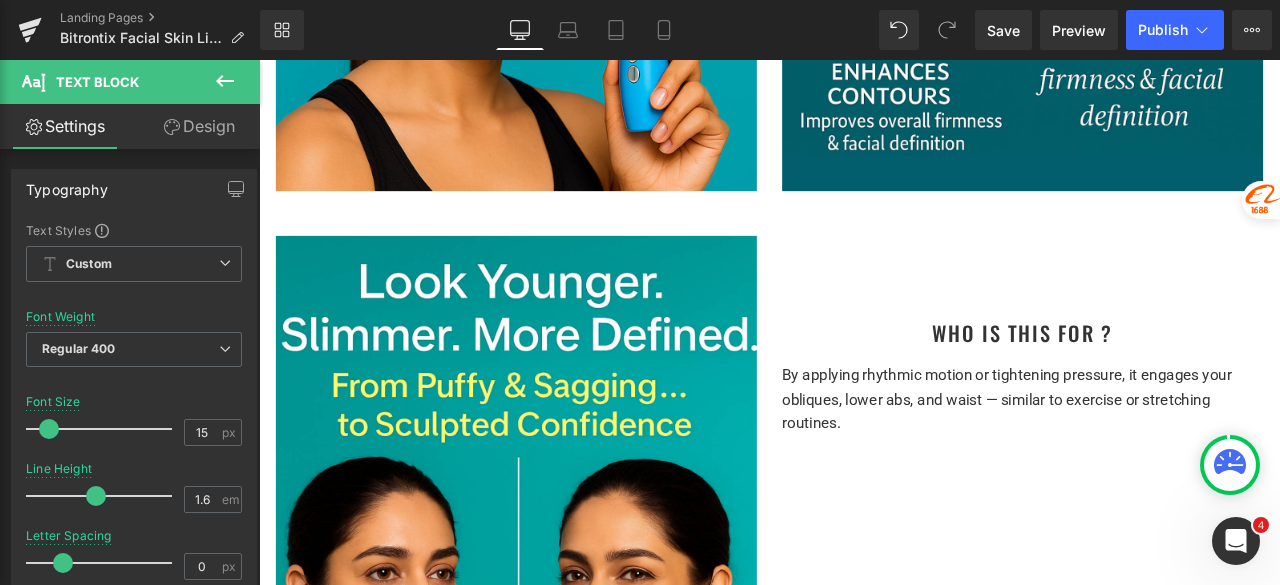 scroll, scrollTop: 5776, scrollLeft: 0, axis: vertical 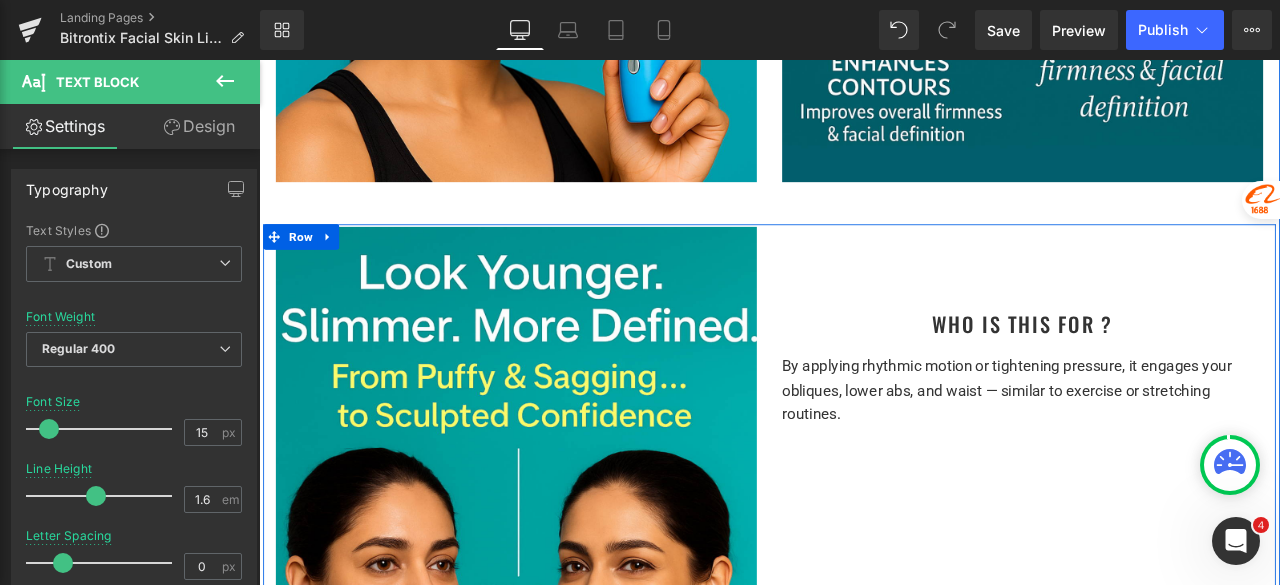 click on "By applying rhythmic motion or tightening pressure, it engages your obliques, lower abs, and waist — similar to exercise or stretching routines." at bounding box center [1164, 452] 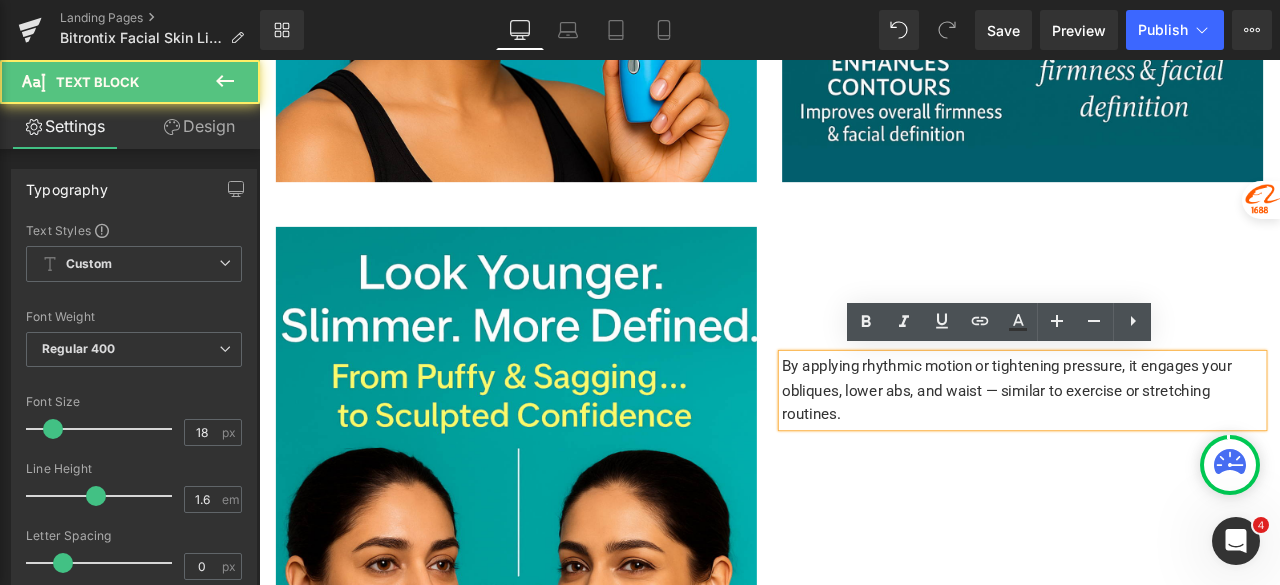 click on "By applying rhythmic motion or tightening pressure, it engages your obliques, lower abs, and waist — similar to exercise or stretching routines." at bounding box center (1164, 452) 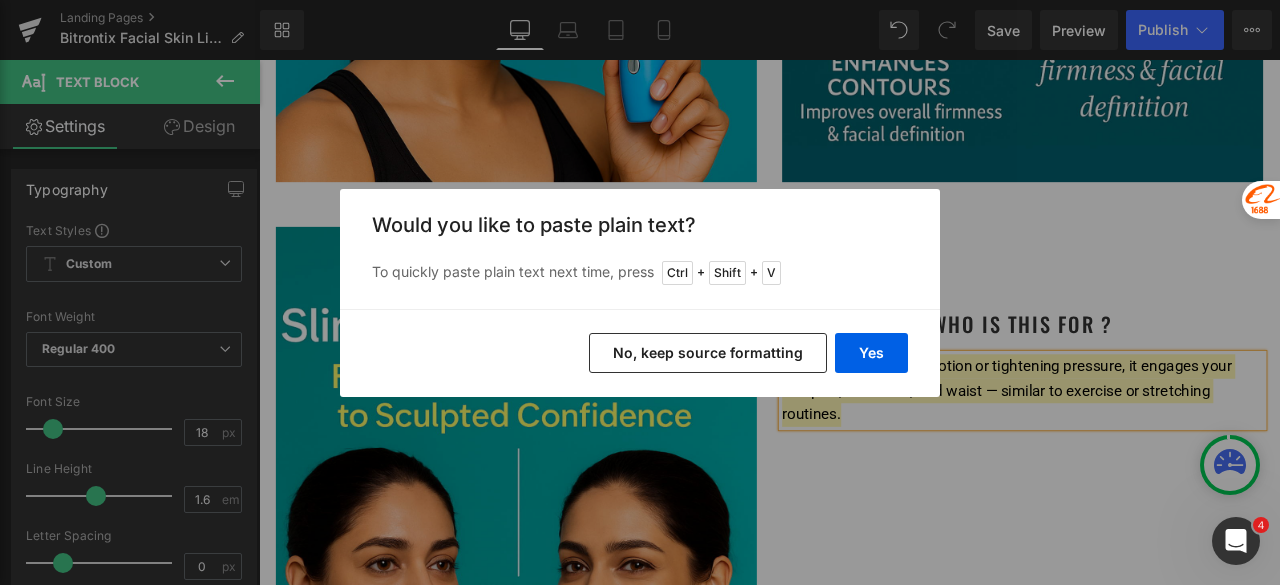 click on "No, keep source formatting" at bounding box center (708, 353) 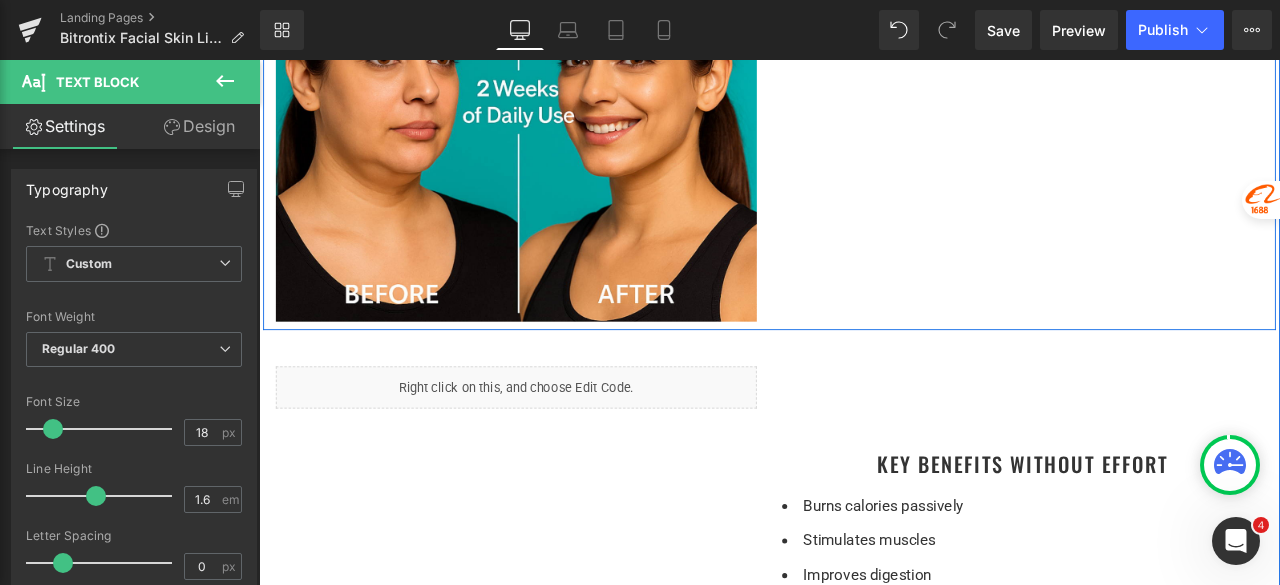 scroll, scrollTop: 6476, scrollLeft: 0, axis: vertical 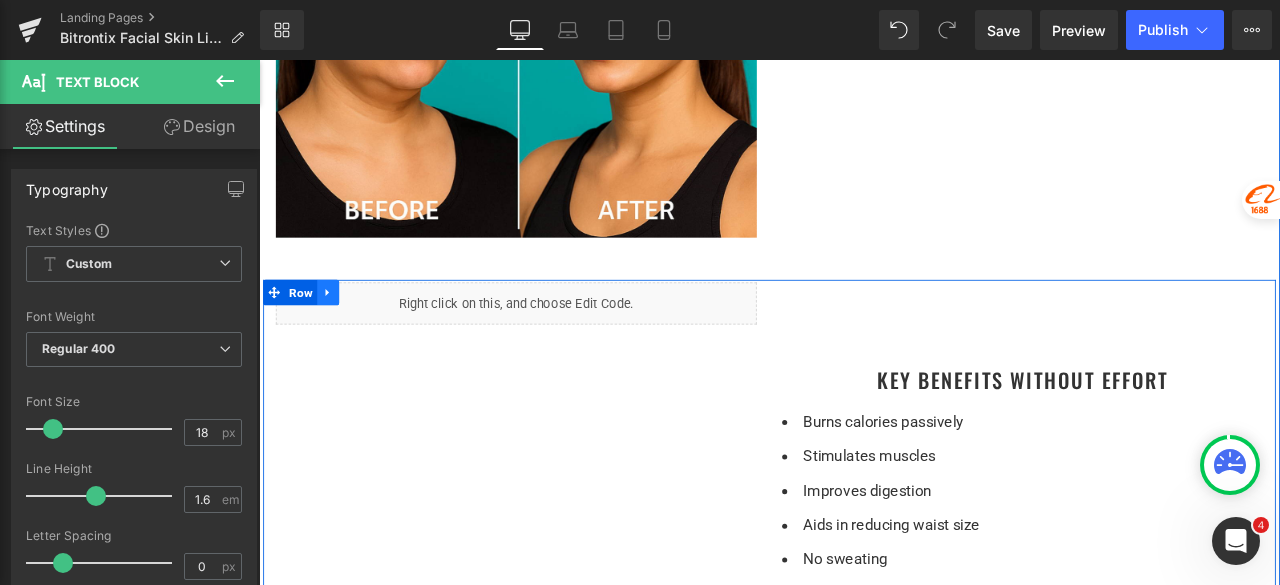 click 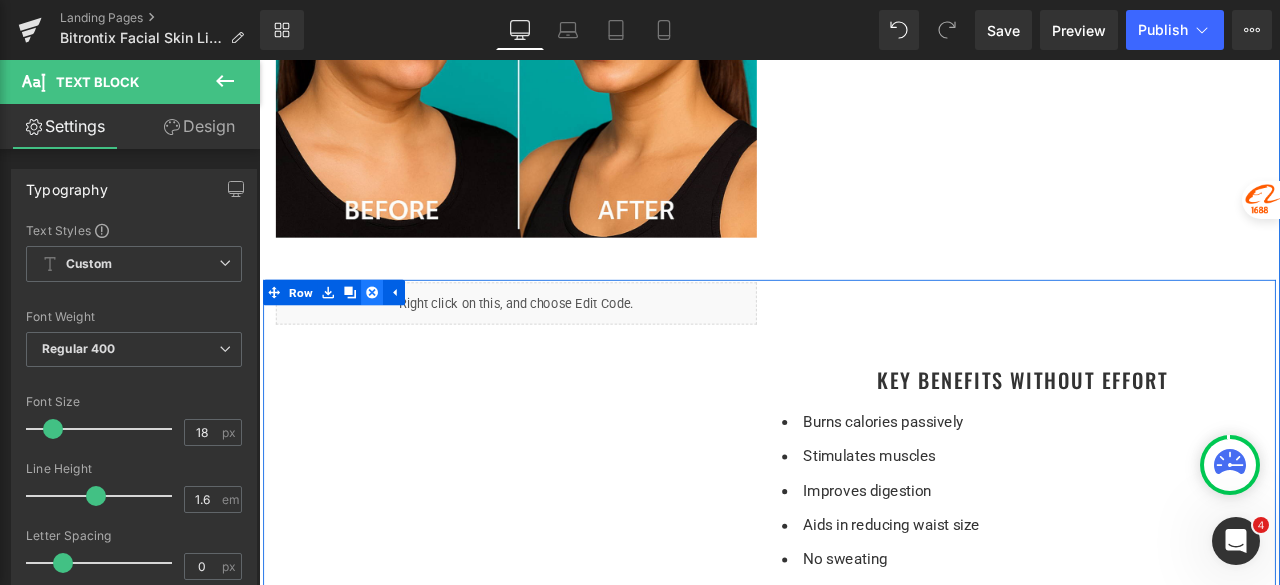 click 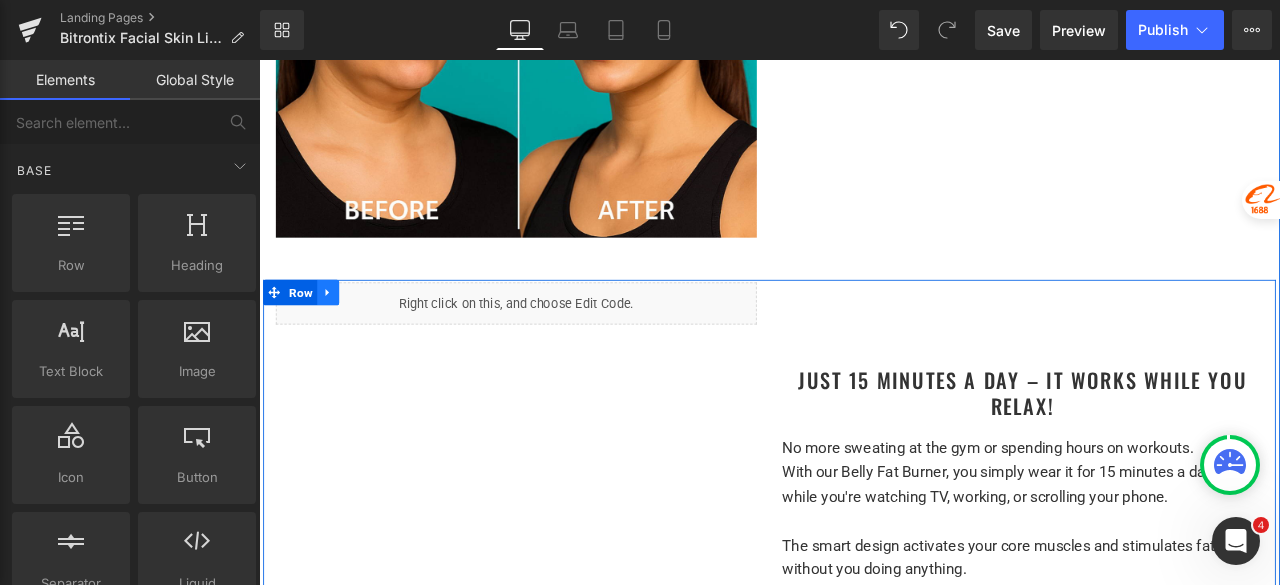 click at bounding box center [341, 335] 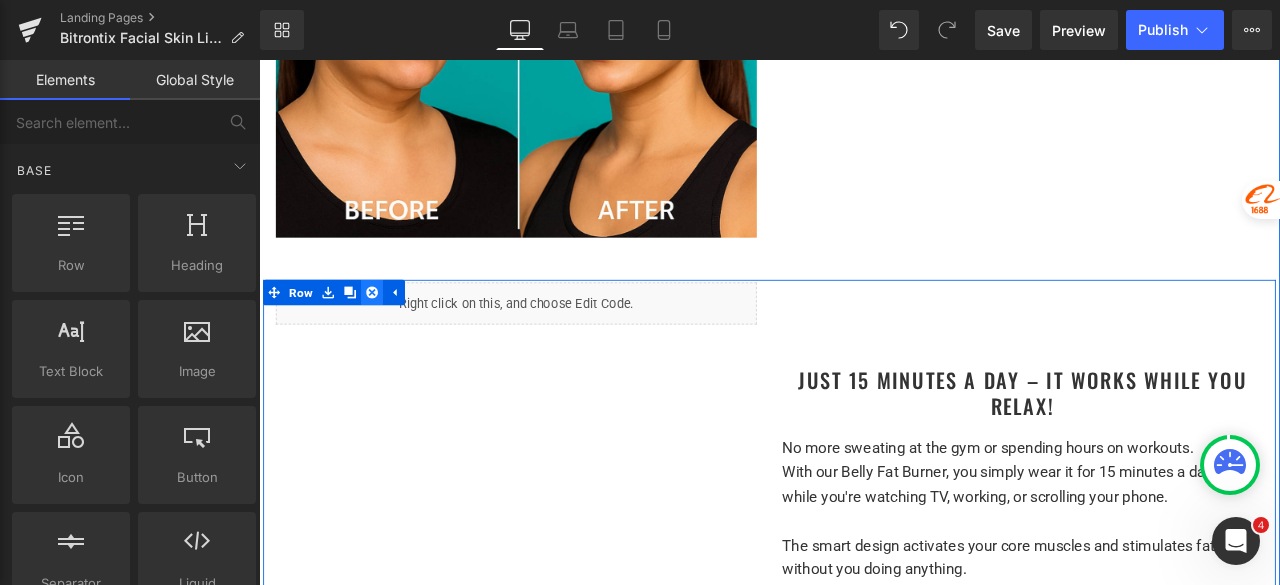 click 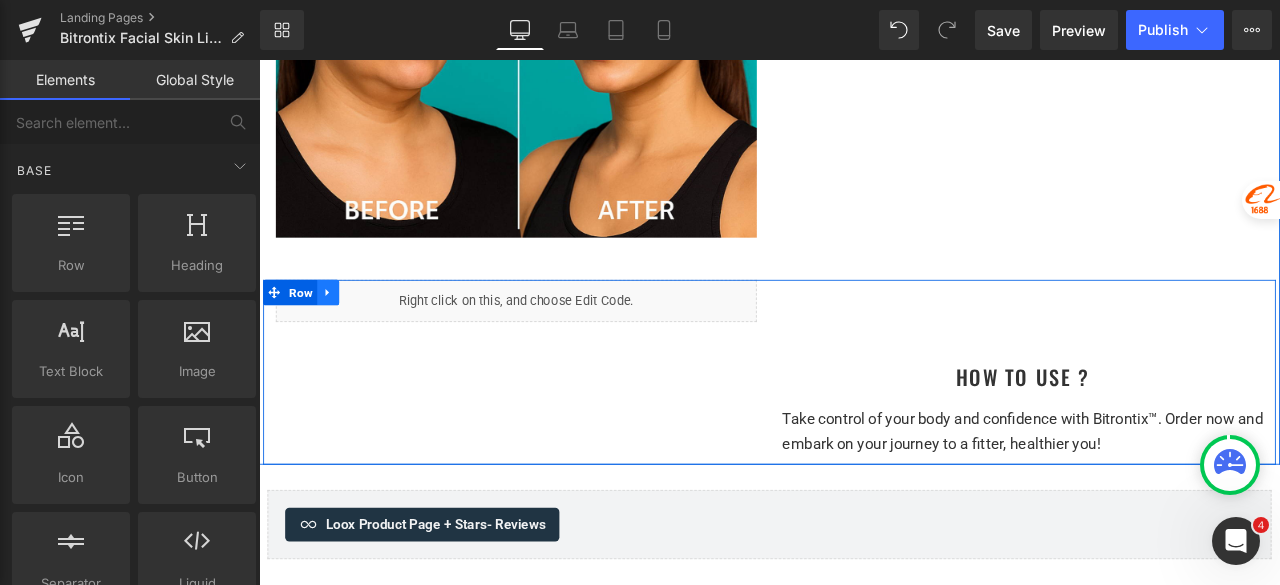 click 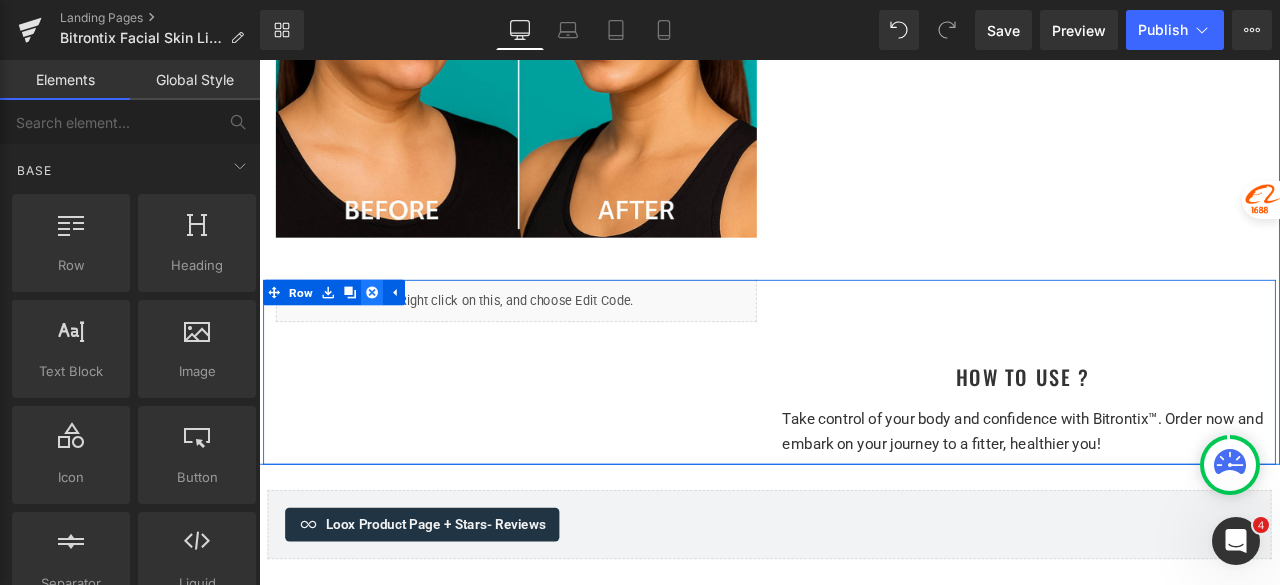 click 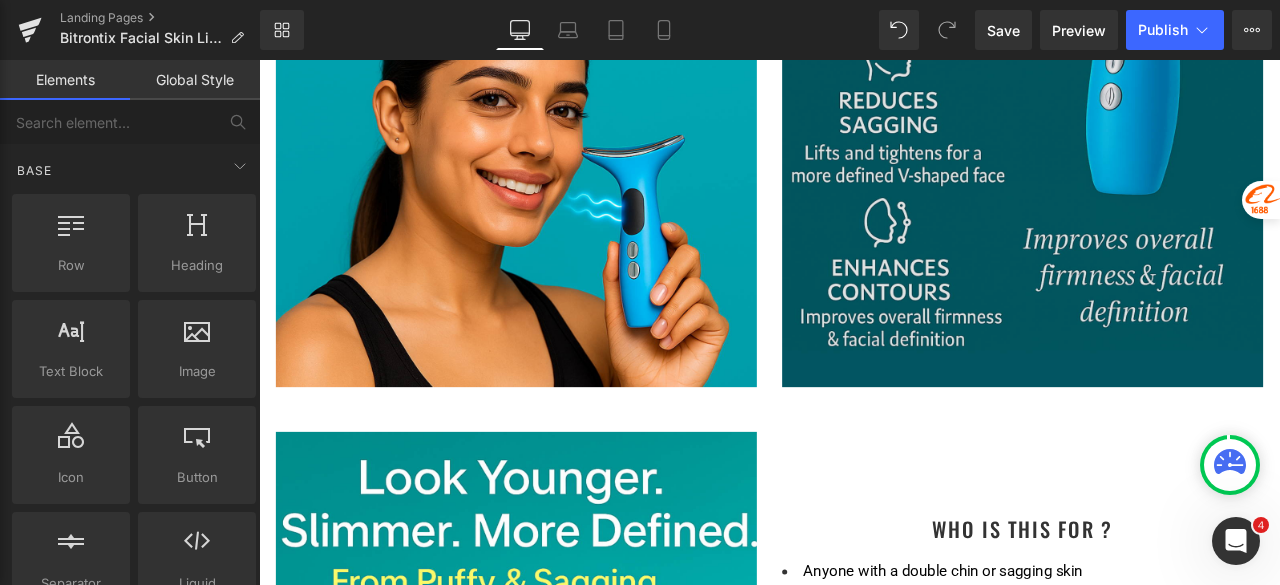 scroll, scrollTop: 5476, scrollLeft: 0, axis: vertical 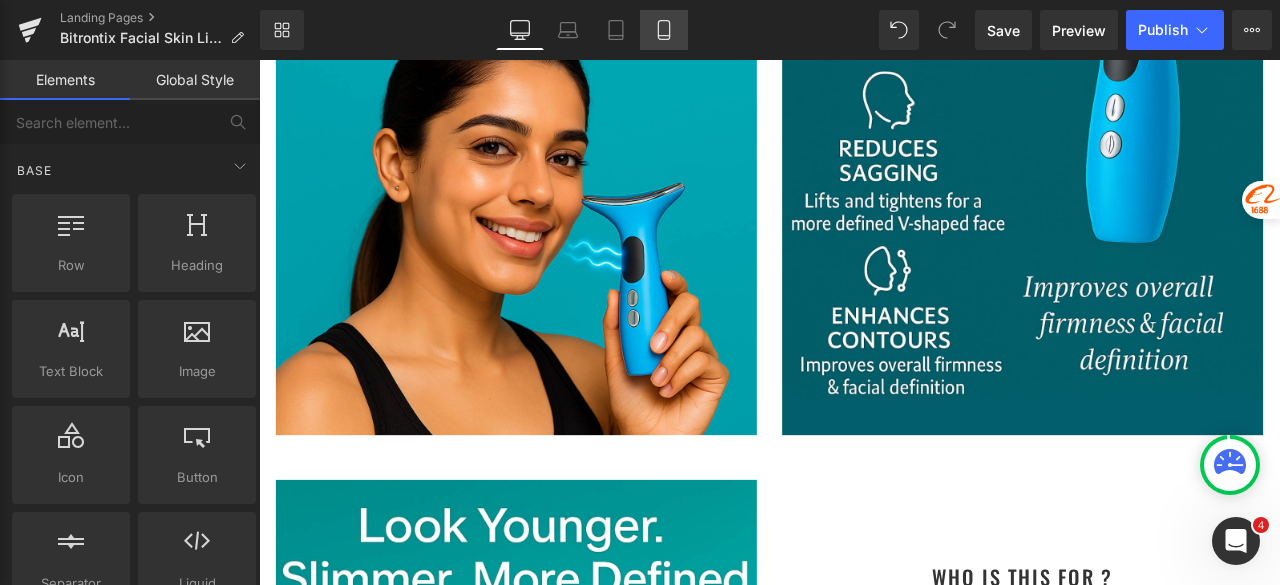 click 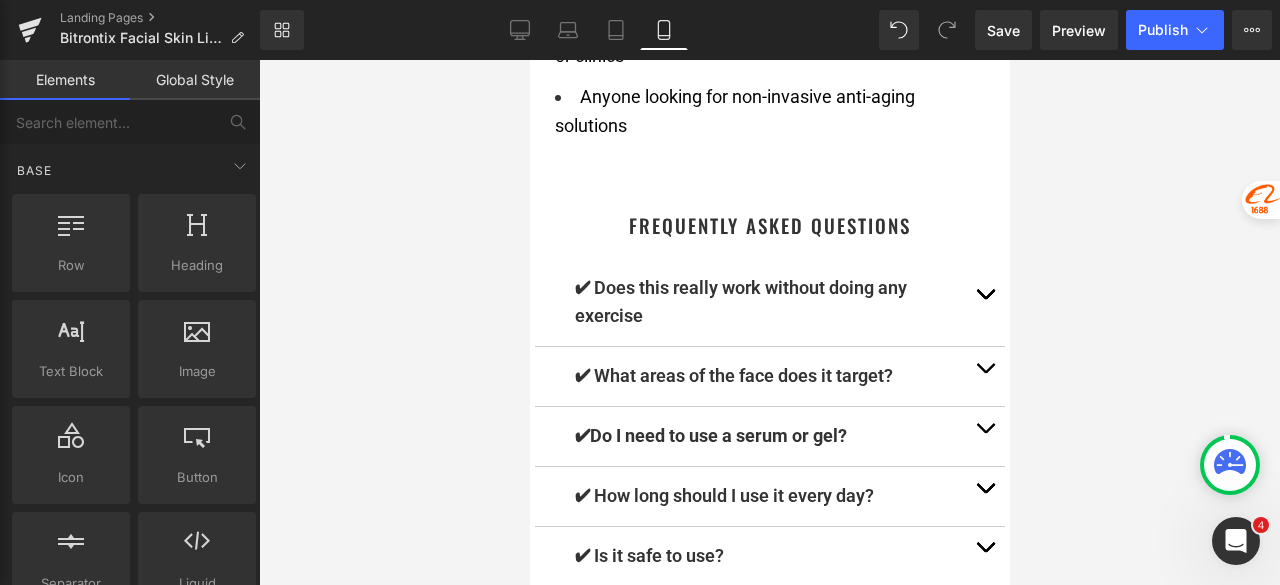 scroll, scrollTop: 9641, scrollLeft: 0, axis: vertical 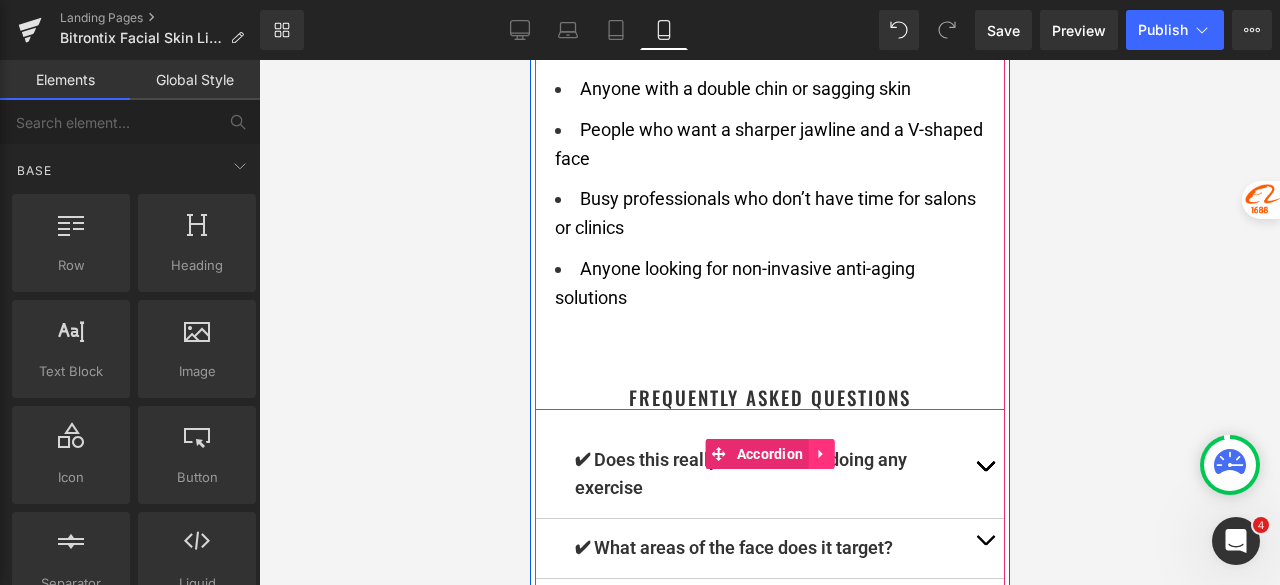 click 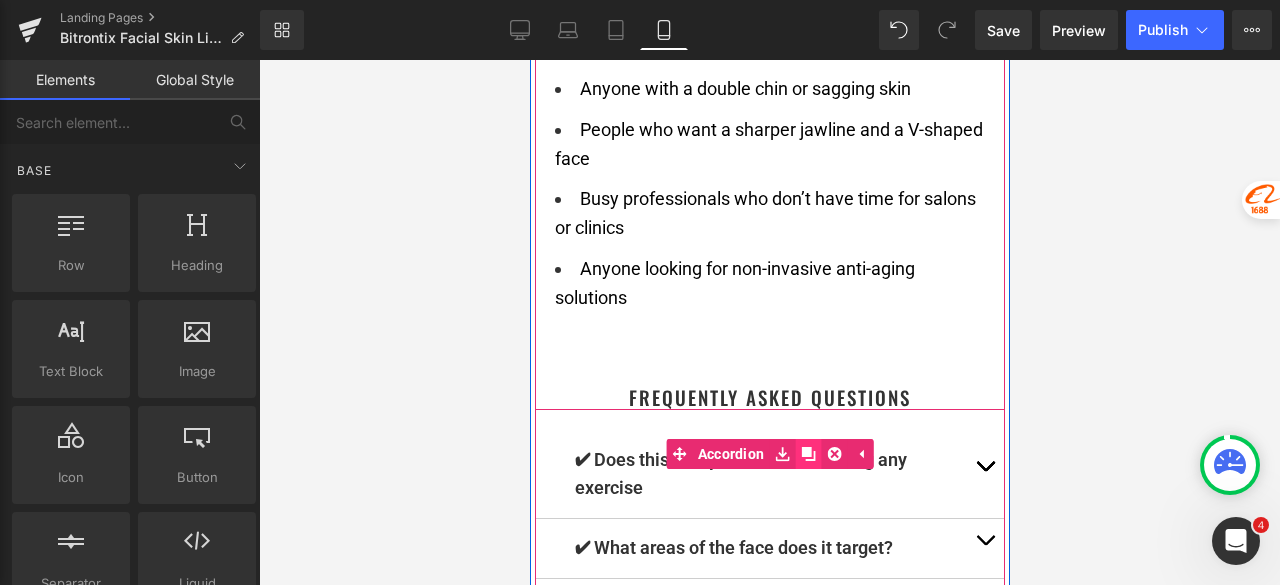 click 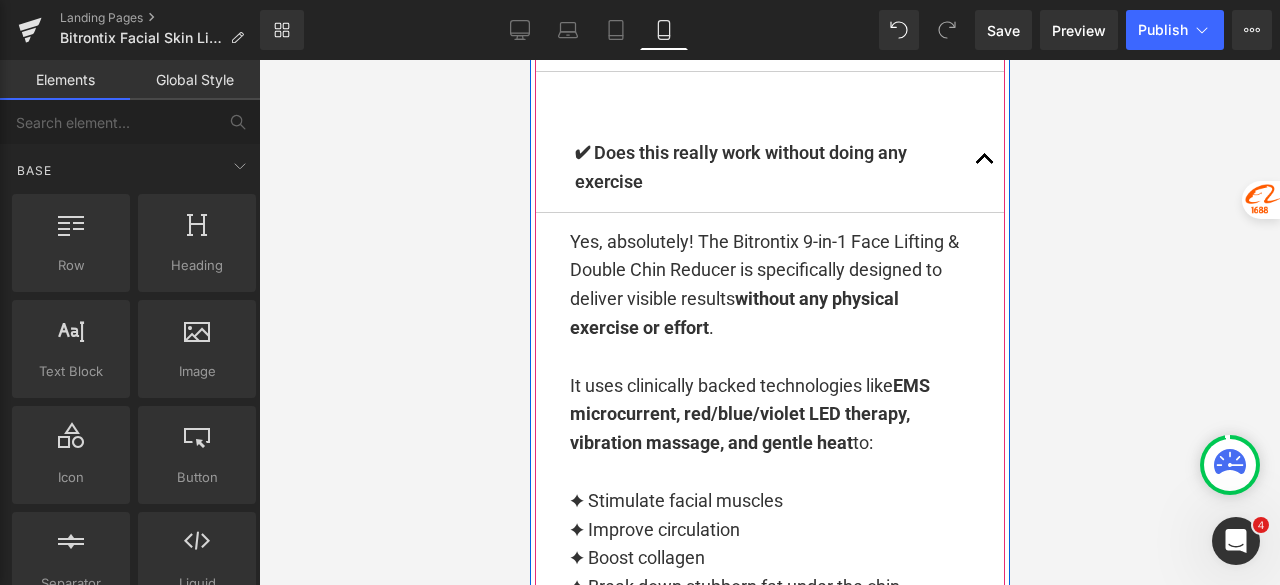 scroll, scrollTop: 10934, scrollLeft: 0, axis: vertical 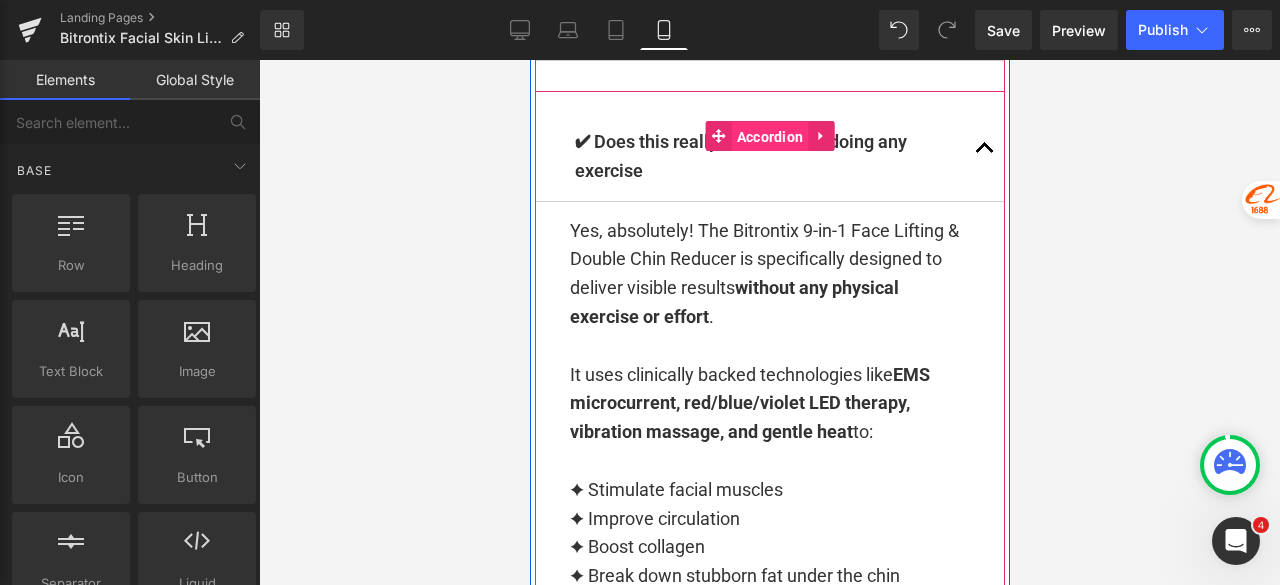 click on "Accordion" at bounding box center [769, 137] 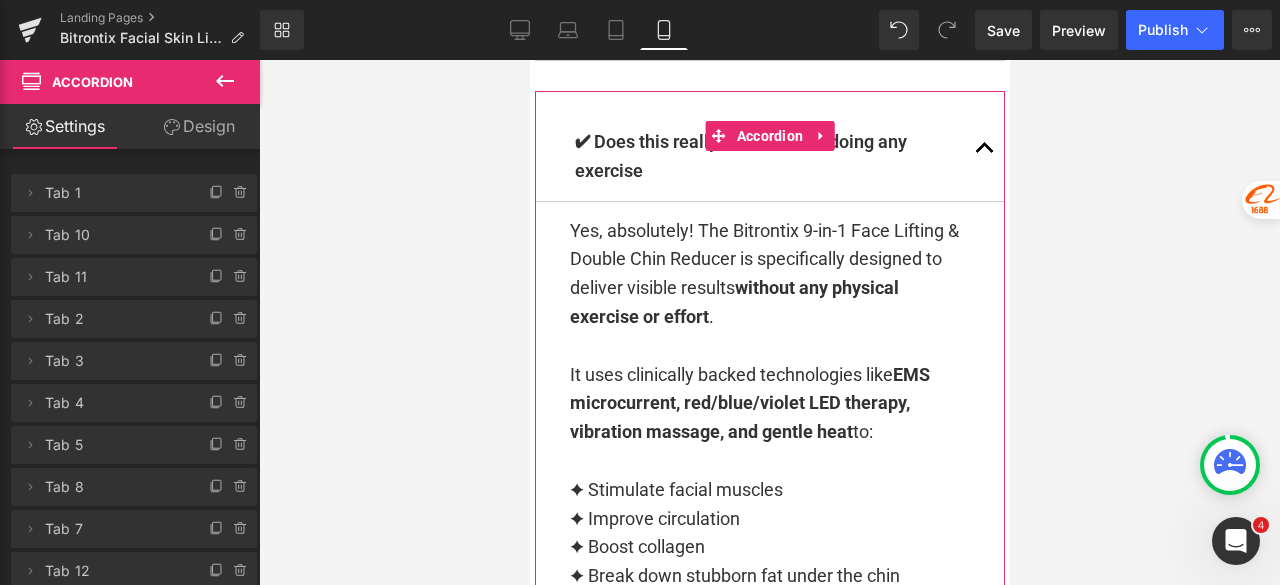 click on "Design" at bounding box center (199, 126) 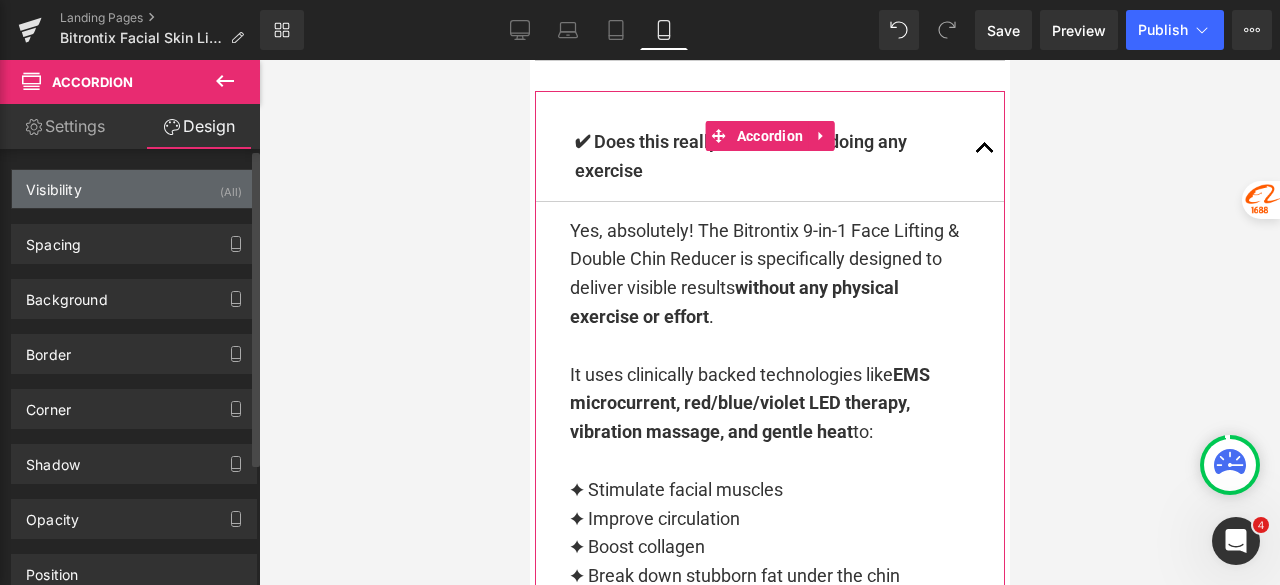click on "Visibility
(All)" at bounding box center (134, 189) 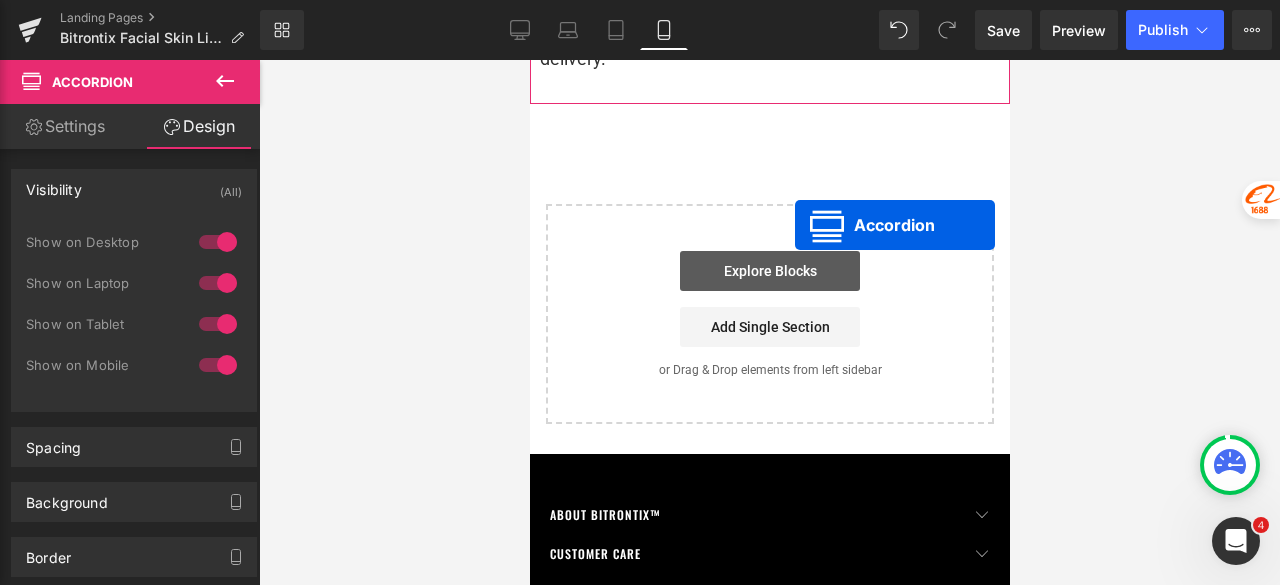 scroll, scrollTop: 11834, scrollLeft: 0, axis: vertical 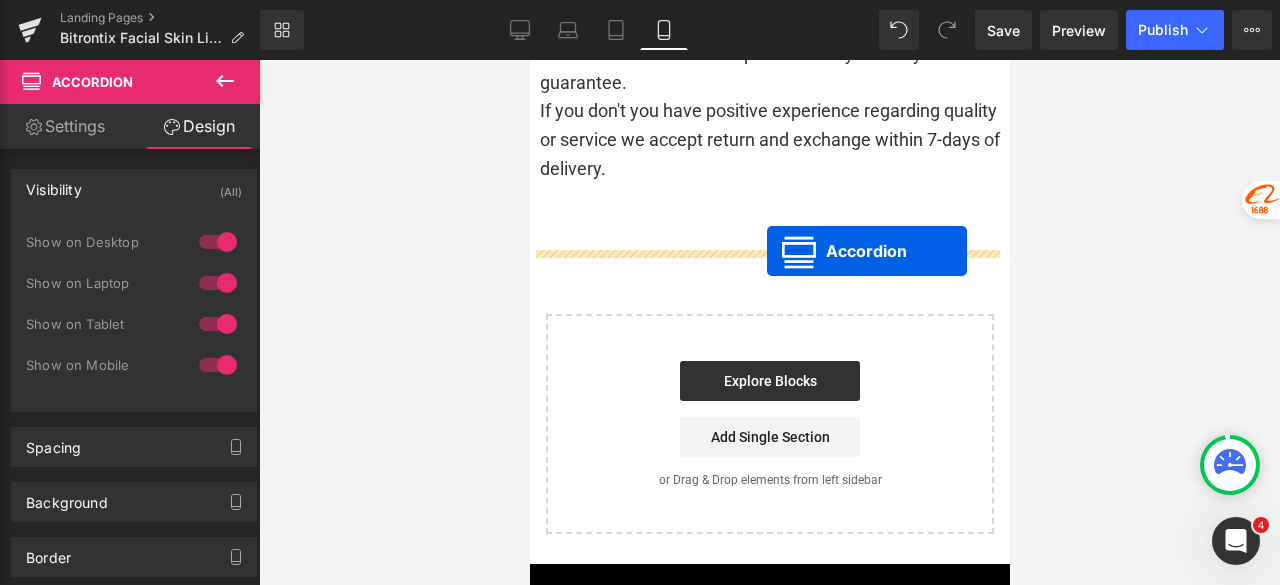 drag, startPoint x: 760, startPoint y: 190, endPoint x: 766, endPoint y: 251, distance: 61.294373 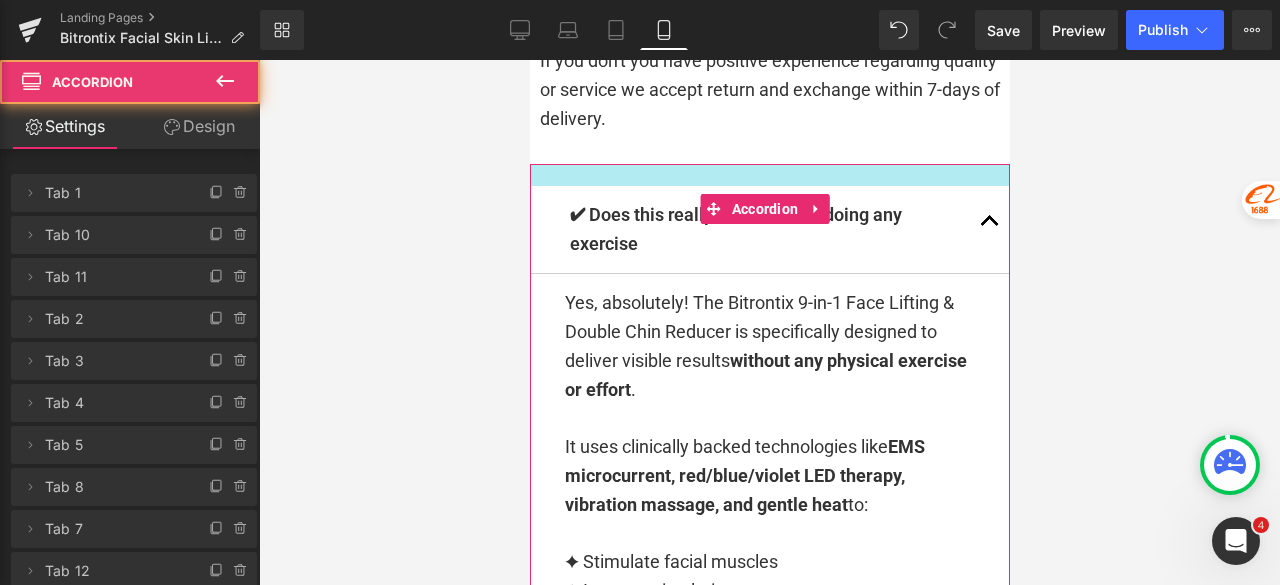 scroll, scrollTop: 11784, scrollLeft: 0, axis: vertical 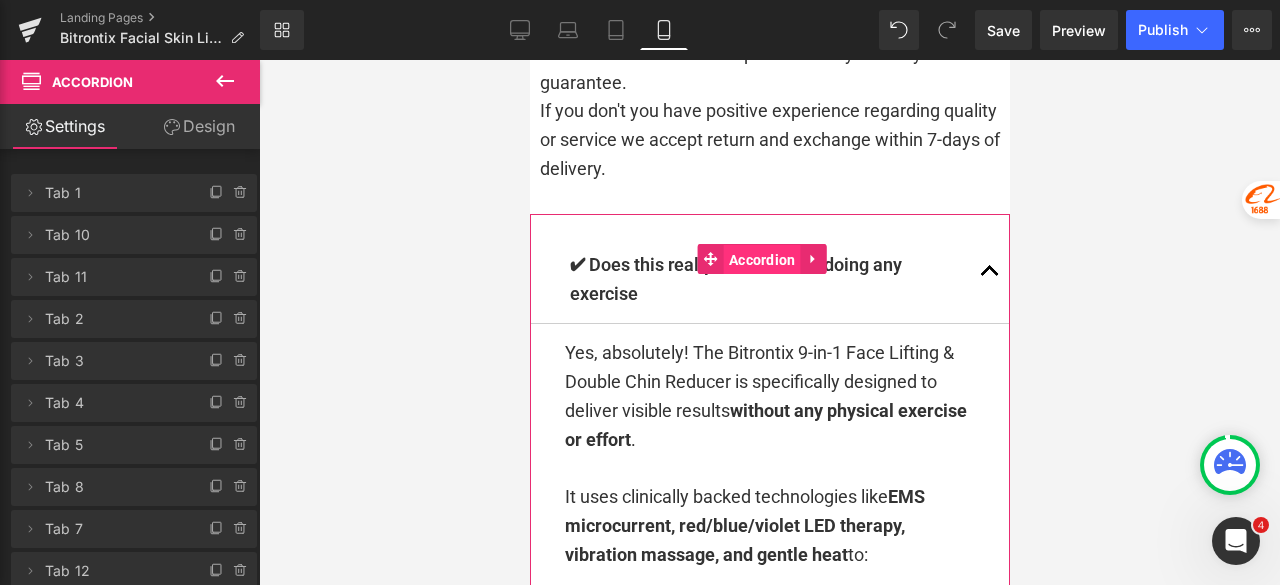 click on "Accordion" at bounding box center (761, 260) 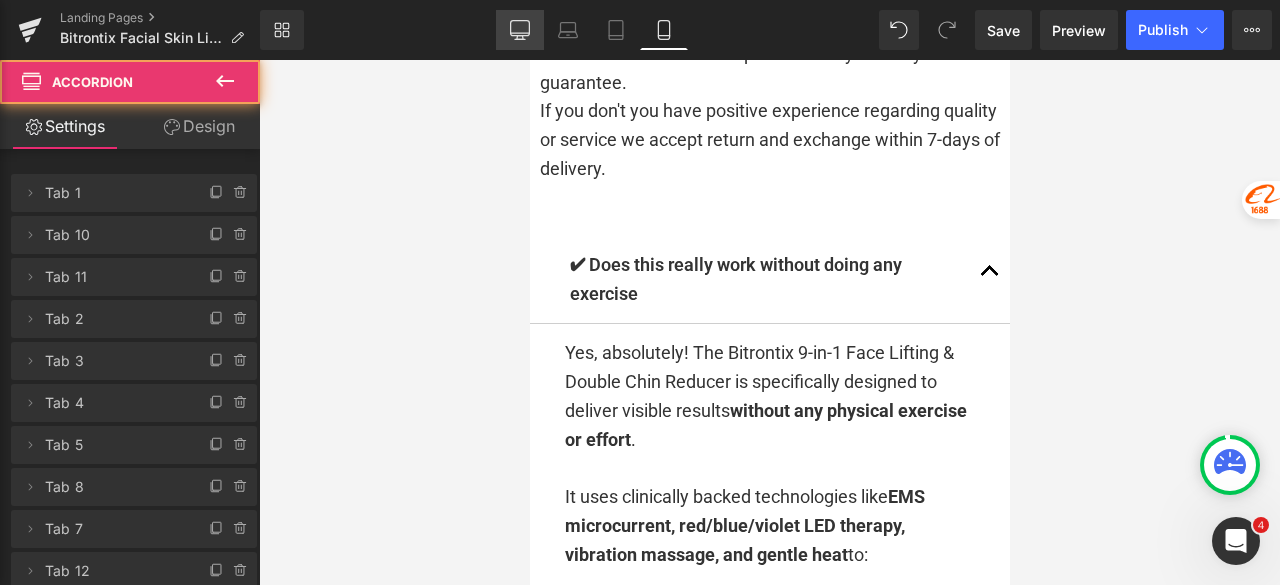 click 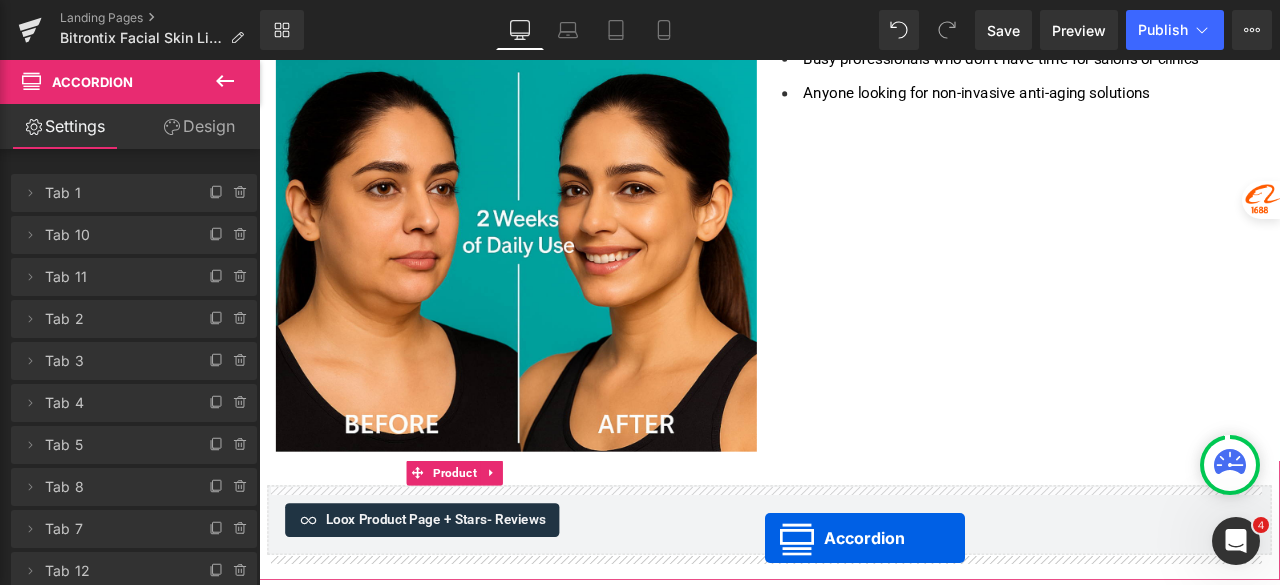 scroll, scrollTop: 6213, scrollLeft: 0, axis: vertical 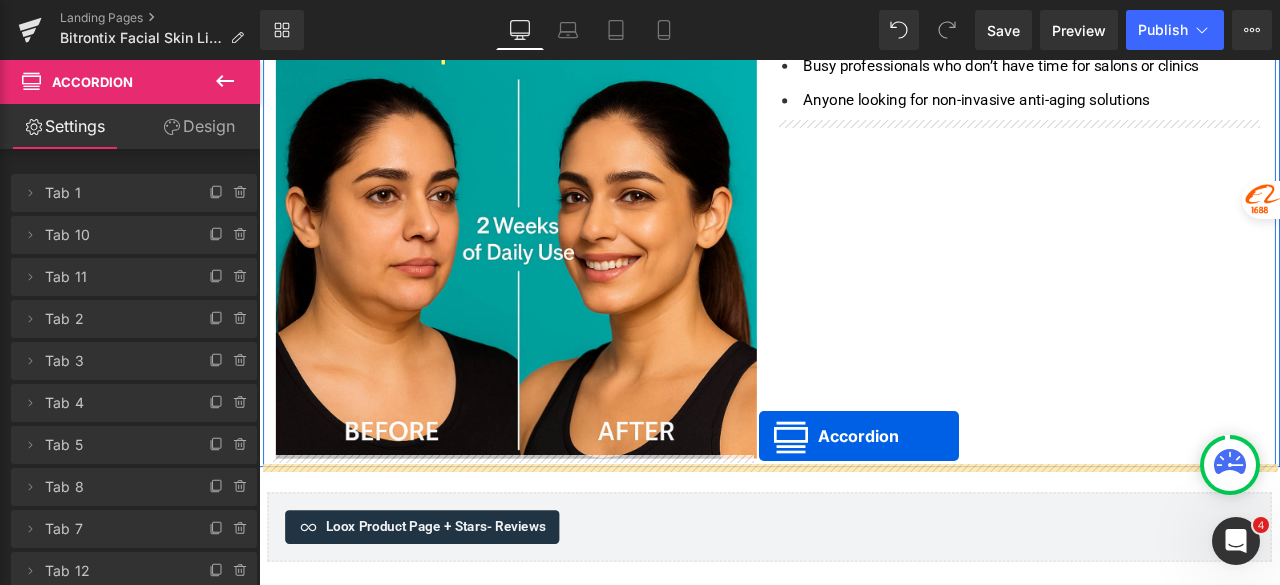 drag, startPoint x: 844, startPoint y: 290, endPoint x: 851, endPoint y: 505, distance: 215.11392 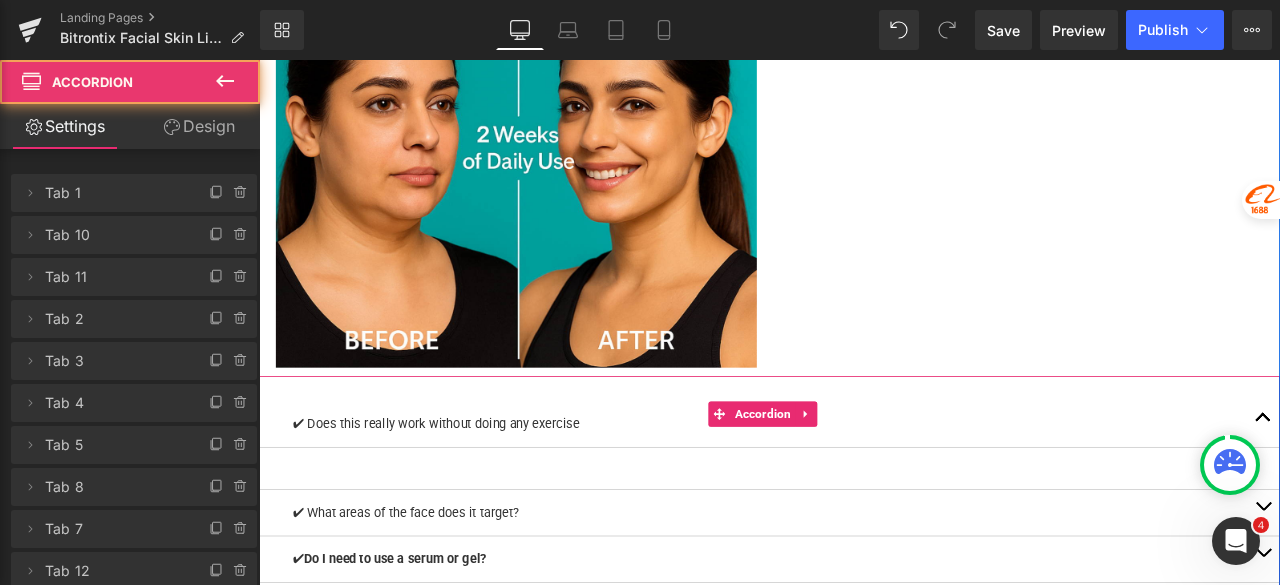 scroll, scrollTop: 6413, scrollLeft: 0, axis: vertical 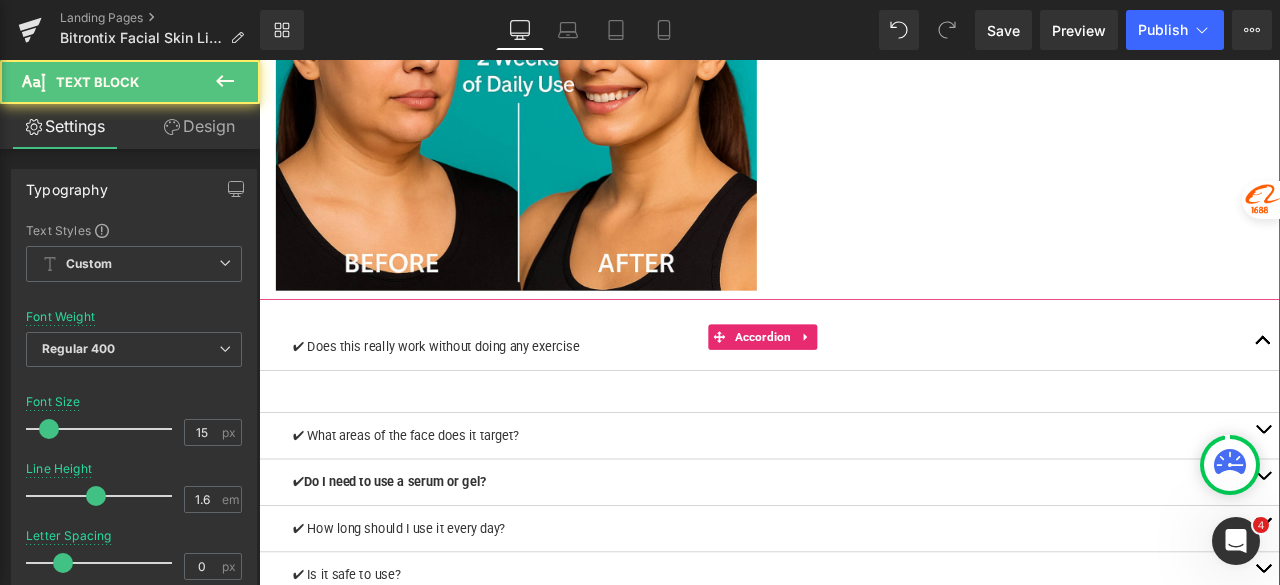 click on "✔ Does this really work without doing any exercise" at bounding box center (864, 400) 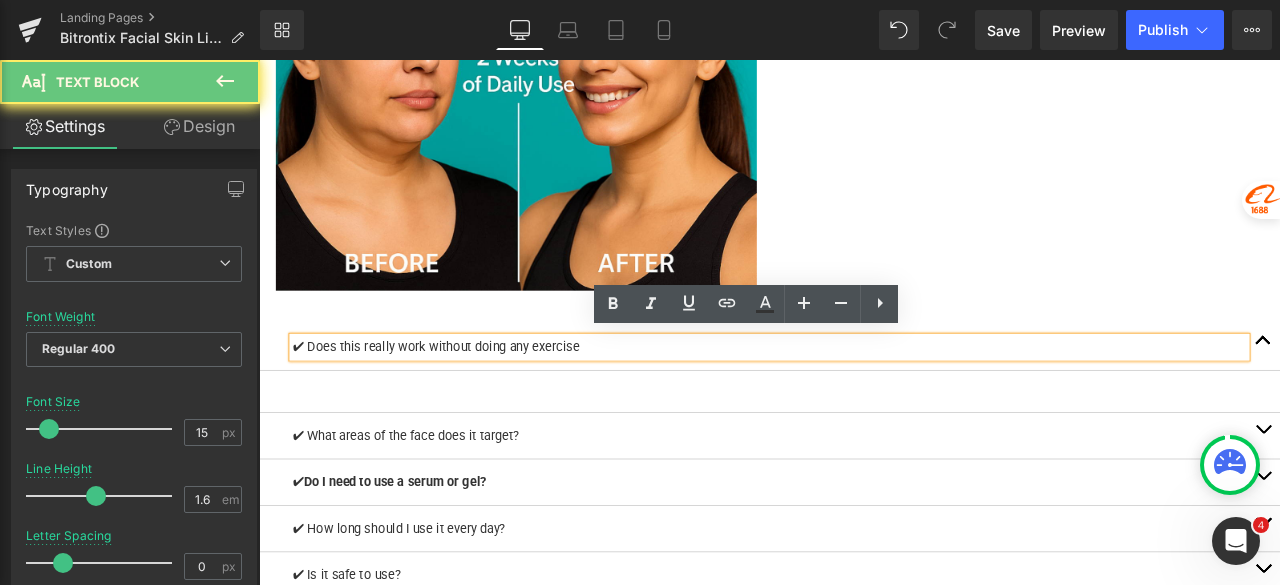 click on "✔ Does this really work without doing any exercise" at bounding box center [864, 400] 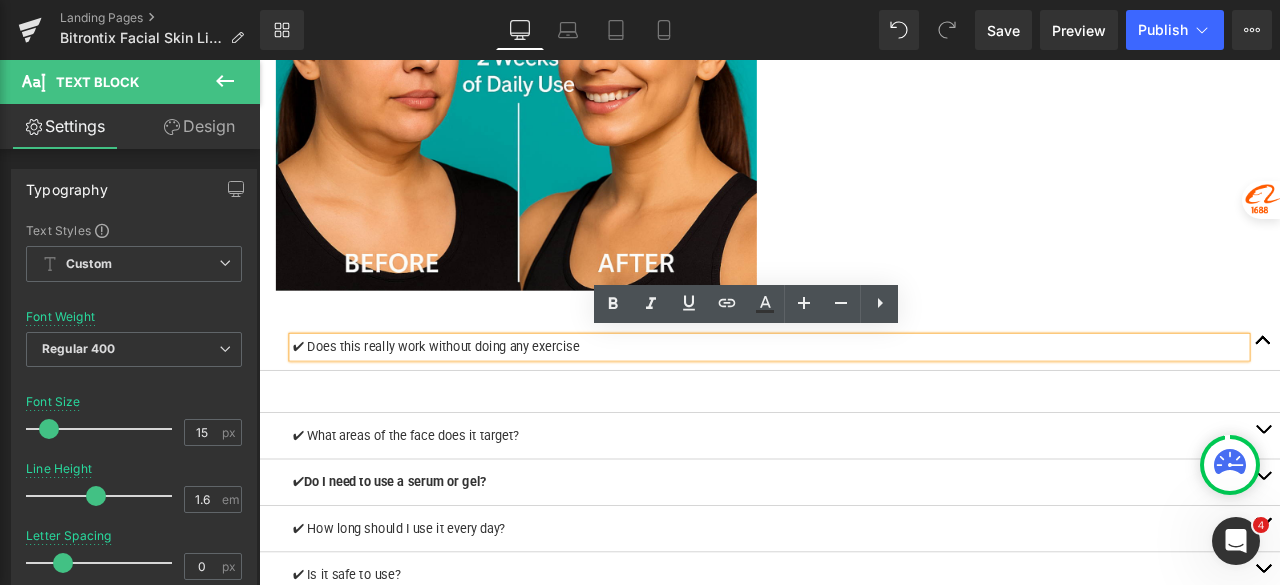 click on "✔
What areas of the face does it target?
Text Block" at bounding box center [864, 505] 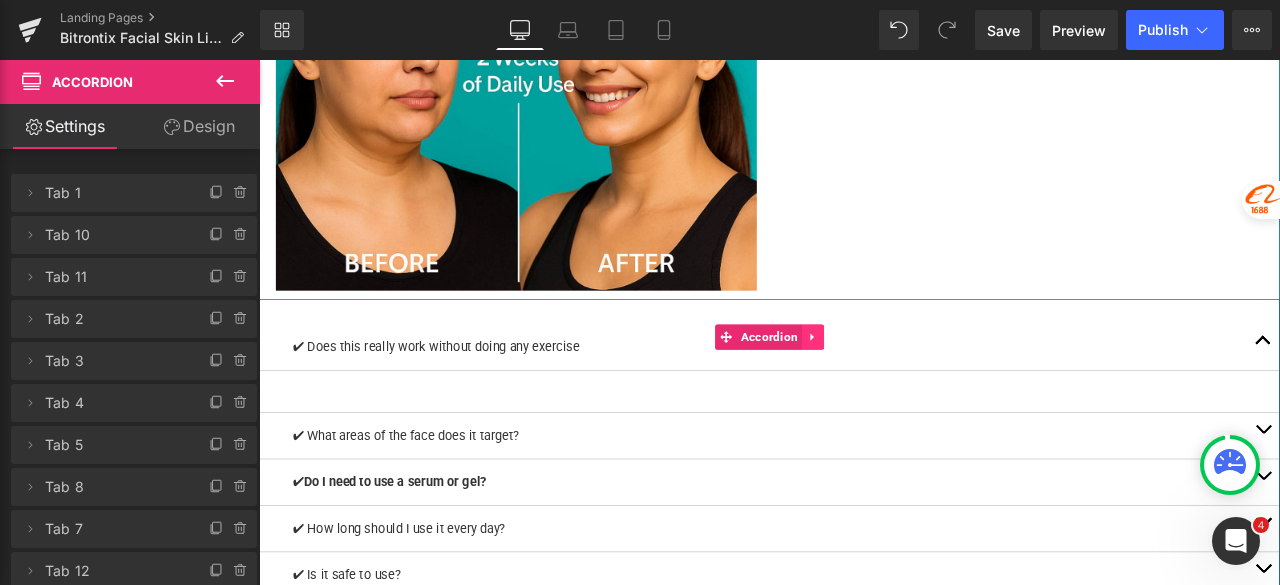 click 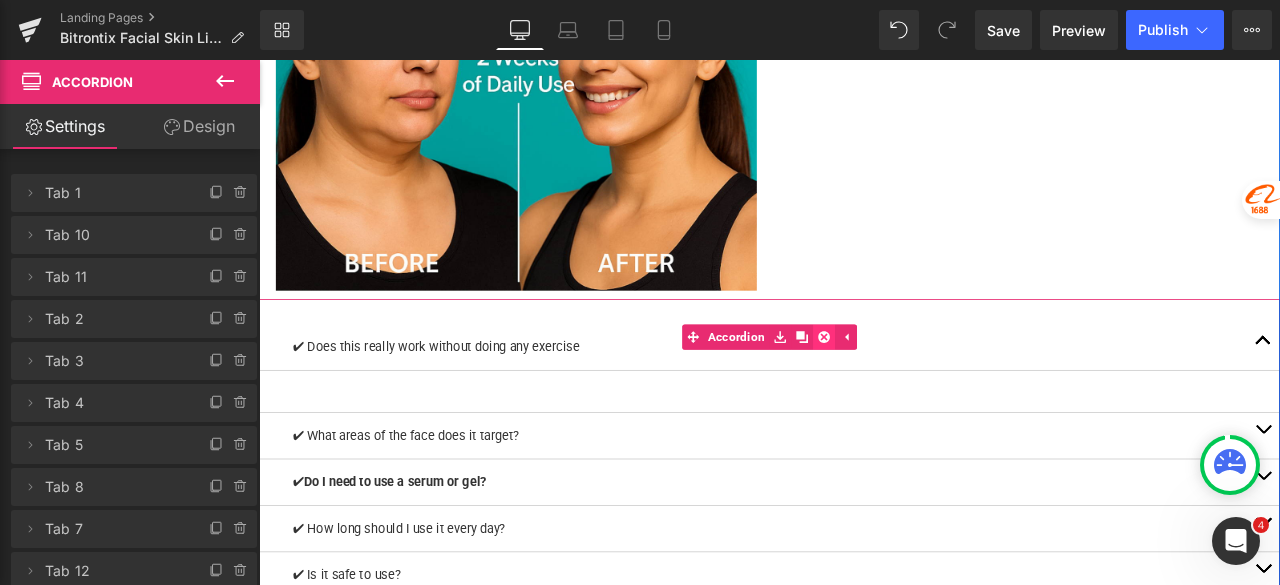 click 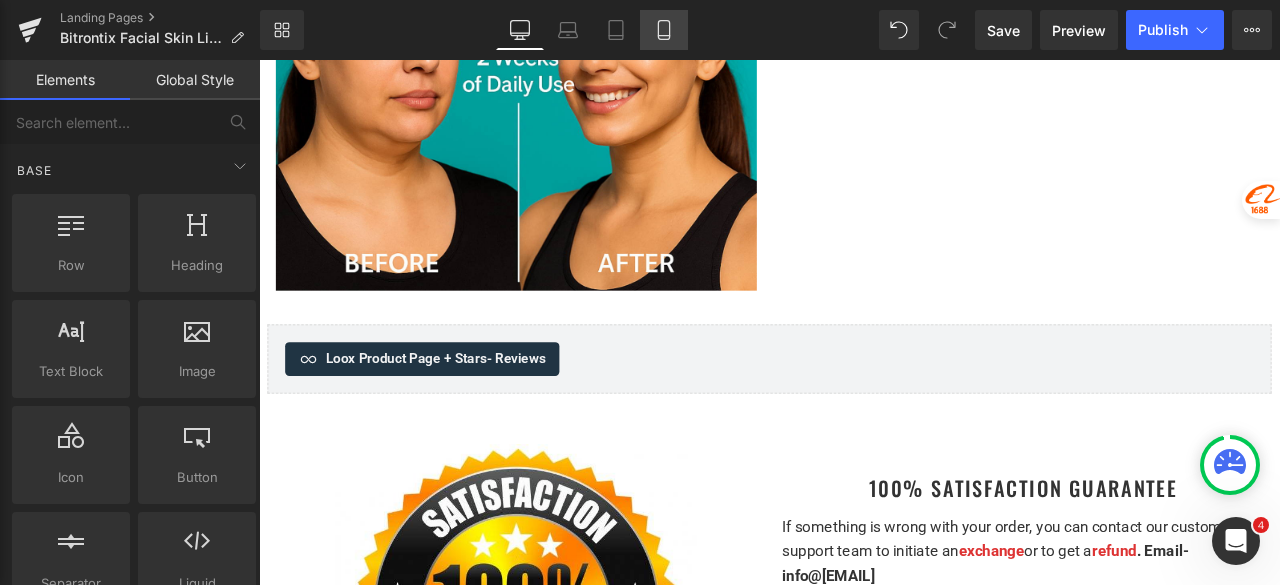 click on "Mobile" at bounding box center [664, 30] 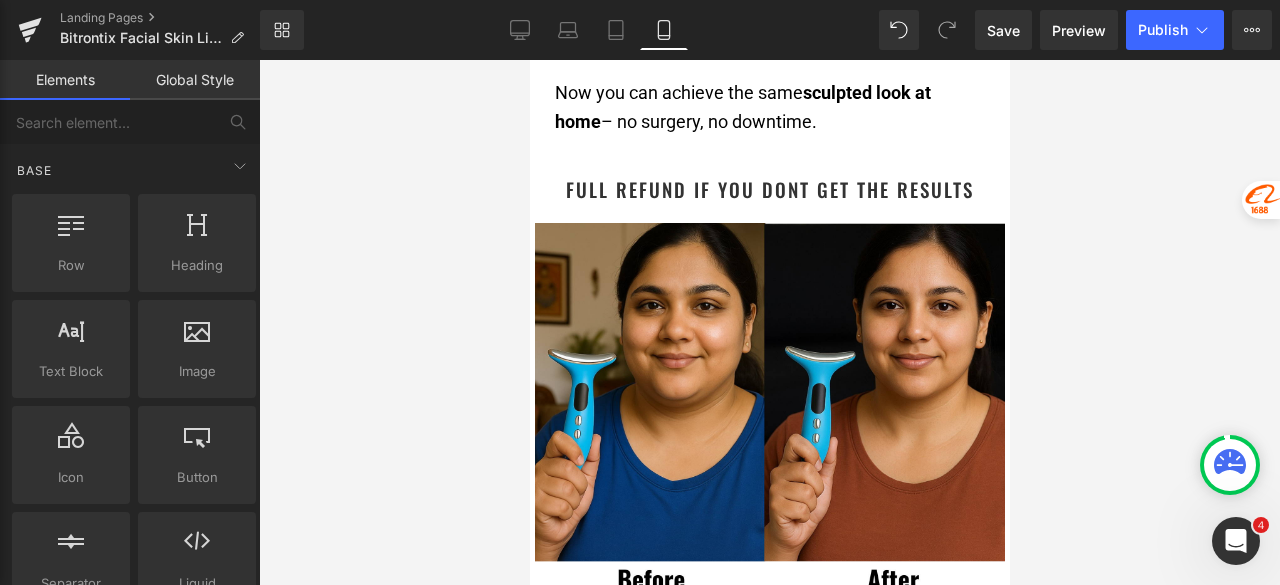 scroll, scrollTop: 0, scrollLeft: 0, axis: both 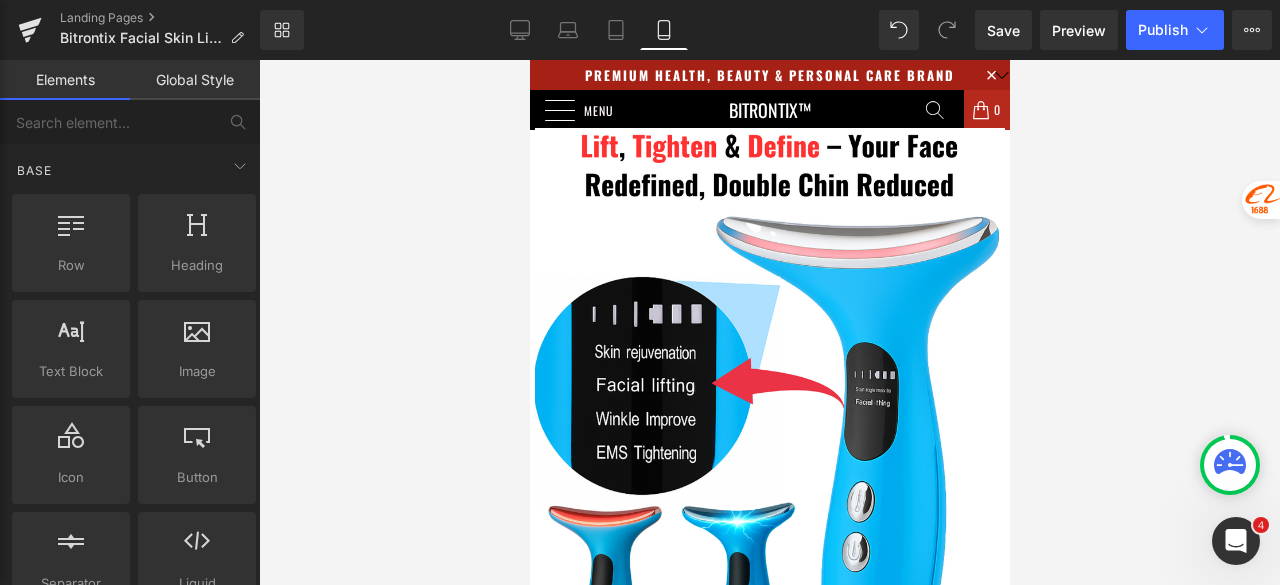 drag, startPoint x: 1000, startPoint y: 471, endPoint x: 1541, endPoint y: 133, distance: 637.90674 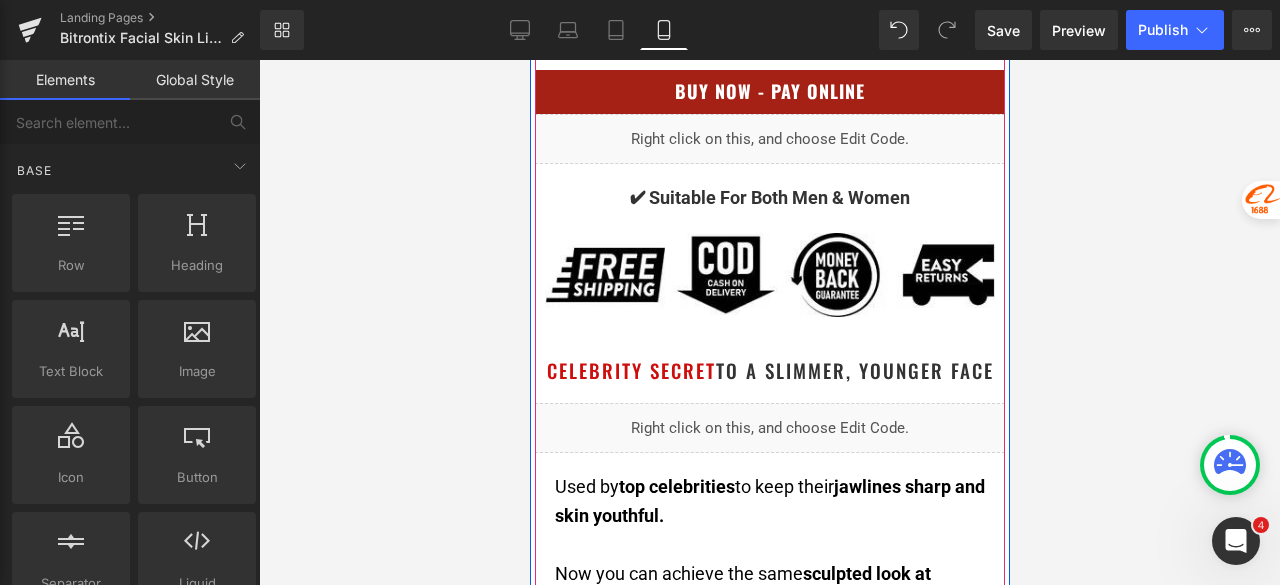 scroll, scrollTop: 1700, scrollLeft: 0, axis: vertical 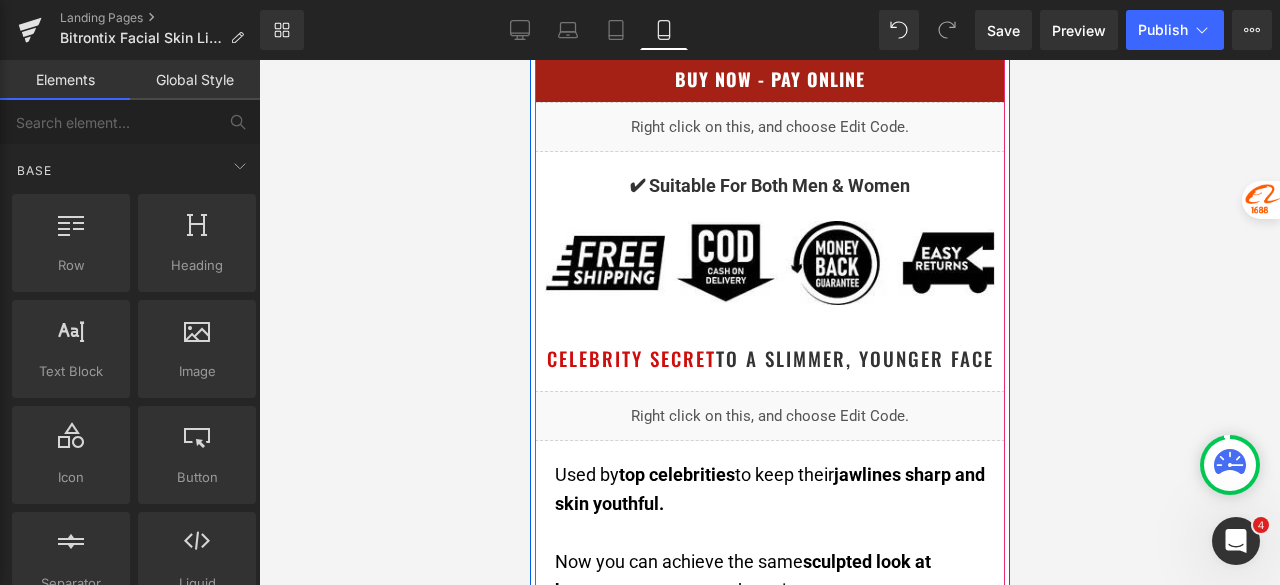 click on "Celebrity Secret  to a Slimmer, Younger Face Heading" at bounding box center [769, 358] 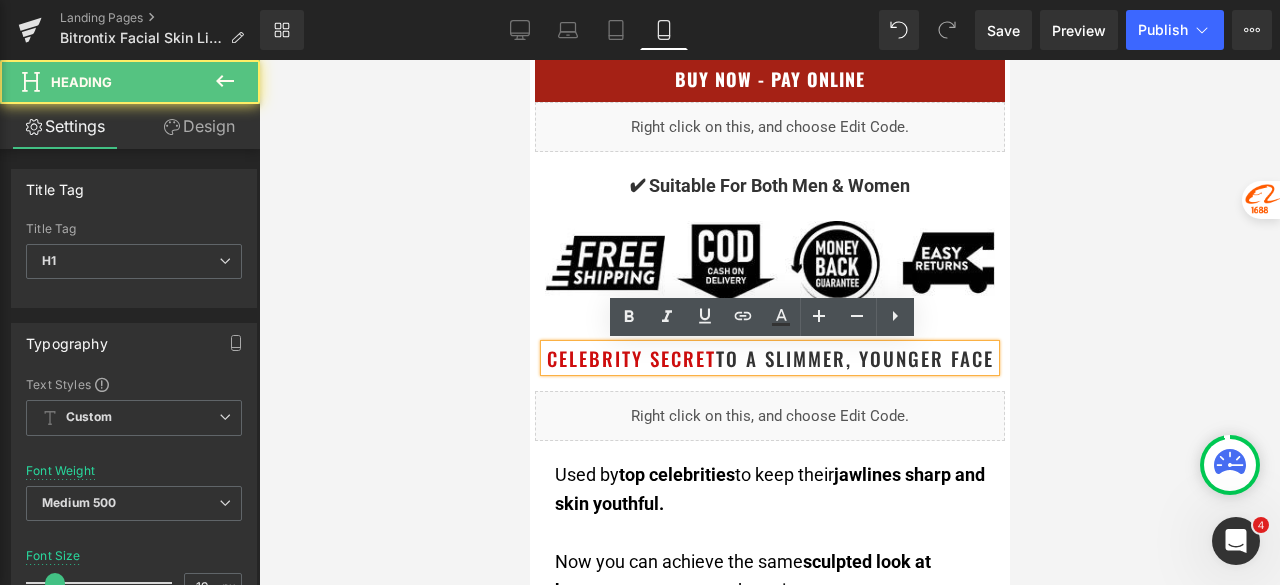 click on "Celebrity Secret  to a Slimmer, Younger Face" at bounding box center [769, 358] 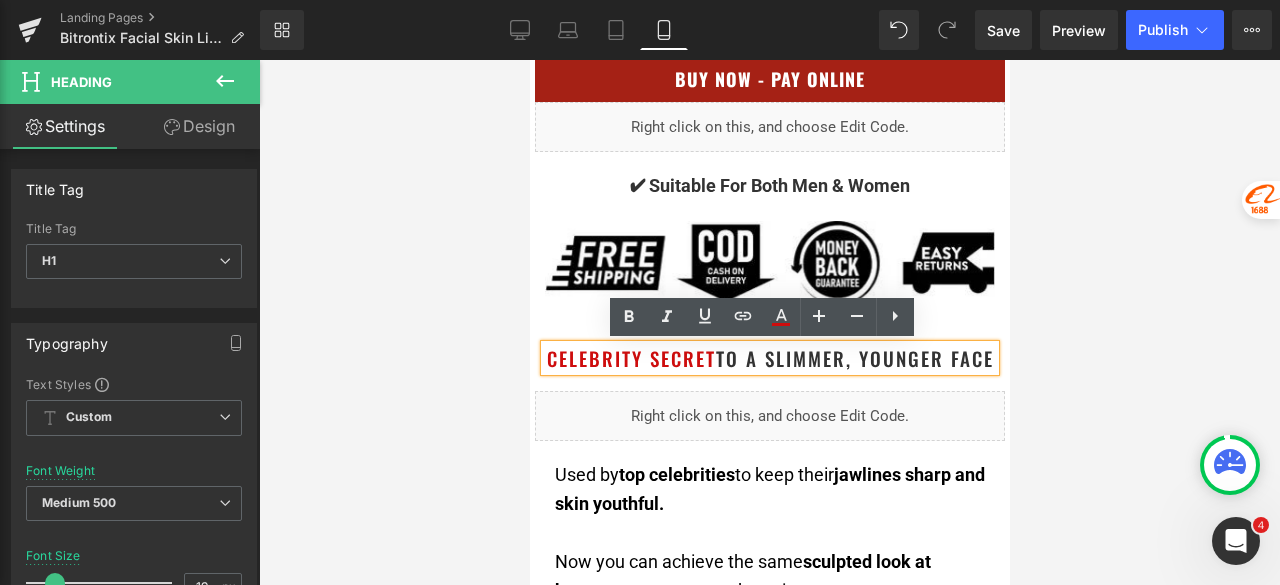 type 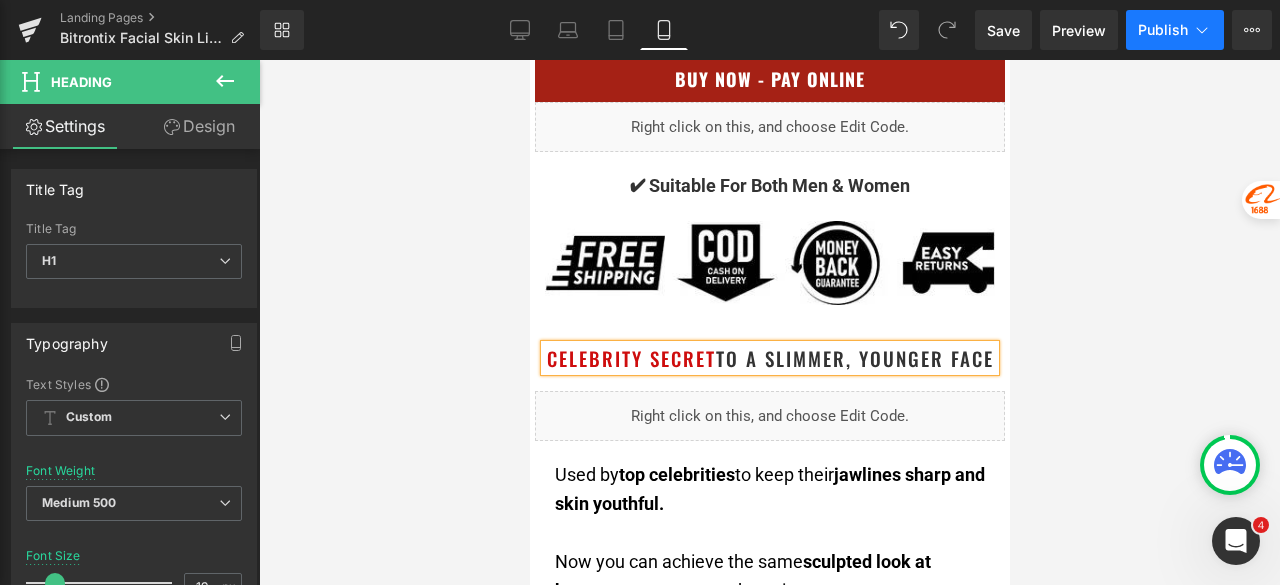 click on "Publish" at bounding box center [1163, 30] 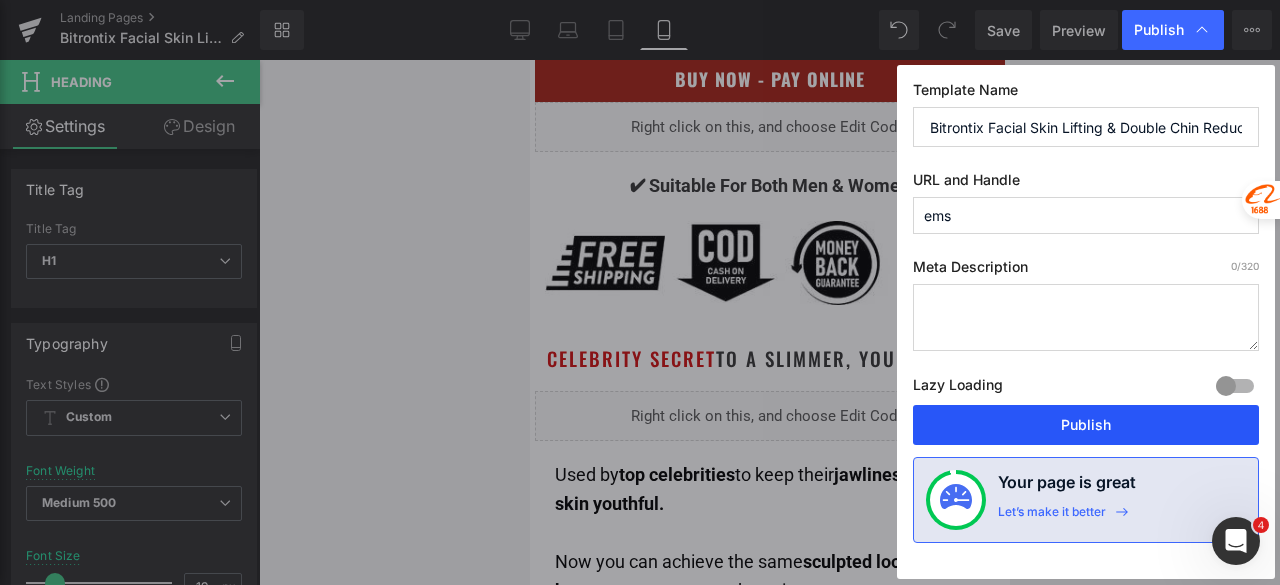 click on "Publish" at bounding box center (1086, 425) 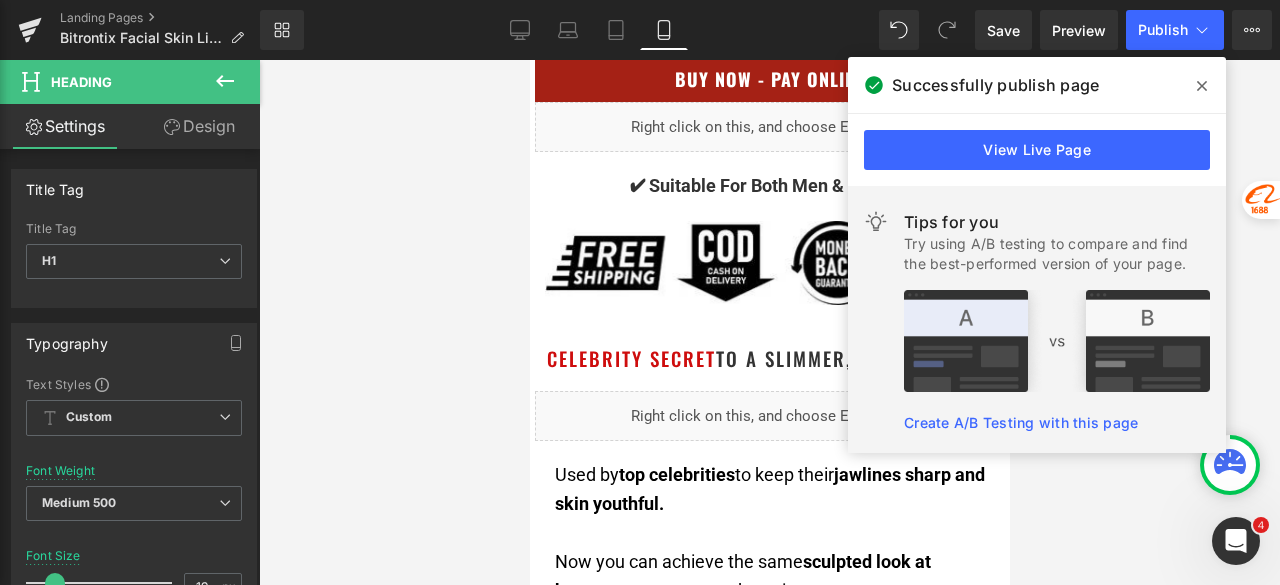 drag, startPoint x: 1207, startPoint y: 87, endPoint x: 1018, endPoint y: 190, distance: 215.24405 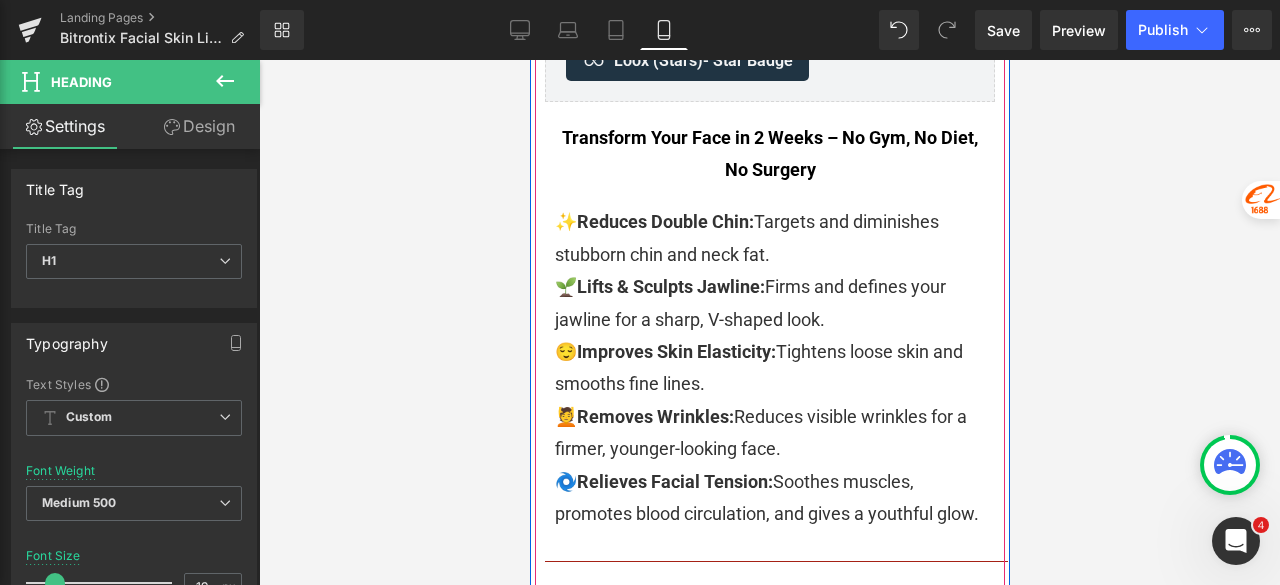 scroll, scrollTop: 900, scrollLeft: 0, axis: vertical 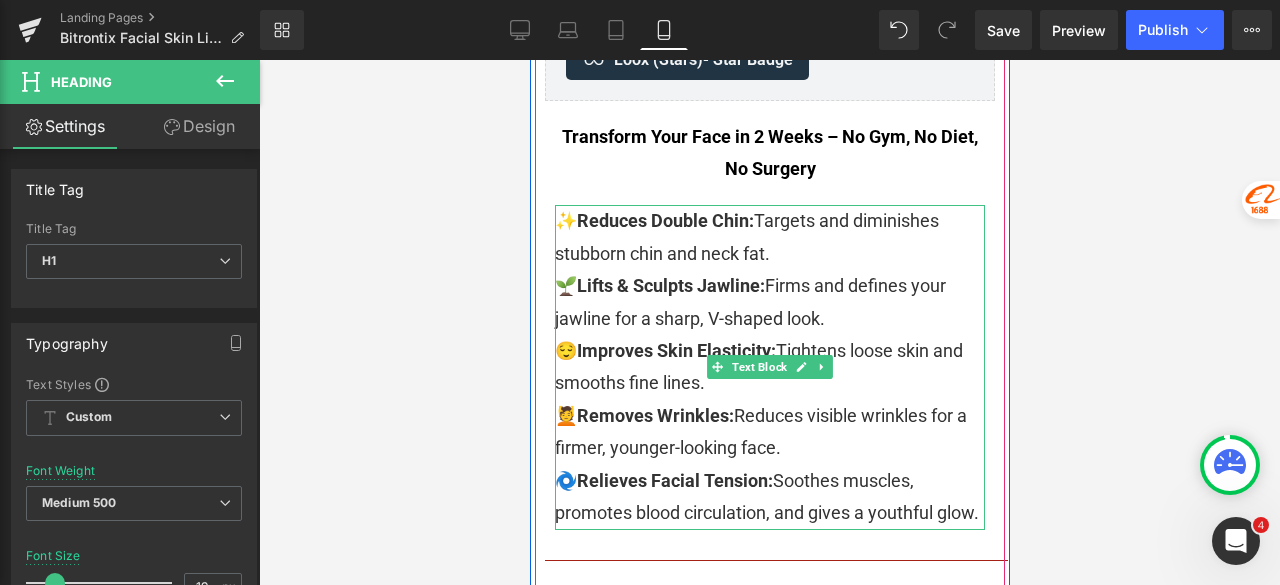 drag, startPoint x: 824, startPoint y: 307, endPoint x: 820, endPoint y: 317, distance: 10.770329 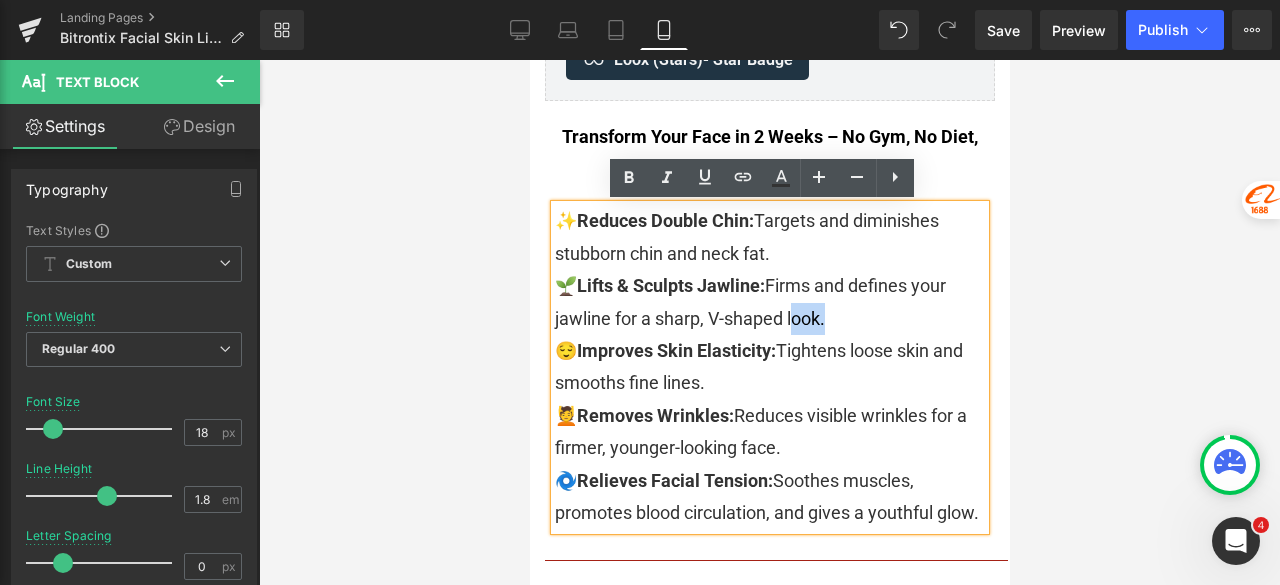 drag, startPoint x: 814, startPoint y: 321, endPoint x: 780, endPoint y: 317, distance: 34.234486 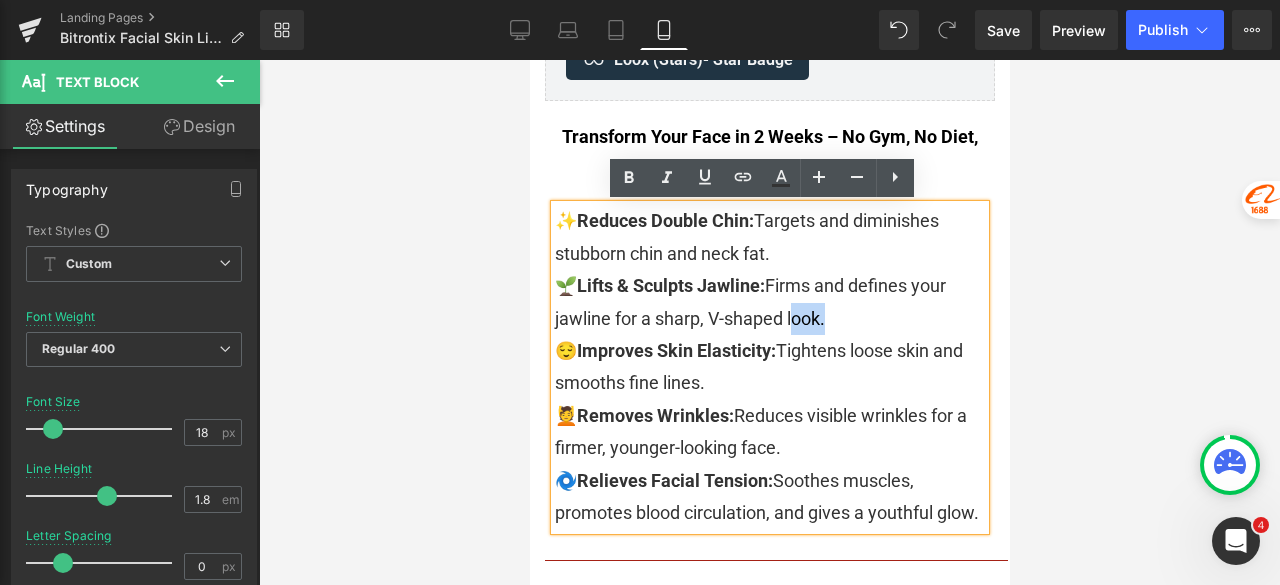 type 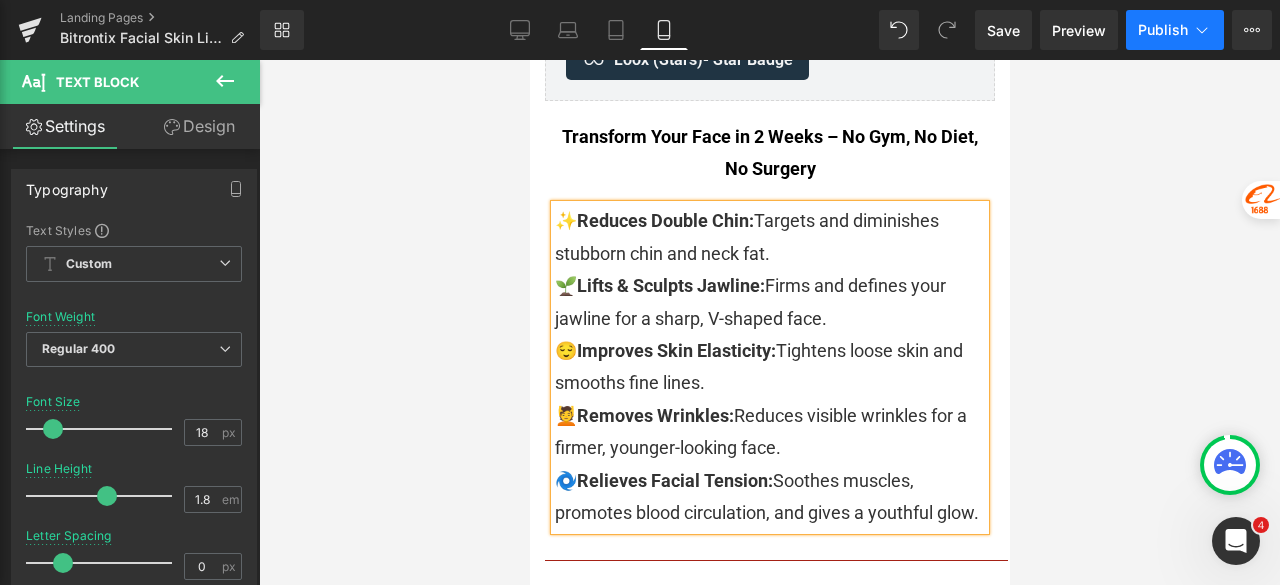 click on "Publish" at bounding box center (1163, 30) 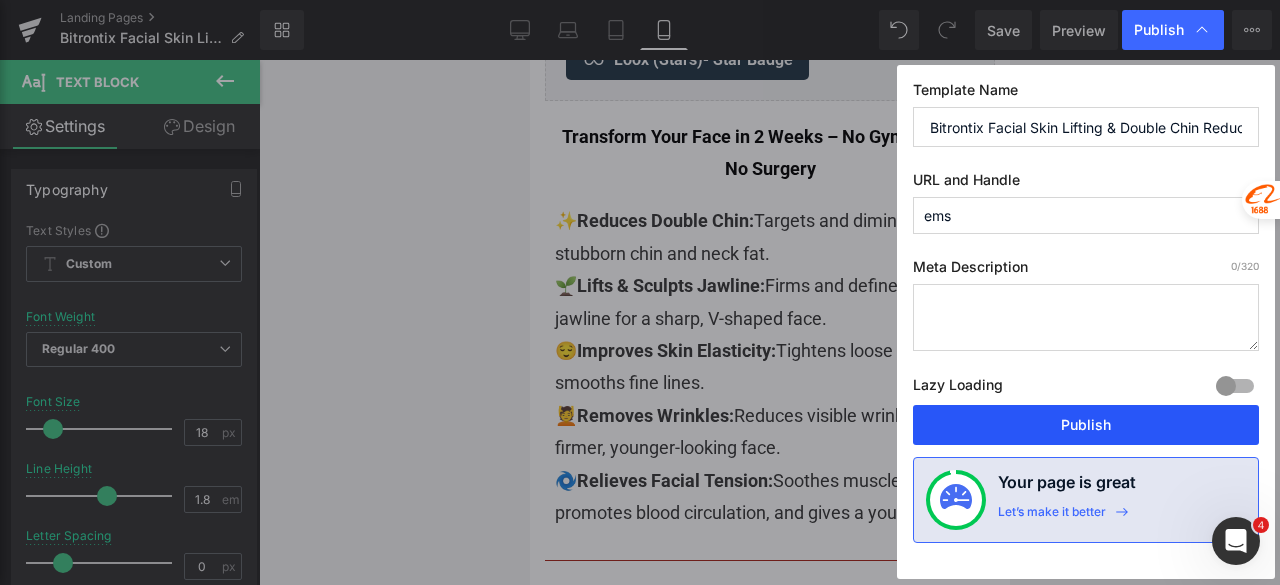 click on "Publish" at bounding box center (1086, 425) 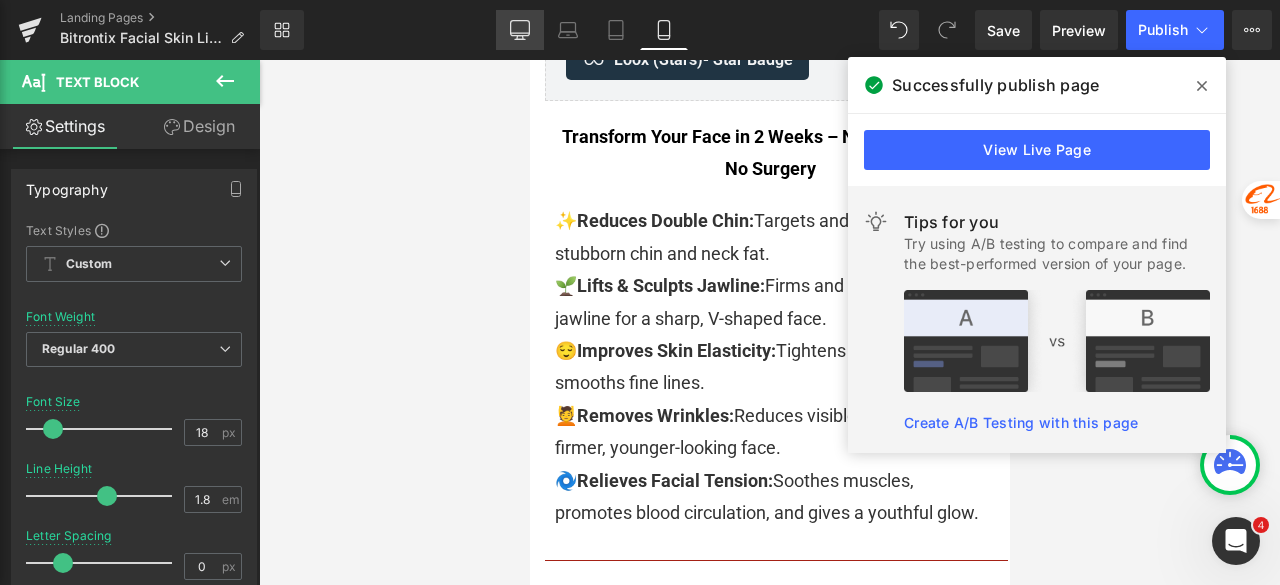 click 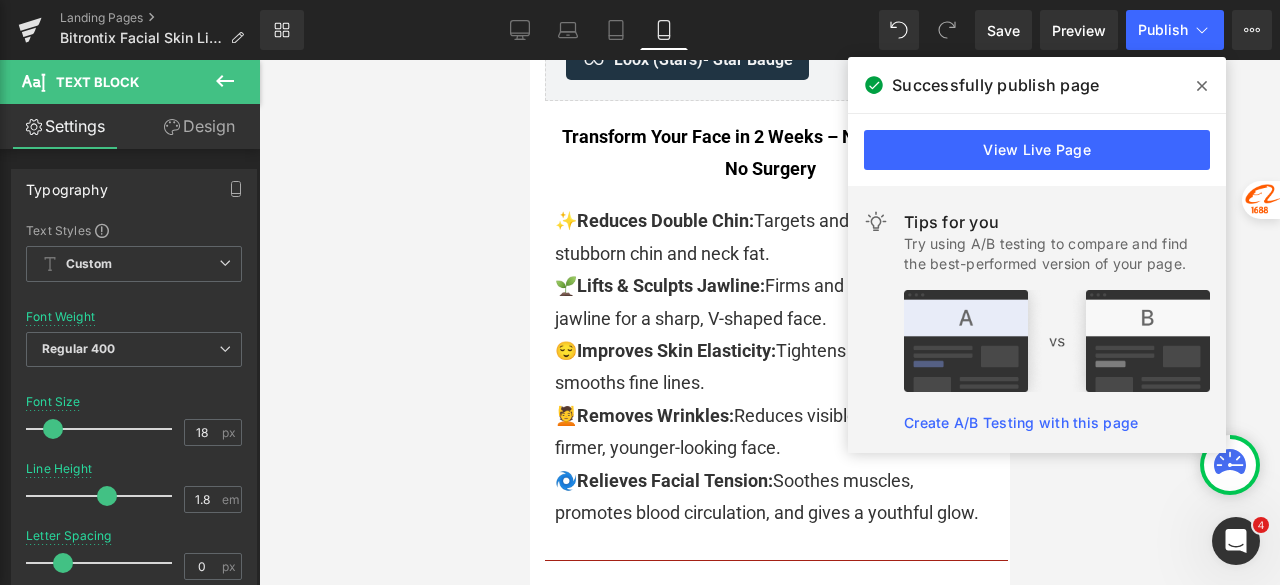 type on "15" 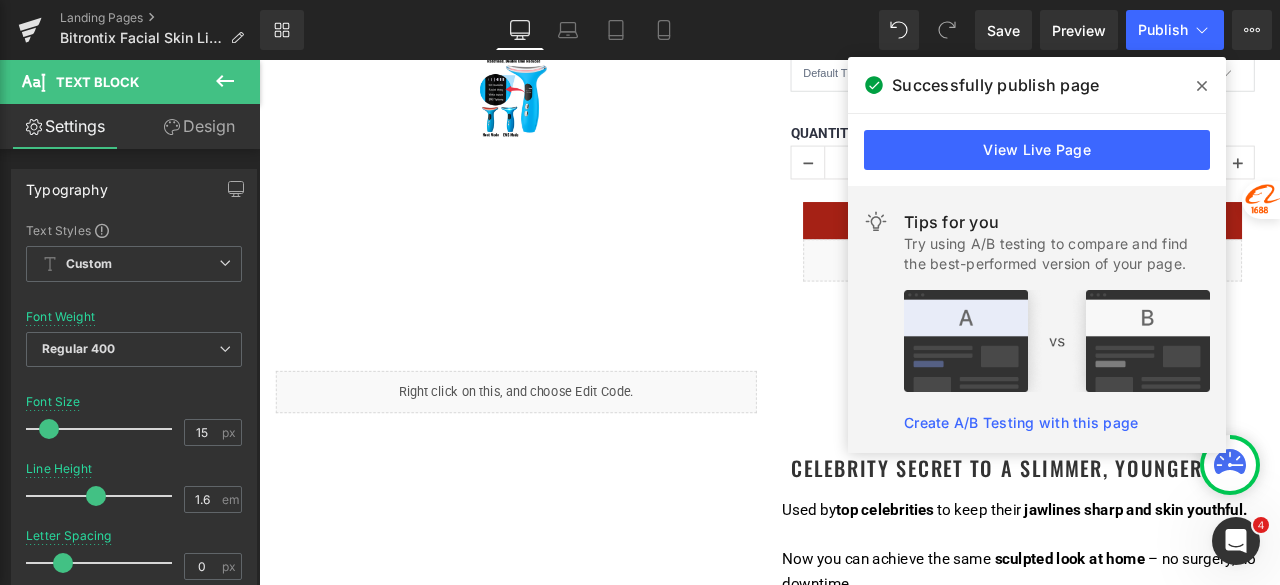 scroll, scrollTop: 0, scrollLeft: 0, axis: both 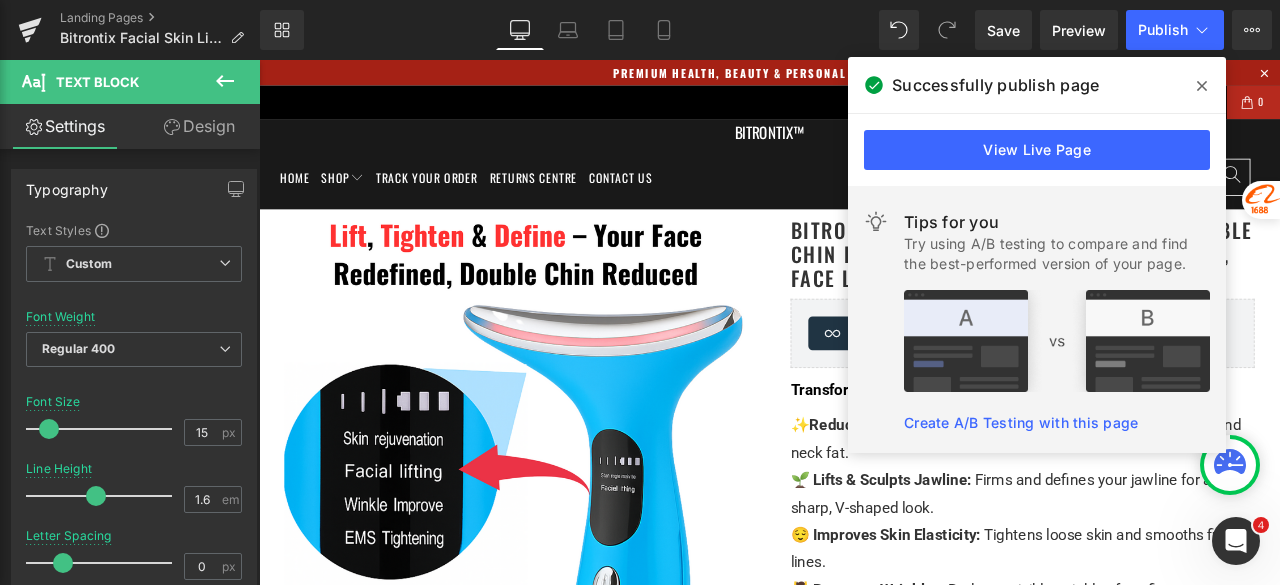 click 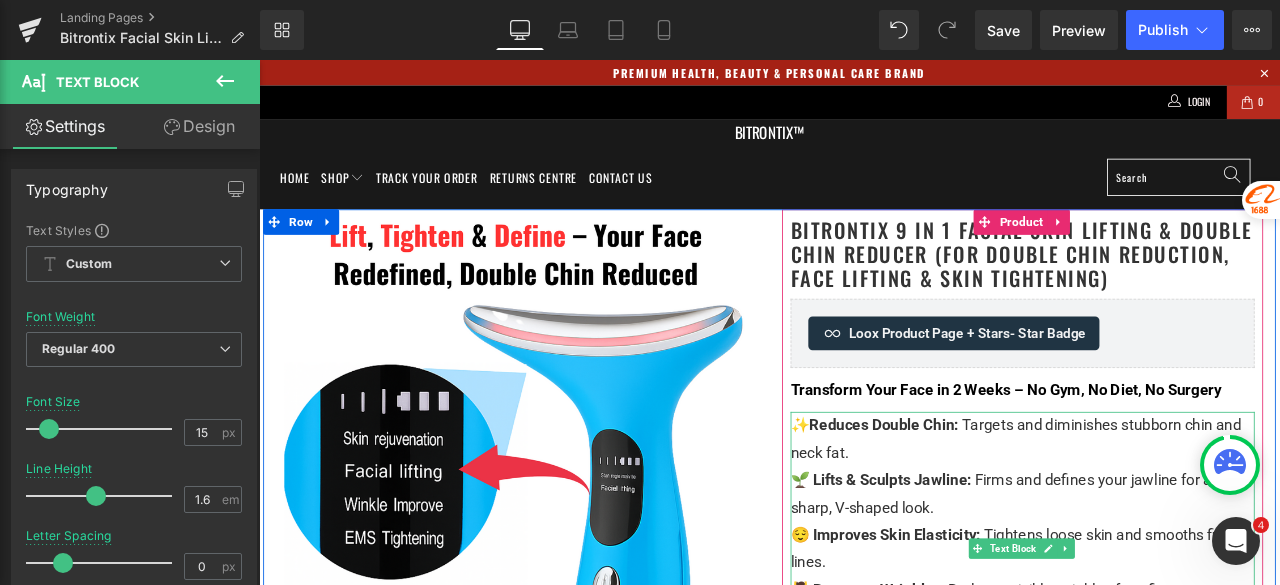 click on "✨  Reduces Double Chin:   Targets and diminishes stubborn chin and neck fat." at bounding box center [1164, 509] 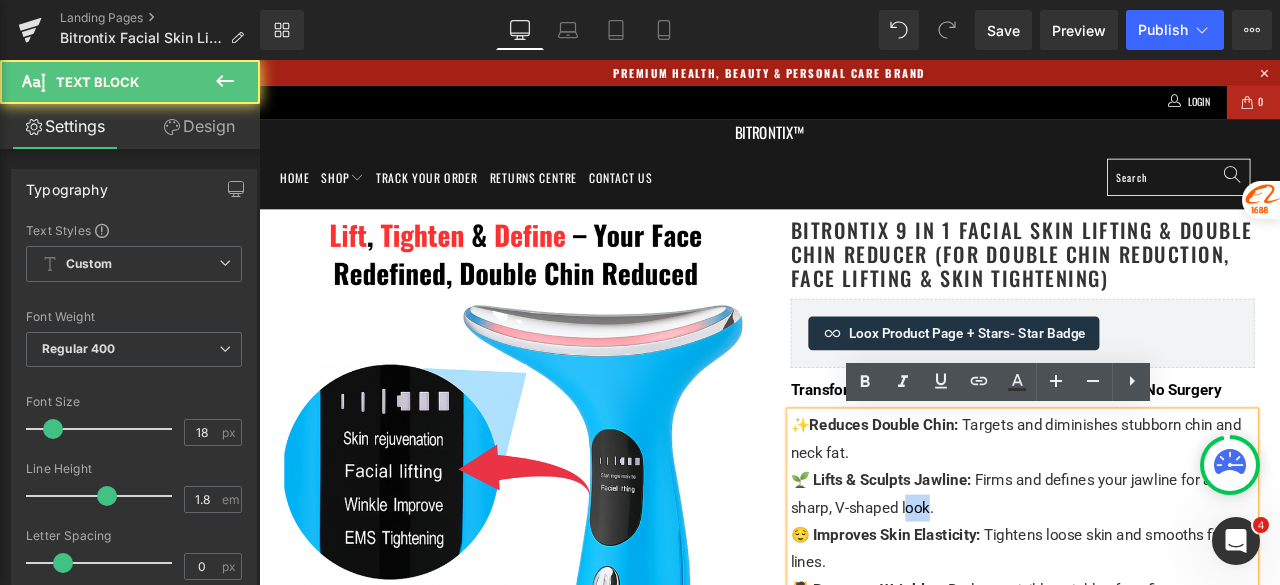 drag, startPoint x: 1047, startPoint y: 590, endPoint x: 1016, endPoint y: 589, distance: 31.016125 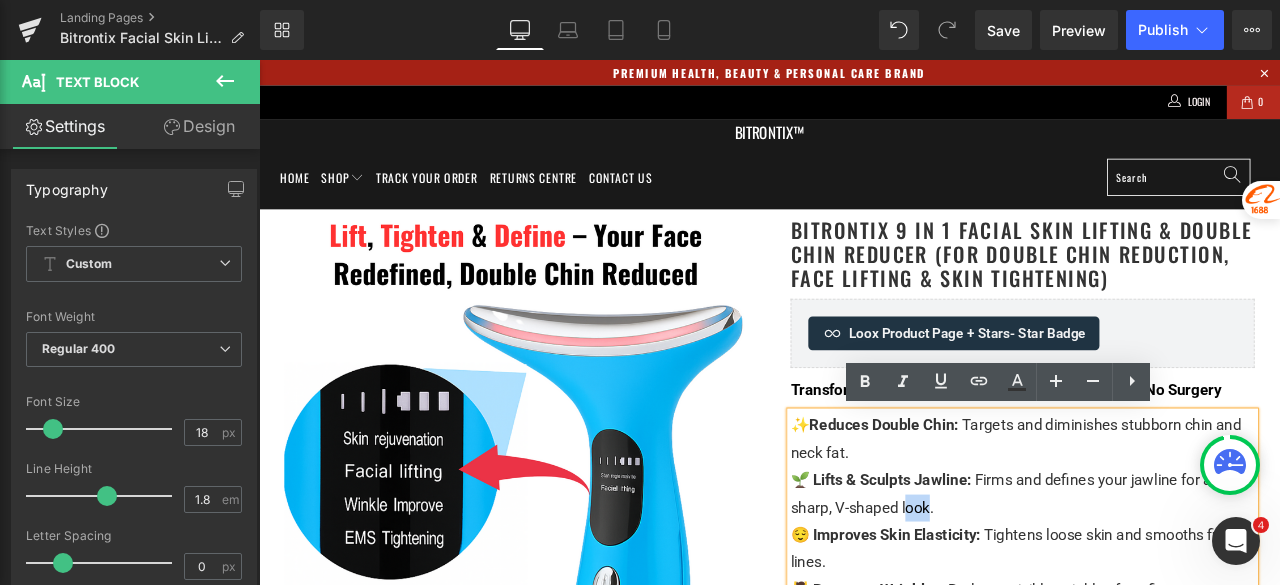 type 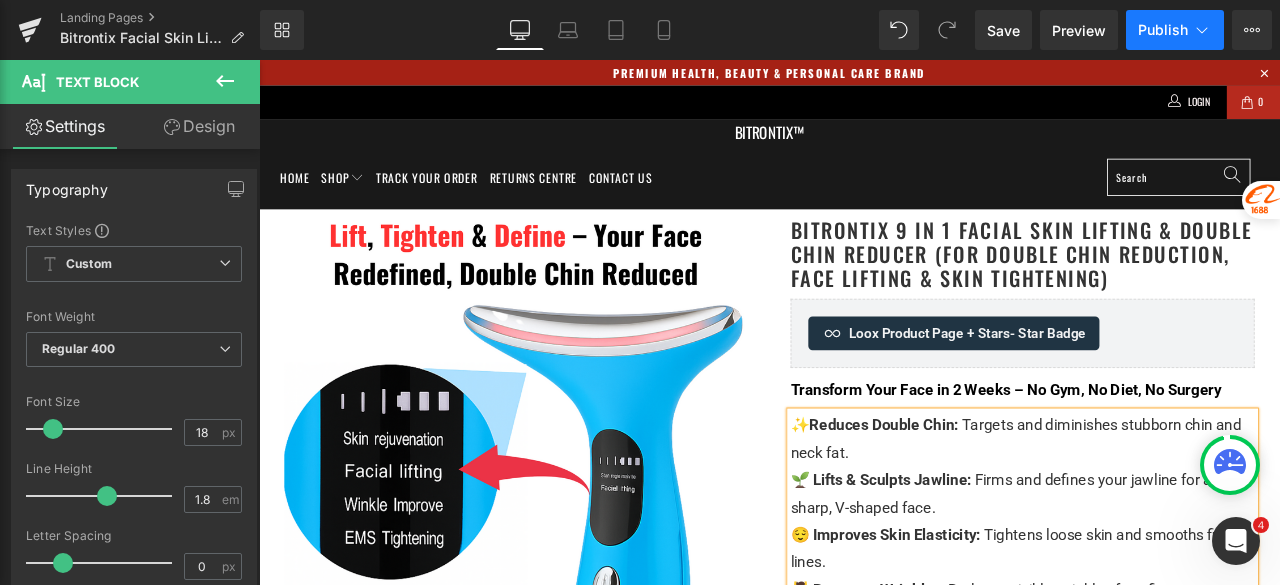 click on "Publish" at bounding box center (1163, 30) 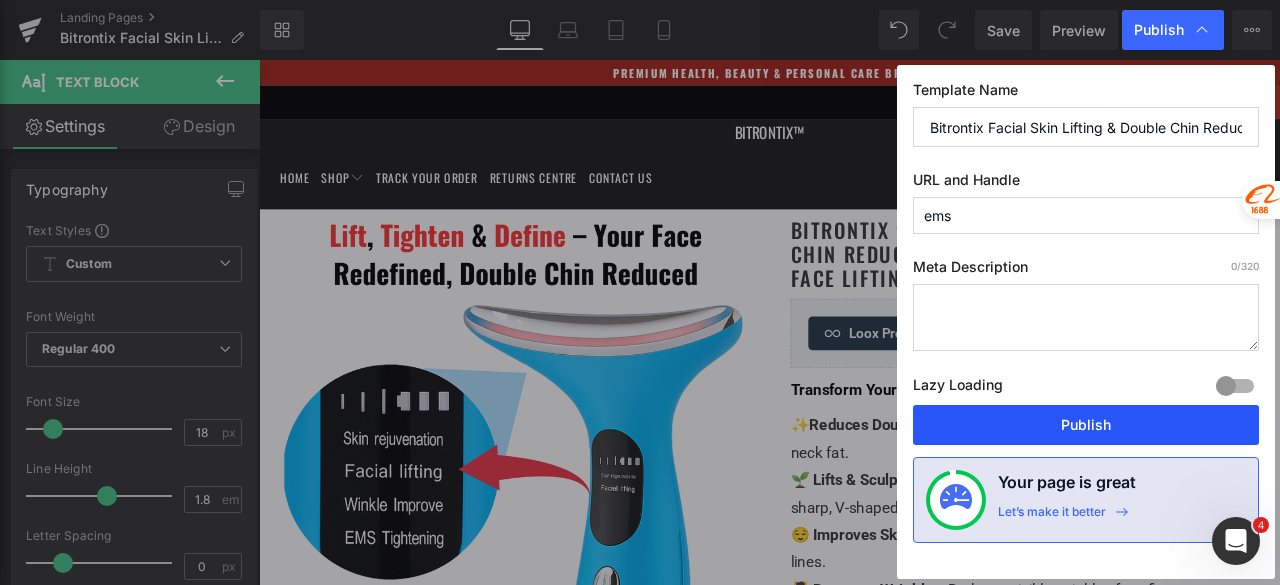 click on "Publish" at bounding box center [1086, 425] 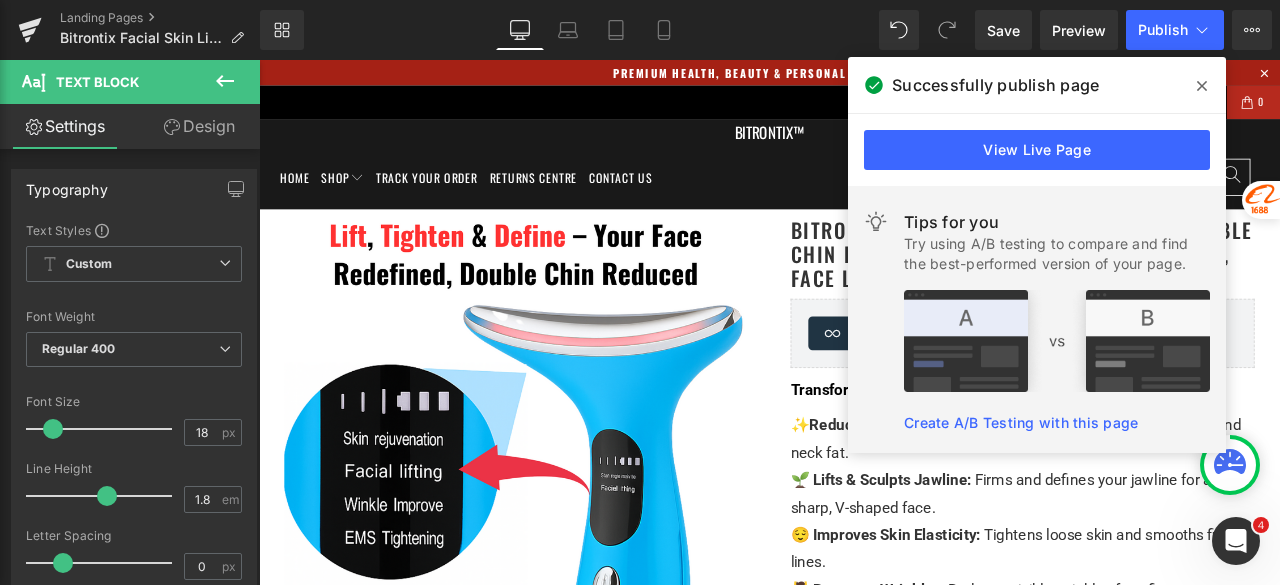 click 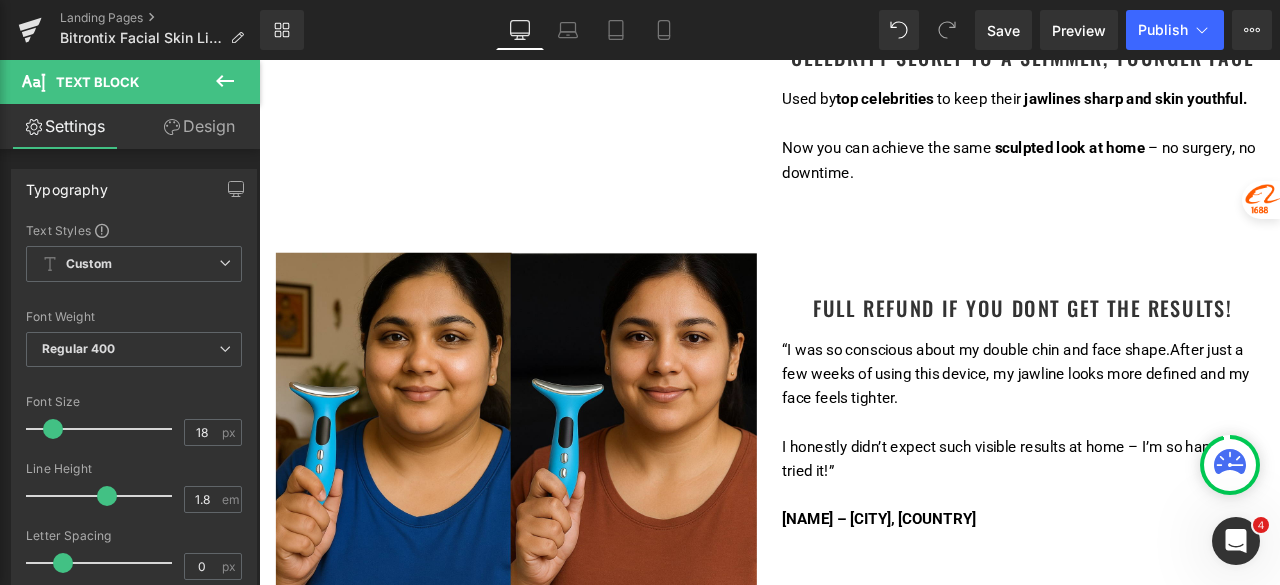 scroll, scrollTop: 1400, scrollLeft: 0, axis: vertical 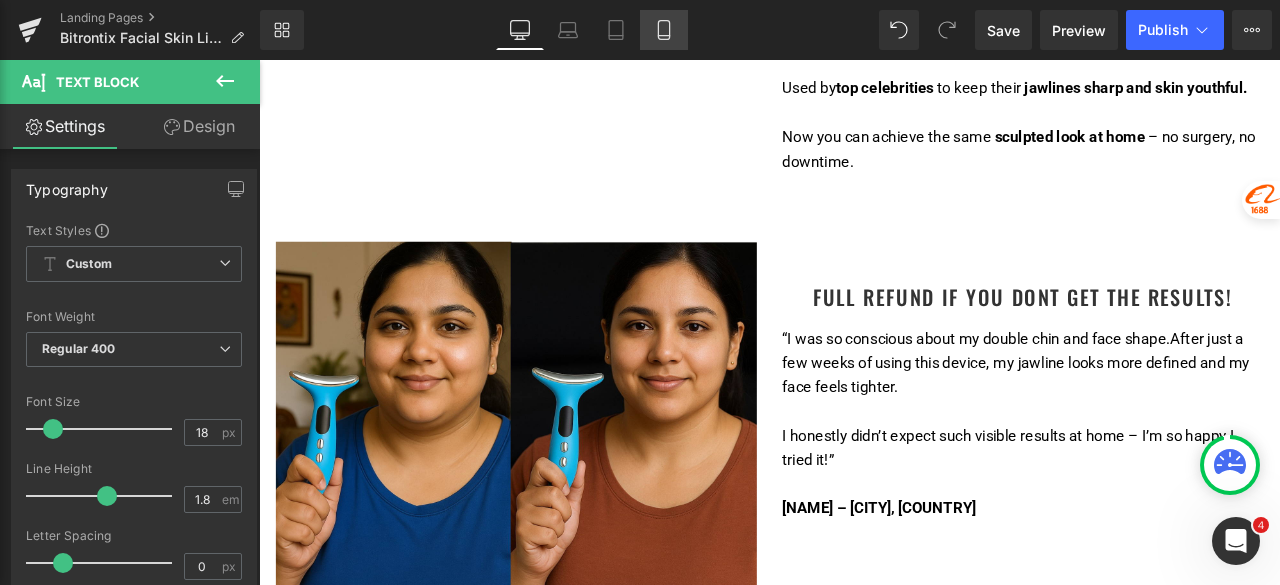 click on "Mobile" at bounding box center [664, 30] 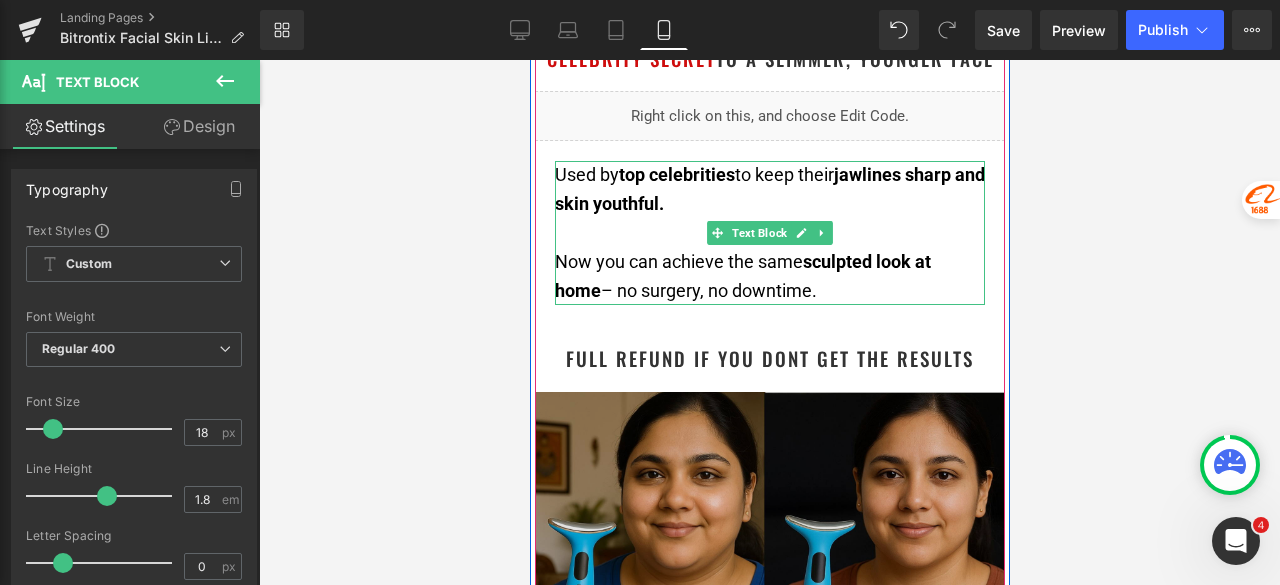 scroll, scrollTop: 1800, scrollLeft: 0, axis: vertical 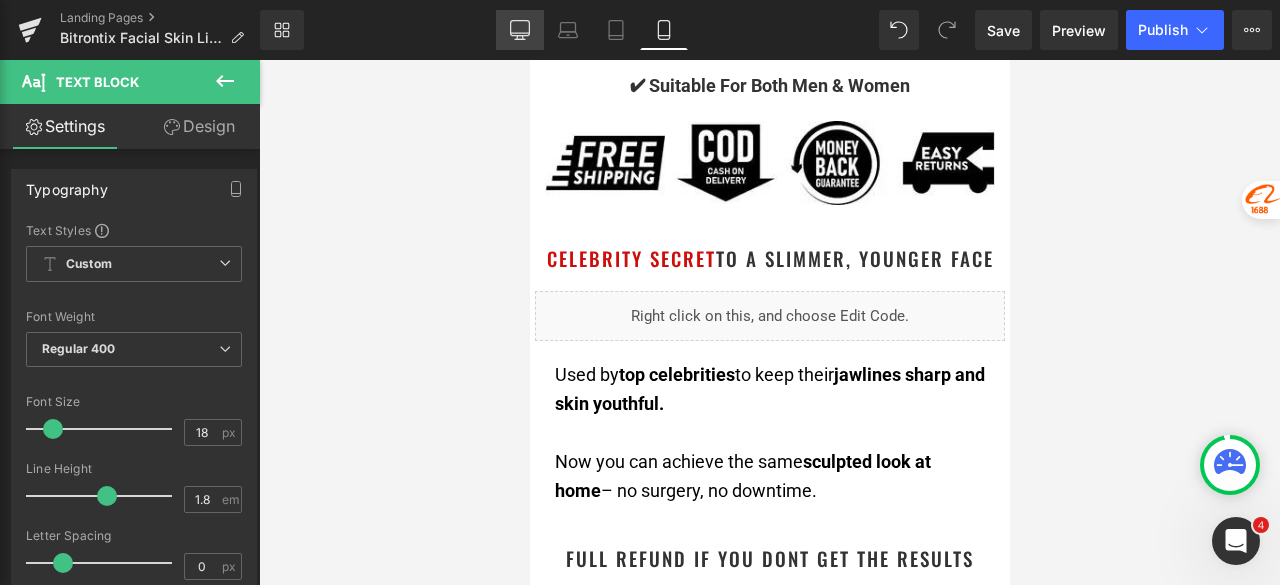 drag, startPoint x: 522, startPoint y: 32, endPoint x: 356, endPoint y: 10, distance: 167.45149 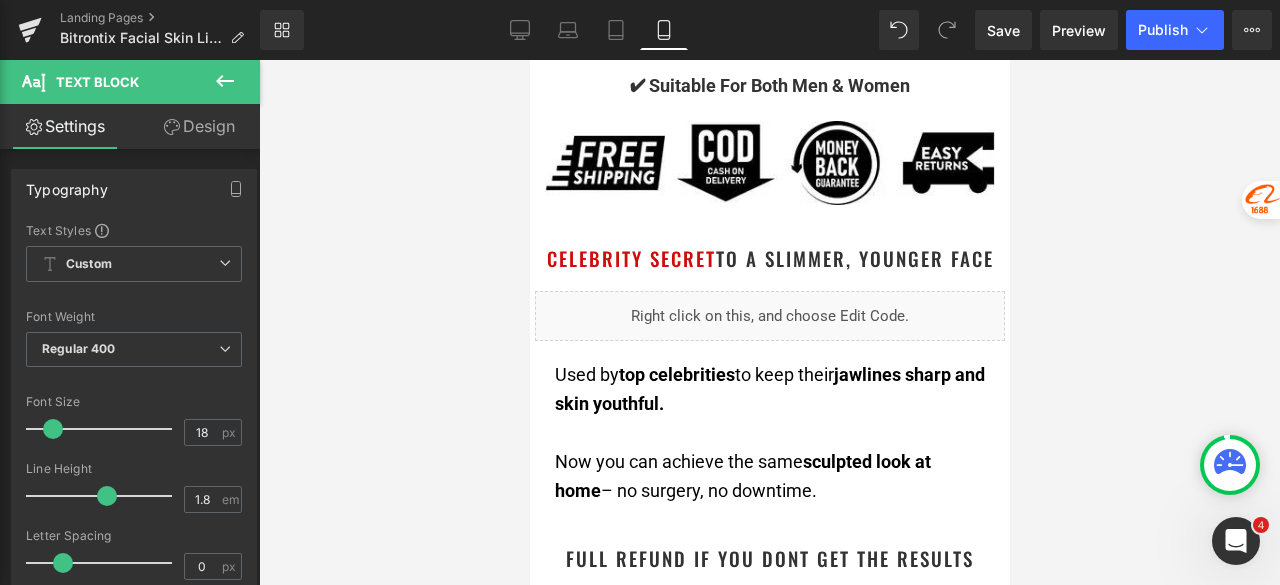 type on "100" 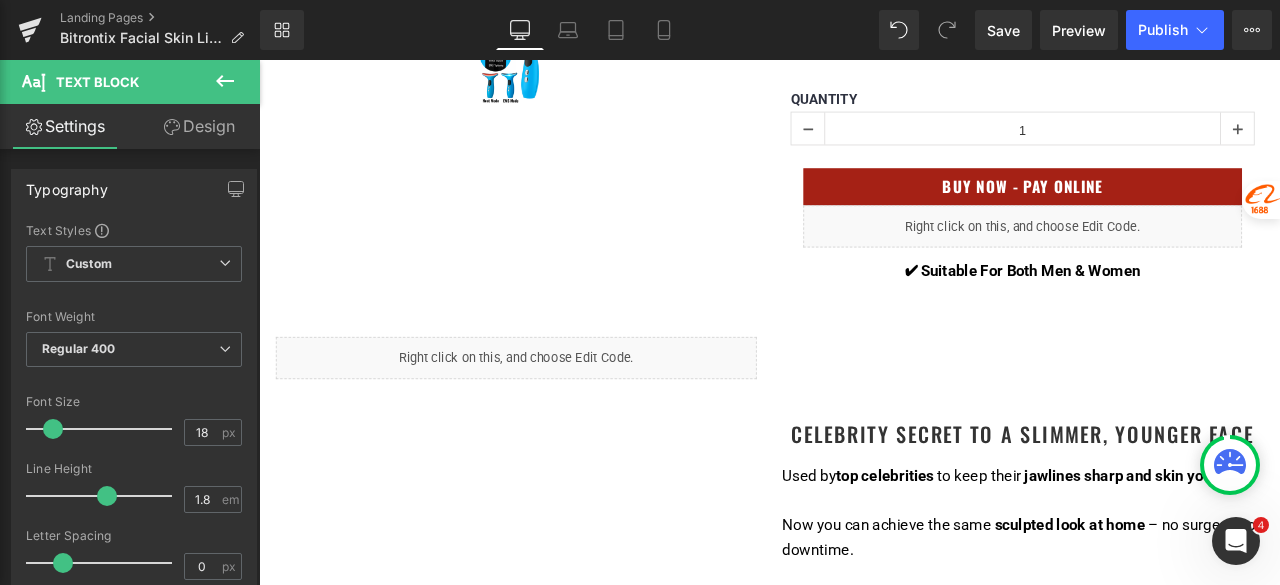 scroll, scrollTop: 1038, scrollLeft: 0, axis: vertical 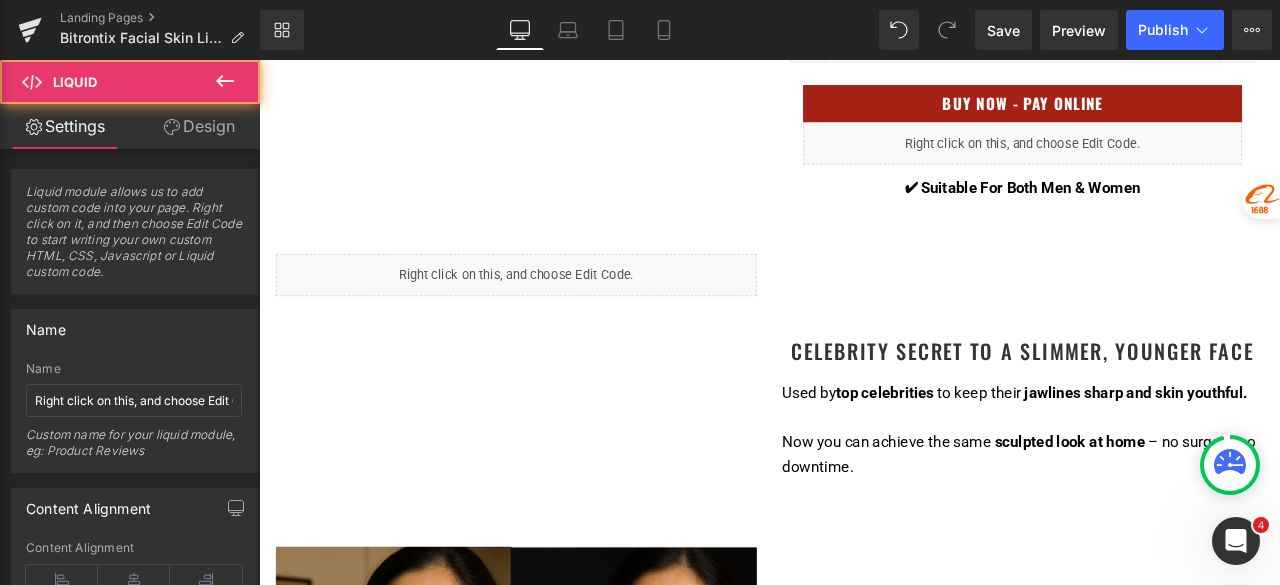 click on "Liquid" at bounding box center (564, 315) 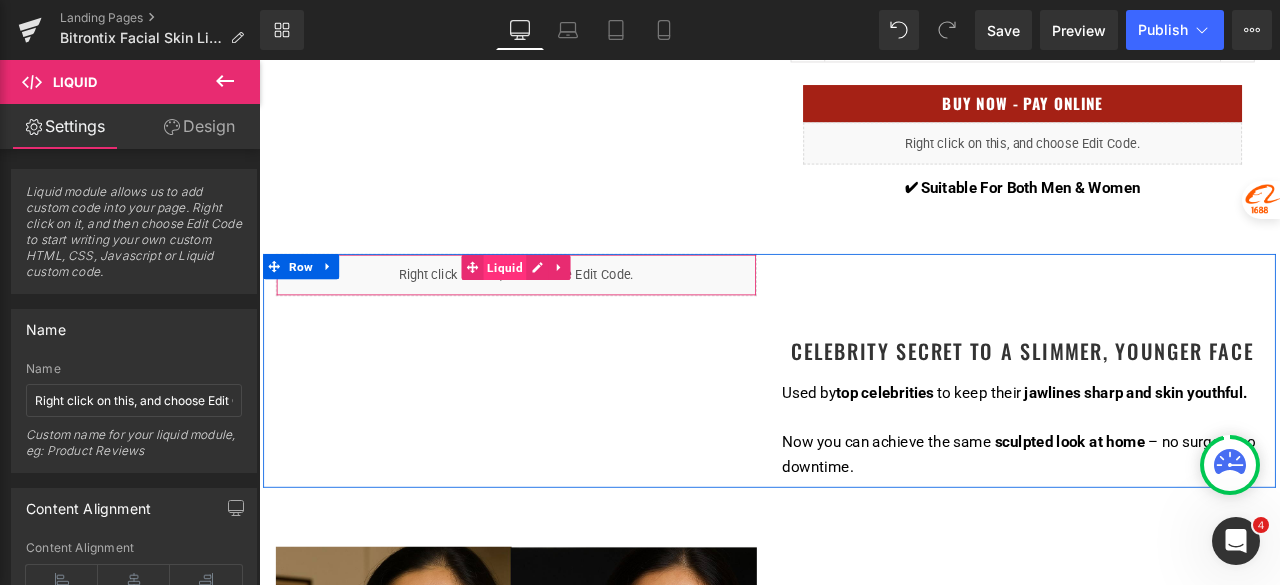 click on "Liquid" at bounding box center (551, 306) 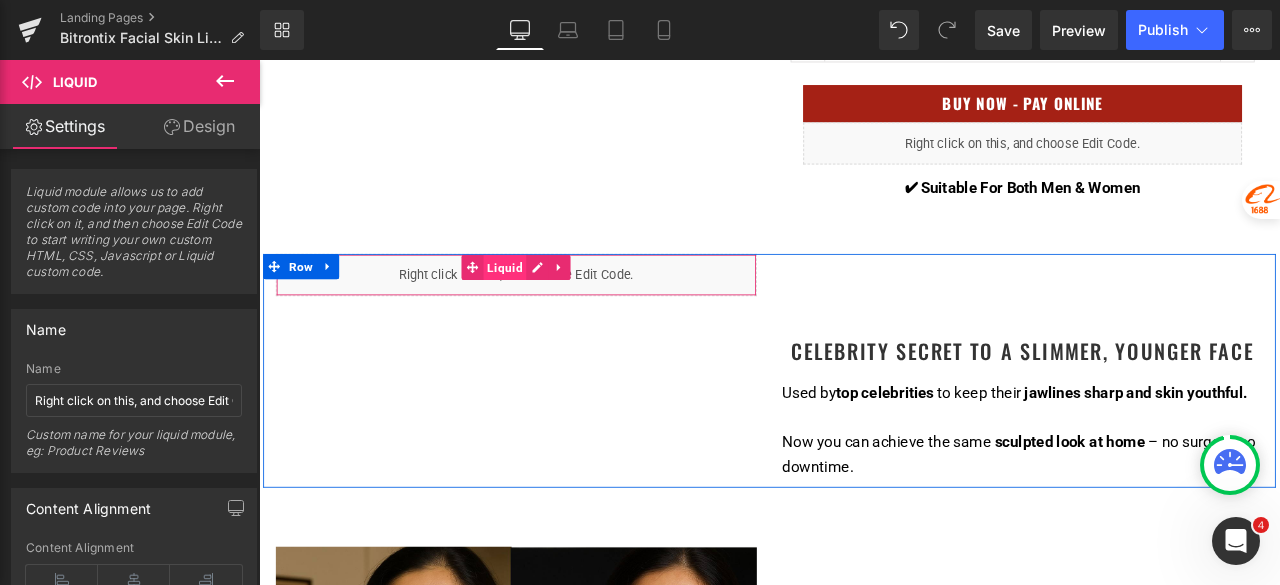 click on "Liquid" at bounding box center (551, 306) 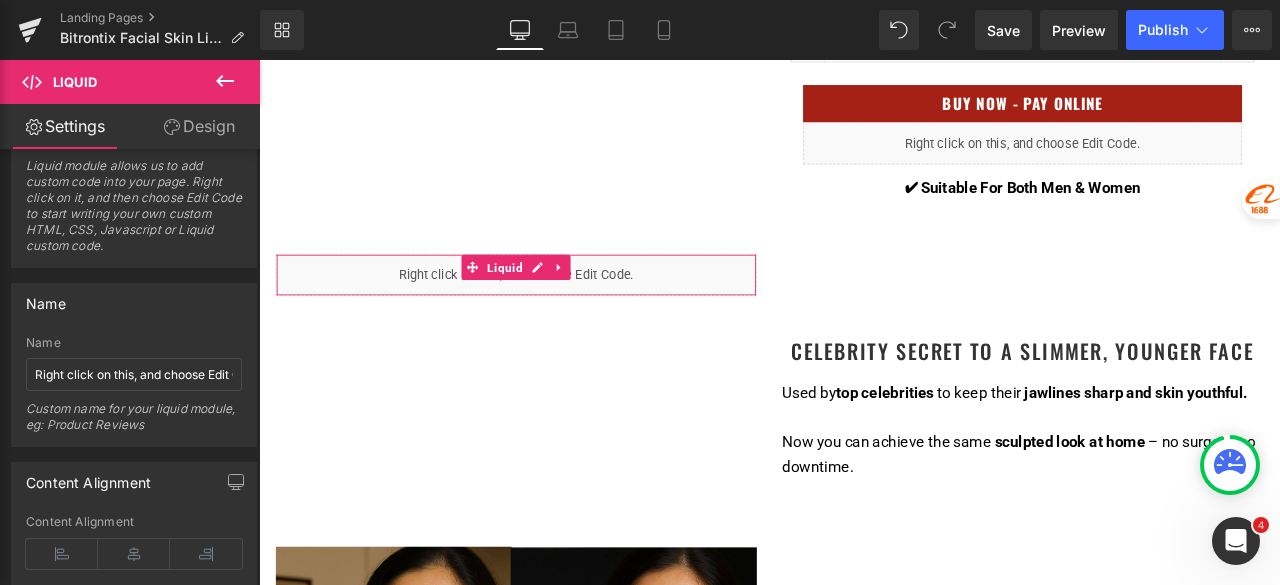 scroll, scrollTop: 0, scrollLeft: 0, axis: both 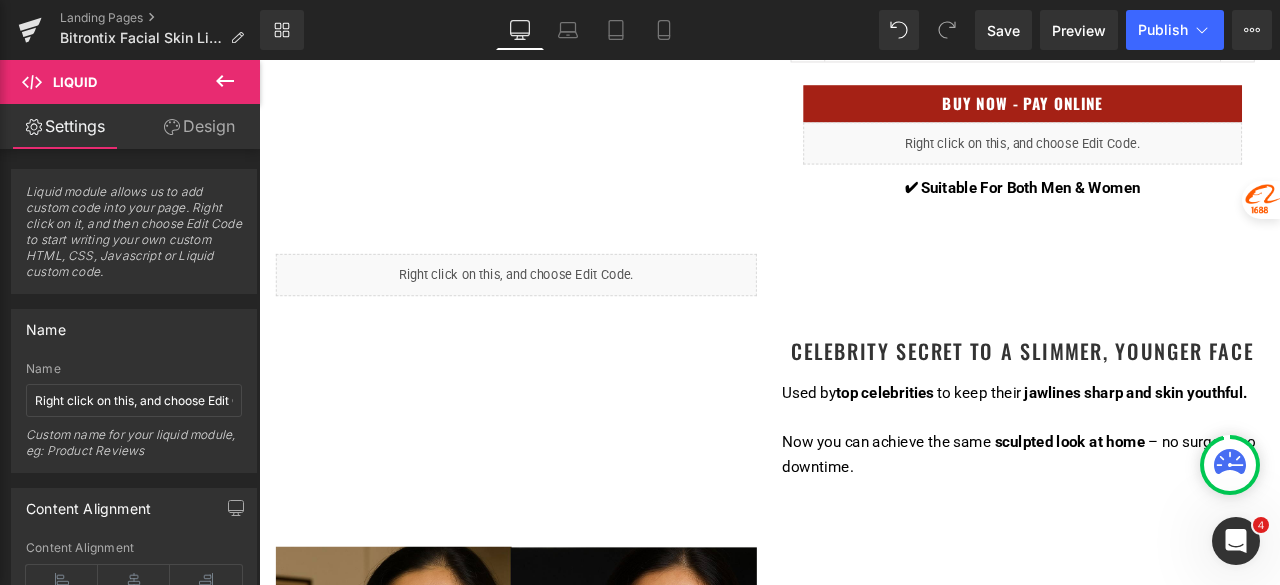 click 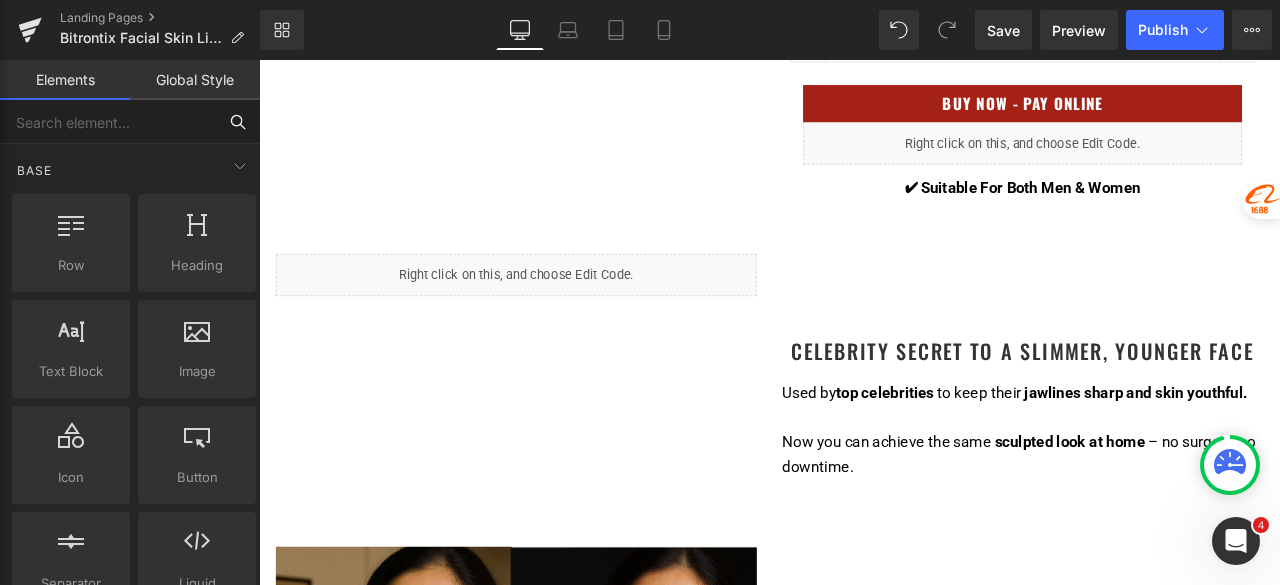 click at bounding box center [108, 122] 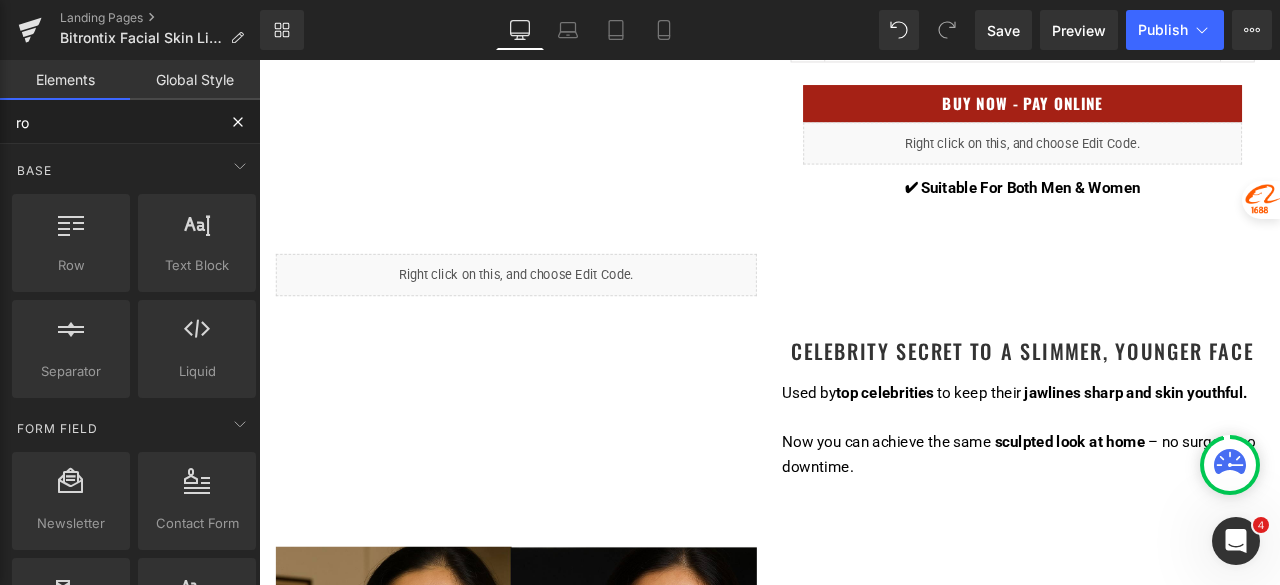 type on "row" 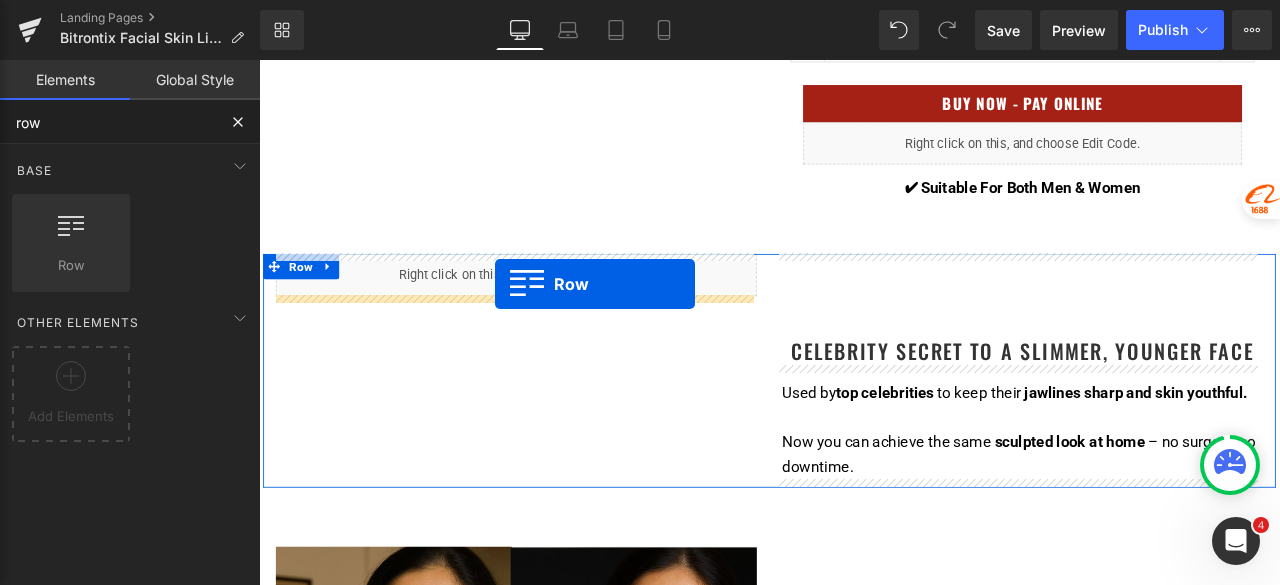 drag, startPoint x: 325, startPoint y: 303, endPoint x: 539, endPoint y: 326, distance: 215.23244 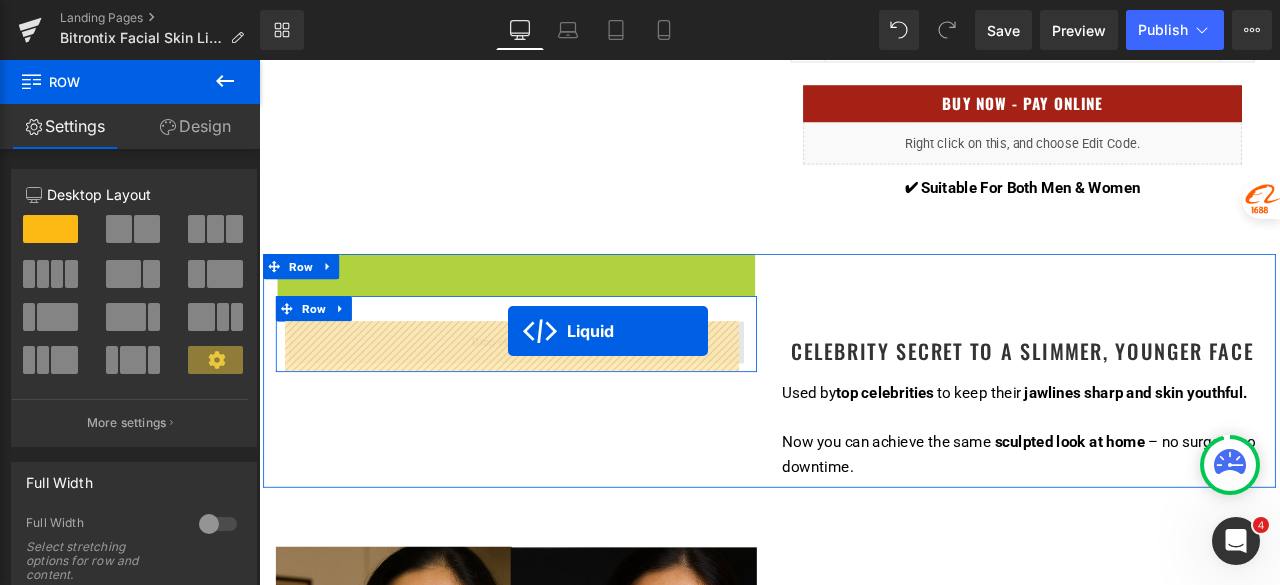 drag, startPoint x: 531, startPoint y: 301, endPoint x: 553, endPoint y: 381, distance: 82.96987 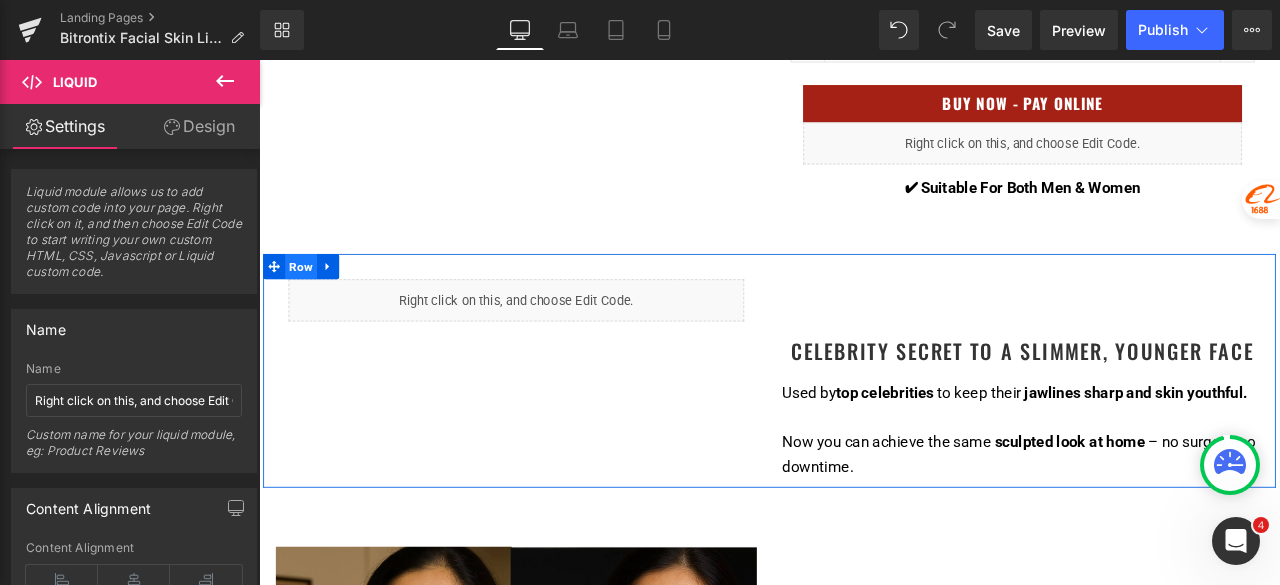 click on "Row" at bounding box center (309, 305) 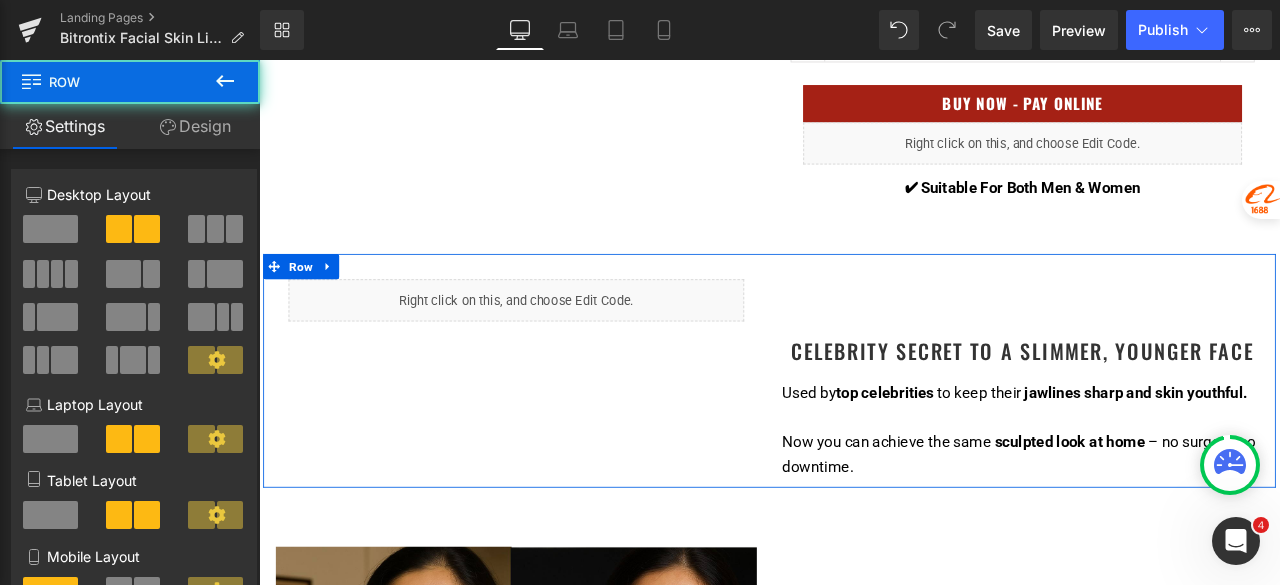 click on "Design" at bounding box center (195, 126) 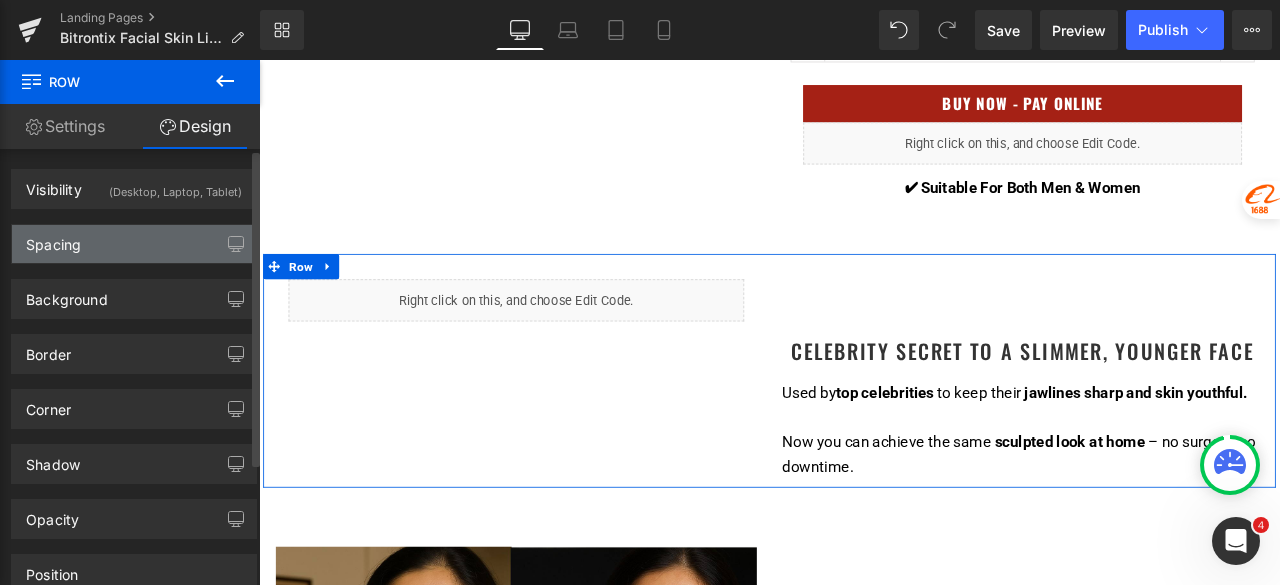 type on "40" 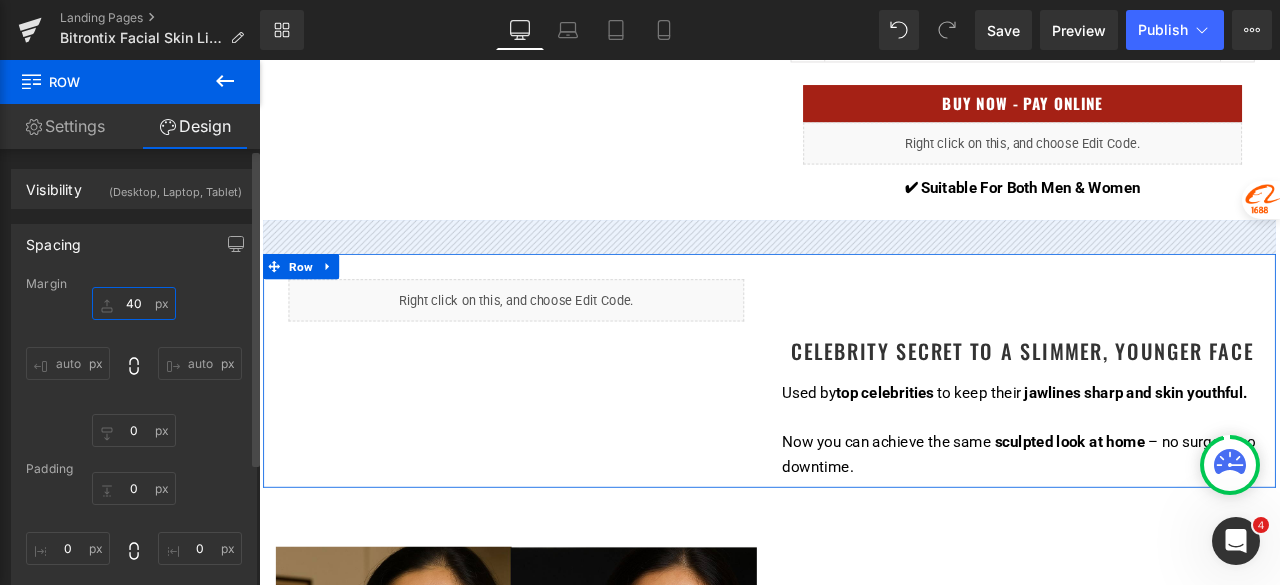 click on "40" at bounding box center [134, 303] 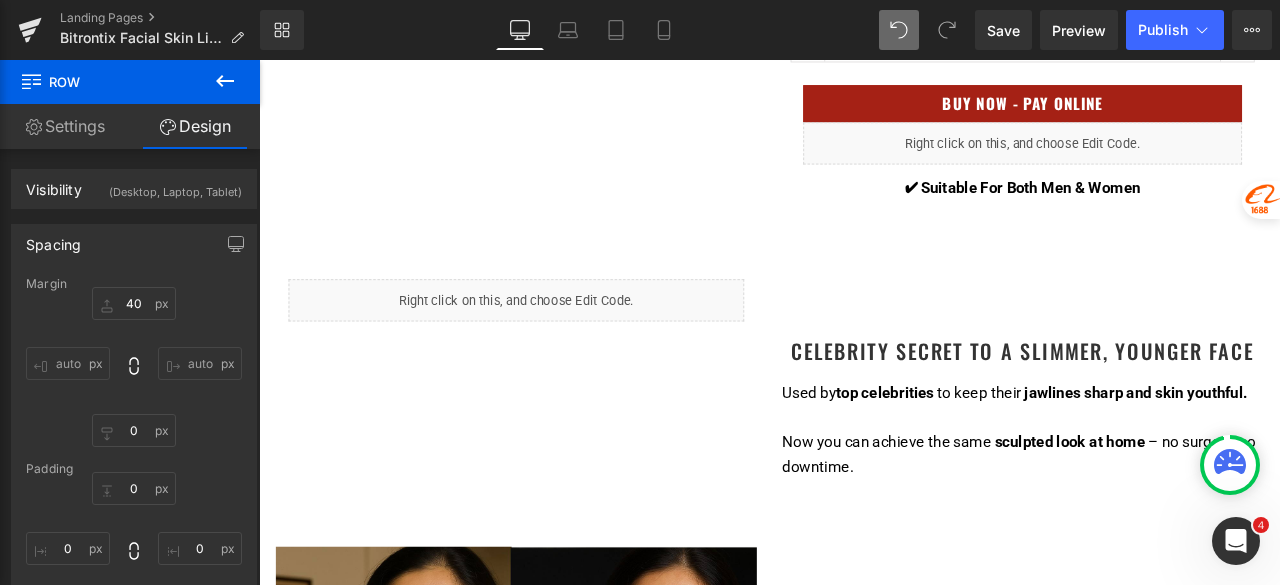 click 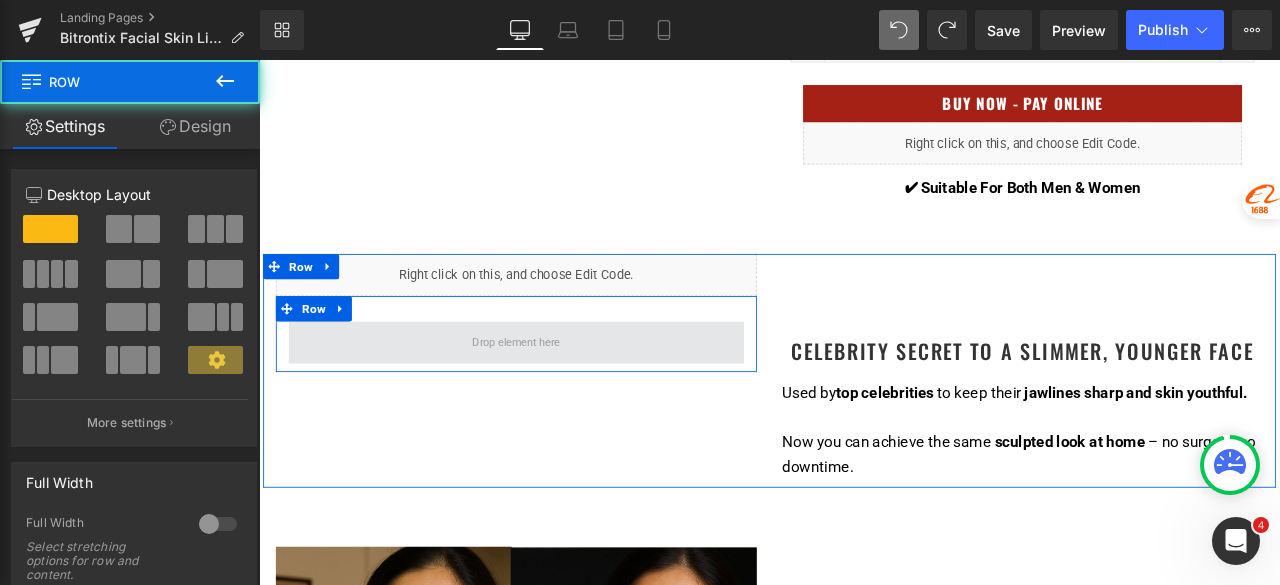 click at bounding box center [564, 395] 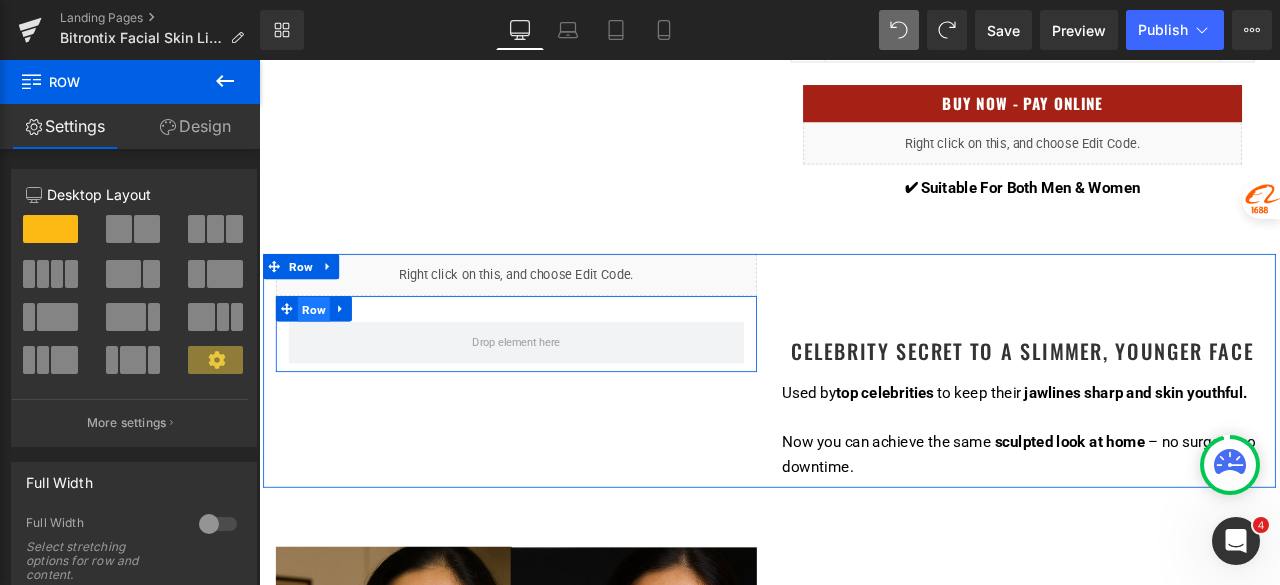 click on "Row" at bounding box center [324, 356] 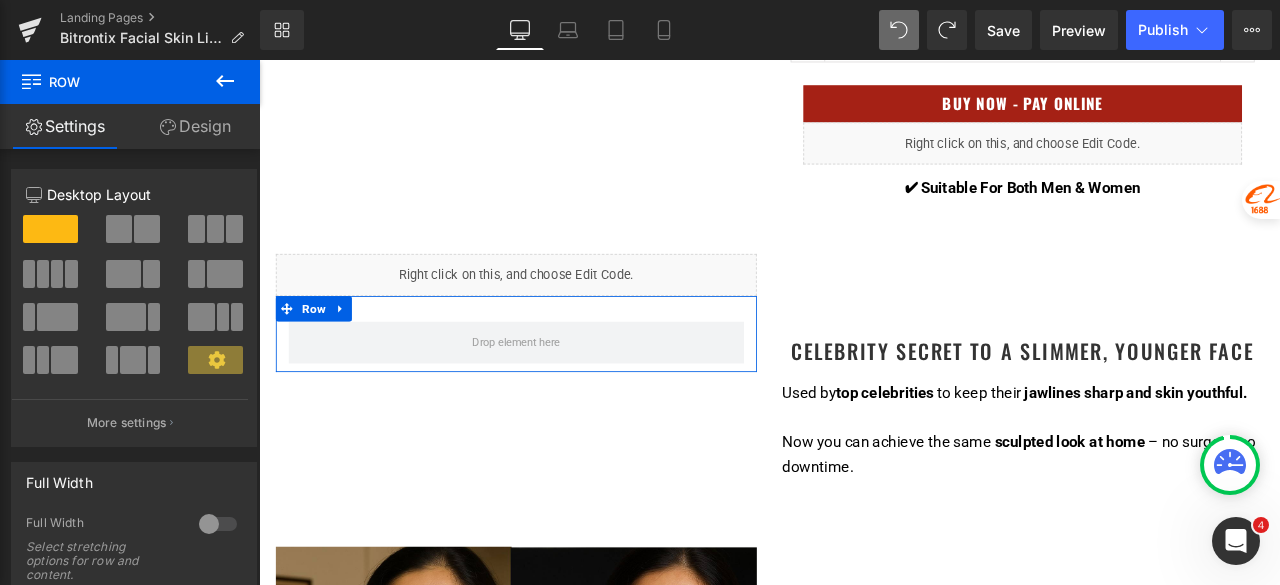 click on "Design" at bounding box center (195, 126) 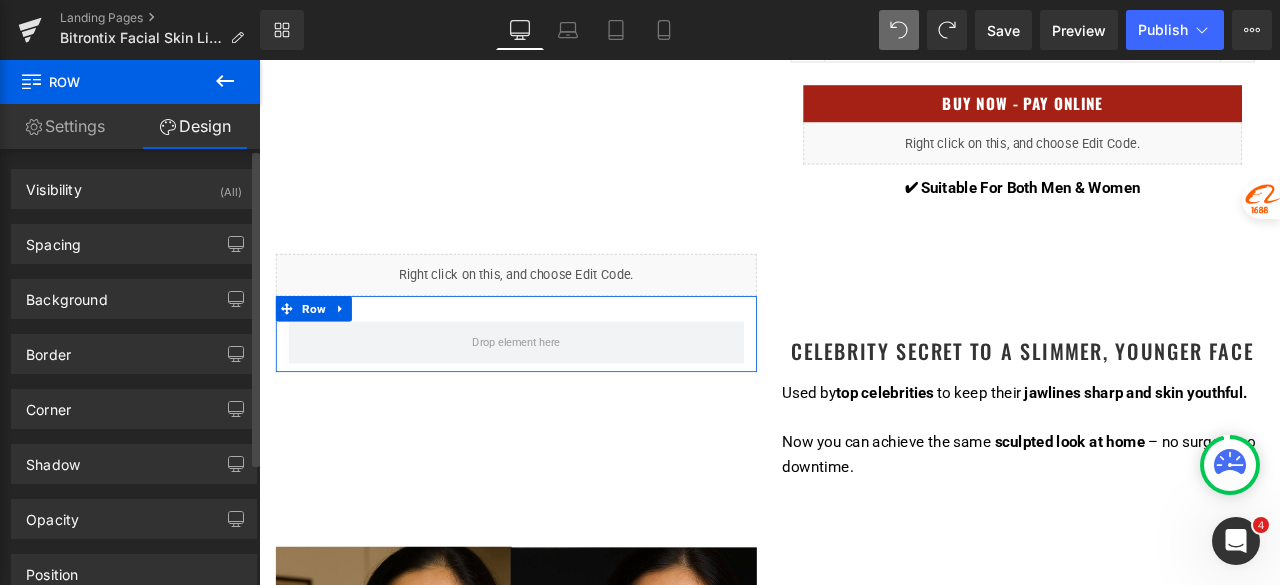 type on "0" 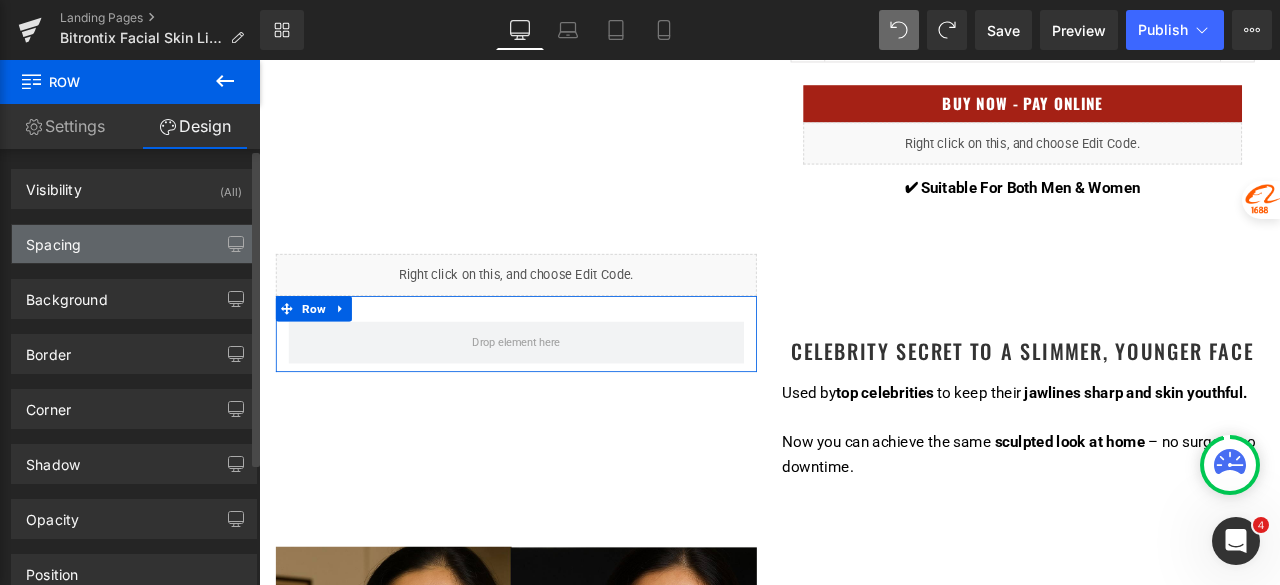 click on "Spacing" at bounding box center (134, 244) 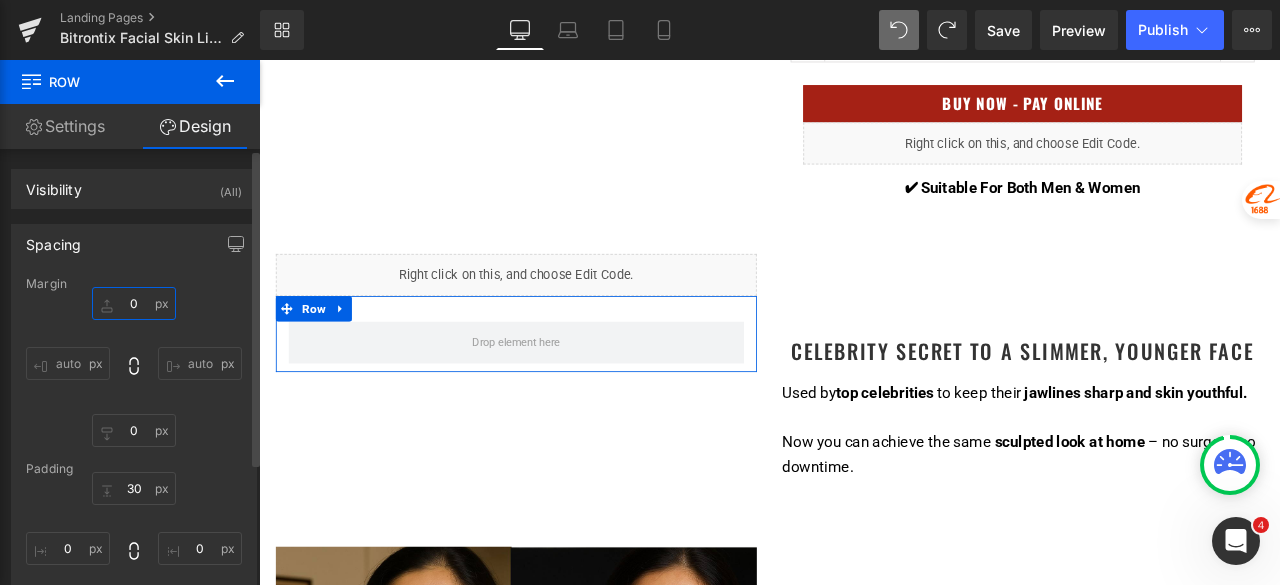click on "0" at bounding box center [134, 303] 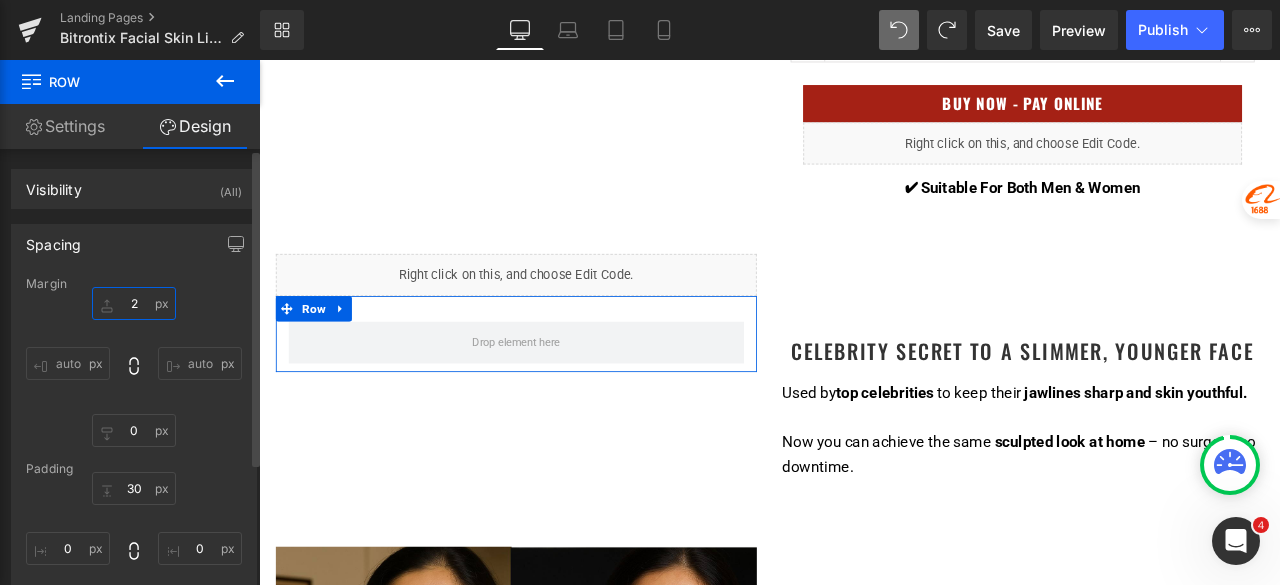 type on "20" 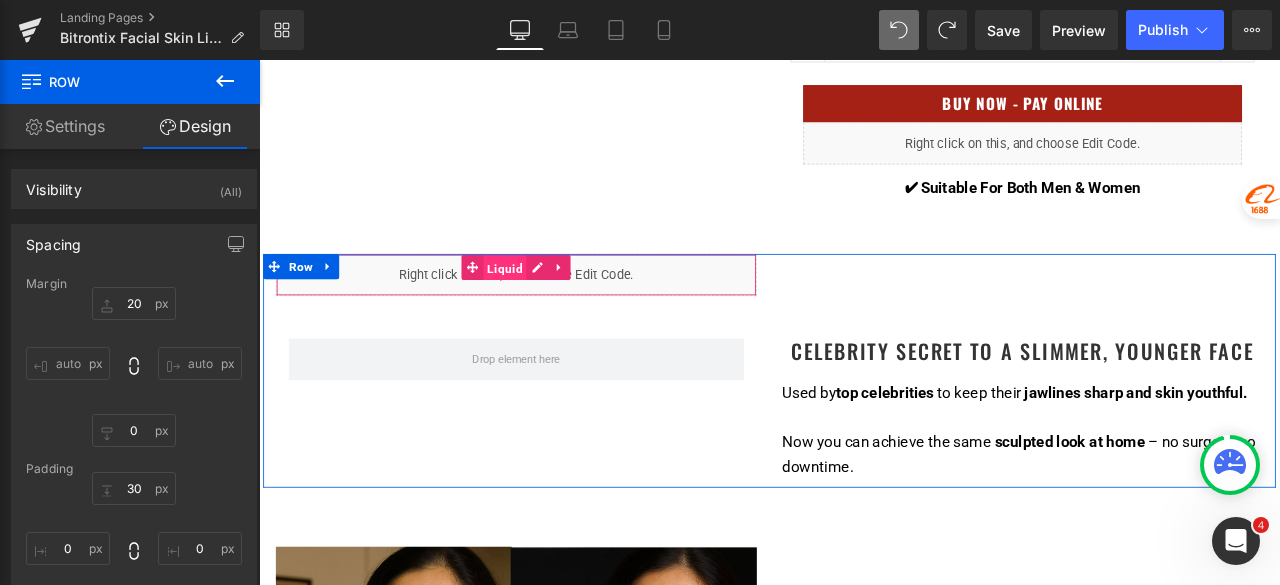 click on "Liquid" at bounding box center (551, 307) 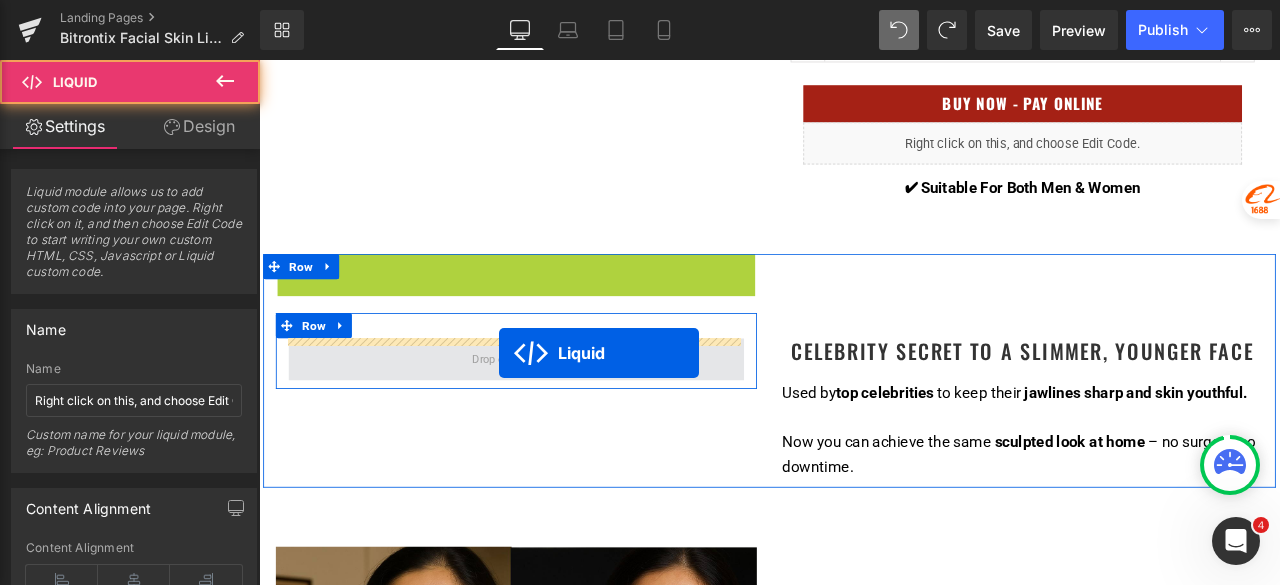 drag, startPoint x: 544, startPoint y: 302, endPoint x: 543, endPoint y: 407, distance: 105.00476 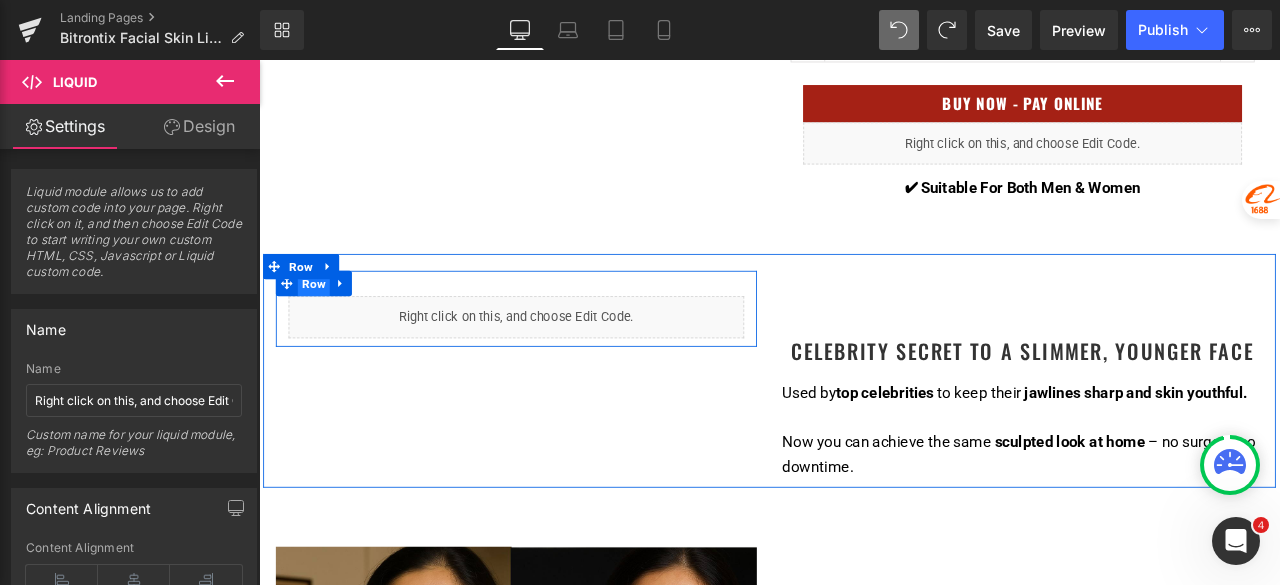 click on "Row" at bounding box center (324, 325) 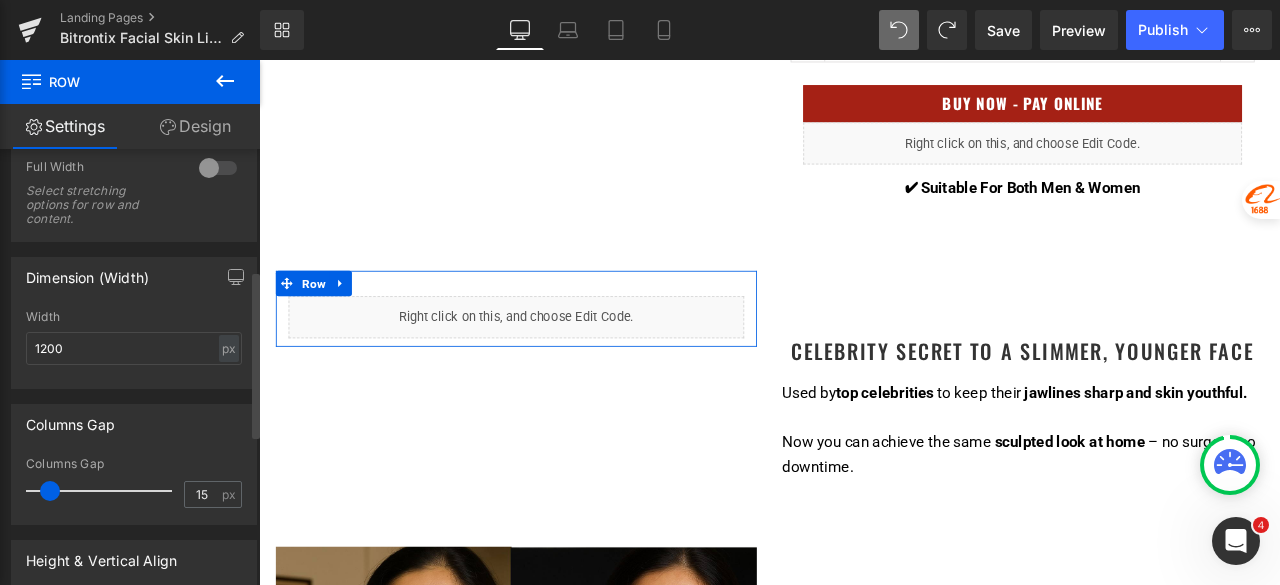scroll, scrollTop: 400, scrollLeft: 0, axis: vertical 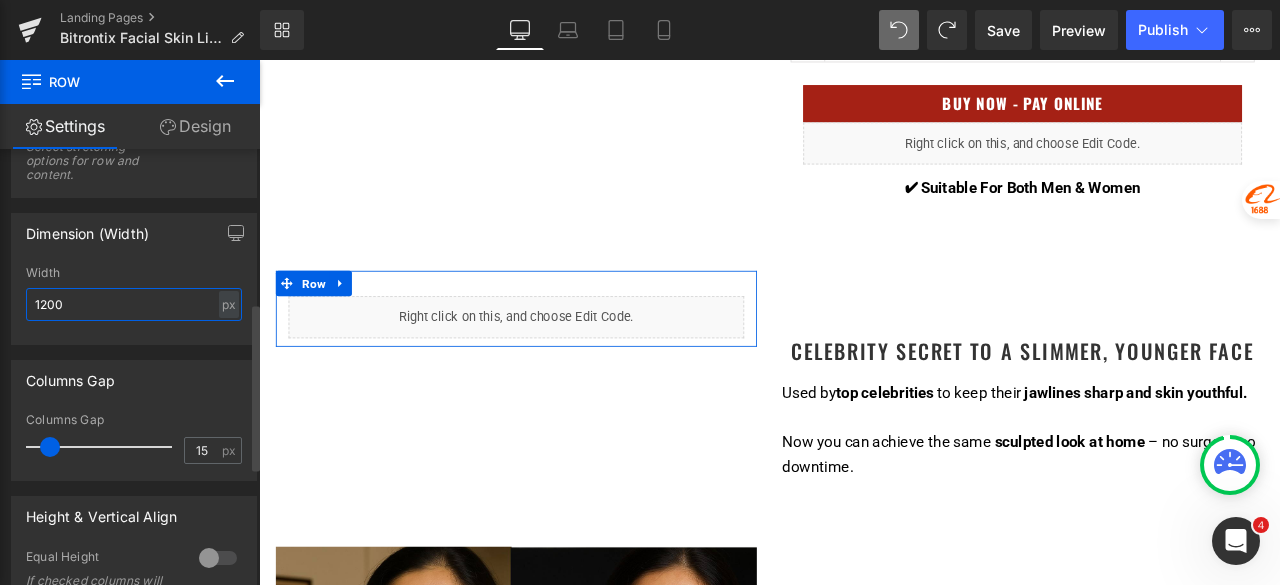 drag, startPoint x: 90, startPoint y: 309, endPoint x: 18, endPoint y: 309, distance: 72 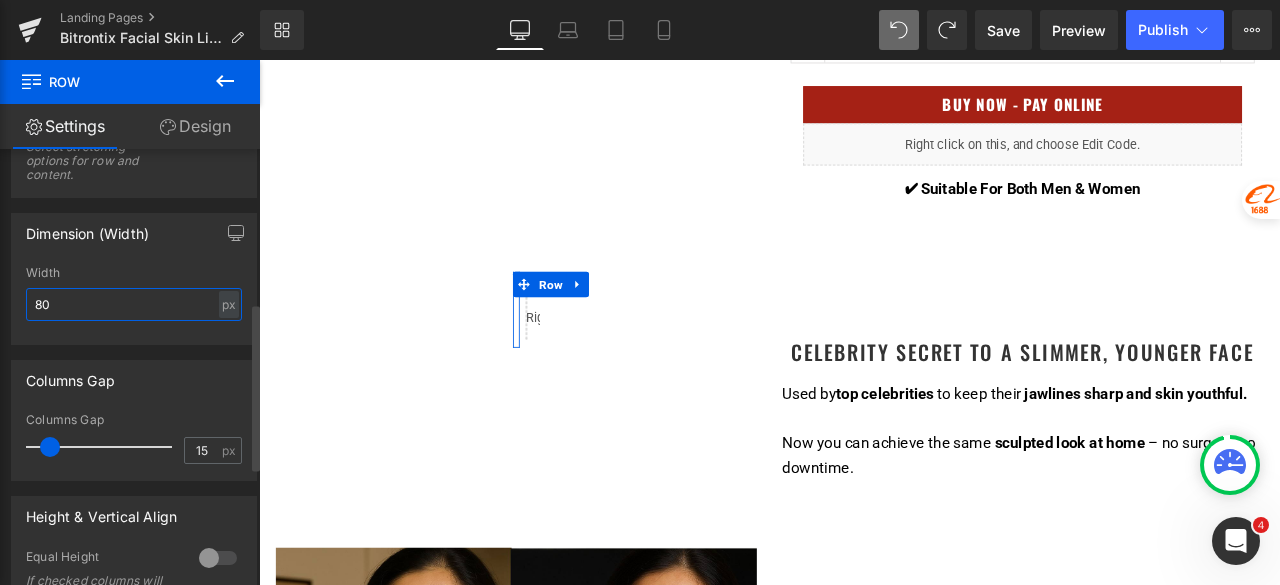 type on "800" 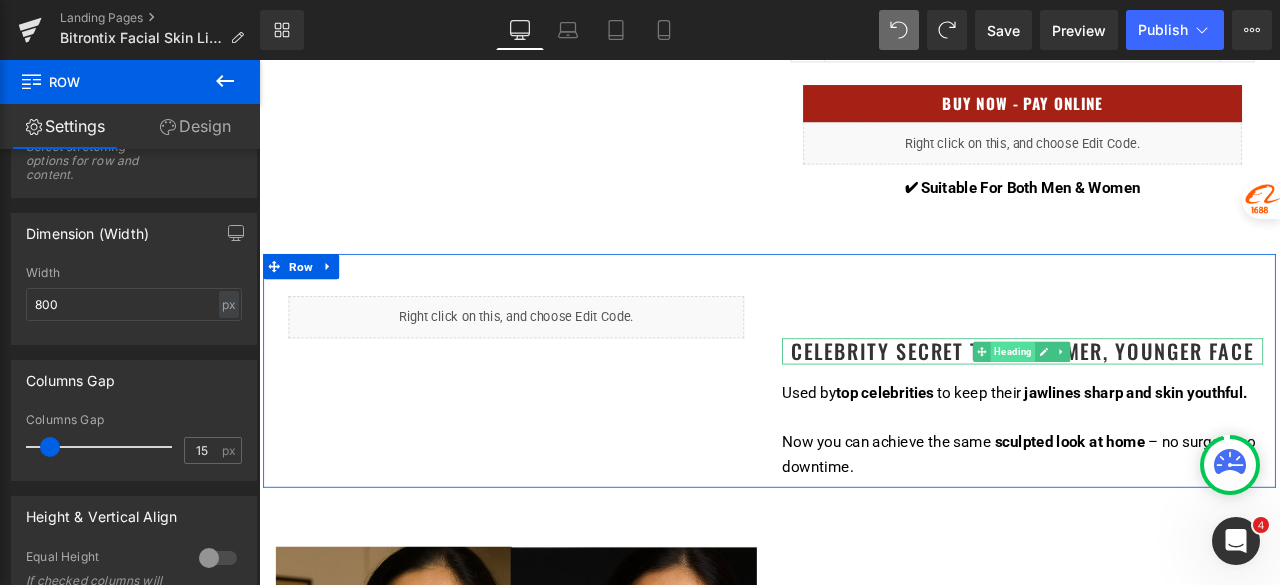 click on "Heading" at bounding box center [1152, 406] 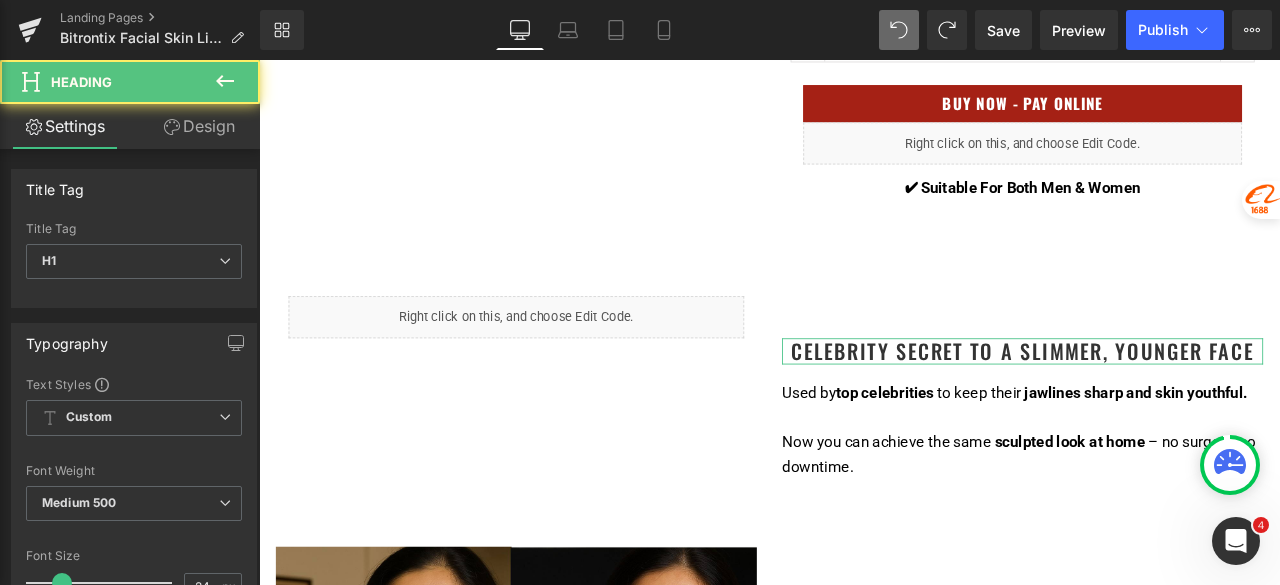 click on "Design" at bounding box center (199, 126) 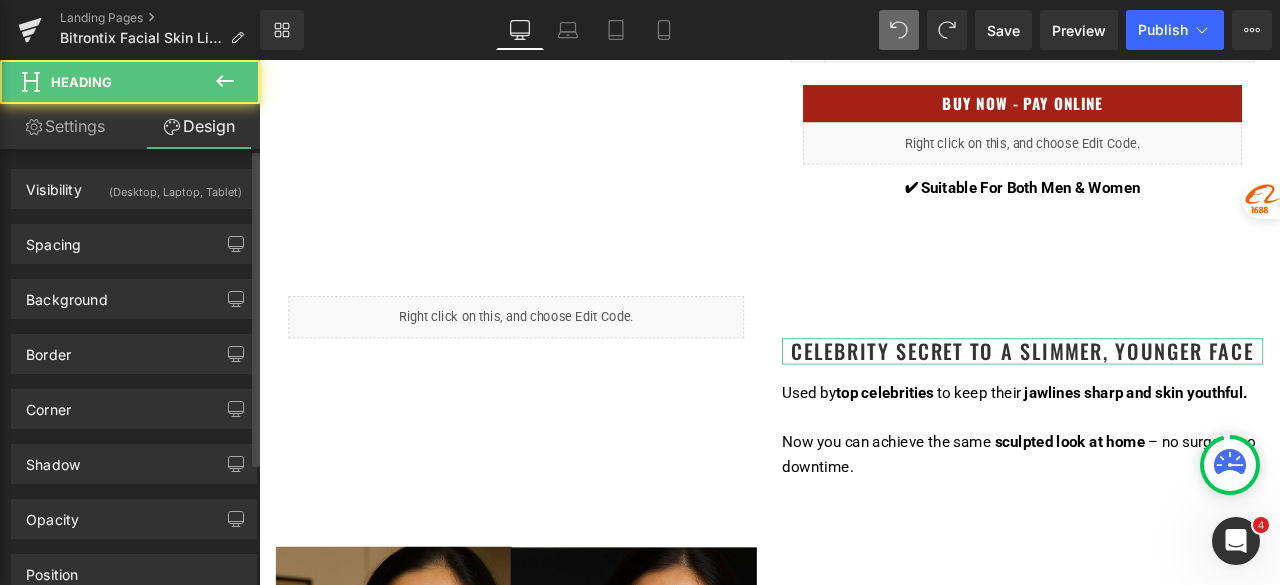 type on "100" 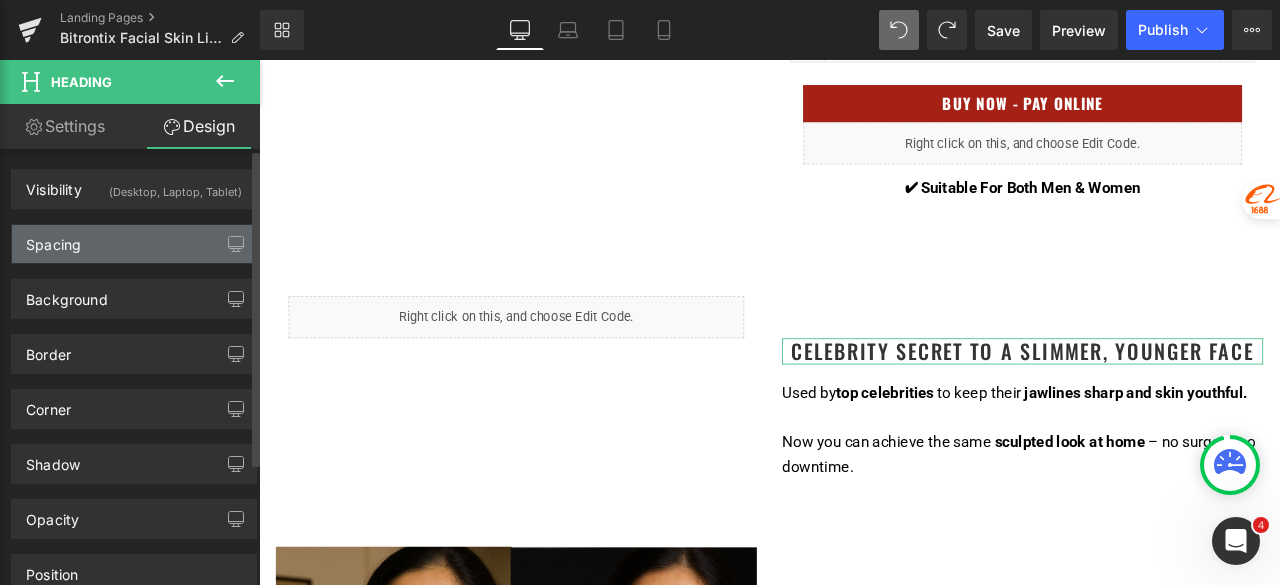 click on "Spacing" at bounding box center [134, 244] 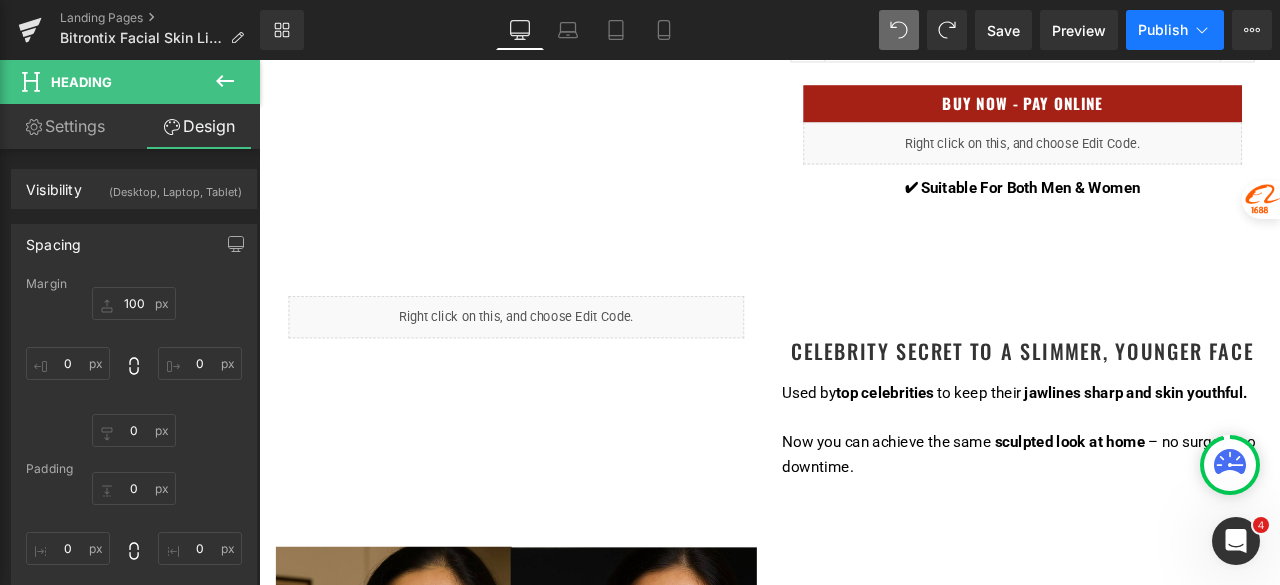 click on "Publish" at bounding box center (1163, 30) 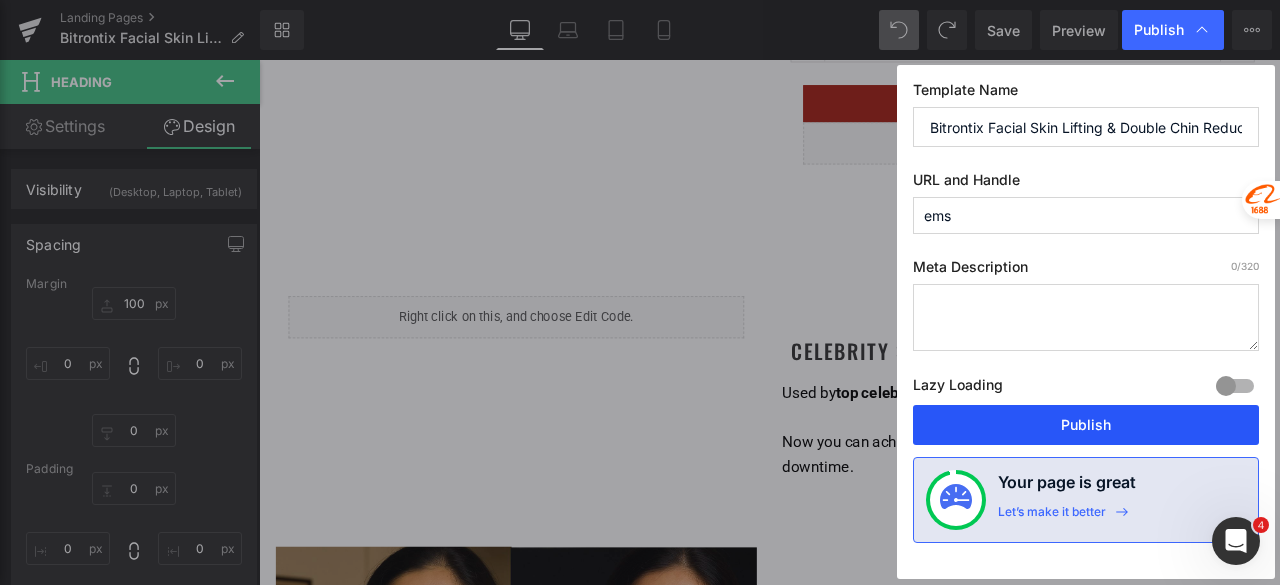 drag, startPoint x: 1089, startPoint y: 430, endPoint x: 892, endPoint y: 321, distance: 225.1444 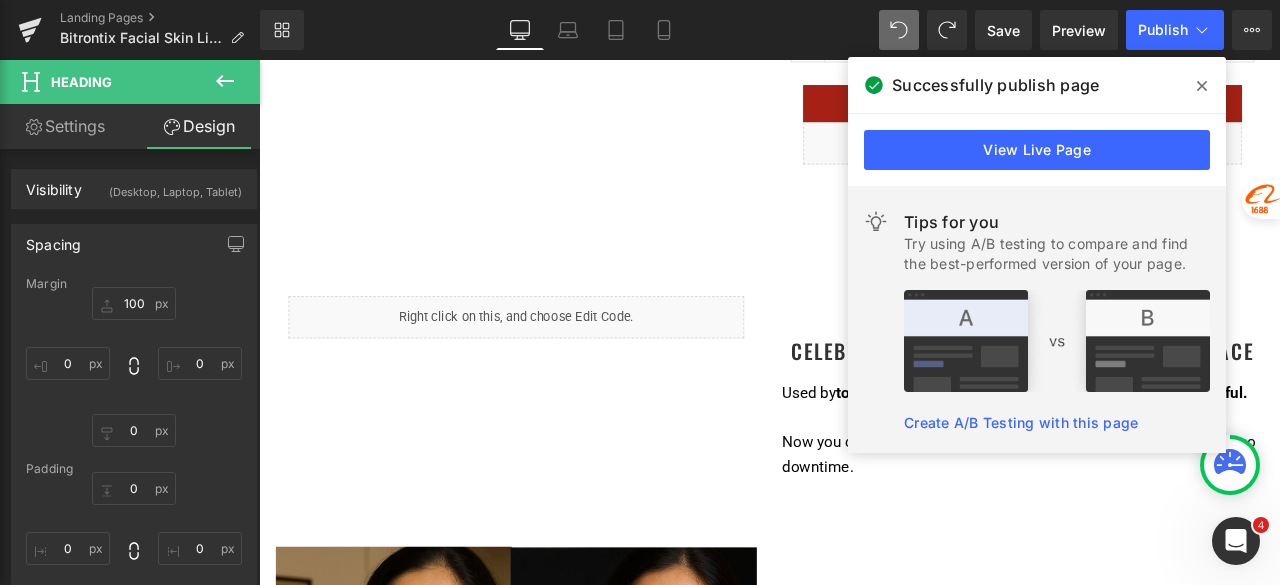 click 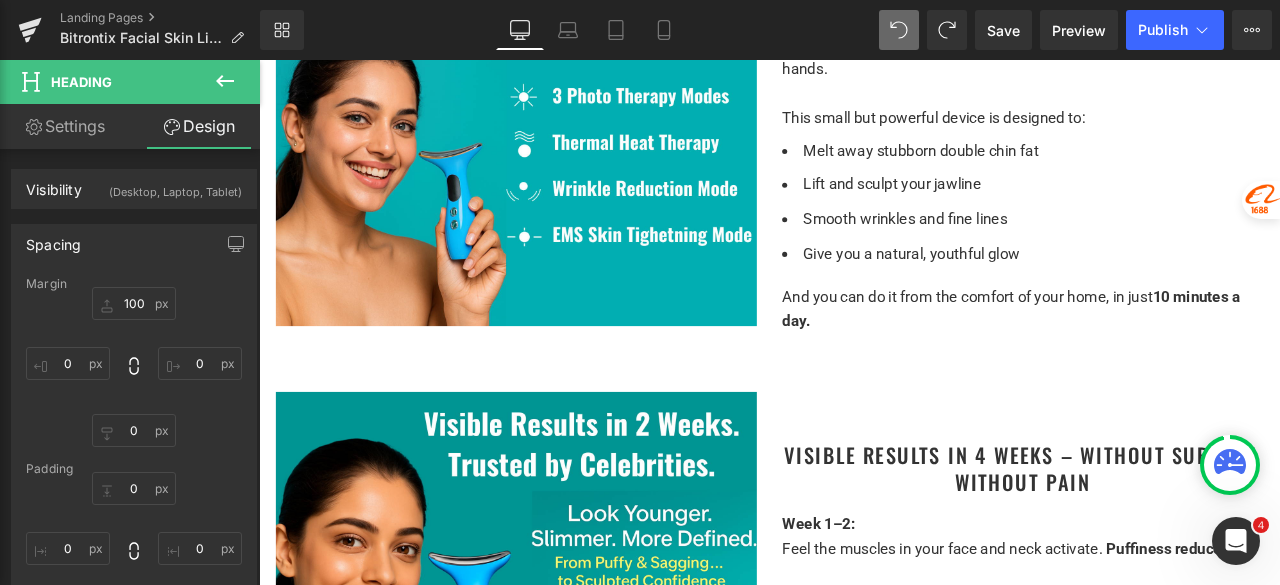scroll, scrollTop: 2438, scrollLeft: 0, axis: vertical 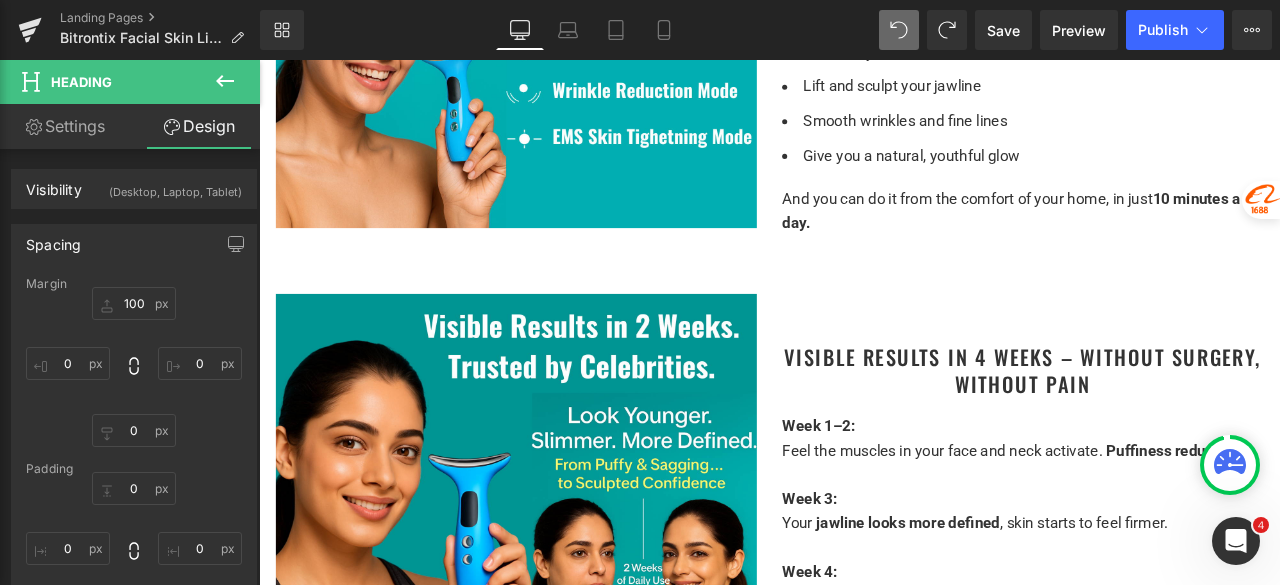 click on "Visible Results in 4 Weeks – Without Surgery, Without Pain Heading" at bounding box center [1164, 428] 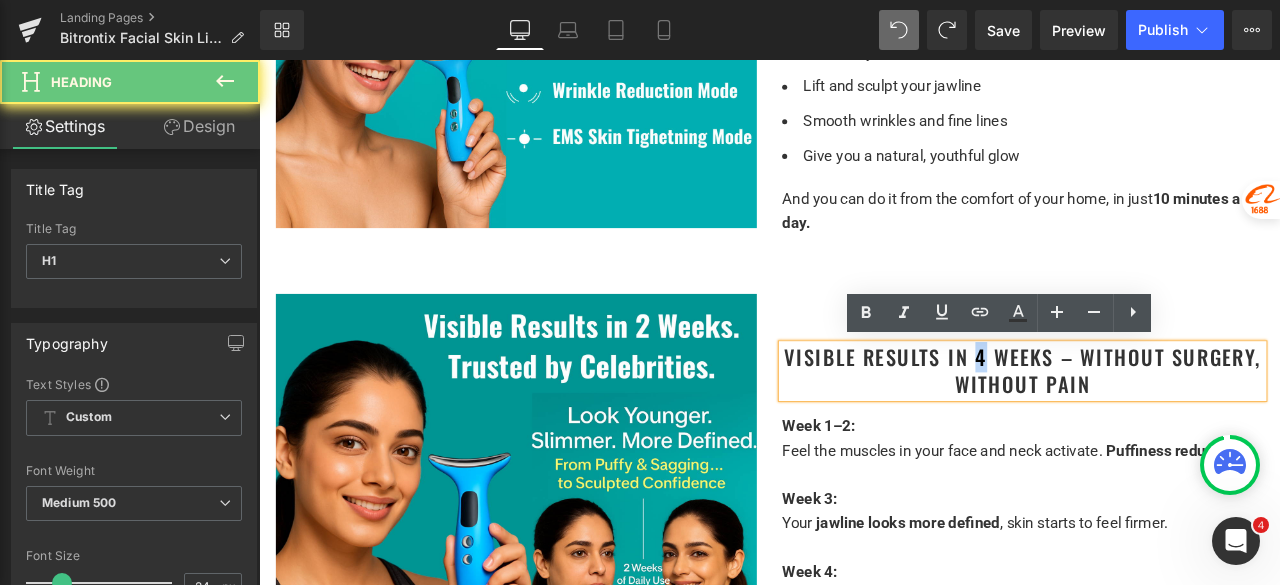 drag, startPoint x: 1113, startPoint y: 411, endPoint x: 1099, endPoint y: 411, distance: 14 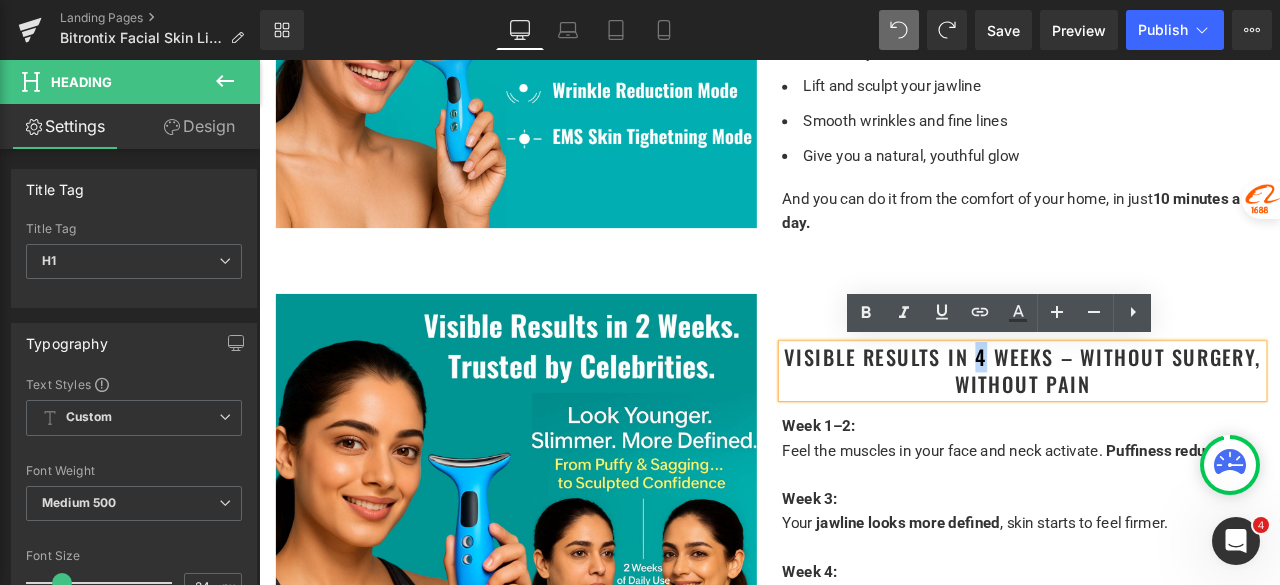 type 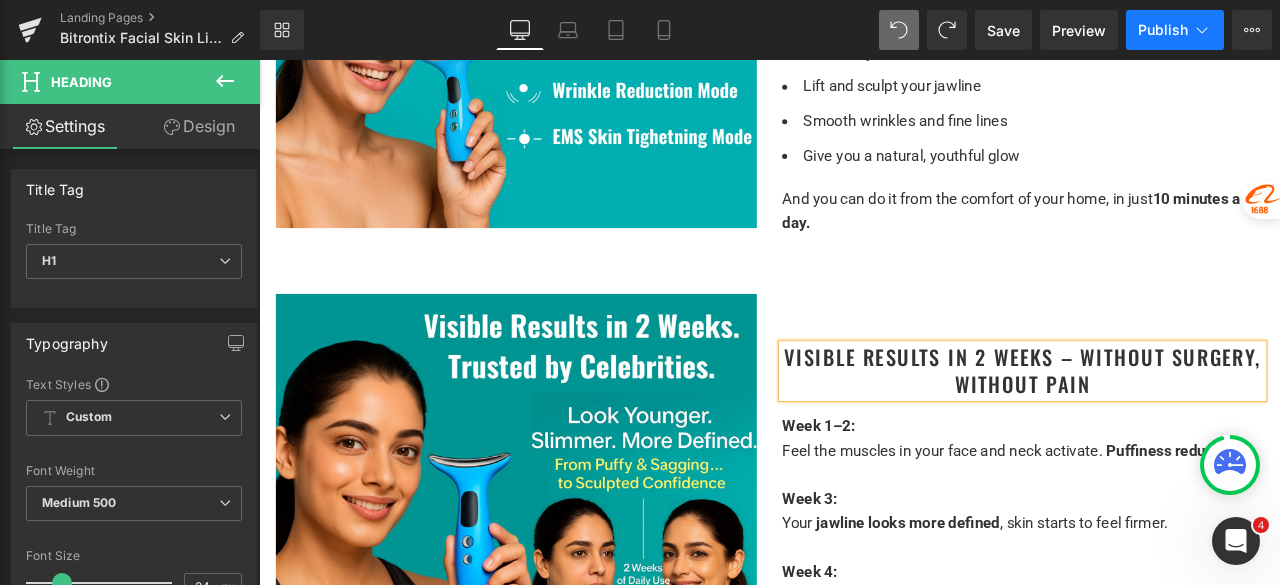 click on "Publish" at bounding box center (1163, 30) 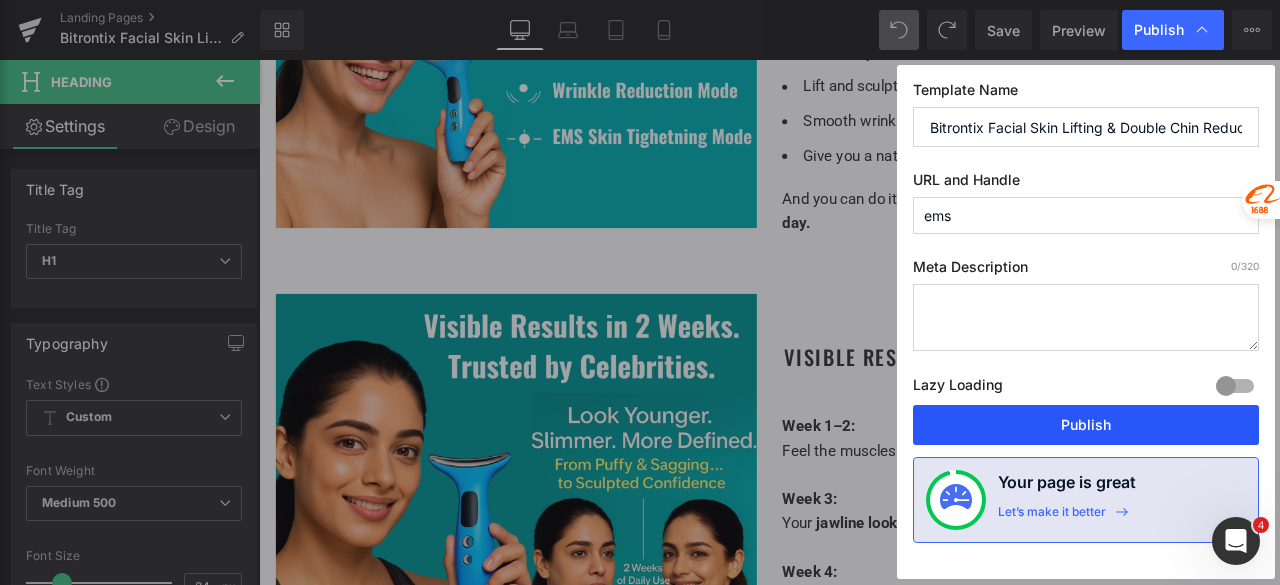 click on "Publish" at bounding box center (1086, 425) 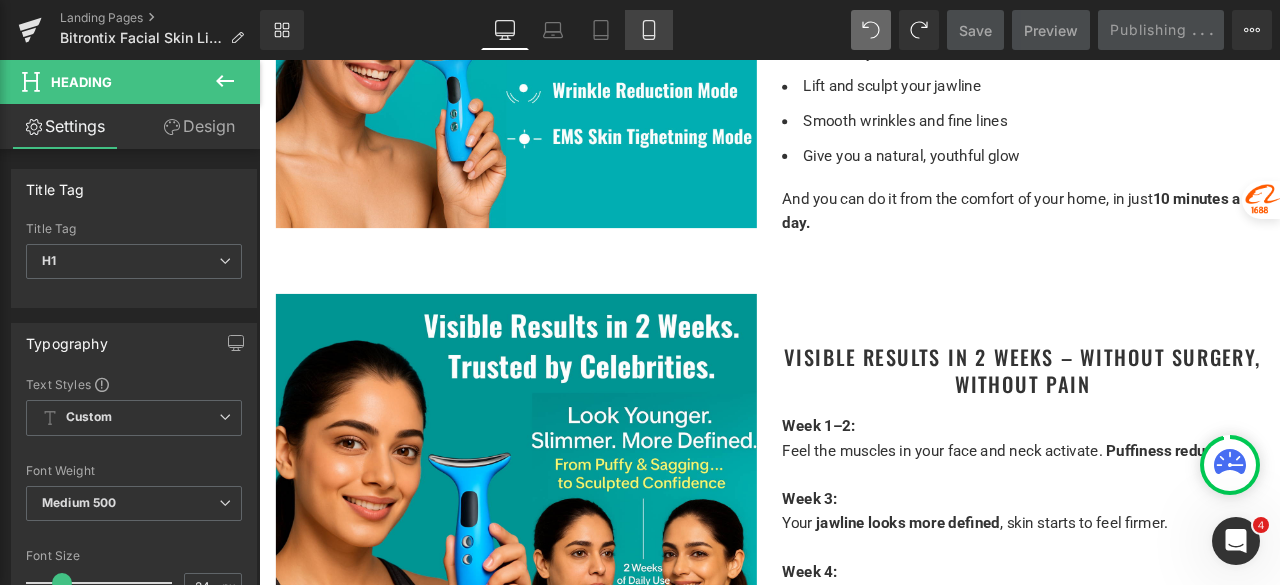 click on "Mobile" at bounding box center (649, 30) 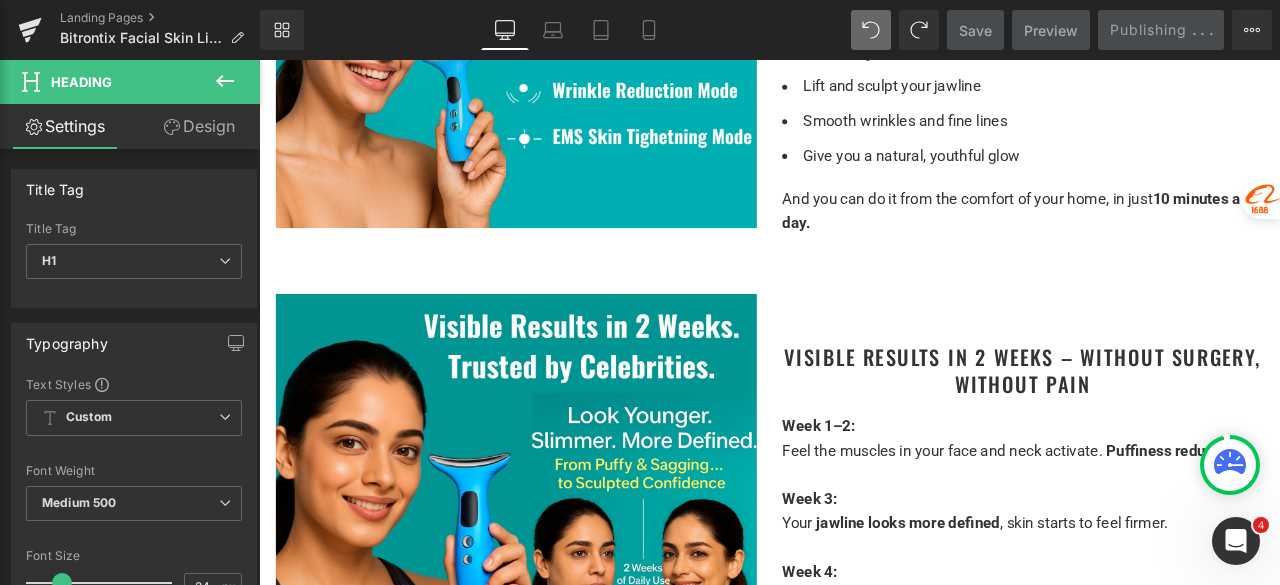 type on "100" 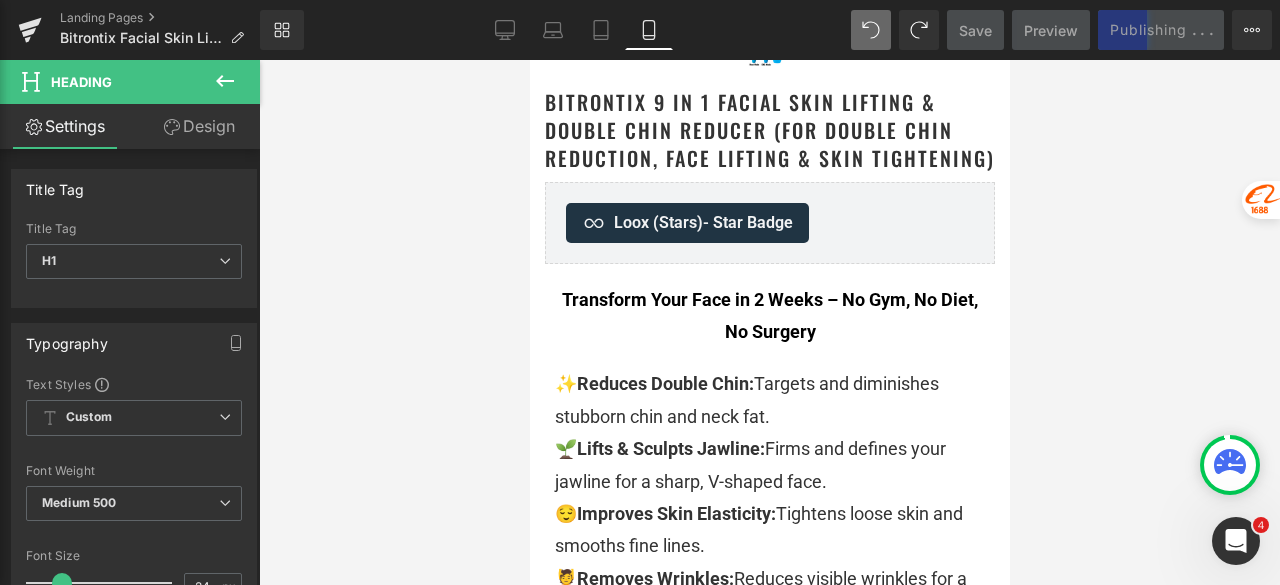 scroll, scrollTop: 900, scrollLeft: 0, axis: vertical 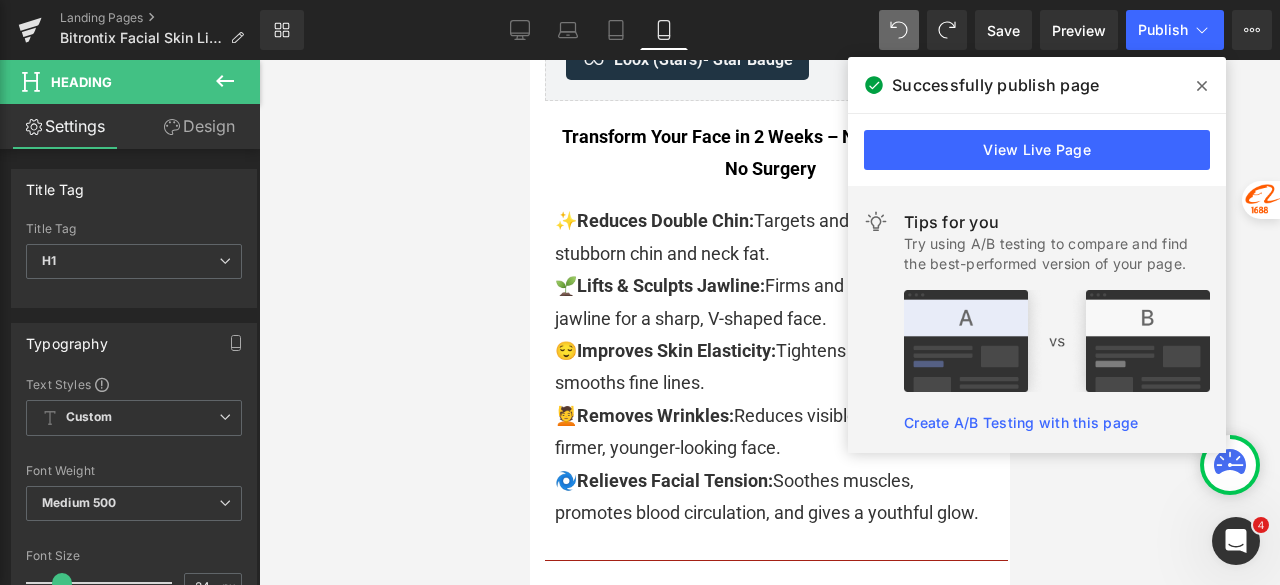 click 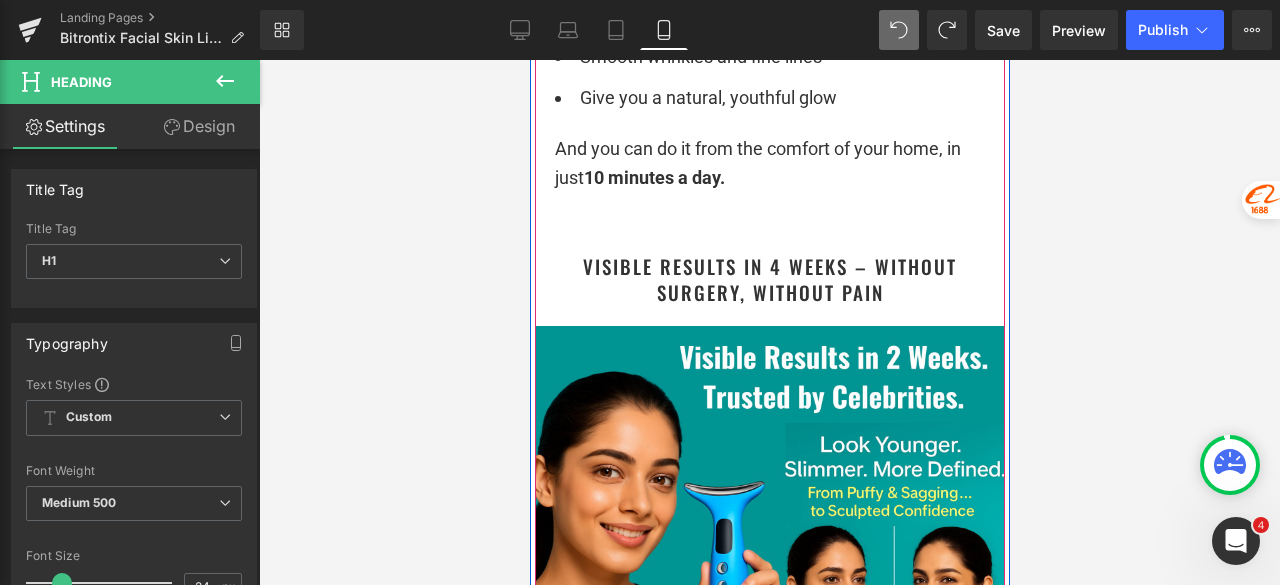 scroll, scrollTop: 3800, scrollLeft: 0, axis: vertical 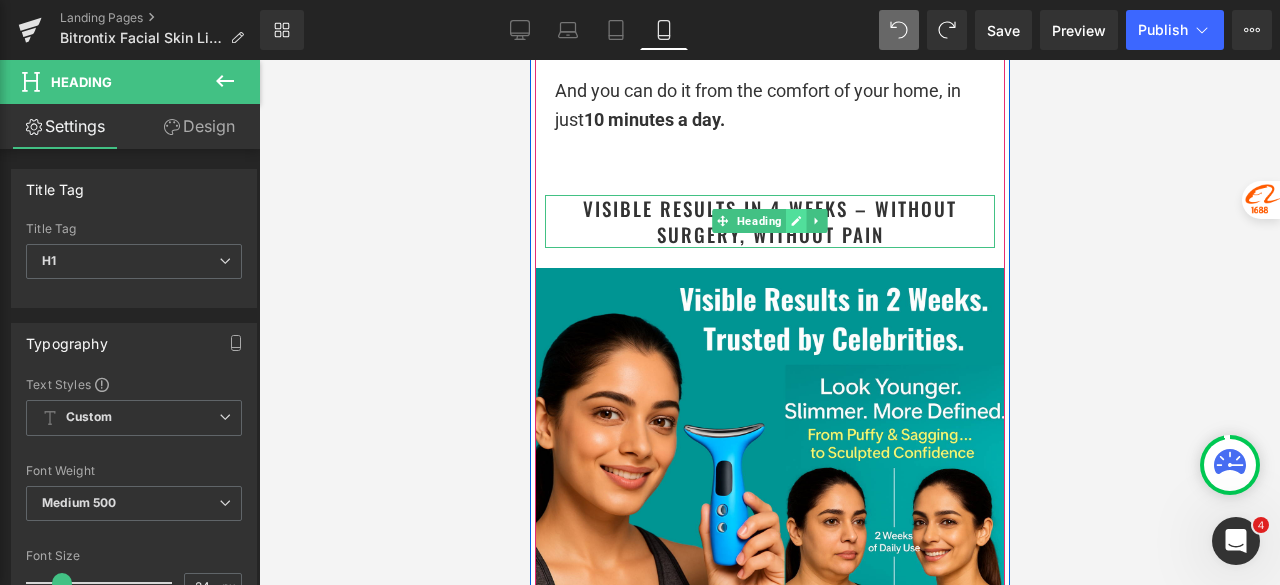 click 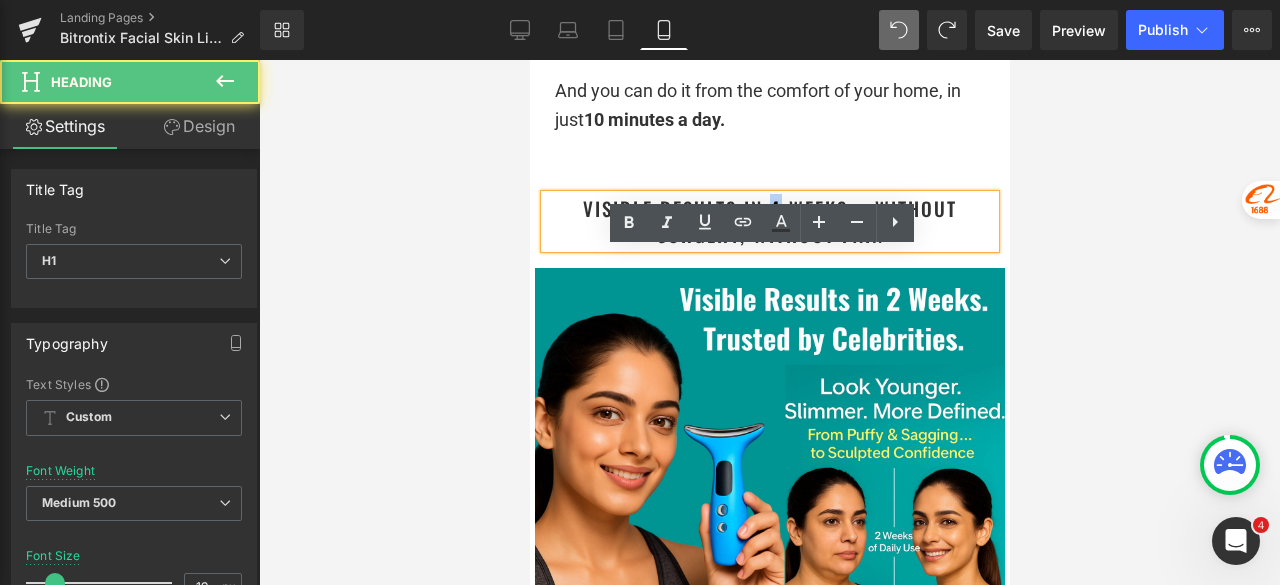 click on "Visible Results in 4 Weeks – Without Surgery, Without Pain" at bounding box center (769, 221) 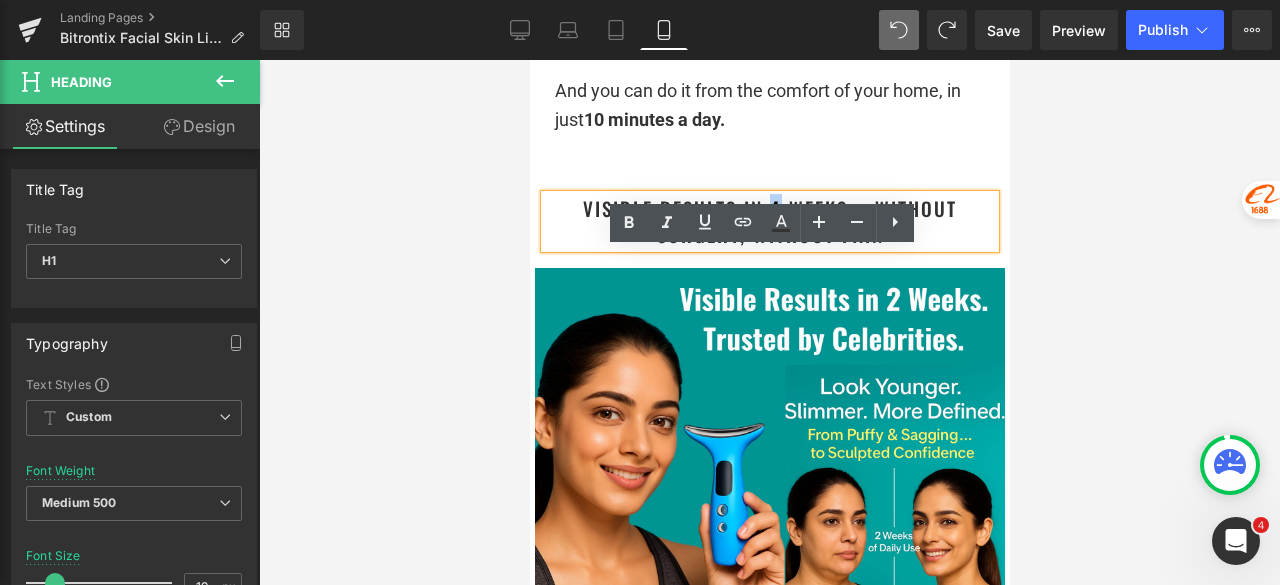 type 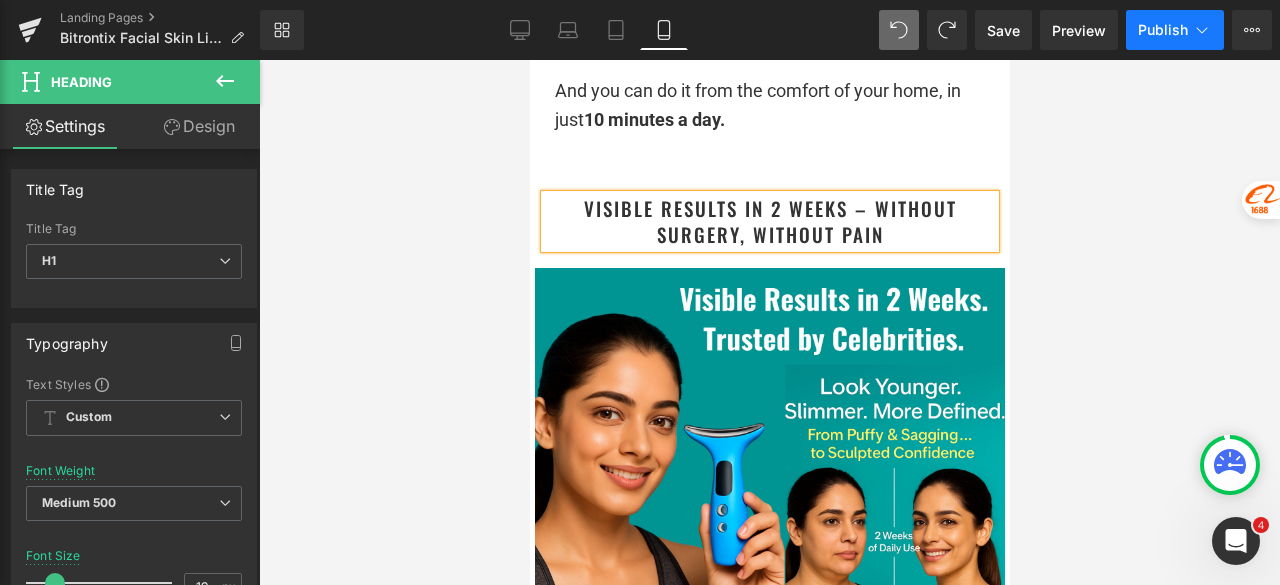 click on "Publish" at bounding box center [1175, 30] 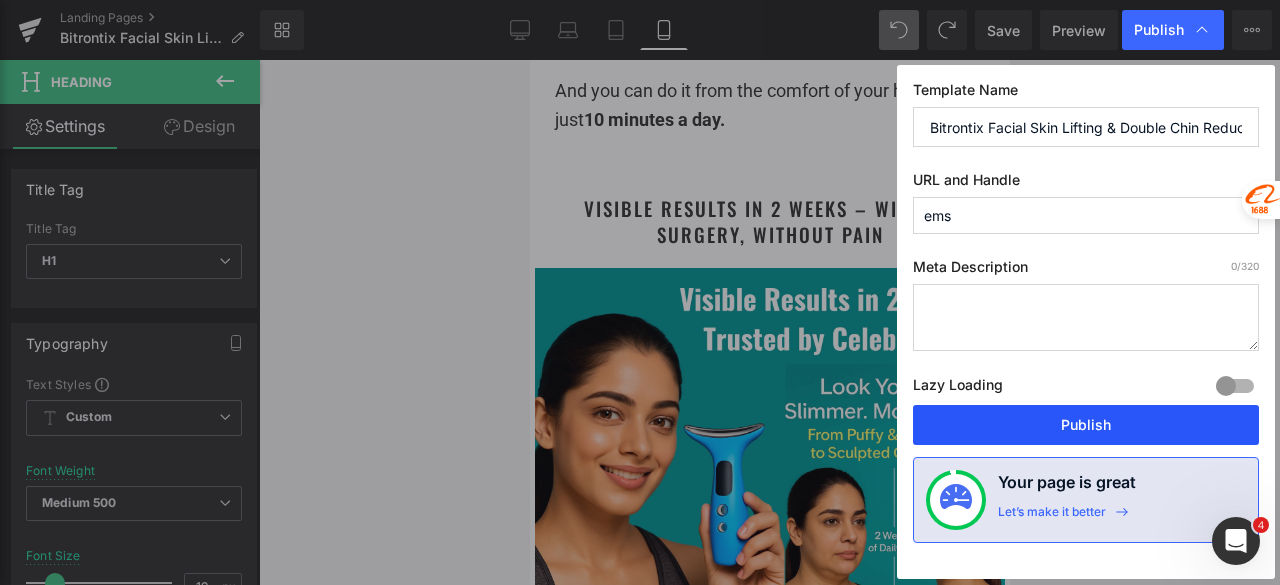 click on "Publish" at bounding box center [1086, 425] 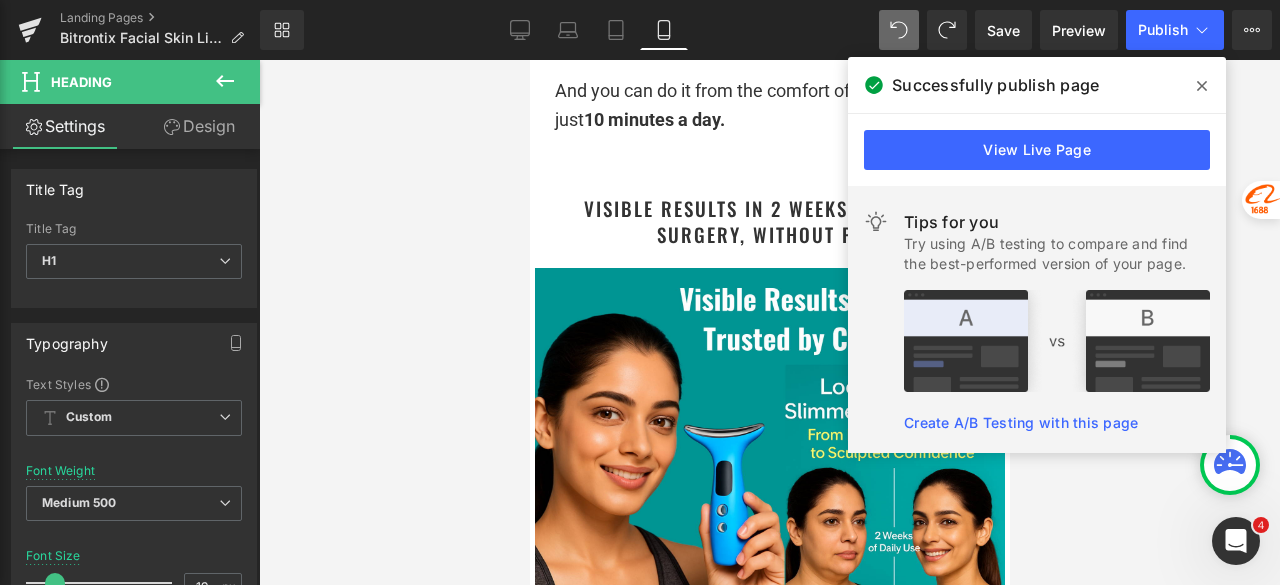 click 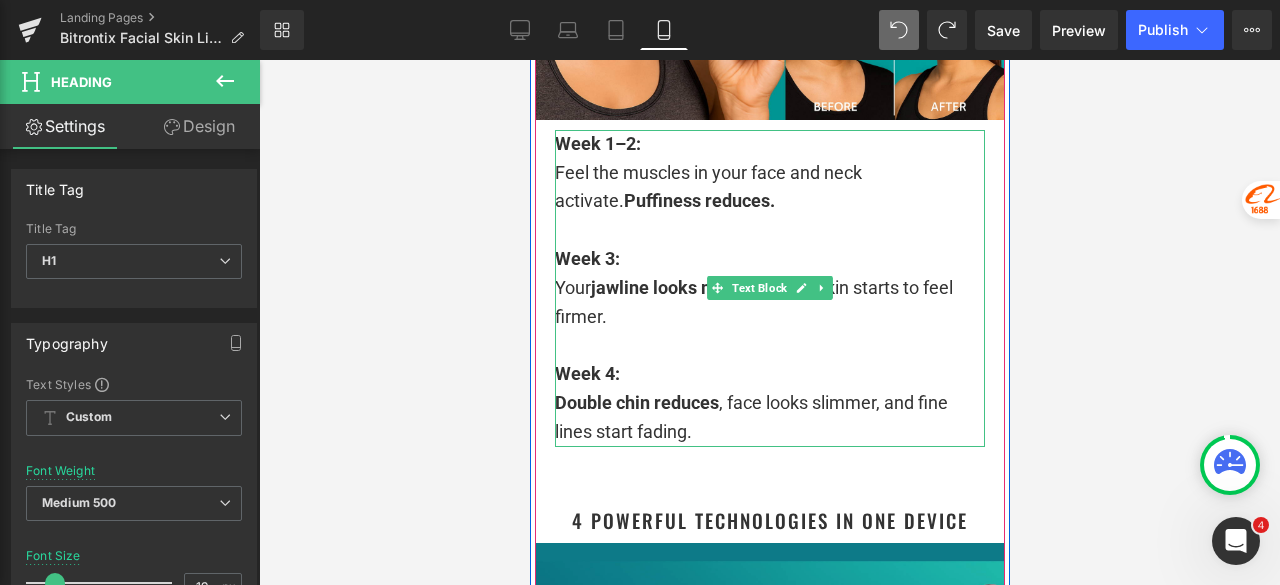 scroll, scrollTop: 4300, scrollLeft: 0, axis: vertical 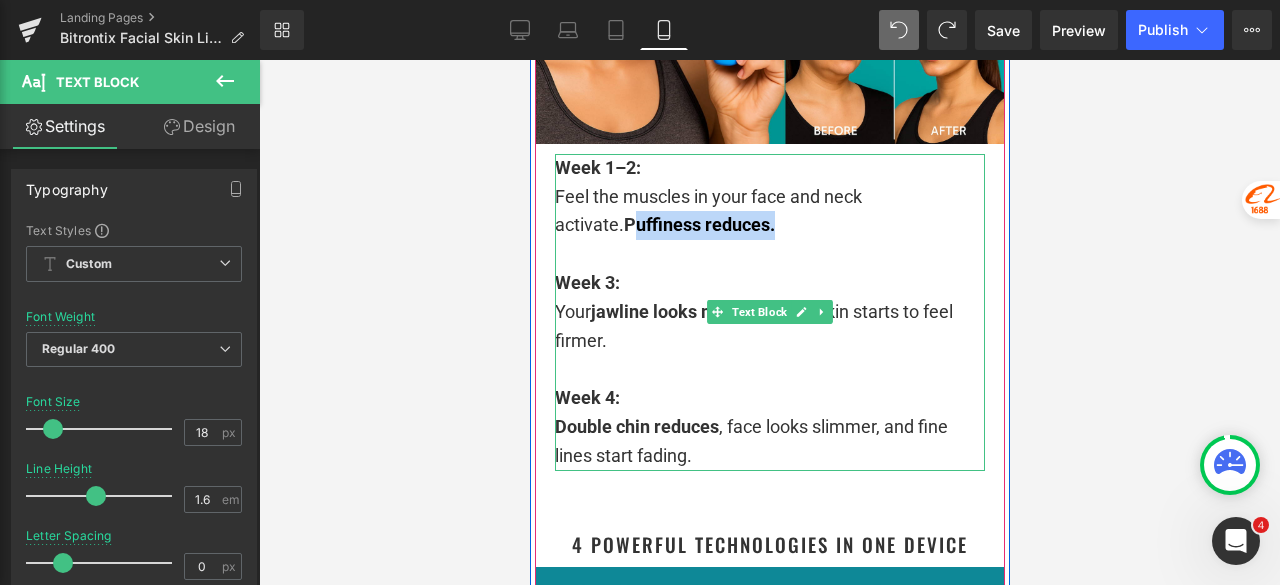 drag, startPoint x: 678, startPoint y: 283, endPoint x: 552, endPoint y: 291, distance: 126.253716 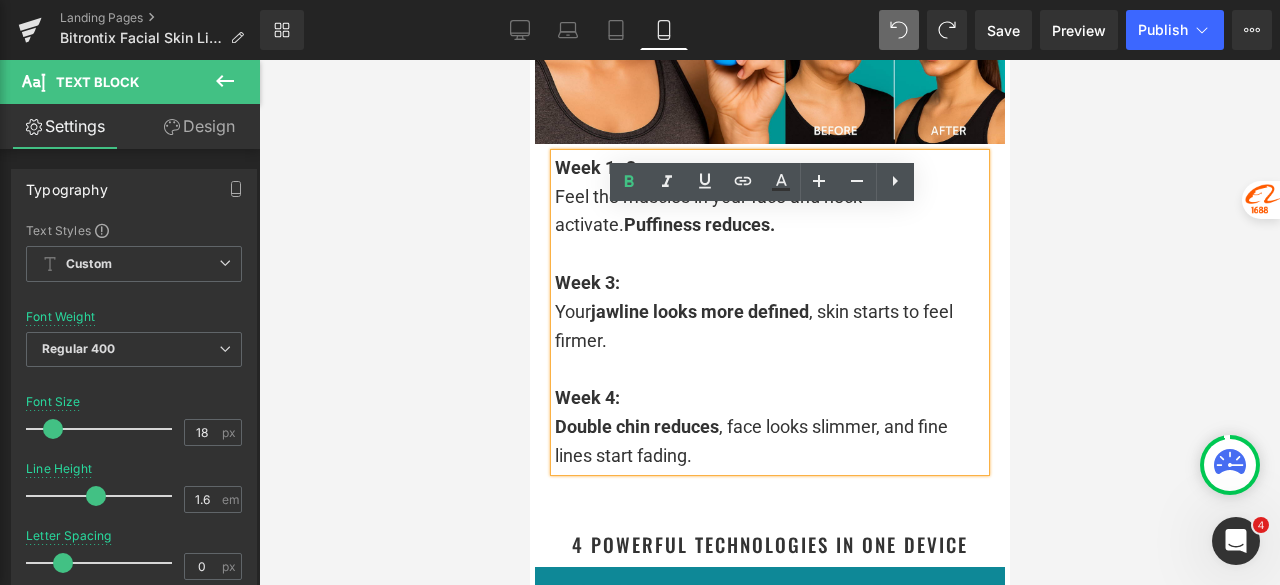 click on "Feel the muscles in your face and neck activate.  Puffiness reduces." at bounding box center [769, 212] 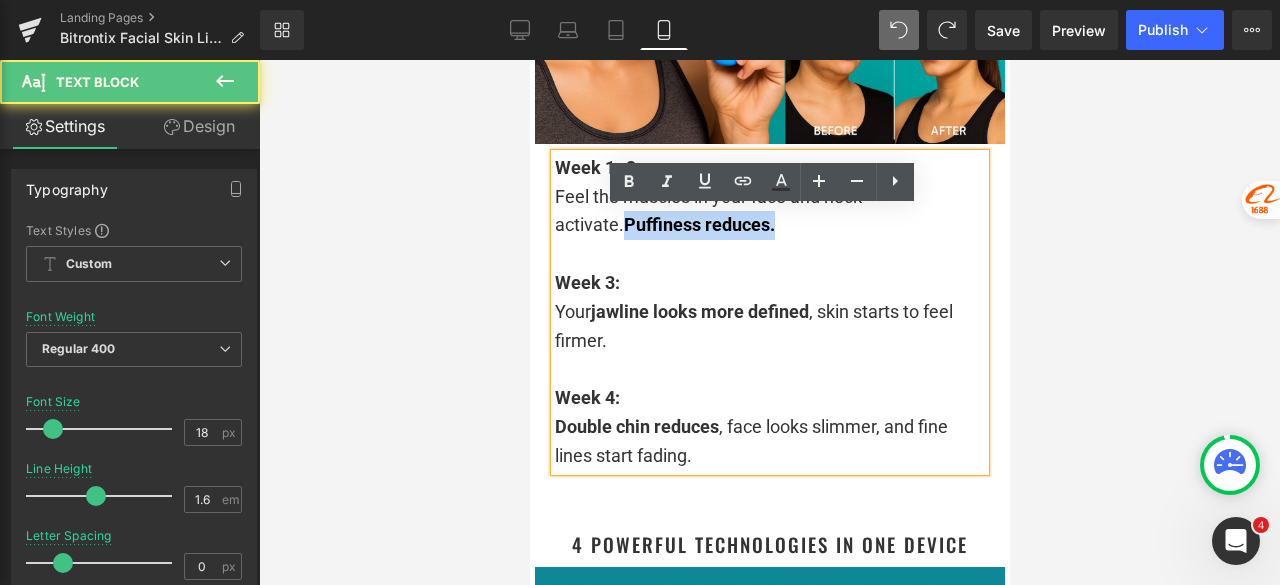 drag, startPoint x: 546, startPoint y: 283, endPoint x: 695, endPoint y: 279, distance: 149.05368 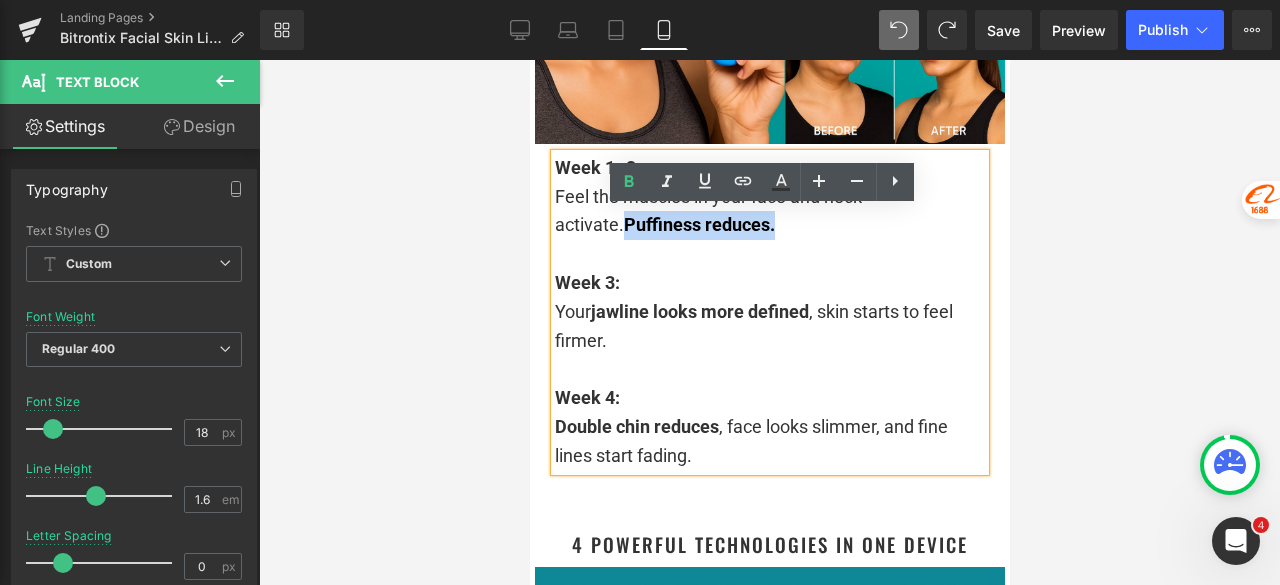 copy on "Puffiness reduces." 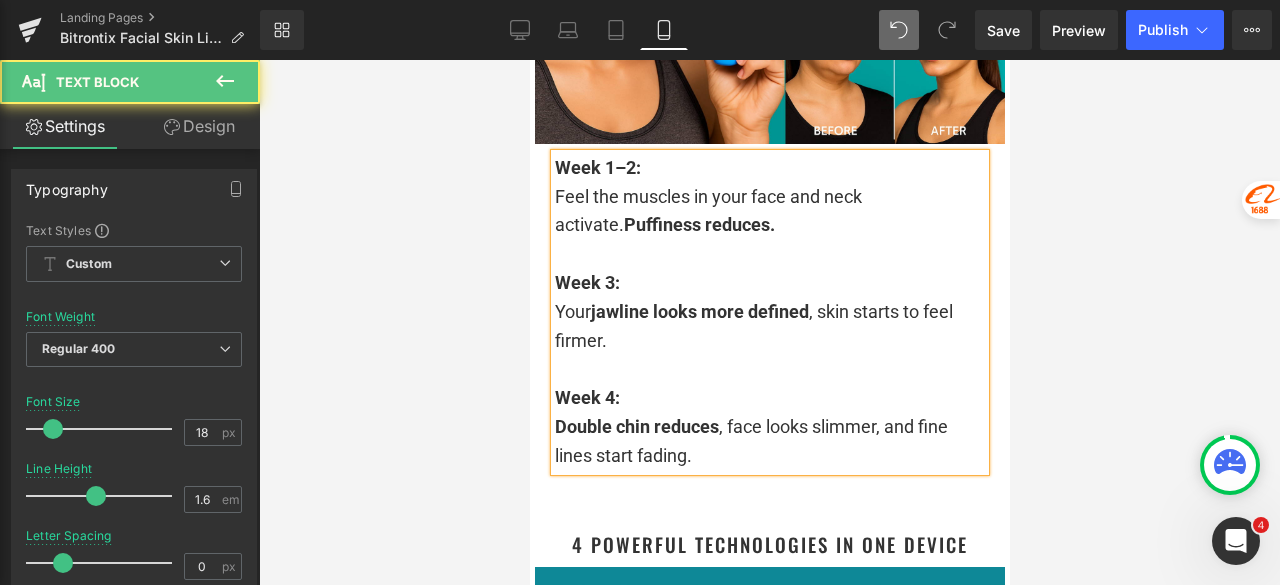 click on "Week 1–2:
Feel the muscles in your face and neck activate.  Puffiness reduces. Week 3: Your  jawline looks more defined , skin starts to feel firmer. Week 4: Double chin reduces , face looks slimmer, and fine lines start fading." at bounding box center (769, 312) 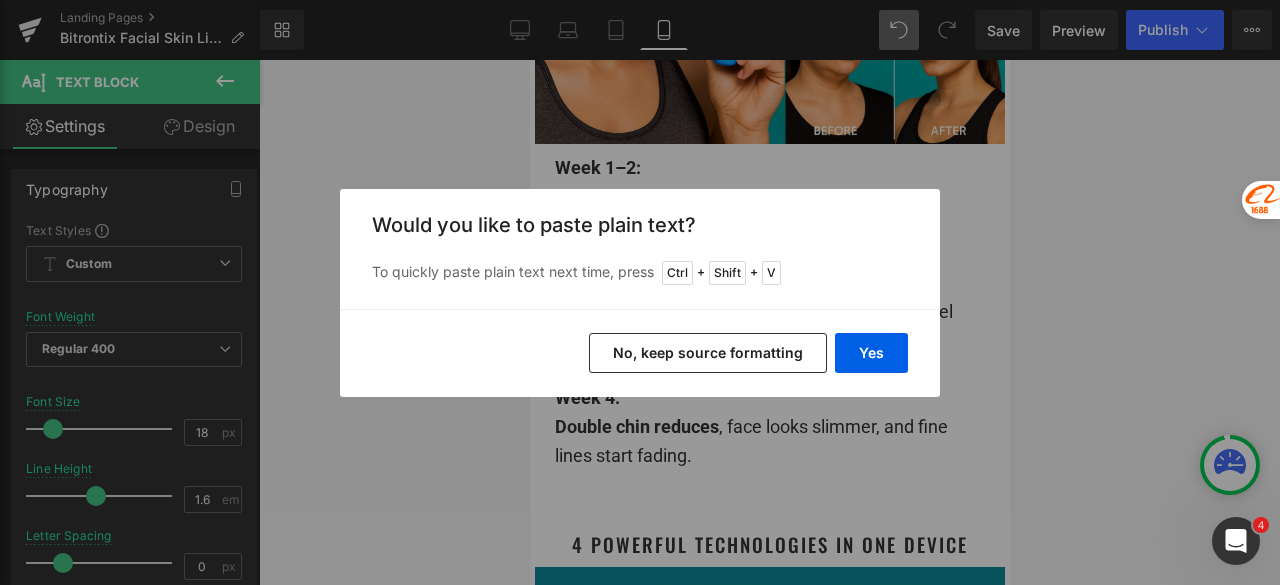 click on "No, keep source formatting" at bounding box center (708, 353) 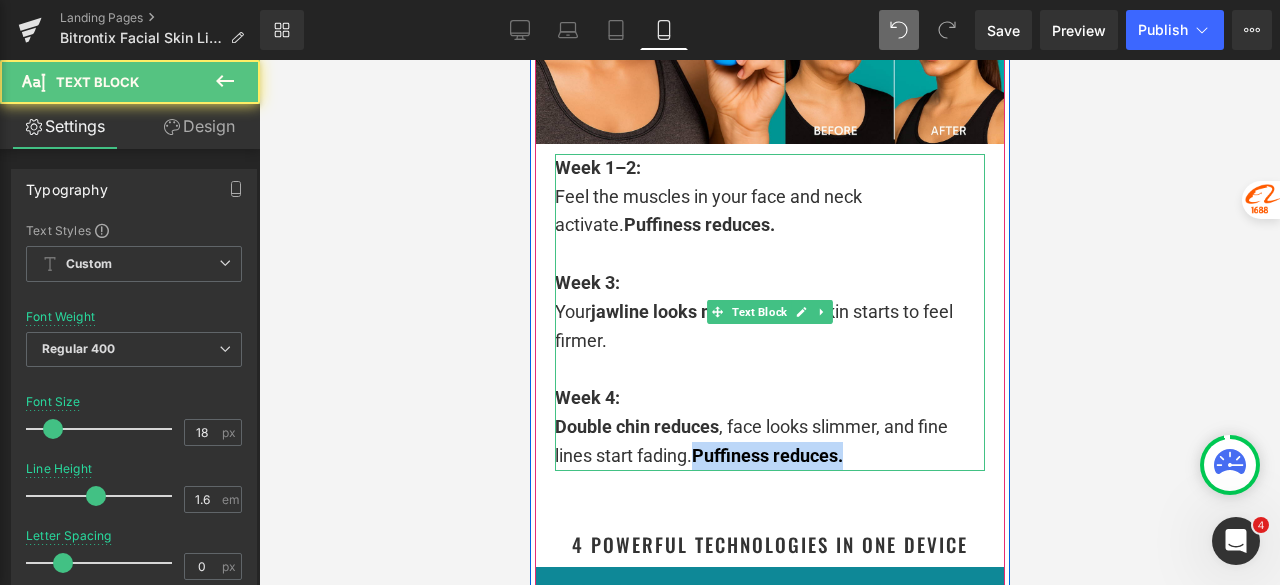 drag, startPoint x: 844, startPoint y: 515, endPoint x: 1216, endPoint y: 571, distance: 376.19144 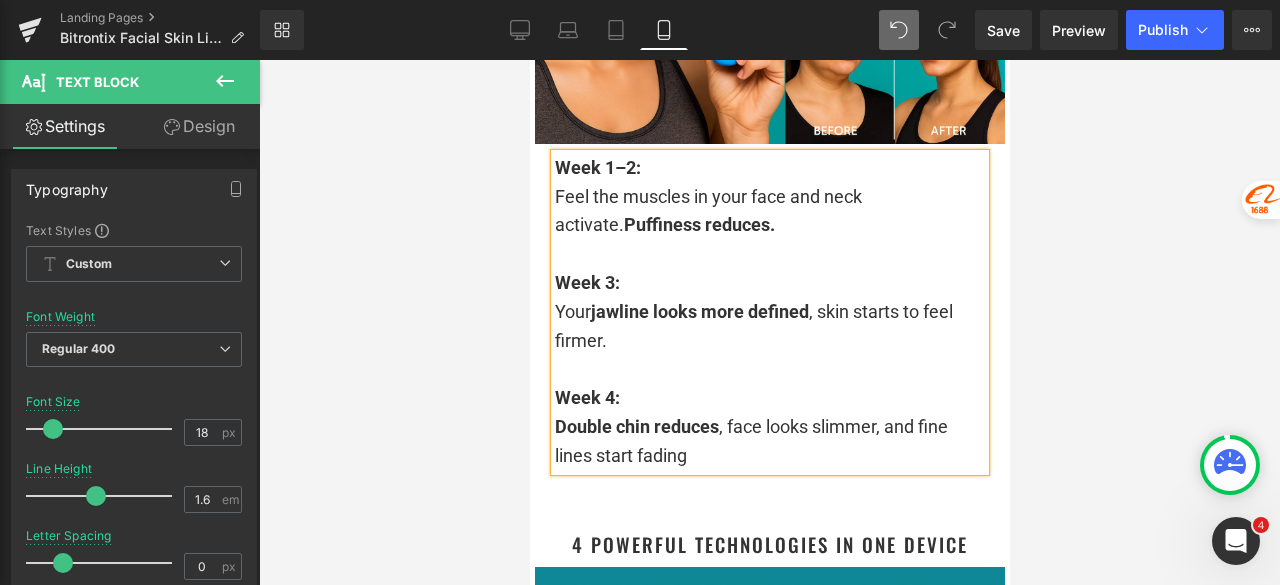click on "Feel the muscles in your face and neck activate.  Puffiness reduces." at bounding box center [769, 212] 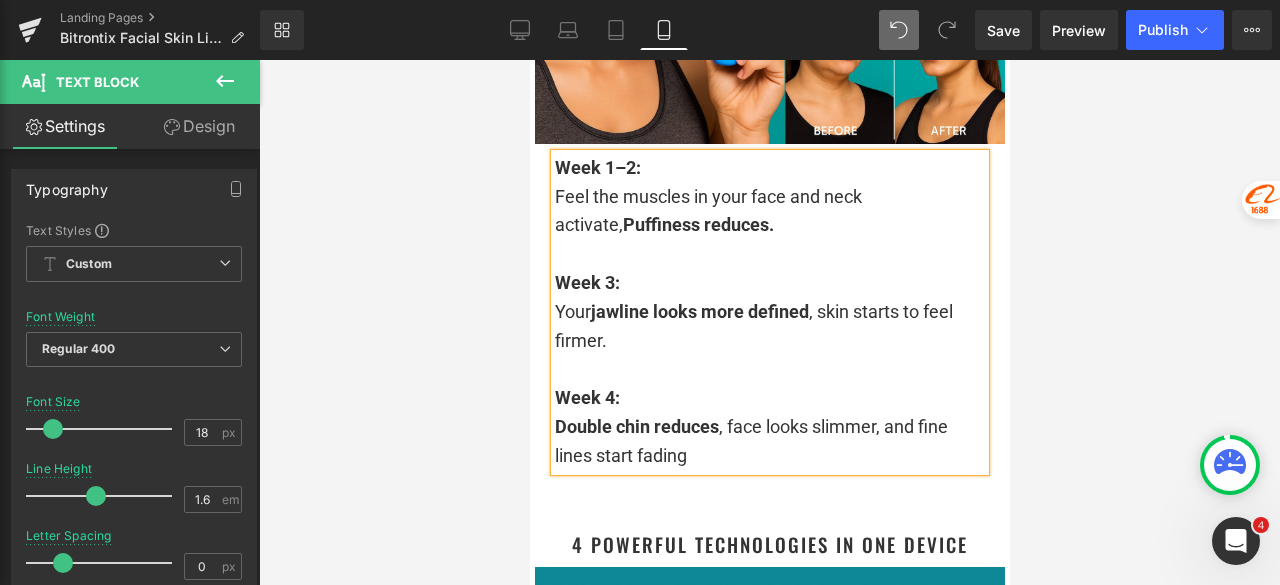 click on "Puffiness reduces." at bounding box center (697, 224) 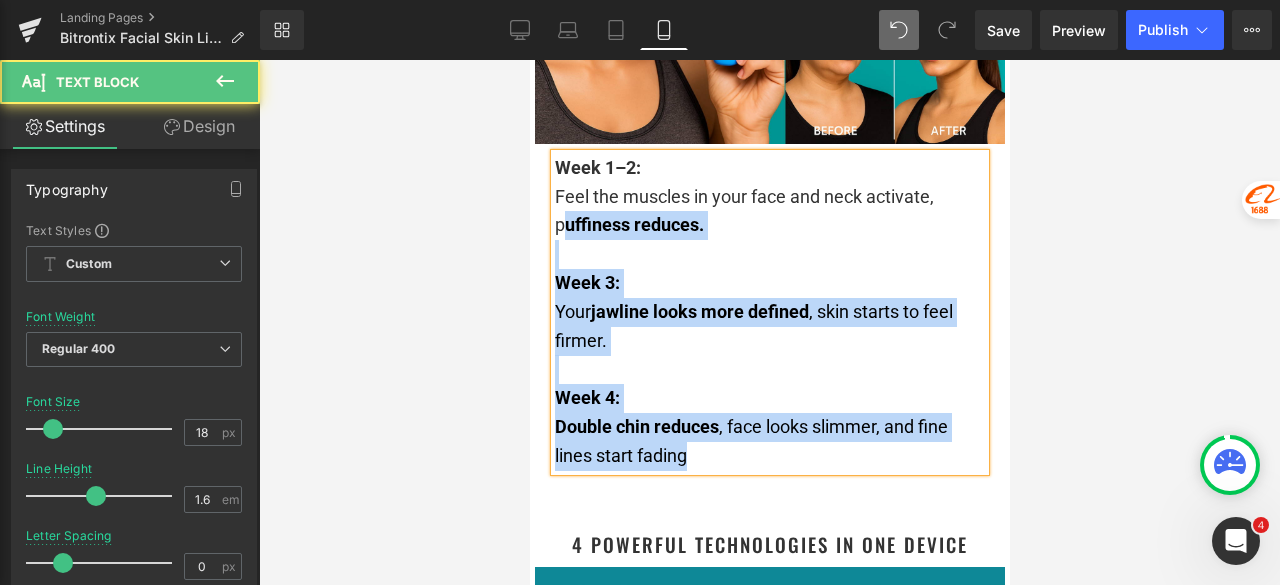 drag, startPoint x: 542, startPoint y: 284, endPoint x: 552, endPoint y: 286, distance: 10.198039 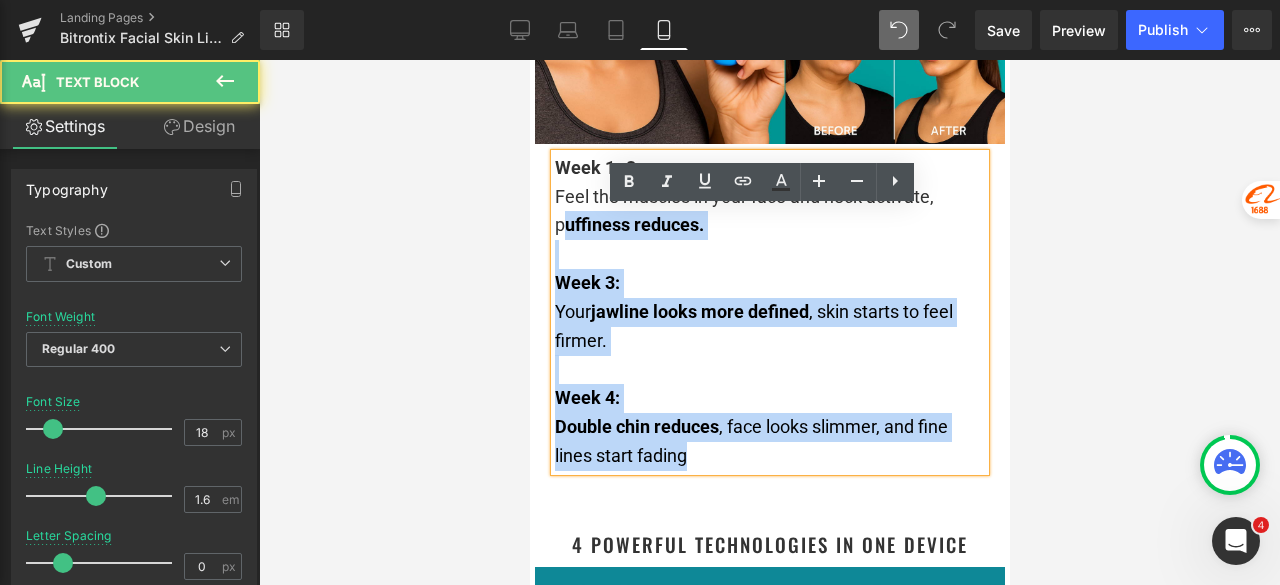 click on "Feel the muscles in your face and neck activate, p uffiness reduces." at bounding box center [769, 212] 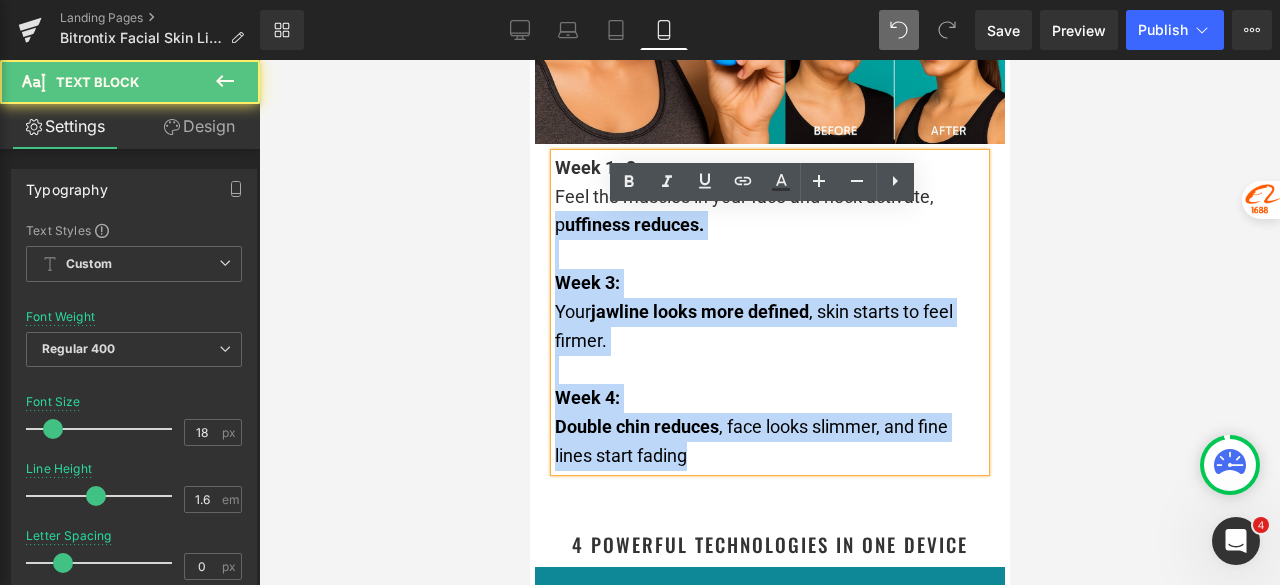 click on "Week 1–2:
Feel the muscles in your face and neck activate, p uffiness reduces. Week 3: Your  jawline looks more defined , skin starts to feel firmer. Week 4: Double chin reduces , face looks slimmer, and fine lines start fading" at bounding box center [769, 312] 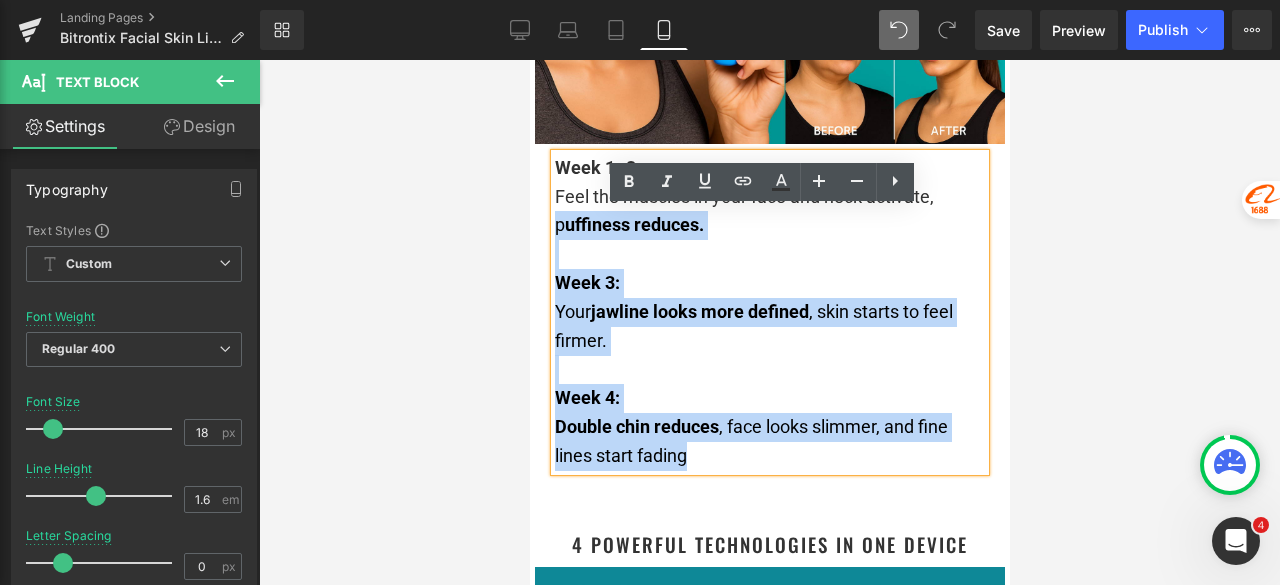 click on "Feel the muscles in your face and neck activate, p uffiness reduces." at bounding box center [769, 212] 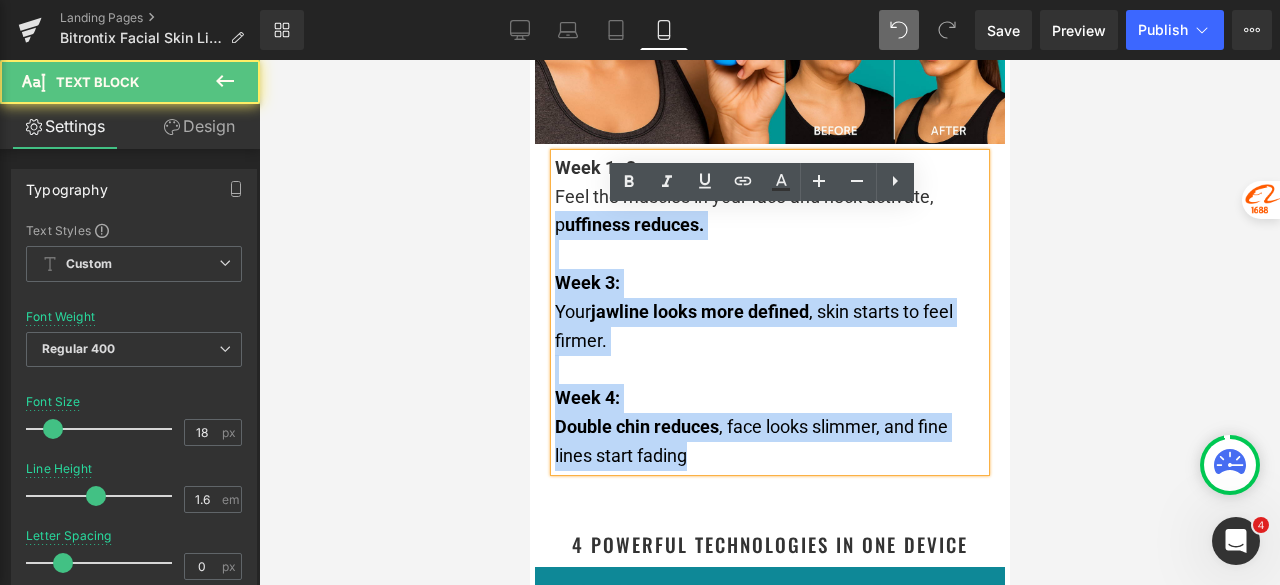 click on "Feel the muscles in your face and neck activate, p uffiness reduces." at bounding box center [769, 212] 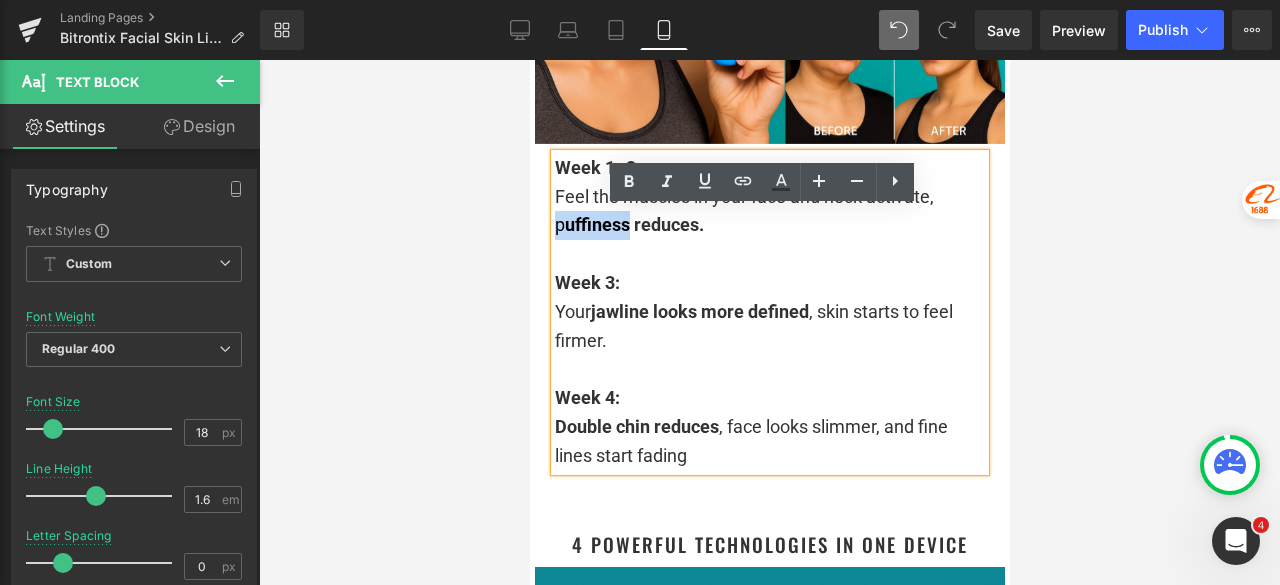 click on "Feel the muscles in your face and neck activate, p uffiness reduces." at bounding box center [769, 212] 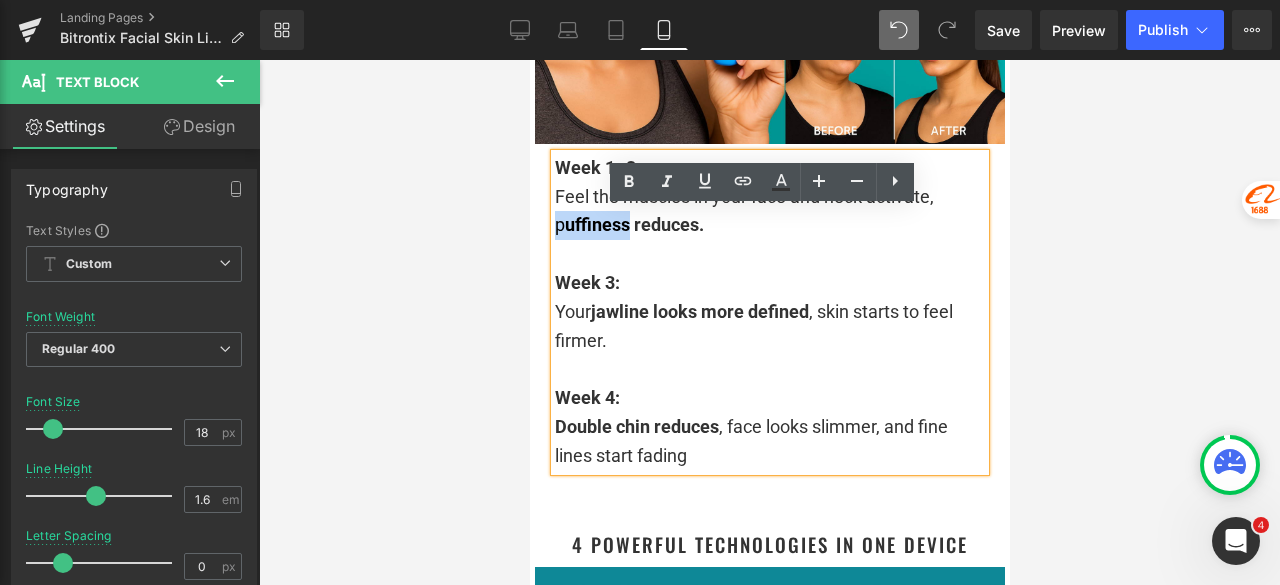 click on "Feel the muscles in your face and neck activate, p uffiness reduces." at bounding box center (769, 212) 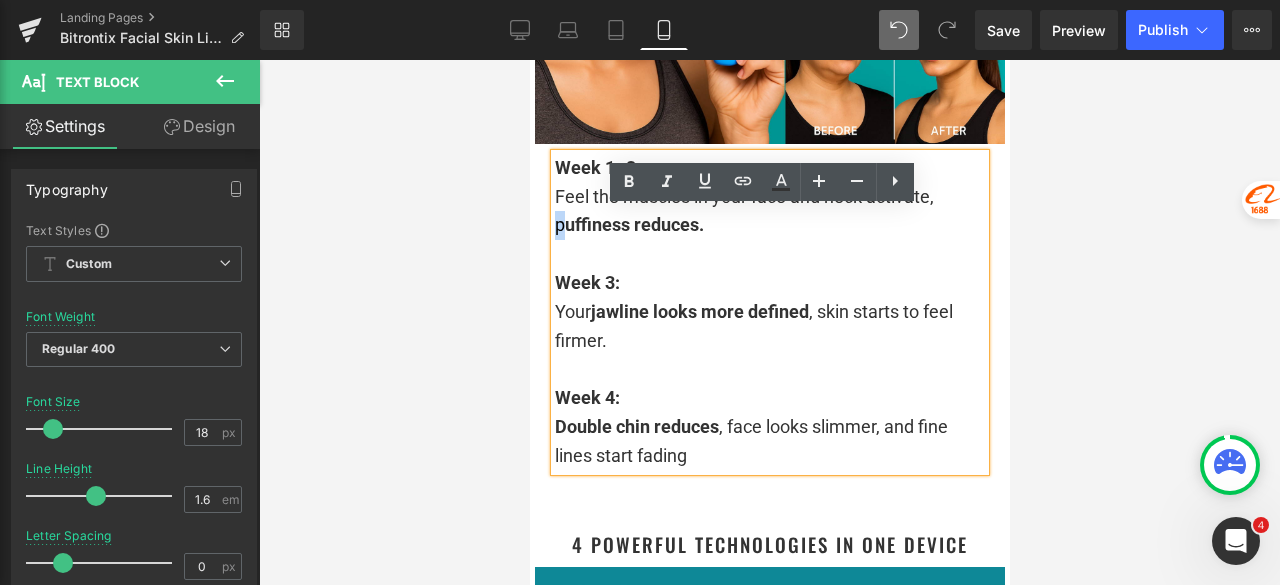 click on "Feel the muscles in your face and neck activate, p uffiness reduces." at bounding box center [769, 212] 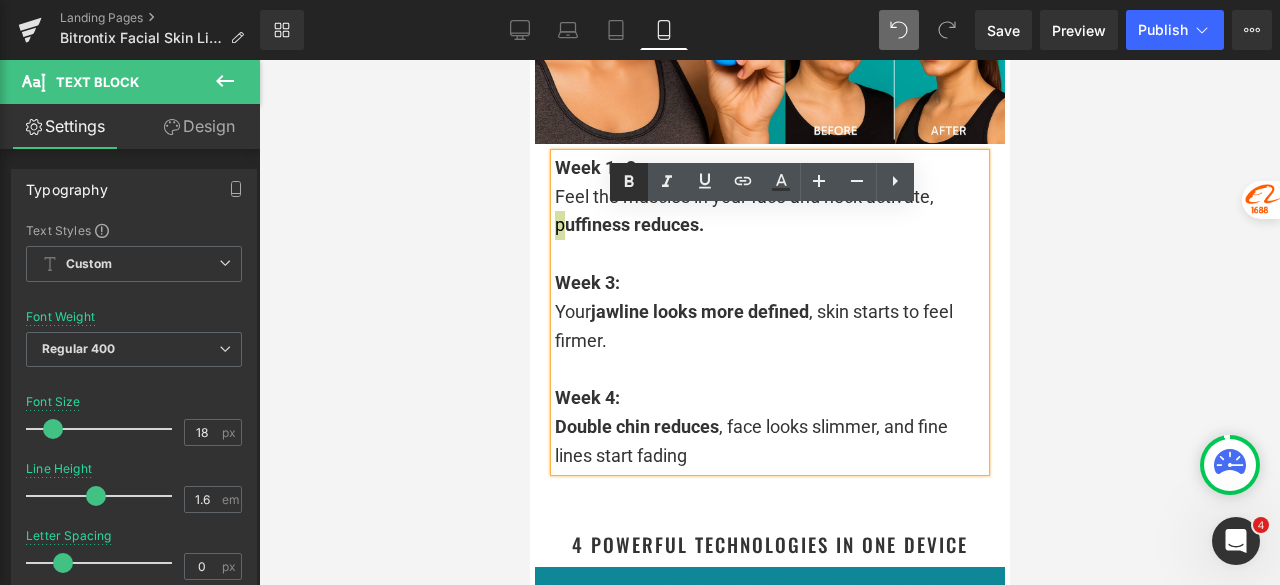 click 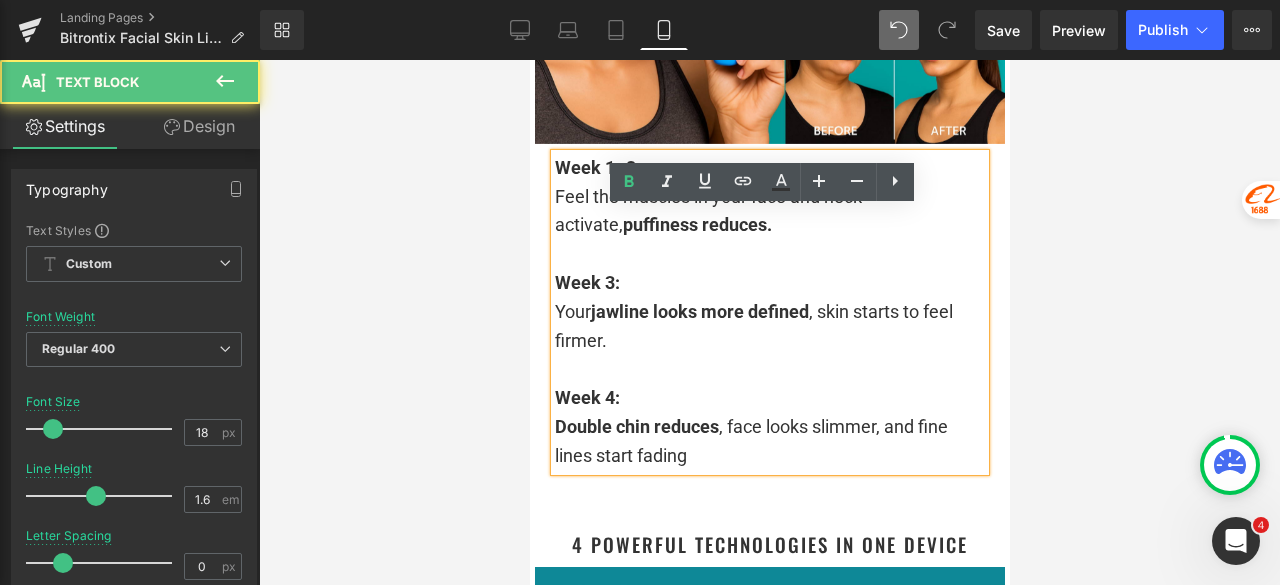click at bounding box center [769, 254] 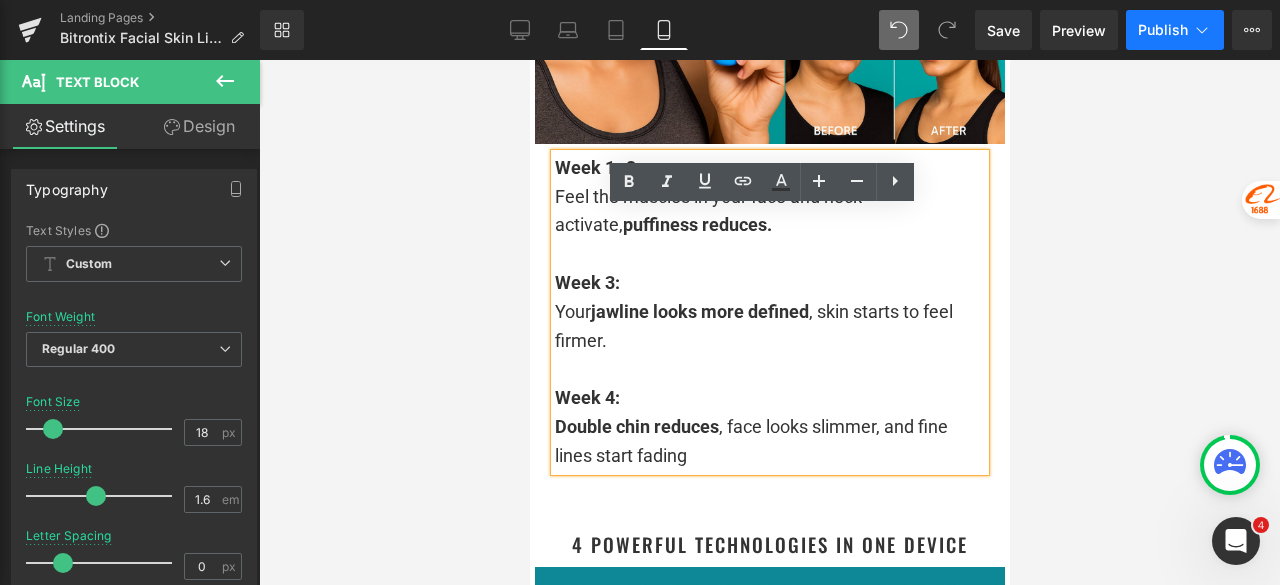 click on "Publish" at bounding box center [1163, 30] 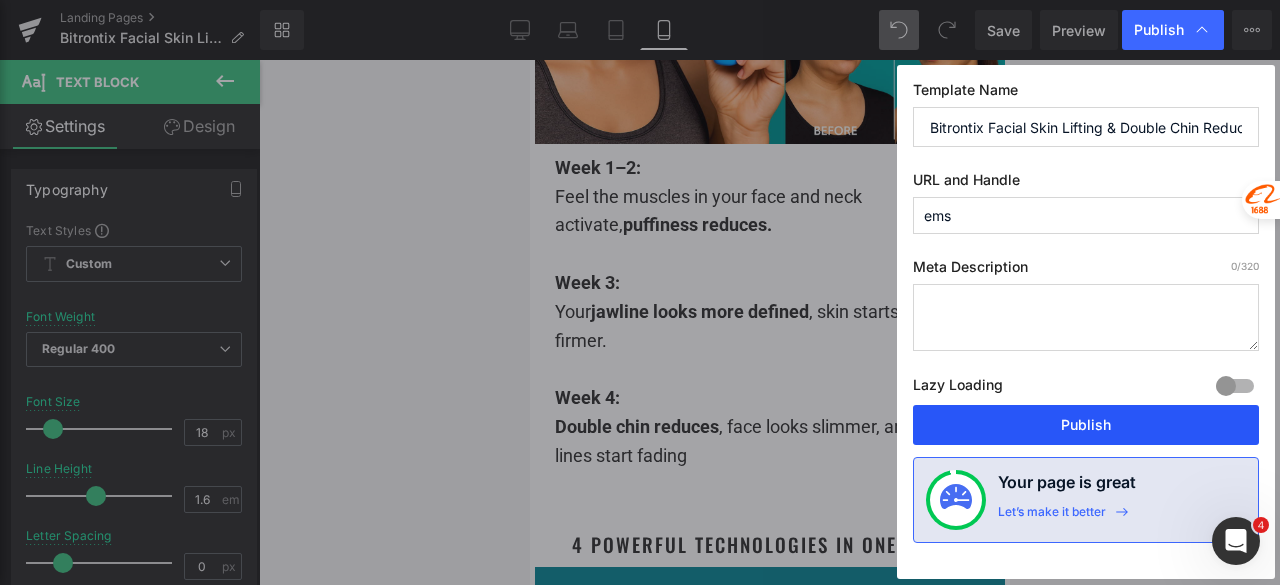 click on "Publish" at bounding box center [1086, 425] 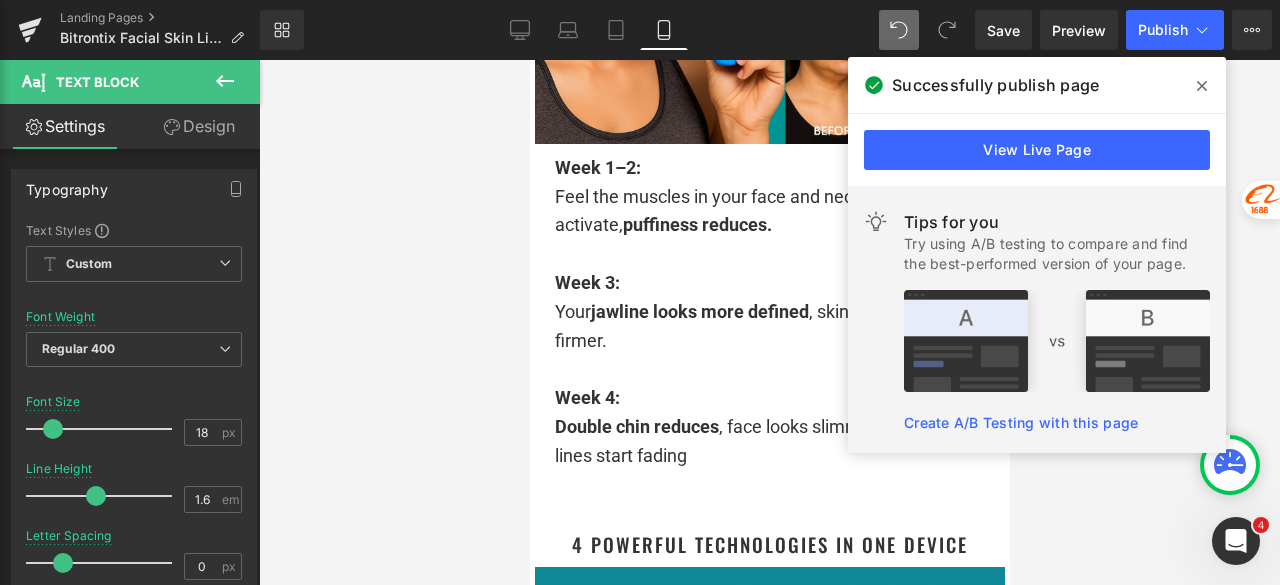click 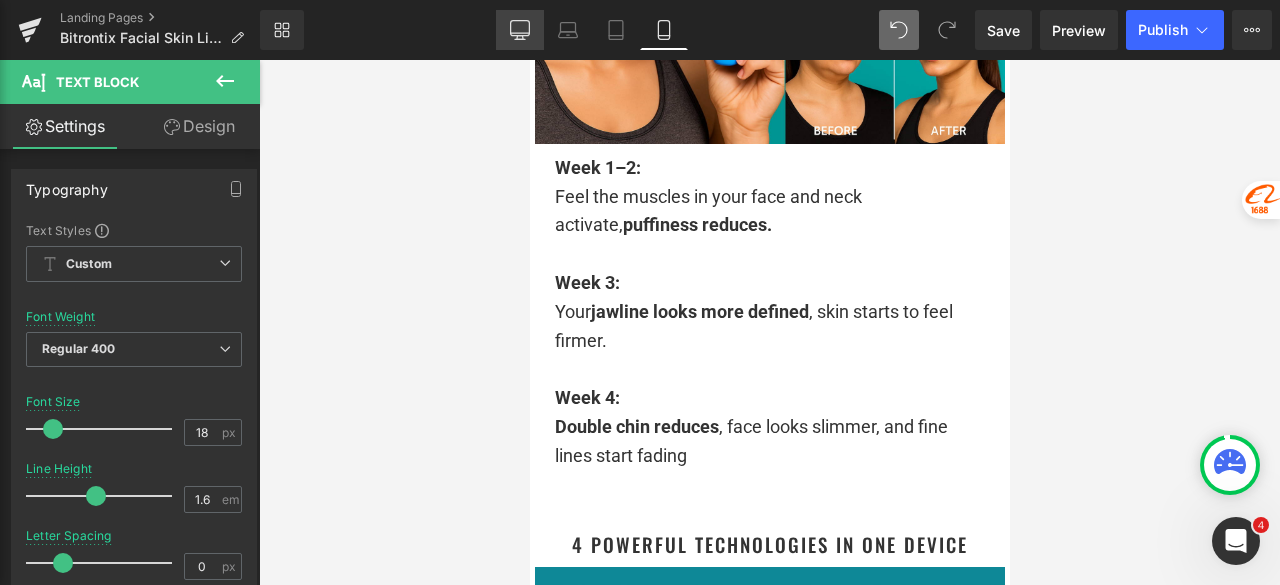 click on "Desktop" at bounding box center (520, 30) 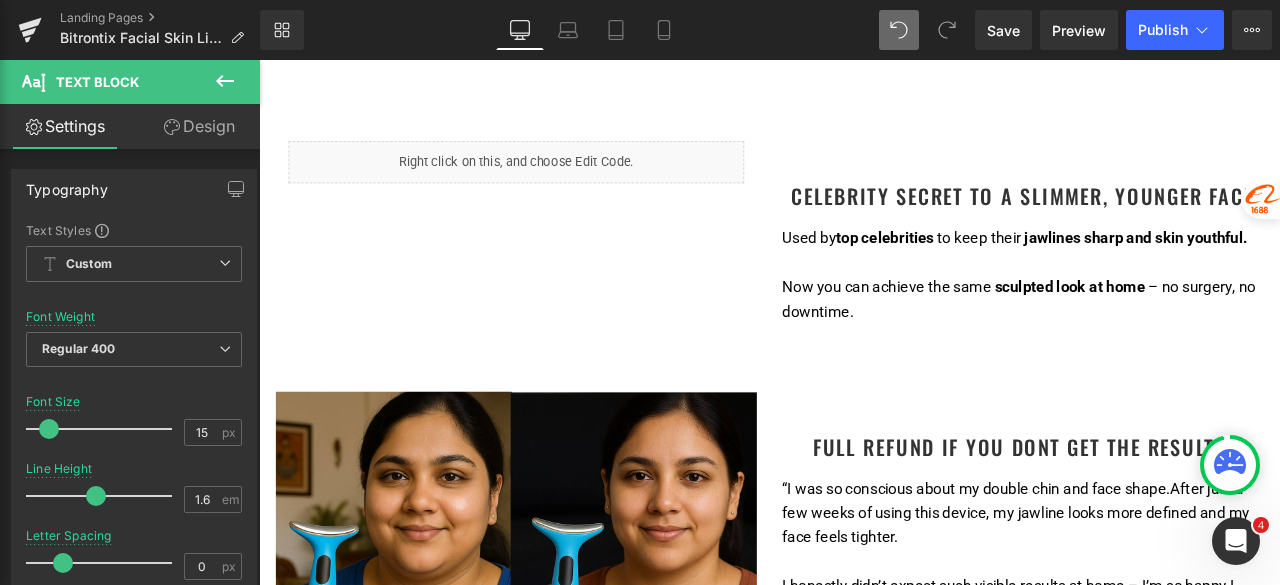 scroll, scrollTop: 1200, scrollLeft: 0, axis: vertical 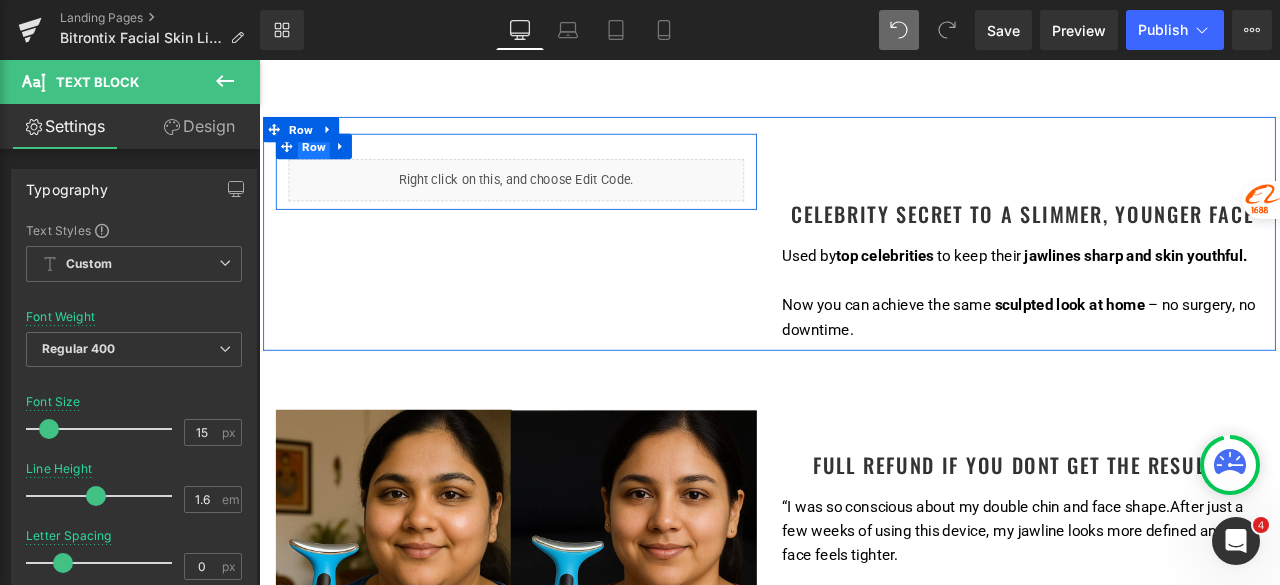click on "Row" at bounding box center (324, 163) 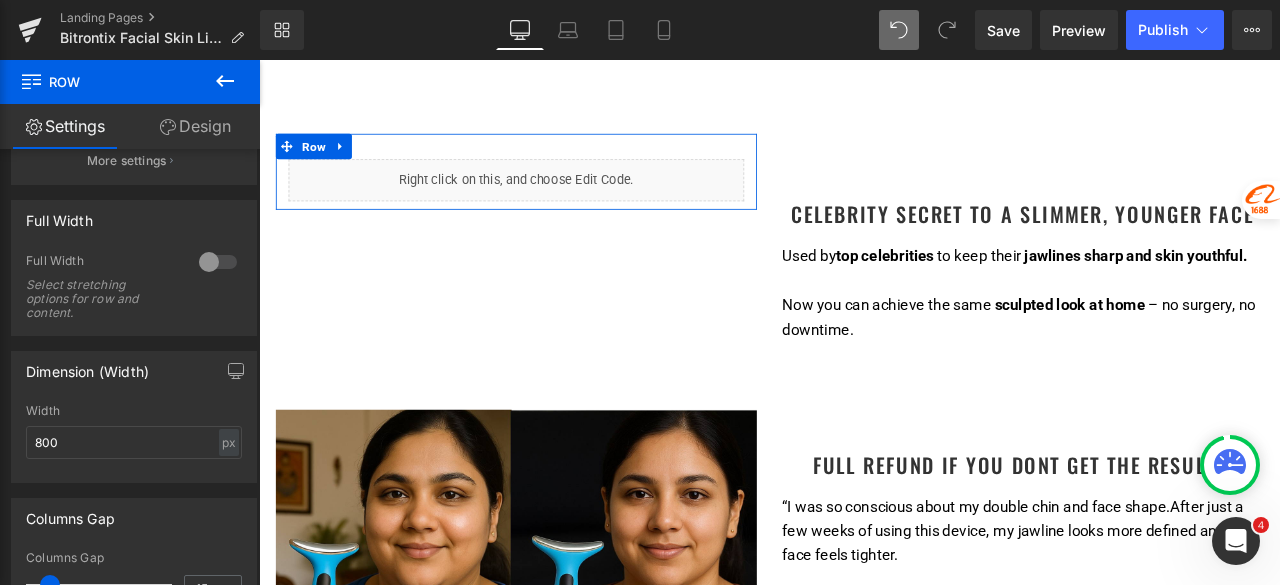 scroll, scrollTop: 300, scrollLeft: 0, axis: vertical 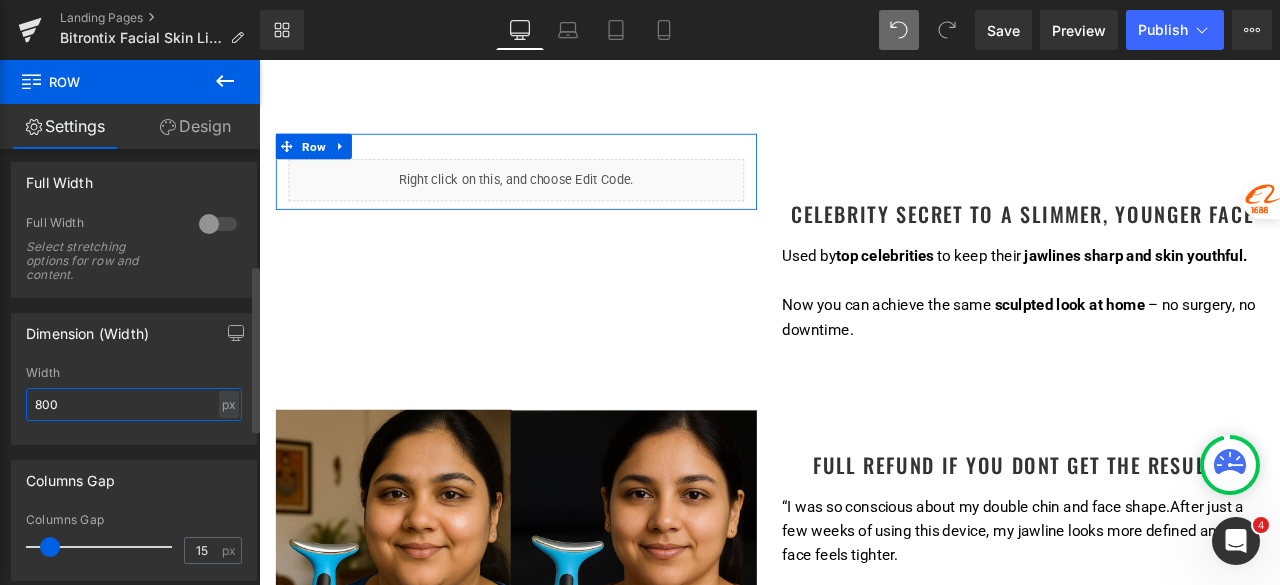 drag, startPoint x: 92, startPoint y: 401, endPoint x: 33, endPoint y: 403, distance: 59.03389 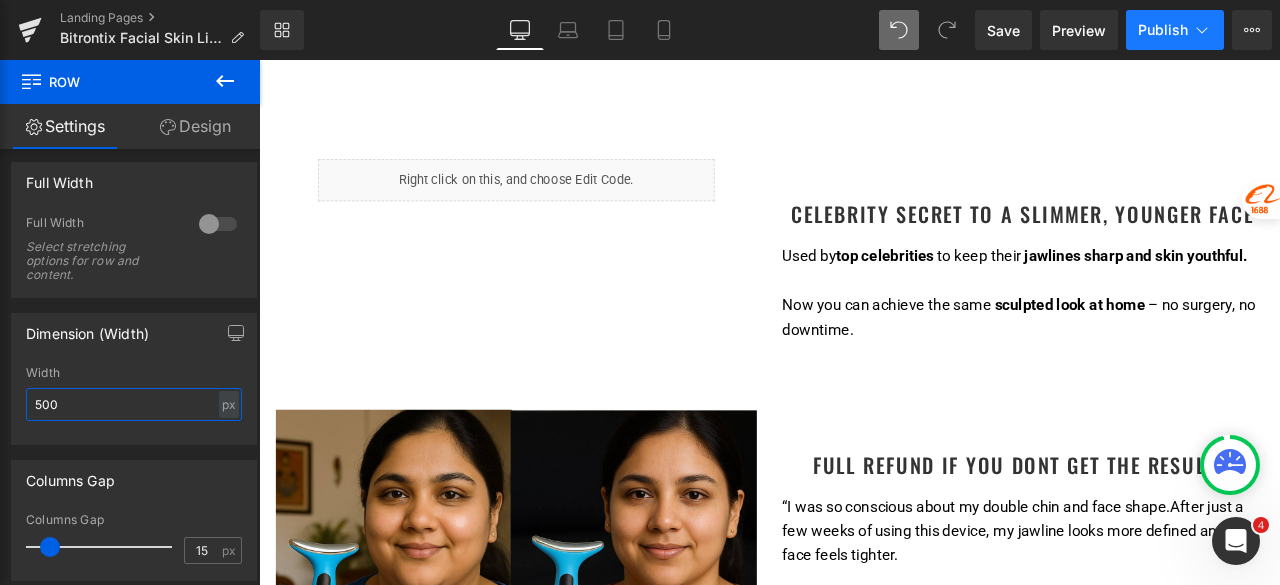type on "500" 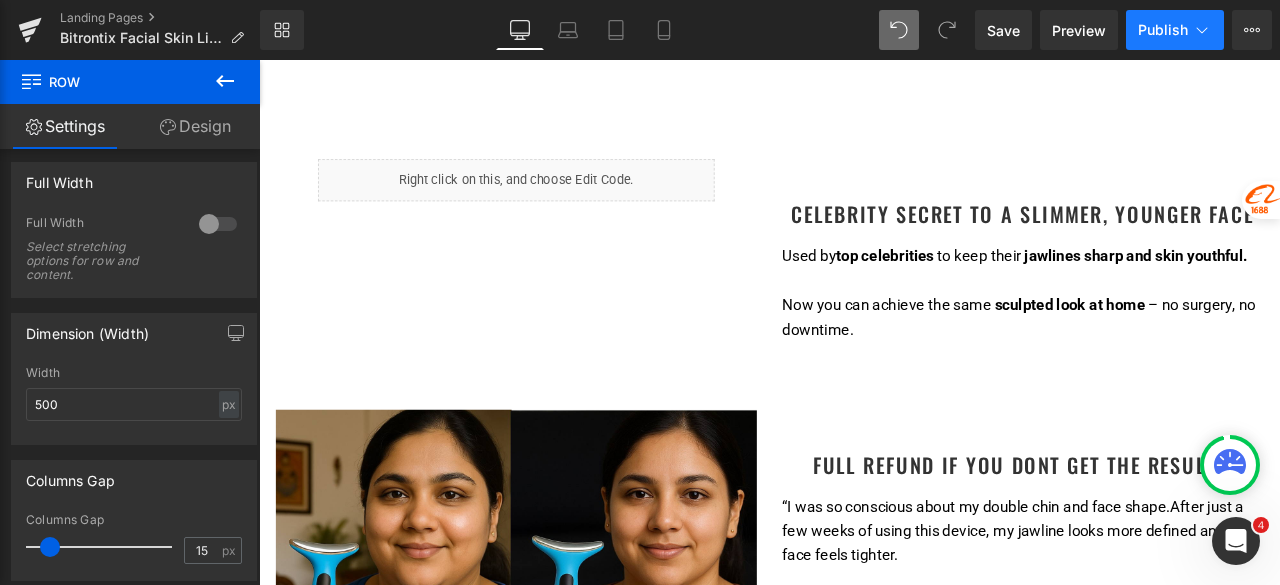 click on "Publish" at bounding box center (1163, 30) 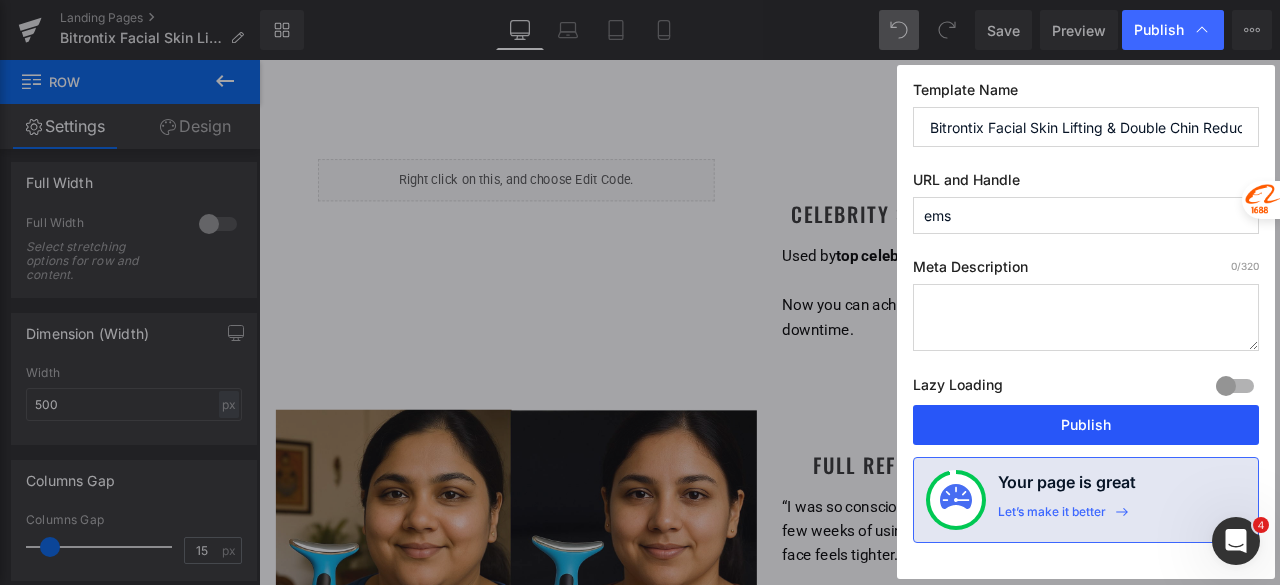 drag, startPoint x: 1045, startPoint y: 429, endPoint x: 799, endPoint y: 357, distance: 256.3201 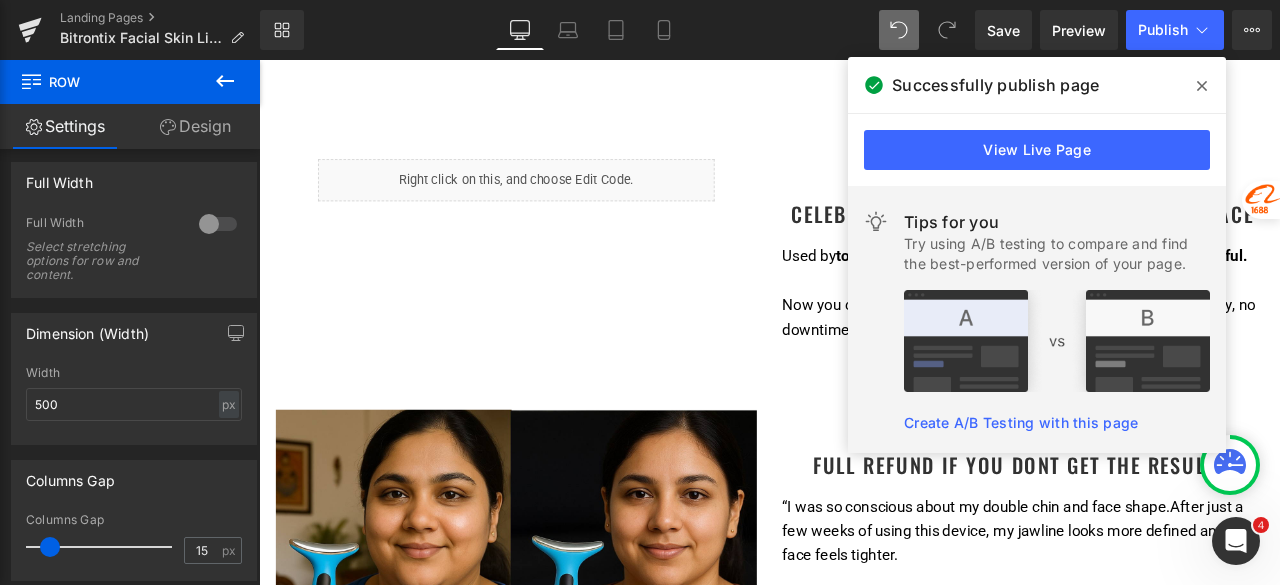 click at bounding box center (1202, 86) 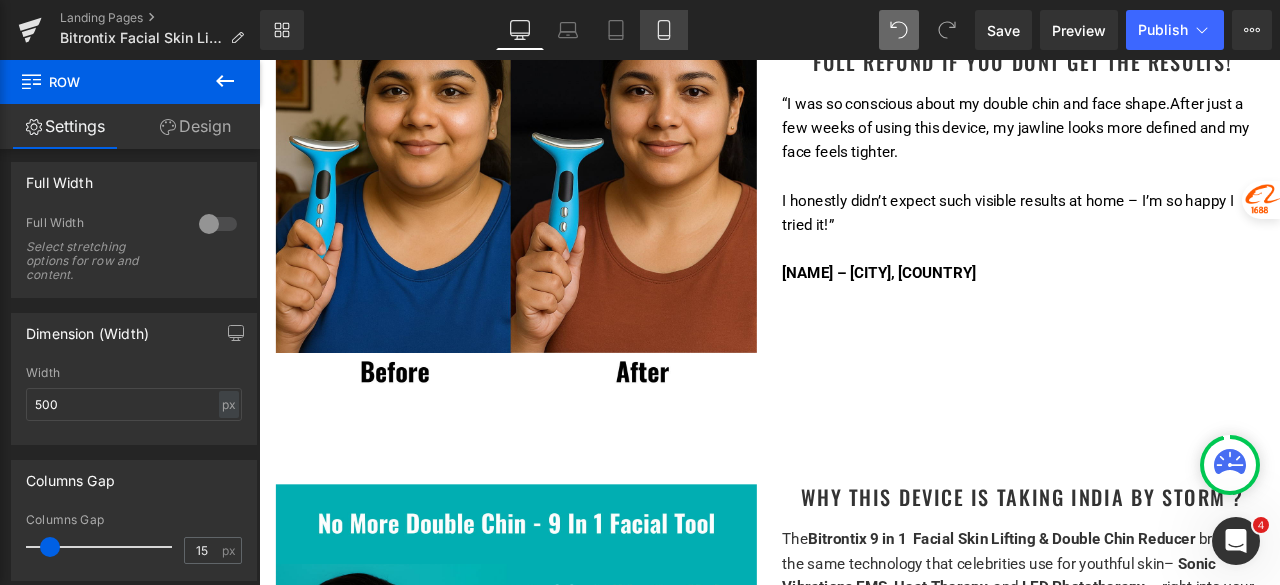 scroll, scrollTop: 1700, scrollLeft: 0, axis: vertical 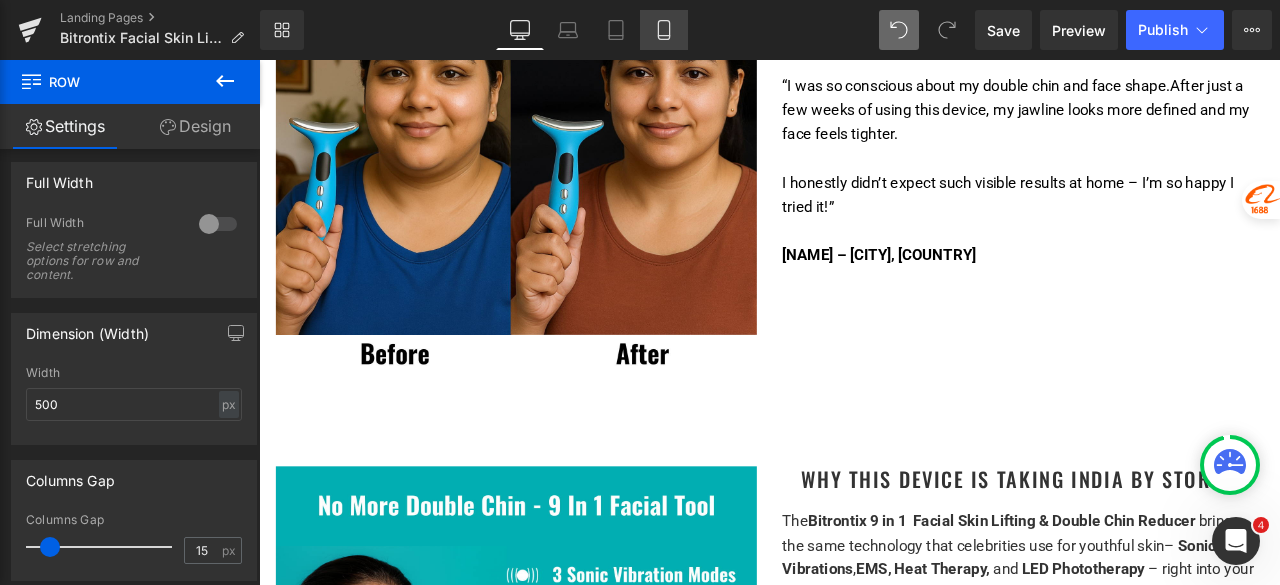 click on "Mobile" at bounding box center (664, 30) 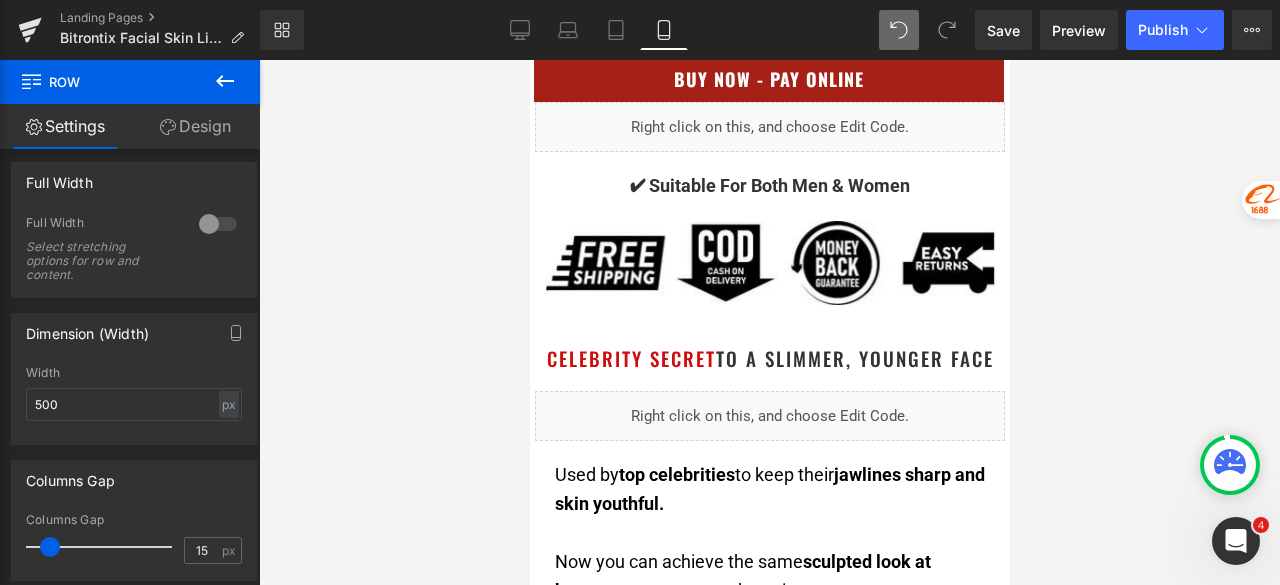 scroll, scrollTop: 0, scrollLeft: 0, axis: both 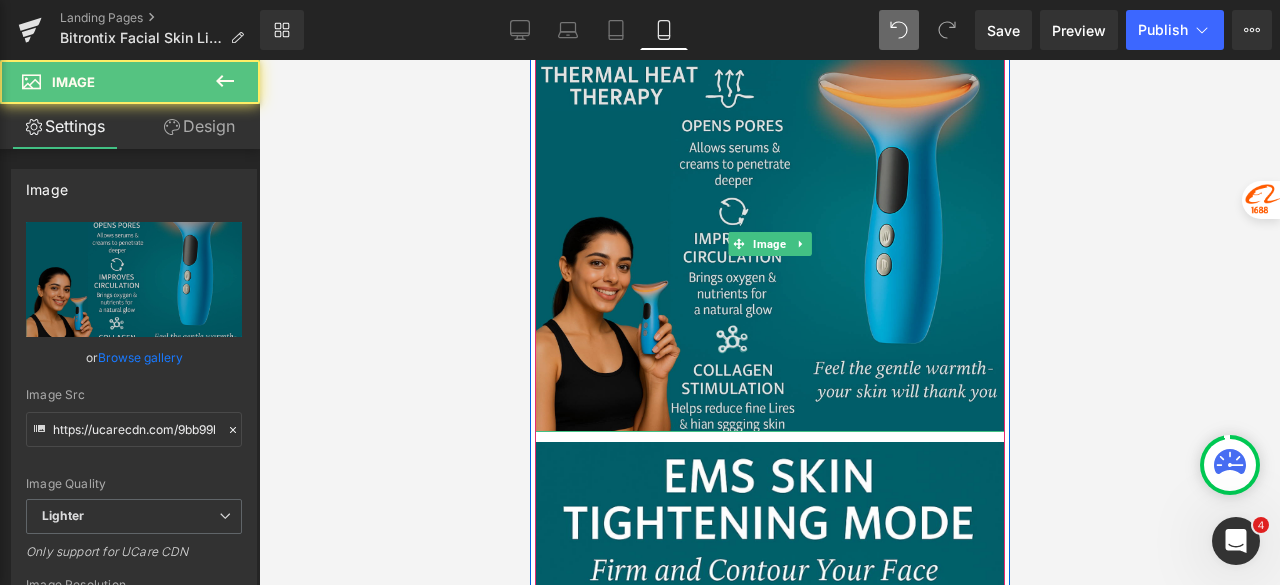 click at bounding box center (769, 244) 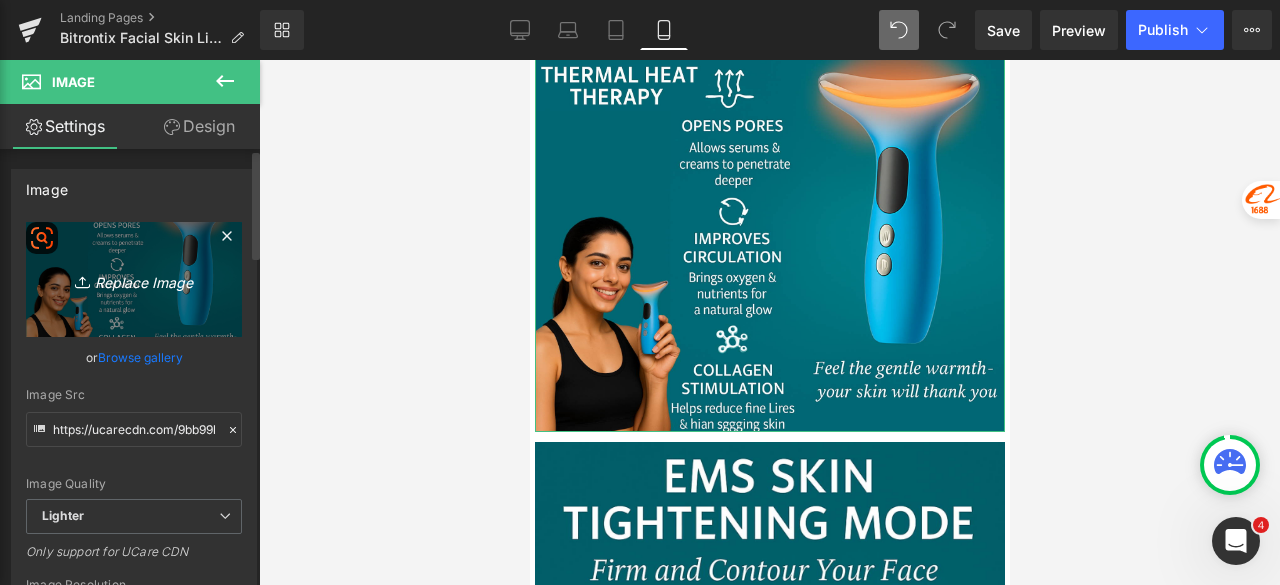 click on "Replace Image" at bounding box center (134, 279) 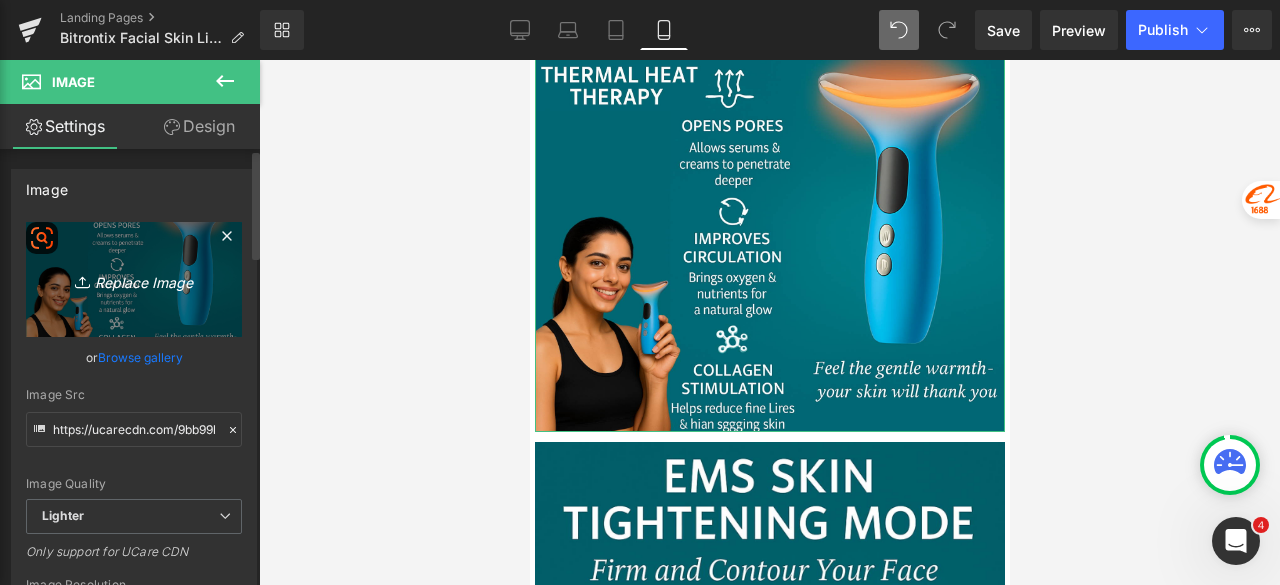 type on "C:\fakepath\Untitled design - 2025-08-05T115148.362.png" 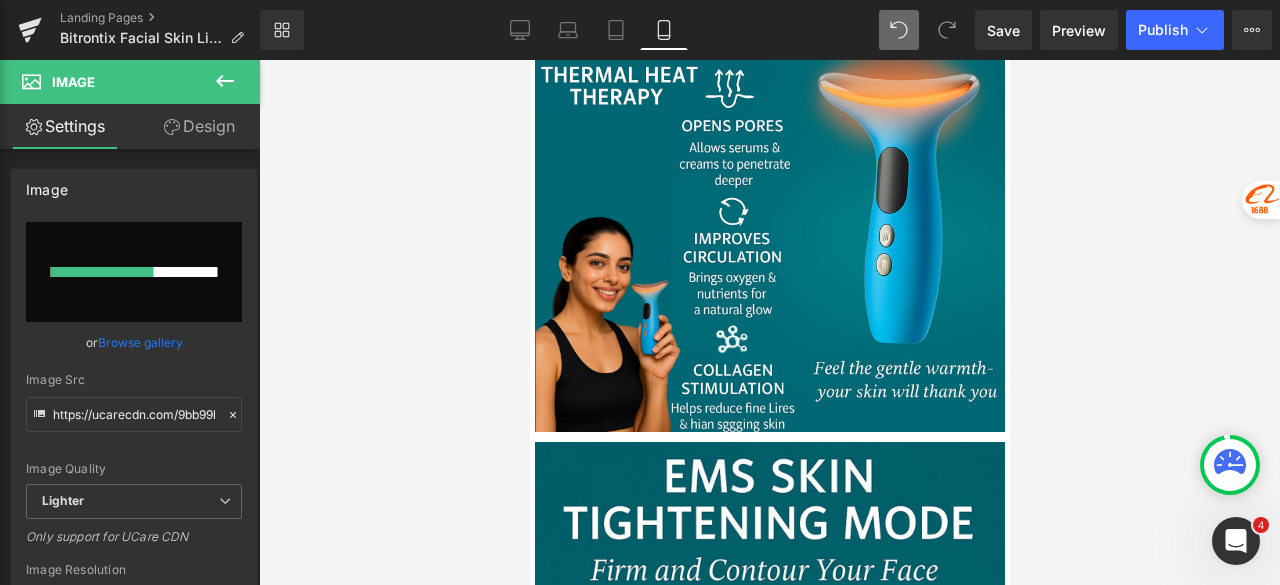 type 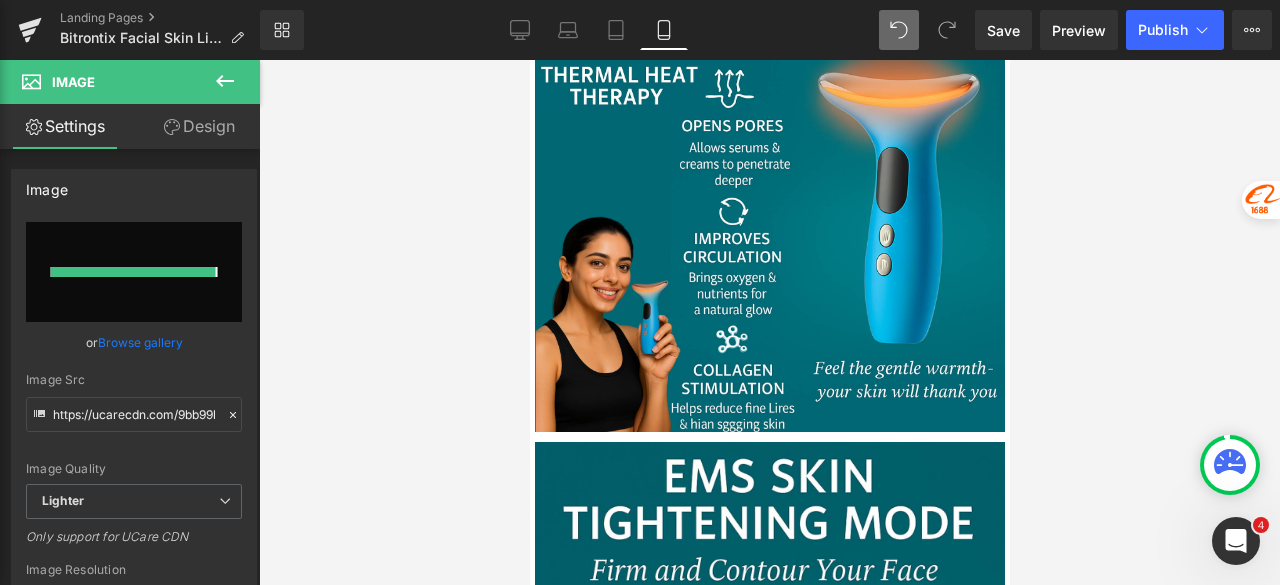 type on "https://ucarecdn.com/a3174917-1ac9-4efc-9926-9667c008fc12/-/format/auto/-/preview/3000x3000/-/quality/lighter/Untitled%20design%20-%202025-08-05T115148.362.png" 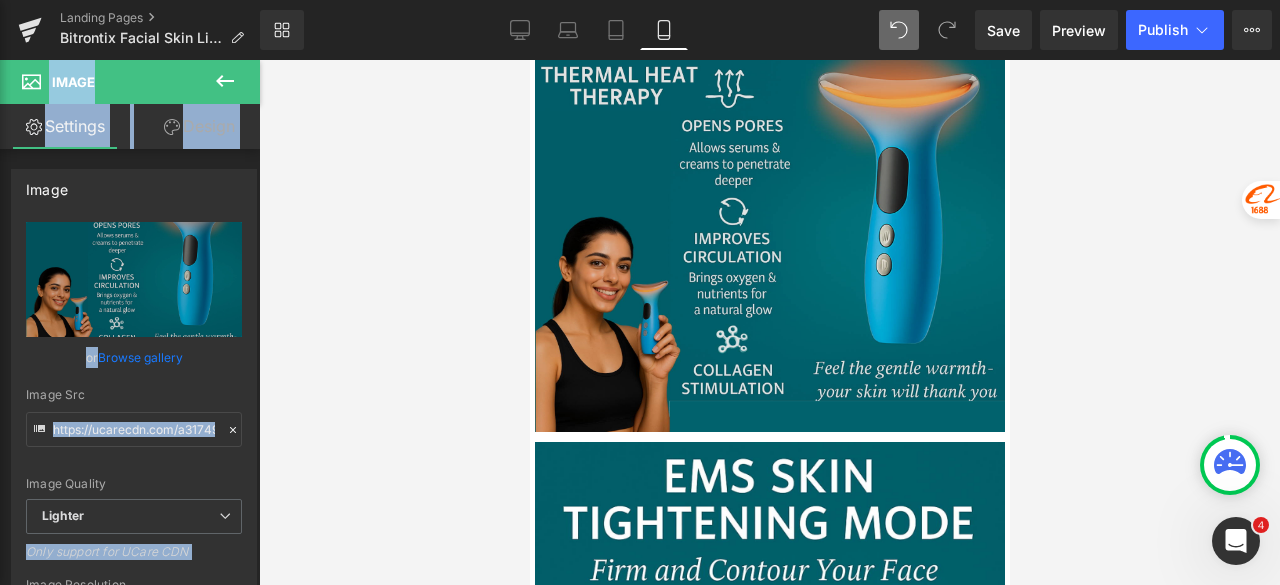 drag, startPoint x: 1040, startPoint y: 93, endPoint x: 709, endPoint y: 423, distance: 467.39813 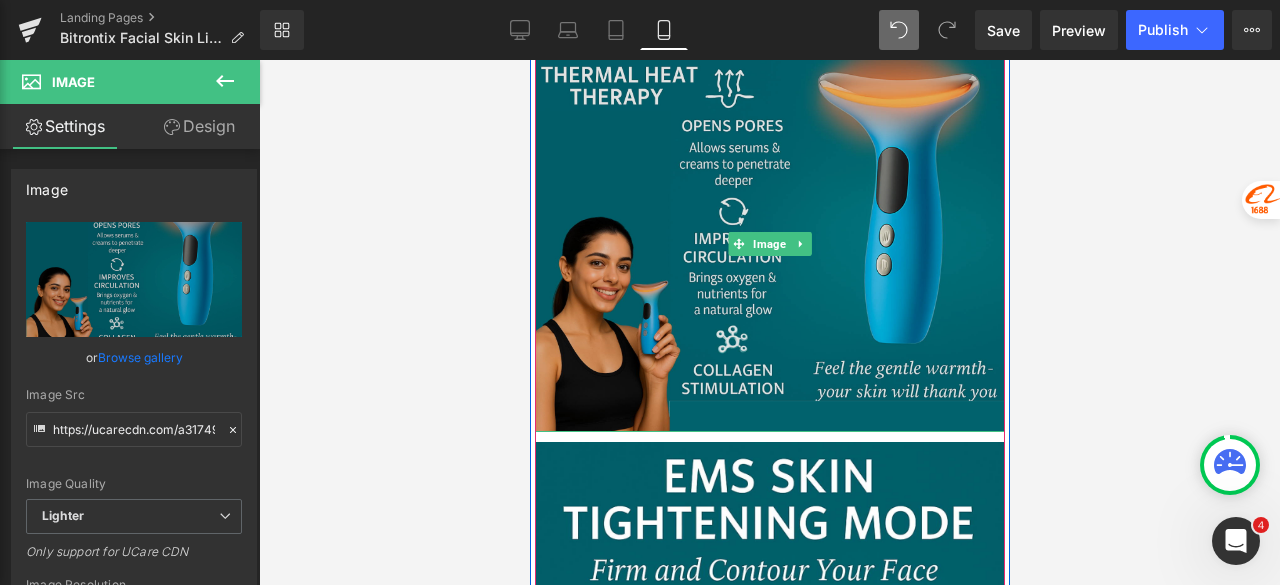 click at bounding box center [769, 244] 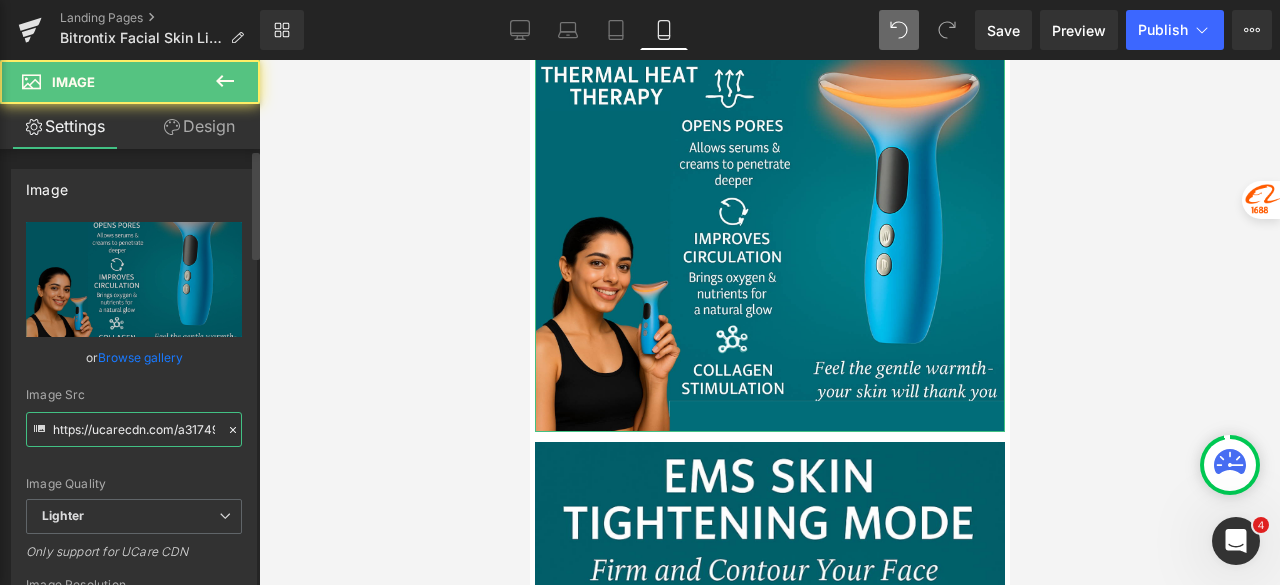 click on "https://ucarecdn.com/a3174917-1ac9-4efc-9926-9667c008fc12/-/format/auto/-/preview/3000x3000/-/quality/lighter/Untitled%20design%20-%202025-08-05T115148.362.png" at bounding box center (134, 429) 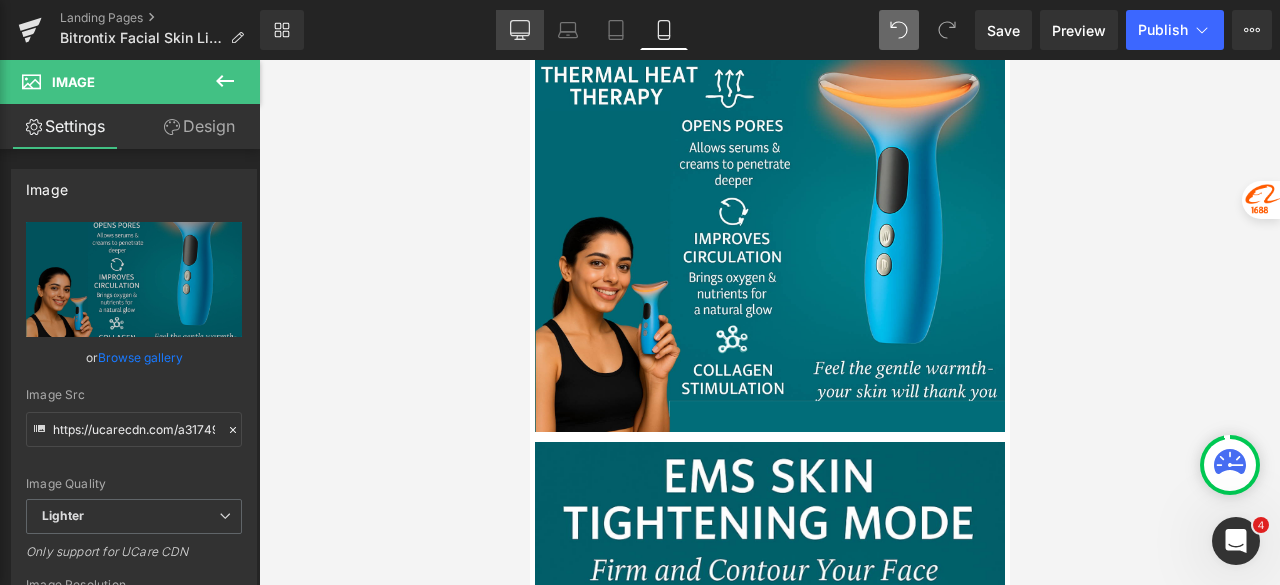 drag, startPoint x: 521, startPoint y: 17, endPoint x: 254, endPoint y: 26, distance: 267.15164 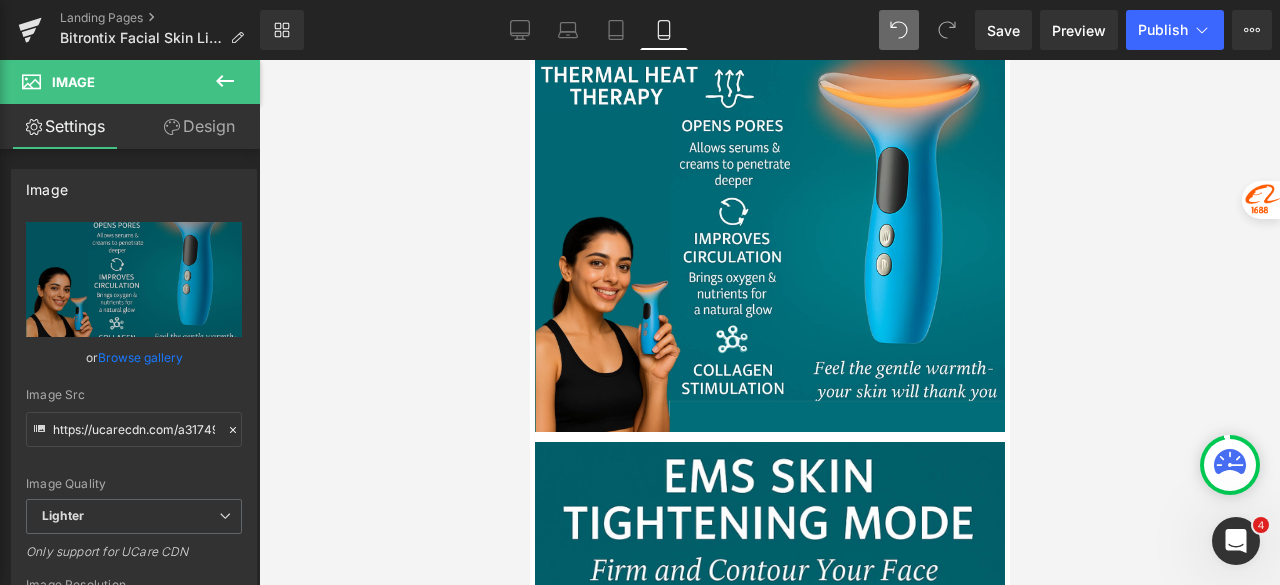 type on "auto" 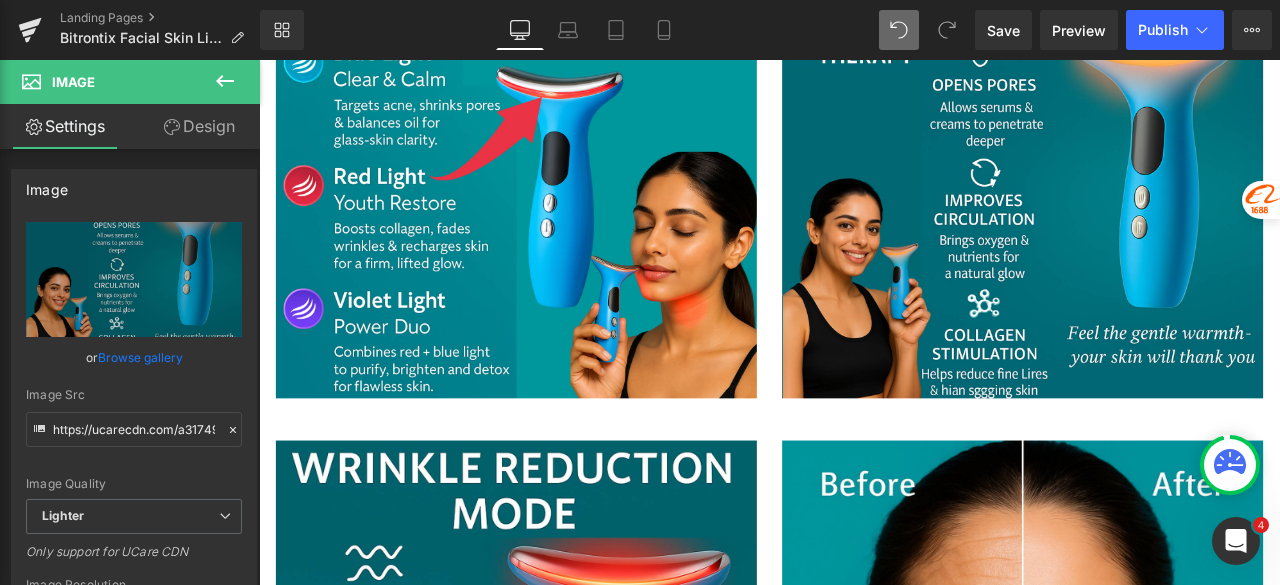 scroll, scrollTop: 4000, scrollLeft: 0, axis: vertical 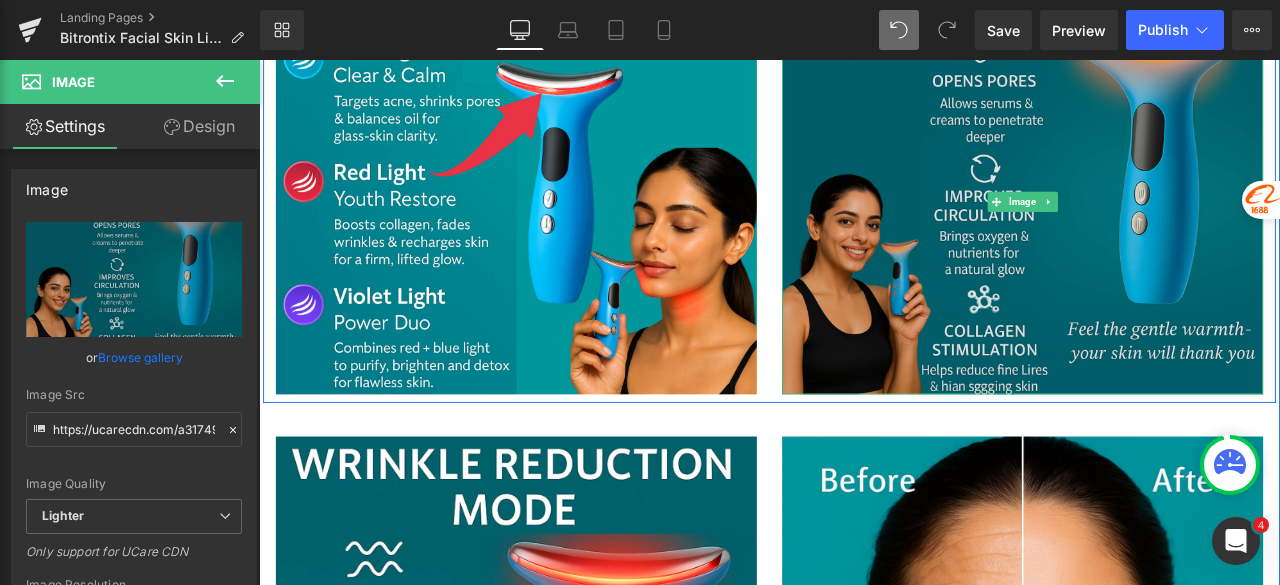 click at bounding box center (1164, 228) 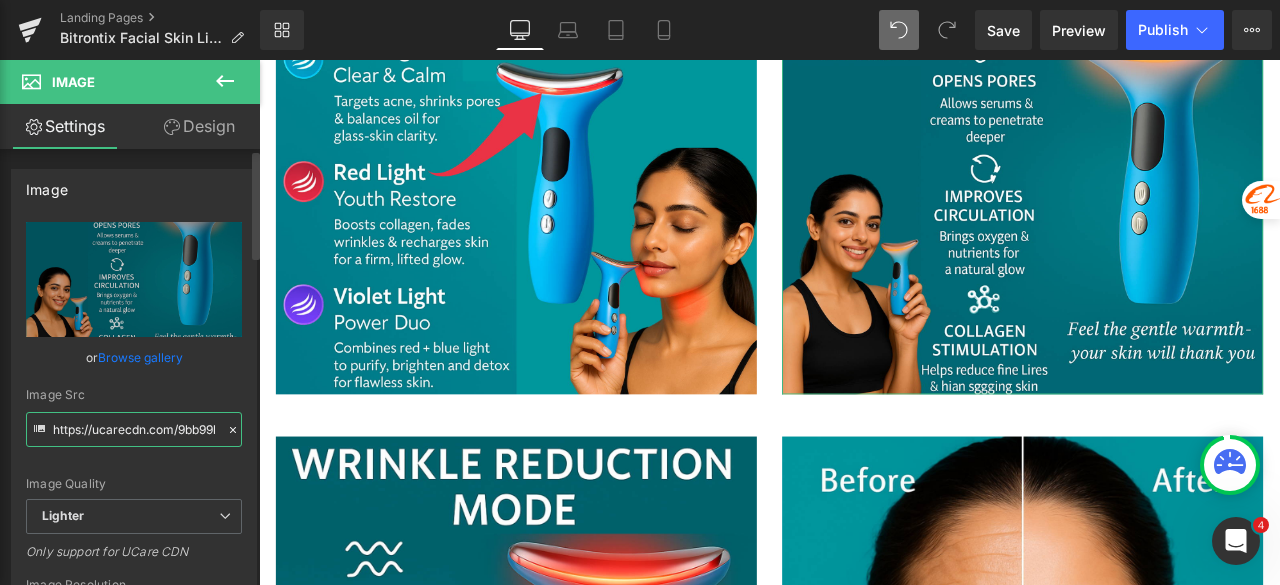 click on "https://ucarecdn.com/9bb99b7d-8808-465d-a0a6-3560bfa94daa/-/format/auto/-/preview/3000x3000/-/quality/lighter/Untitled%20design%20-%202025-08-04T123531.832.png" at bounding box center (134, 429) 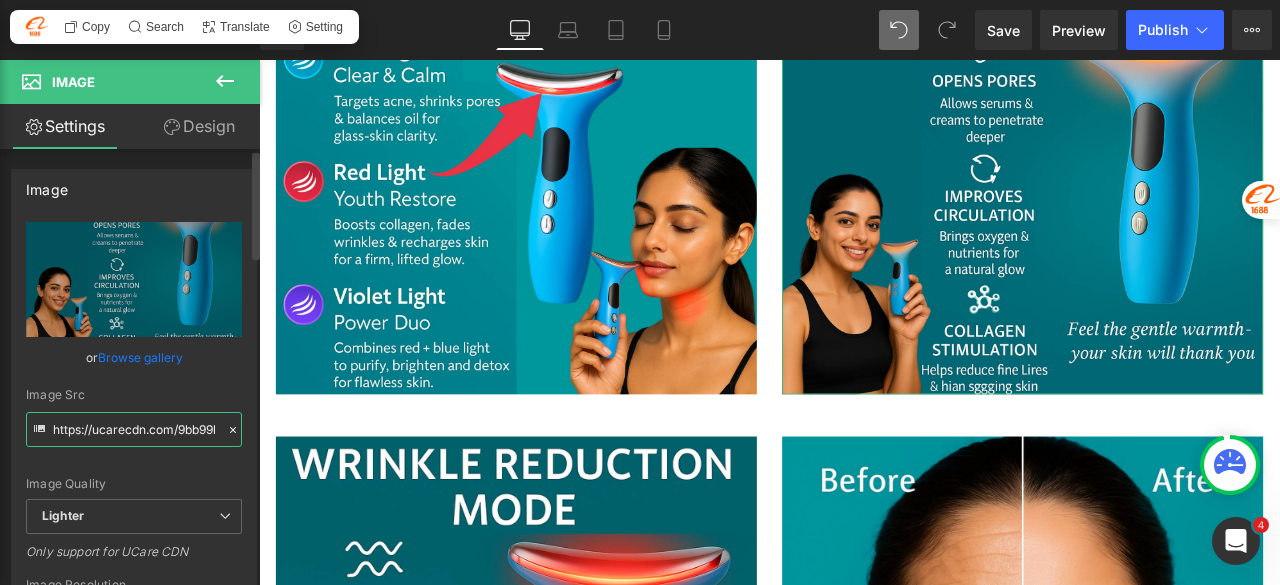paste on "a3174917-1ac9-4efc-9926-9667c008fc12/-/format/auto/-/preview/3000x3000/-/quality/lighter/Untitled%20design%20-%202025-08-05T115148.36" 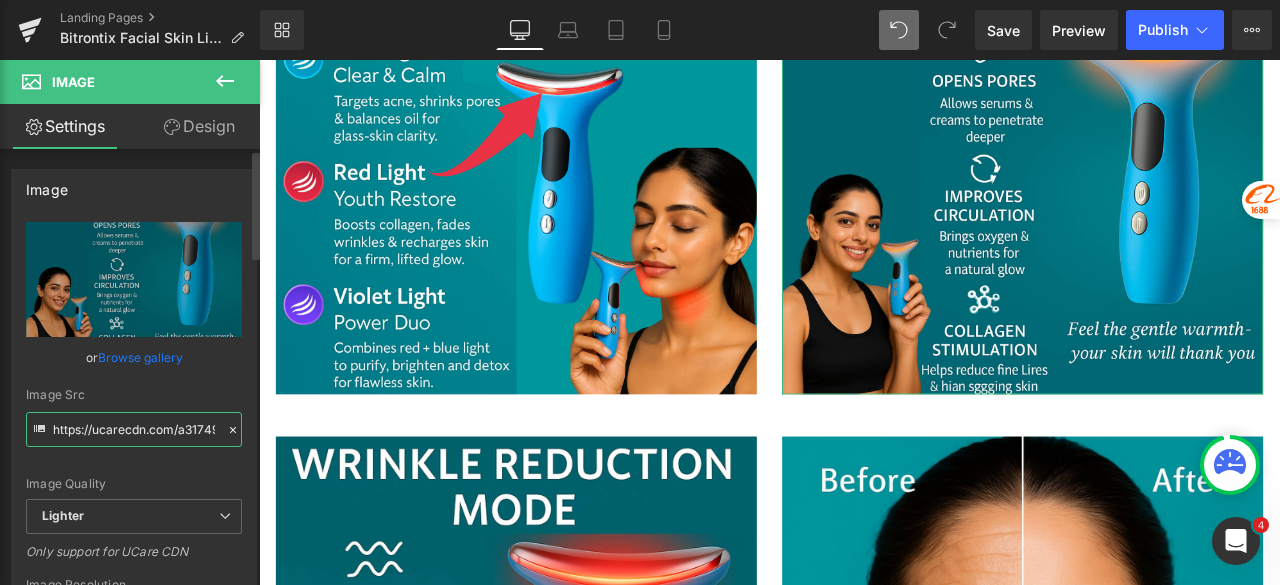 scroll, scrollTop: 0, scrollLeft: 848, axis: horizontal 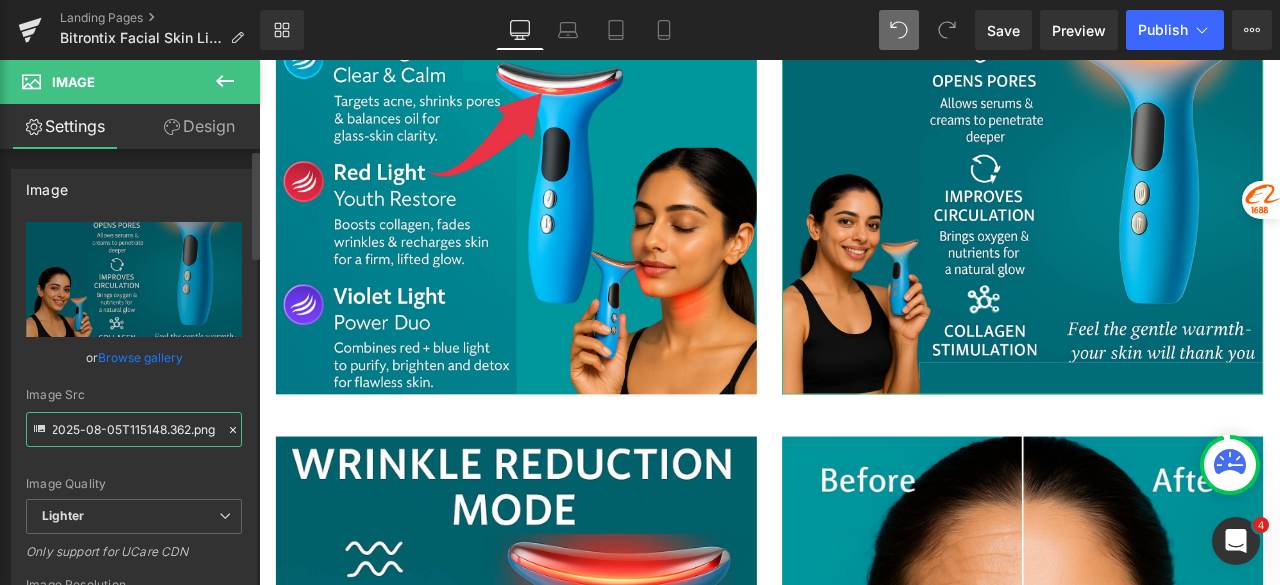 type on "https://ucarecdn.com/a3174917-1ac9-4efc-9926-9667c008fc12/-/format/auto/-/preview/3000x3000/-/quality/lighter/Untitled%20design%20-%202025-08-05T115148.362.png" 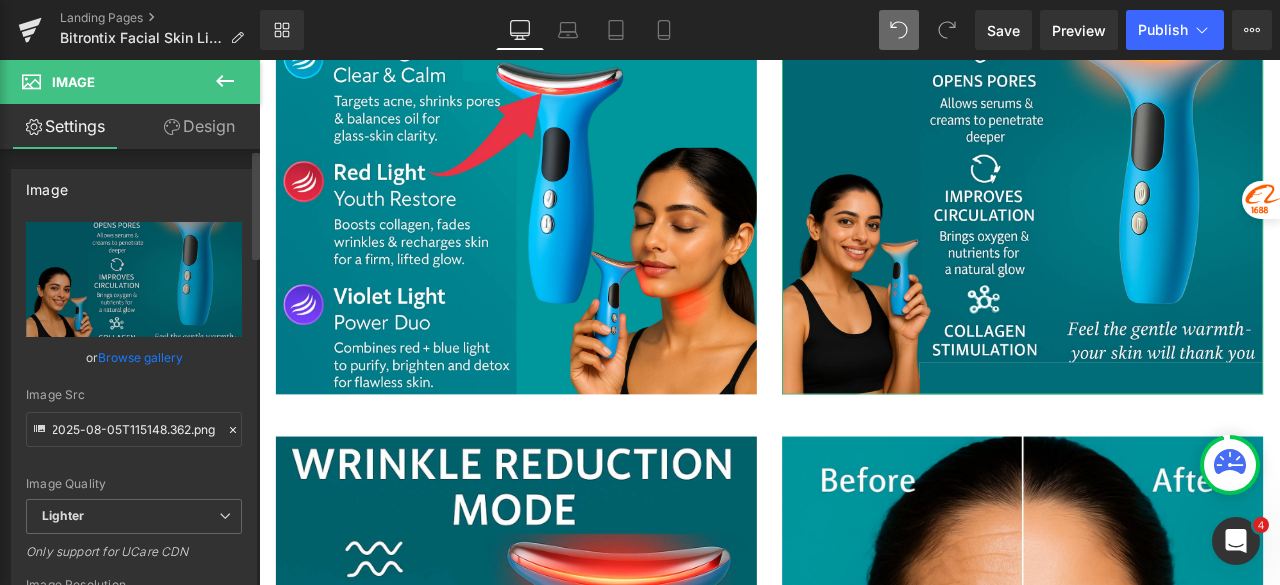 scroll, scrollTop: 0, scrollLeft: 0, axis: both 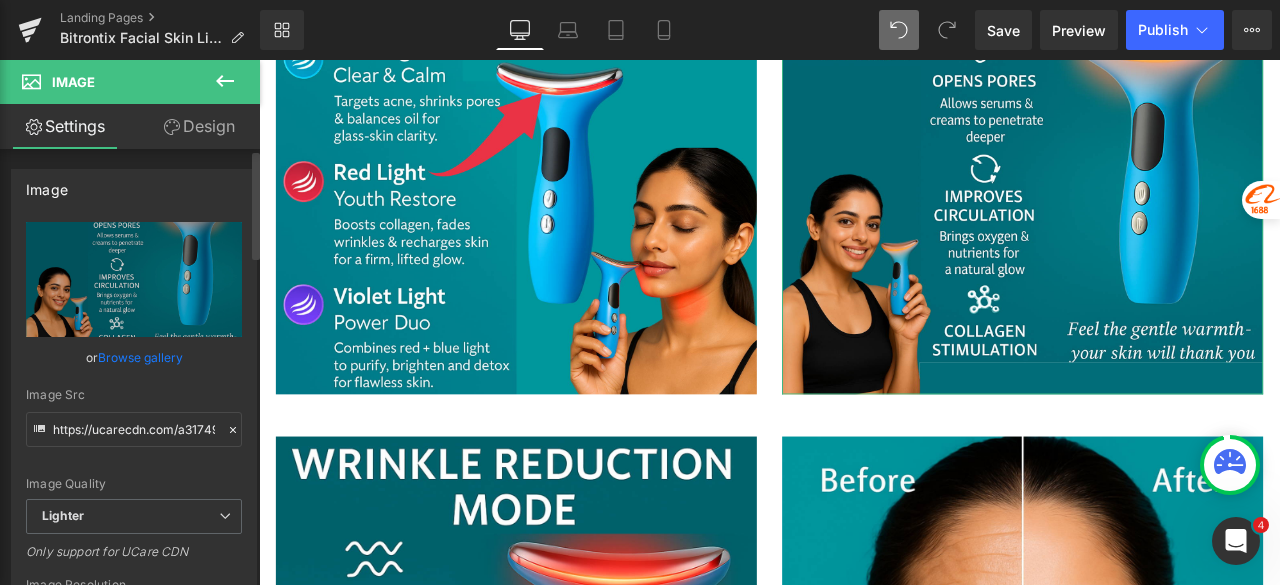 click on "https://ucarecdn.com/a3174917-1ac9-4efc-9926-9667c008fc12/-/format/auto/-/preview/3000x3000/-/quality/lighter/Untitled%20design%20-%202025-08-05T115148.362.png  Replace Image  Upload image or  Browse gallery Image Src https://ucarecdn.com/a3174917-1ac9-4efc-9926-9667c008fc12/-/format/auto/-/preview/3000x3000/-/quality/lighter/Untitled%20design%20-%202025-08-05T115148.362.png Image Quality Lighter Lightest
Lighter
Lighter Lightest Only support for UCare CDN 100x100 240x240 480x480 576x576 640x640 768x768 800x800 960x960 1024x1024 1280x1280 1440x1440 1600x1600 1920x1920 2560x2560 3000x3000 Image Resolution
3000x3000
100x100 240x240 480x480 576x576 640x640 768x768 800x800 960x960 1024x1024 1280x1280 1440x1440 1600x1600 1920x1920 2560x2560 3000x3000 Only support for UCare CDN and Shopify CDN More settings" at bounding box center [134, 482] 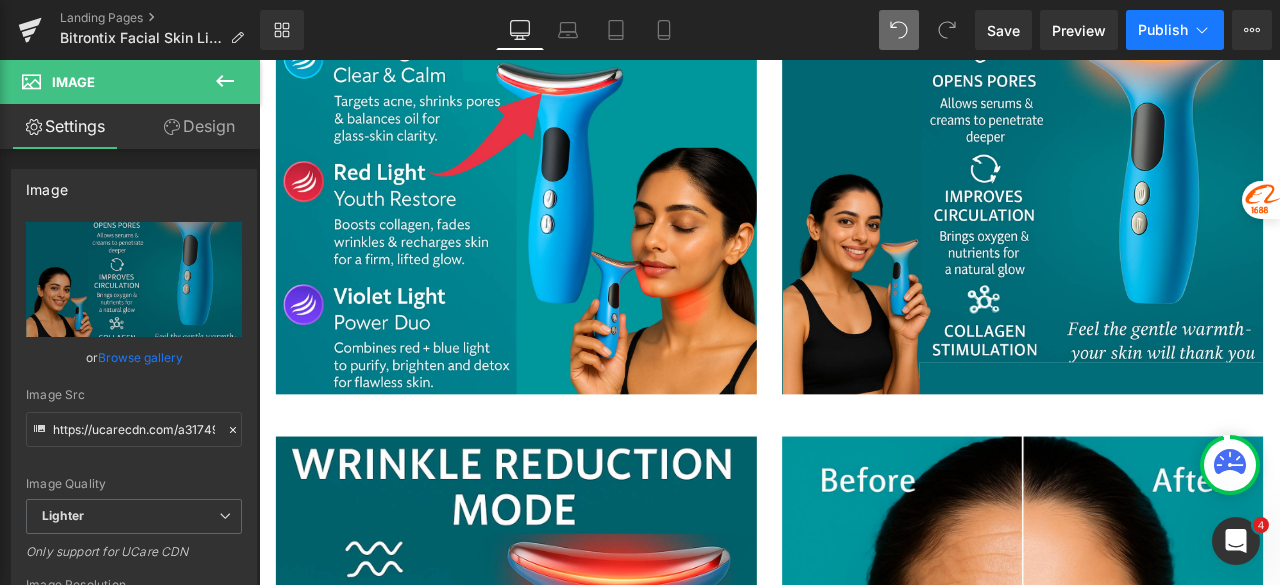 click on "Publish" at bounding box center [1163, 30] 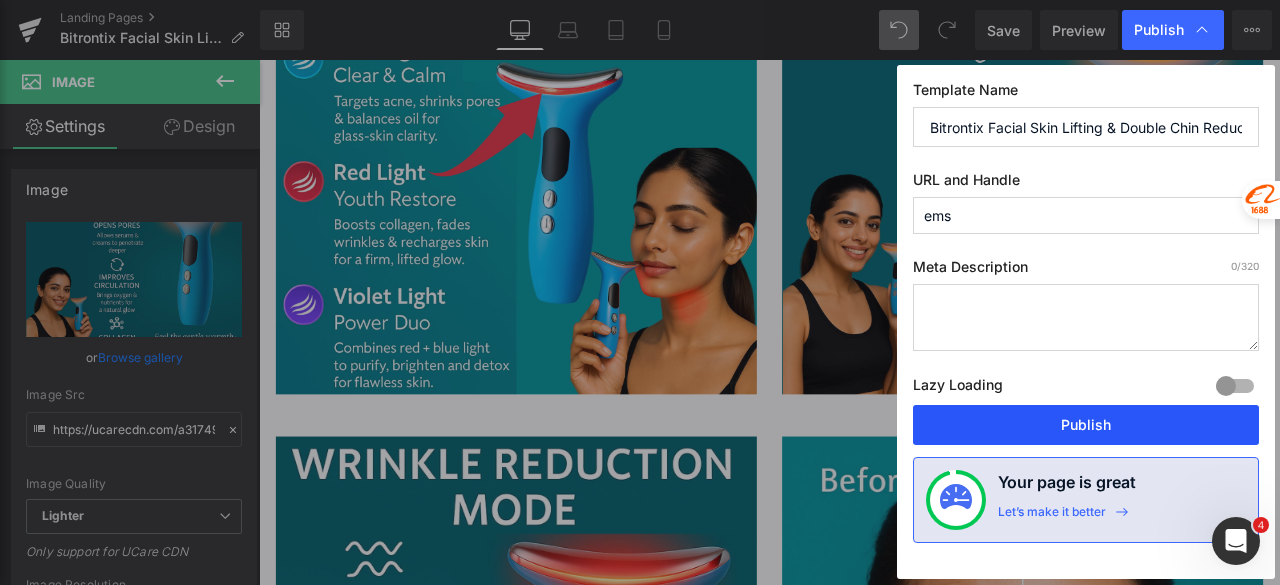 click on "Publish" at bounding box center (1086, 425) 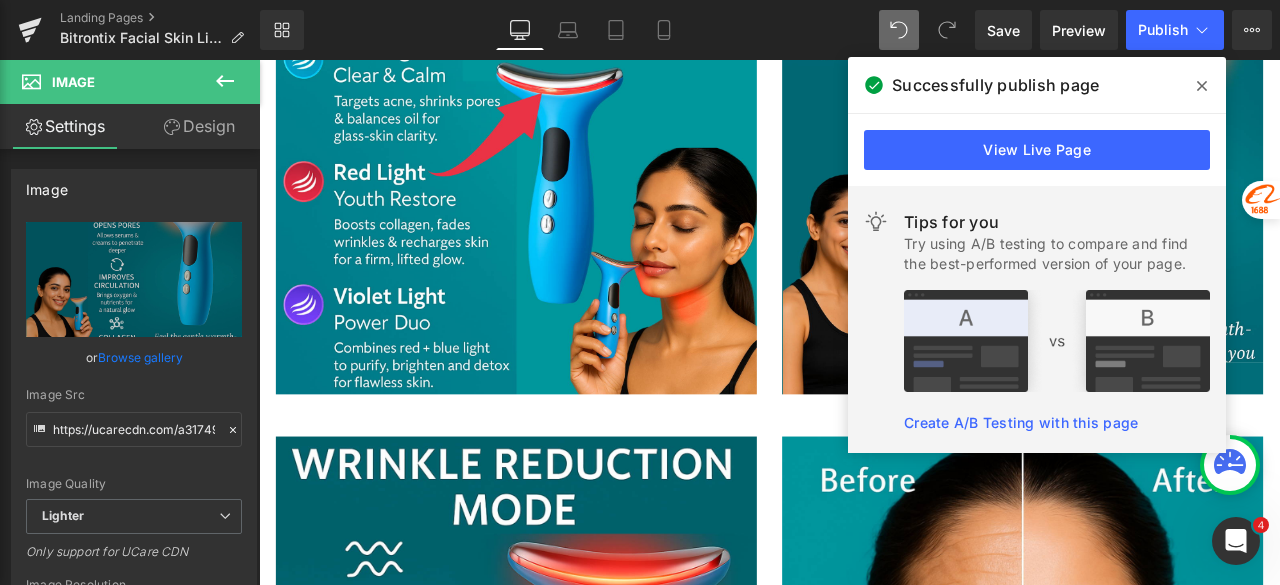 click at bounding box center [1202, 86] 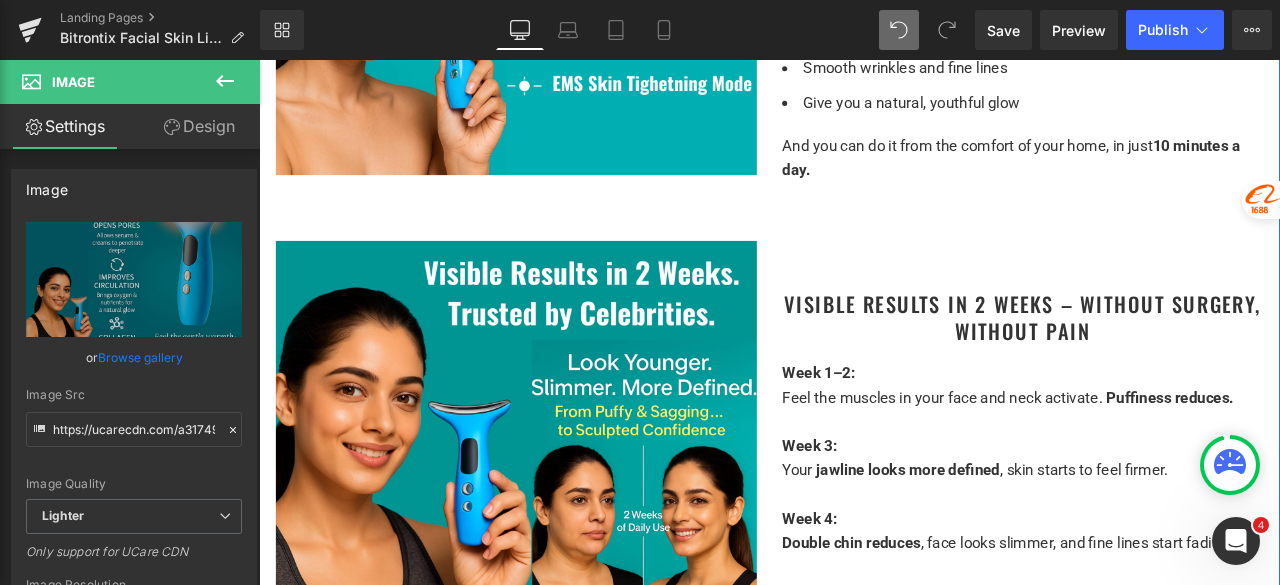 scroll, scrollTop: 2200, scrollLeft: 0, axis: vertical 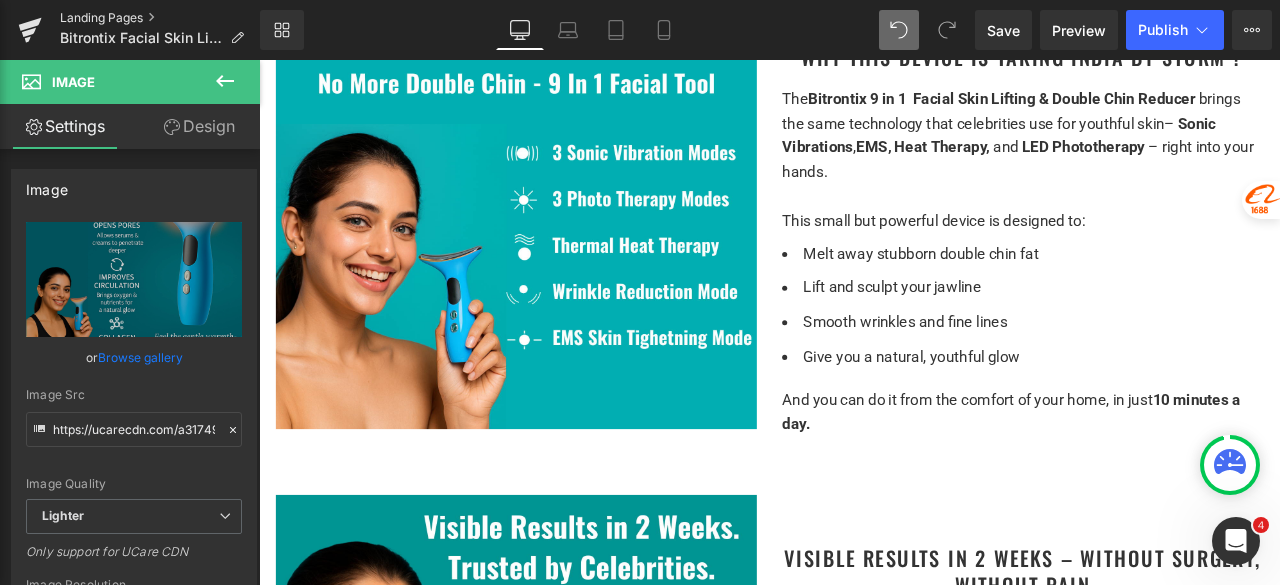 click on "Landing Pages" at bounding box center (160, 18) 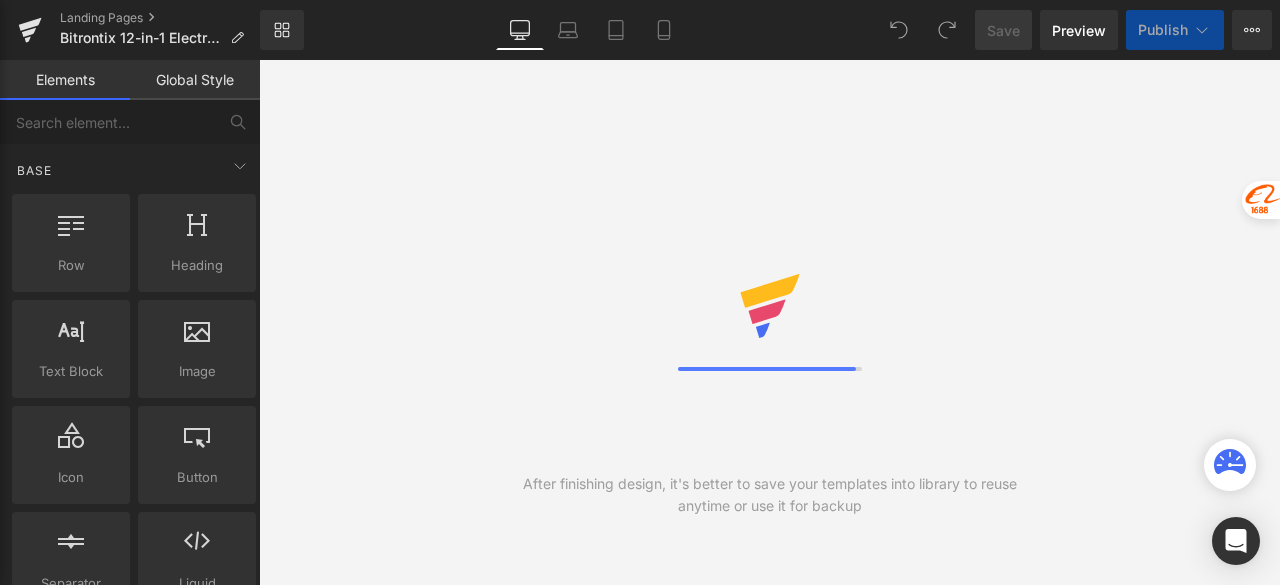 scroll, scrollTop: 0, scrollLeft: 0, axis: both 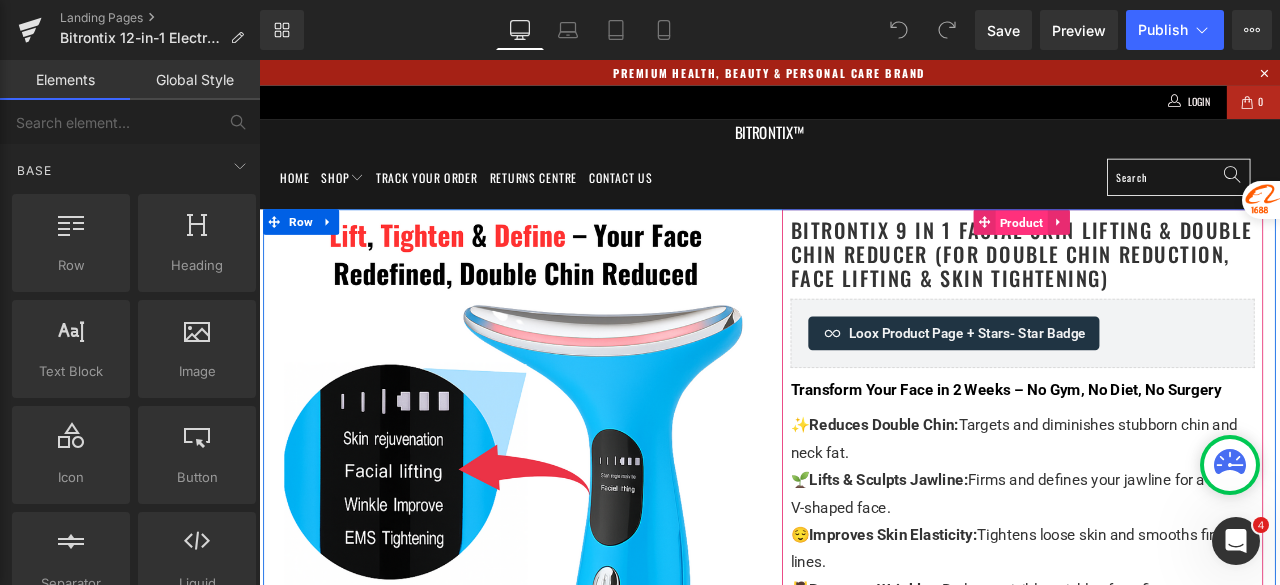 click on "Product" at bounding box center [1163, 253] 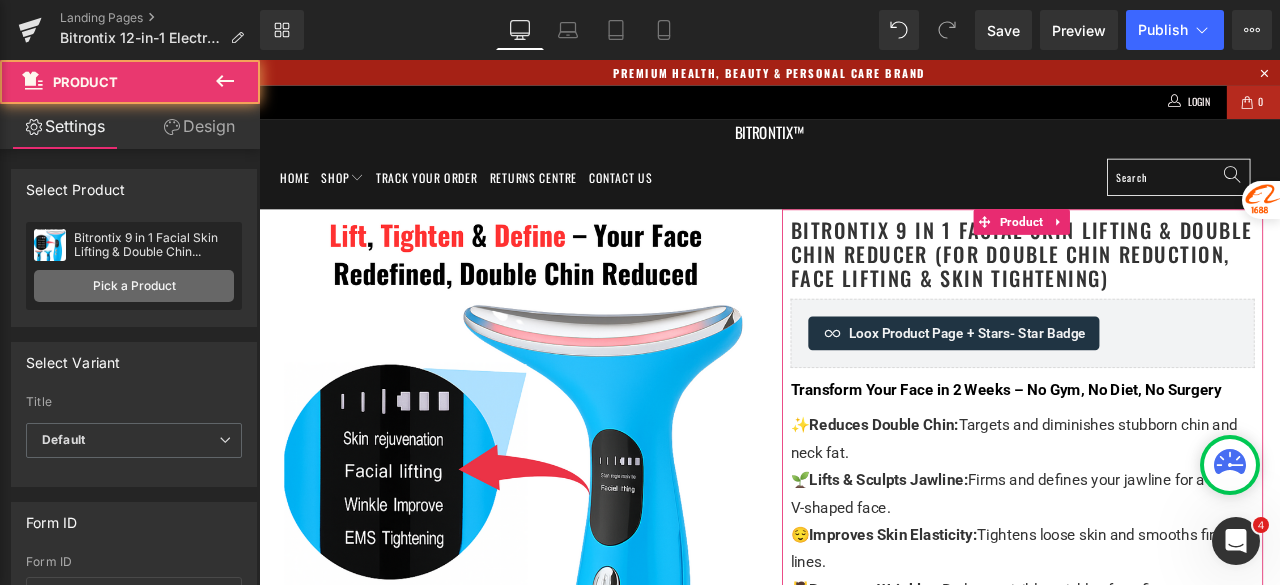 click on "Pick a Product" at bounding box center (134, 286) 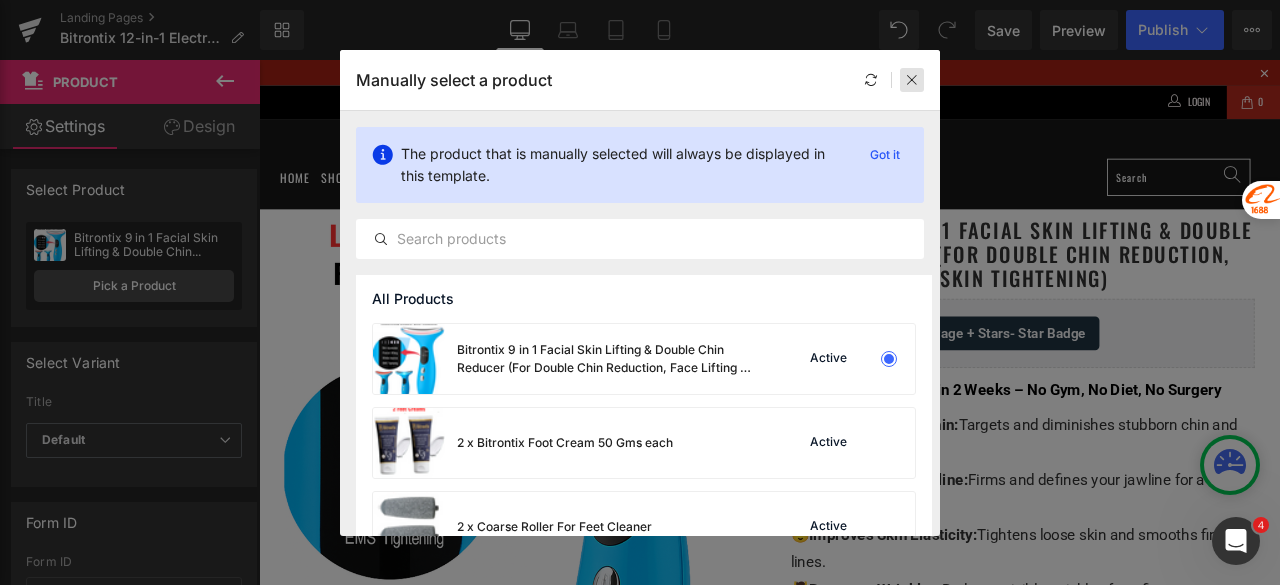 click at bounding box center [912, 80] 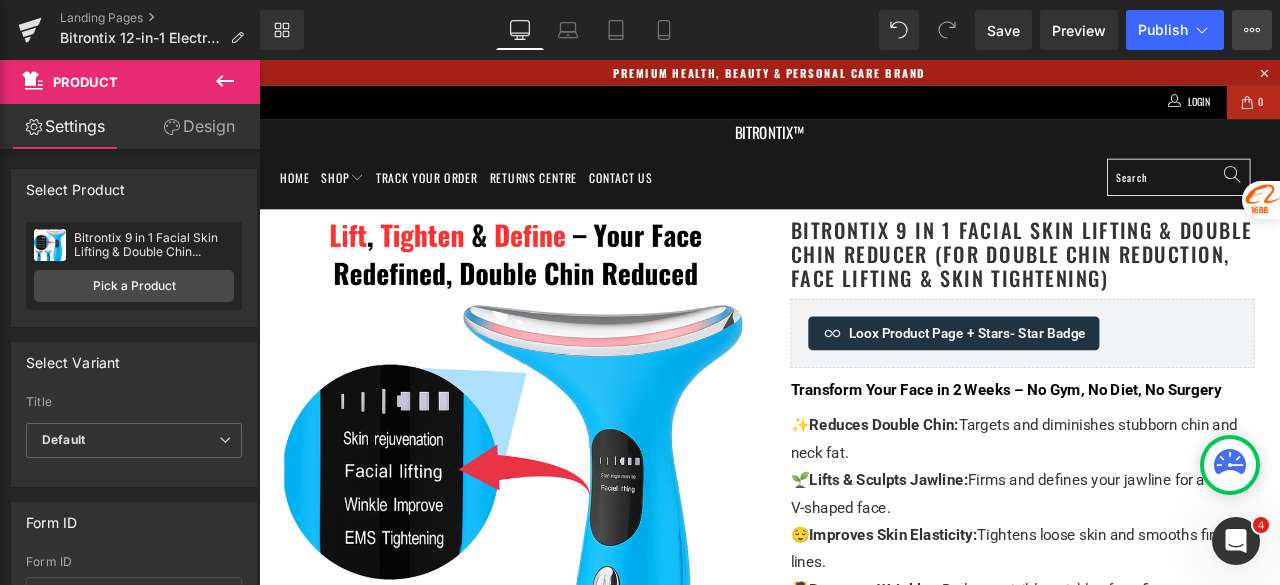 click 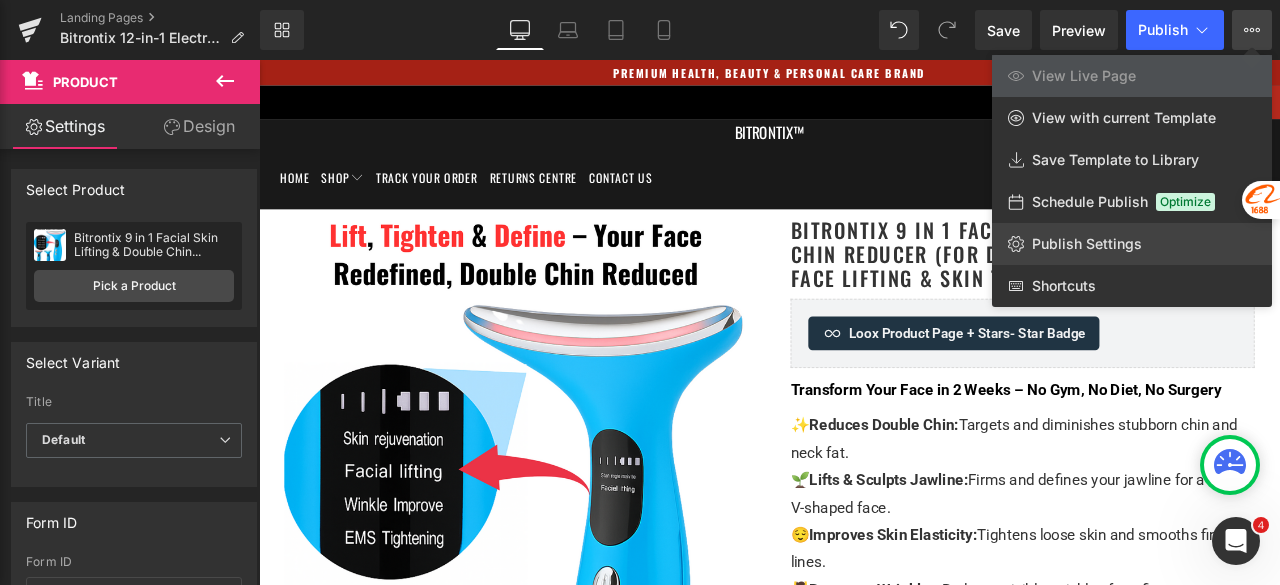 click on "Publish Settings" at bounding box center (1087, 244) 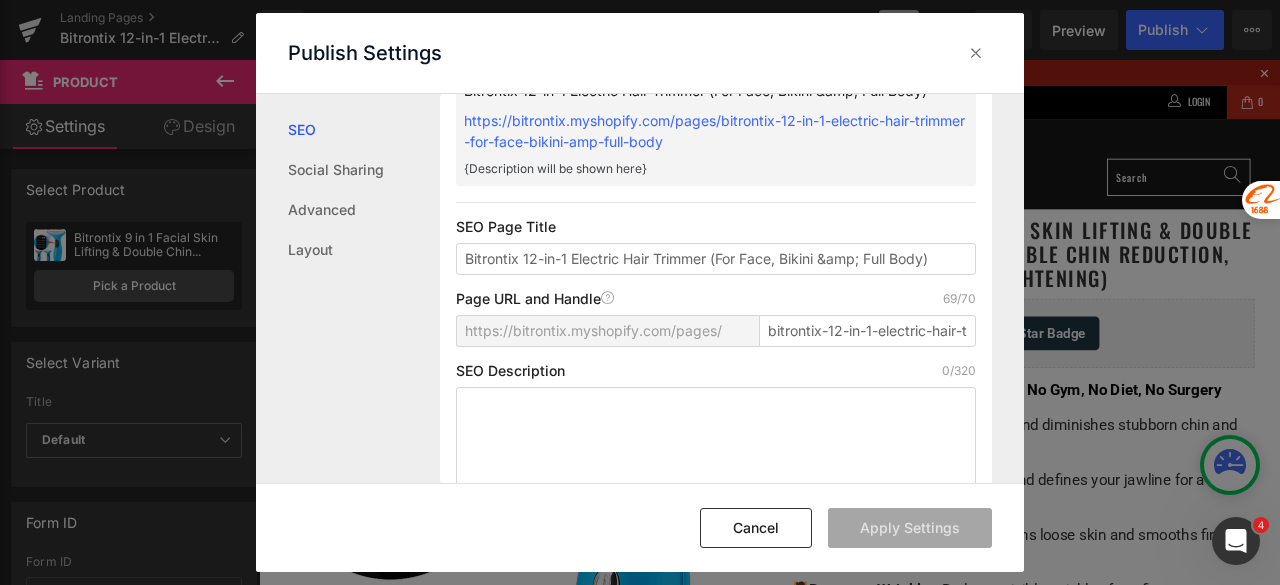 scroll, scrollTop: 201, scrollLeft: 0, axis: vertical 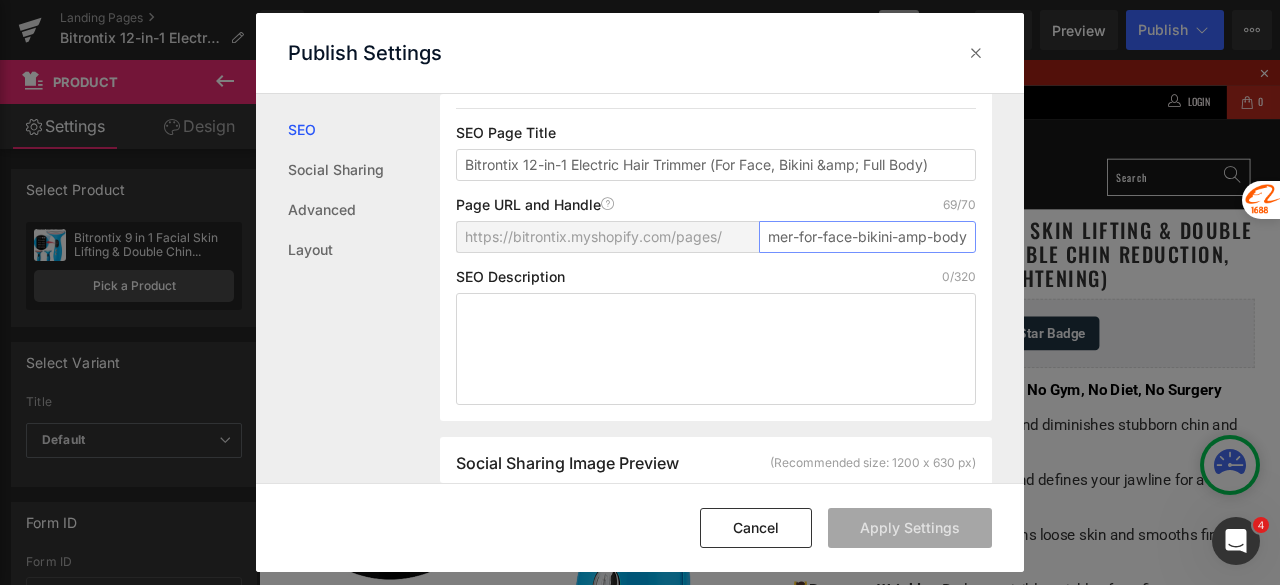 drag, startPoint x: 765, startPoint y: 235, endPoint x: 982, endPoint y: 241, distance: 217.08293 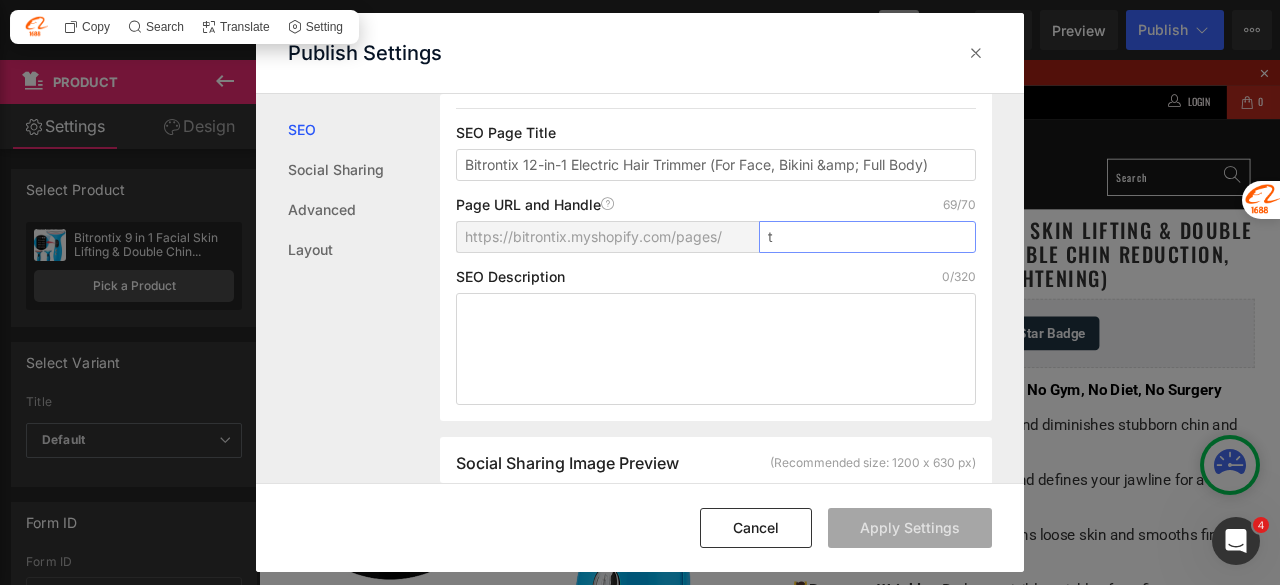 scroll, scrollTop: 0, scrollLeft: 0, axis: both 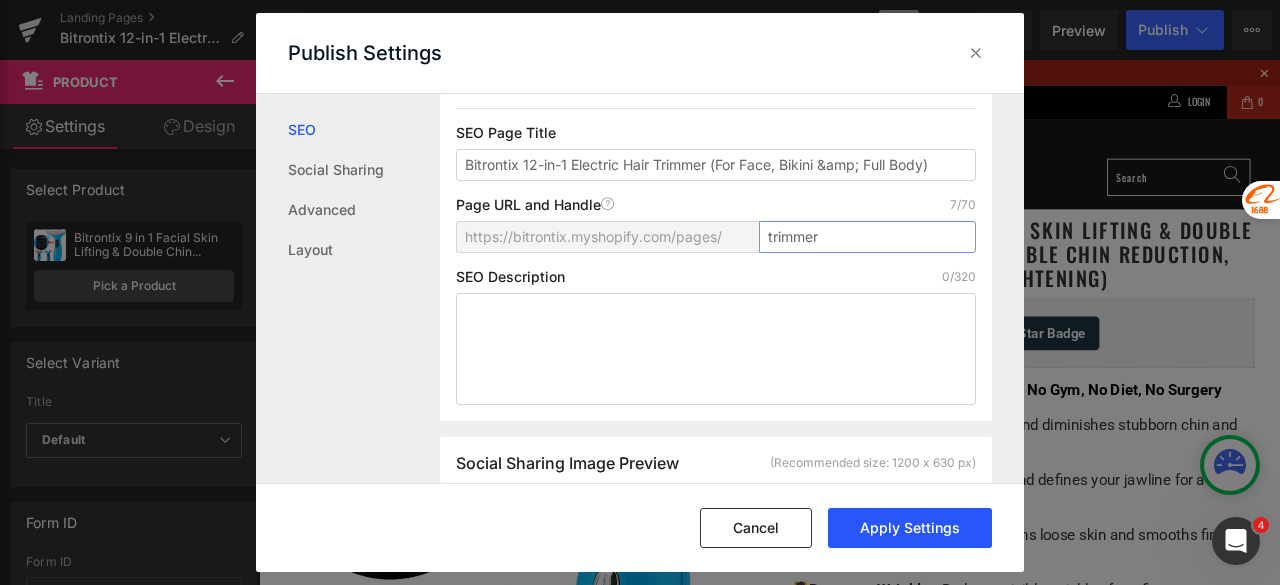 type on "trimmer" 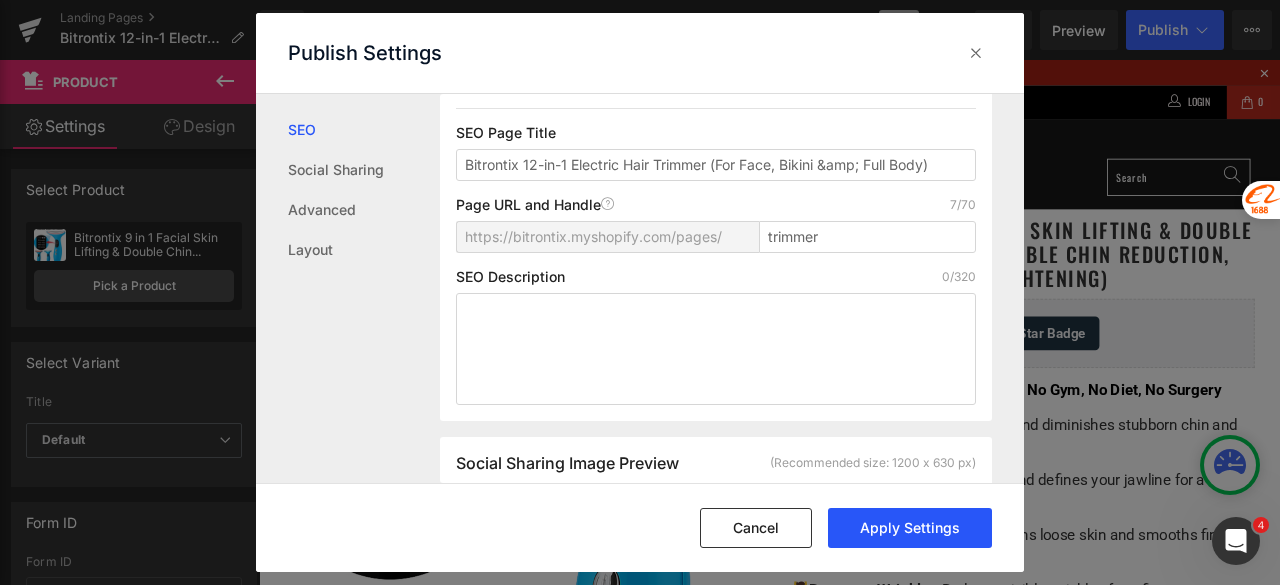 click on "Apply Settings" at bounding box center [910, 528] 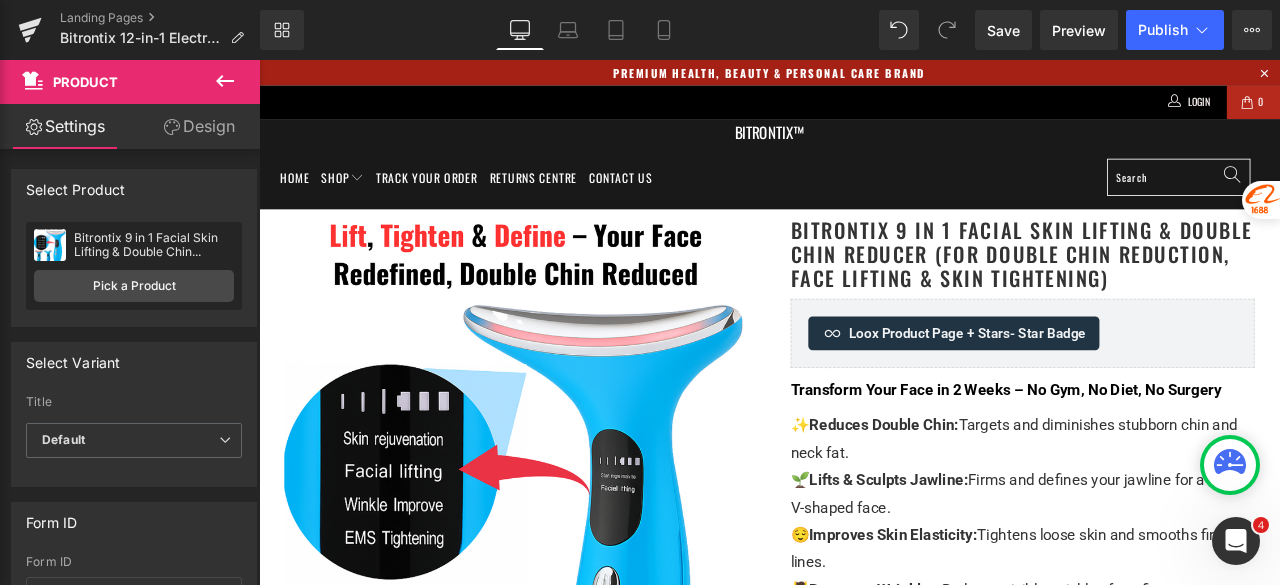 drag, startPoint x: 1322, startPoint y: 181, endPoint x: 1212, endPoint y: 133, distance: 120.01666 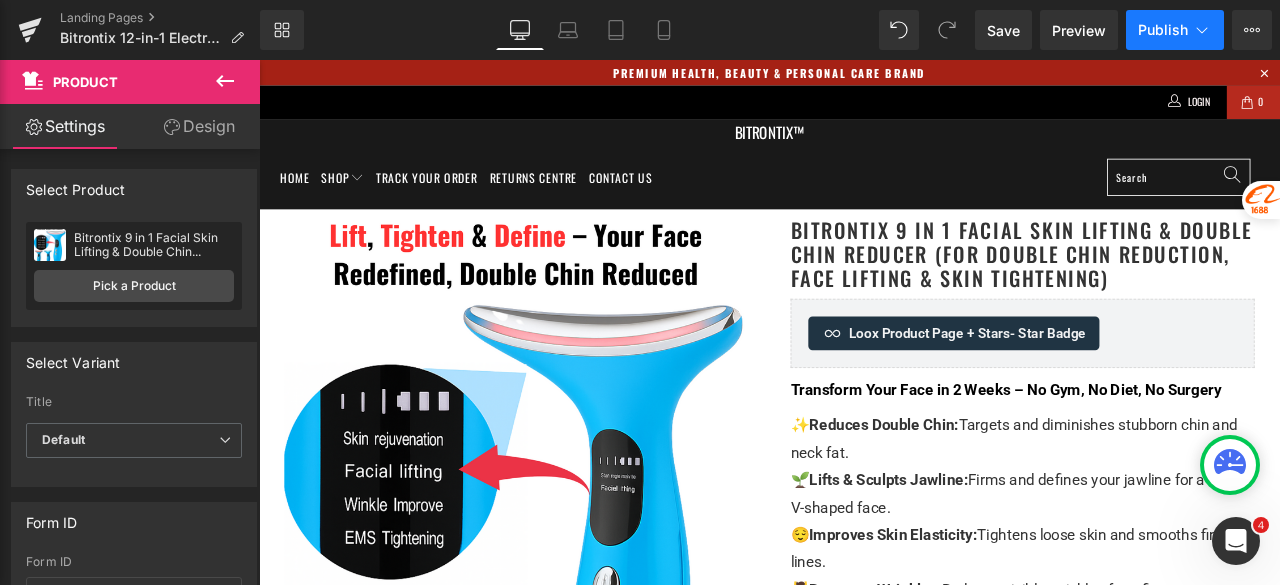 click on "Publish" at bounding box center (1163, 30) 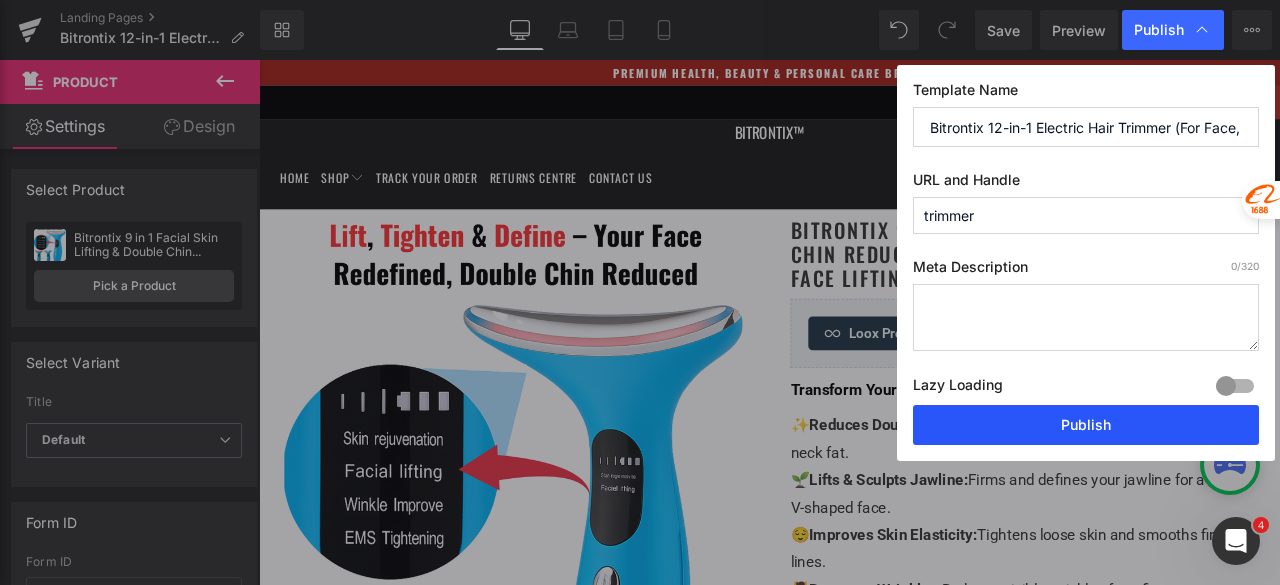 click on "Publish" at bounding box center [1086, 425] 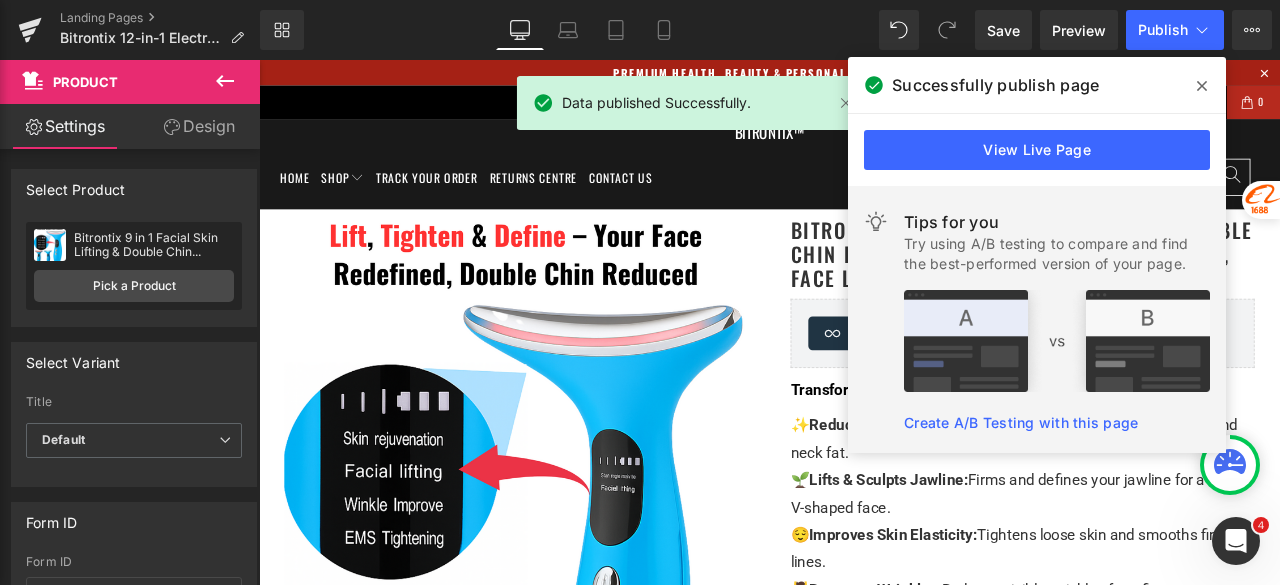 click at bounding box center (1202, 86) 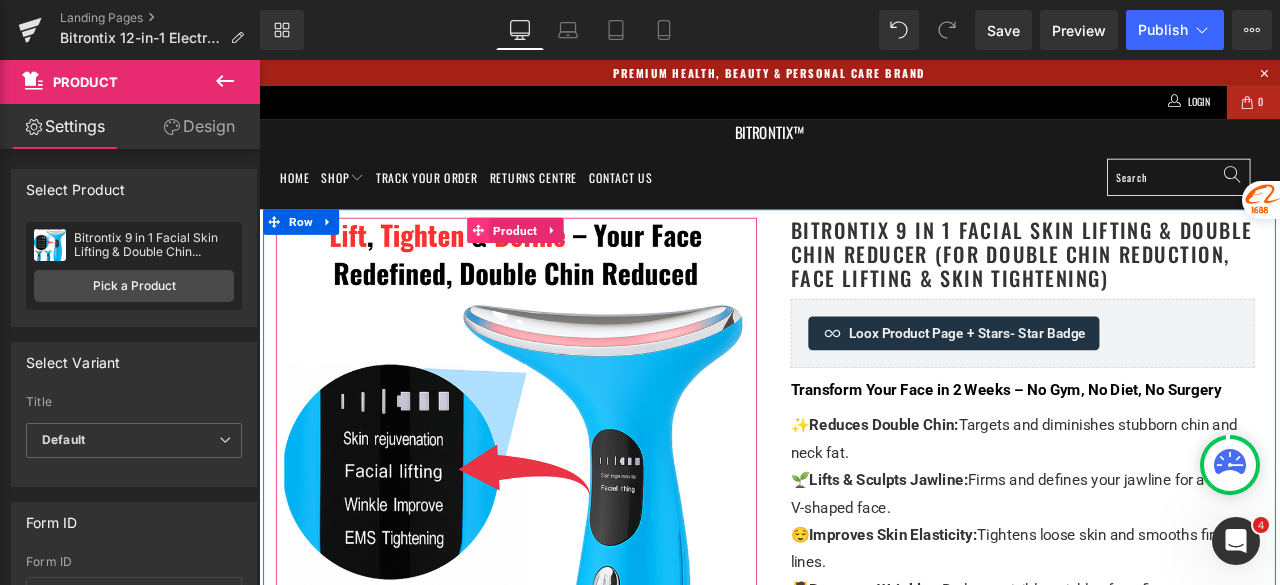 click 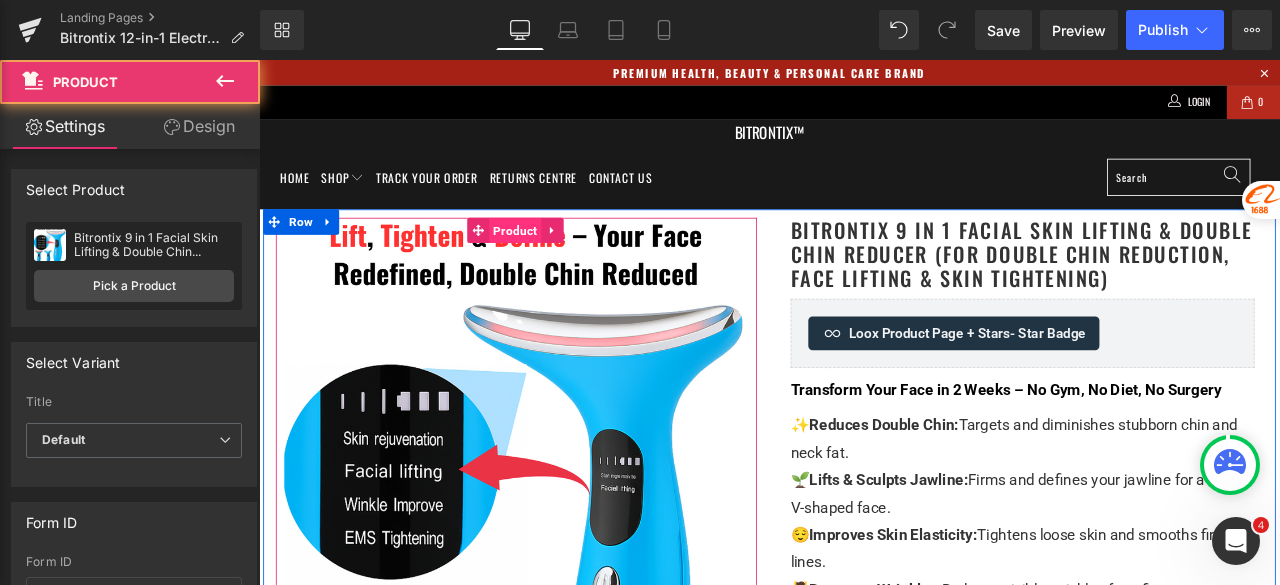 click on "Product" at bounding box center (563, 262) 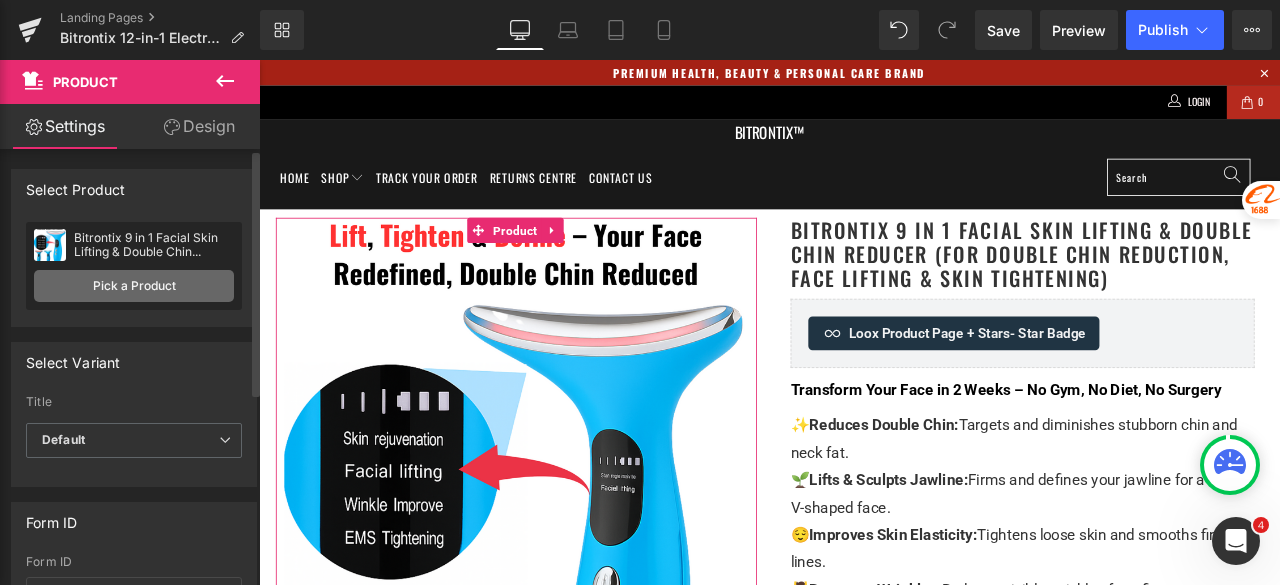 click on "Pick a Product" at bounding box center [134, 286] 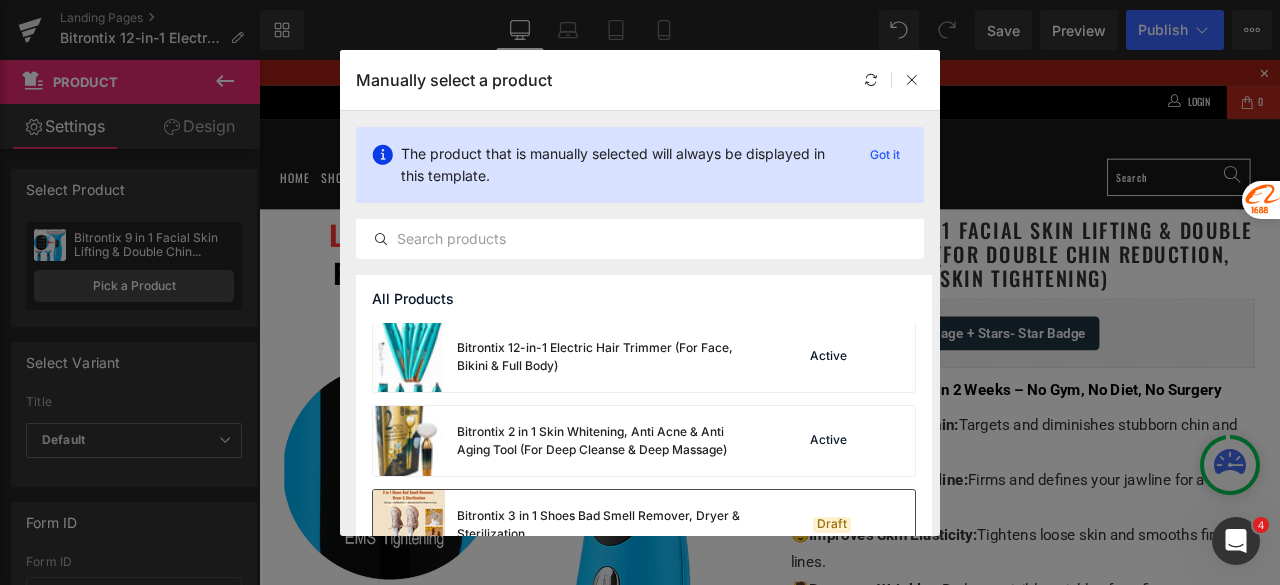scroll, scrollTop: 400, scrollLeft: 0, axis: vertical 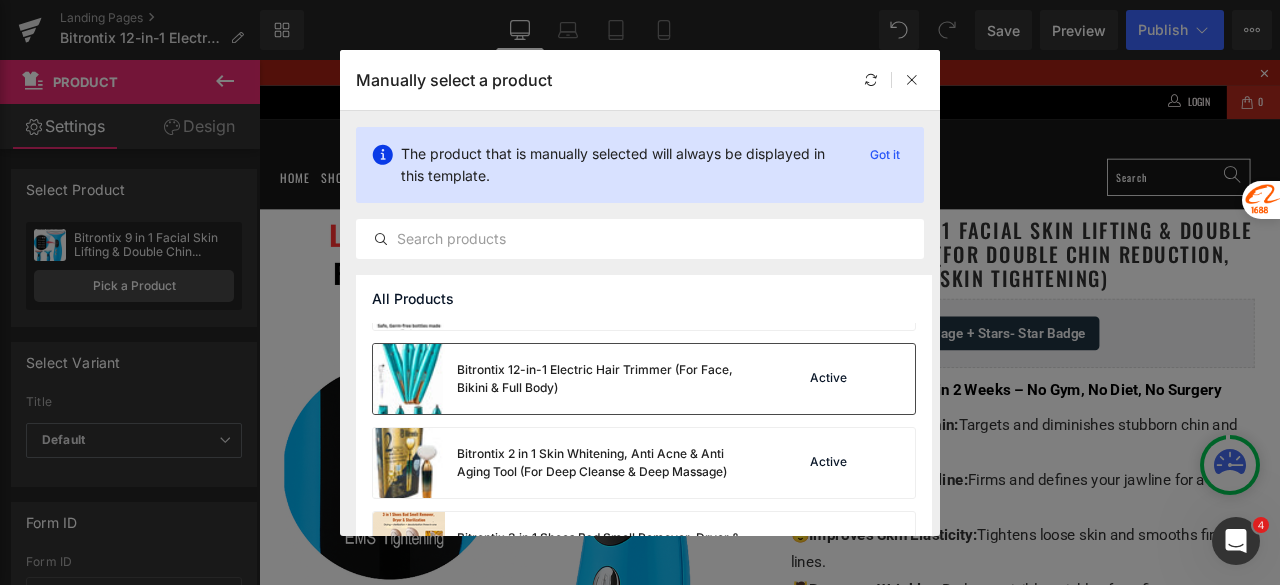 click on "Bitrontix 12-in-1 Electric Hair Trimmer (For Face, Bikini & Full Body)" at bounding box center (607, 379) 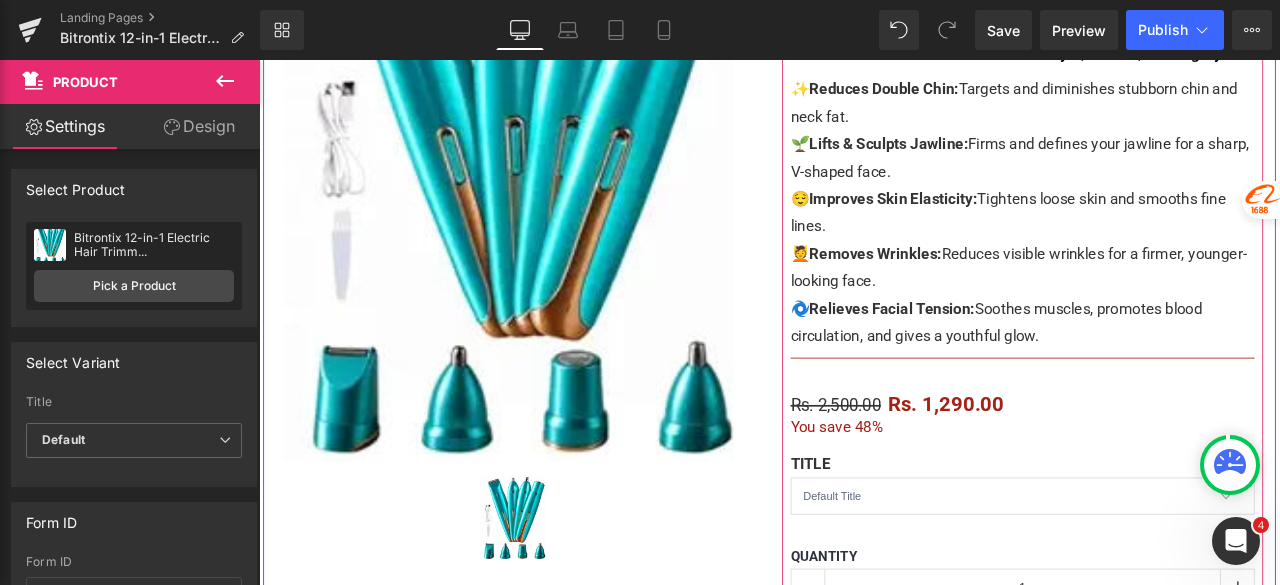 scroll, scrollTop: 400, scrollLeft: 0, axis: vertical 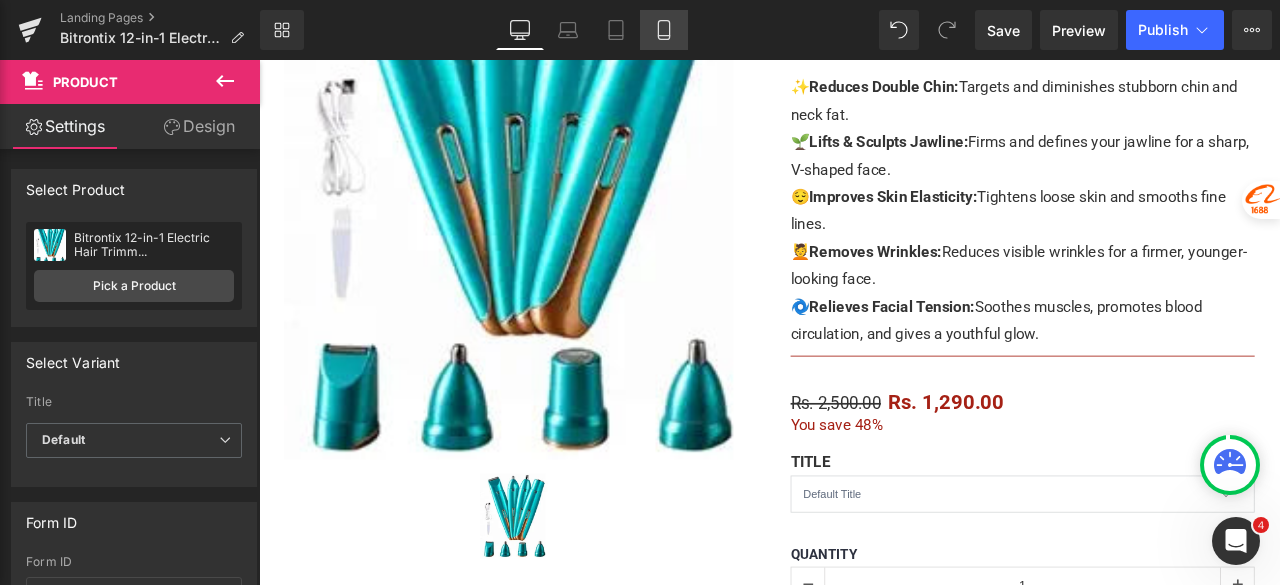 click on "Mobile" at bounding box center [664, 30] 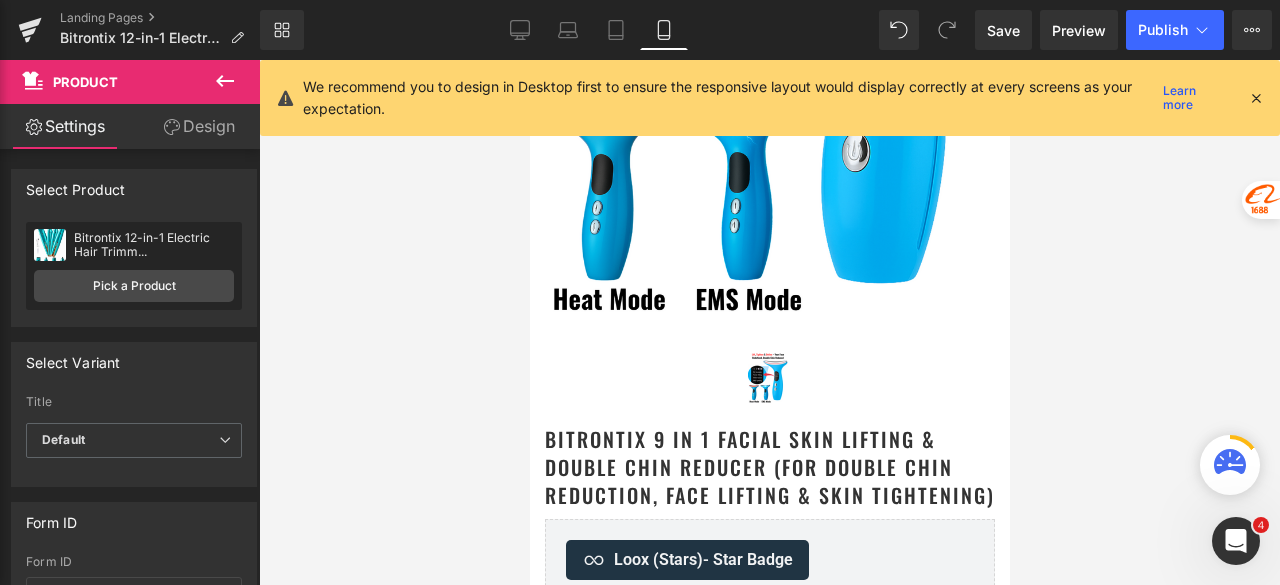 scroll, scrollTop: 0, scrollLeft: 0, axis: both 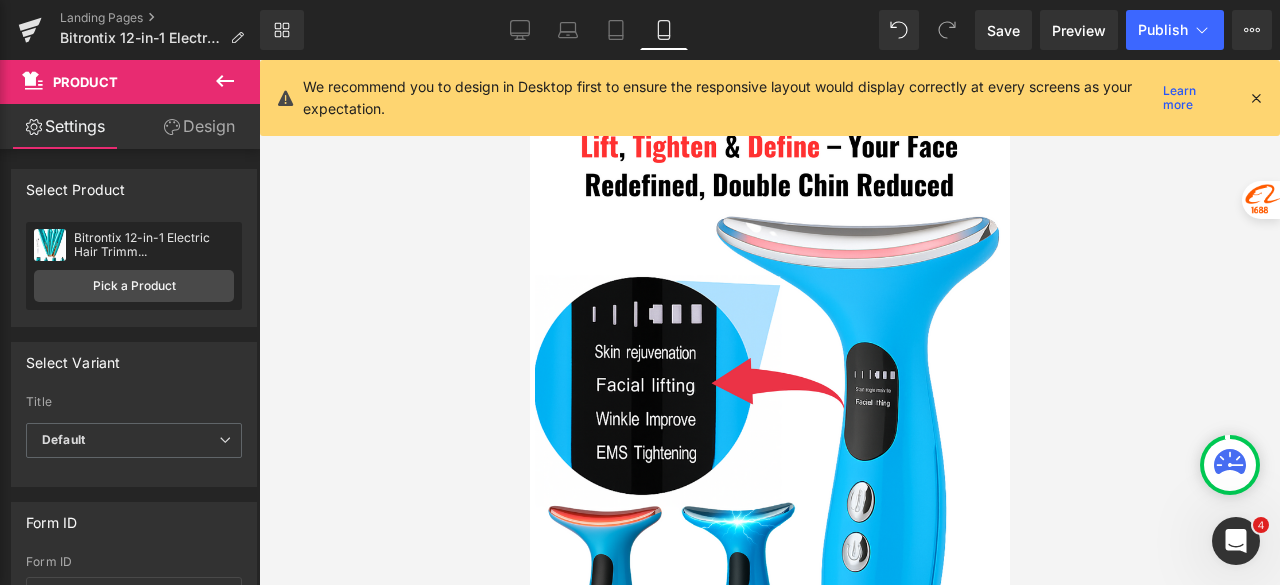 click at bounding box center [1256, 98] 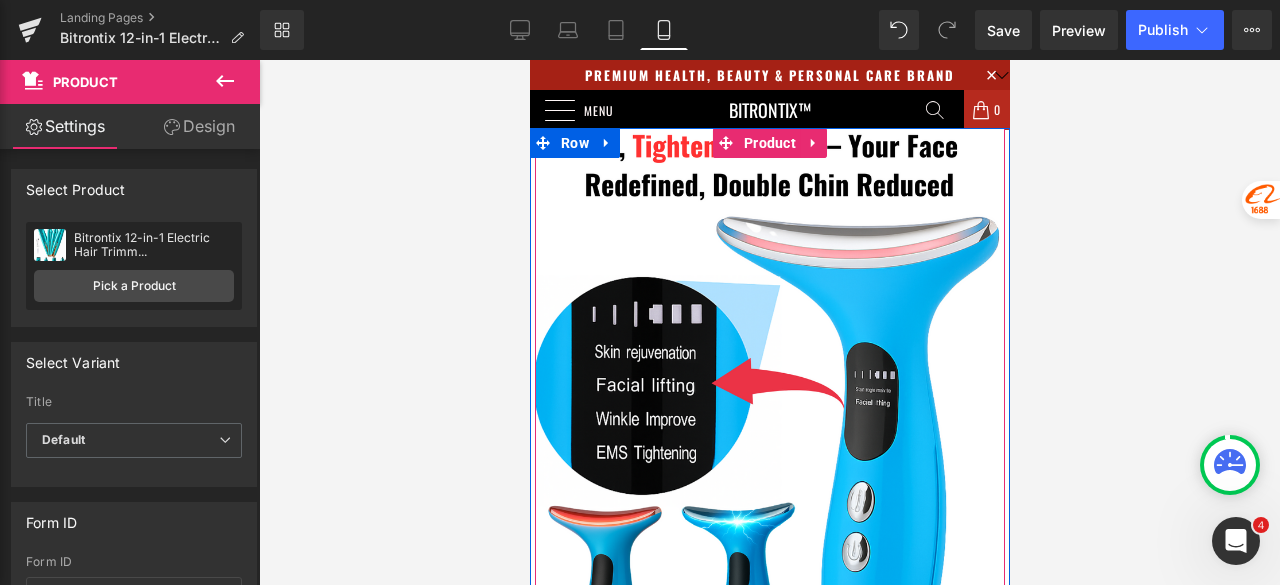 click on "Product" at bounding box center (769, 143) 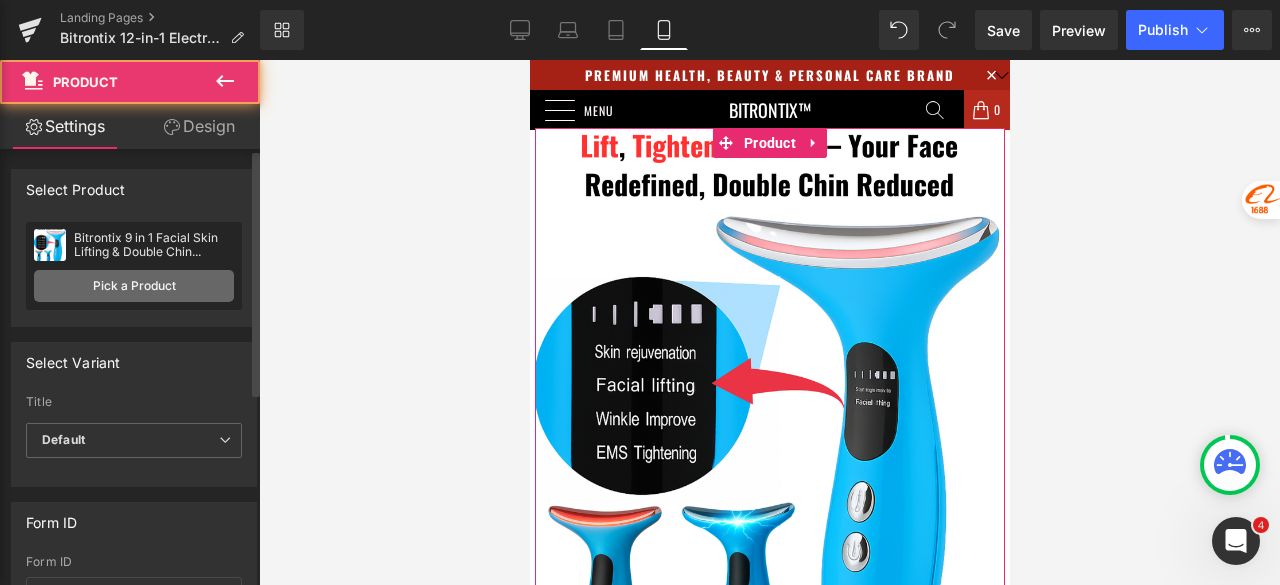 click on "Pick a Product" at bounding box center (134, 286) 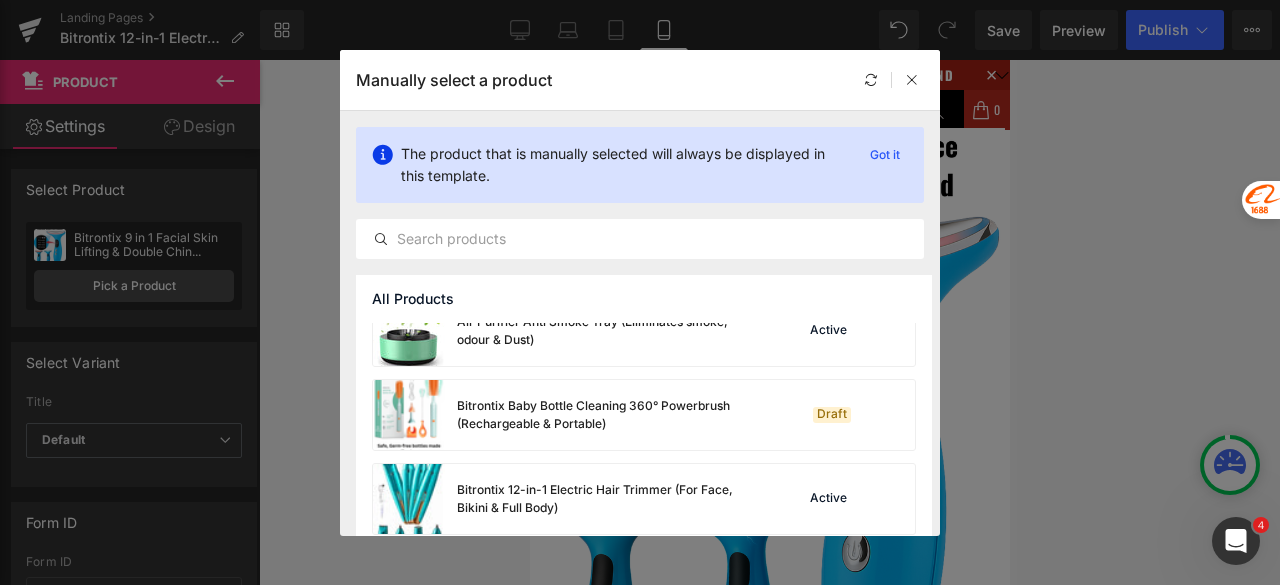 scroll, scrollTop: 300, scrollLeft: 0, axis: vertical 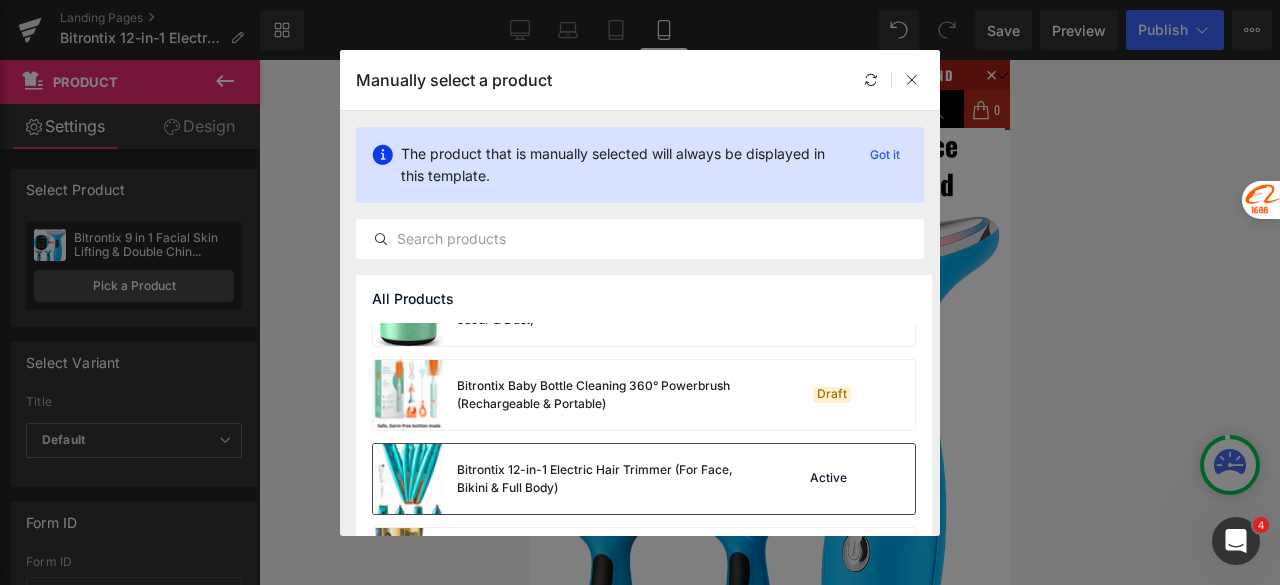 click on "Bitrontix 12-in-1 Electric Hair Trimmer (For Face, Bikini & Full Body)" at bounding box center [607, 479] 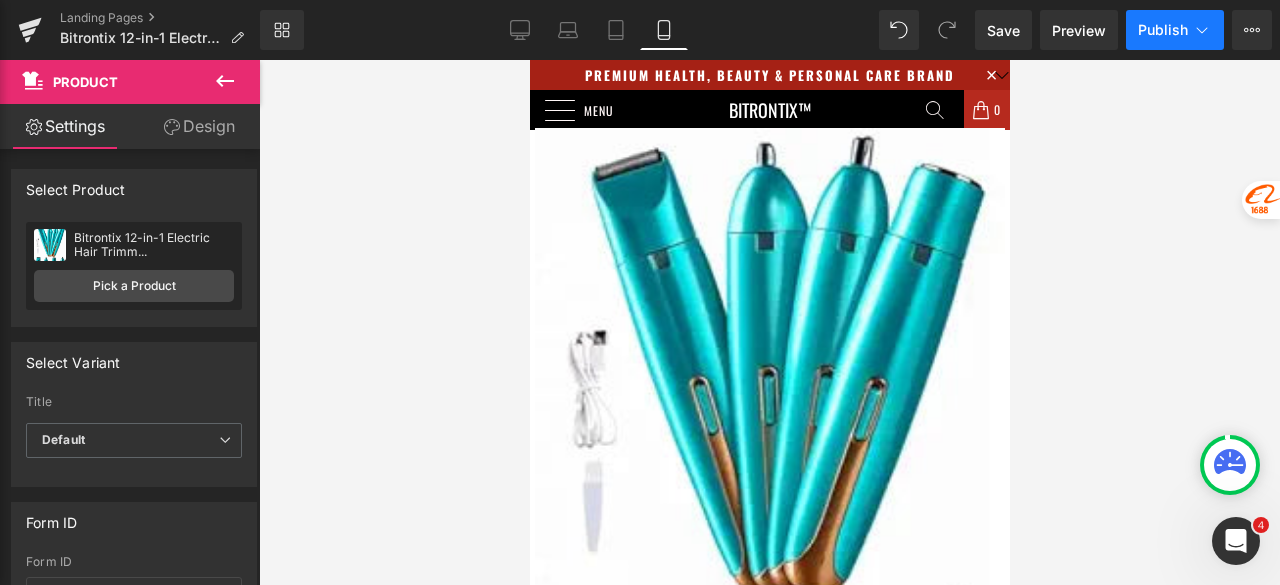 click on "Publish" at bounding box center (1175, 30) 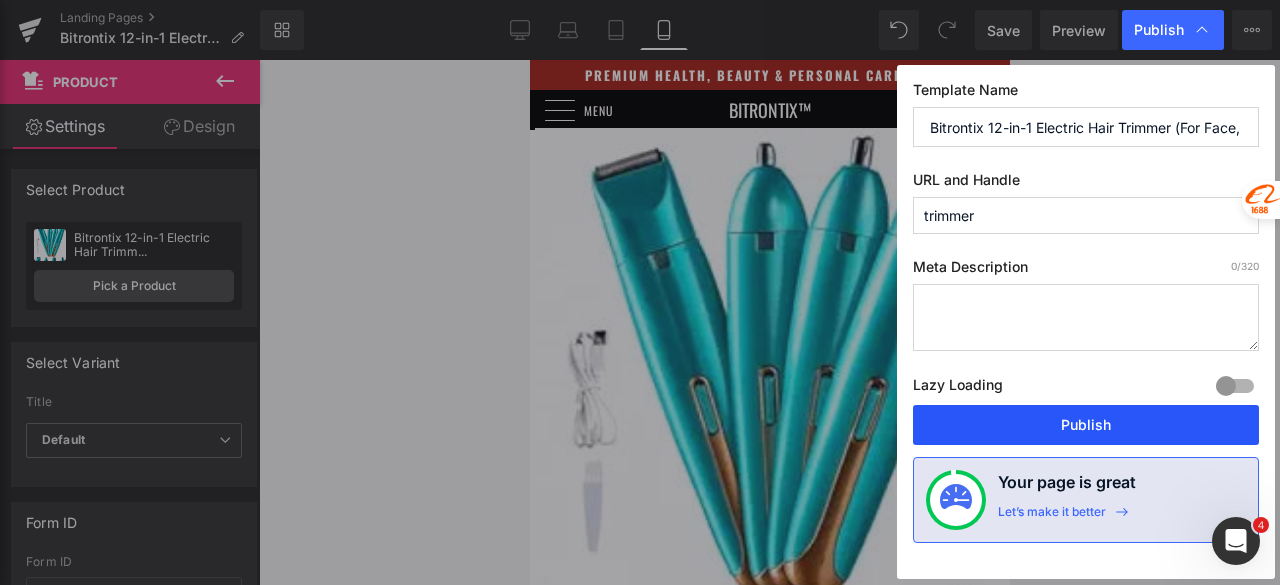 click on "Publish" at bounding box center (1086, 425) 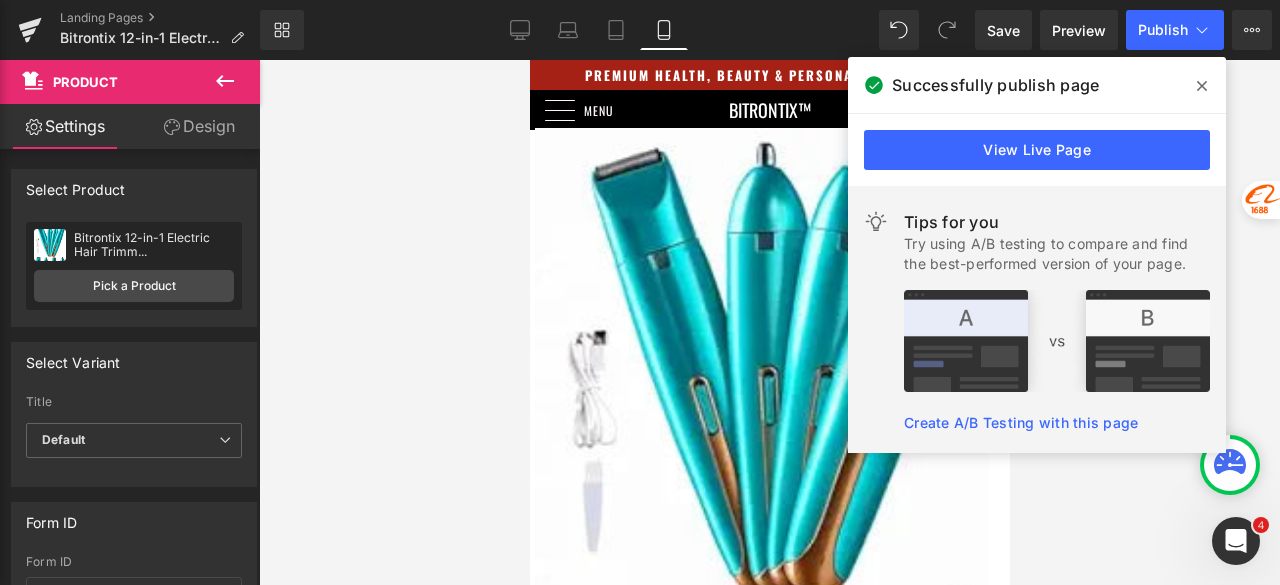 click 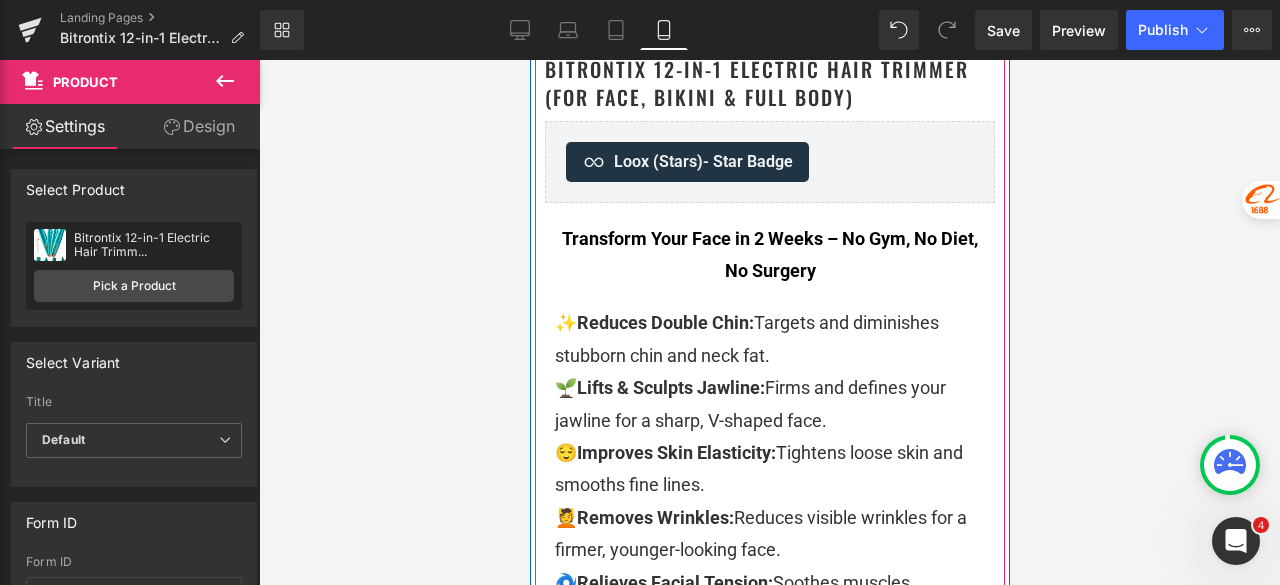 scroll, scrollTop: 800, scrollLeft: 0, axis: vertical 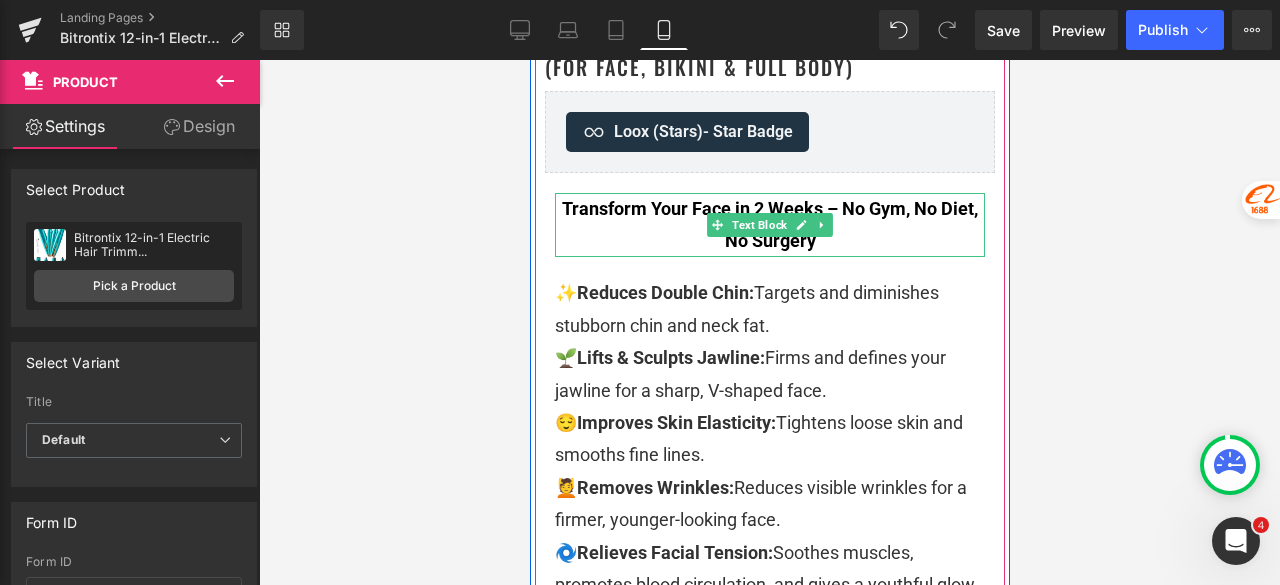 click on "Transform Your Face in 2 Weeks – No Gym, No Diet, No Surgery" at bounding box center (769, 225) 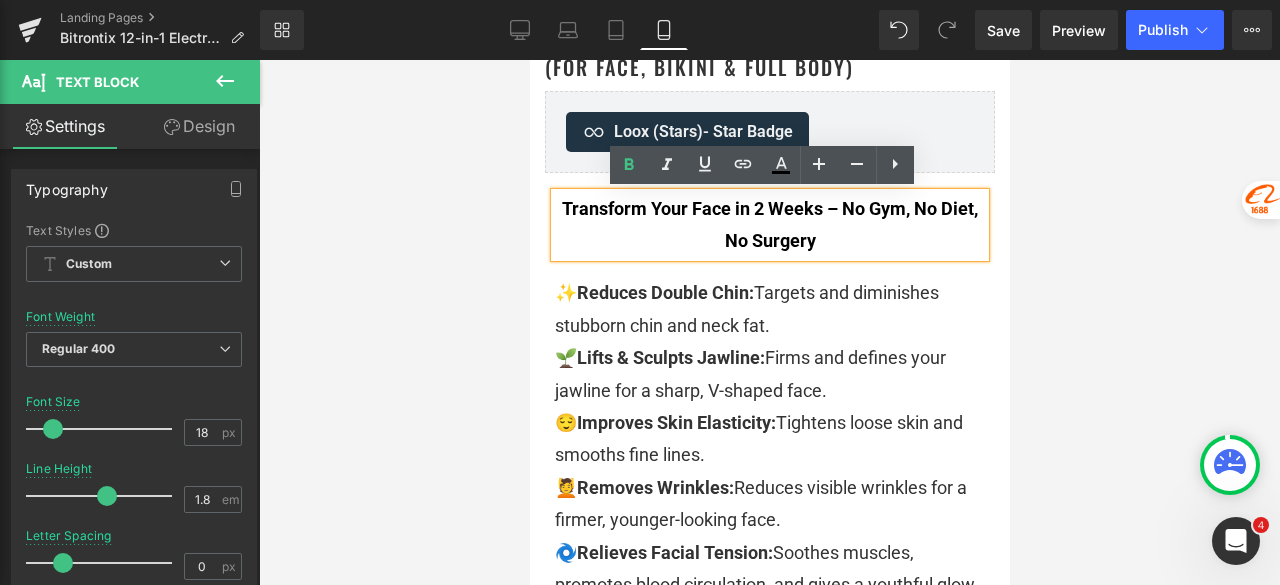 click at bounding box center [769, 322] 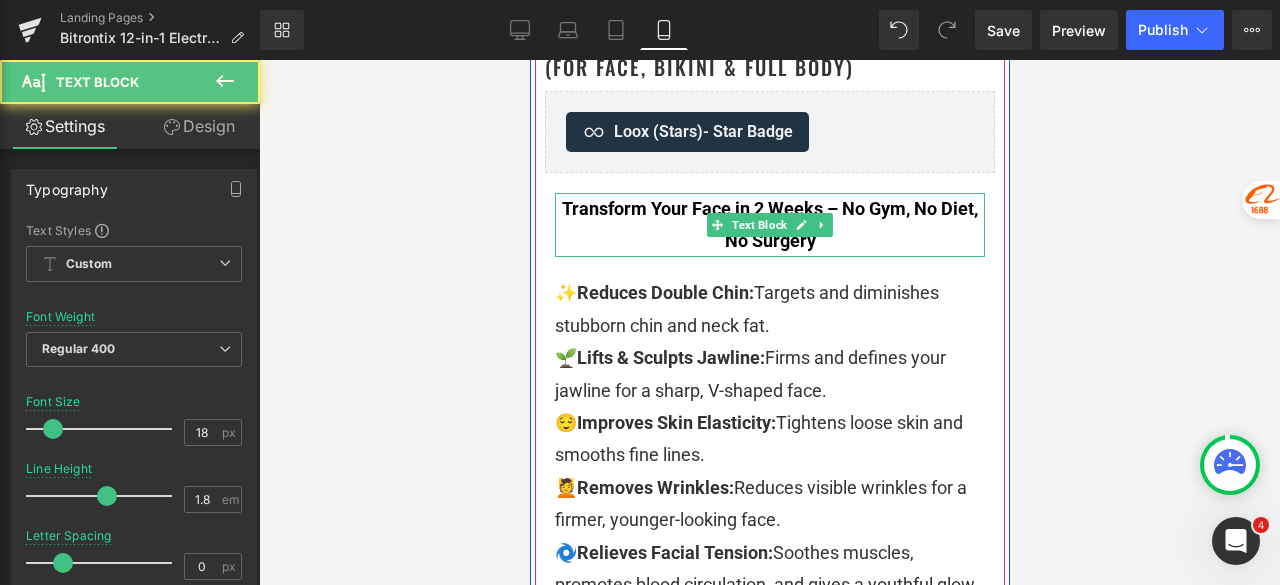 click on "Transform Your Face in 2 Weeks – No Gym, No Diet, No Surgery" at bounding box center (769, 225) 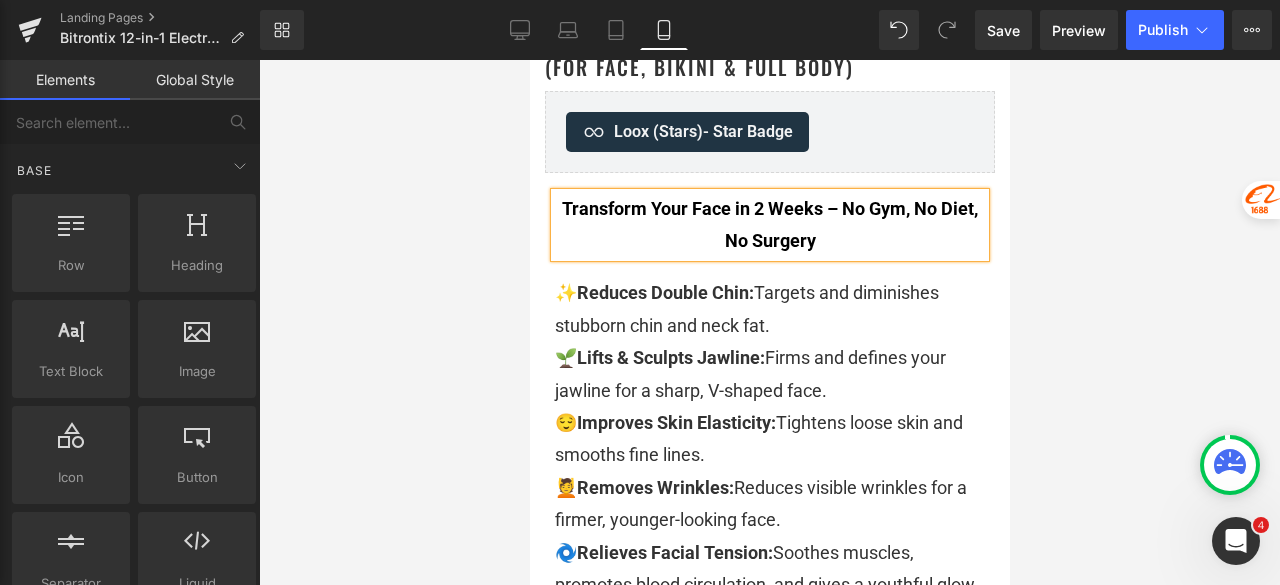 click at bounding box center [769, 322] 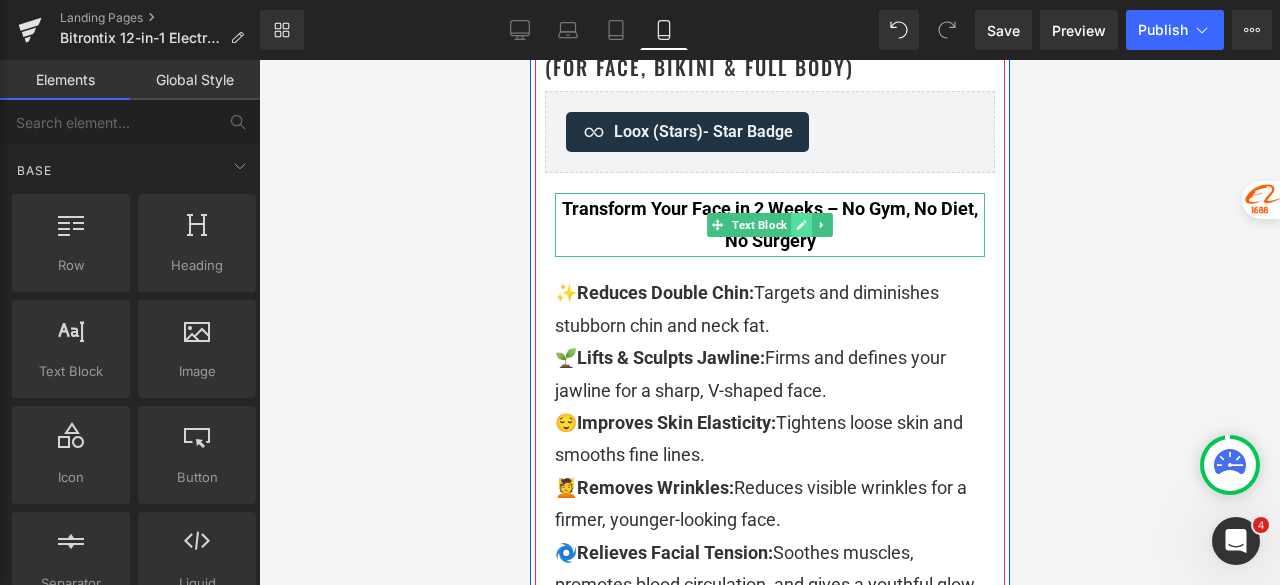 click at bounding box center [800, 225] 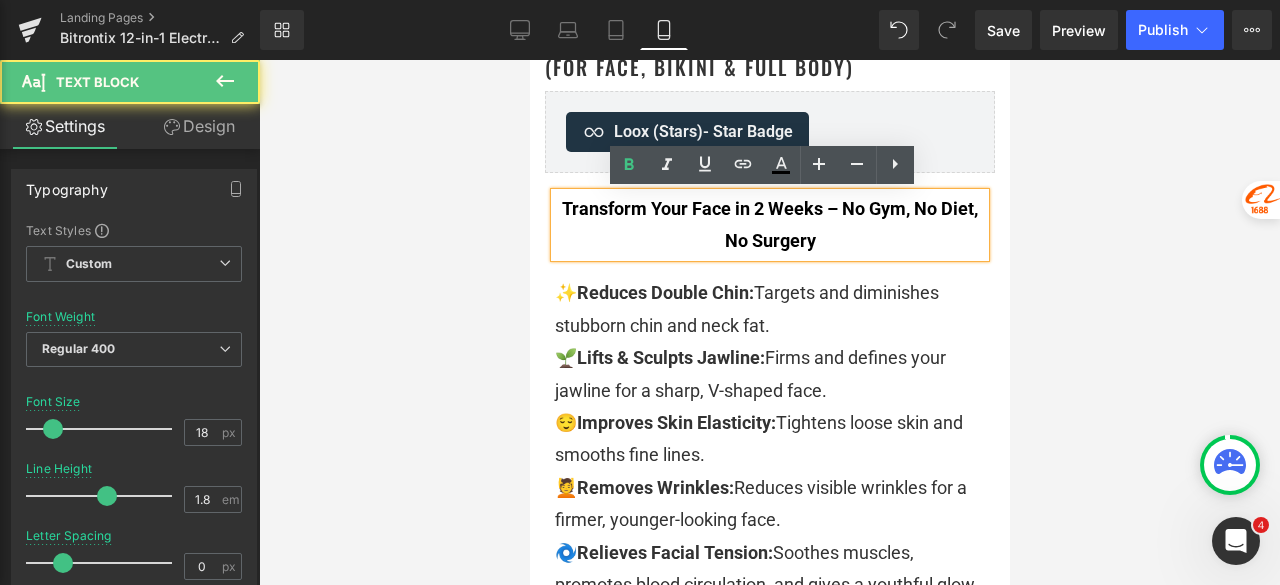 drag, startPoint x: 830, startPoint y: 237, endPoint x: 558, endPoint y: 221, distance: 272.47018 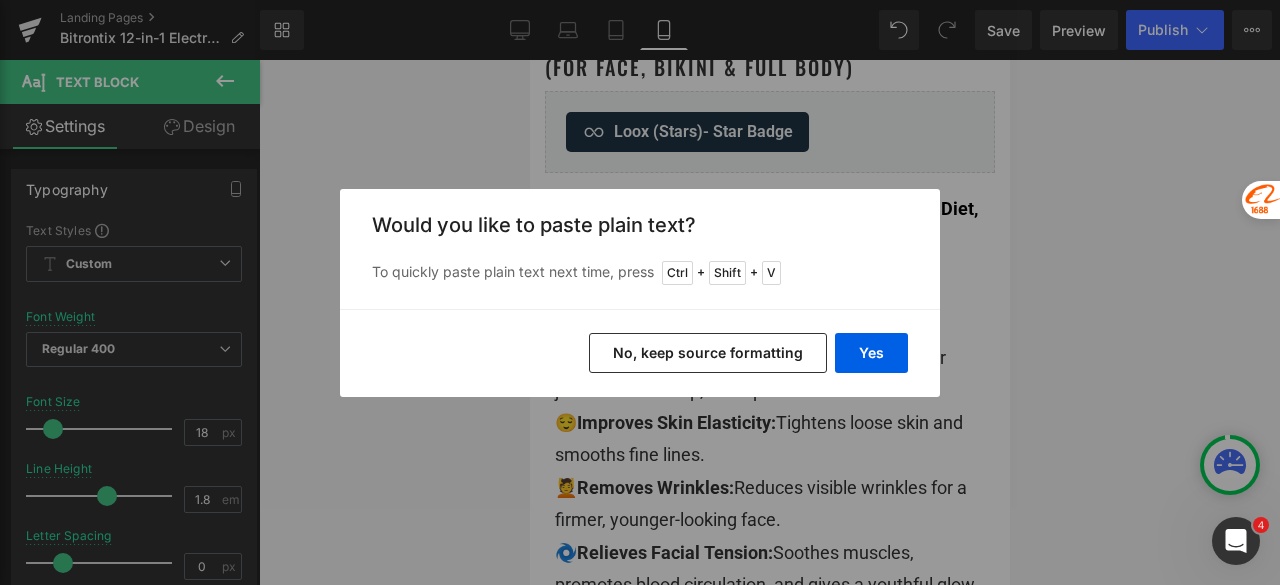 click on "No, keep source formatting" at bounding box center [708, 353] 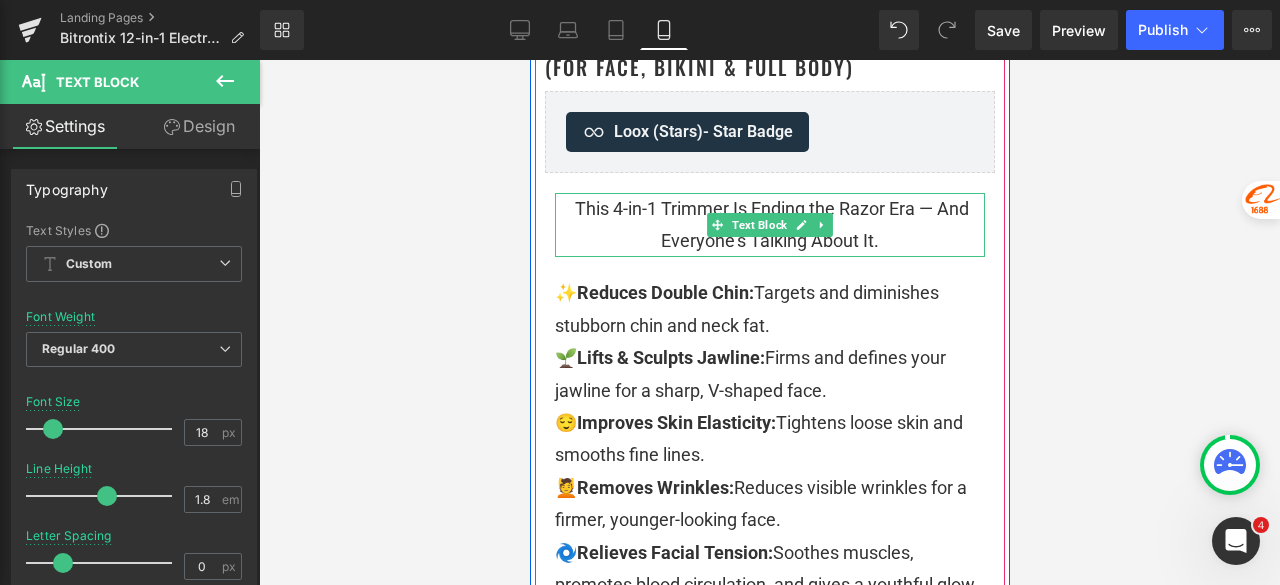 click on "This 4-in-1 Trimmer Is Ending the Razor Era — And Everyone’s Talking About It." at bounding box center [769, 225] 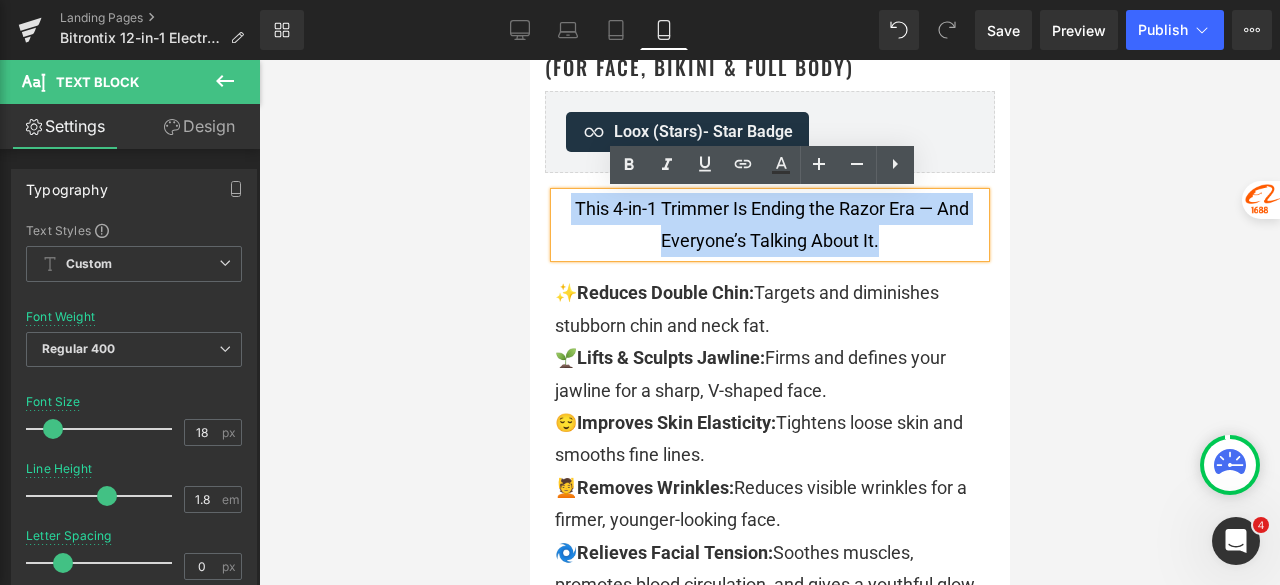 drag, startPoint x: 893, startPoint y: 235, endPoint x: 534, endPoint y: 212, distance: 359.73602 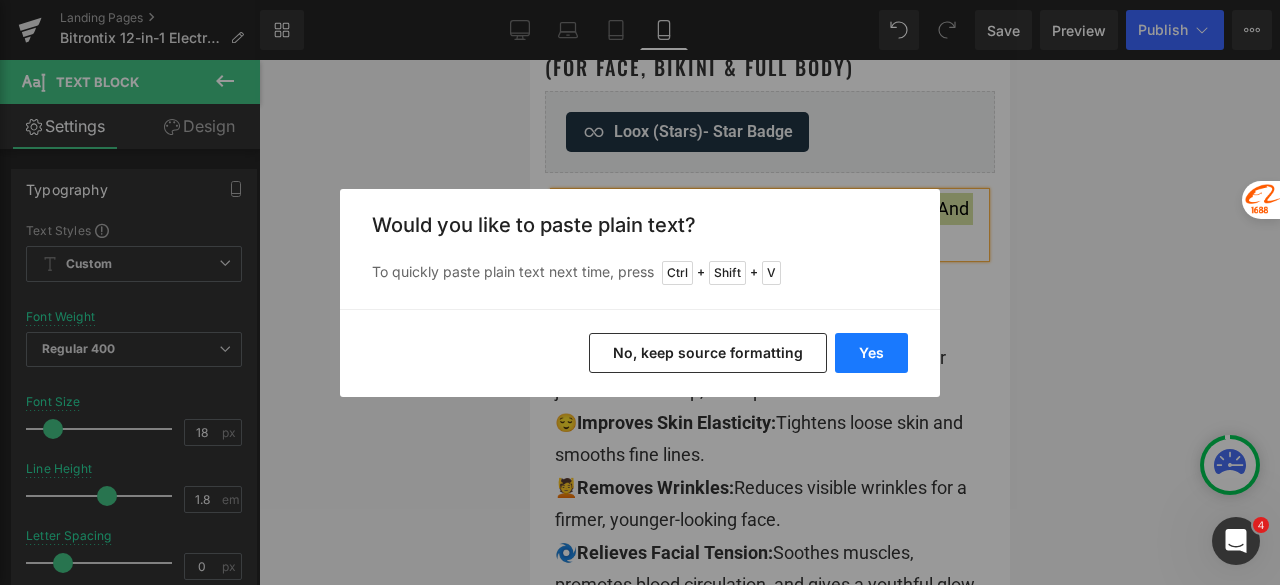 drag, startPoint x: 895, startPoint y: 345, endPoint x: 363, endPoint y: 285, distance: 535.37274 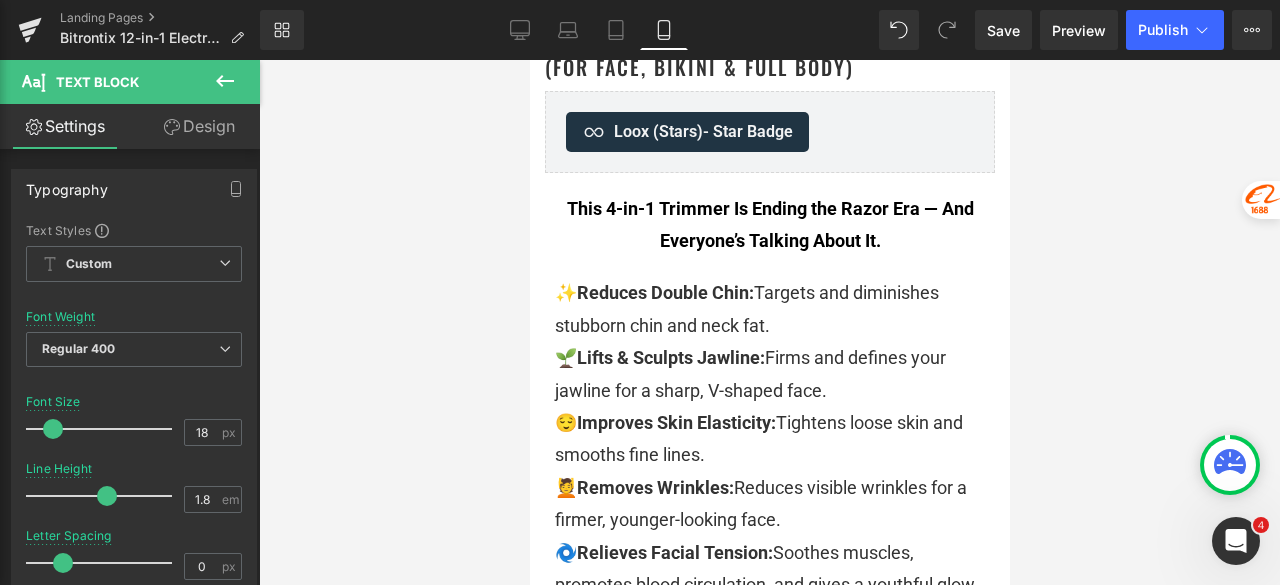 click at bounding box center [769, 322] 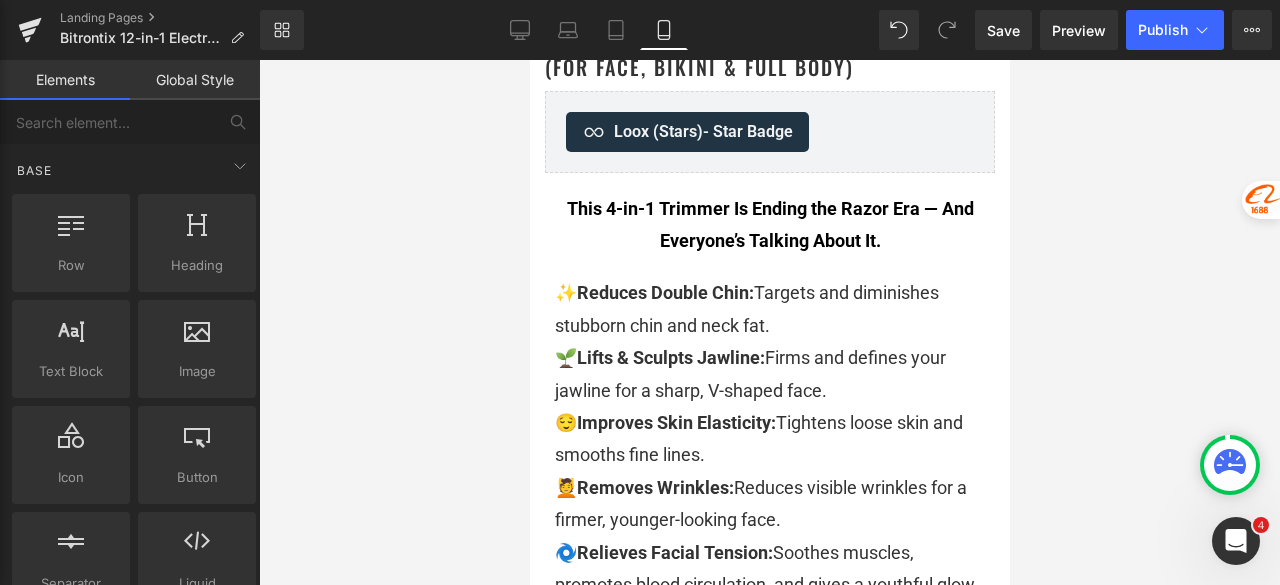 click on "🌱  Lifts & Sculpts Jawline:  Firms and defines your jawline for a sharp, V-shaped face." at bounding box center [769, 374] 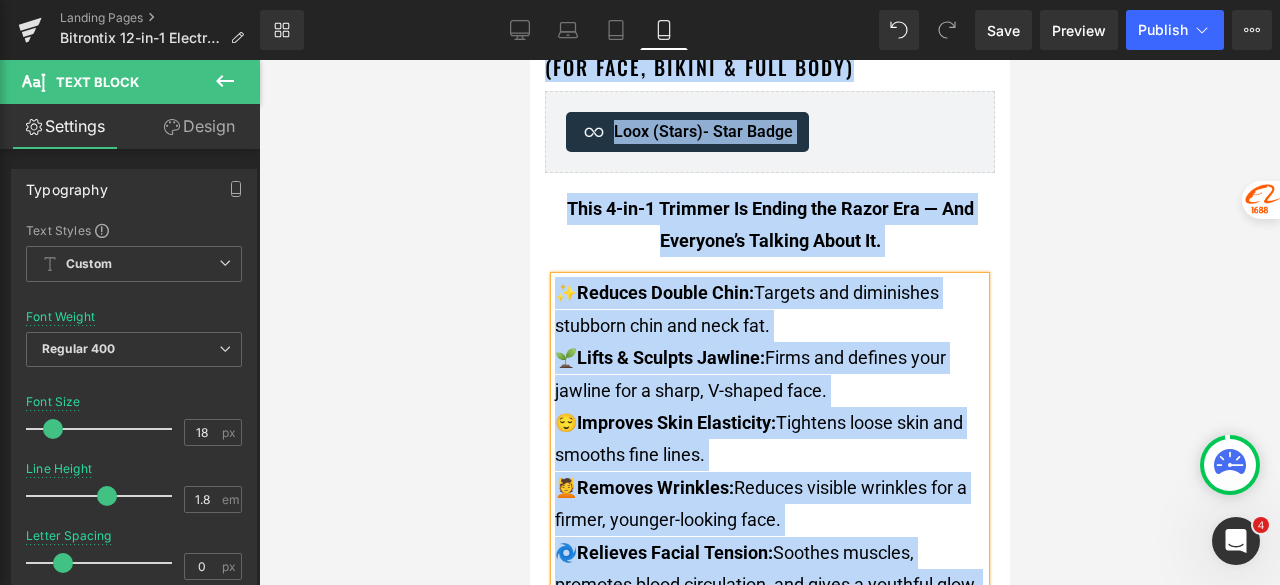 click on "🌱  Lifts & Sculpts Jawline:  Firms and defines your jawline for a sharp, V-shaped face." at bounding box center [769, 374] 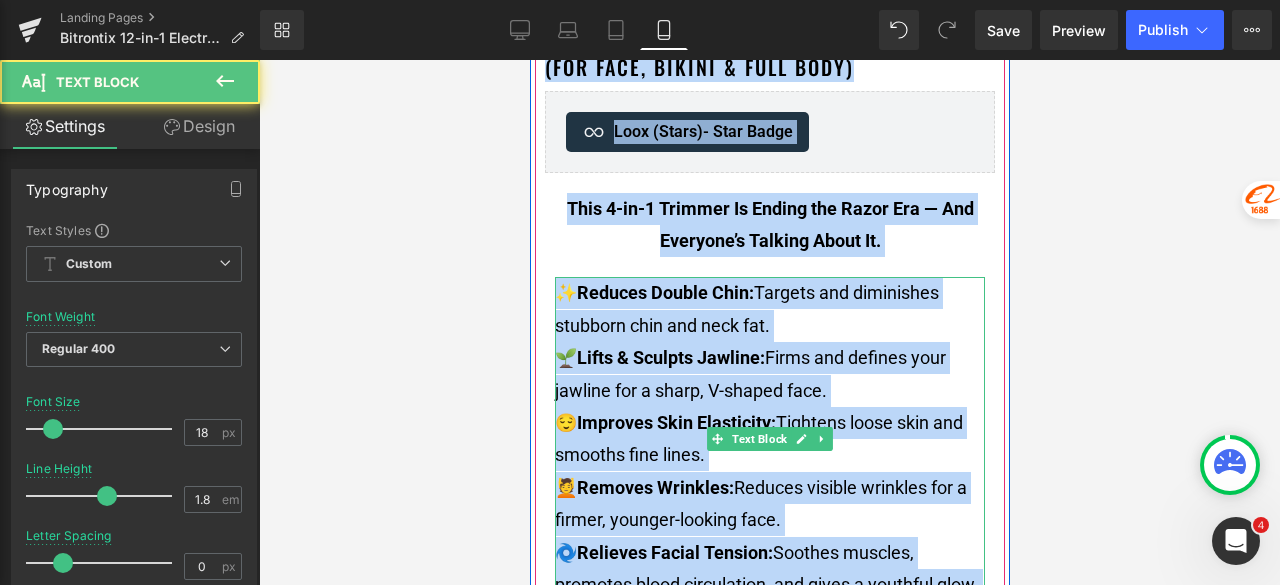click on "Lifts & Sculpts Jawline:" at bounding box center (670, 357) 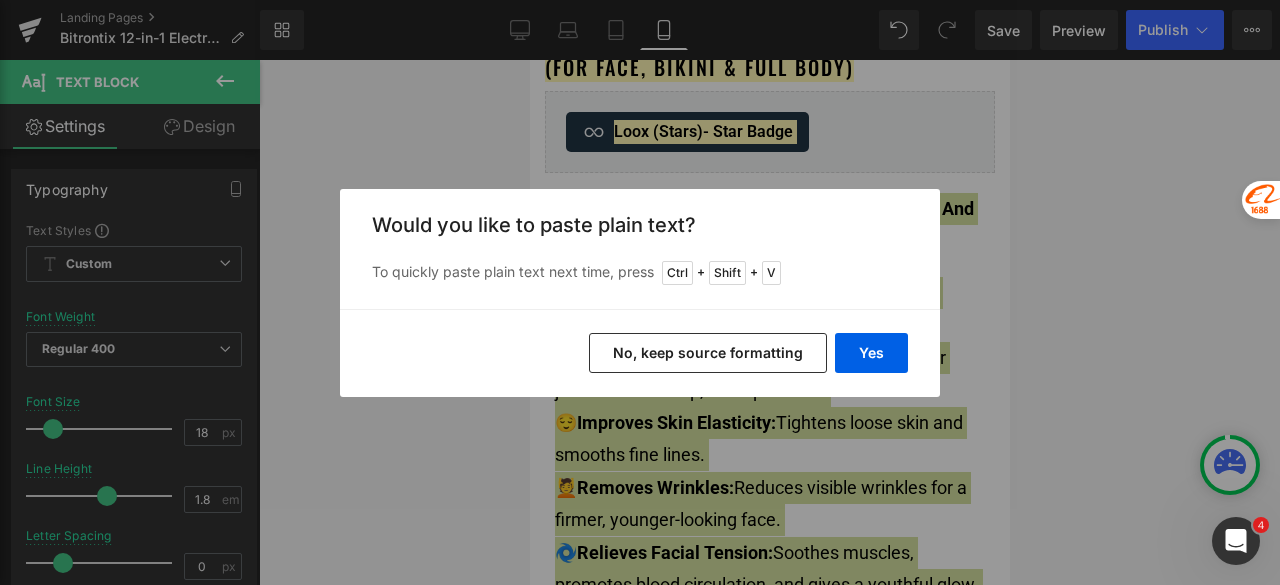 click on "No, keep source formatting" at bounding box center [708, 353] 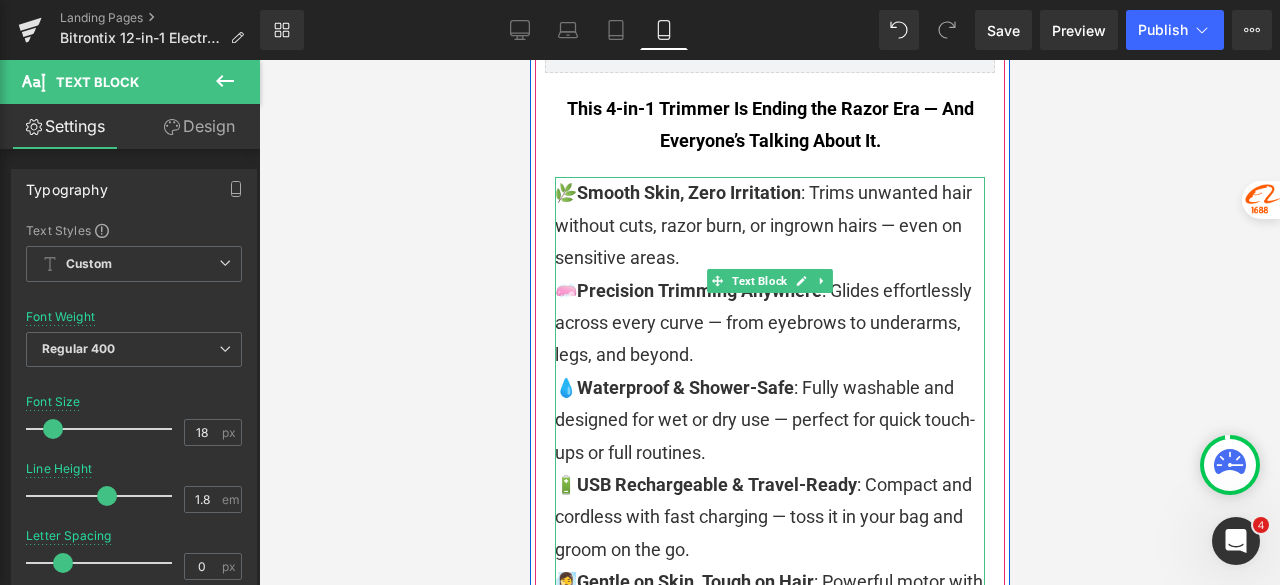 scroll, scrollTop: 800, scrollLeft: 0, axis: vertical 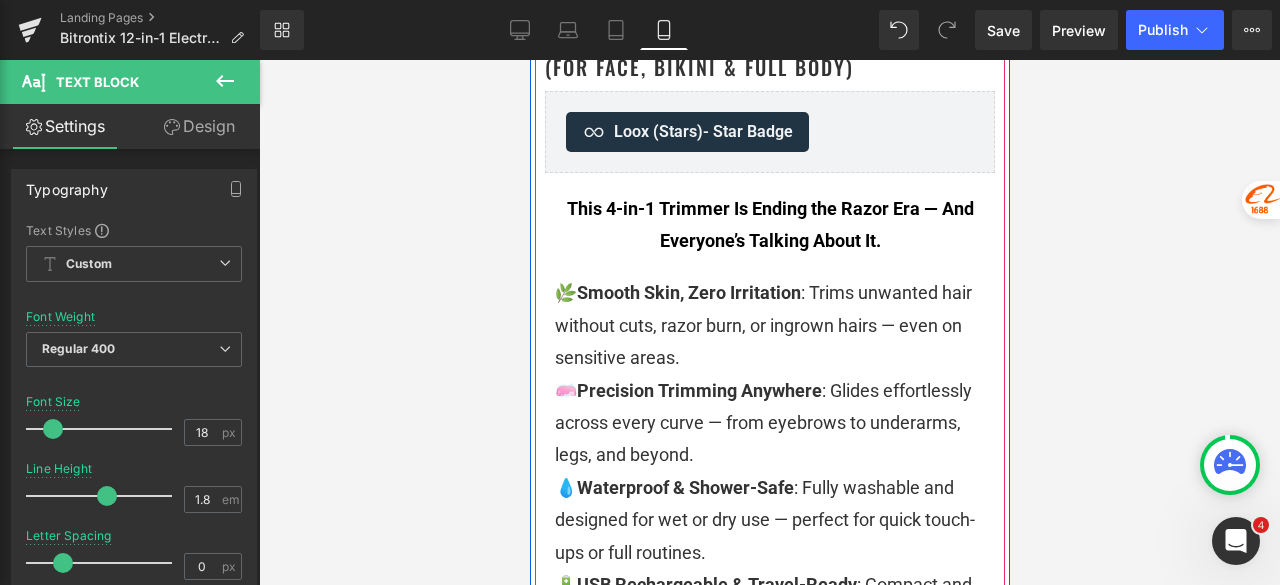 click on "This 4-in-1 Trimmer Is Ending the Razor Era — And Everyone’s Talking About It." at bounding box center [769, 225] 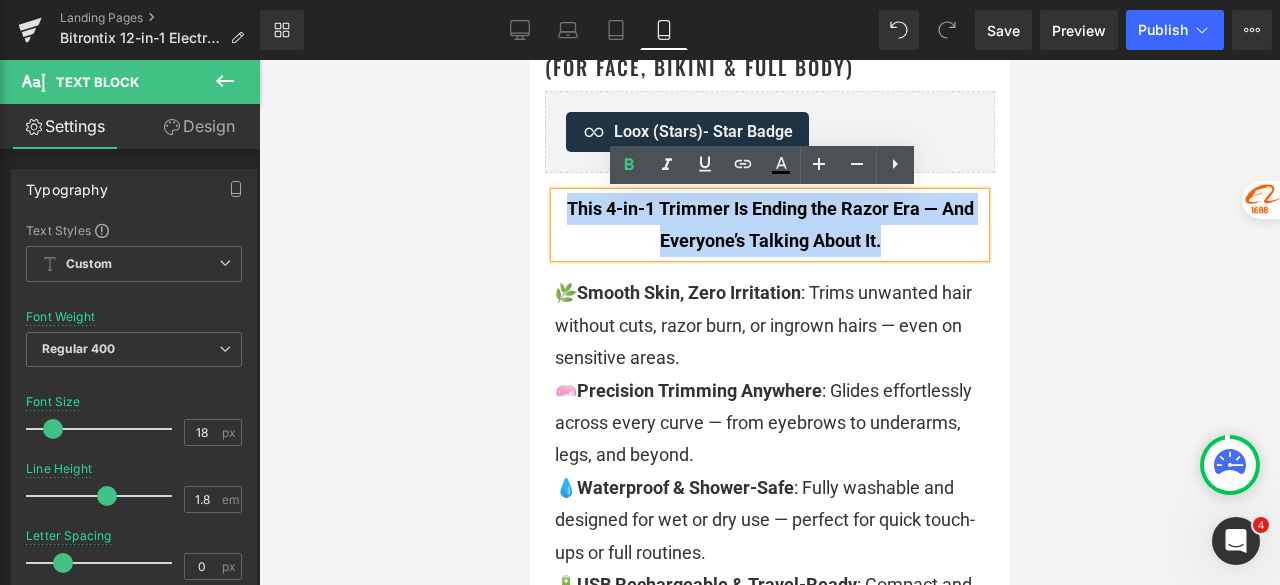 drag, startPoint x: 903, startPoint y: 238, endPoint x: 561, endPoint y: 214, distance: 342.84106 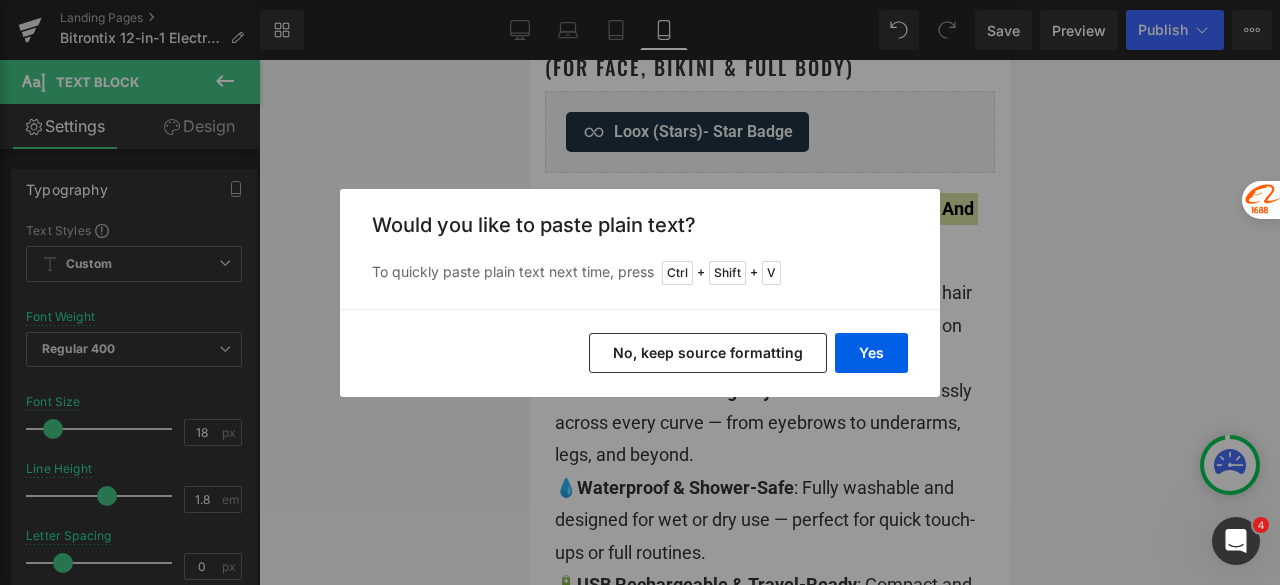 drag, startPoint x: 766, startPoint y: 351, endPoint x: 341, endPoint y: 269, distance: 432.83832 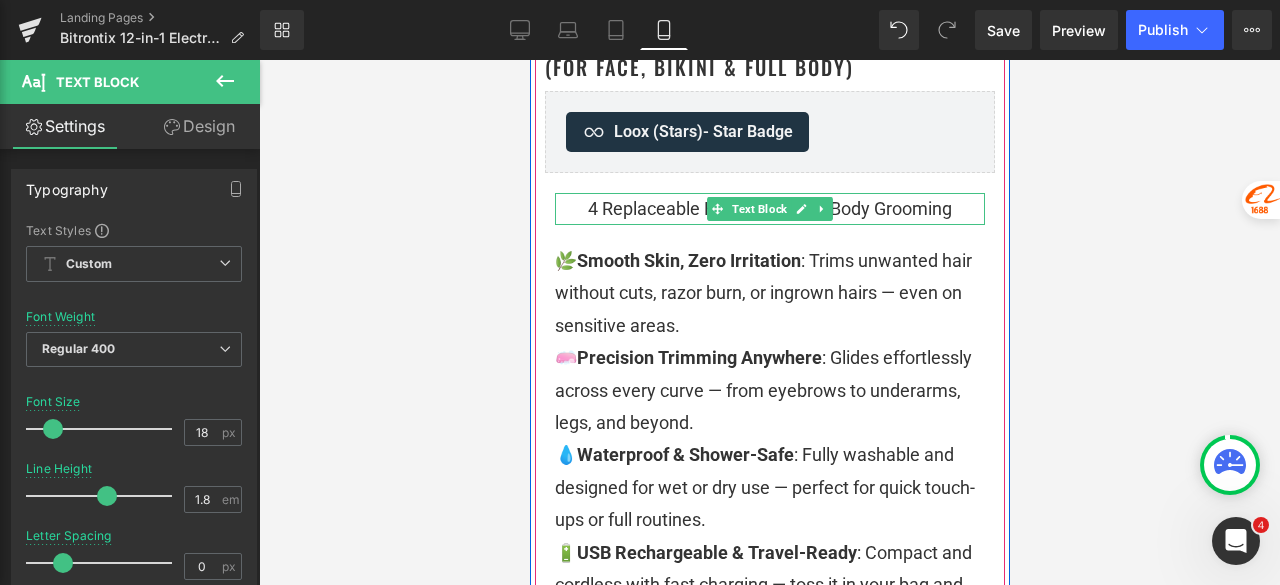 click on "4 Replaceable Heads for Total Body Grooming" at bounding box center [769, 209] 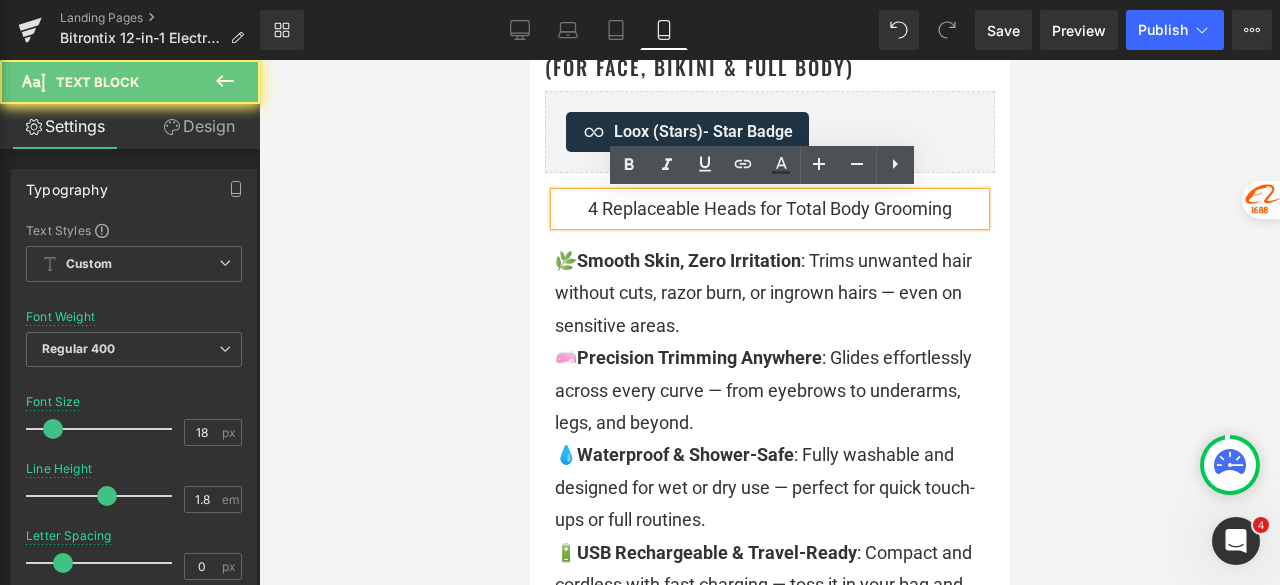 drag, startPoint x: 953, startPoint y: 211, endPoint x: 827, endPoint y: 277, distance: 142.23924 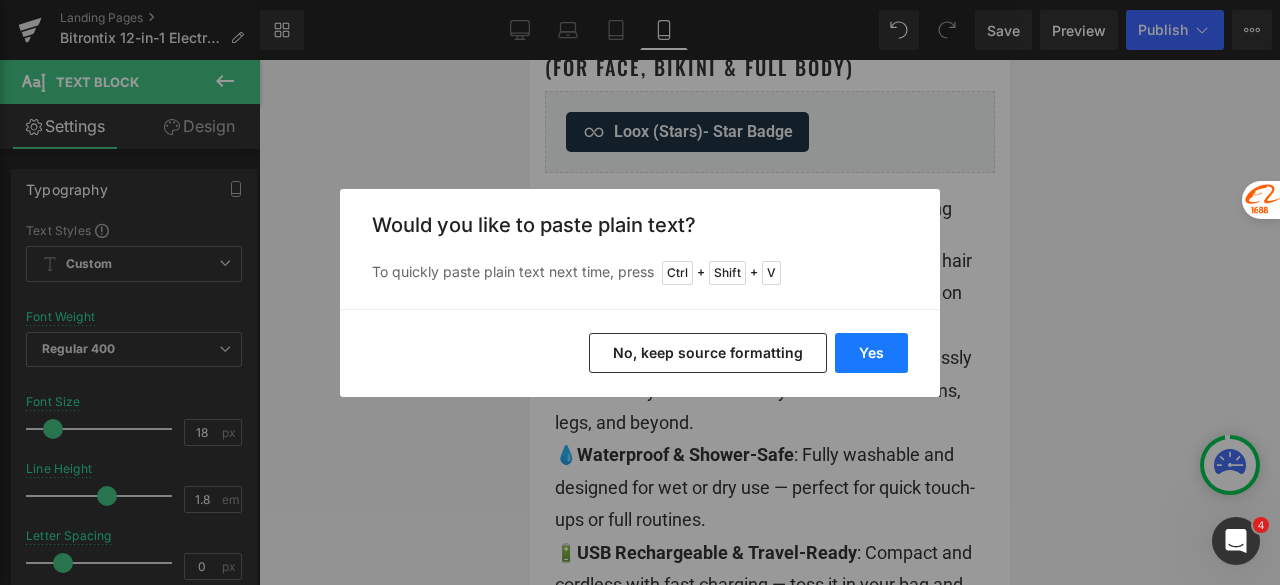 click on "Yes" at bounding box center (871, 353) 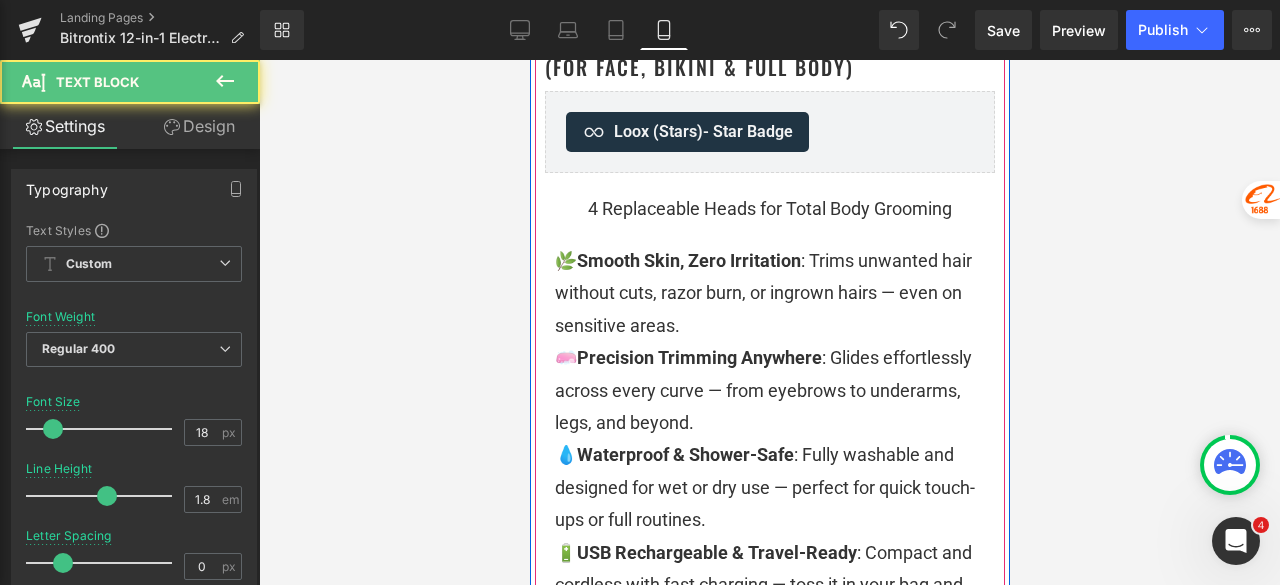 click on "4 Replaceable Heads for Total Body Grooming" at bounding box center (769, 209) 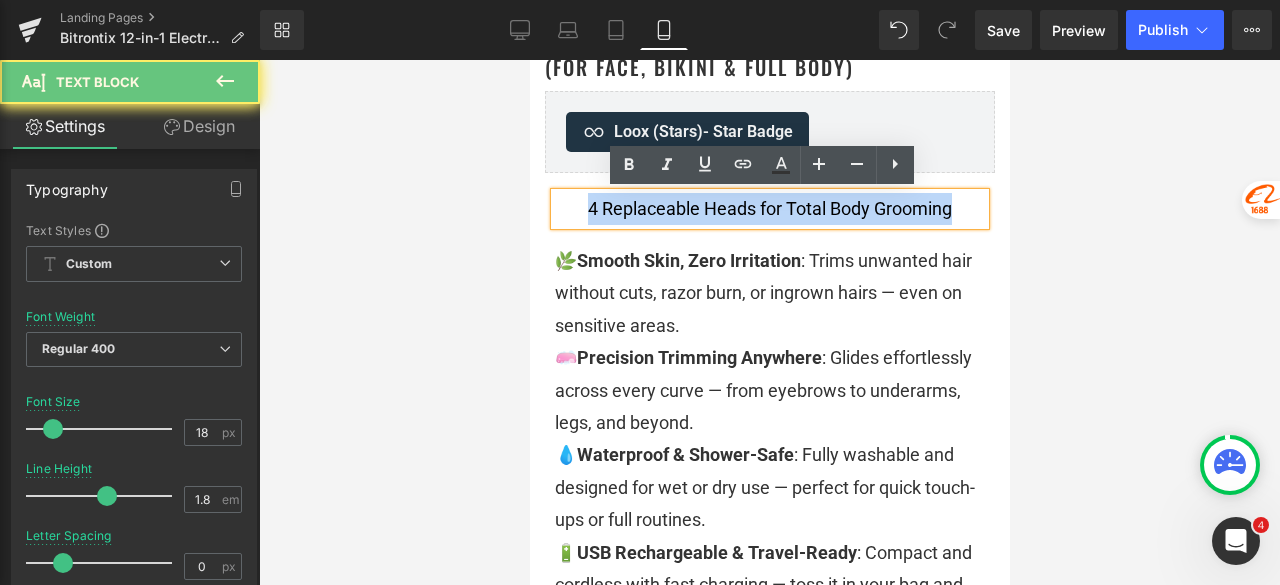 drag, startPoint x: 970, startPoint y: 208, endPoint x: 1021, endPoint y: 271, distance: 81.055534 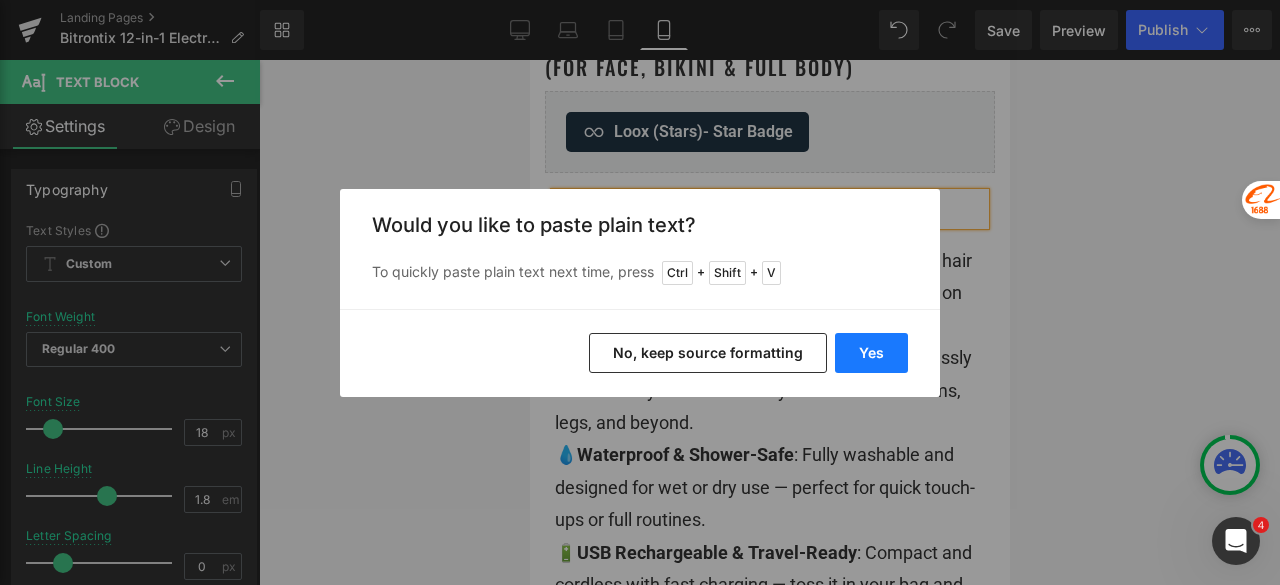 click on "Yes" at bounding box center (871, 353) 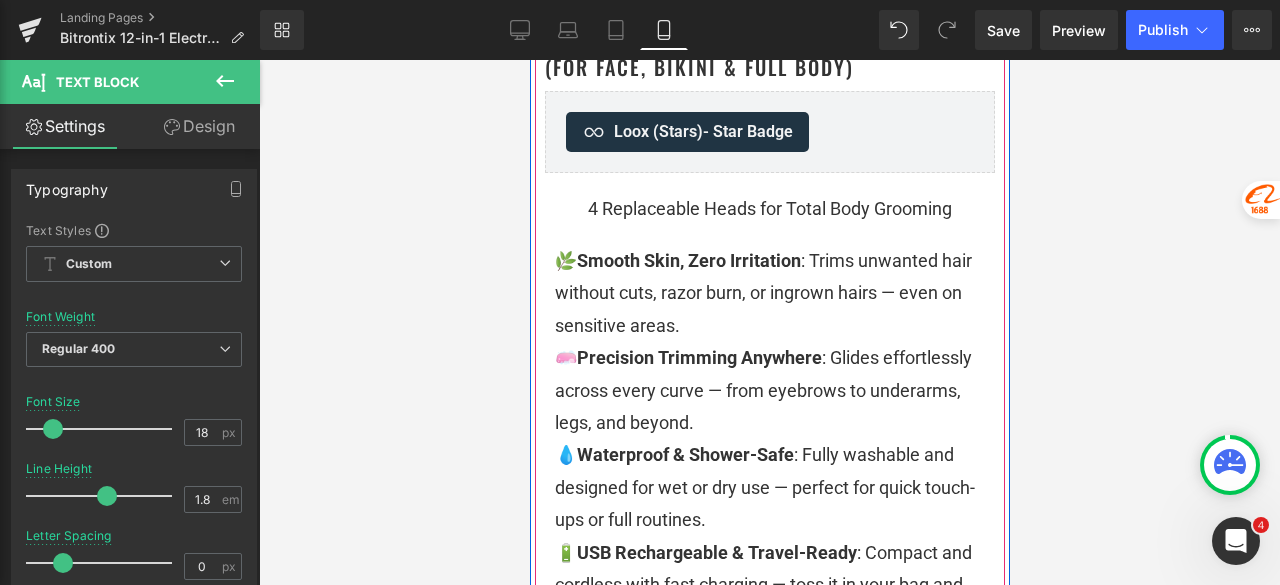 click on "Sale Off
(P) Image
(P) Image List
Row
Bitrontix 12-in-1 Electric Hair Trimmer (For Face, Bikini & Full Body)
(P) Title   Loox (Stars)  - Star Badge Loox (Stars)         4 Replaceable Heads for Total Body Grooming
Text Block         🌿  Smooth Skin, Zero Irritation : Trims unwanted hair without cuts, razor burn, or ingrown hairs — even on sensitive areas. 🧼  💧" at bounding box center [769, 5061] 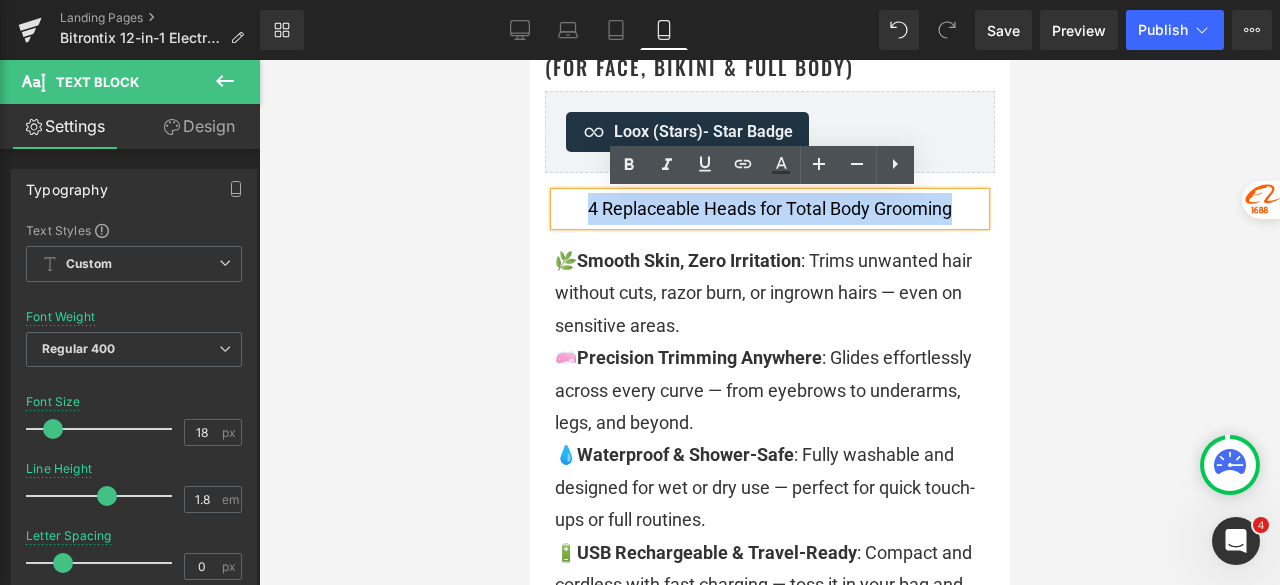 drag, startPoint x: 972, startPoint y: 208, endPoint x: 574, endPoint y: 211, distance: 398.0113 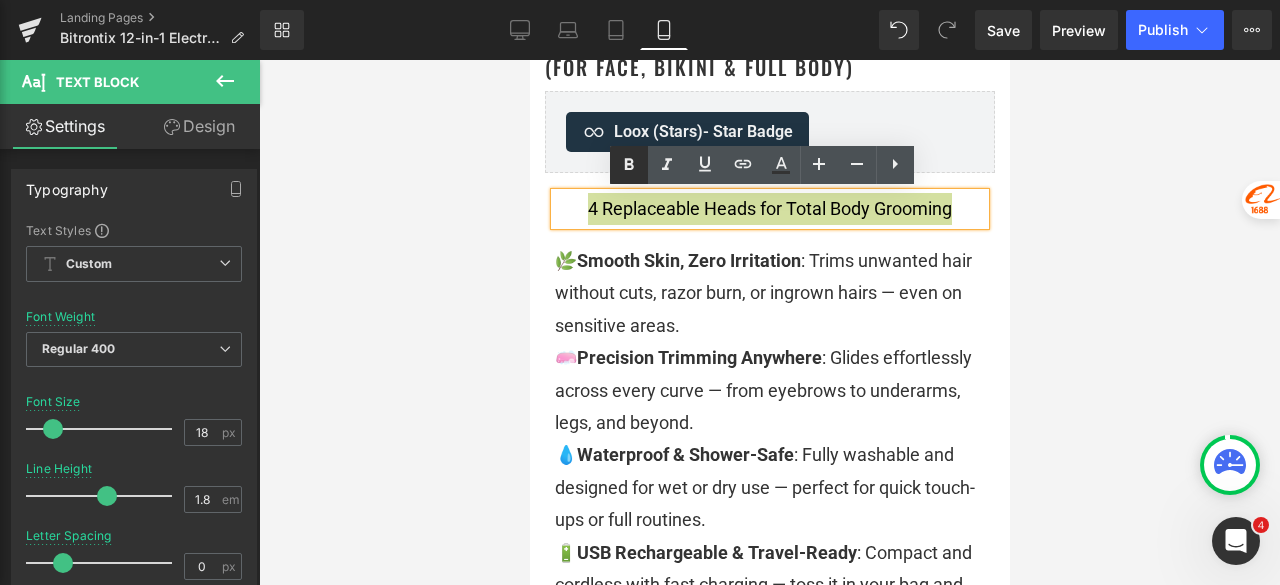 click 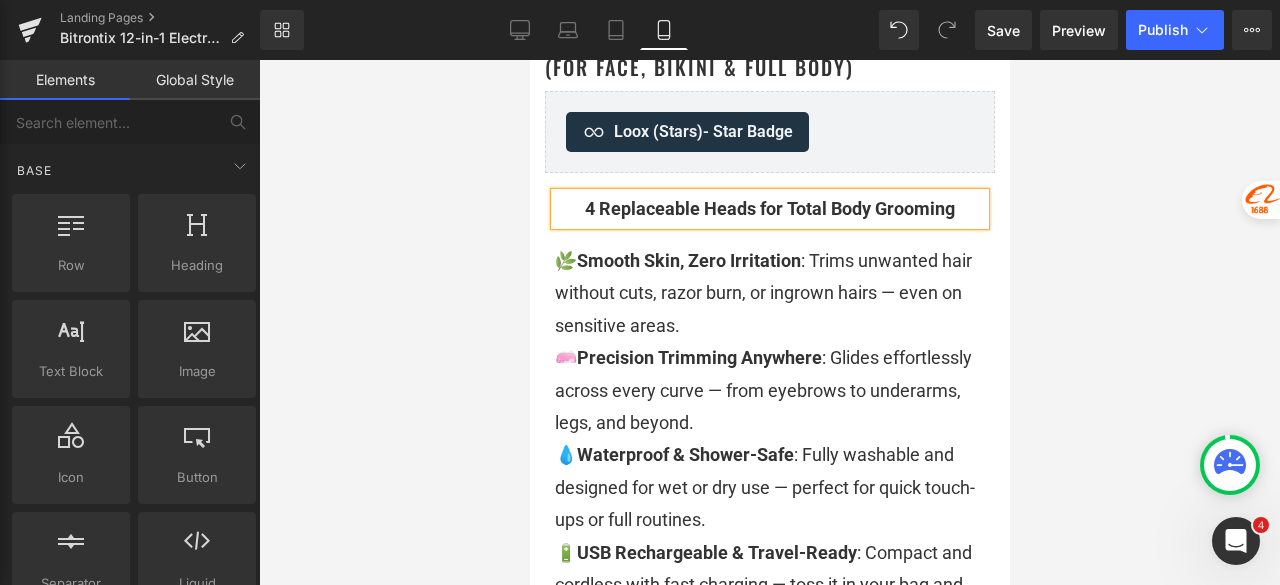 click at bounding box center [769, 322] 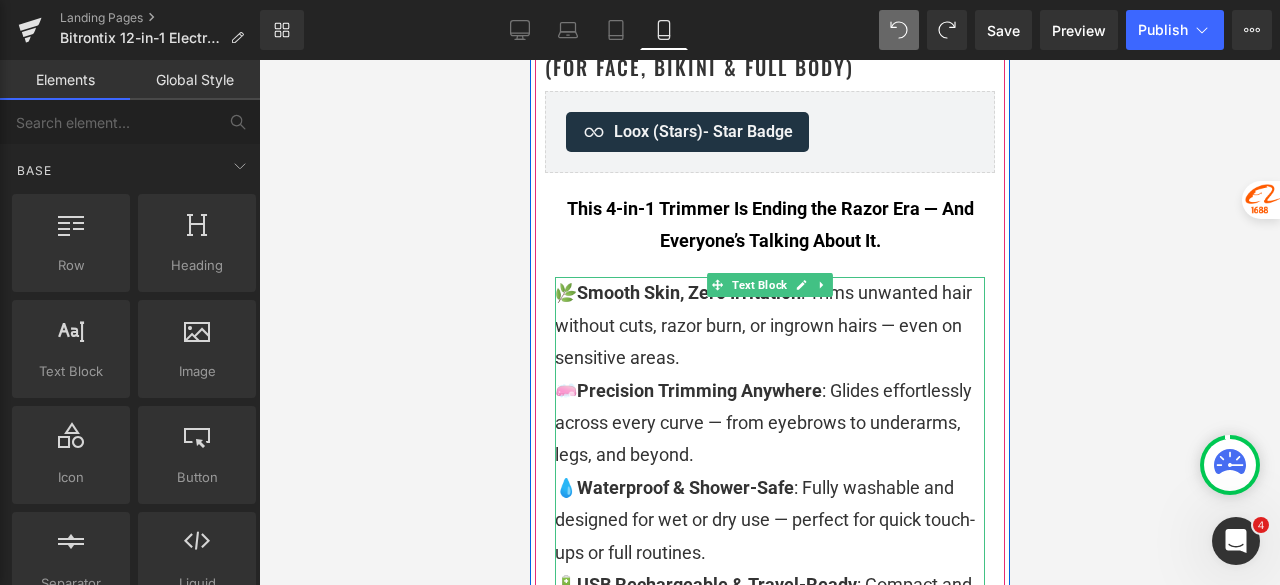 click on "🌿  Smooth Skin, Zero Irritation : Trims unwanted hair without cuts, razor burn, or ingrown hairs — even on sensitive areas." at bounding box center (769, 325) 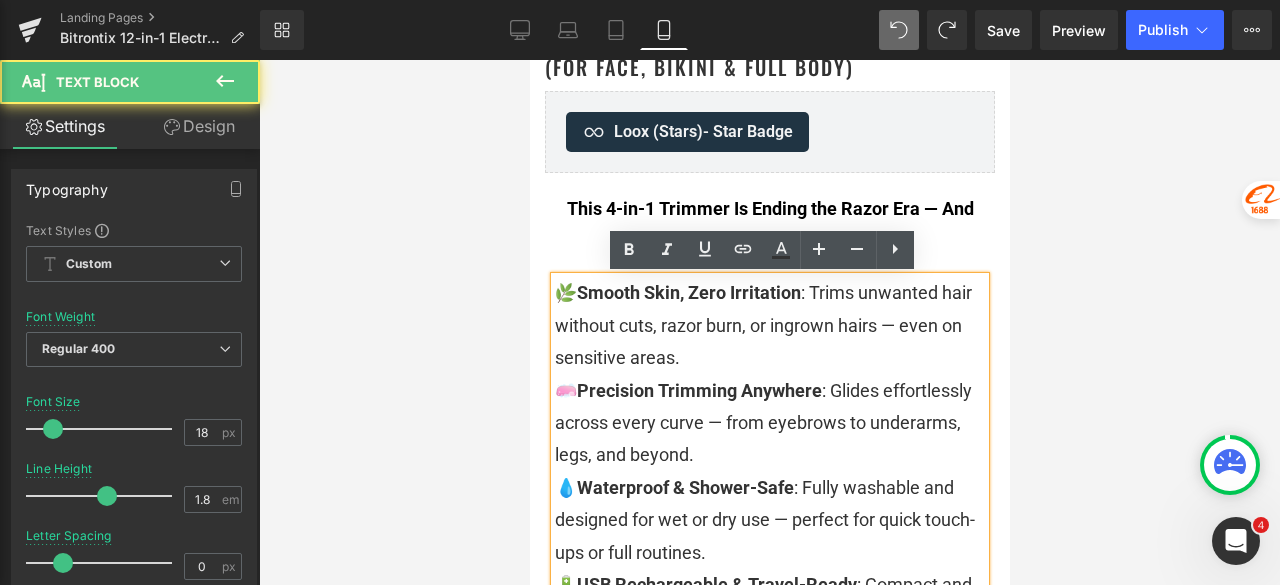 click on "🌿  Smooth Skin, Zero Irritation : Trims unwanted hair without cuts, razor burn, or ingrown hairs — even on sensitive areas." at bounding box center [769, 325] 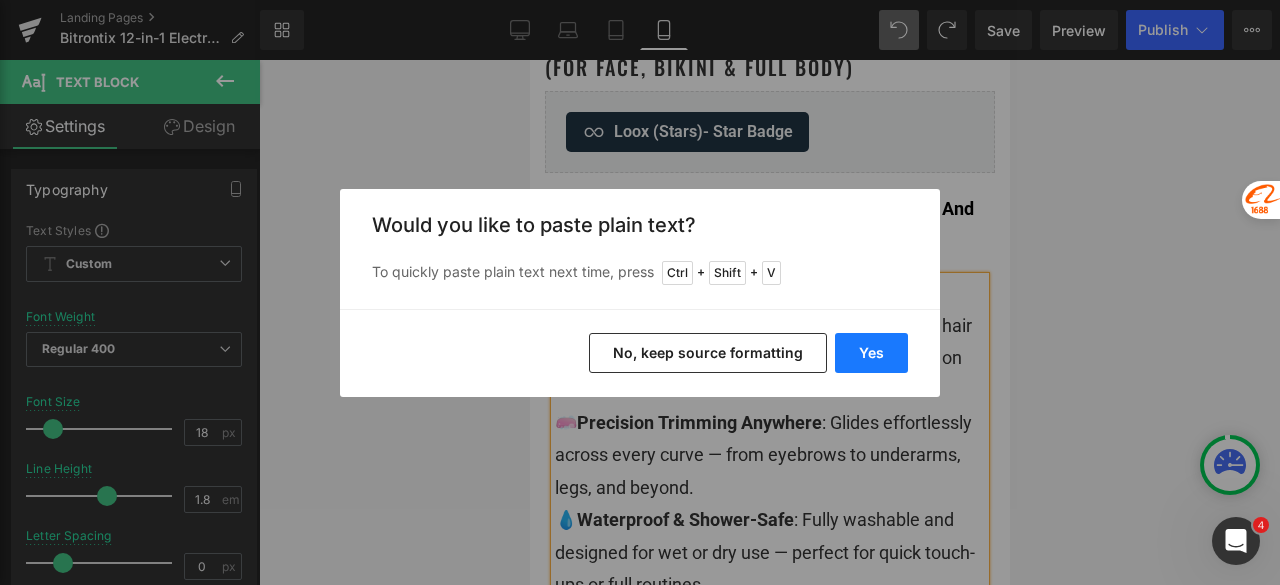 click on "Yes" at bounding box center (871, 353) 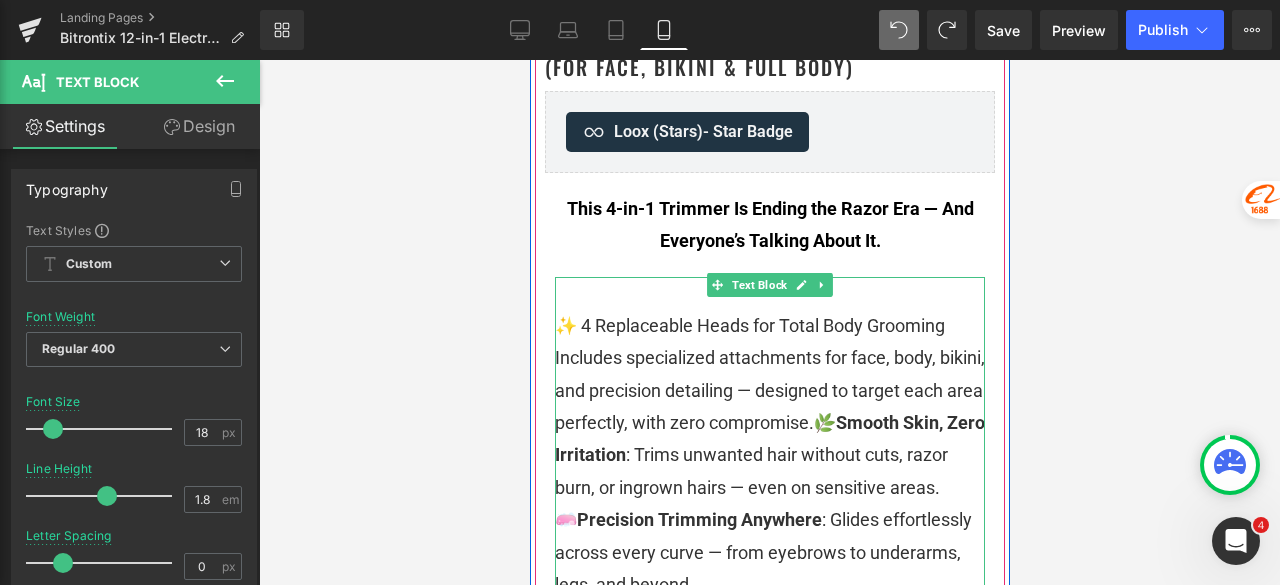 click on "Includes specialized attachments for face, body, bikini, and precision detailing — designed to target each area perfectly, with zero compromise.🌿  Smooth Skin, Zero Irritation : Trims unwanted hair without cuts, razor burn, or ingrown hairs — even on sensitive areas." at bounding box center [769, 423] 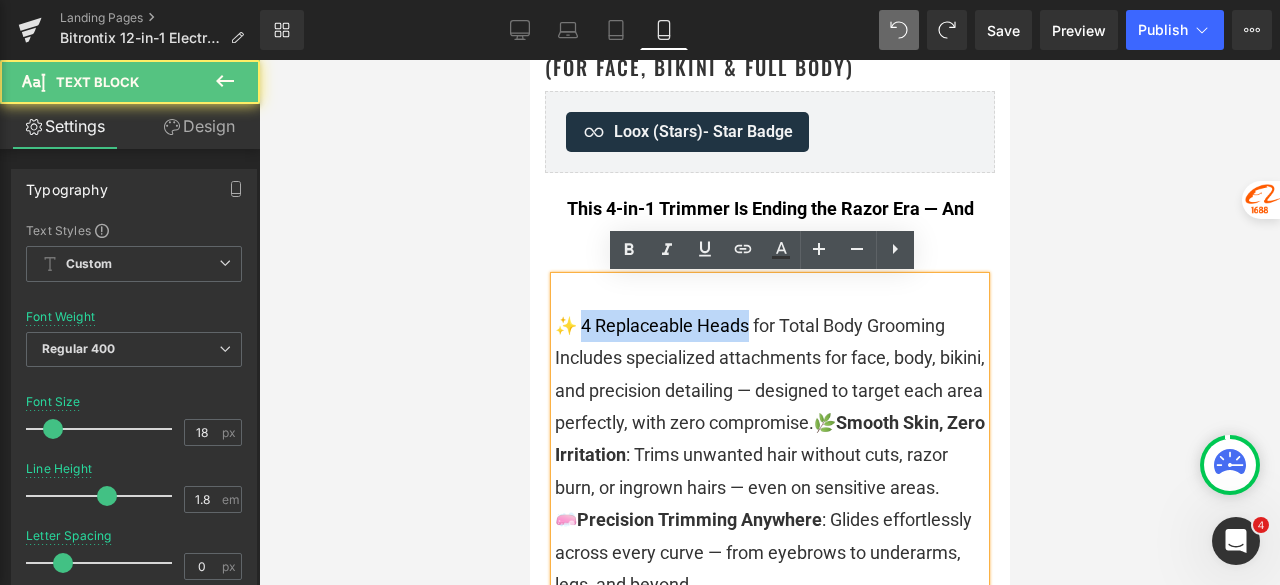 drag, startPoint x: 573, startPoint y: 323, endPoint x: 742, endPoint y: 322, distance: 169.00296 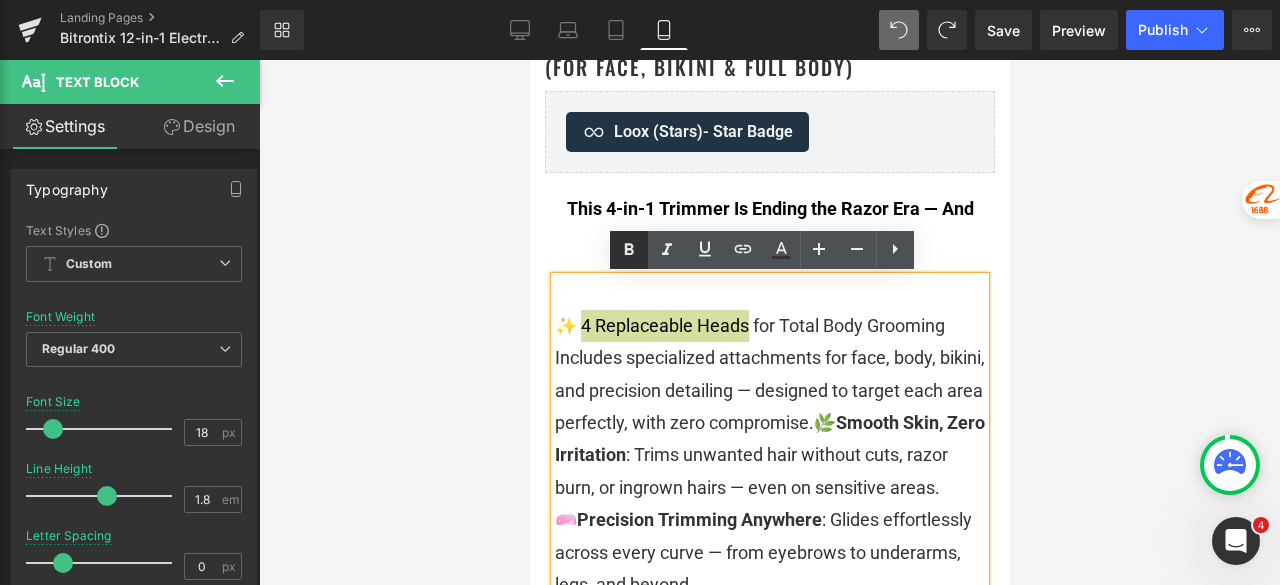 click 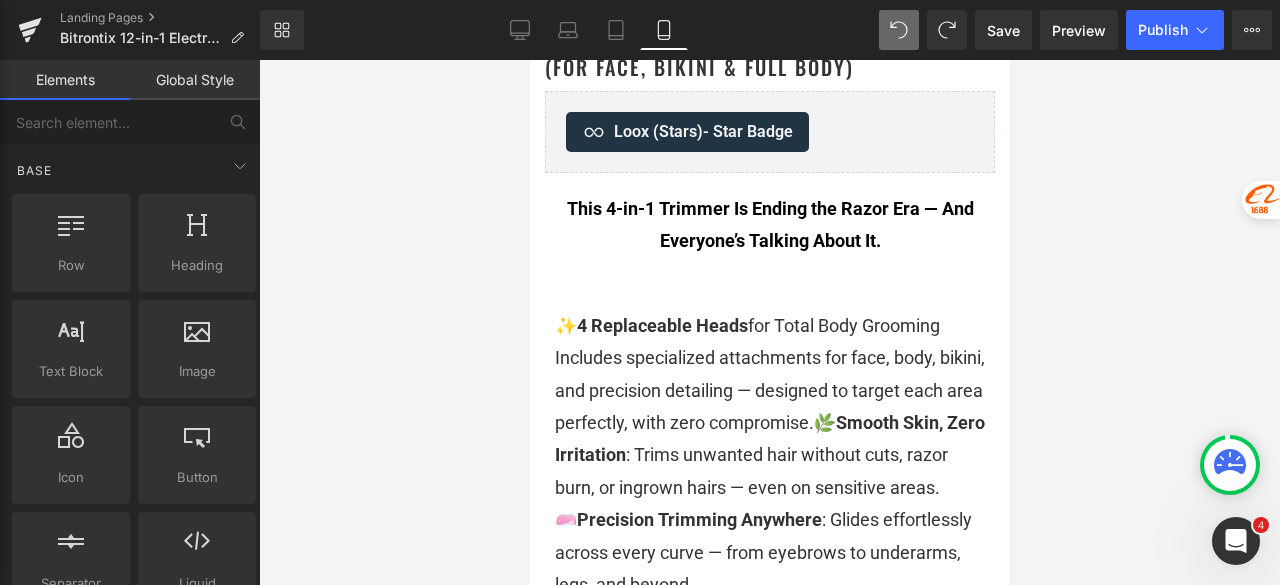 click at bounding box center [769, 322] 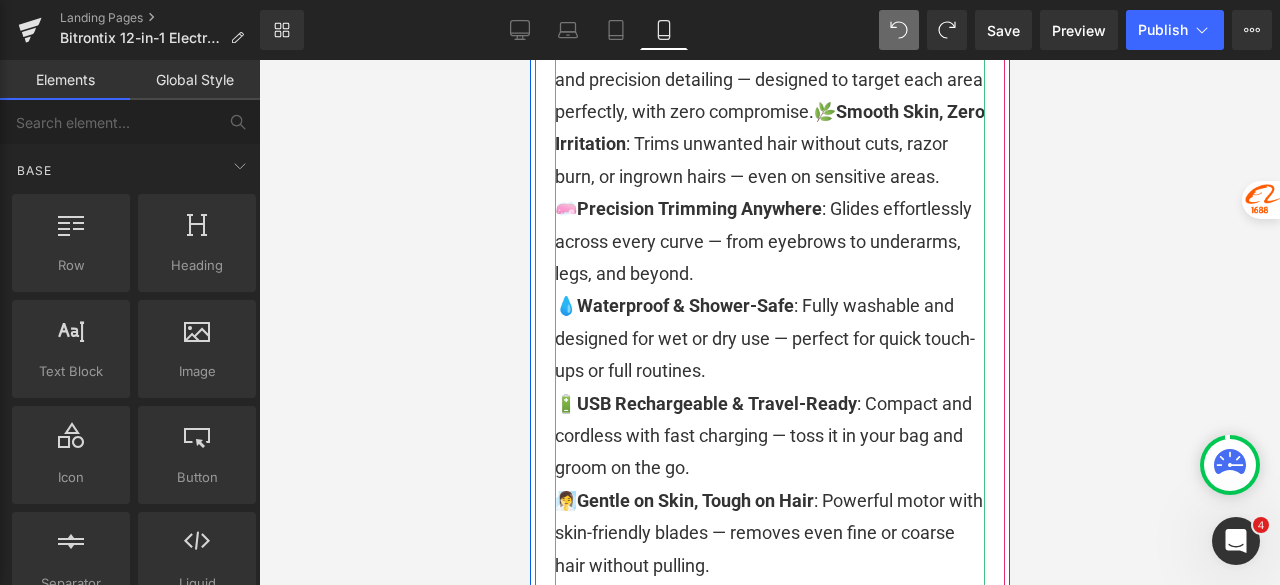 scroll, scrollTop: 900, scrollLeft: 0, axis: vertical 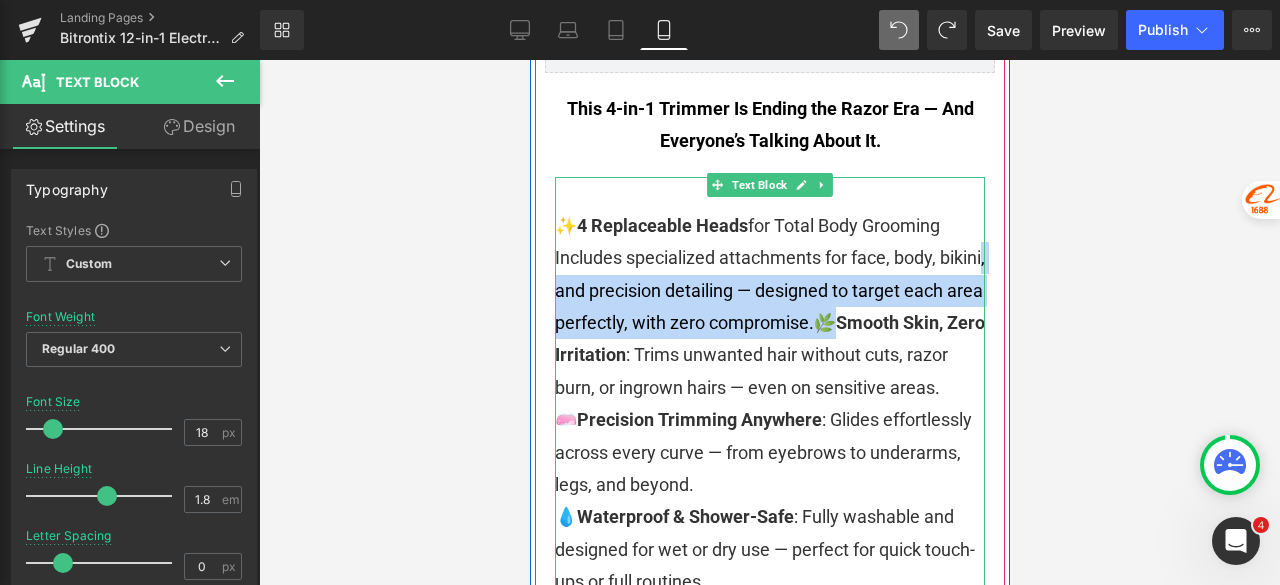 drag, startPoint x: 918, startPoint y: 320, endPoint x: 590, endPoint y: 297, distance: 328.80542 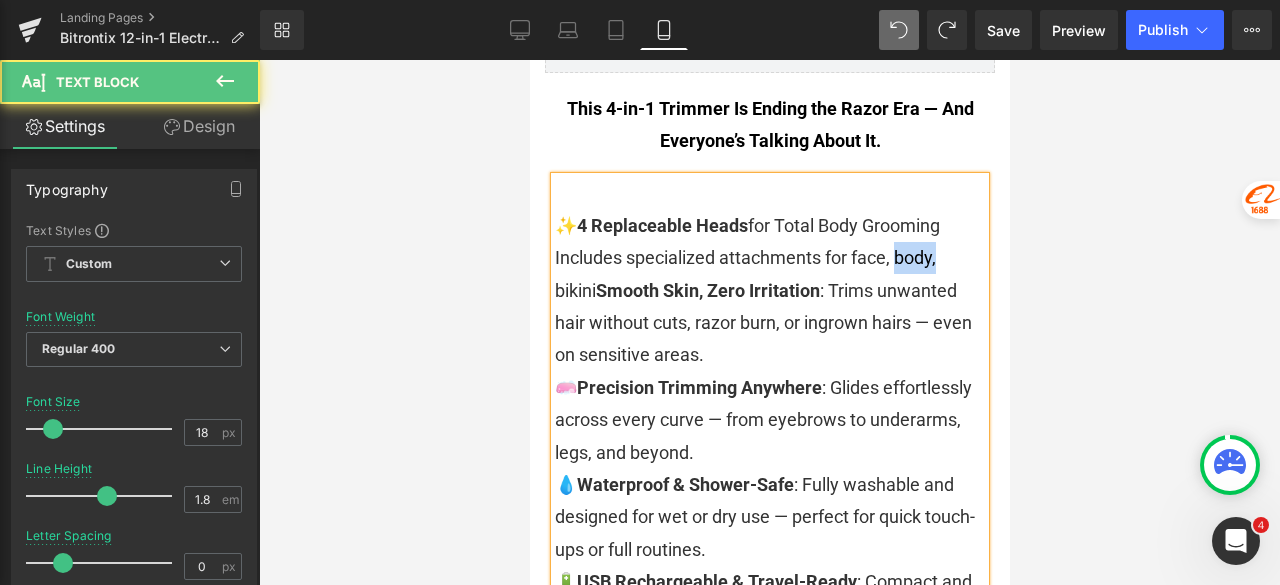 drag, startPoint x: 888, startPoint y: 261, endPoint x: 950, endPoint y: 265, distance: 62.1289 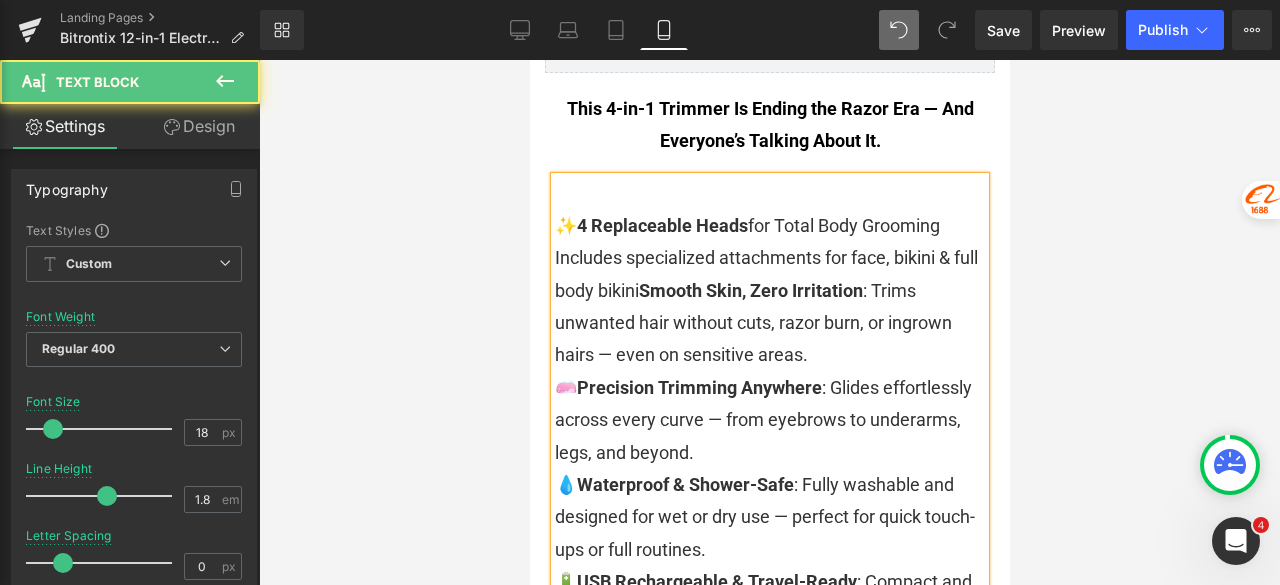 click on "Includes specialized attachments for face, bikini & full body bikini  Smooth Skin, Zero Irritation : Trims unwanted hair without cuts, razor burn, or ingrown hairs — even on sensitive areas." at bounding box center (769, 307) 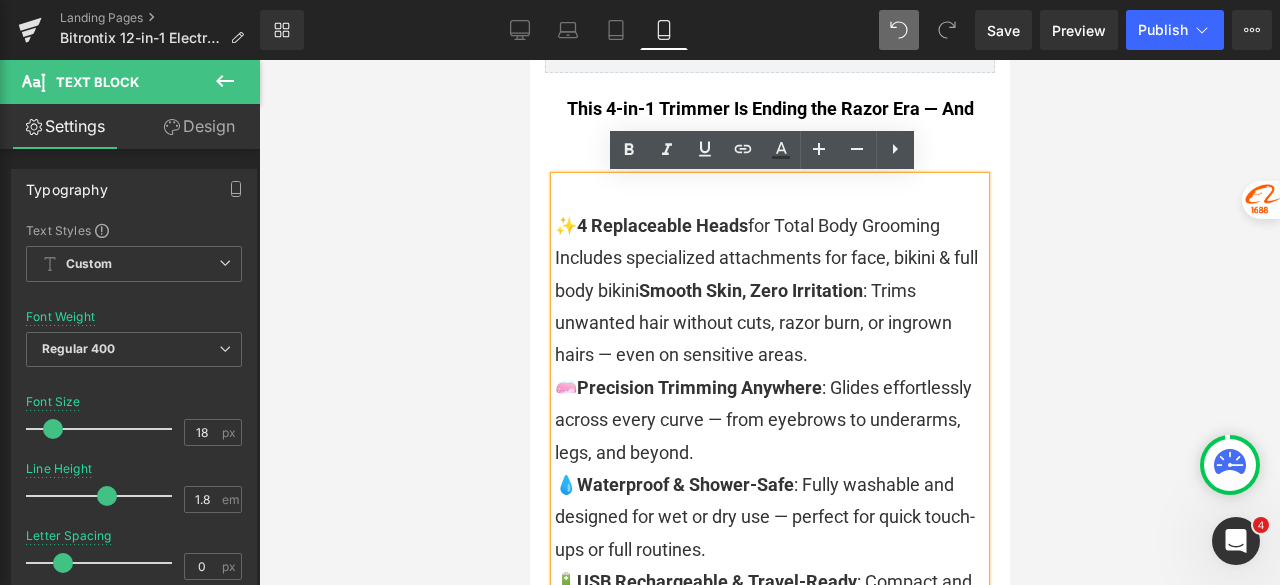 drag, startPoint x: 635, startPoint y: 288, endPoint x: 592, endPoint y: 288, distance: 43 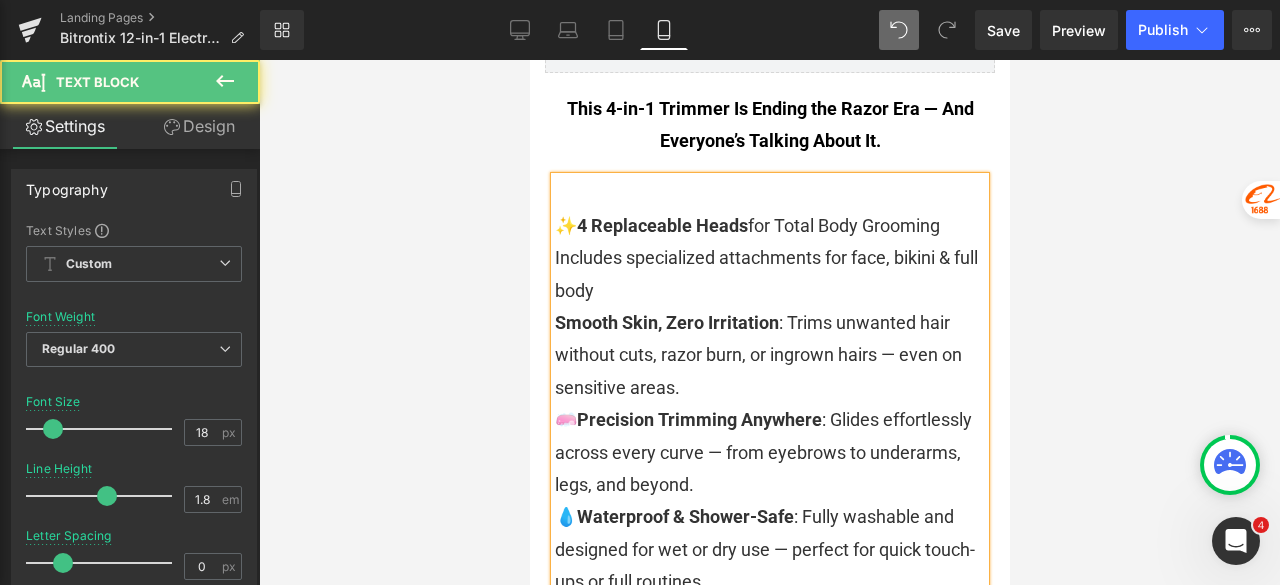 click on "Smooth Skin, Zero Irritation" at bounding box center (666, 322) 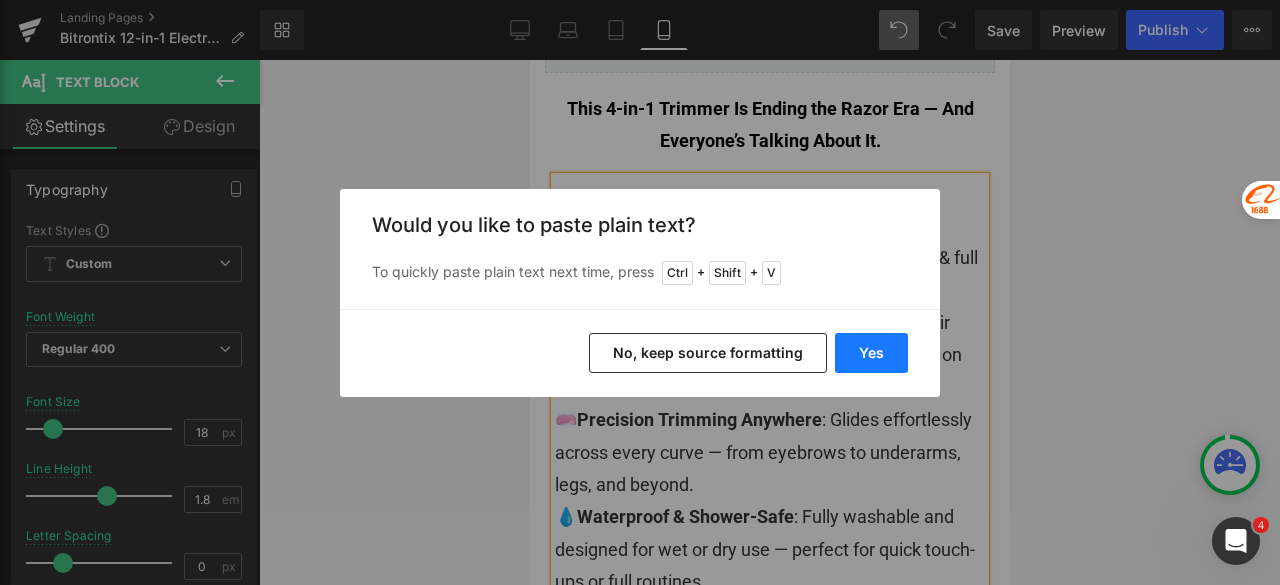 click on "Yes" at bounding box center (871, 353) 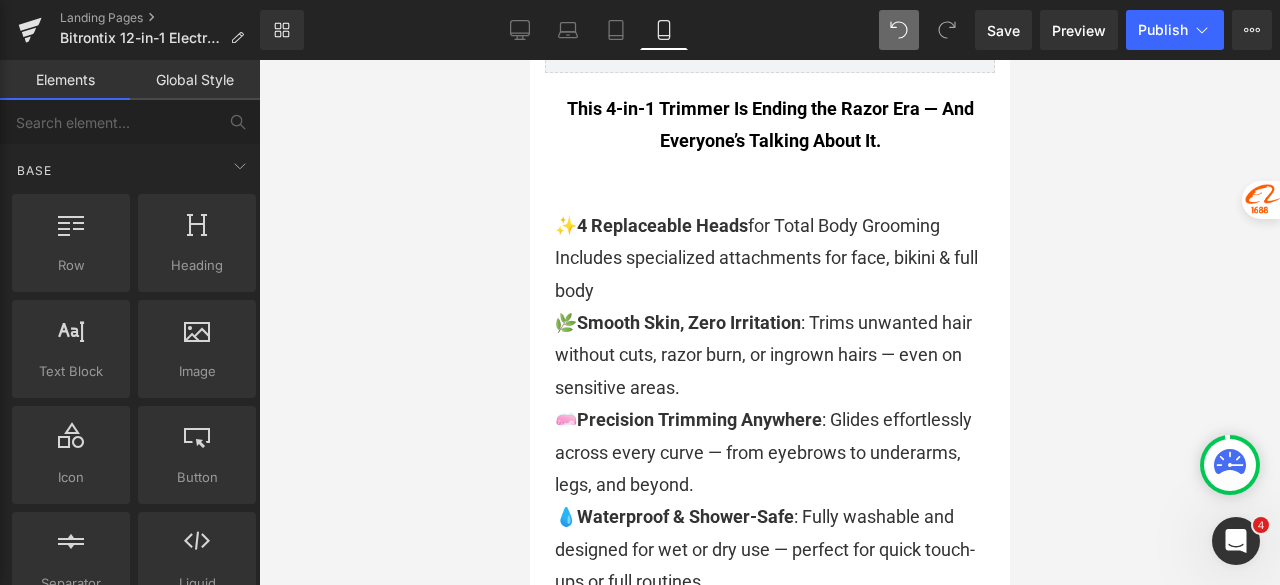 click at bounding box center [769, 322] 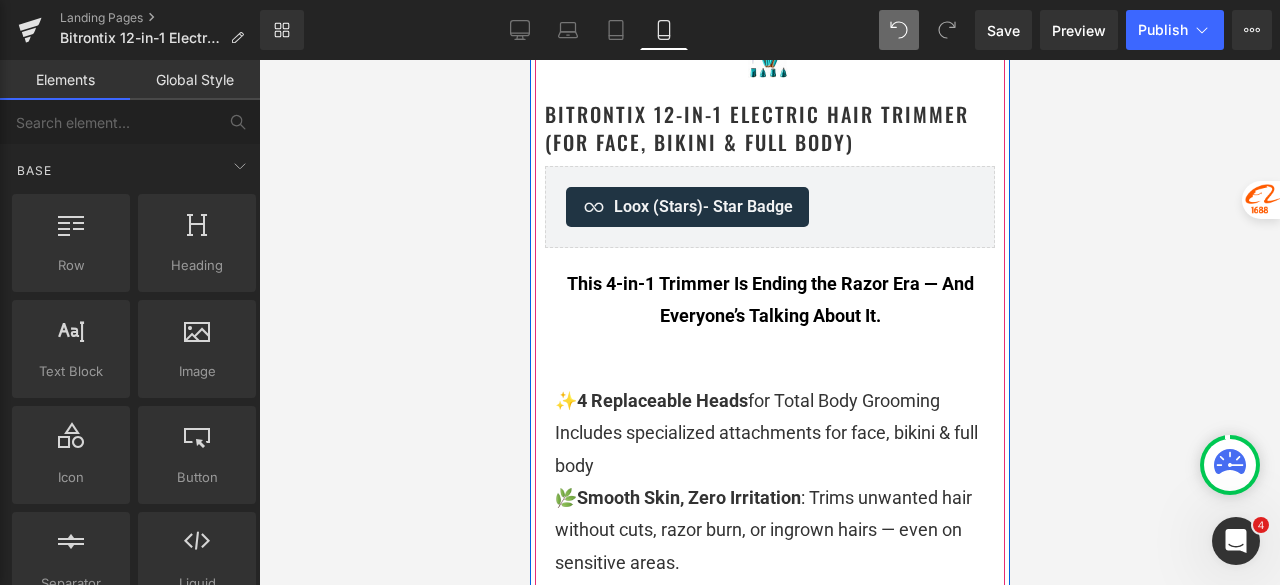 scroll, scrollTop: 700, scrollLeft: 0, axis: vertical 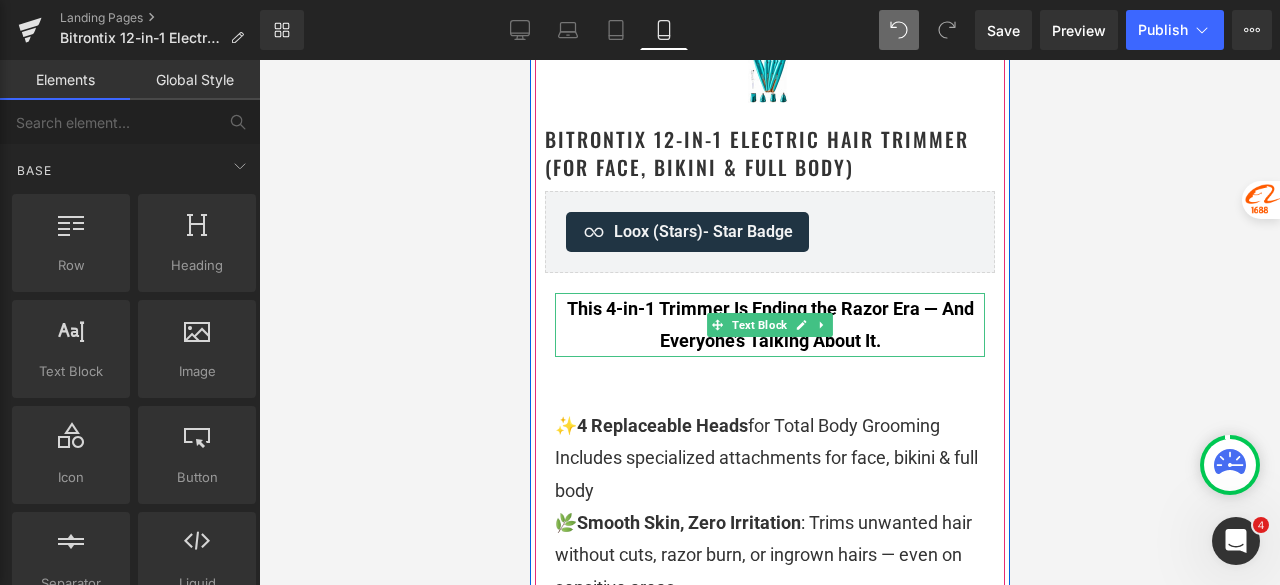 click on "This 4-in-1 Trimmer Is Ending the Razor Era — And Everyone’s Talking About It." at bounding box center (769, 325) 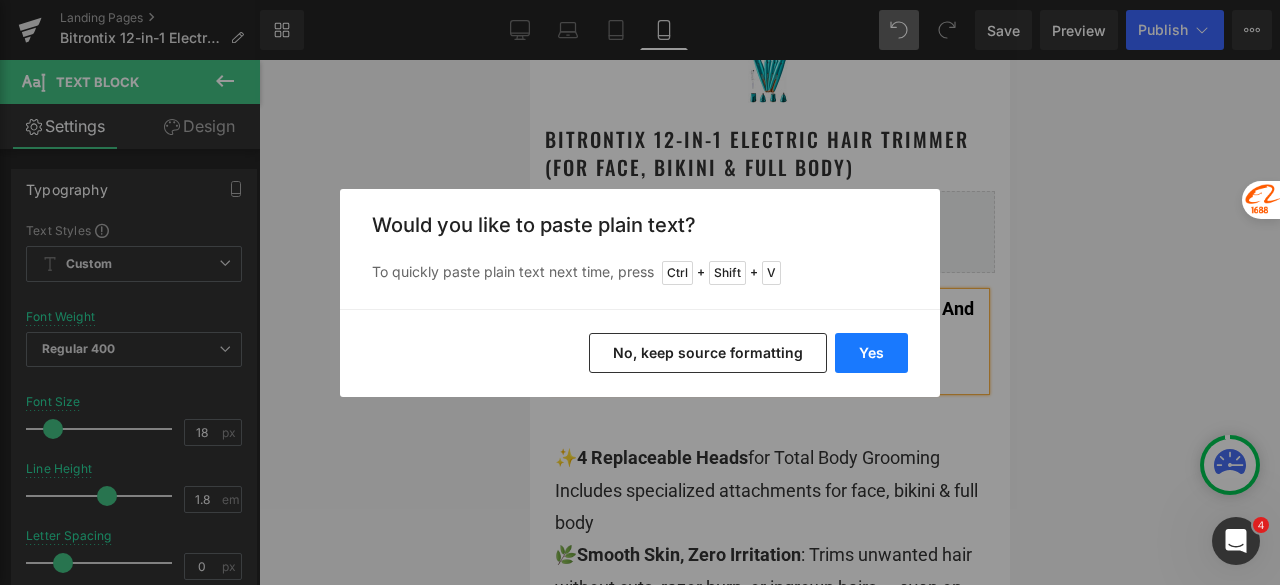 click on "Yes" at bounding box center (871, 353) 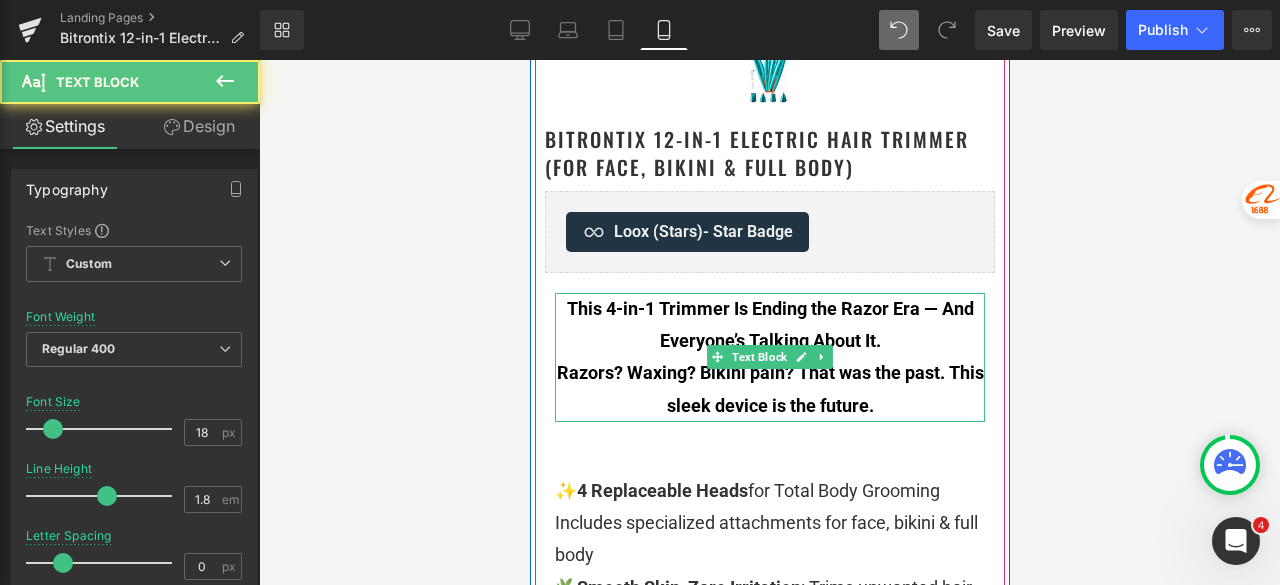 click on "Razors? Waxing? Bikini pain? That was the past. This sleek device is the future." at bounding box center (769, 389) 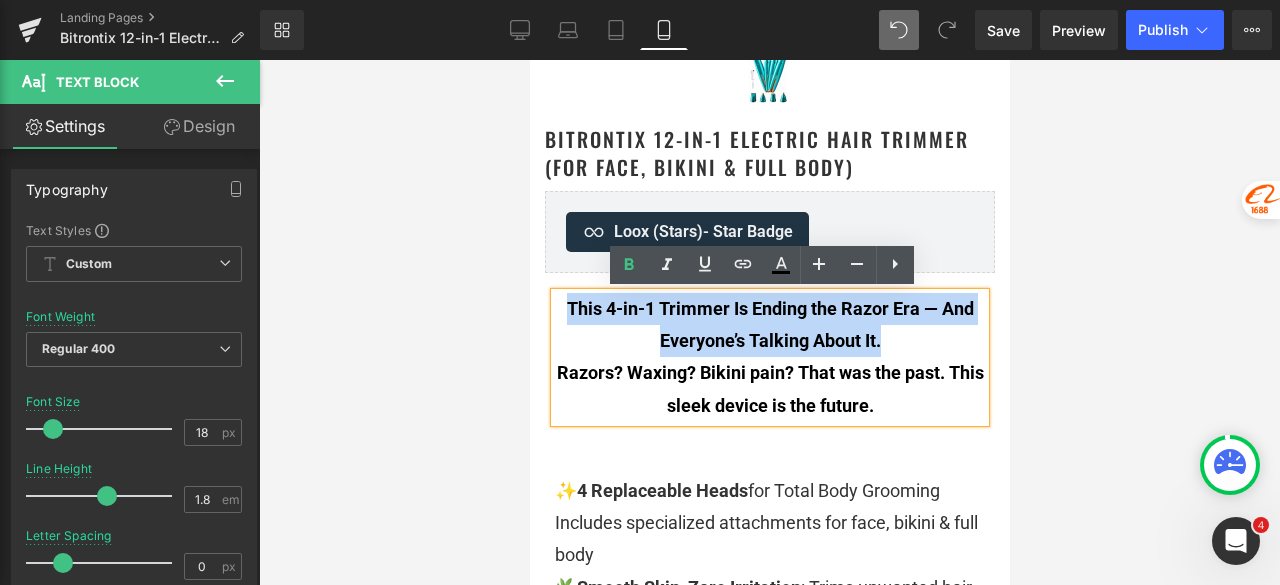 drag, startPoint x: 902, startPoint y: 346, endPoint x: 536, endPoint y: 322, distance: 366.78604 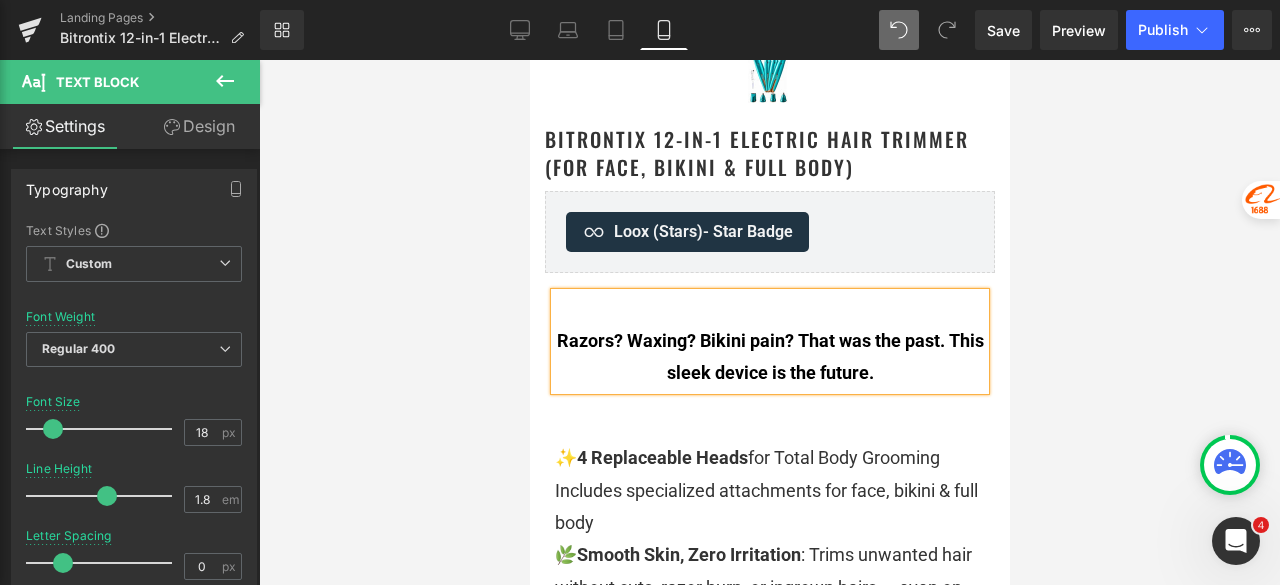 click on "Razors? Waxing? Bikini pain? That was the past. This sleek device is the future." at bounding box center (769, 356) 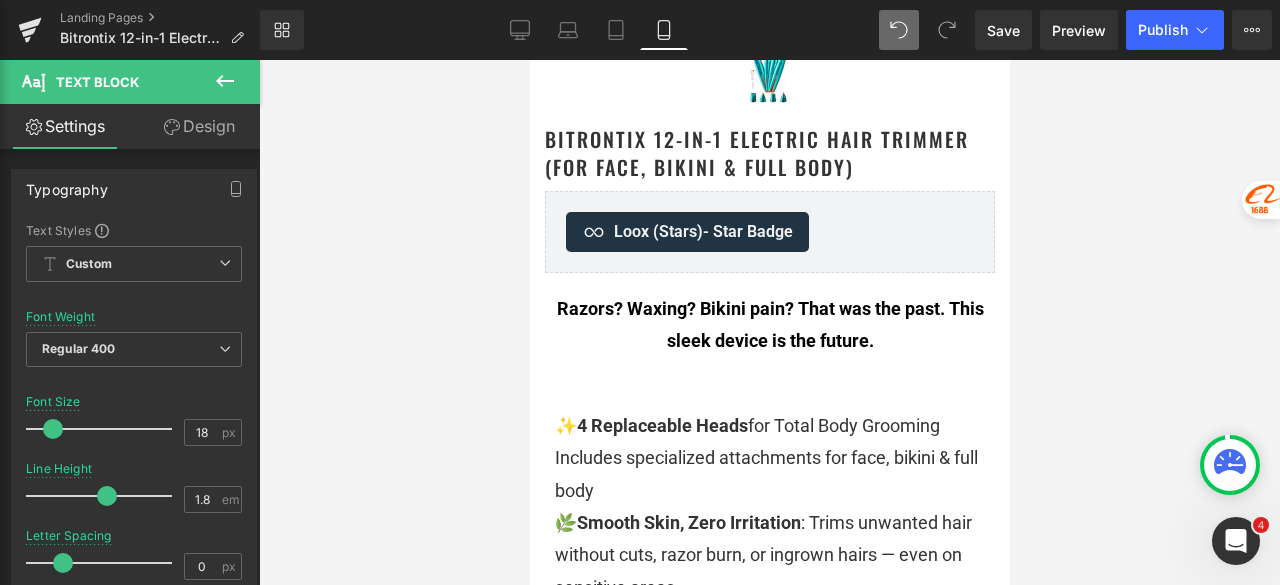 click at bounding box center (769, 322) 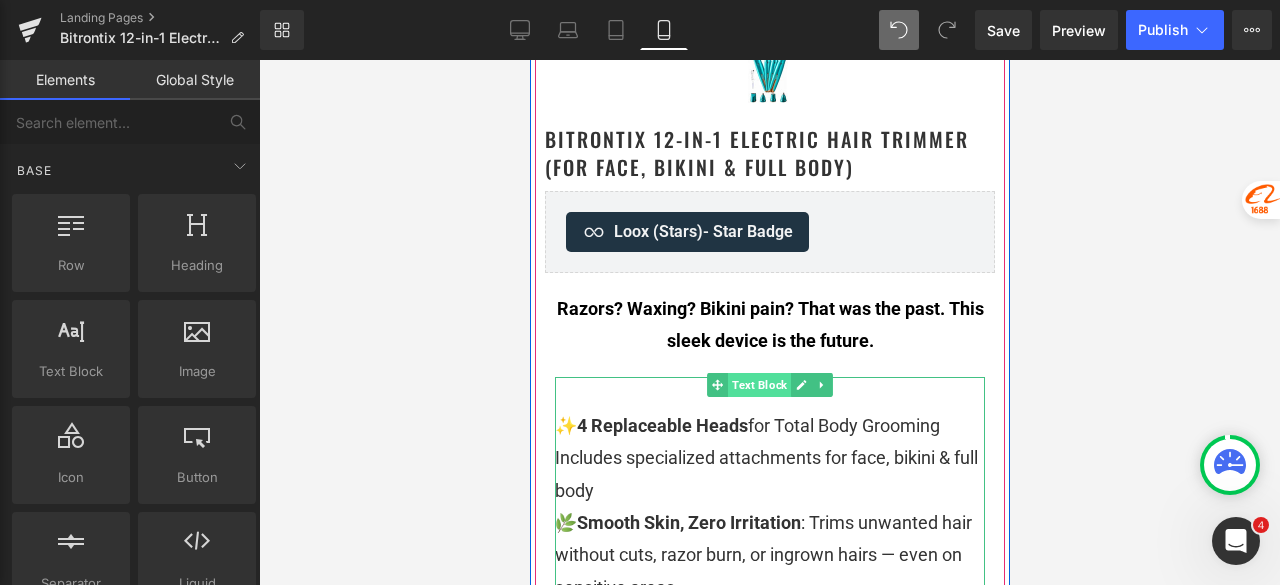 click on "Text Block" at bounding box center (758, 385) 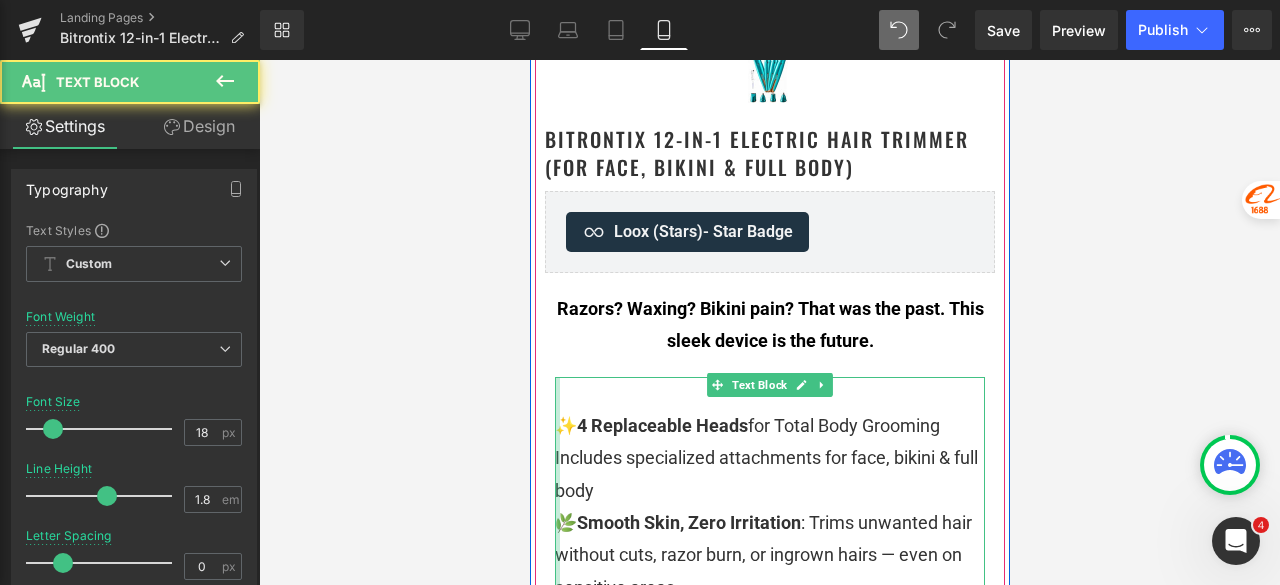 click at bounding box center (556, 717) 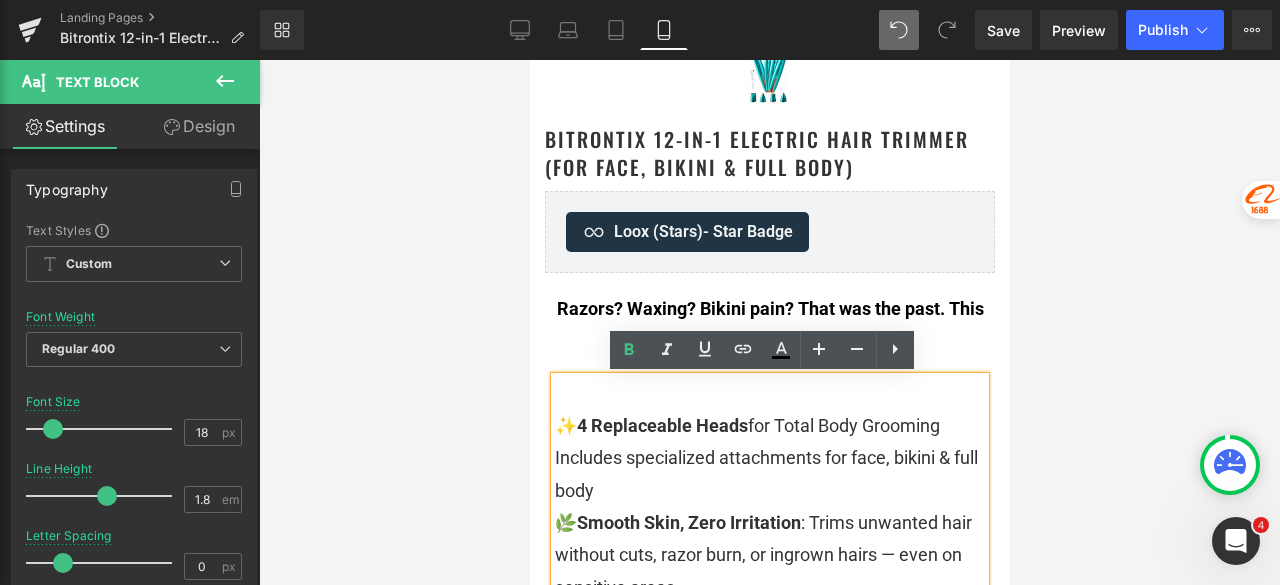 click on "✨  4 Replaceable Heads  for Total Body Grooming" at bounding box center (769, 426) 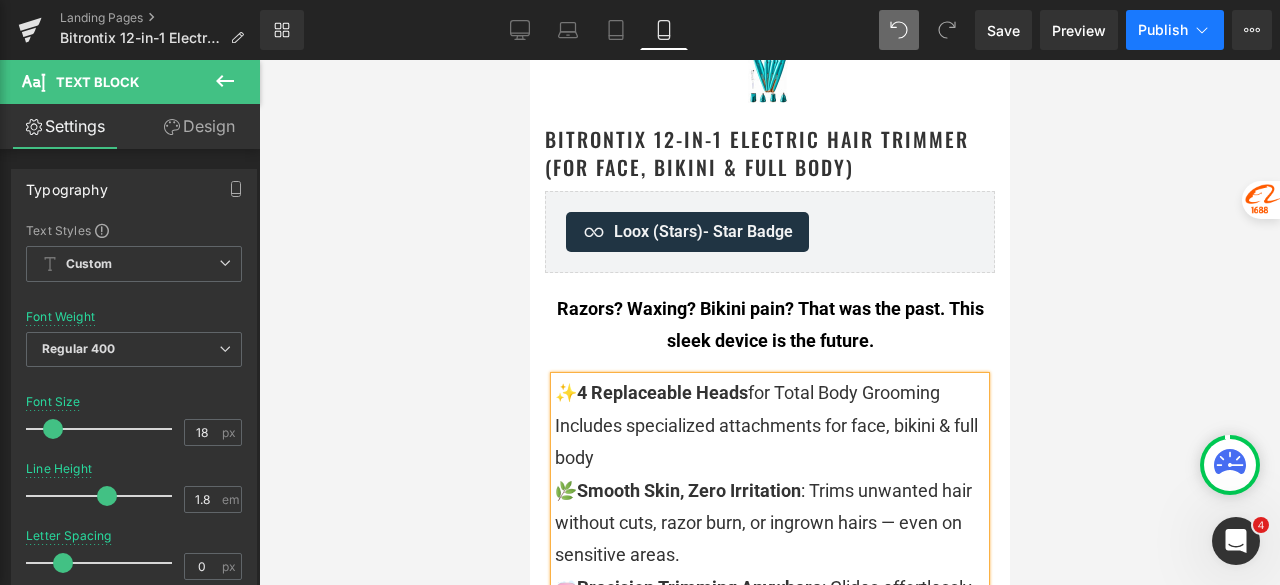 click on "Publish" at bounding box center (1175, 30) 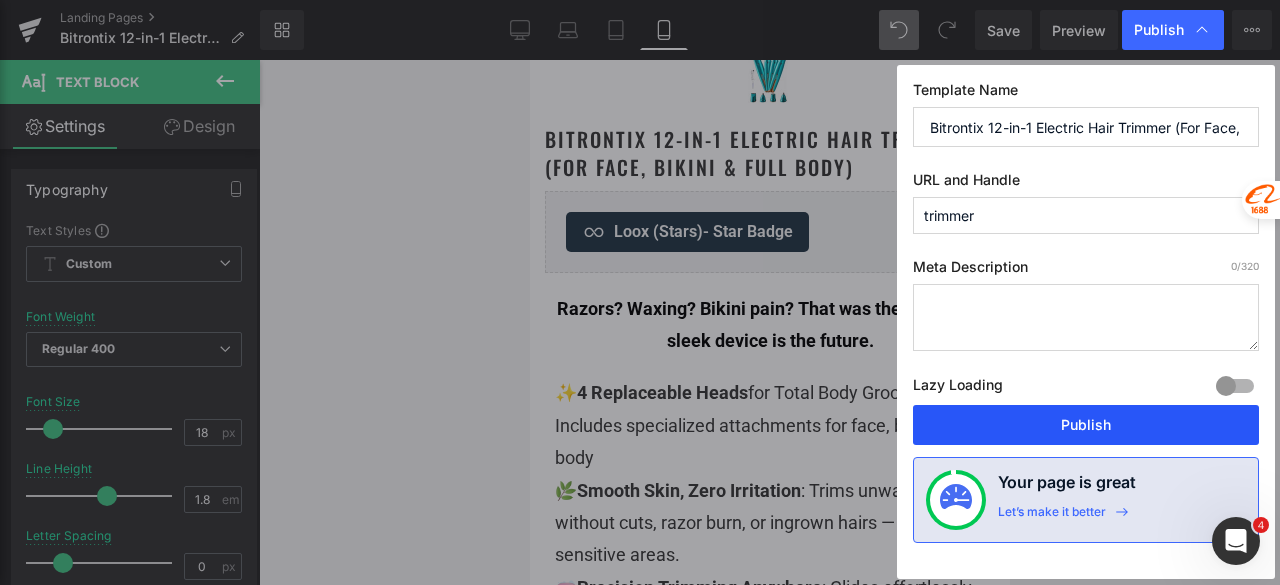 click on "Publish" at bounding box center [1086, 425] 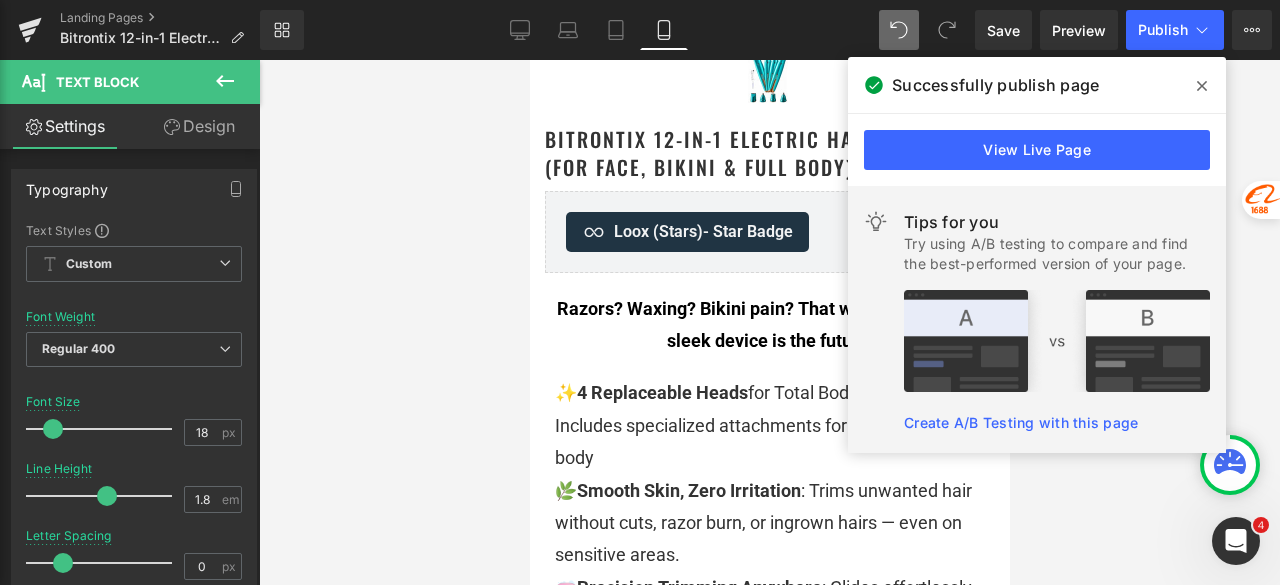 click at bounding box center (1202, 86) 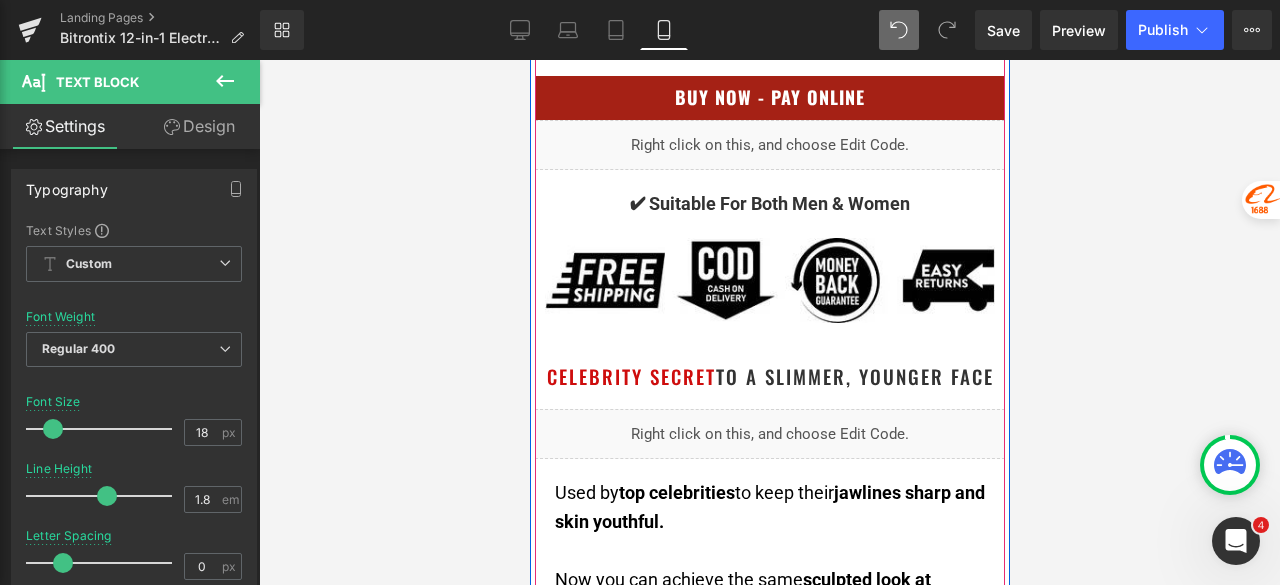 scroll, scrollTop: 2000, scrollLeft: 0, axis: vertical 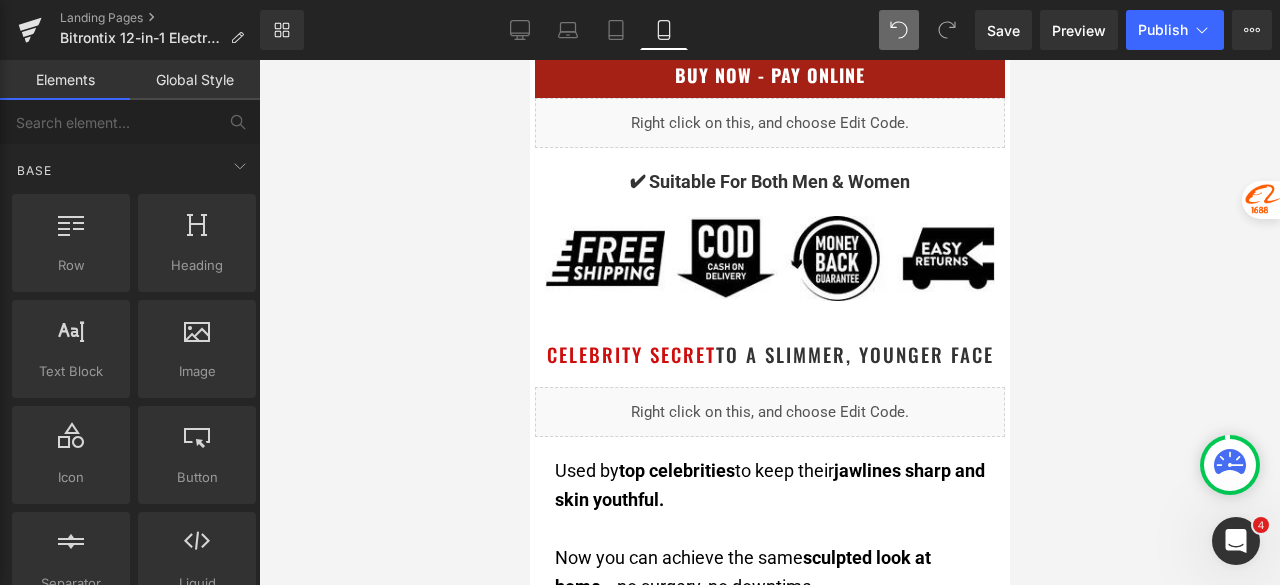 click at bounding box center [769, 322] 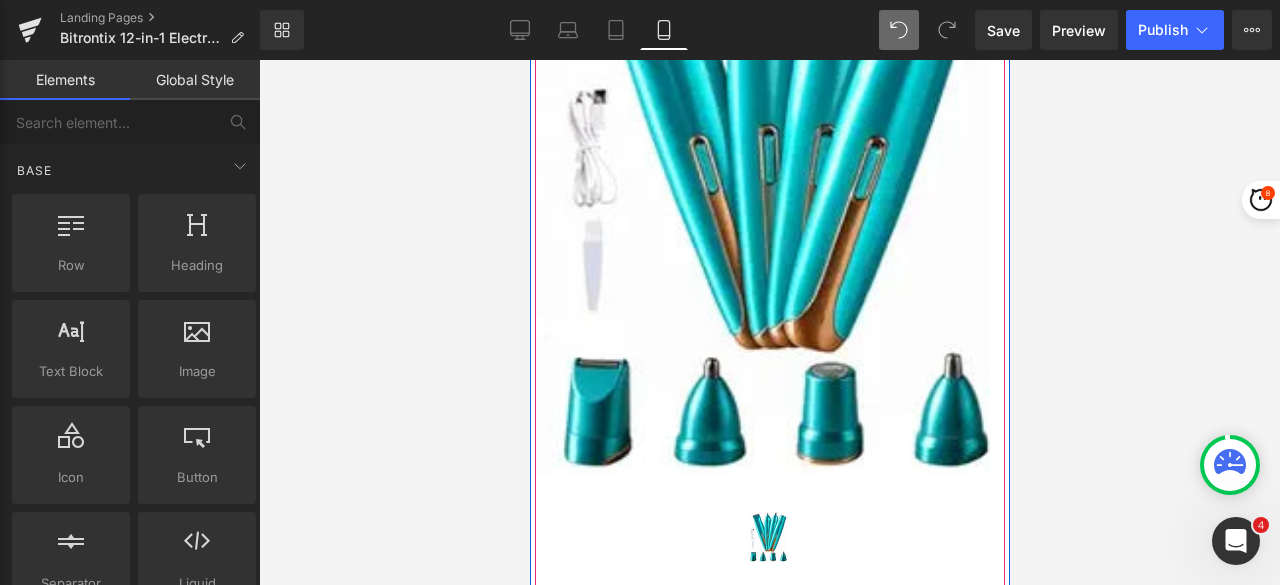 scroll, scrollTop: 100, scrollLeft: 0, axis: vertical 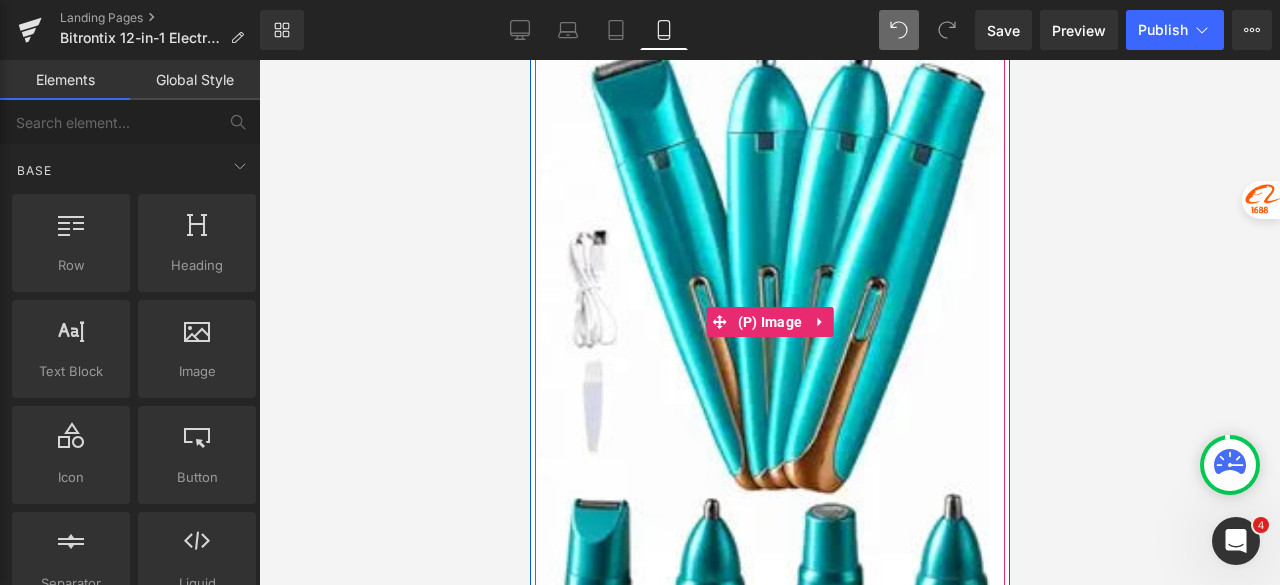 click at bounding box center (769, 322) 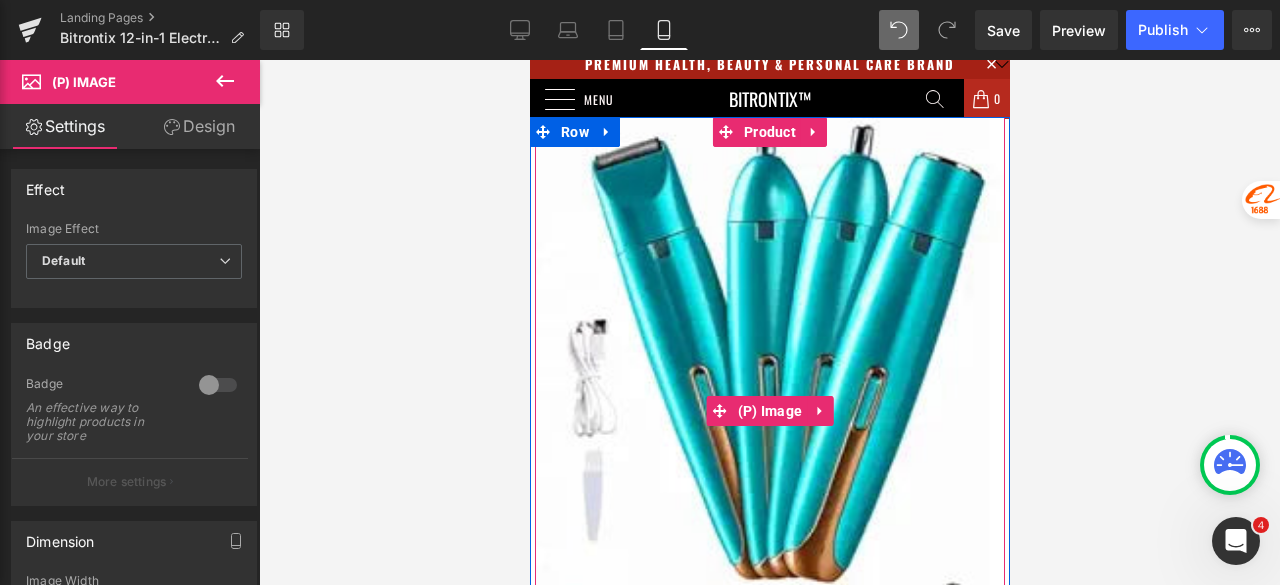 scroll, scrollTop: 0, scrollLeft: 0, axis: both 